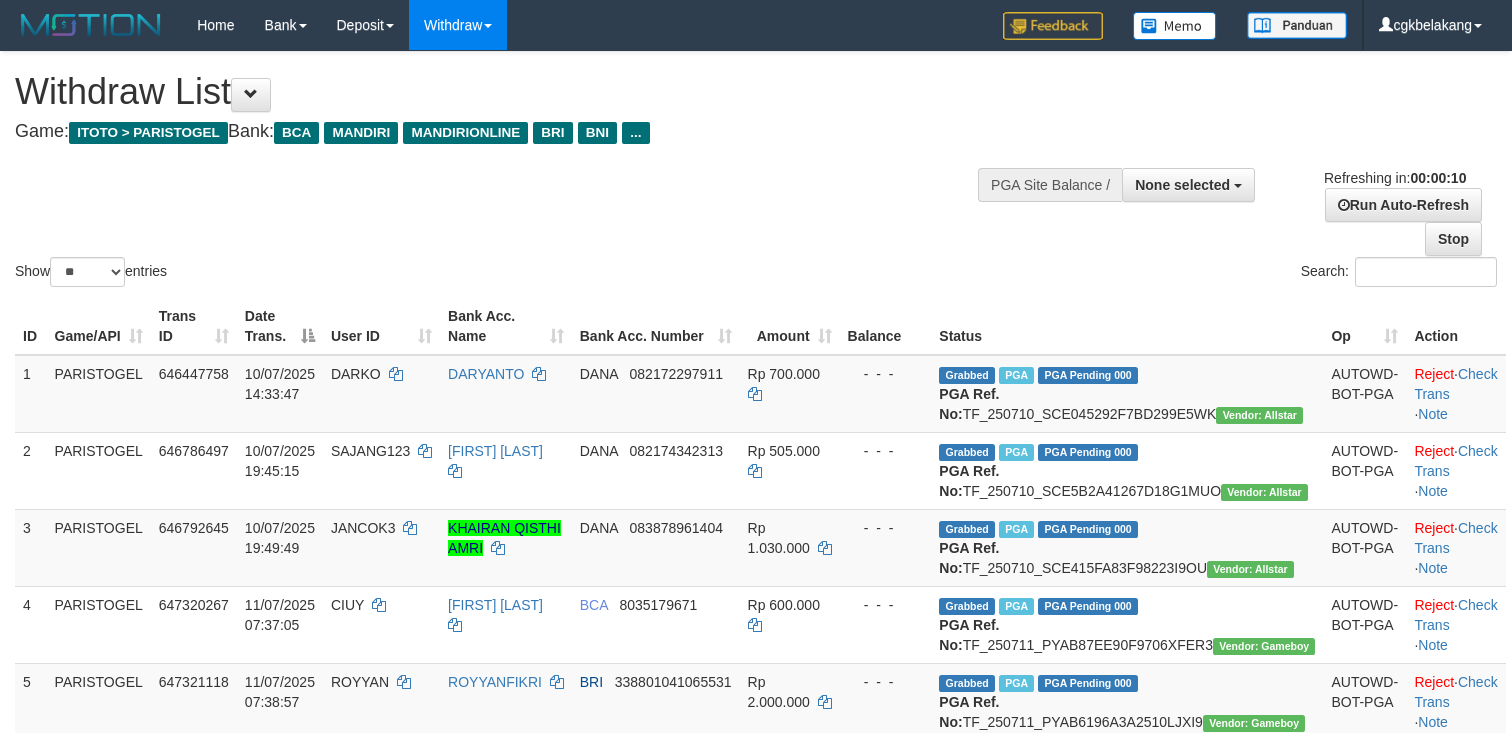 select 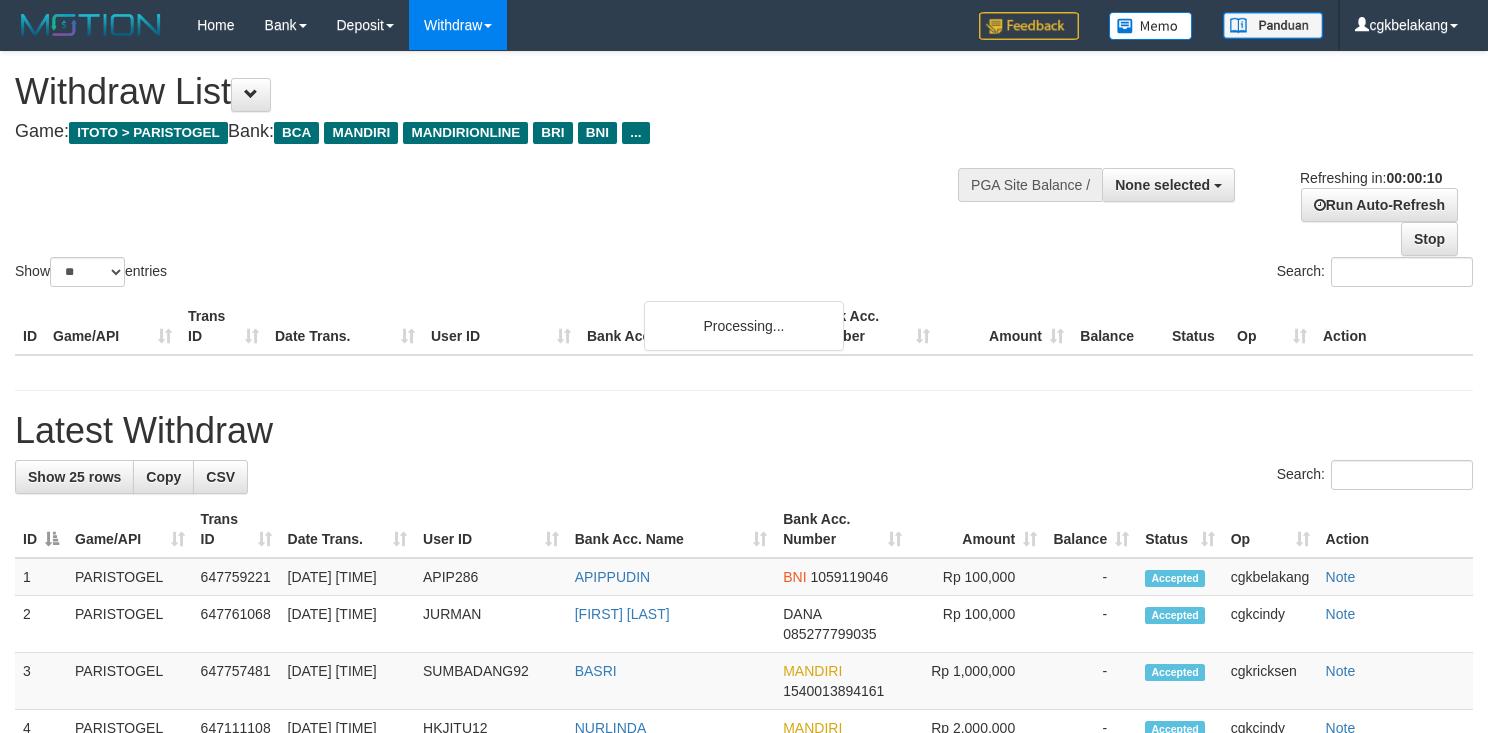 select 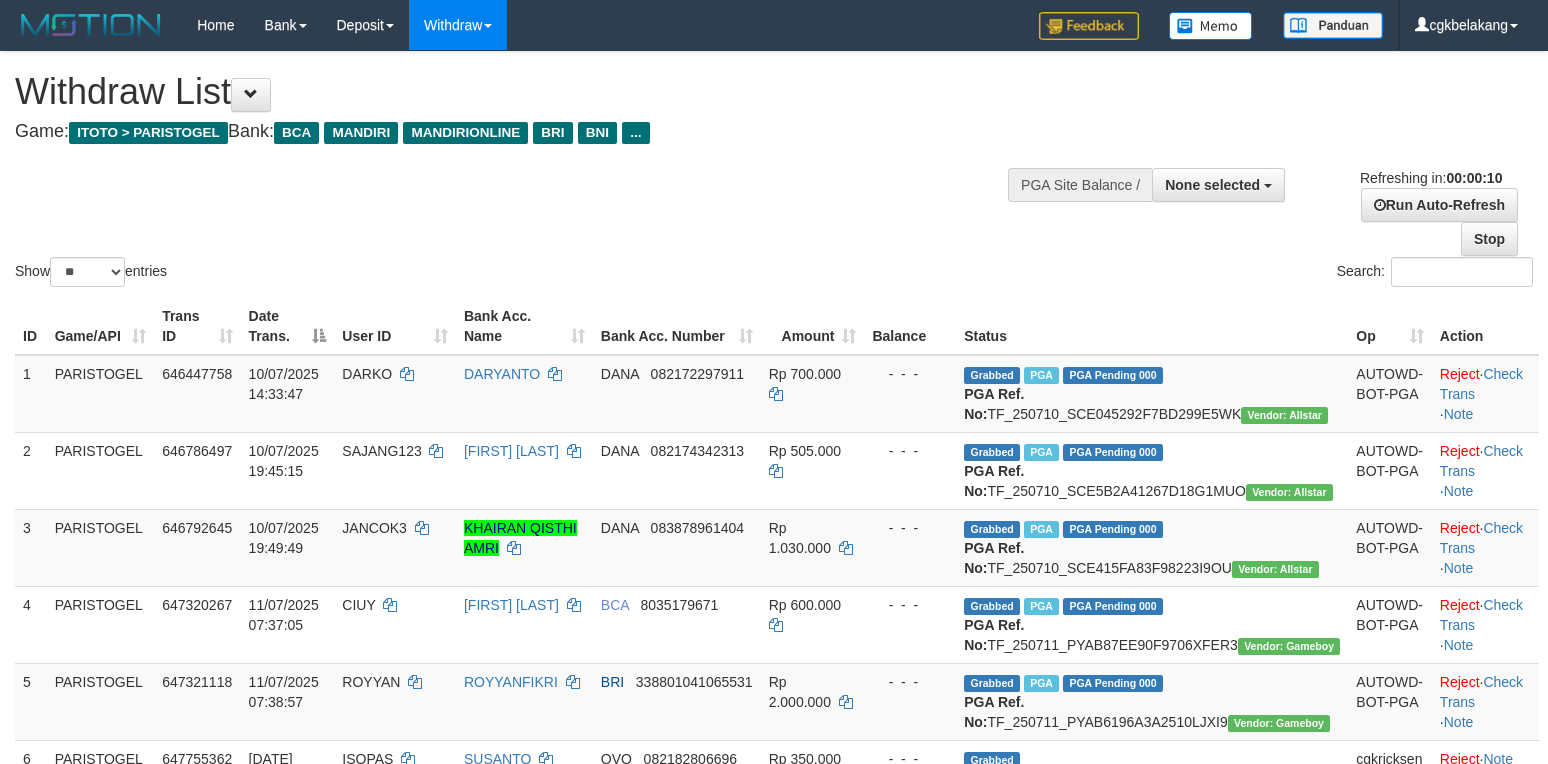 select 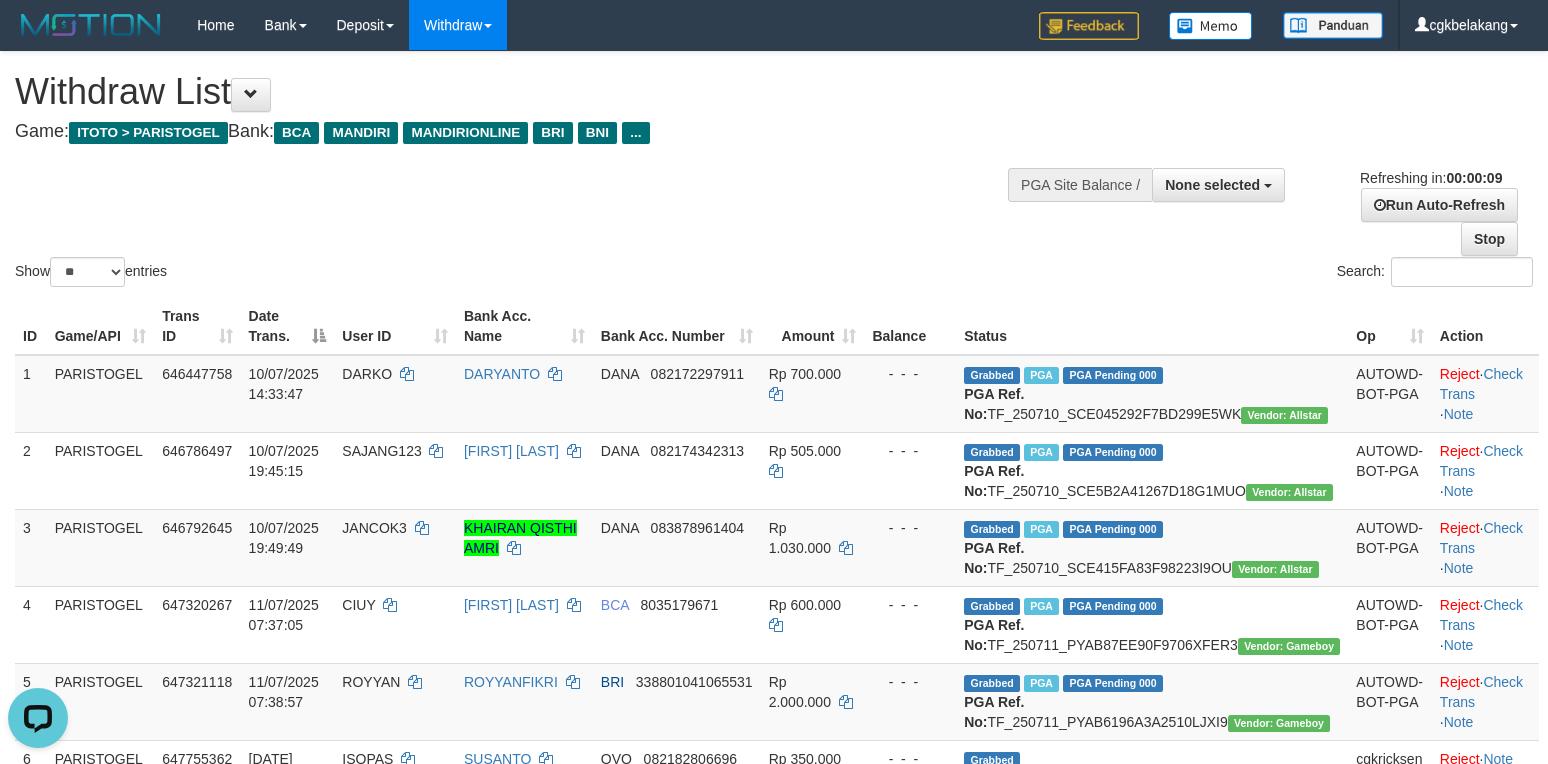 scroll, scrollTop: 0, scrollLeft: 0, axis: both 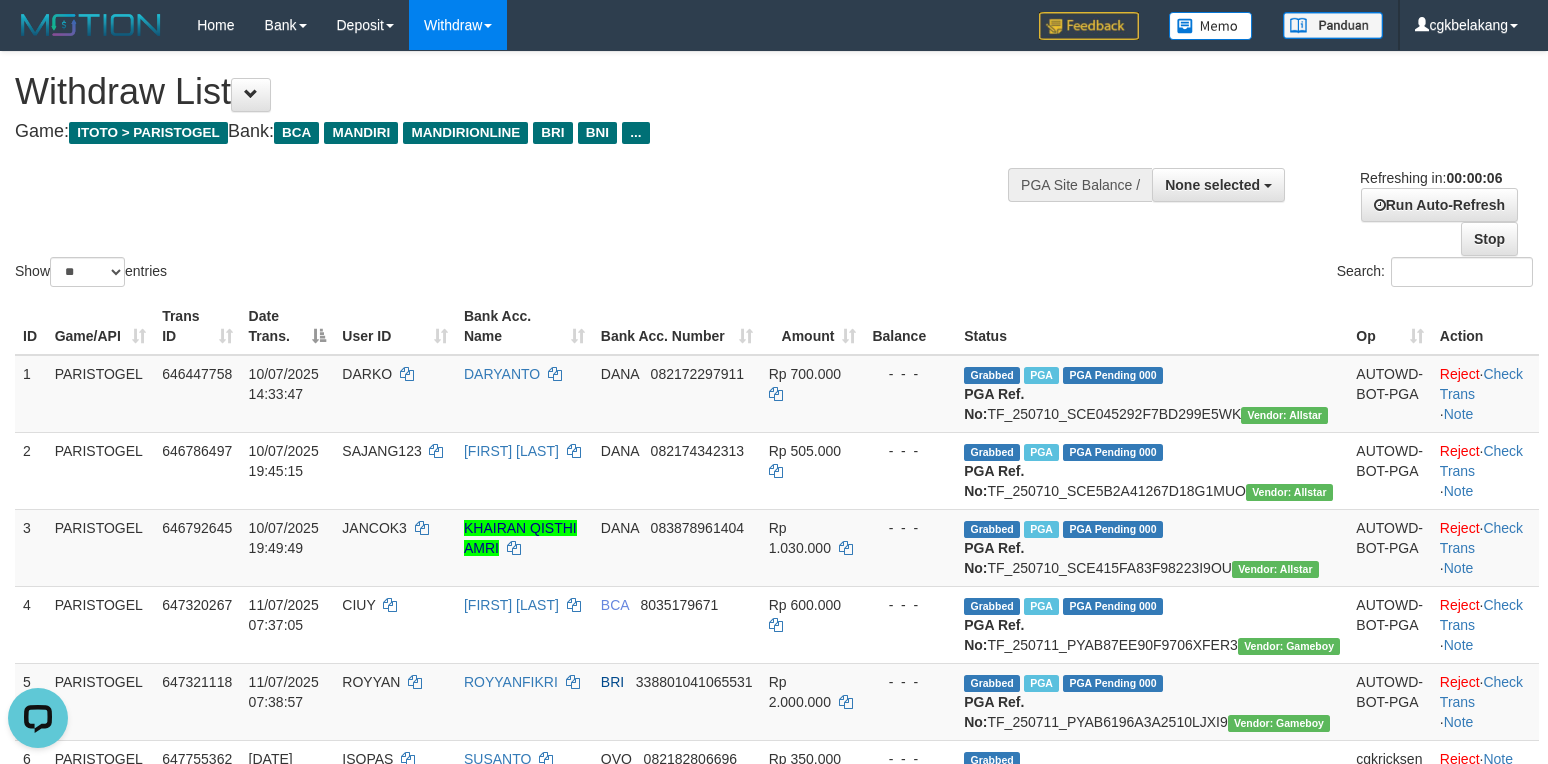 click on "ID Game/API Trans ID Date Trans. User ID Bank Acc. Name Bank Acc. Number Amount Balance Status Op Action
1 PARISTOGEL 646447758 10/07/2025 14:33:47 DARKO    [FIRST] [LAST]    DANA     [PHONE] Rp 700.000    -  -  - Grabbed   PGA   PGA Pending 000 {"status":"000","data":{"unique_id":"1867-646447758-20250710","reference_no":"TF_250710_SCE045292F7BD299E5WK","amount":"700000.00","fee":"0.00","merchant_surcharge_rate":"0.00","charge_to":"MERC","payout_amount":"700000.00","disbursement_status":0,"disbursement_description":"ON PROCESS","created_at":"2025-07-10 14:42:29","executed_at":"2025-07-10 14:42:29","bank":{"code":"dana","name":"DANA","account_number":"[PHONE]","account_name":"[FIRST] [LAST]"},"note":"cgkricksen","merchant_balance":{"balance_effective":240000002,"balance_pending":0,"balance_disbursement":14074000,"balance_collection":238379050}}} PGA Ref. No:  TF_250710_SCE045292F7BD299E5WK  Vendor: Allstar AUTOWD-BOT-PGA Reject ·    Check Trans    ·    Note 2 PARISTOGEL" at bounding box center [774, 706] 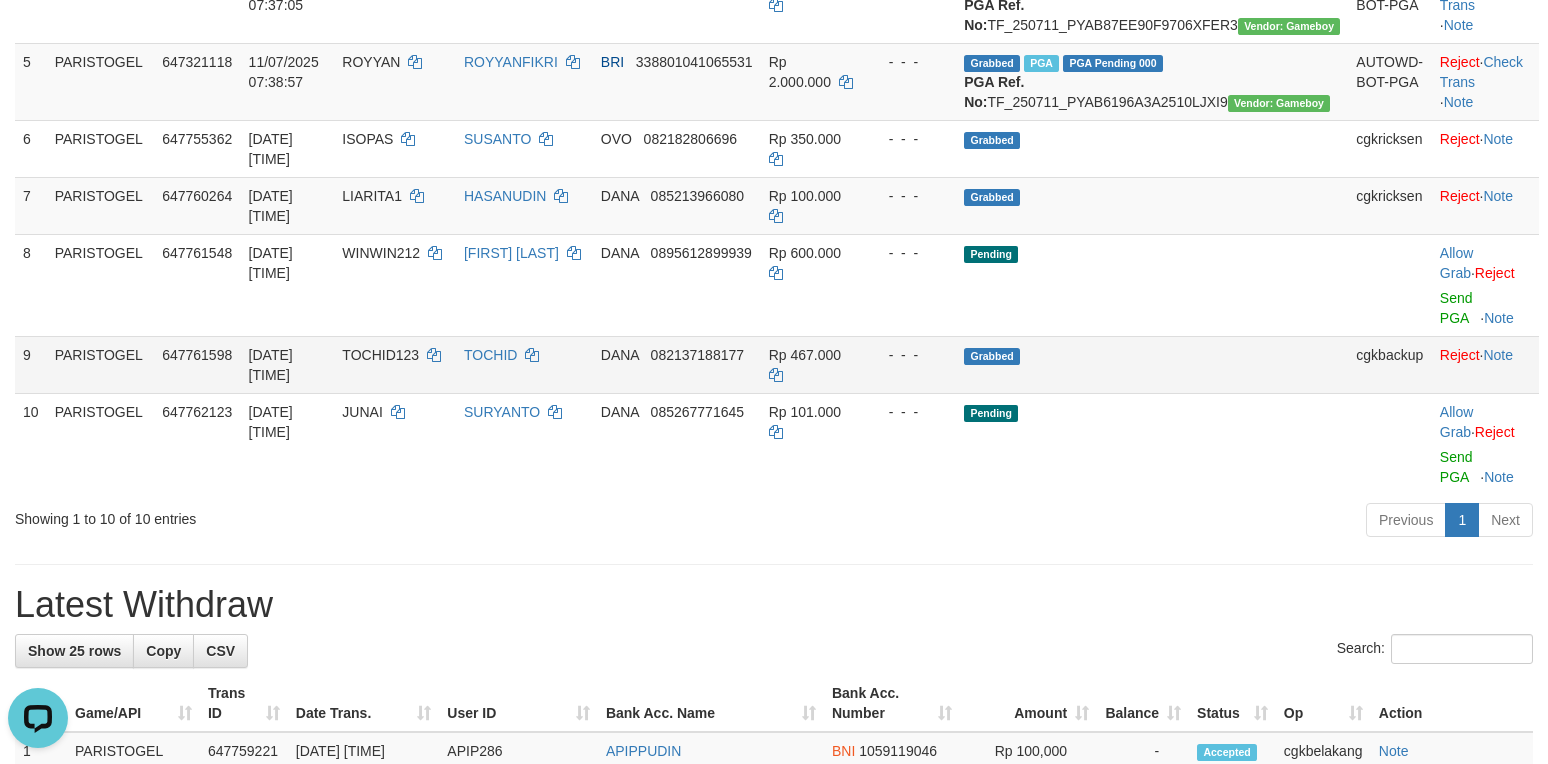 scroll, scrollTop: 666, scrollLeft: 0, axis: vertical 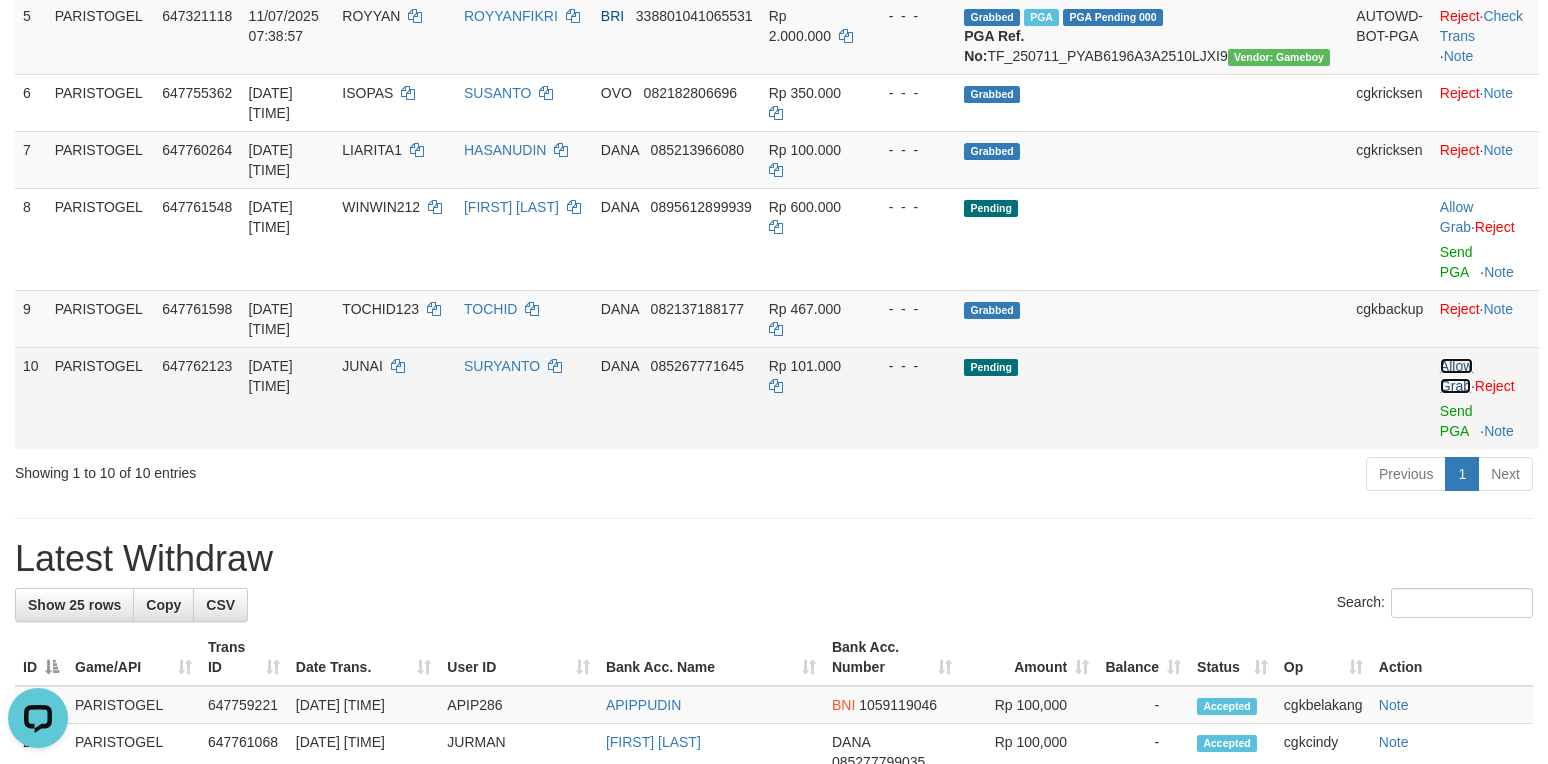 click on "Allow Grab" at bounding box center [1456, 376] 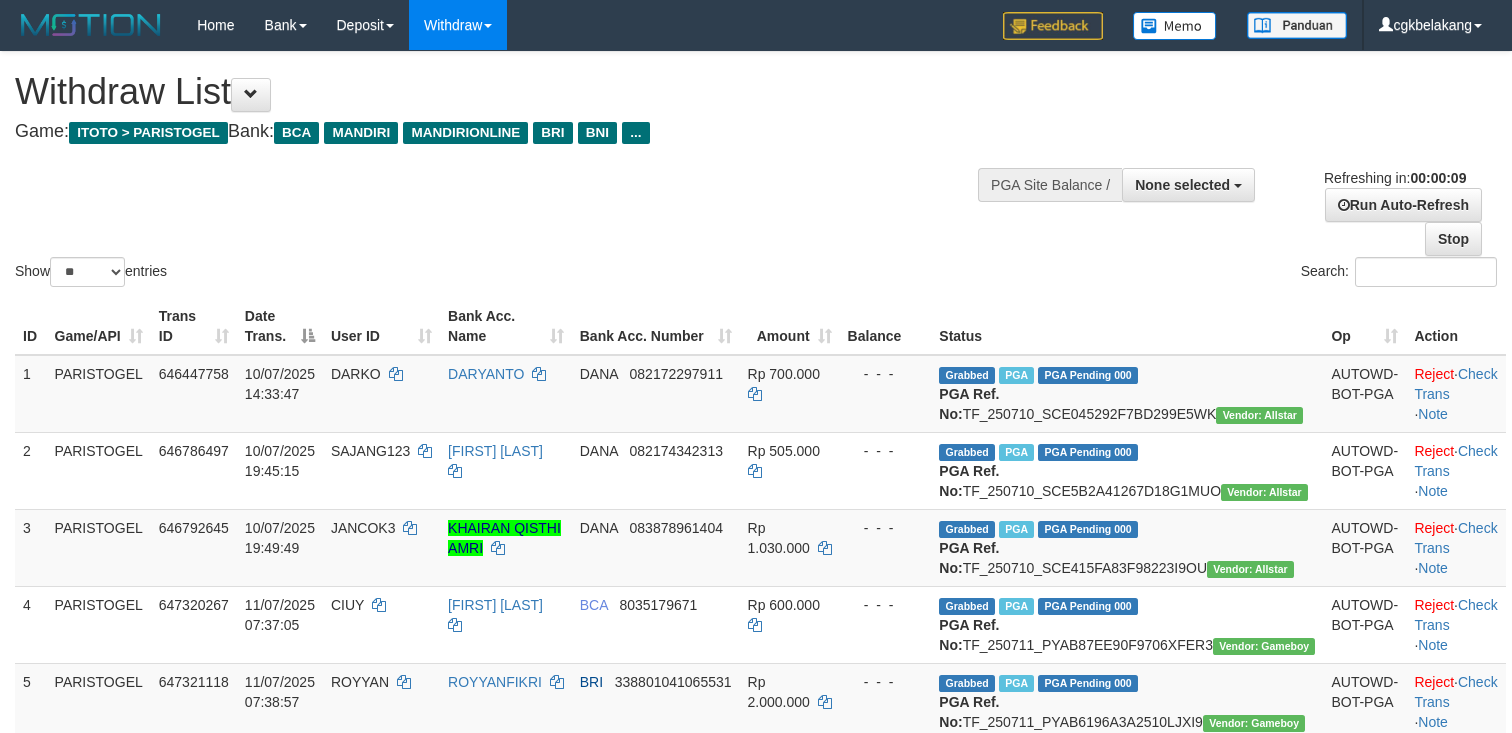 select 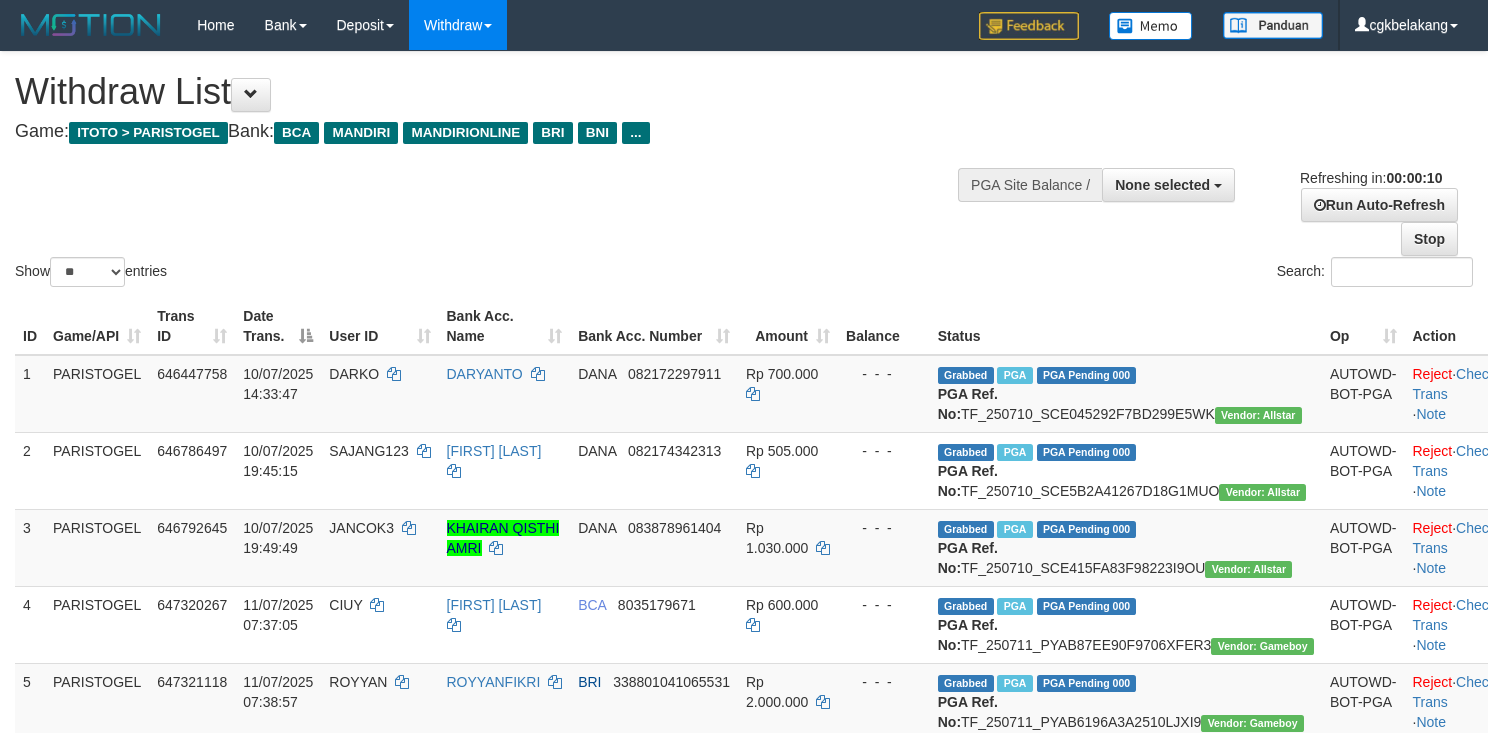 select 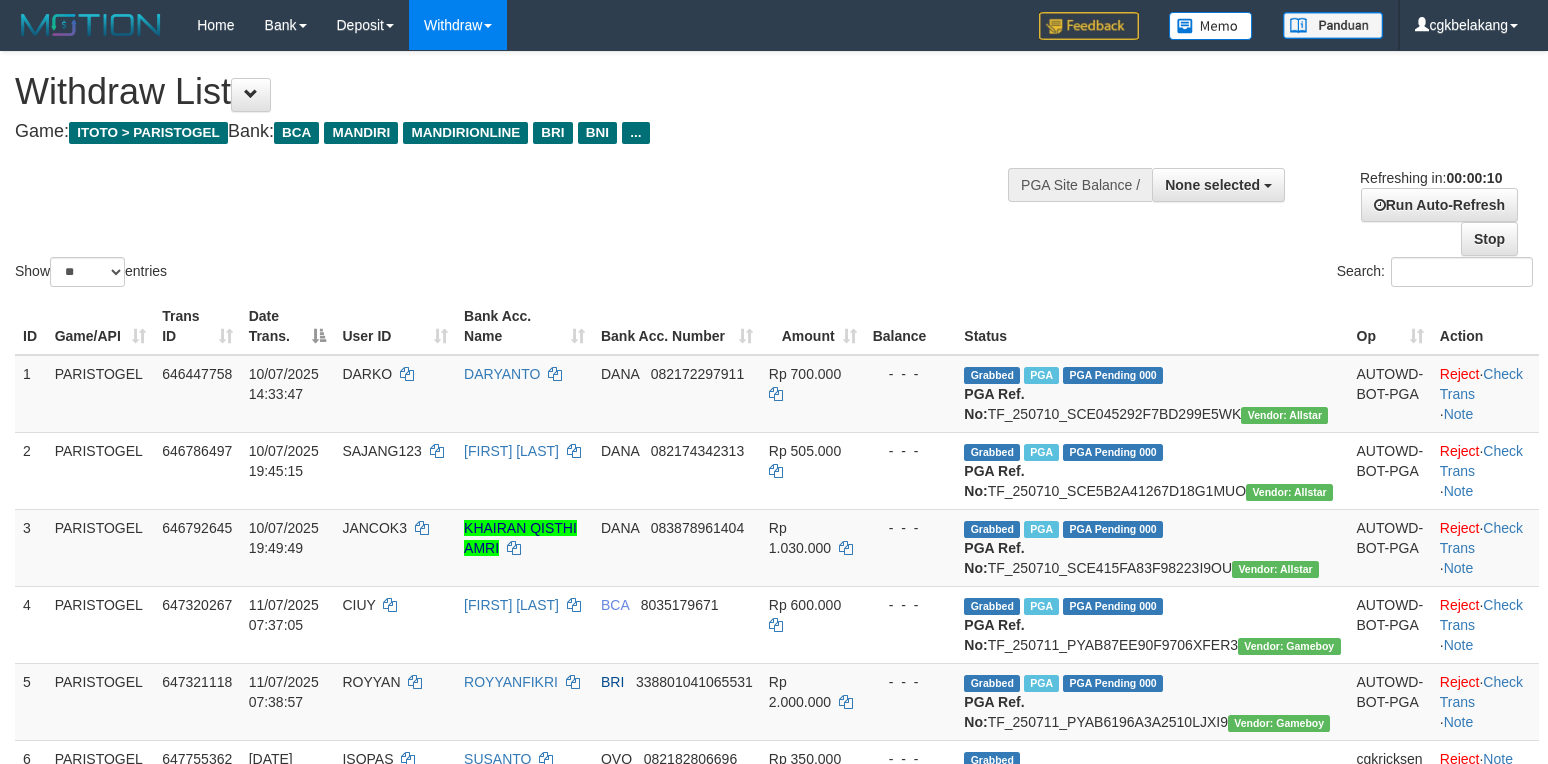 select 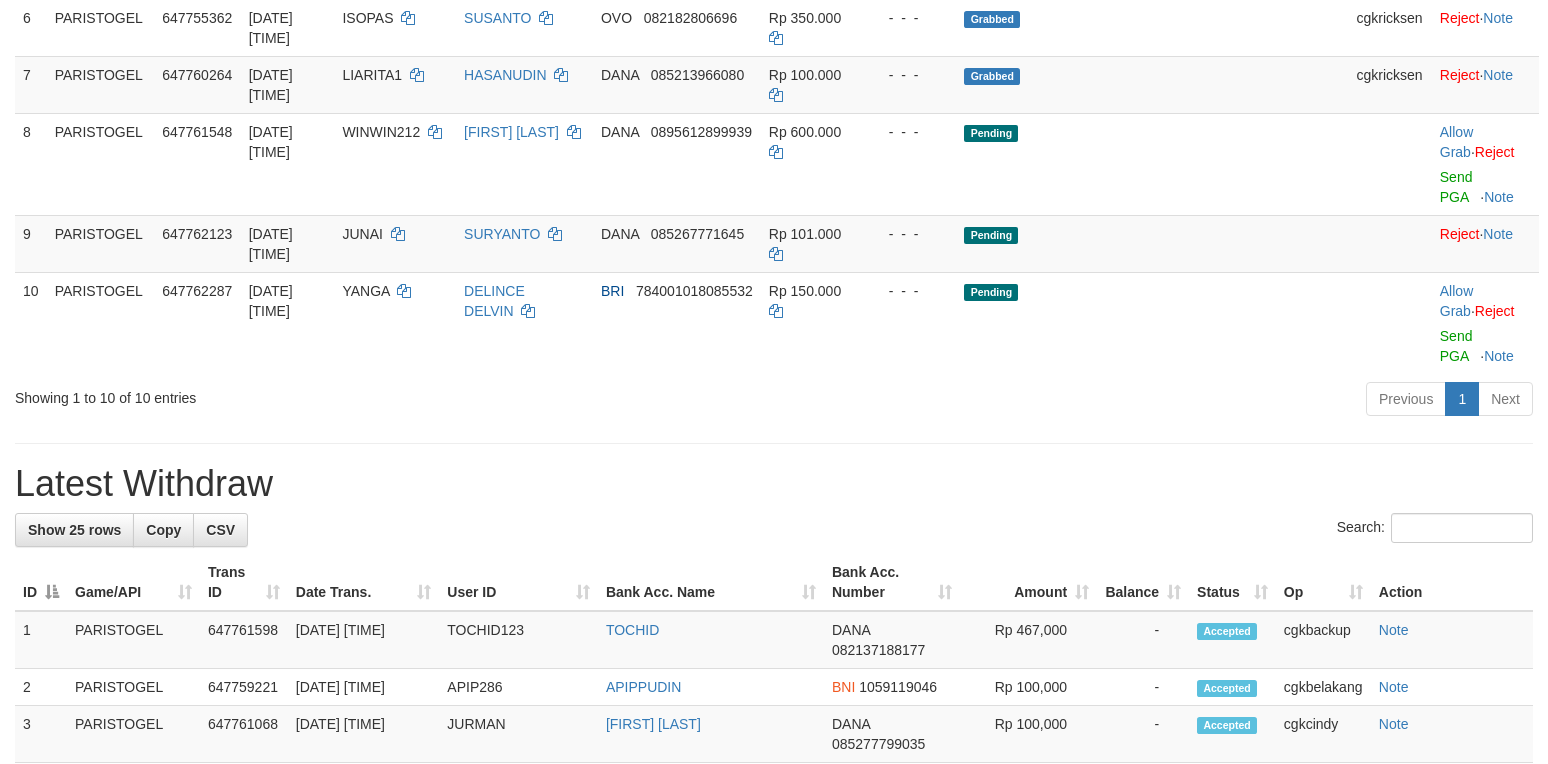 scroll, scrollTop: 666, scrollLeft: 0, axis: vertical 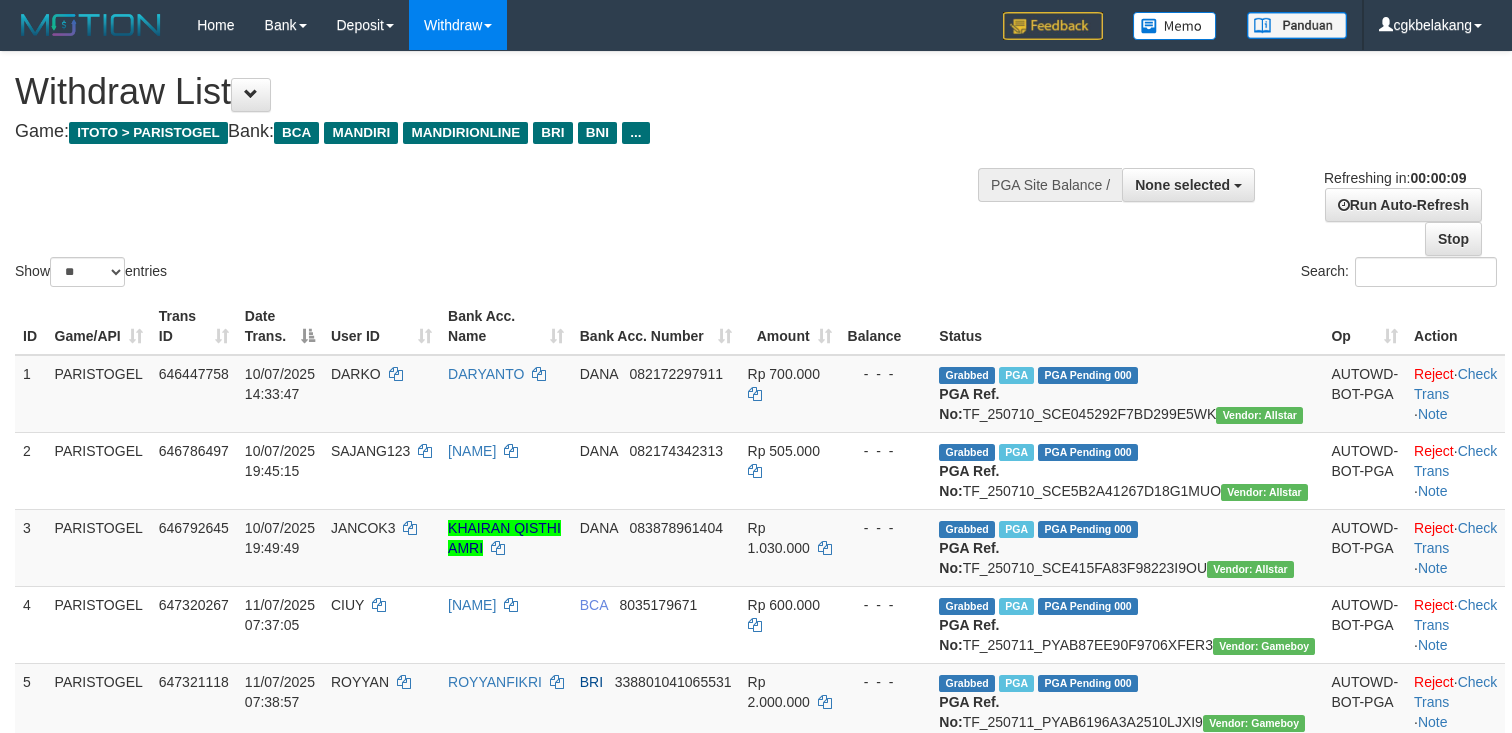 select 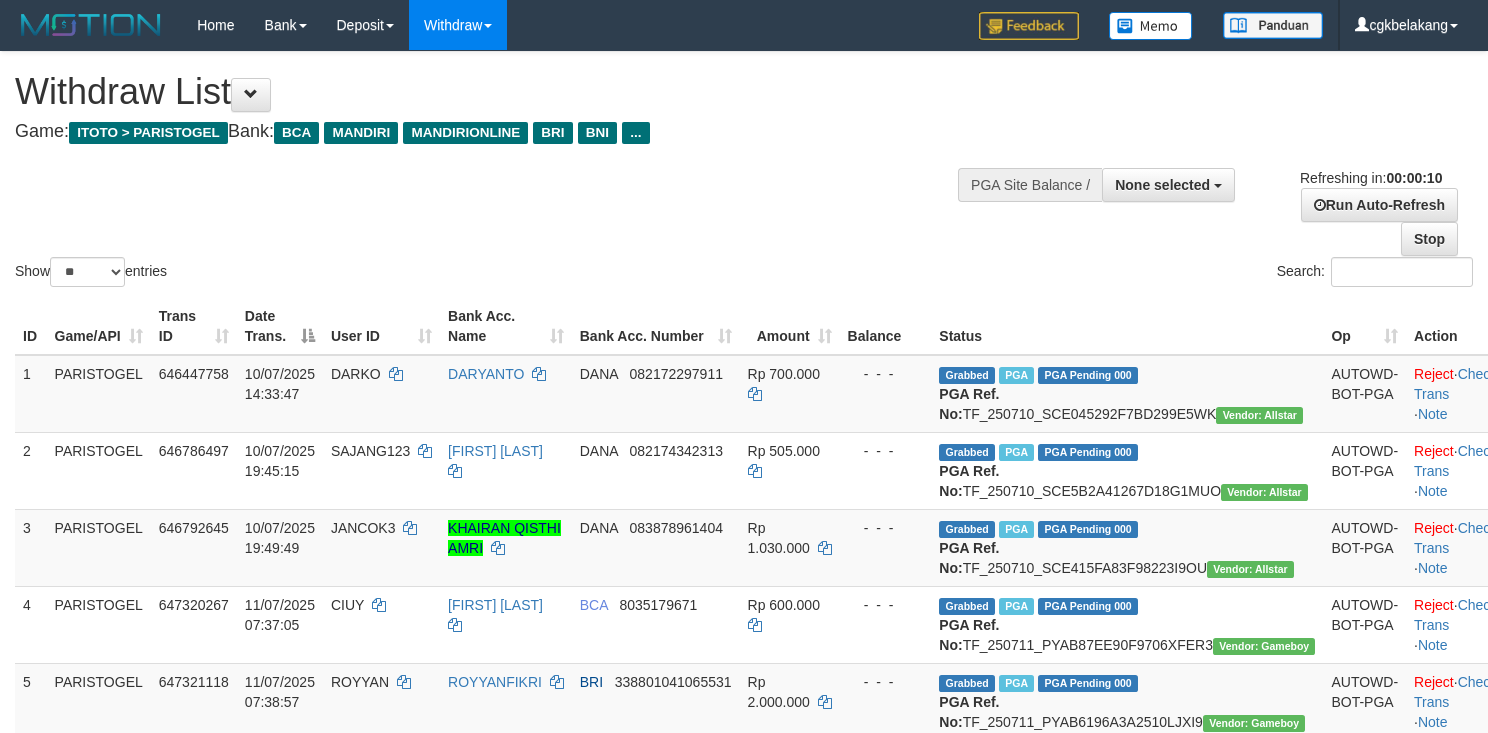 select 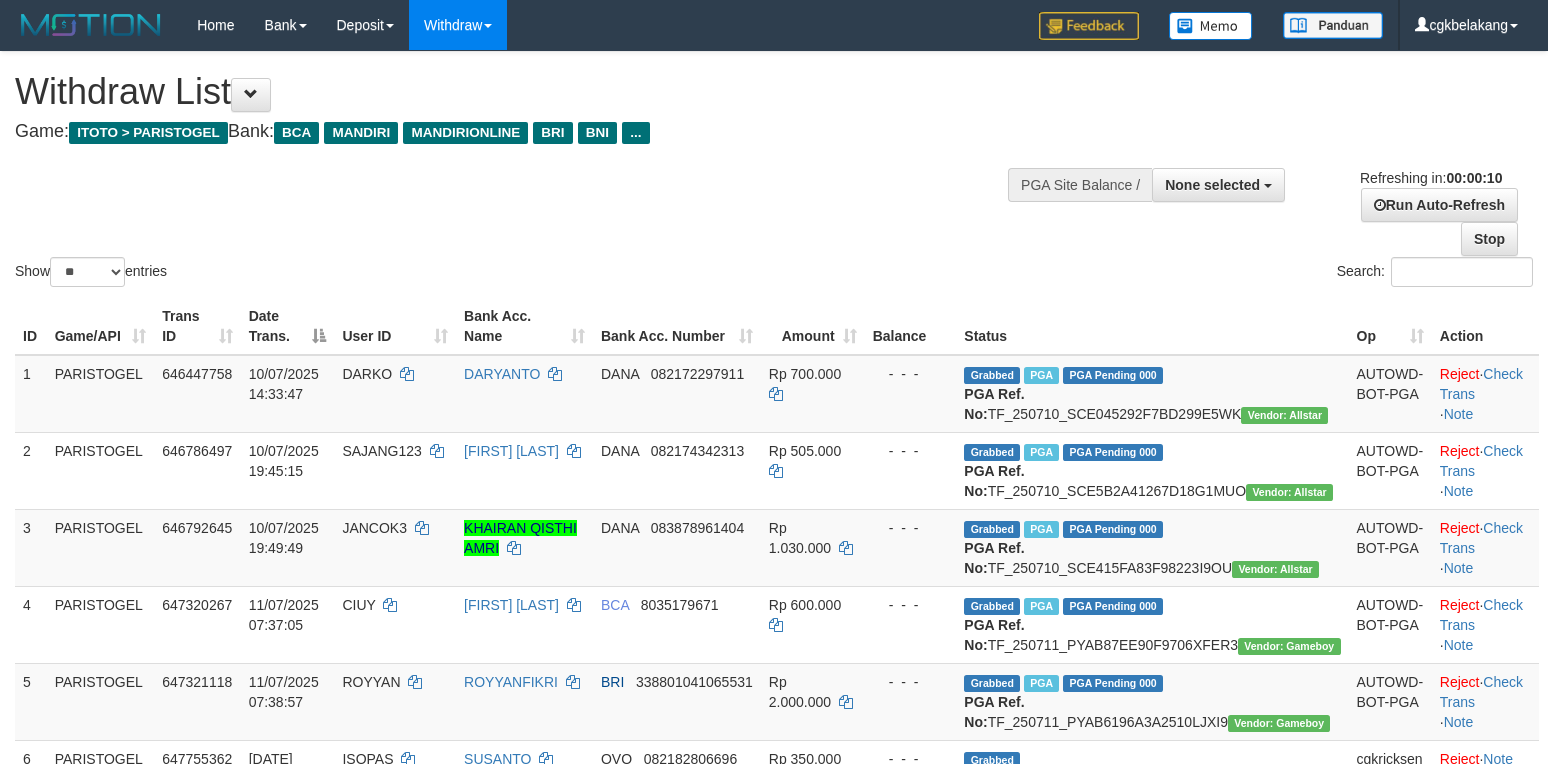 select 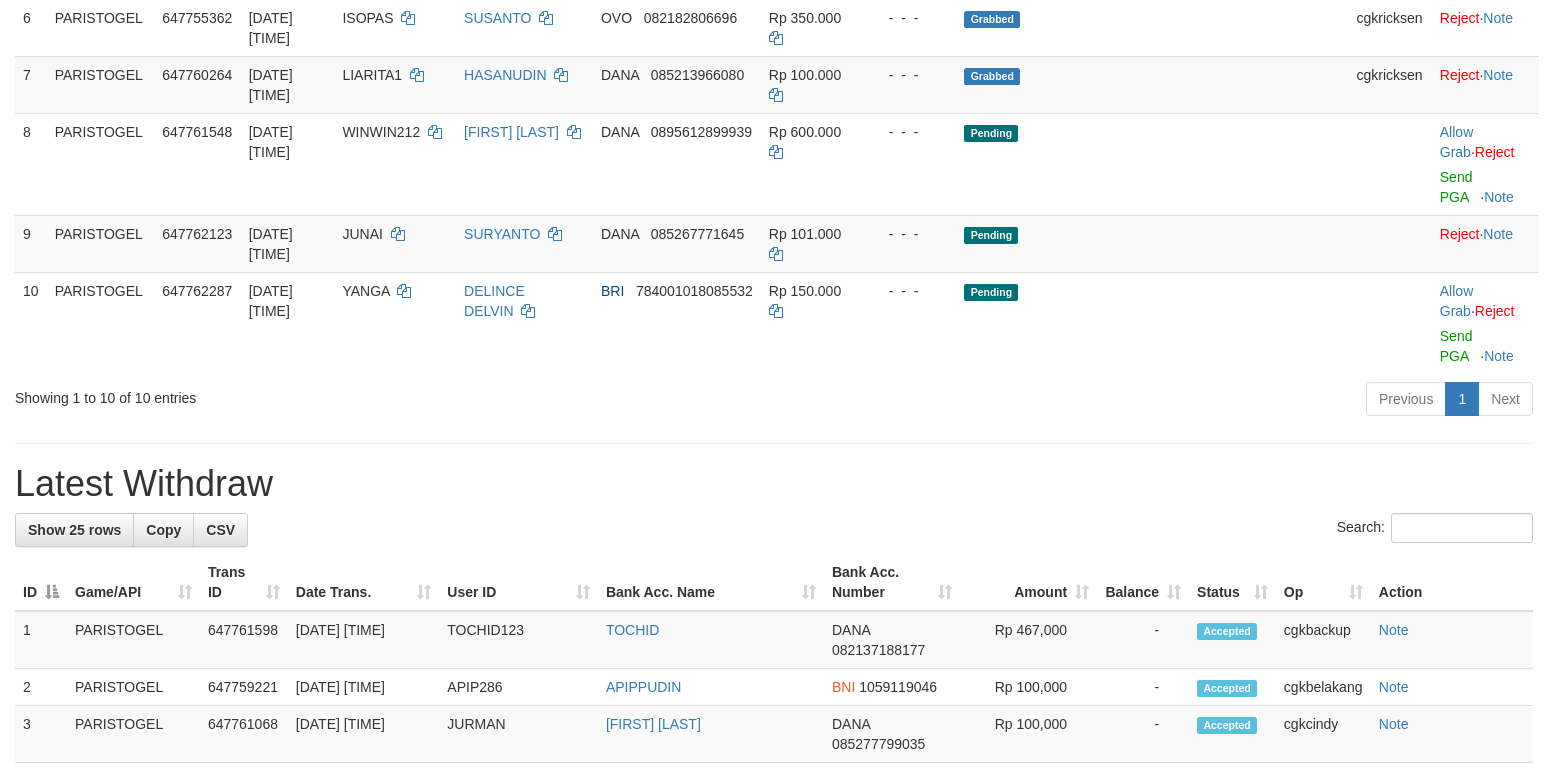 scroll, scrollTop: 666, scrollLeft: 0, axis: vertical 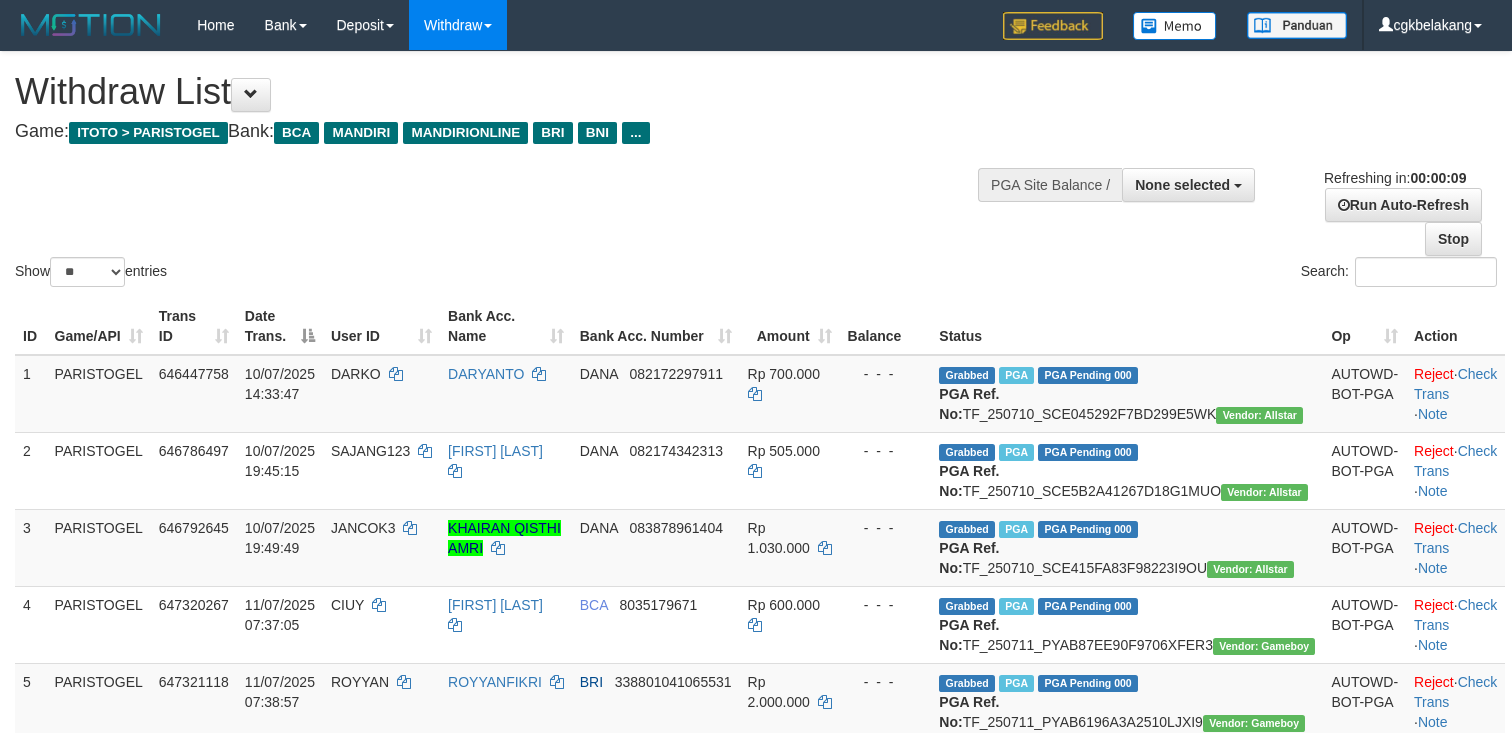 select 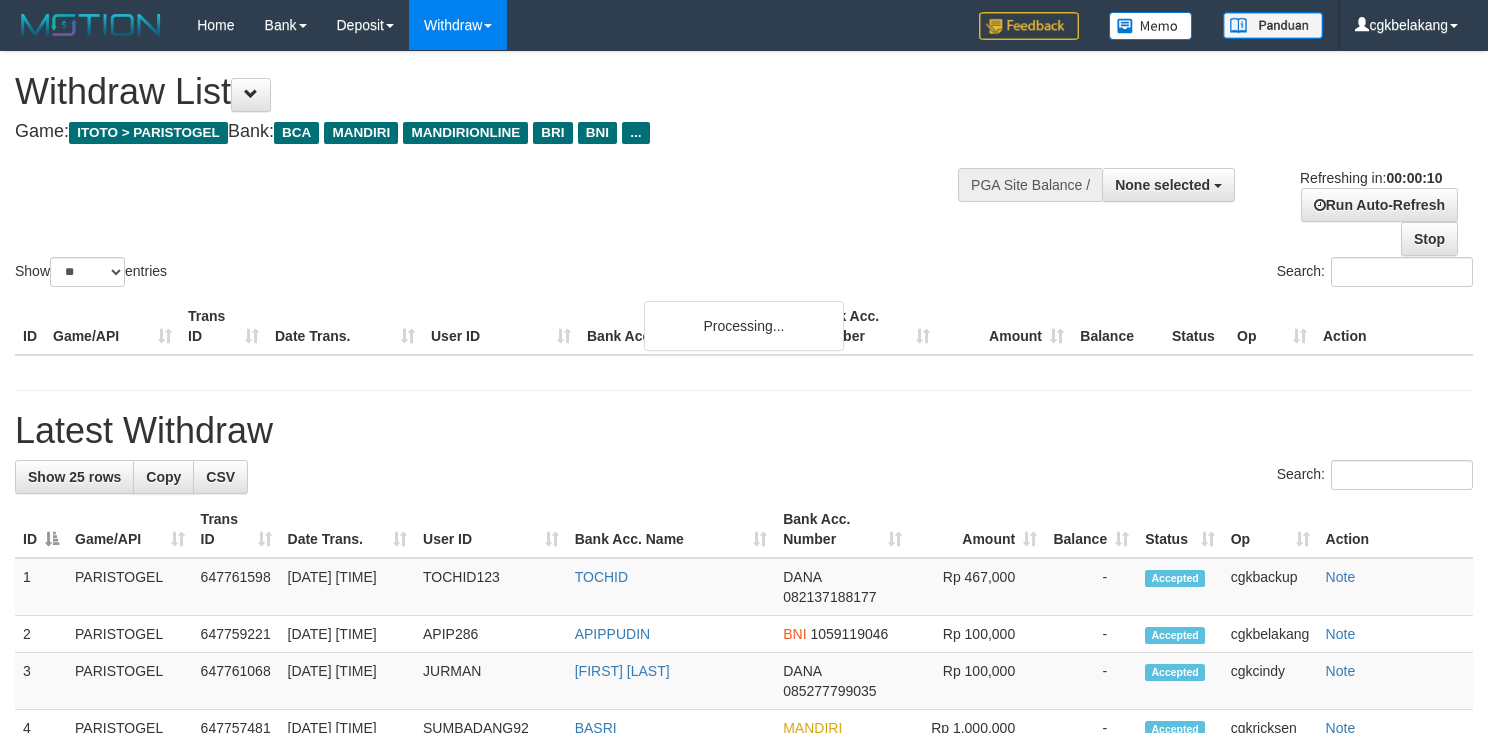 select 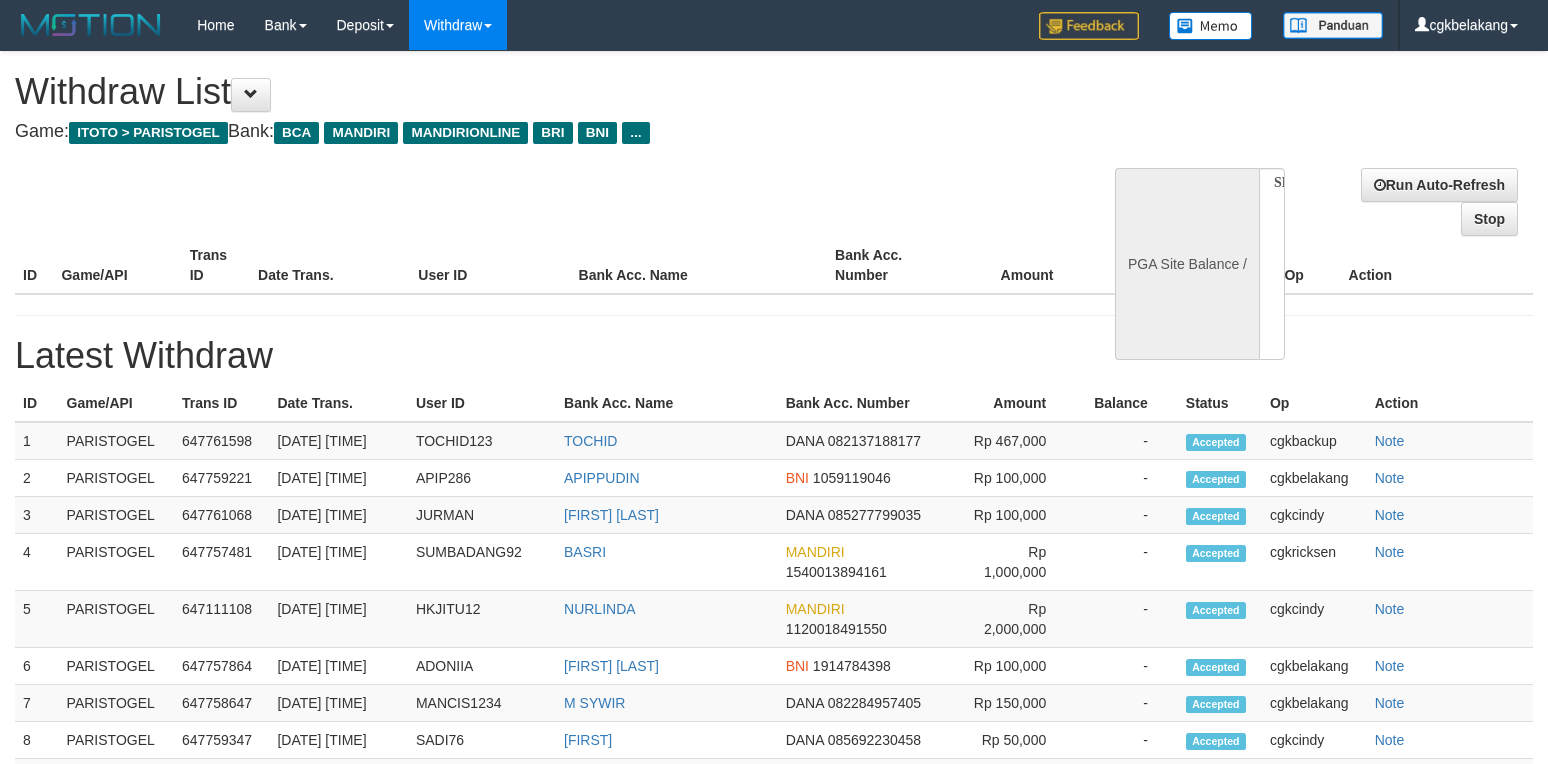 select 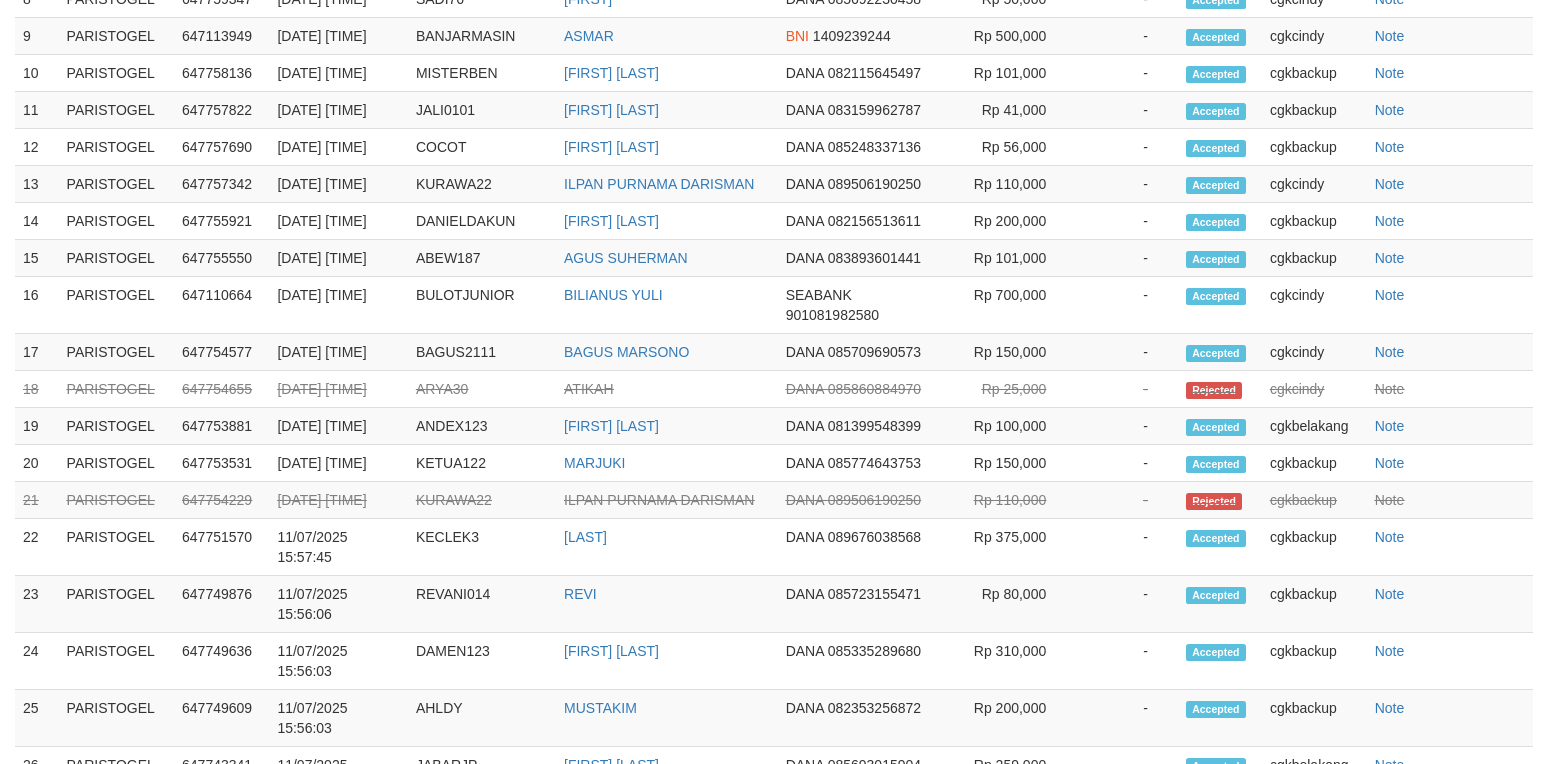 select on "**" 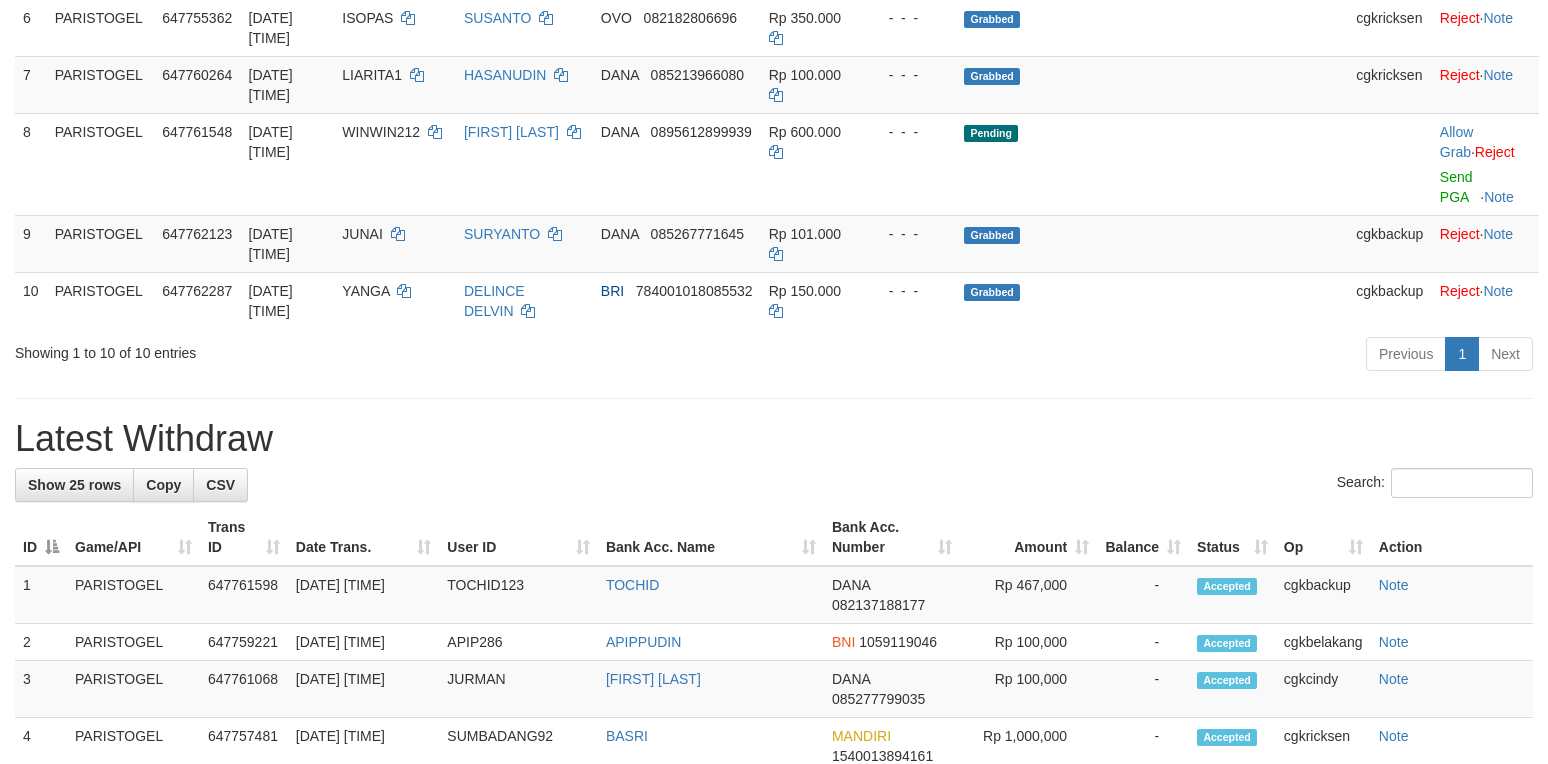 scroll, scrollTop: 666, scrollLeft: 0, axis: vertical 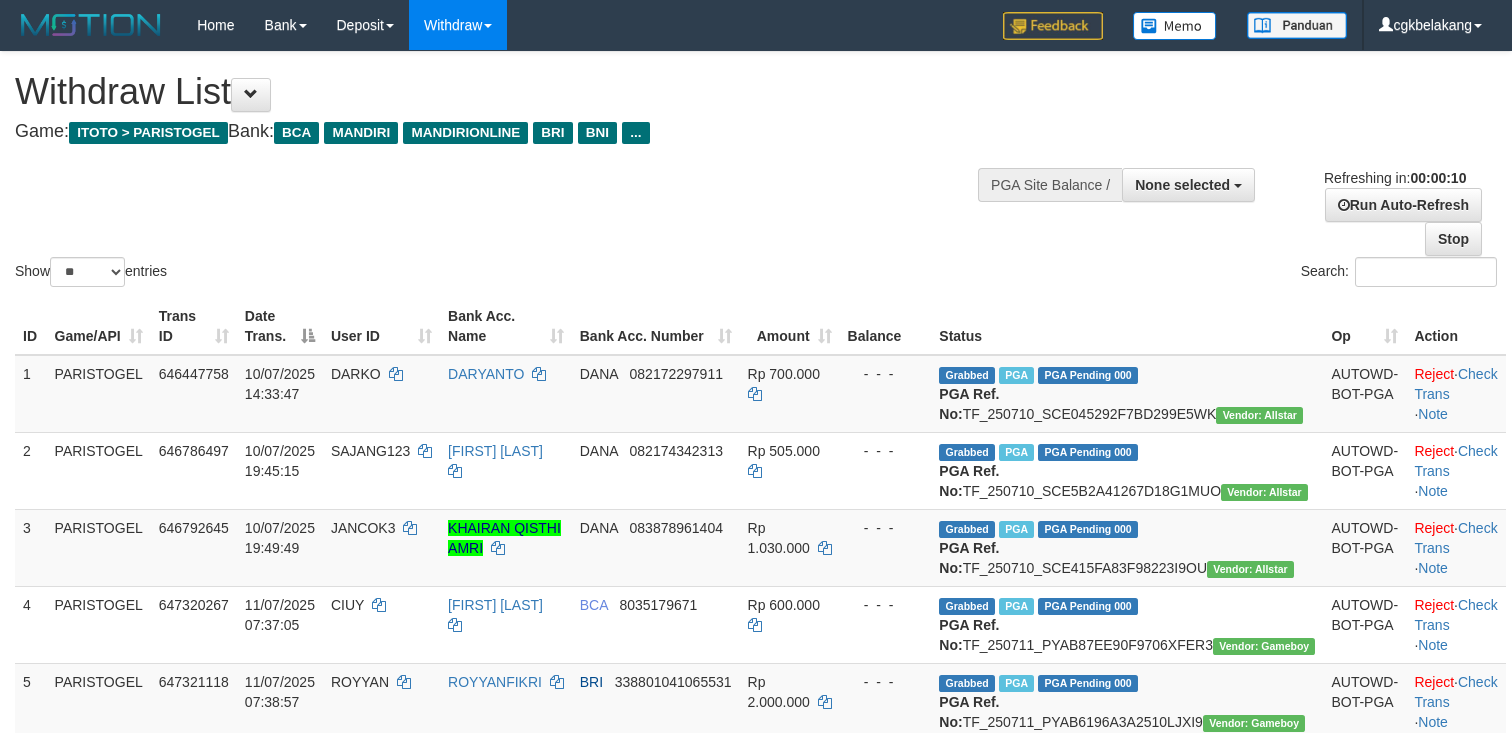 select 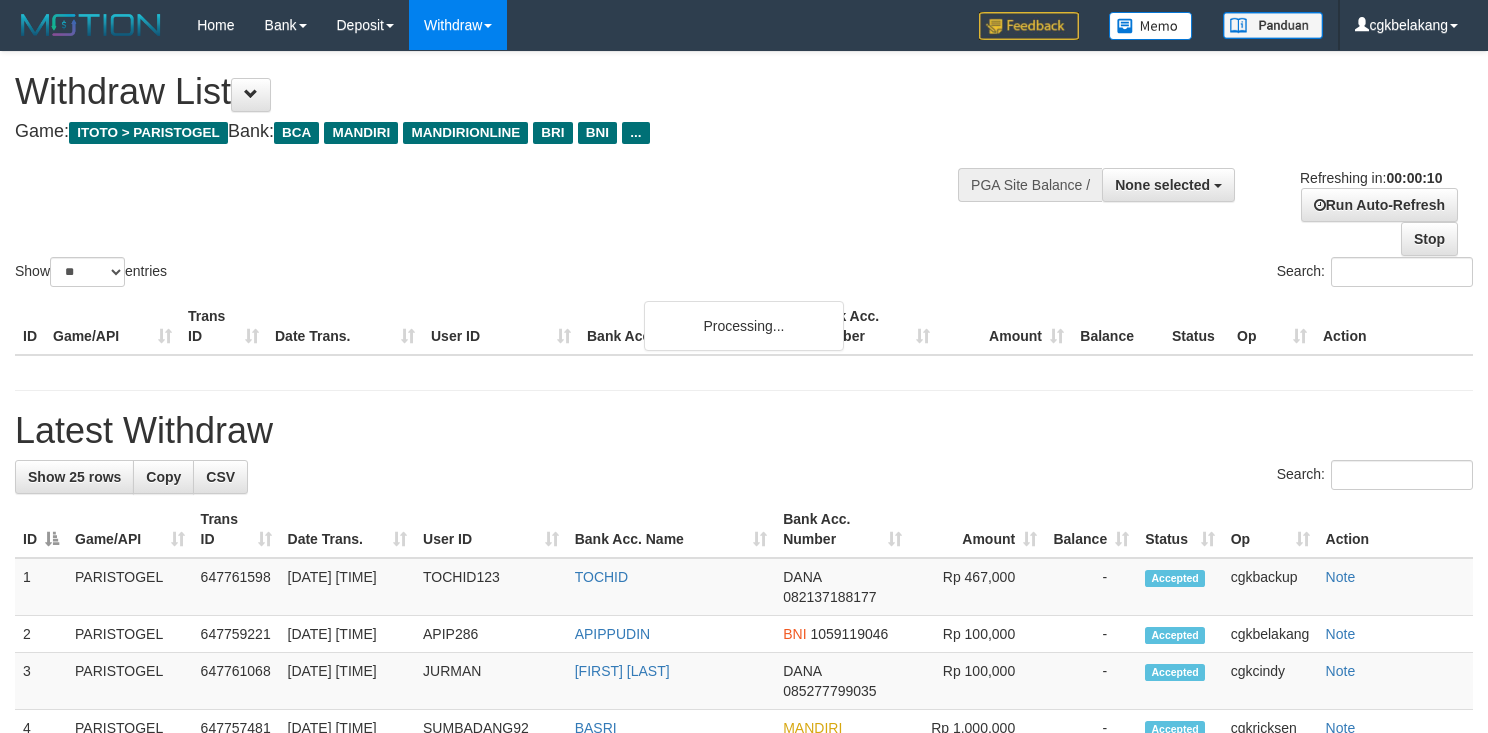 select 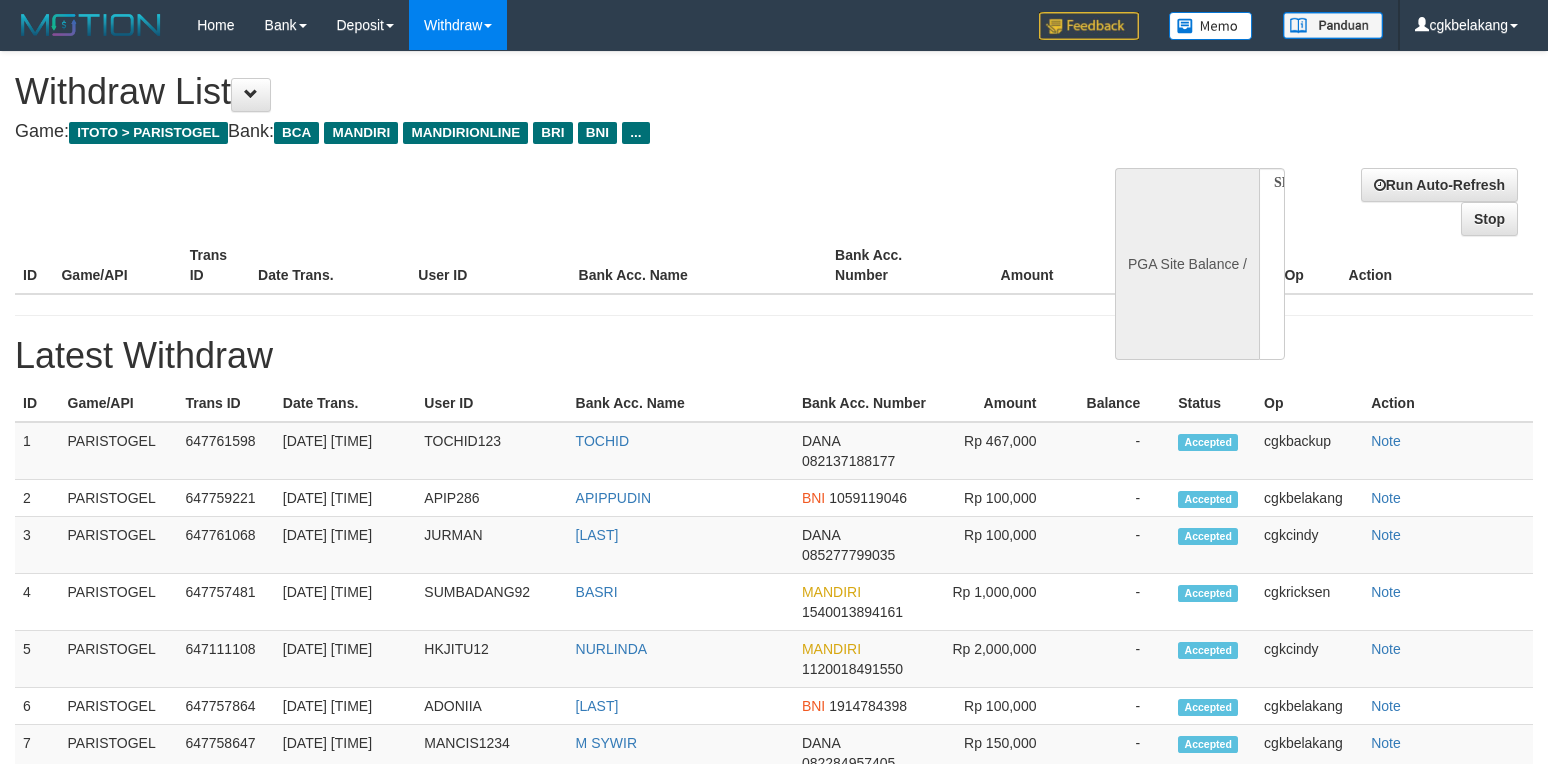 select 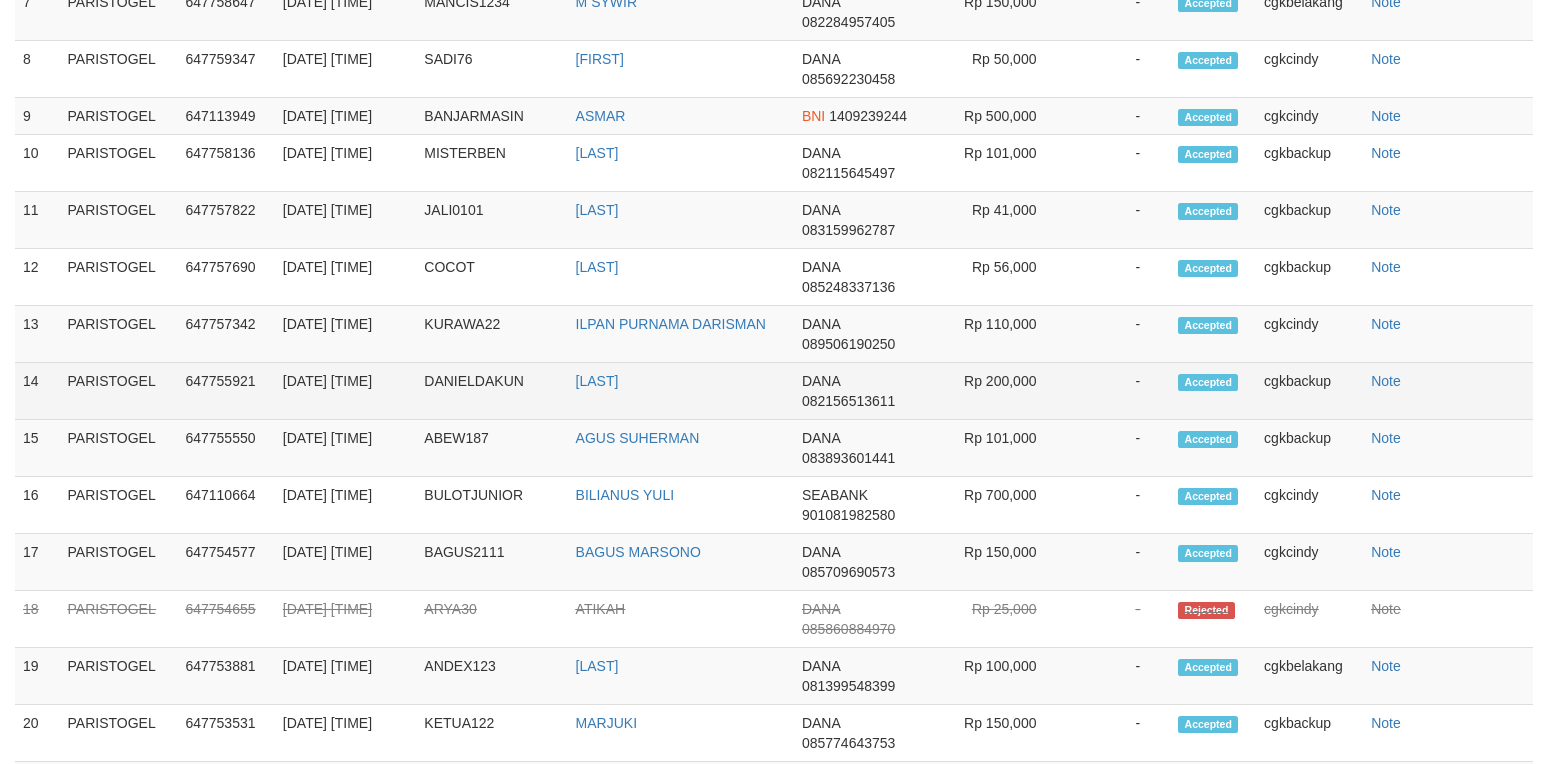select on "**" 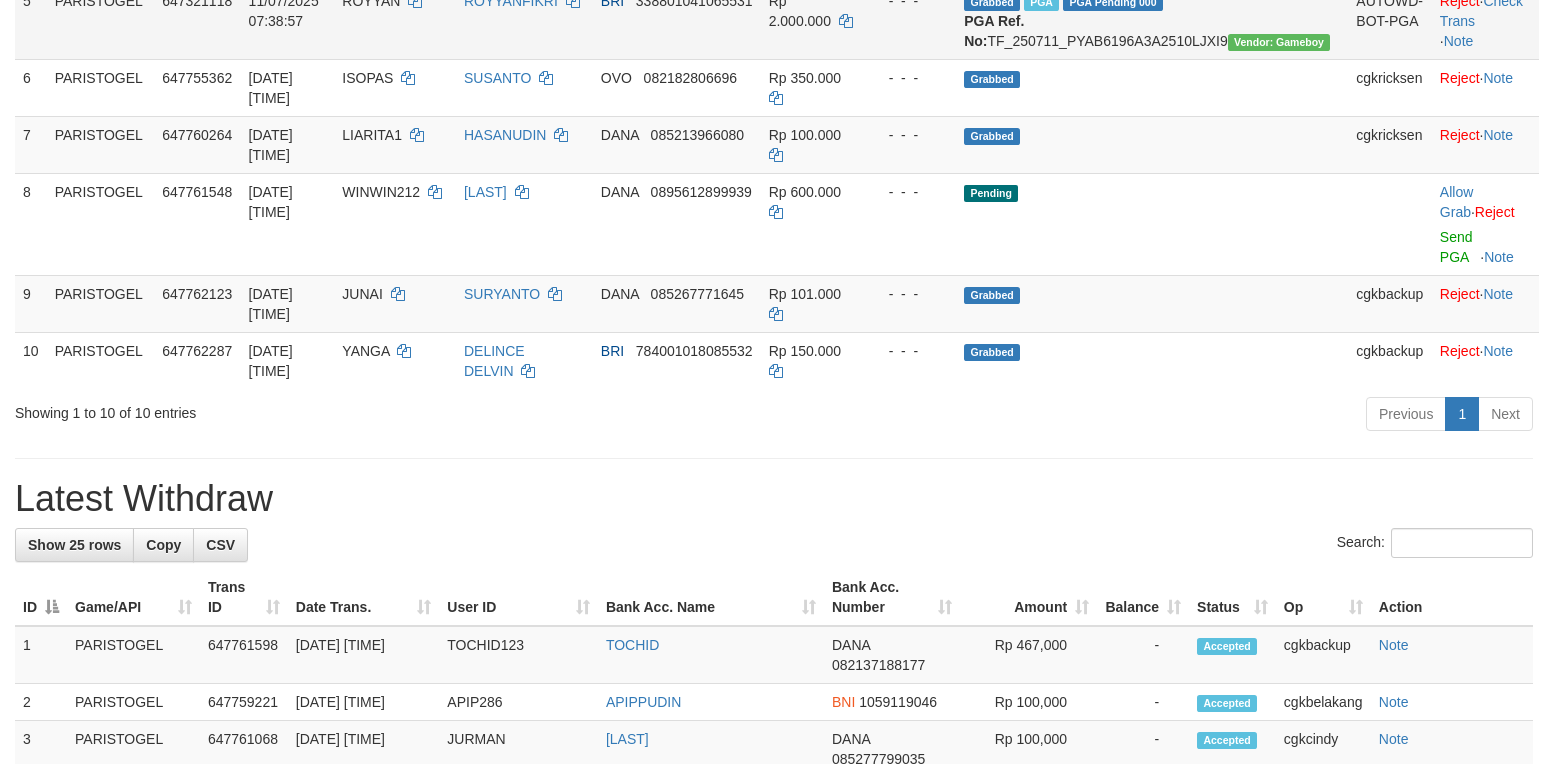scroll, scrollTop: 800, scrollLeft: 0, axis: vertical 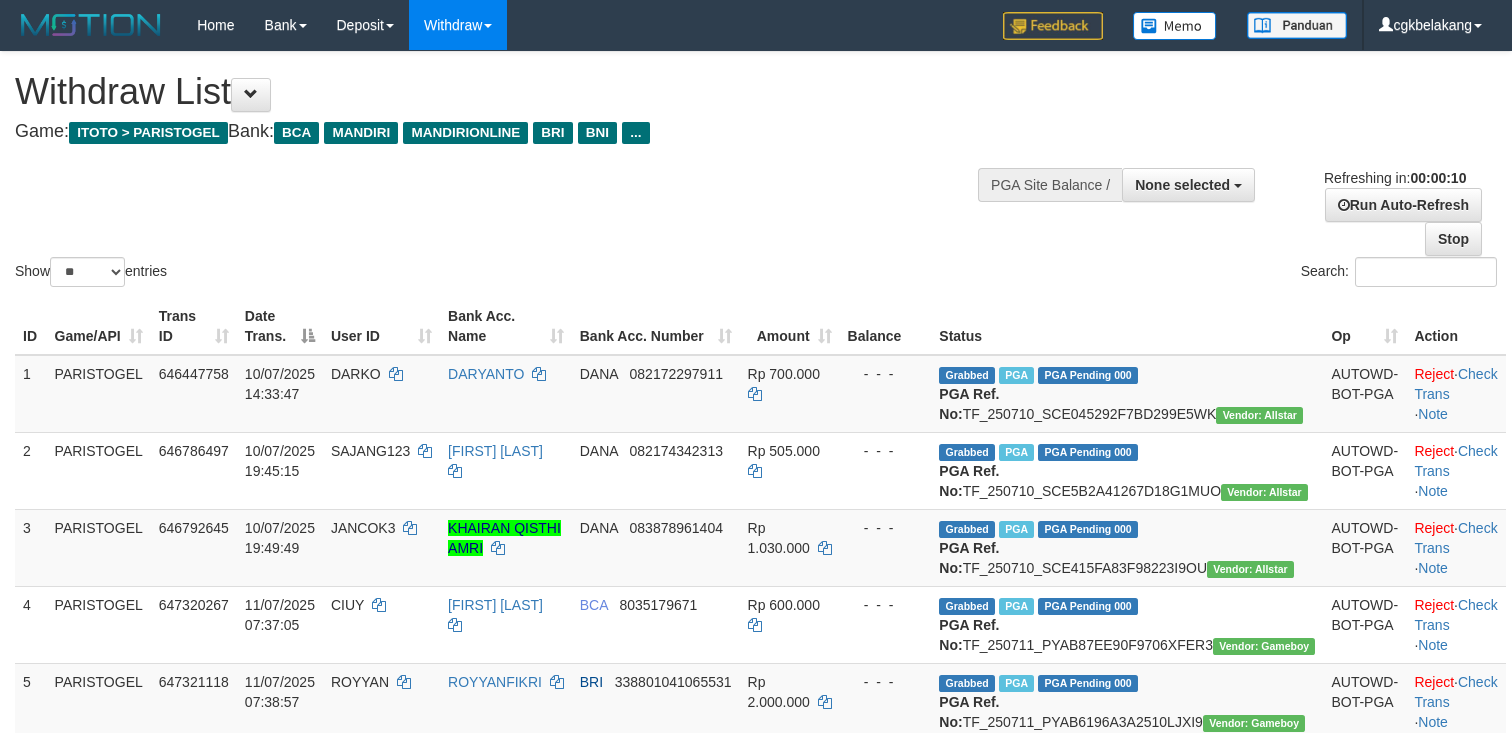 select 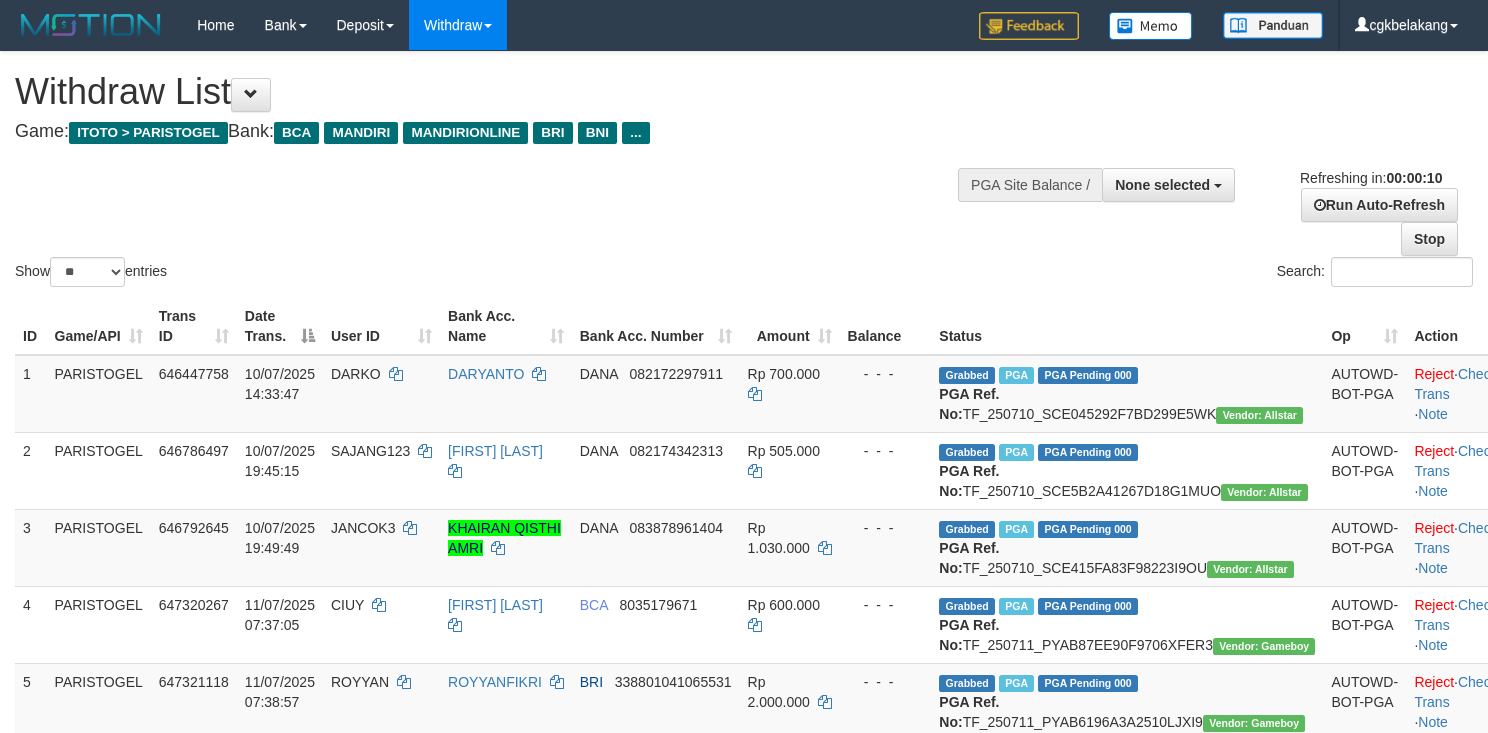 select 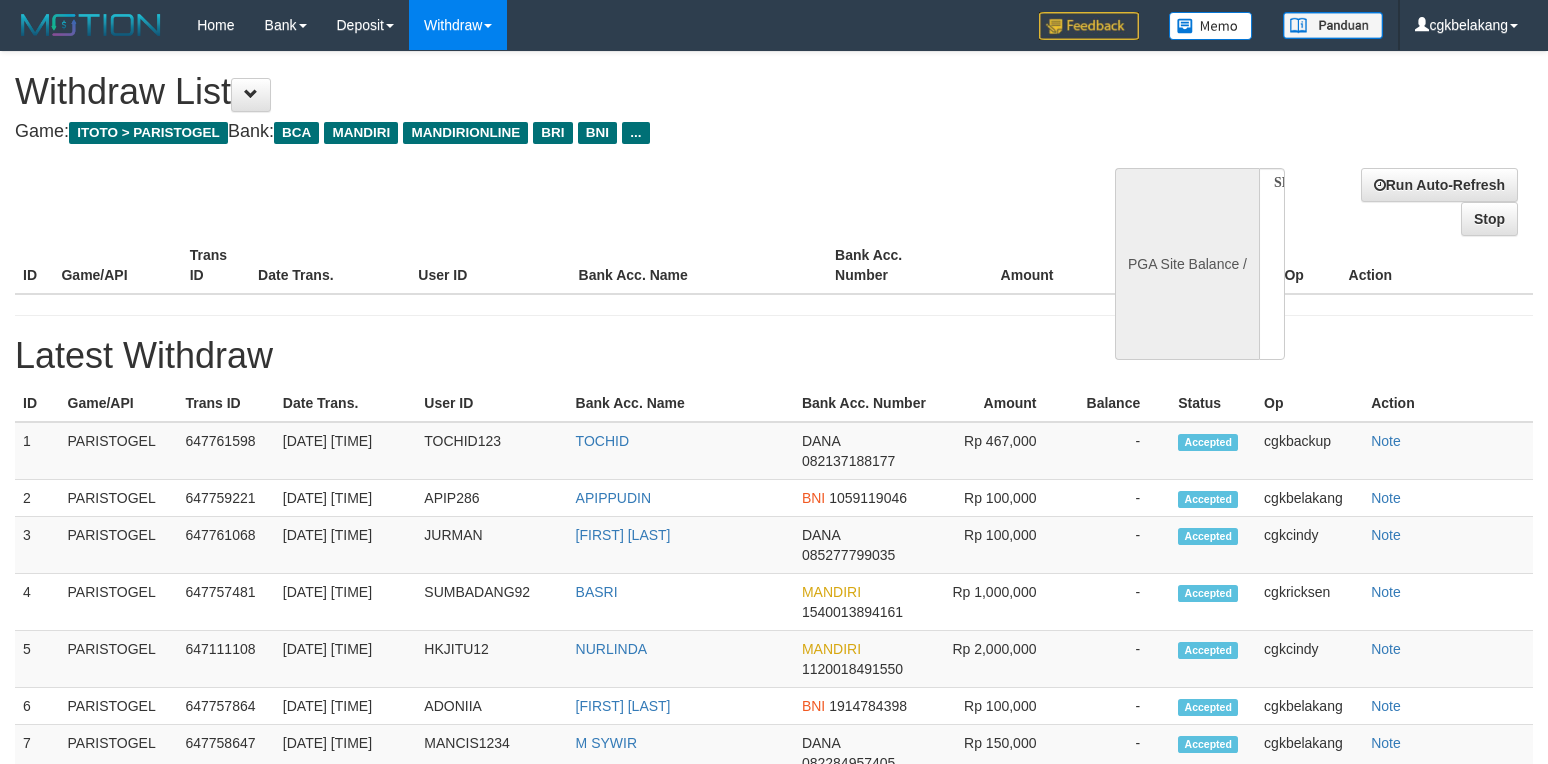 select 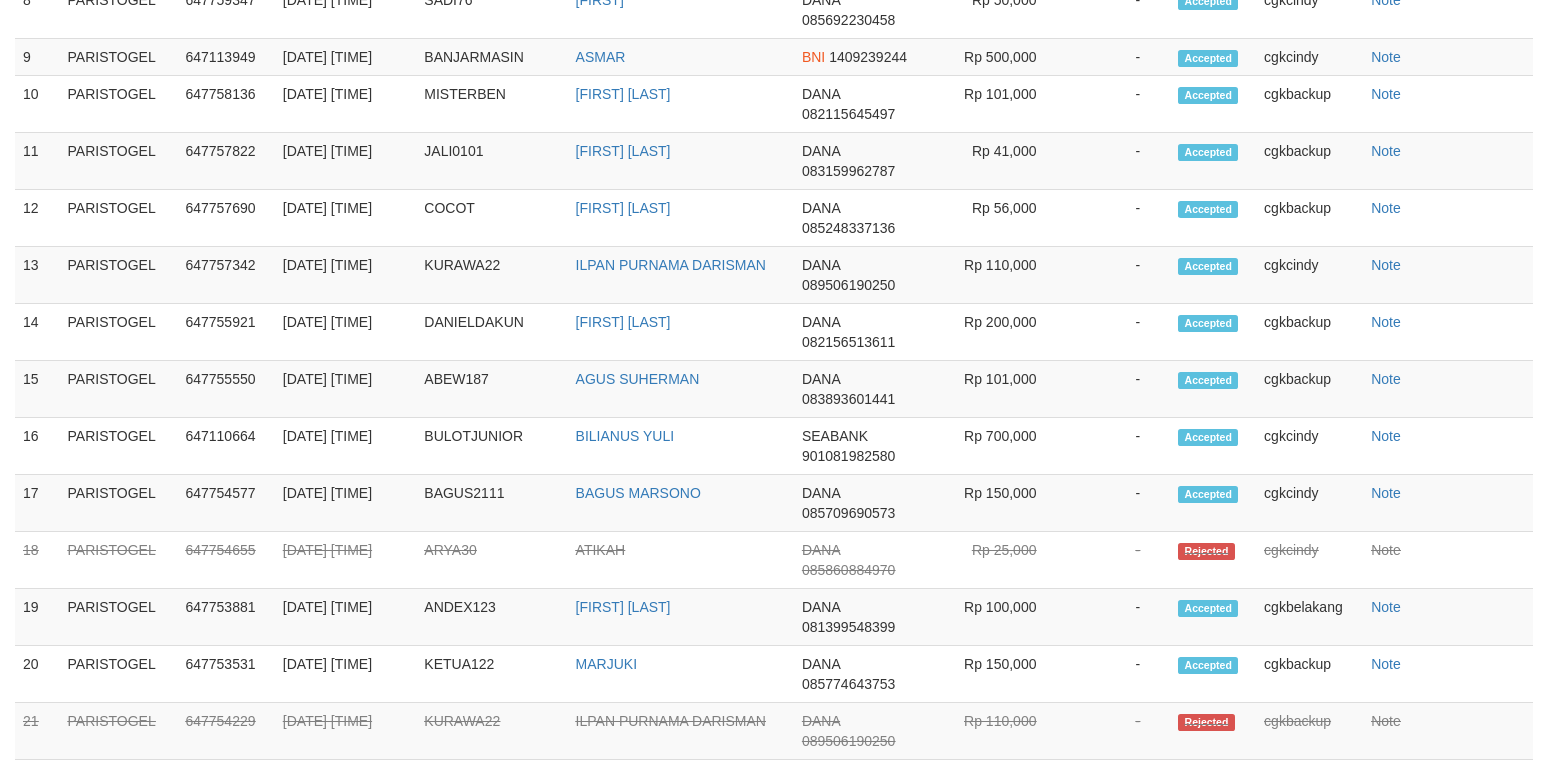 select on "**" 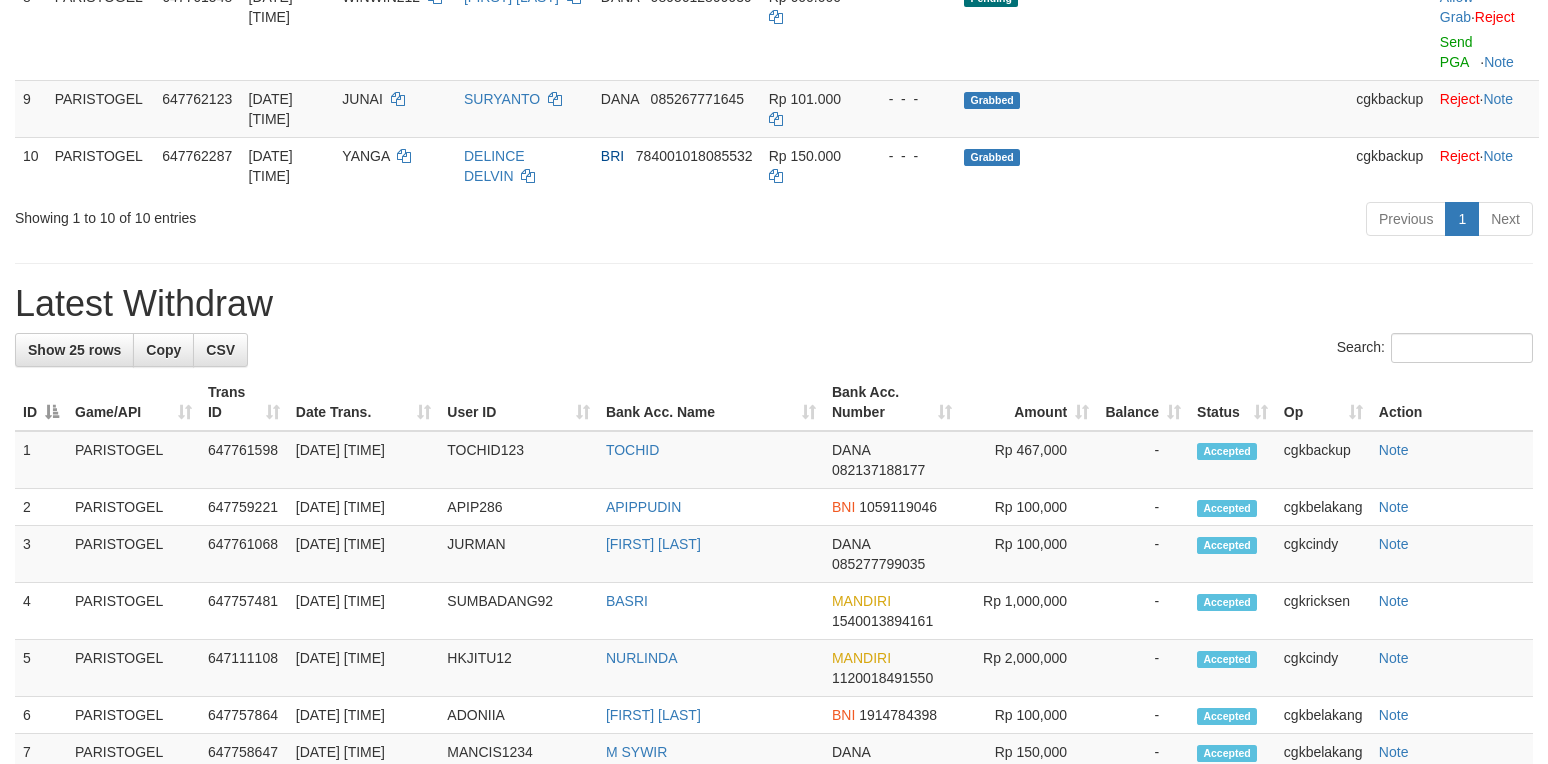 scroll, scrollTop: 800, scrollLeft: 0, axis: vertical 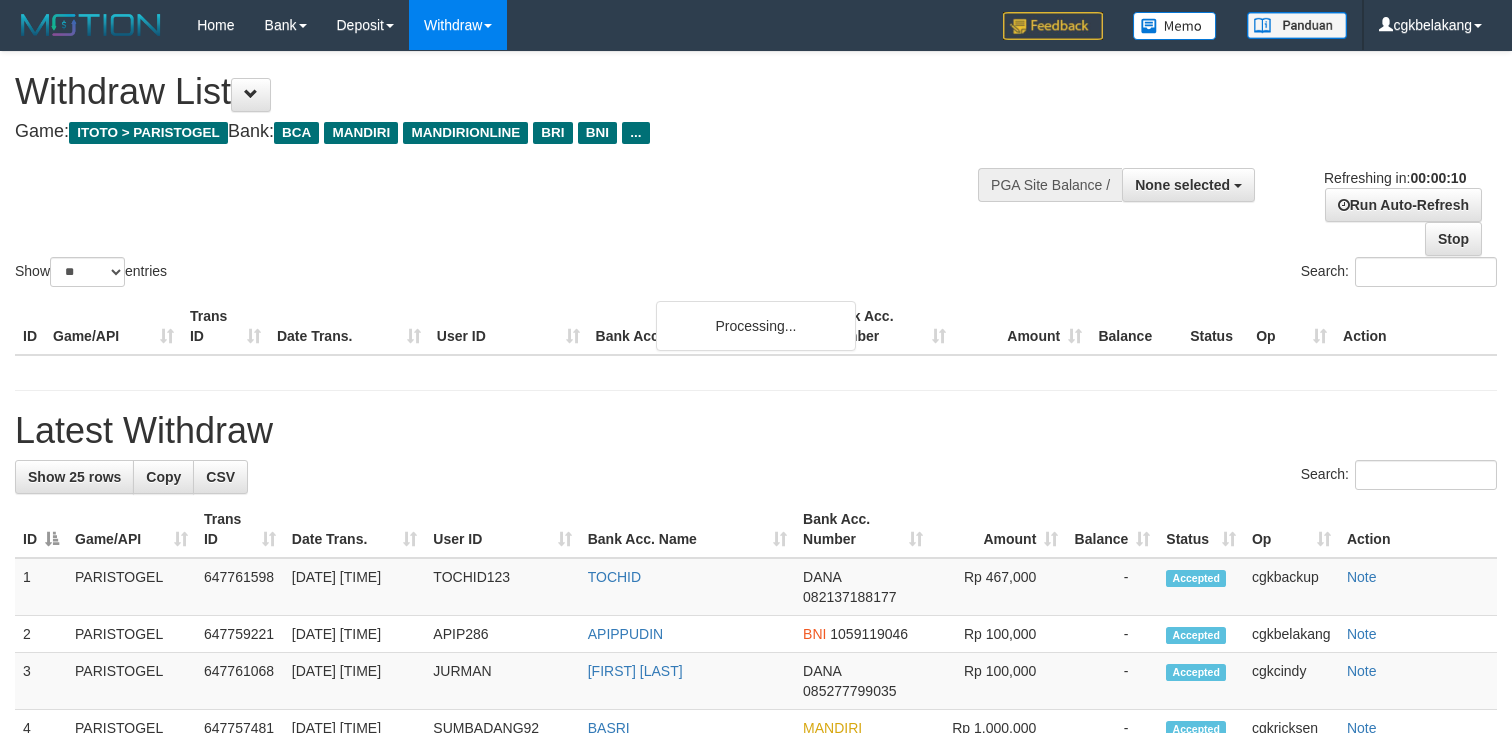 select 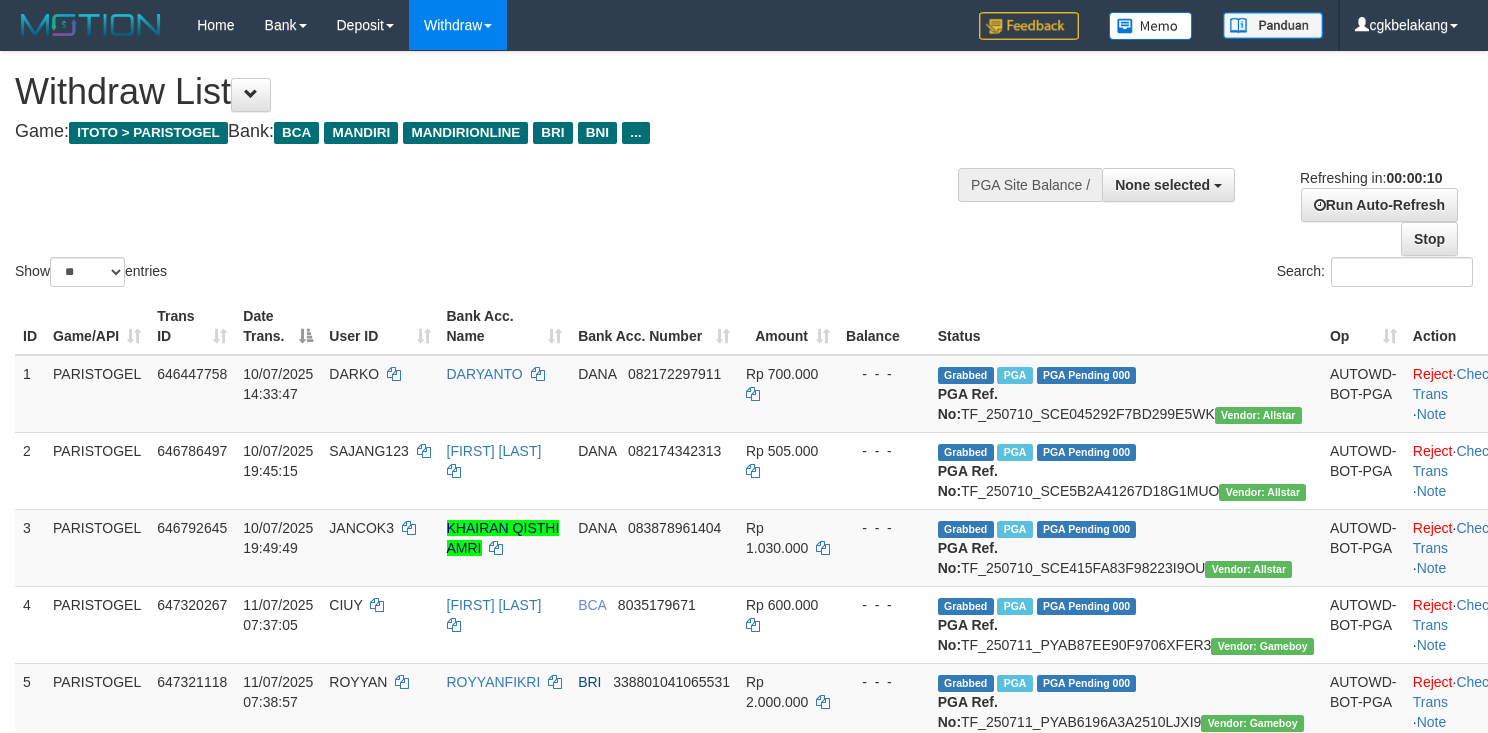 select 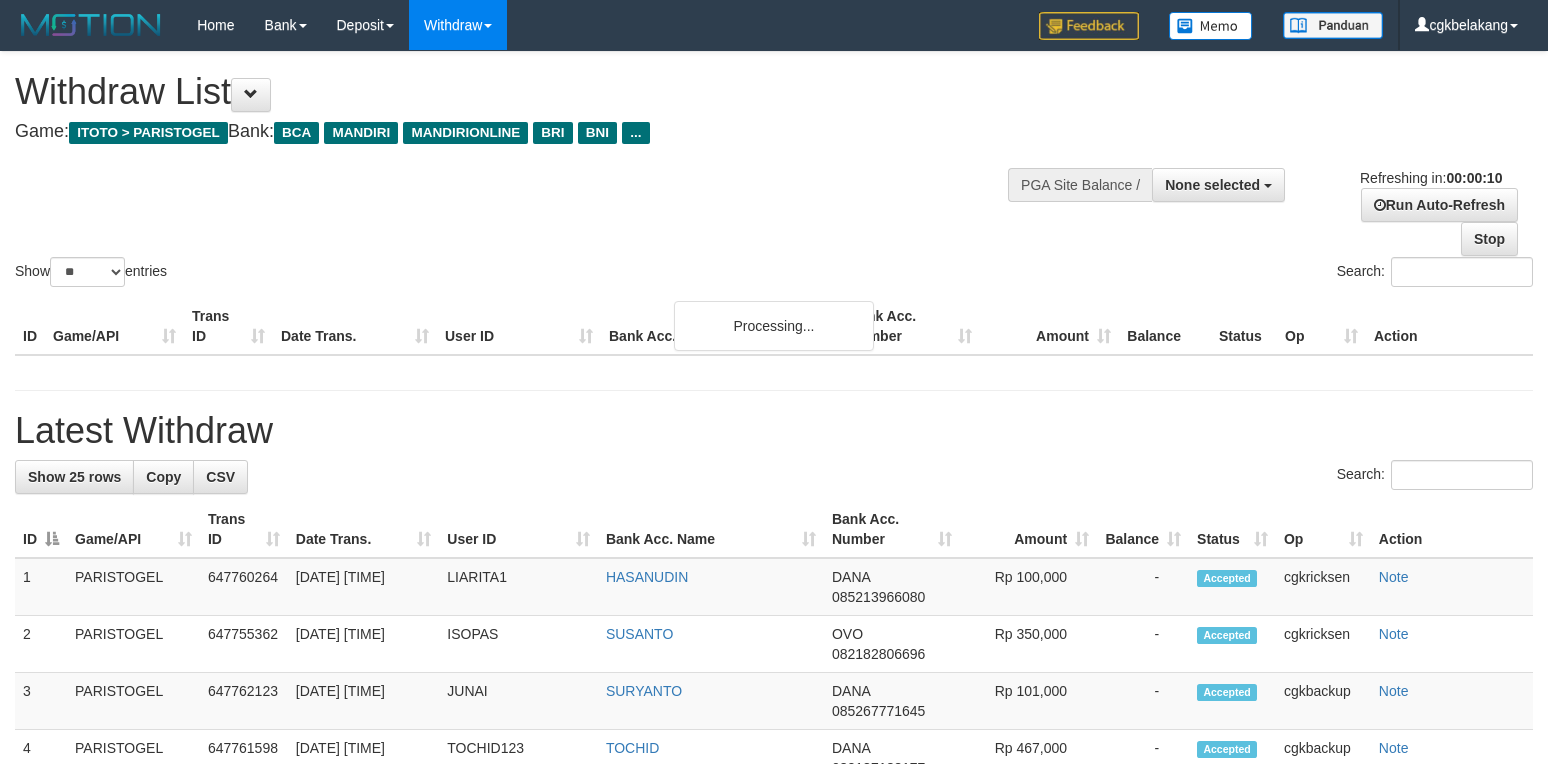 select 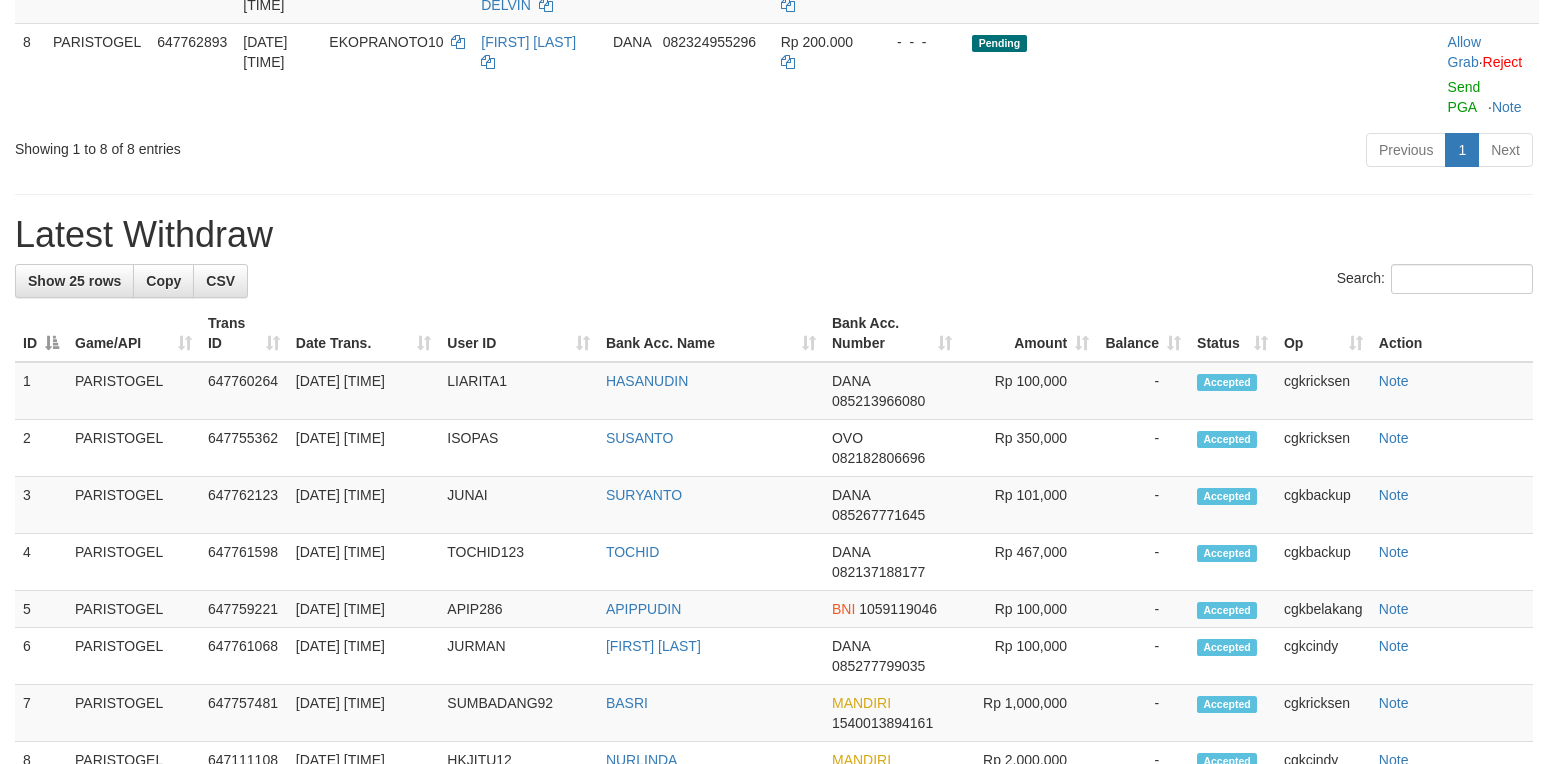 scroll, scrollTop: 800, scrollLeft: 0, axis: vertical 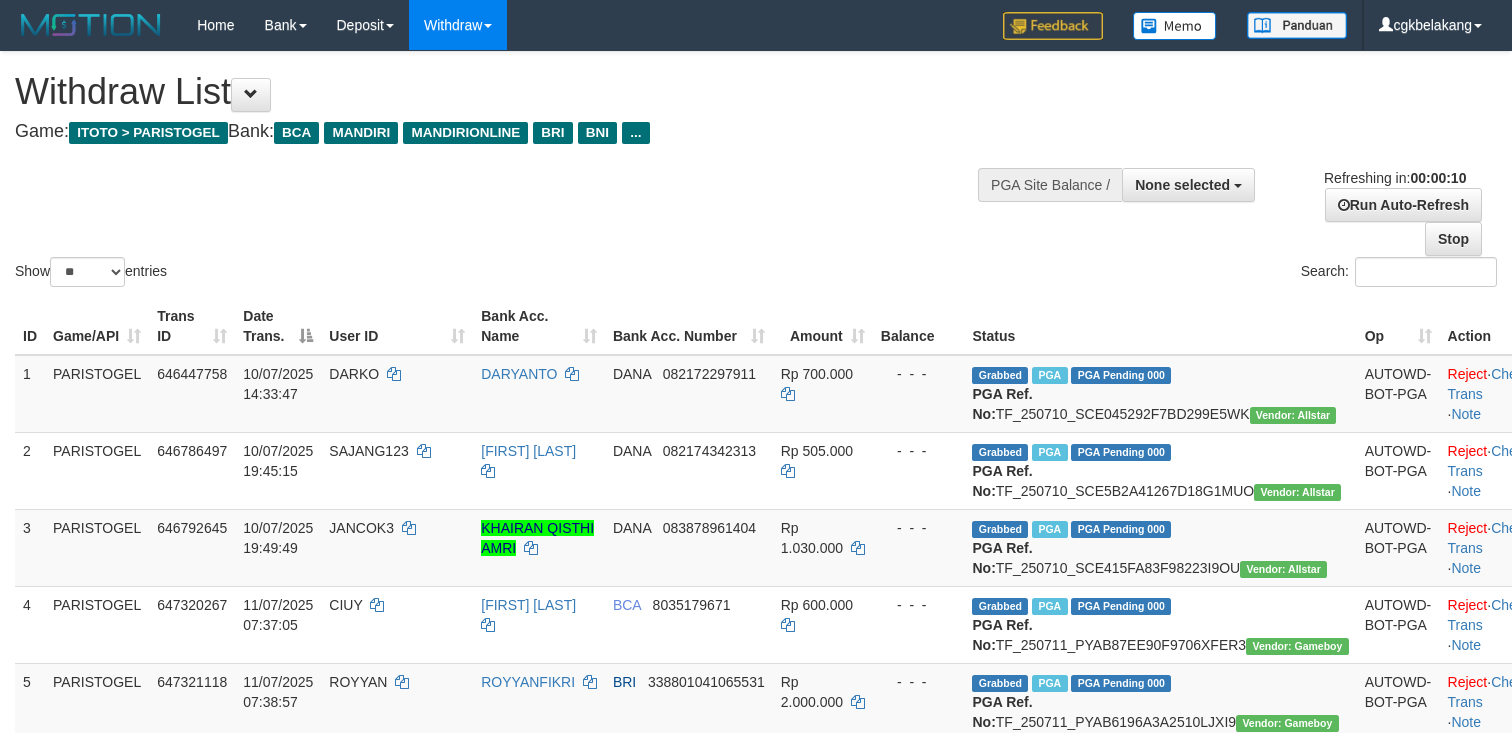select 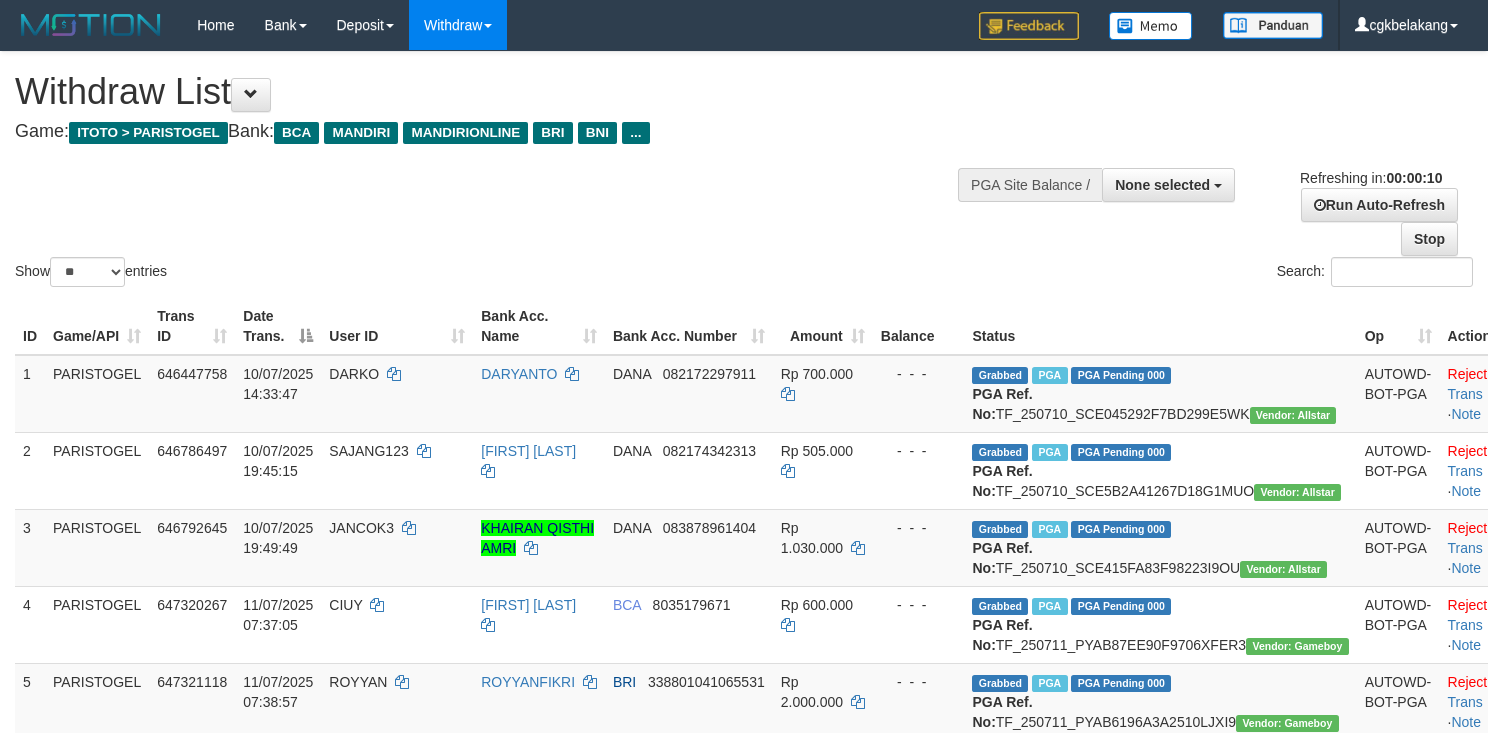 select 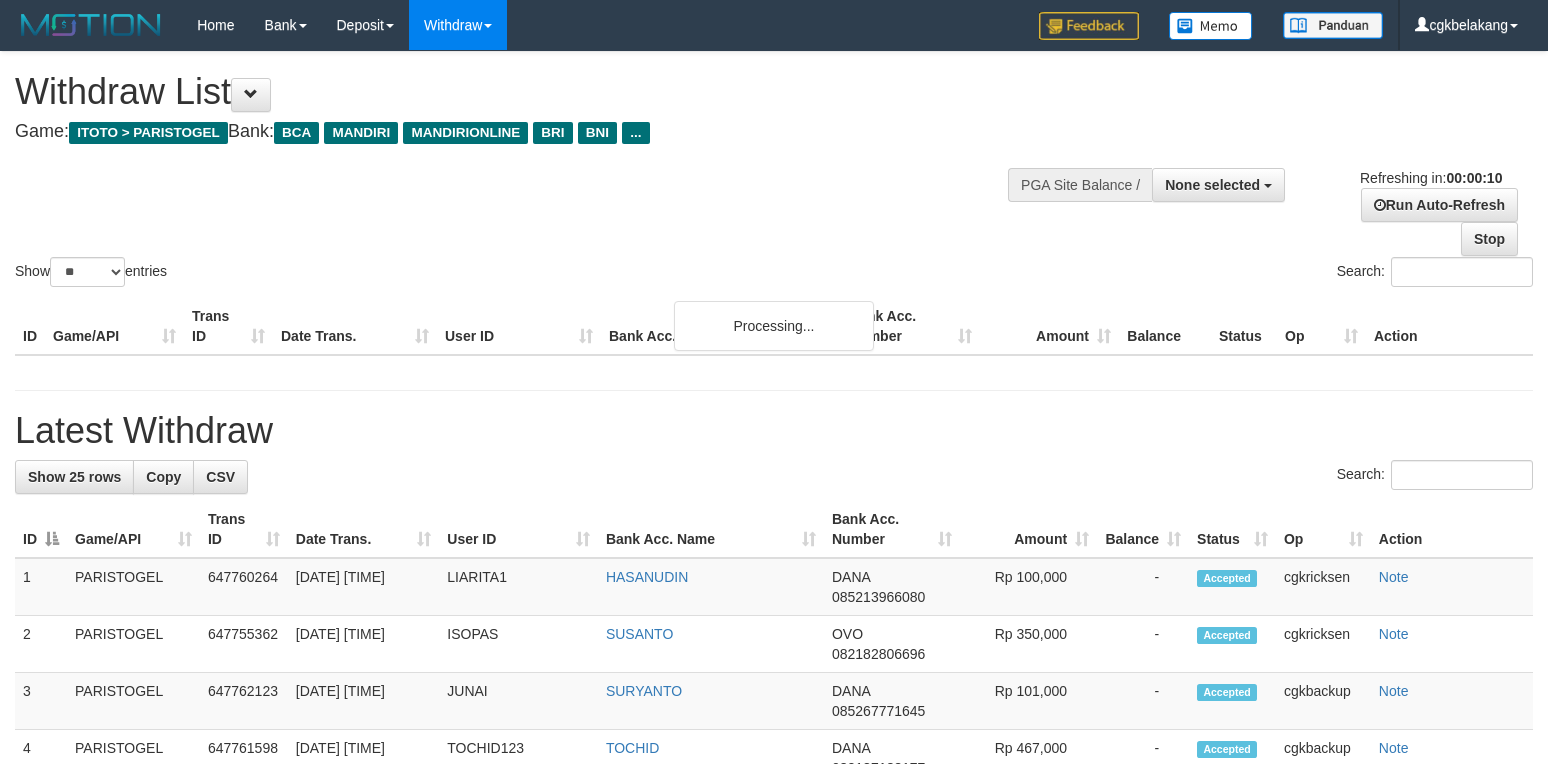 select 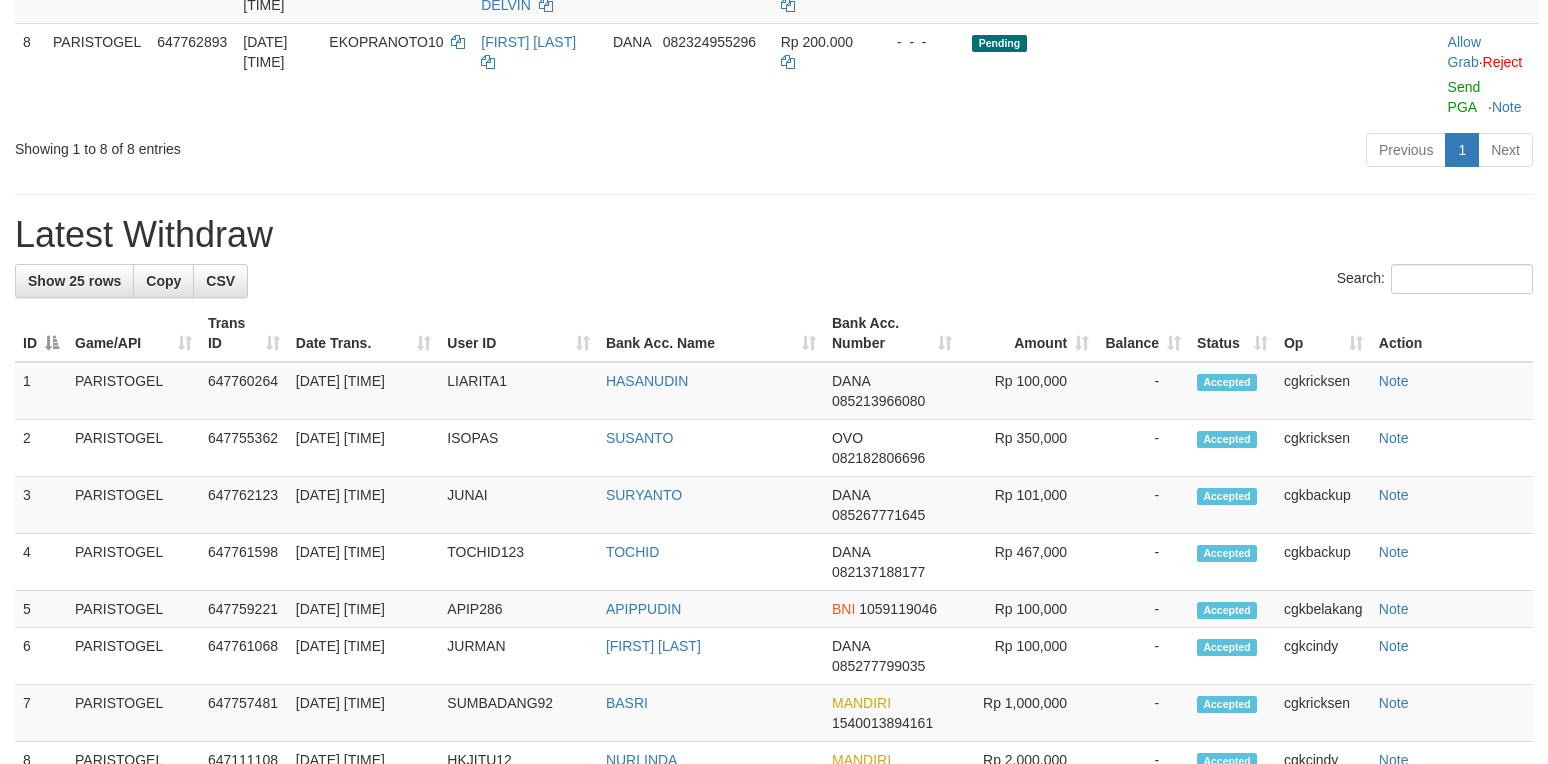 scroll, scrollTop: 800, scrollLeft: 0, axis: vertical 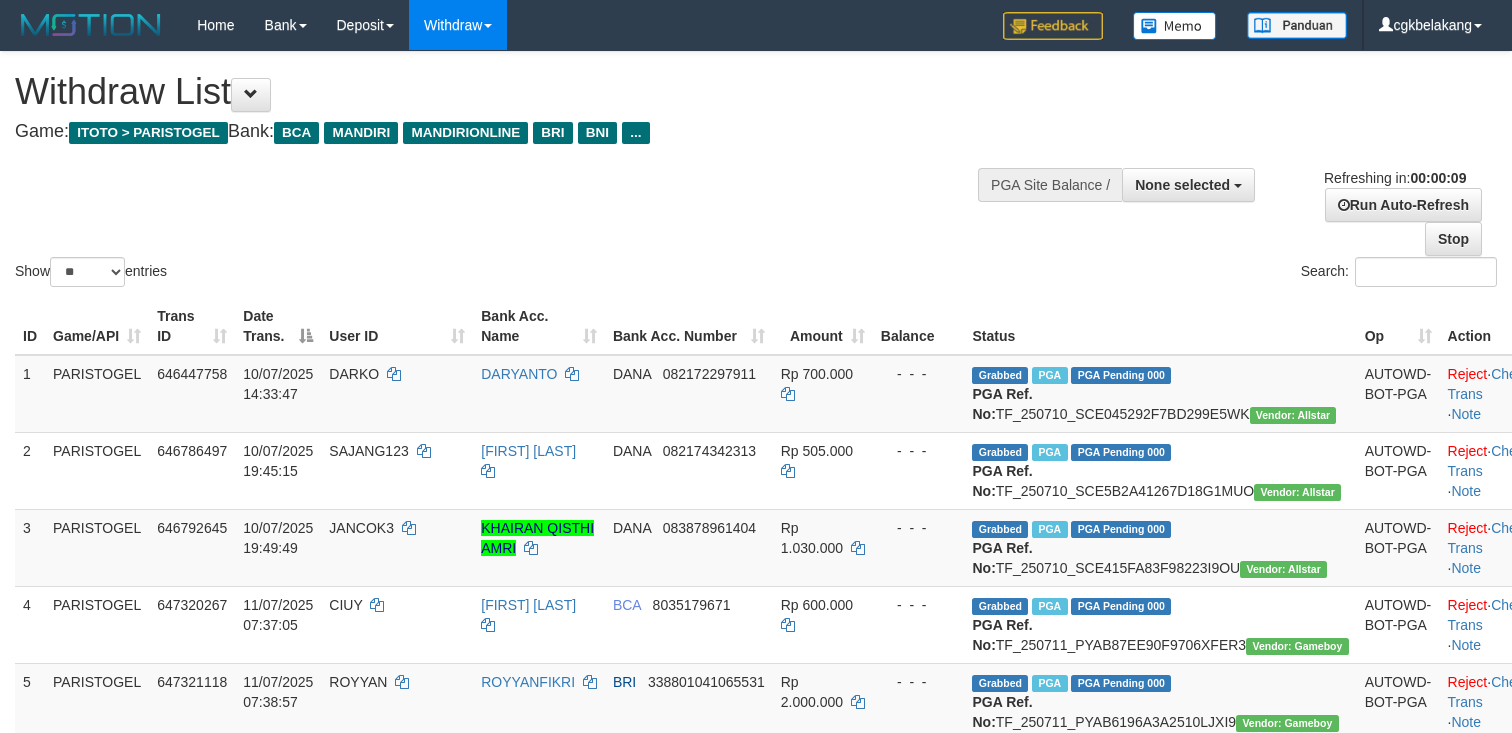 select 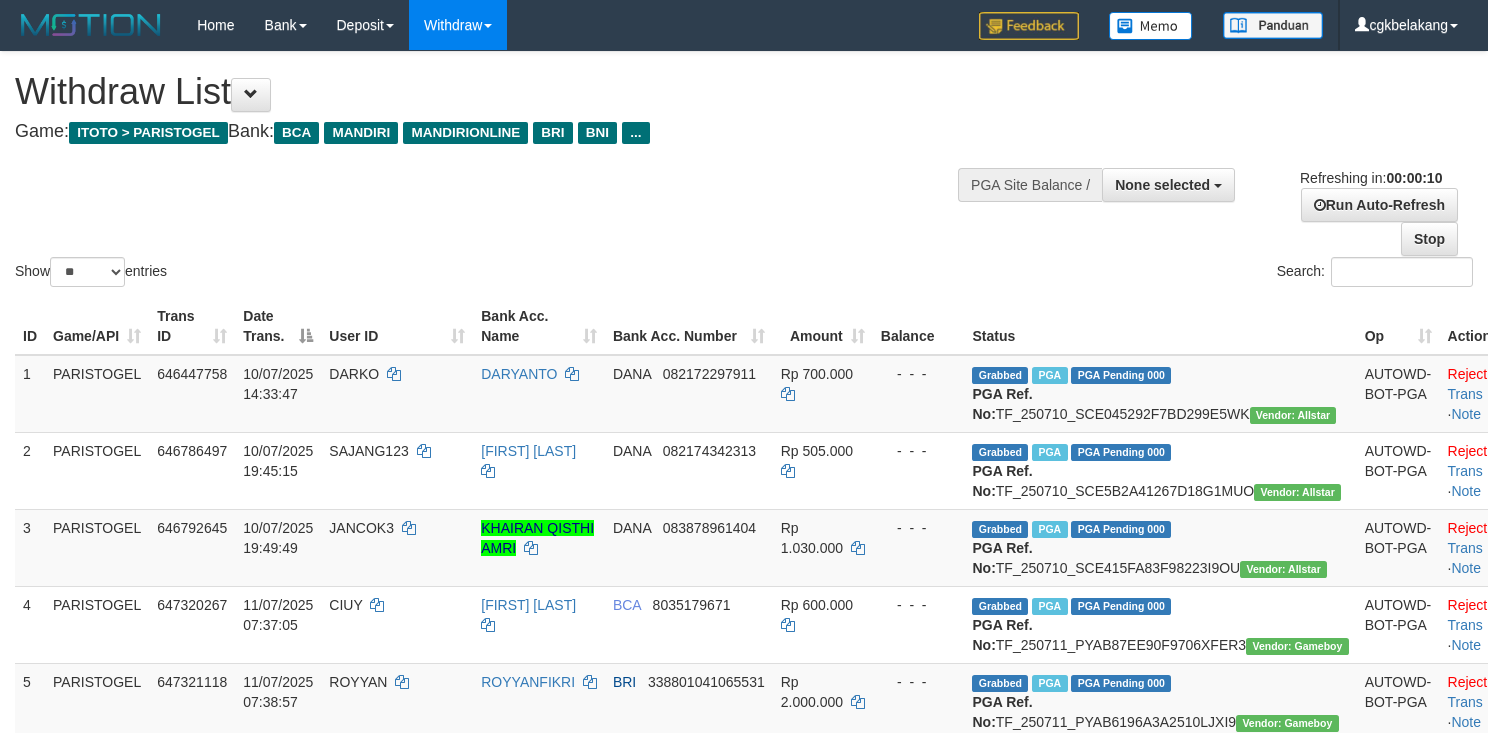 select 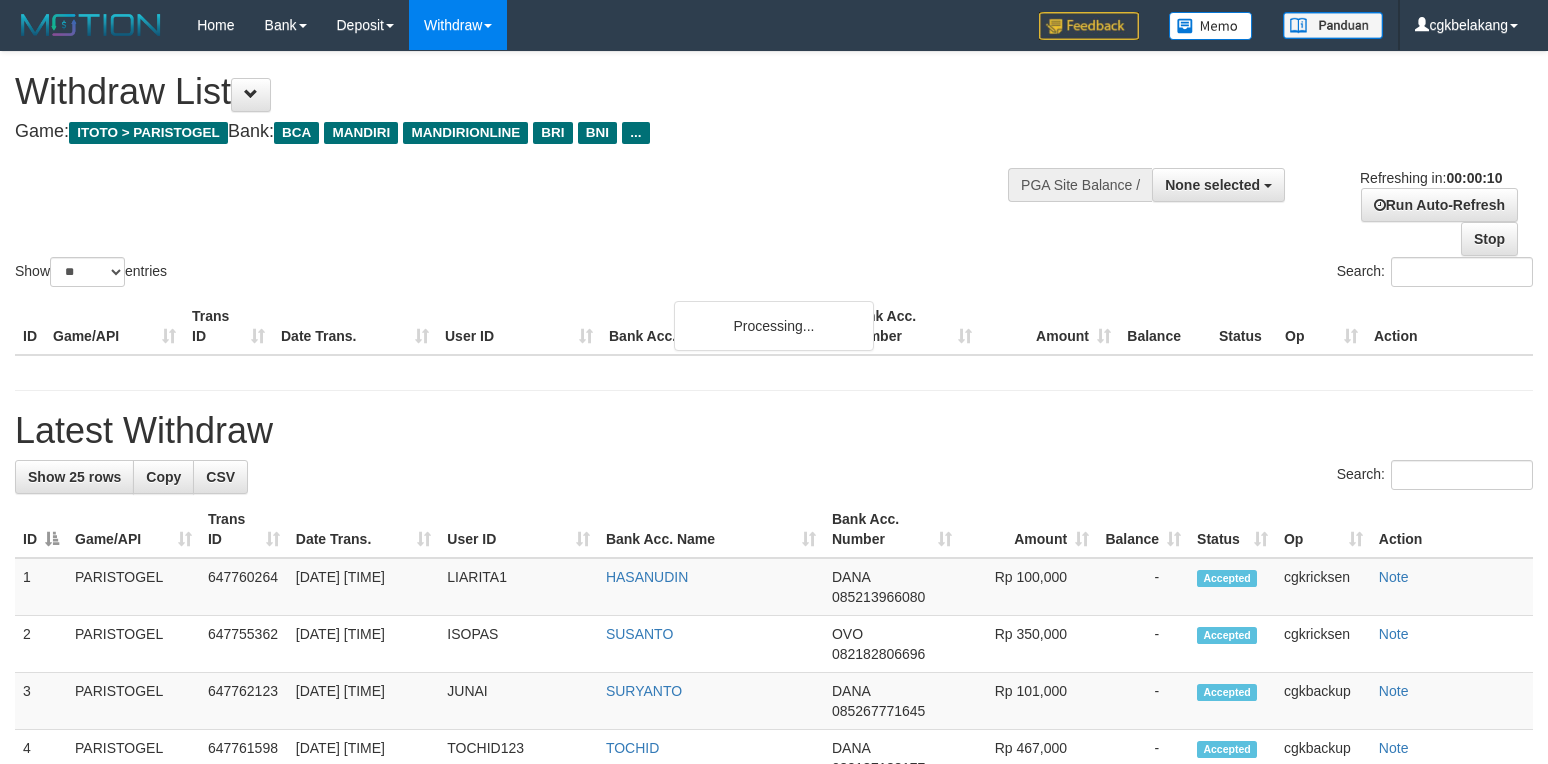 select 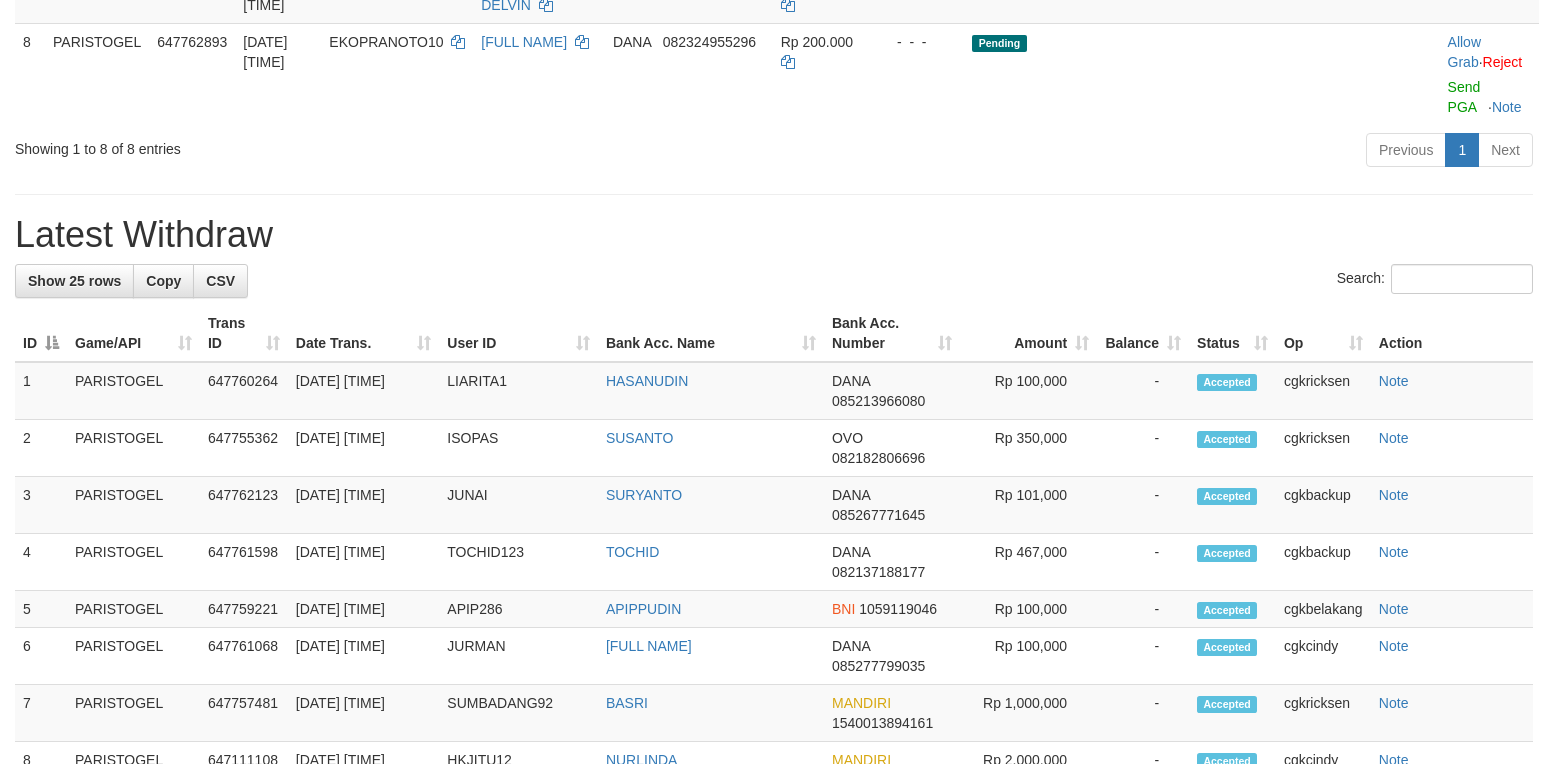 scroll, scrollTop: 800, scrollLeft: 0, axis: vertical 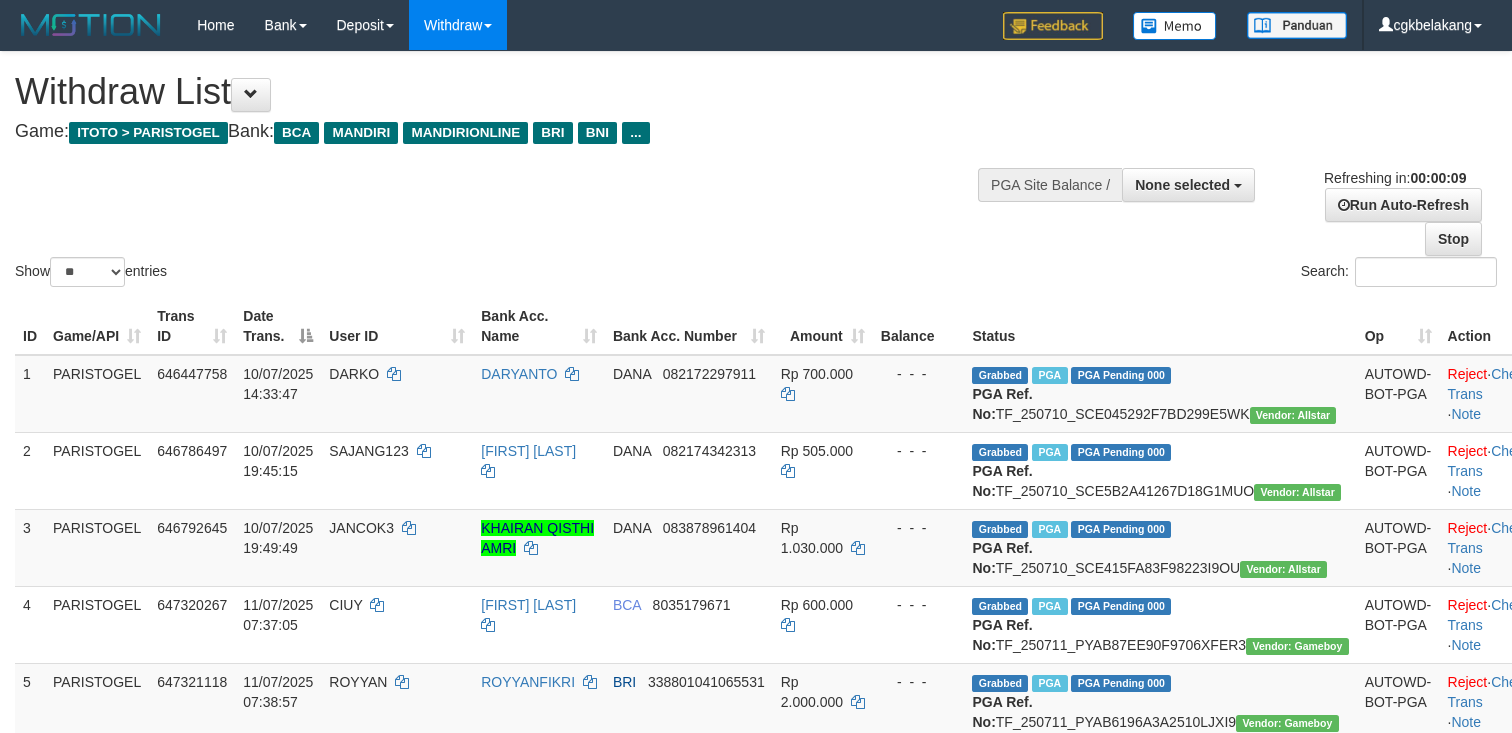 select 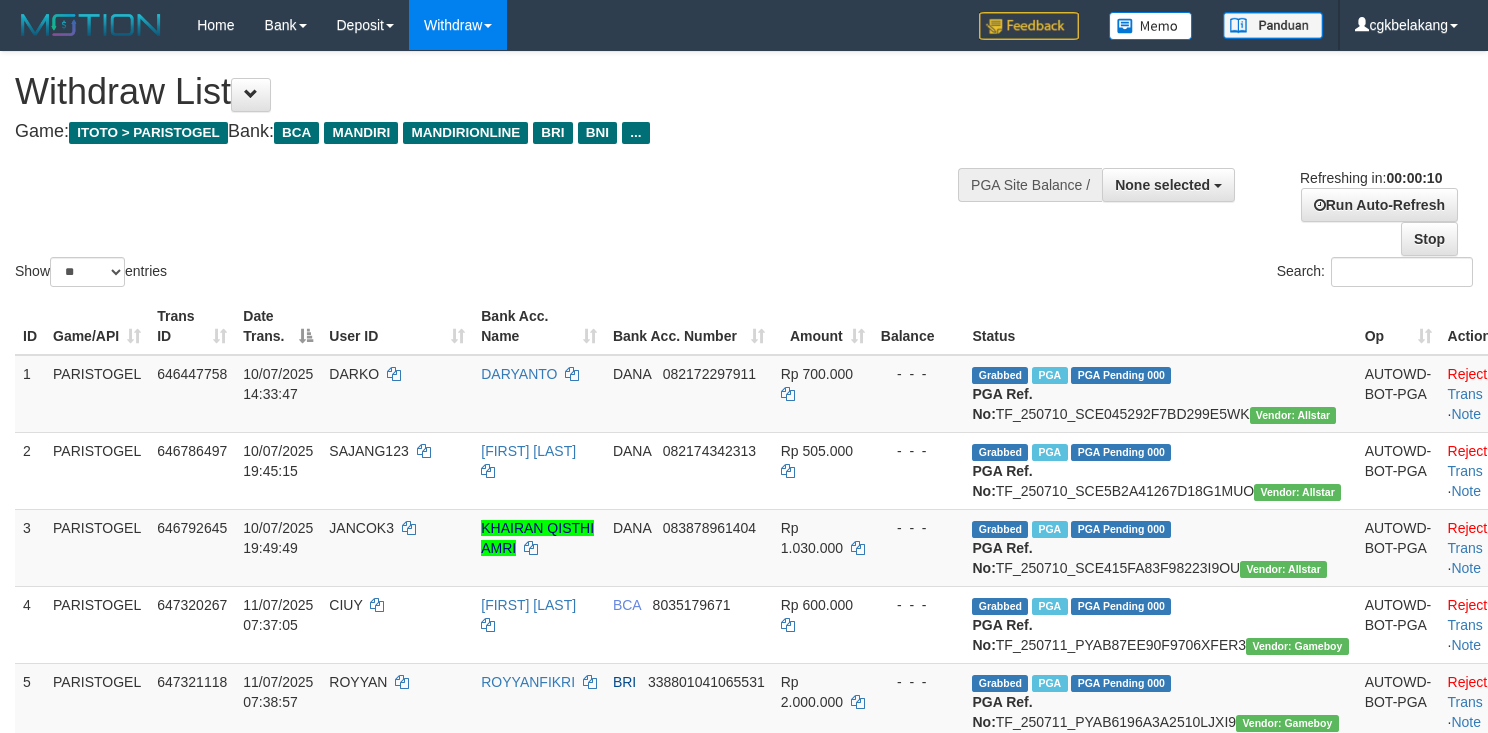 select 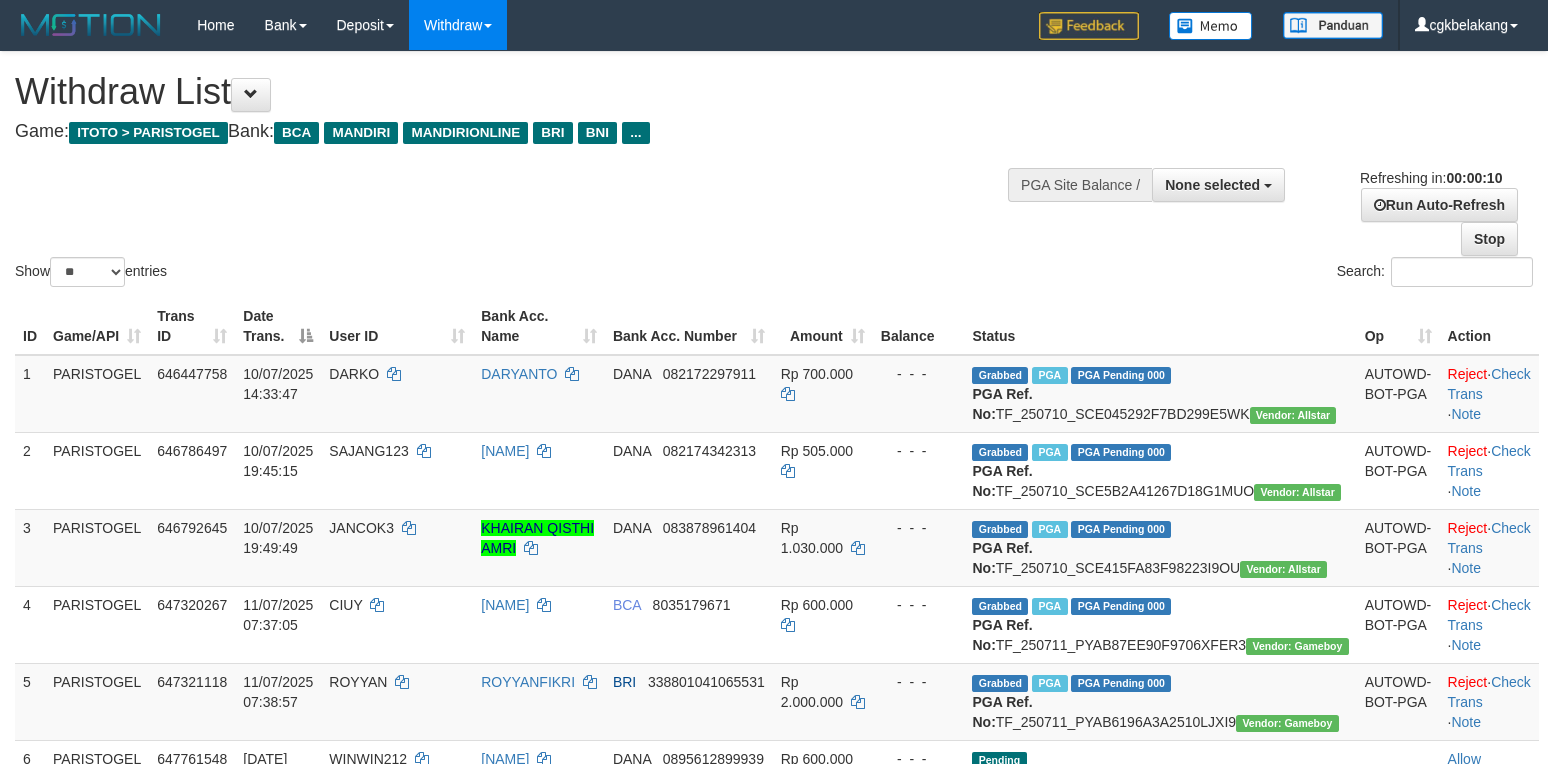 select 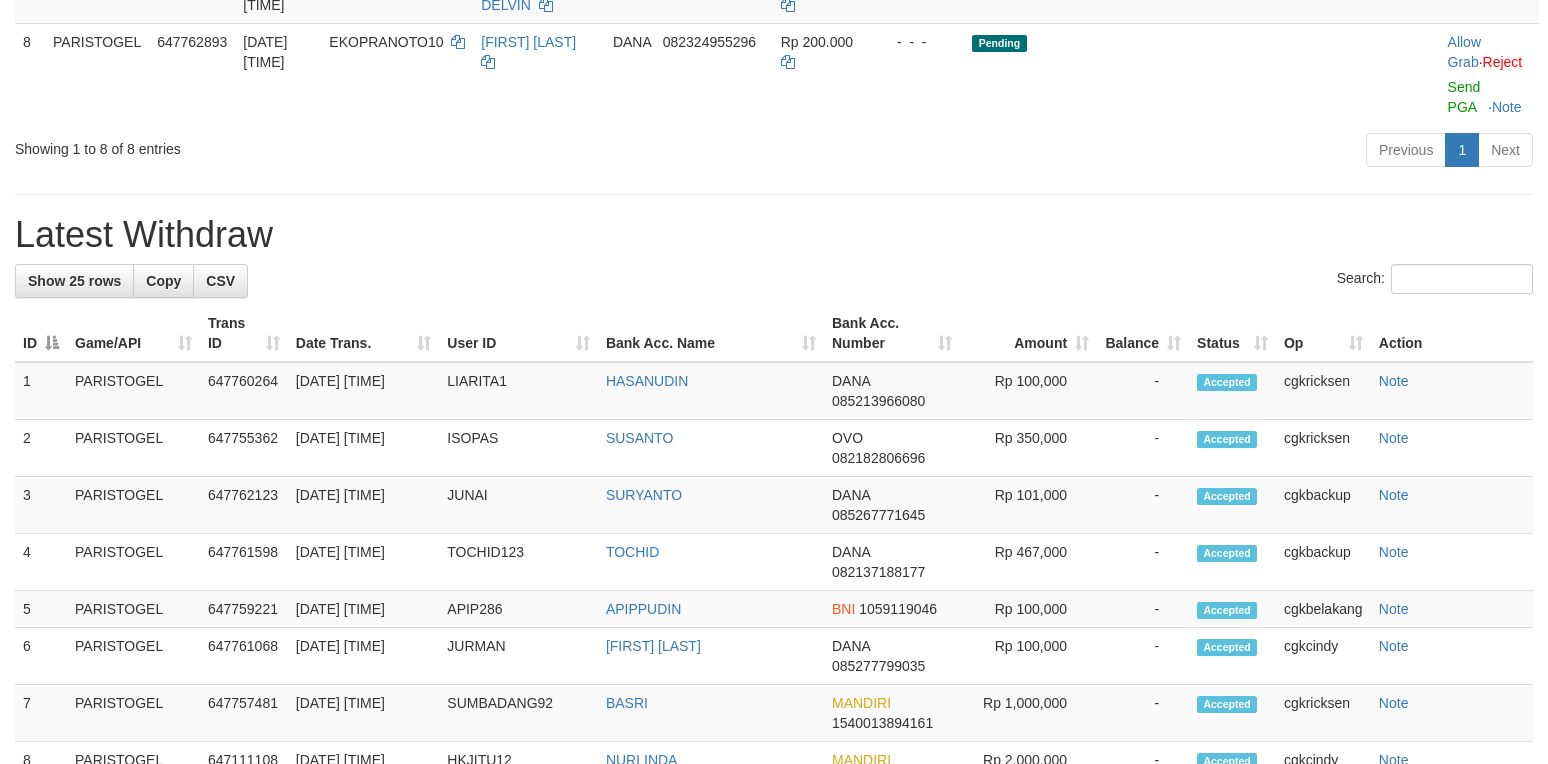 scroll, scrollTop: 800, scrollLeft: 0, axis: vertical 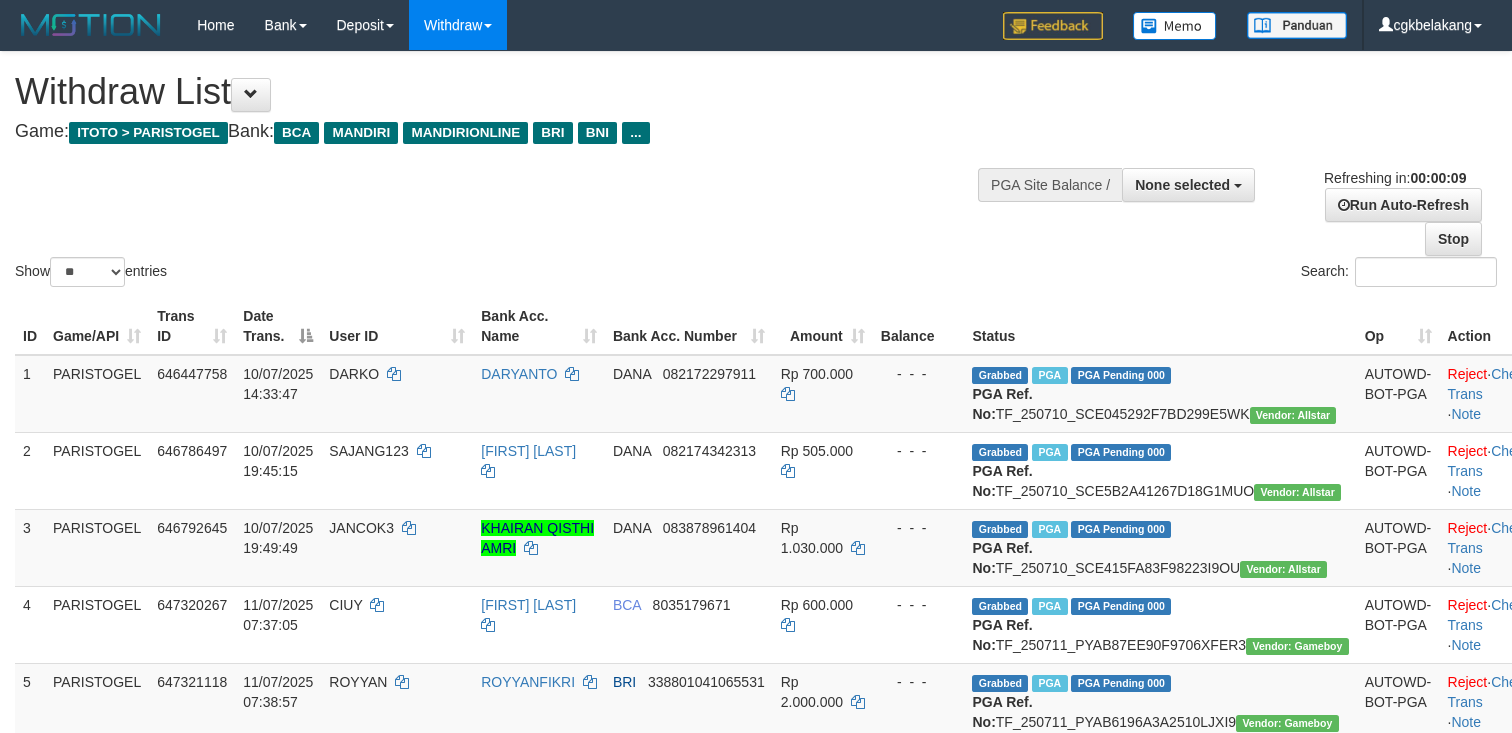 select 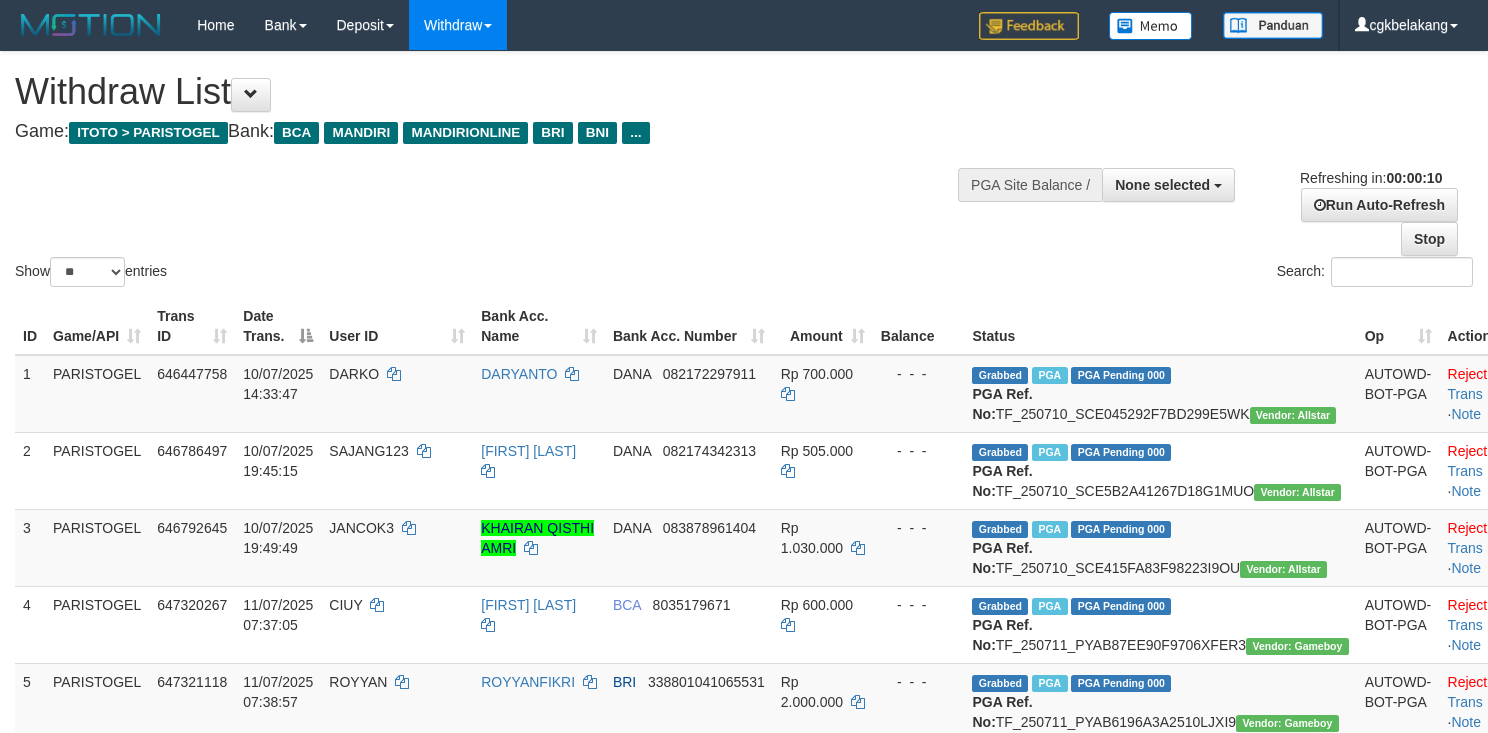 select 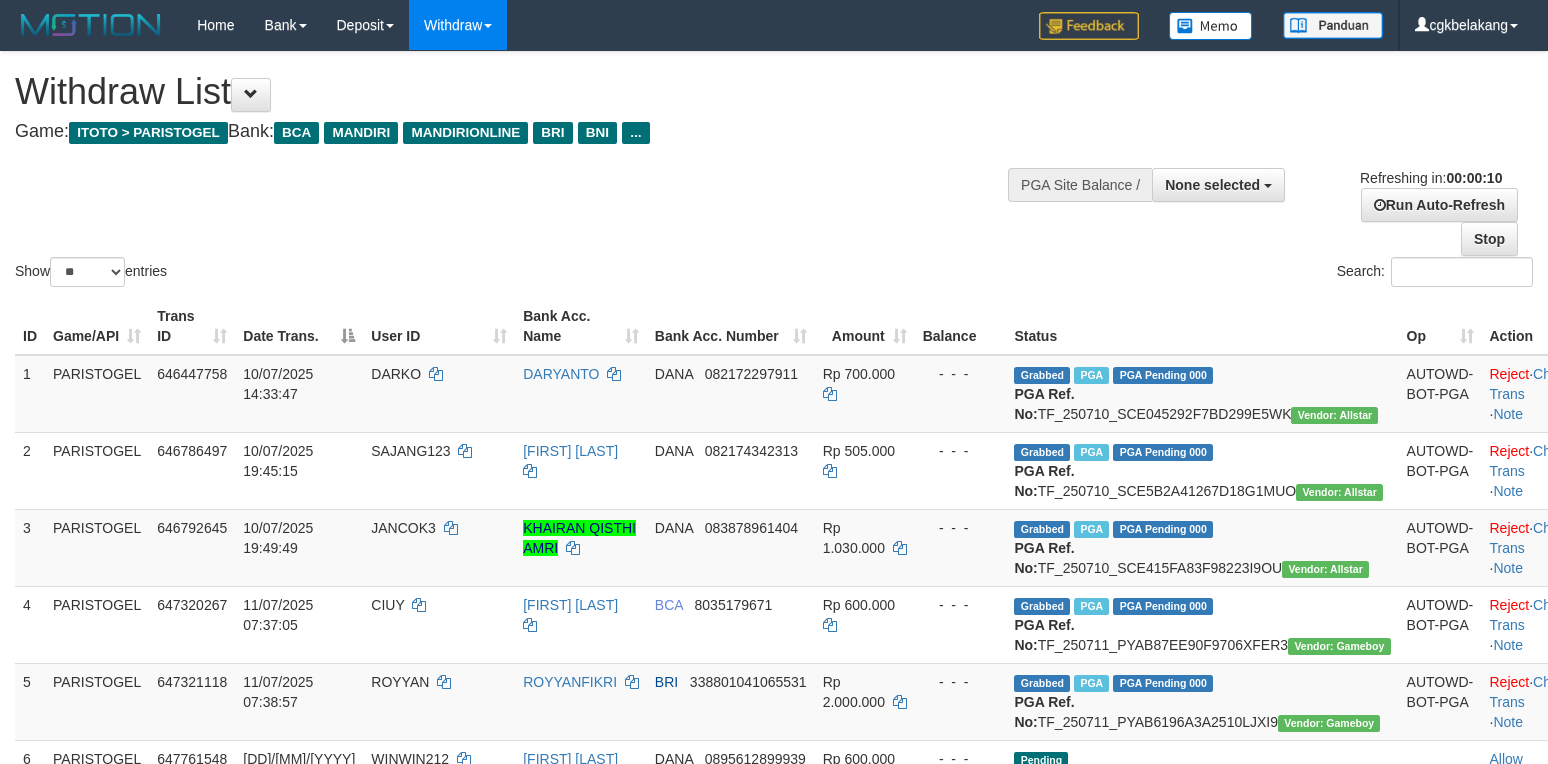 select 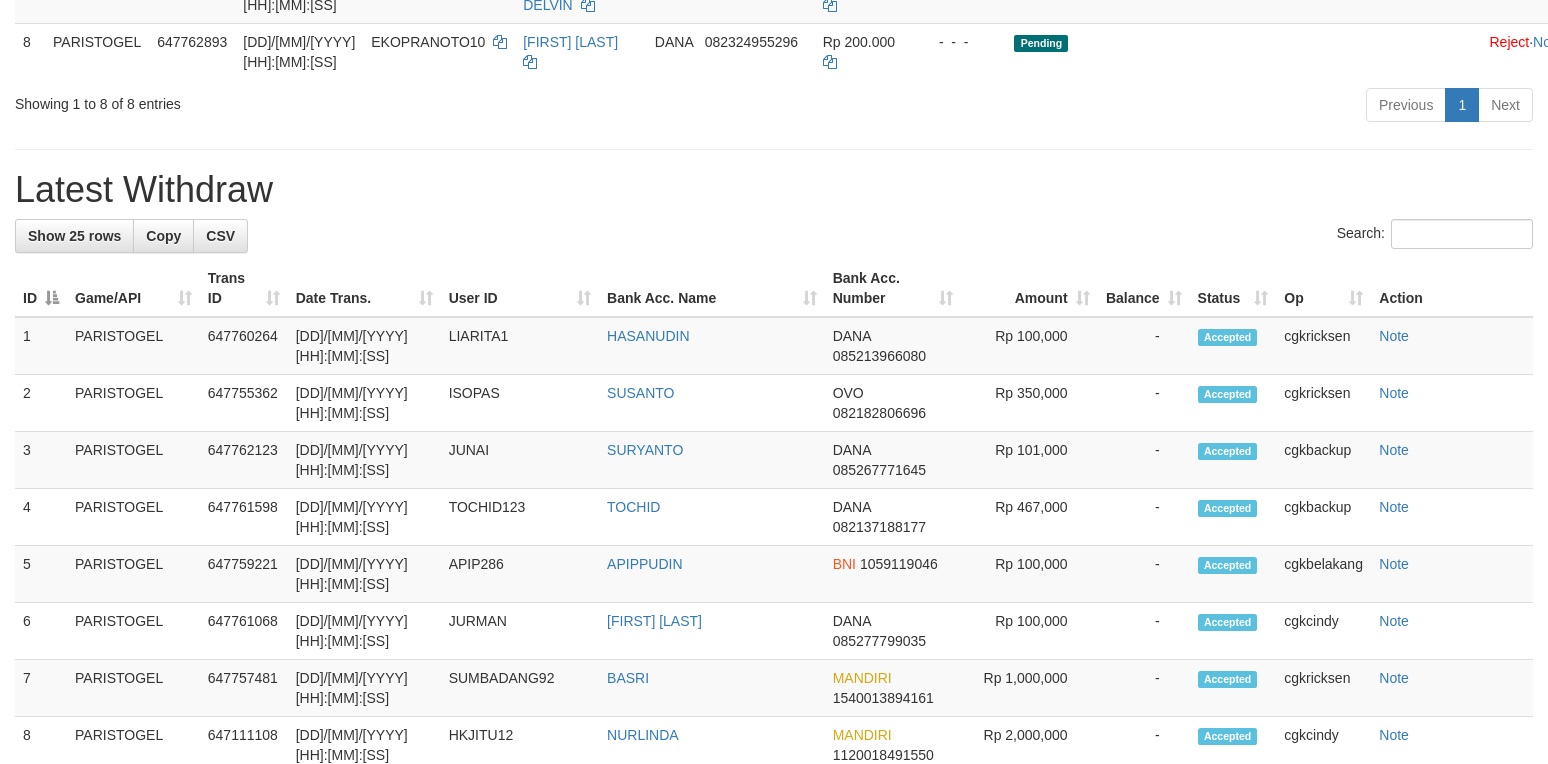 scroll, scrollTop: 800, scrollLeft: 0, axis: vertical 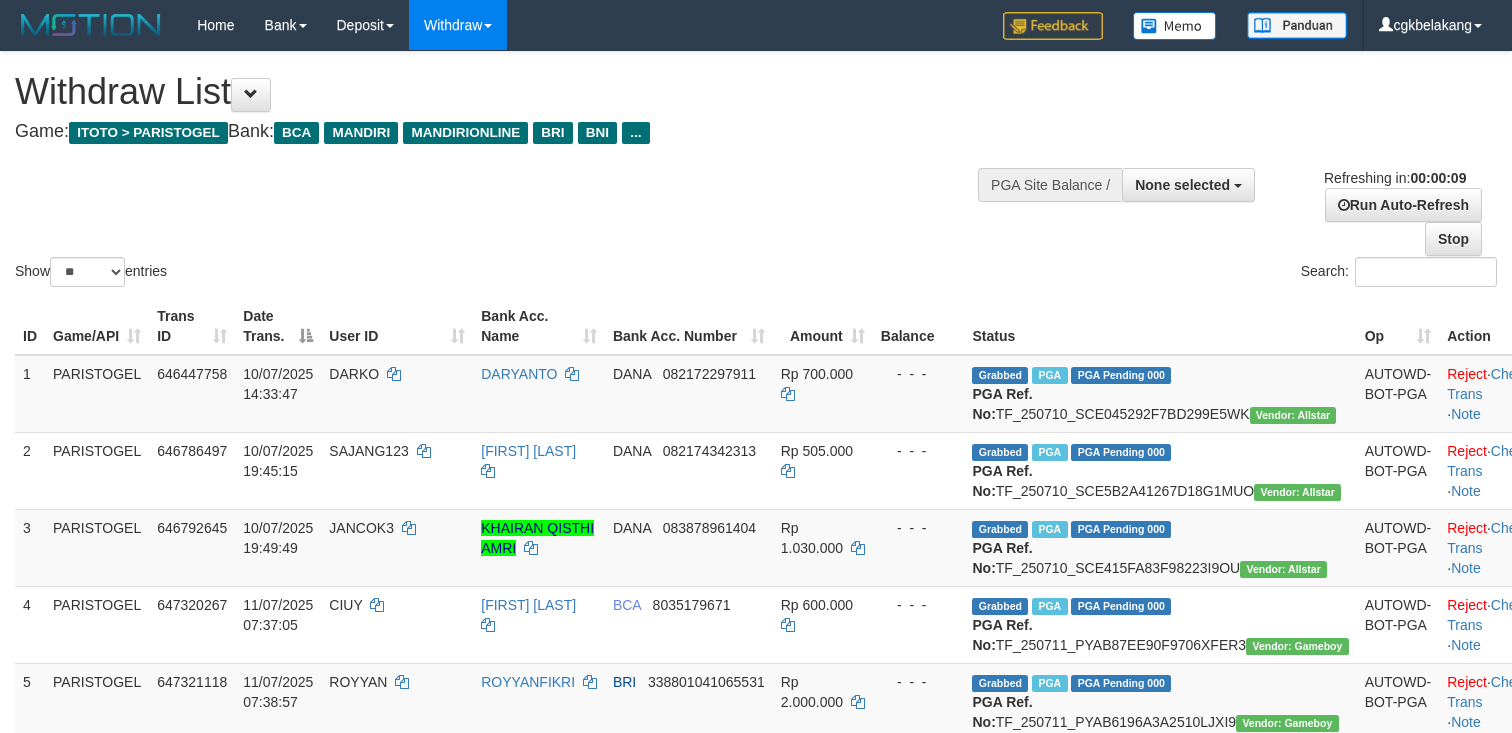 select 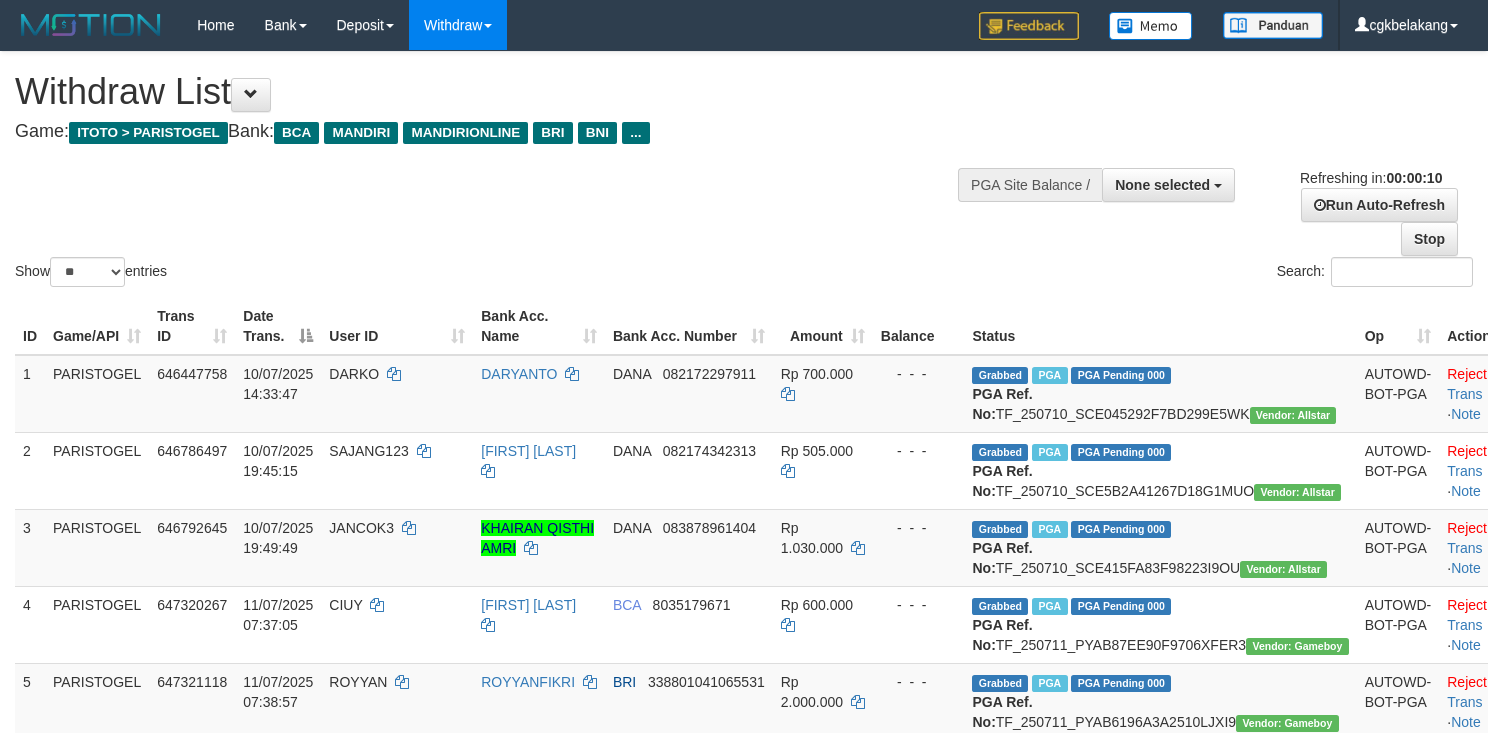 select 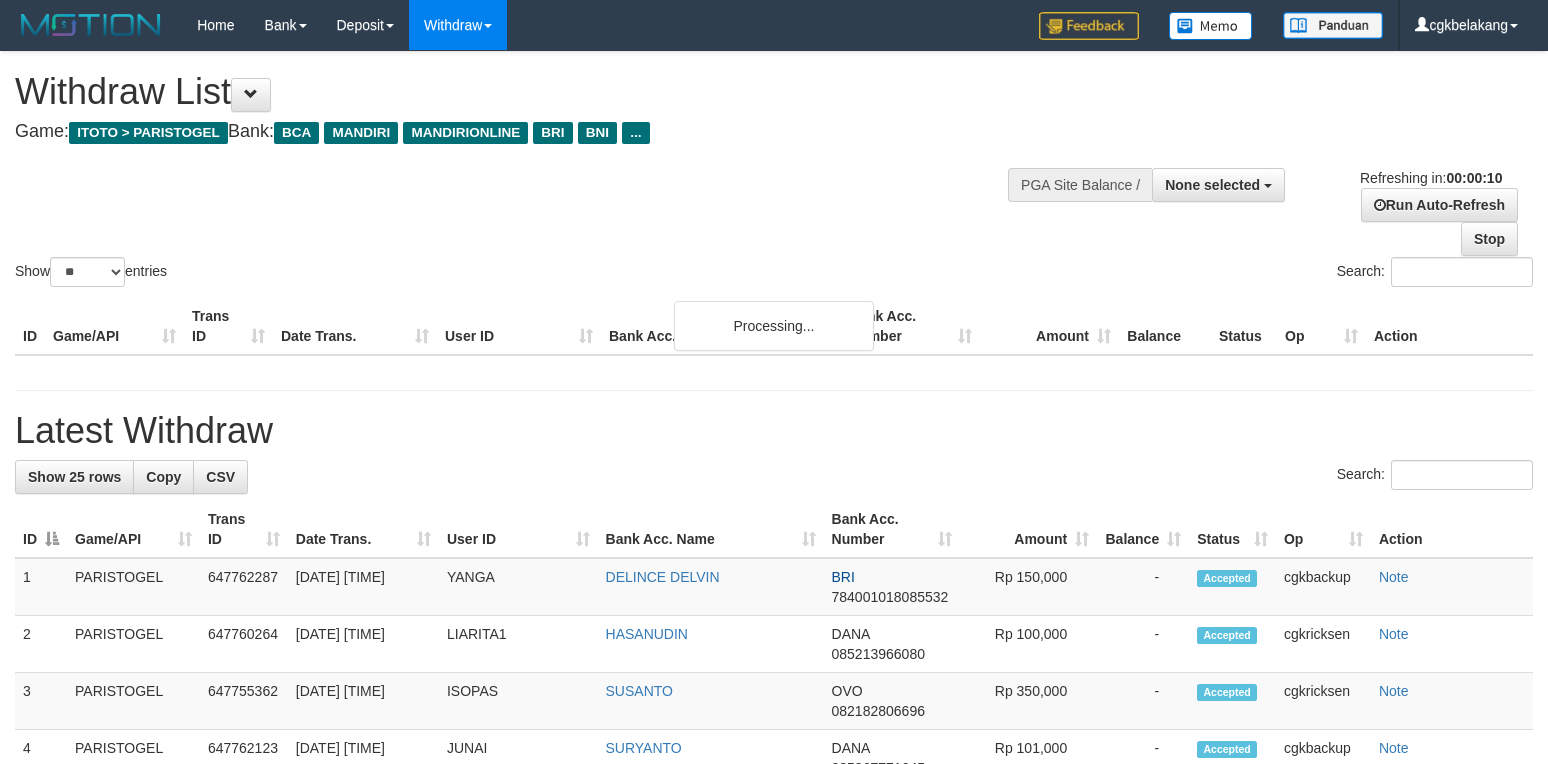 select 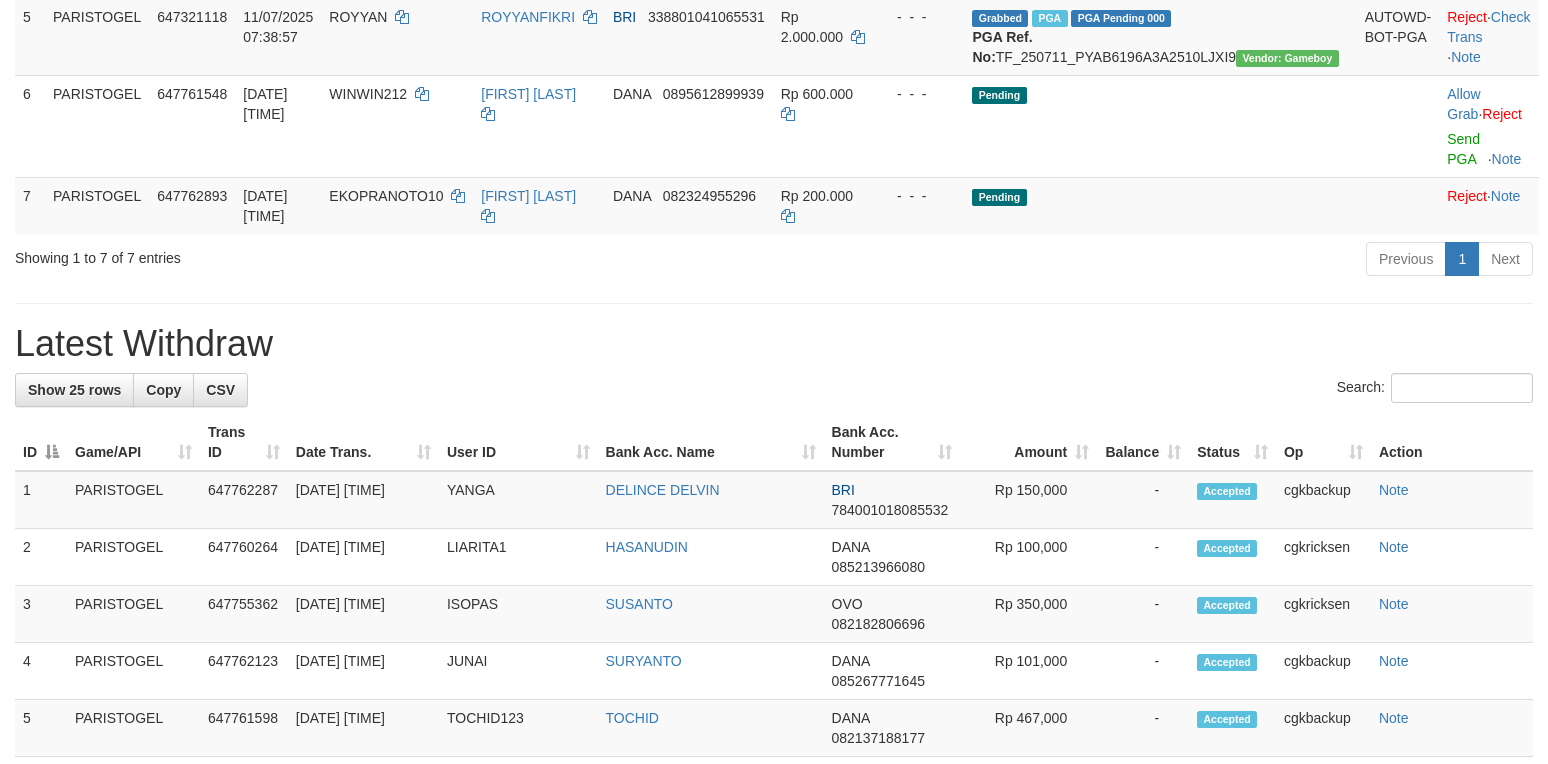 scroll, scrollTop: 666, scrollLeft: 0, axis: vertical 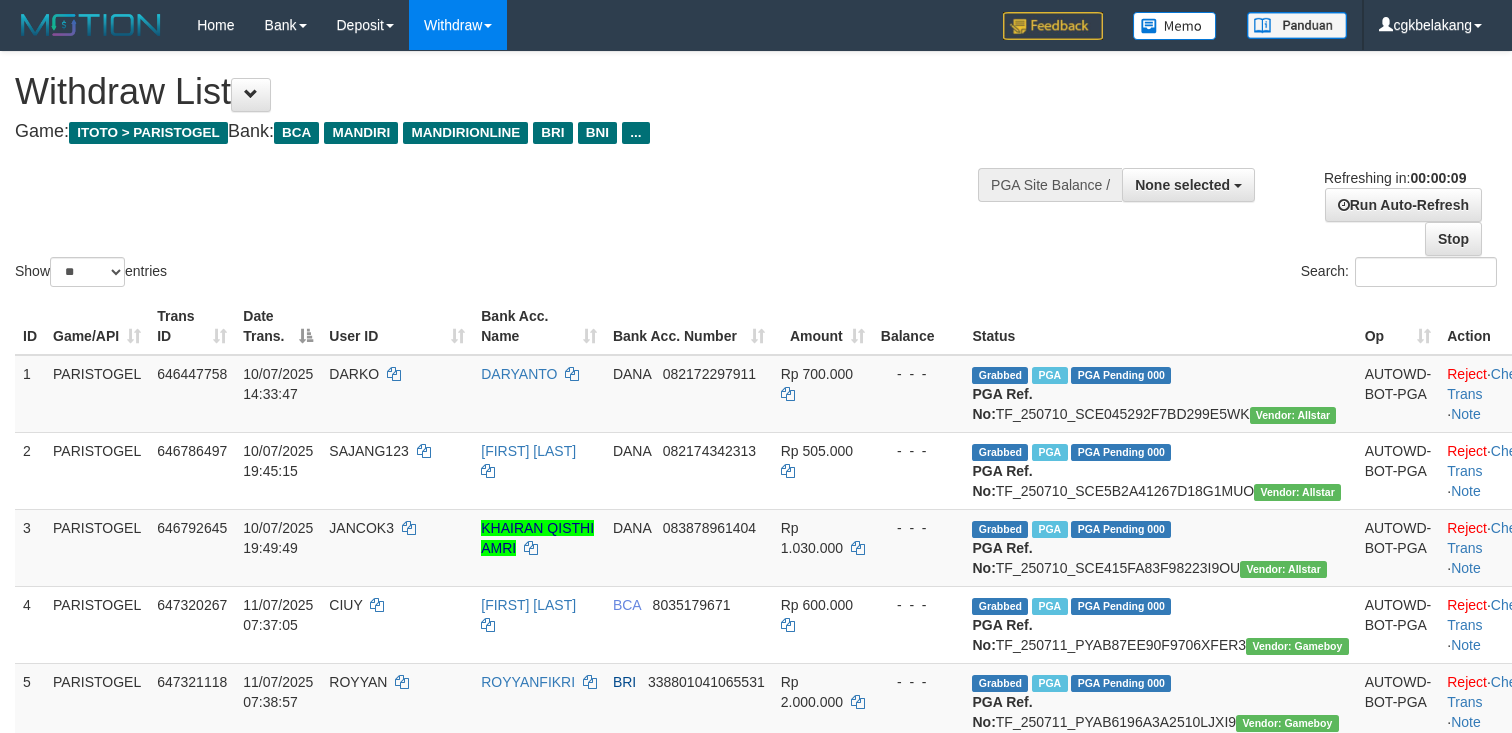 select 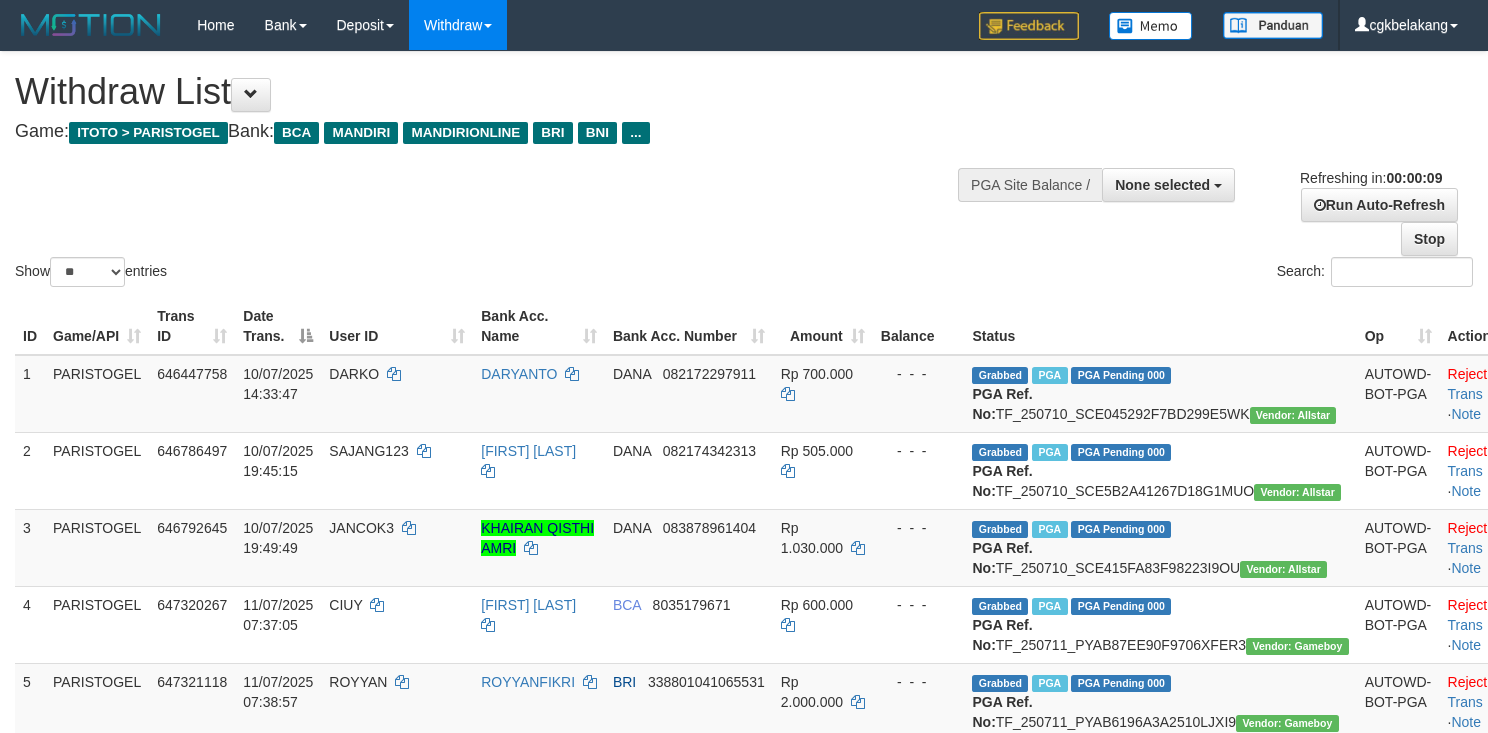 select 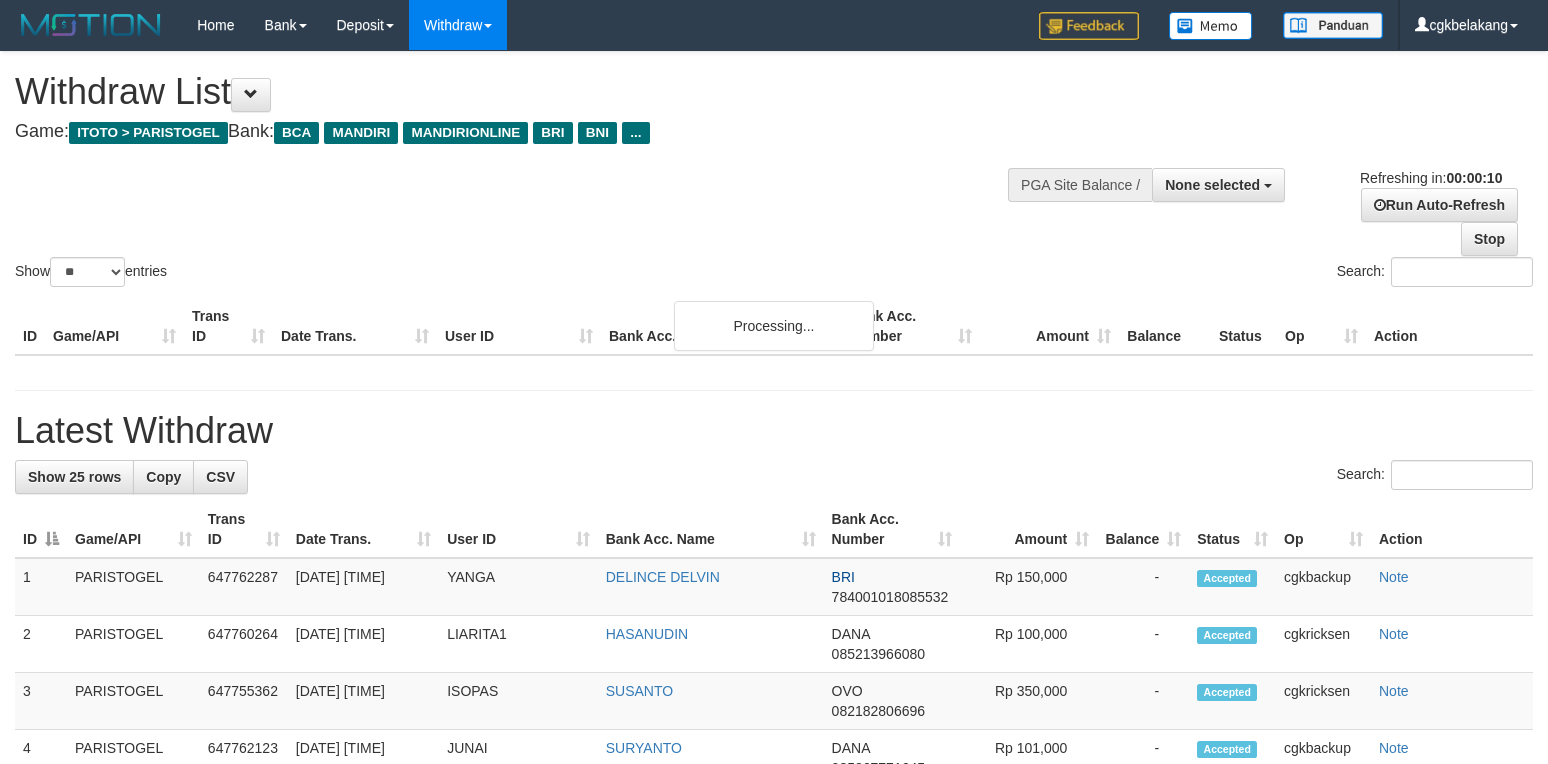 select 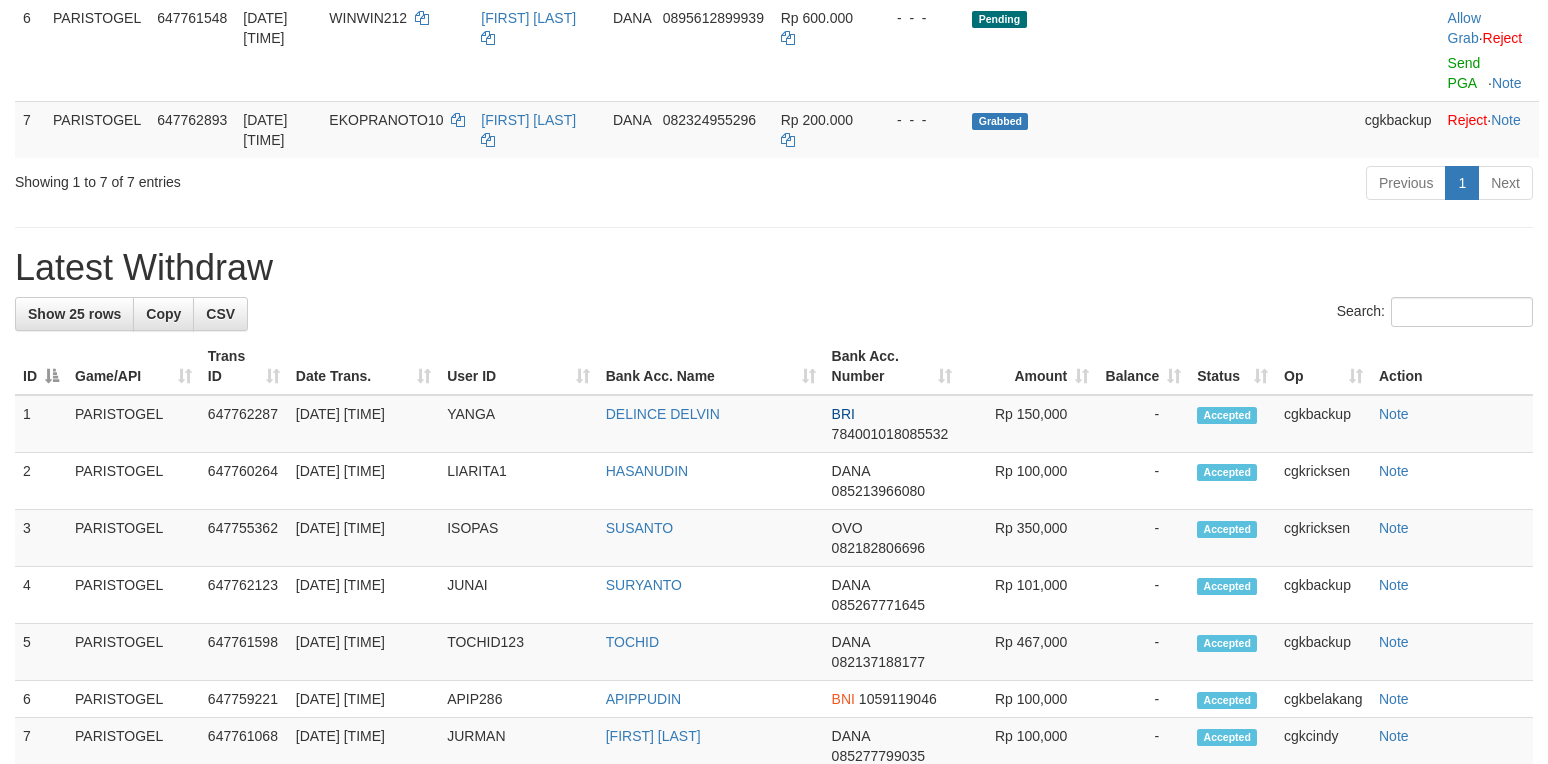 scroll, scrollTop: 666, scrollLeft: 0, axis: vertical 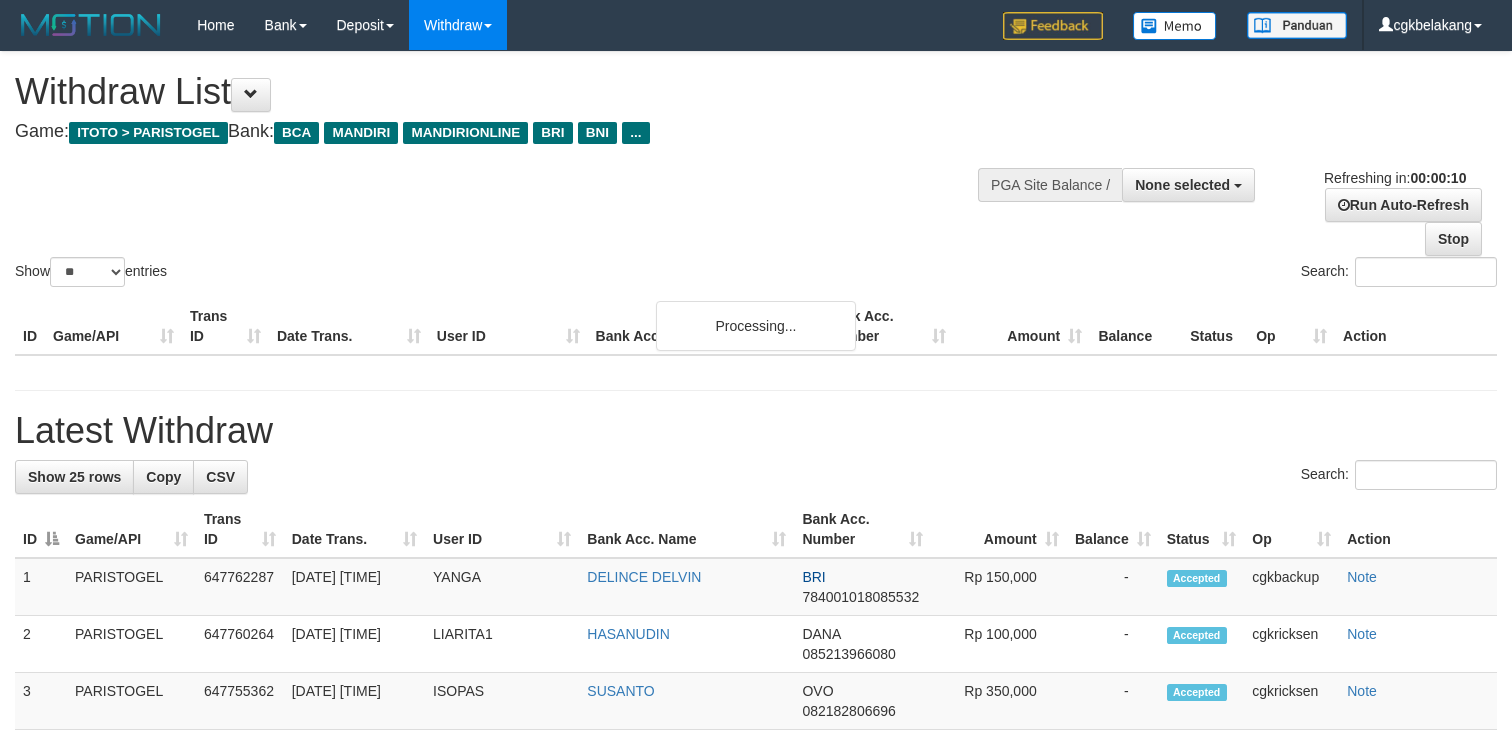 select 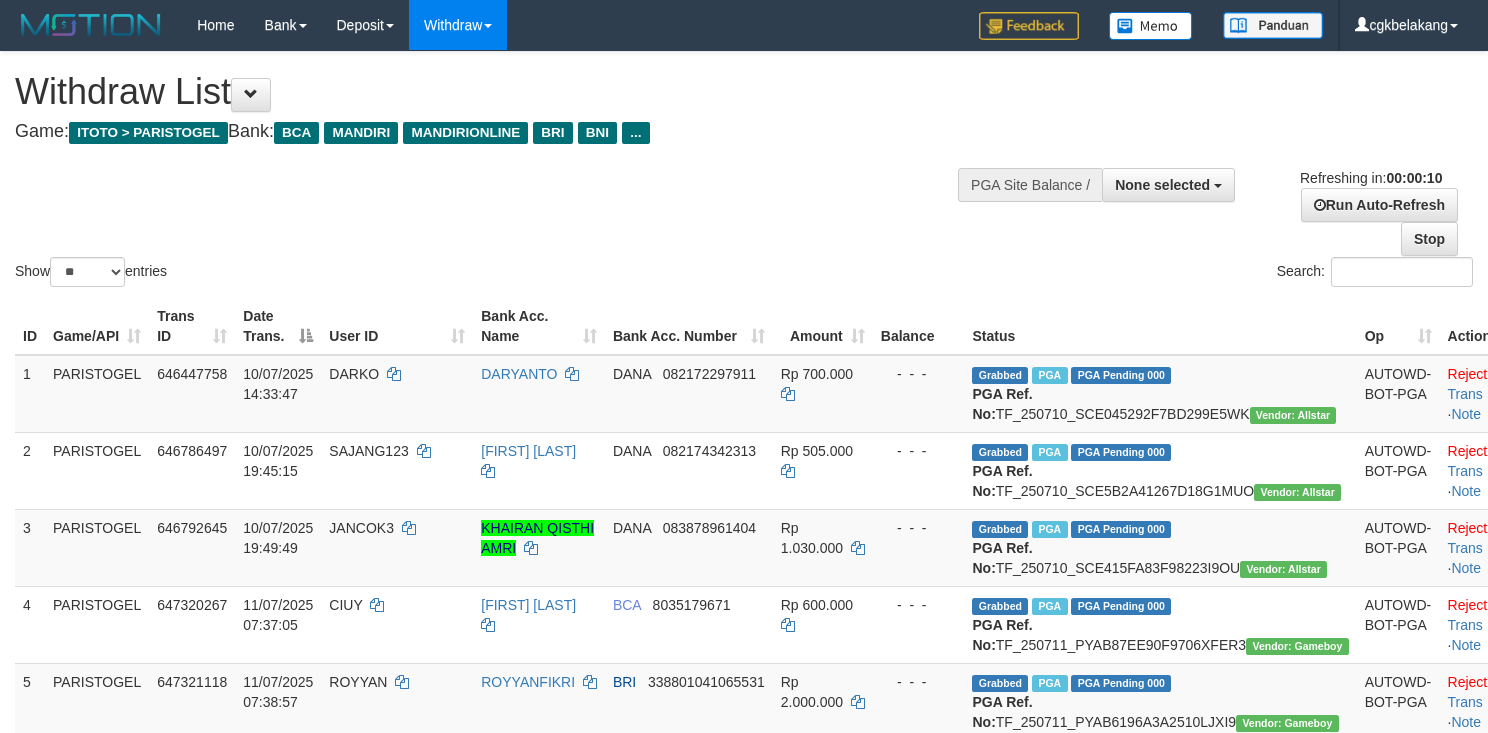 select 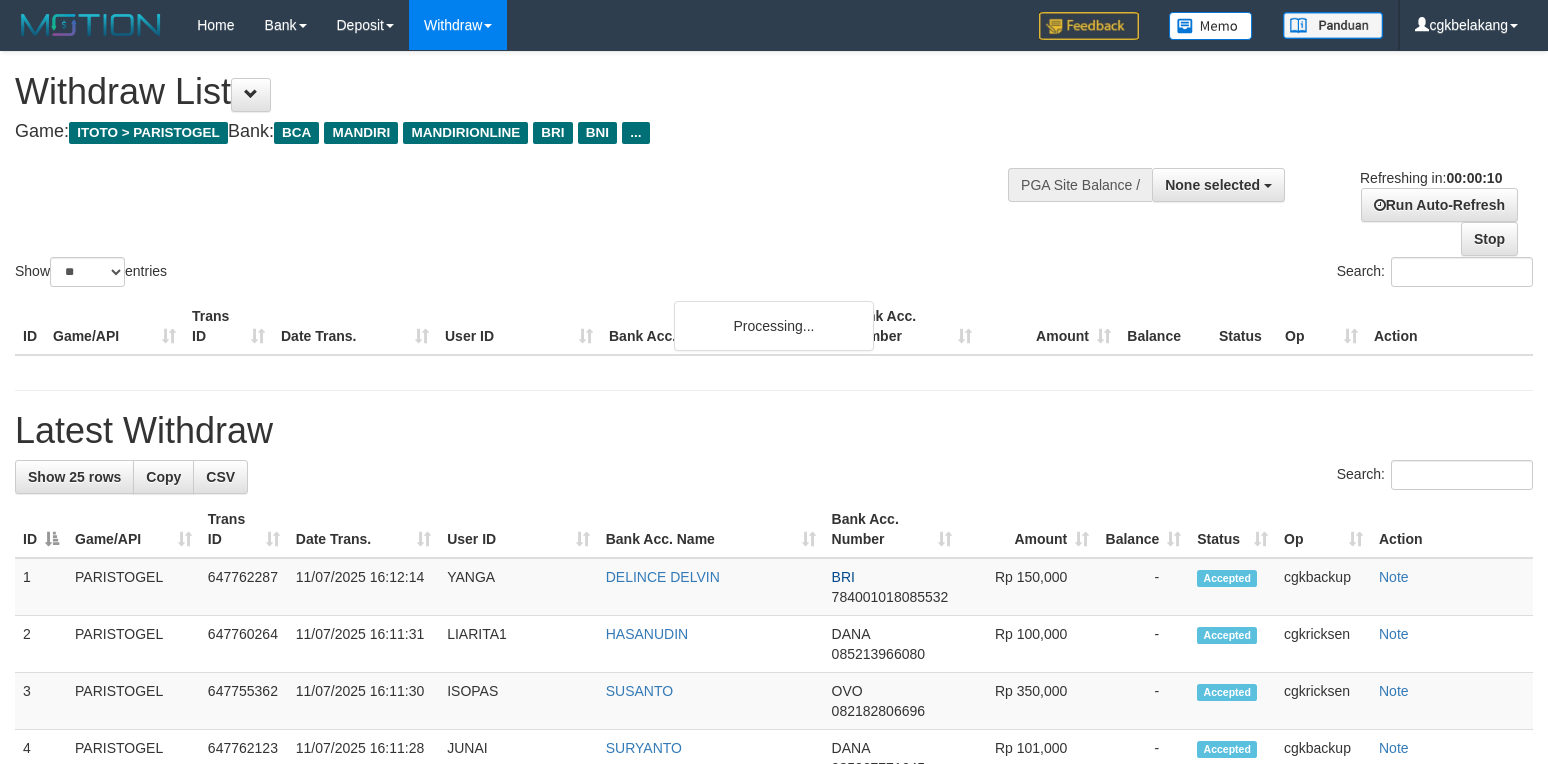 select 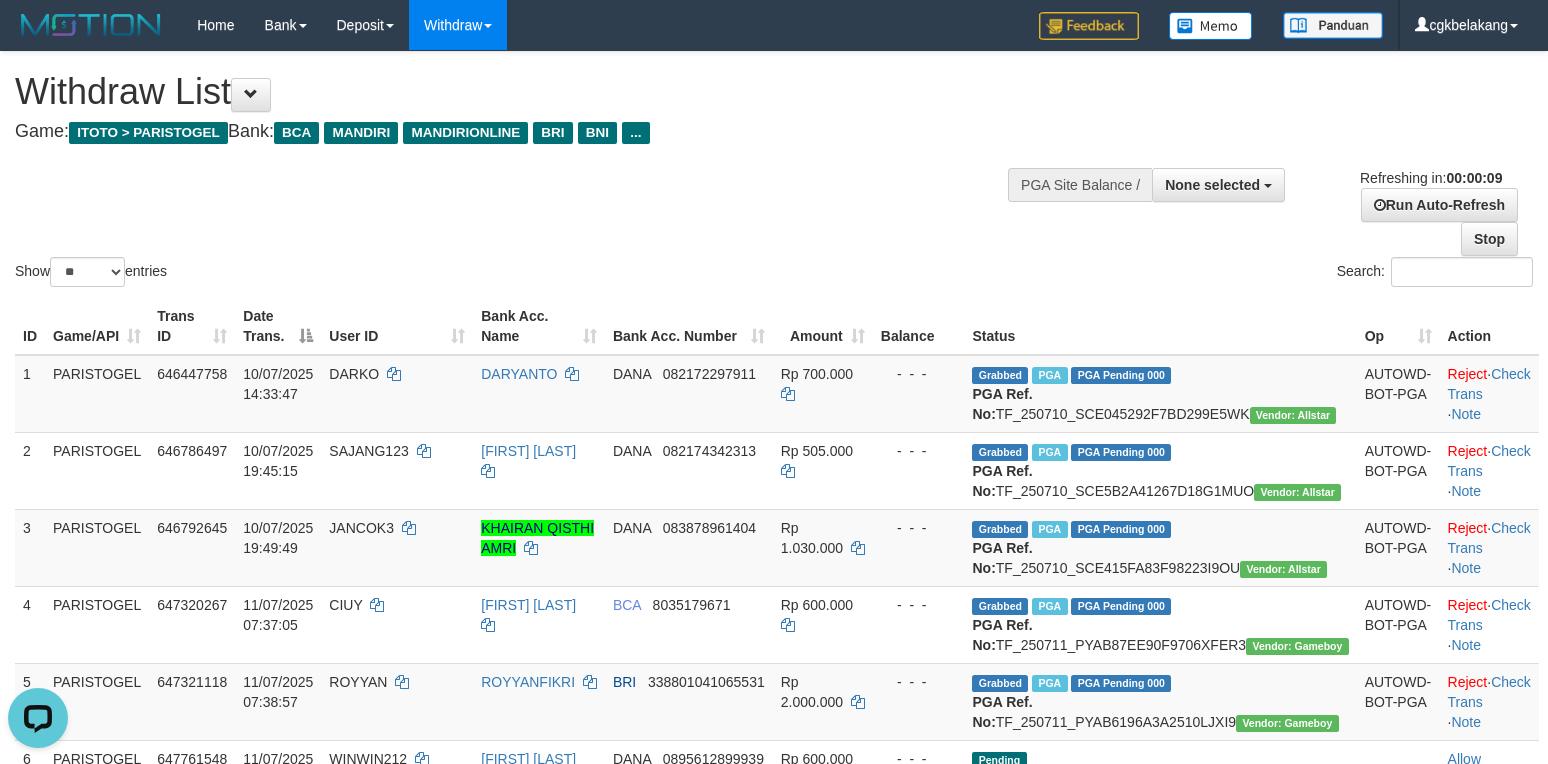 scroll, scrollTop: 0, scrollLeft: 0, axis: both 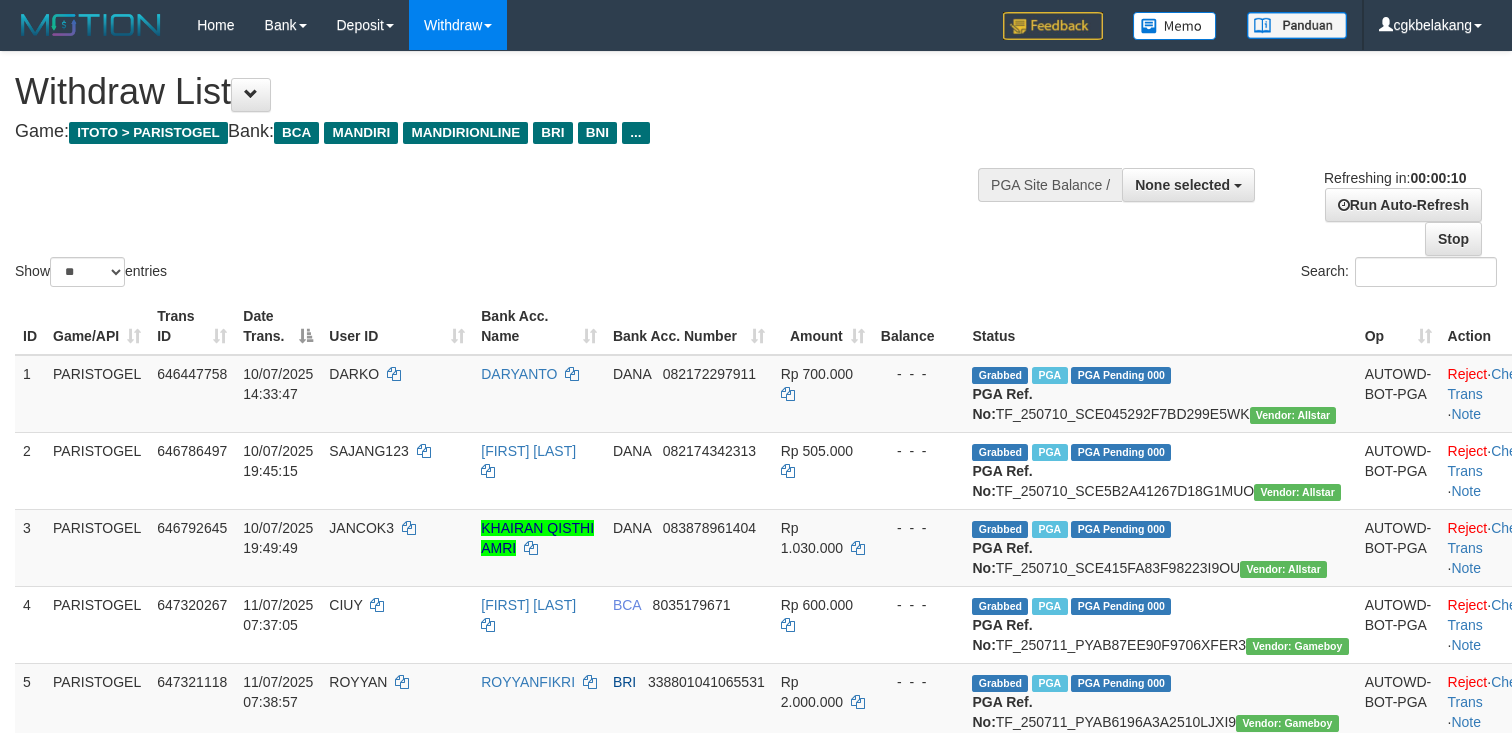 select 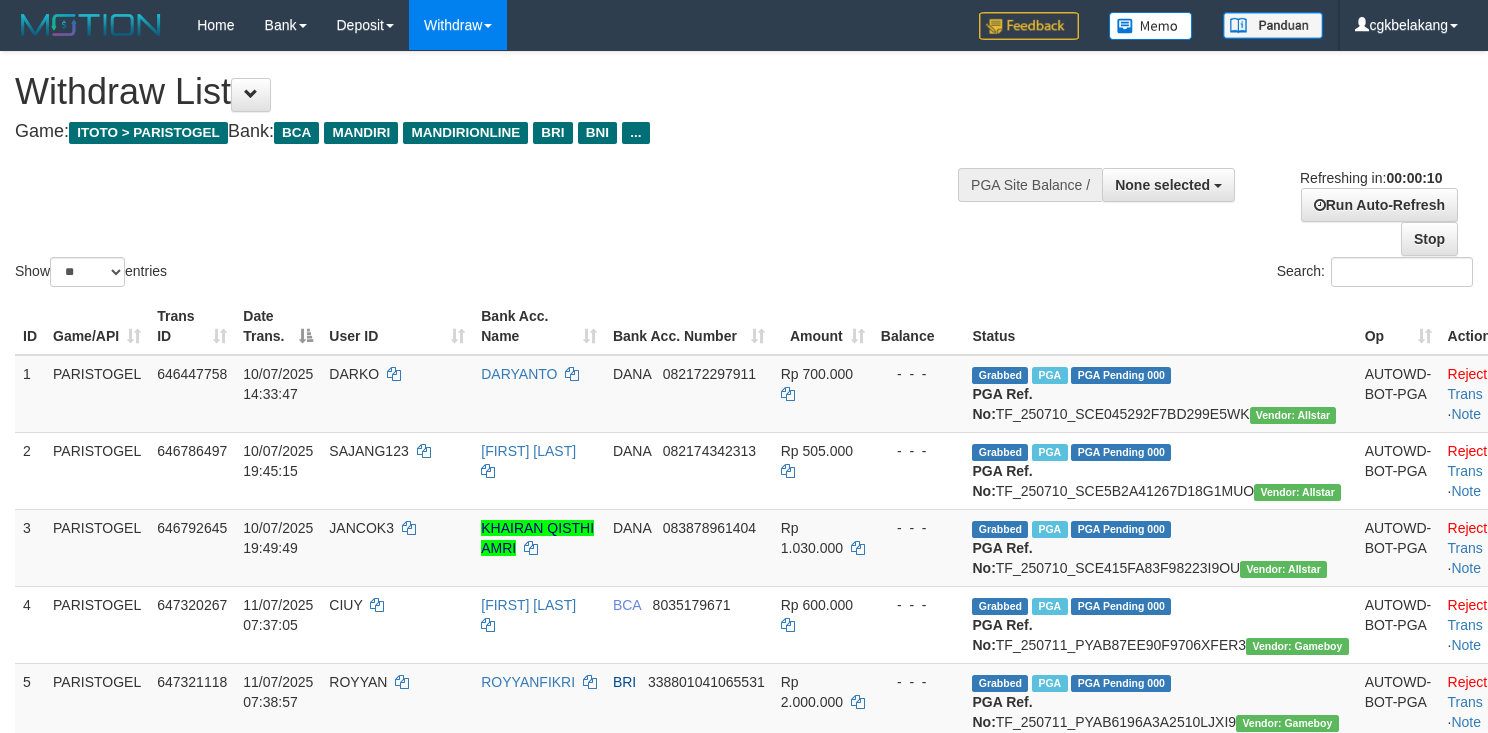 select 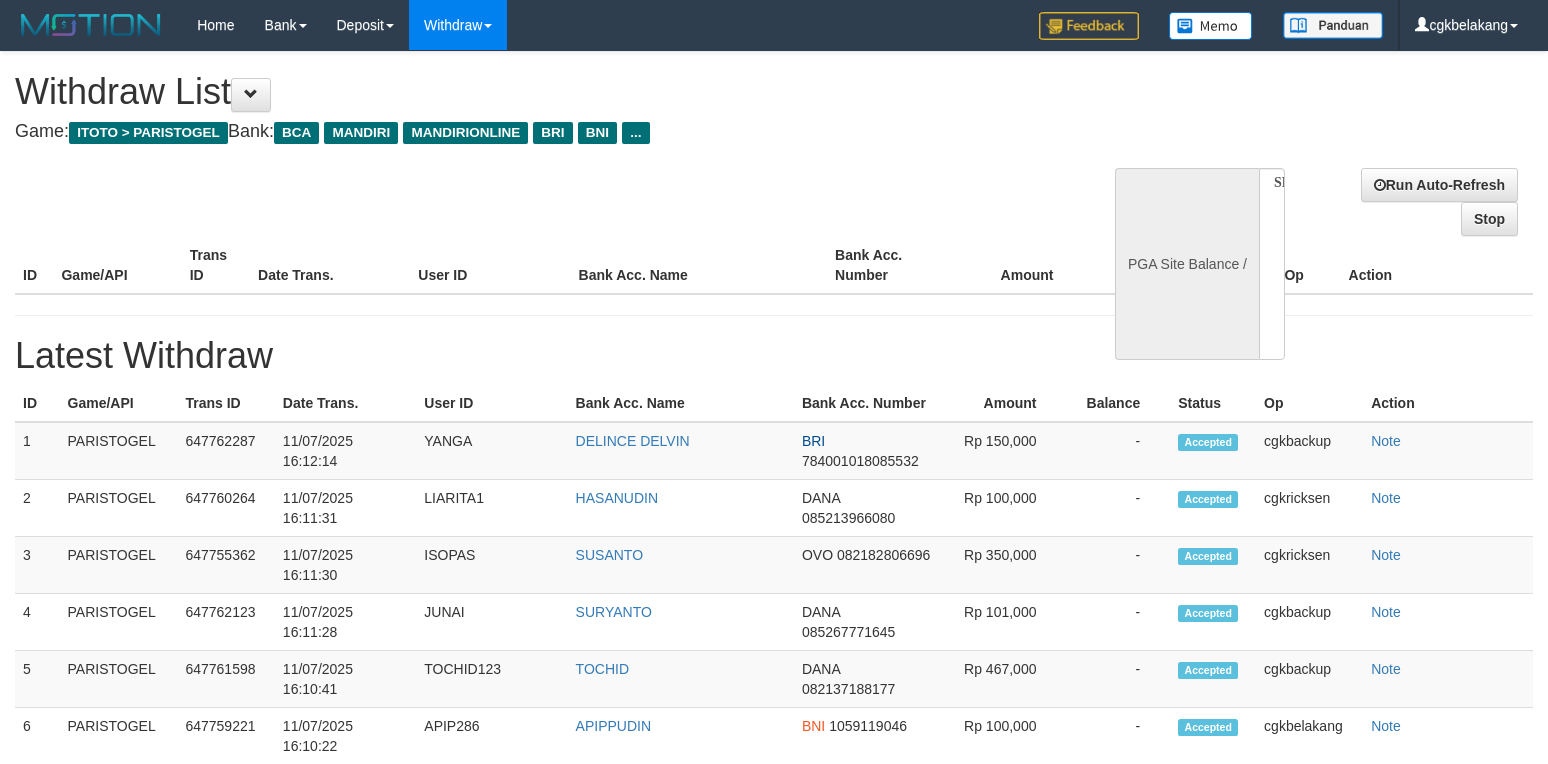 select 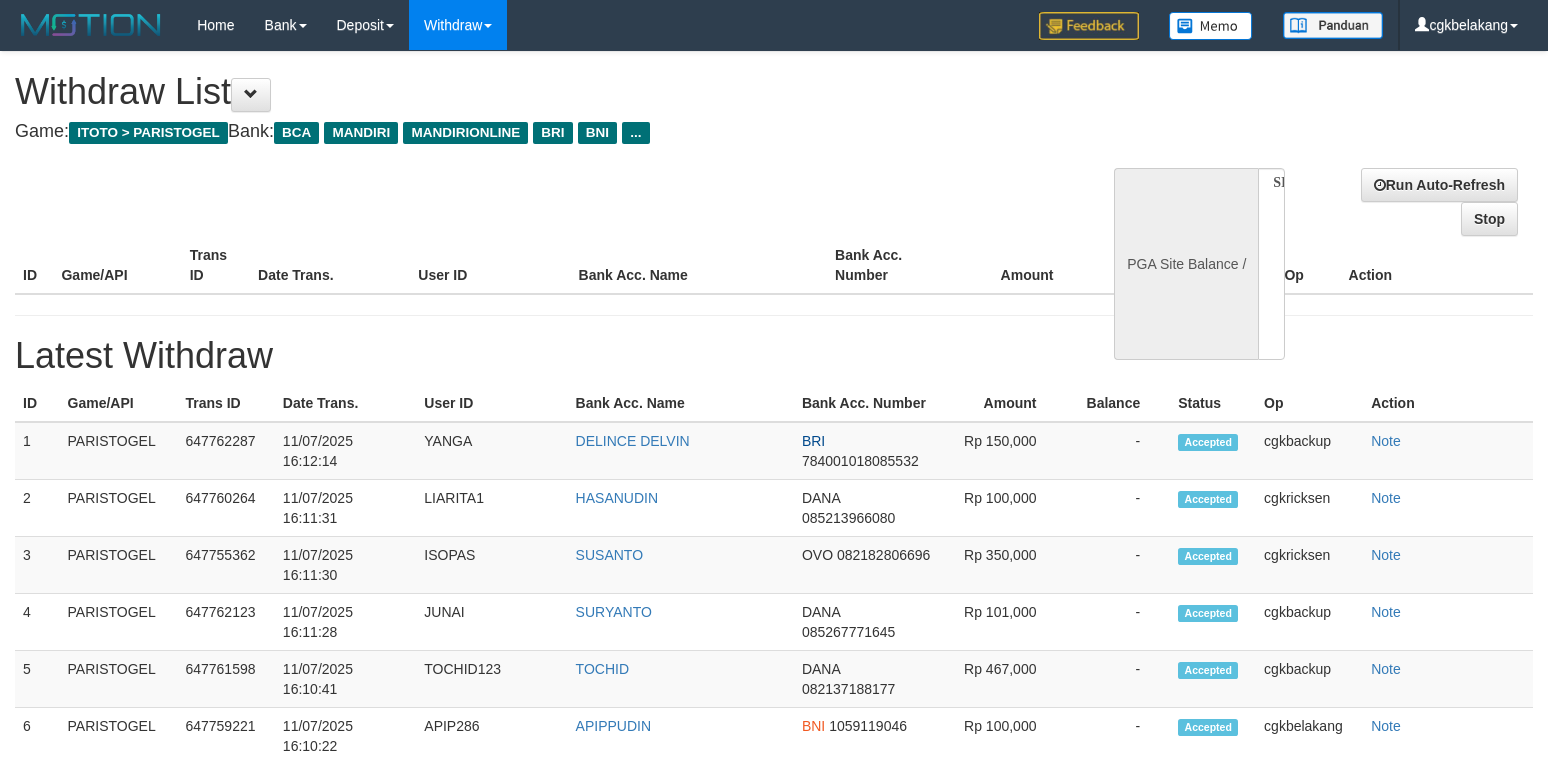 scroll, scrollTop: 0, scrollLeft: 0, axis: both 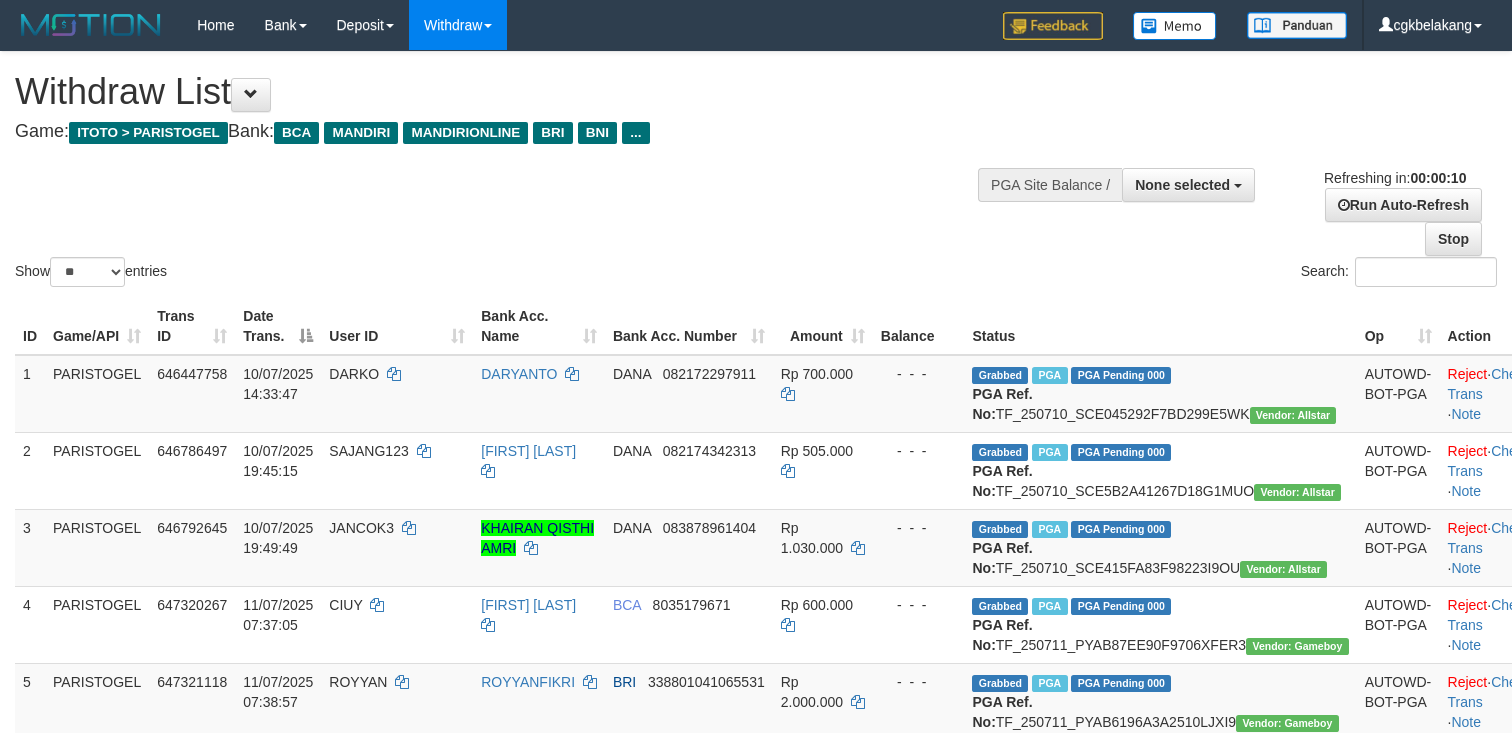 select 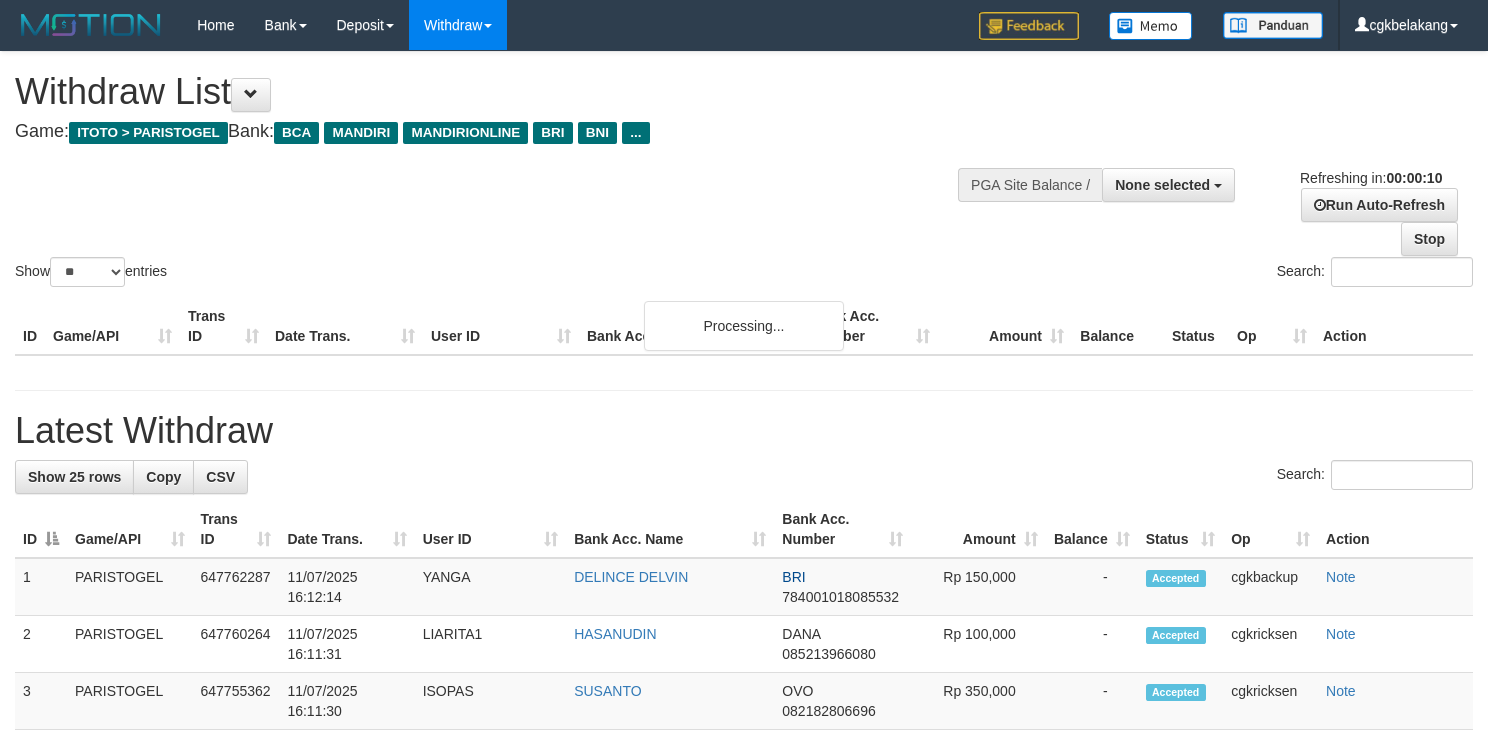 select 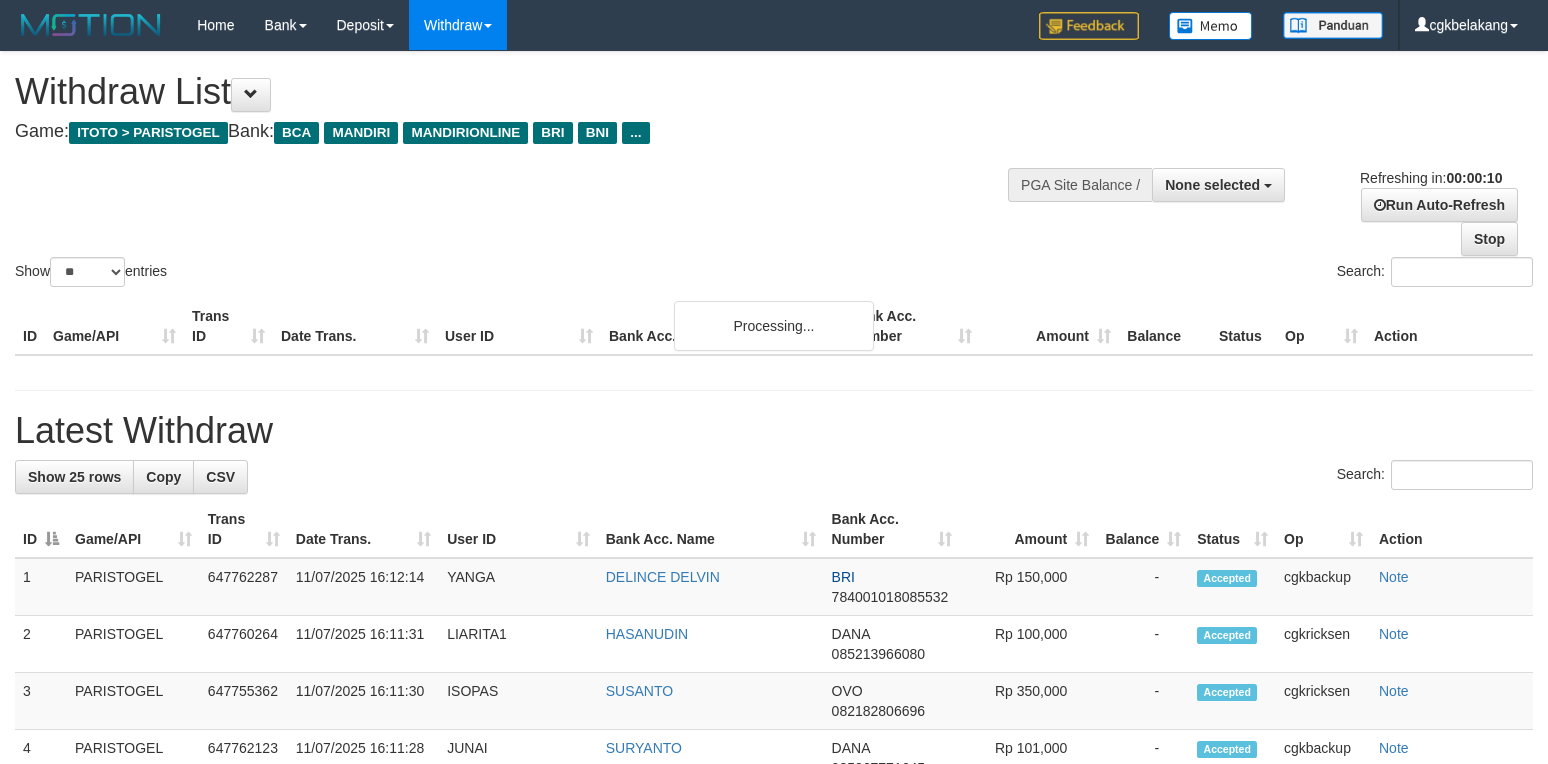 select 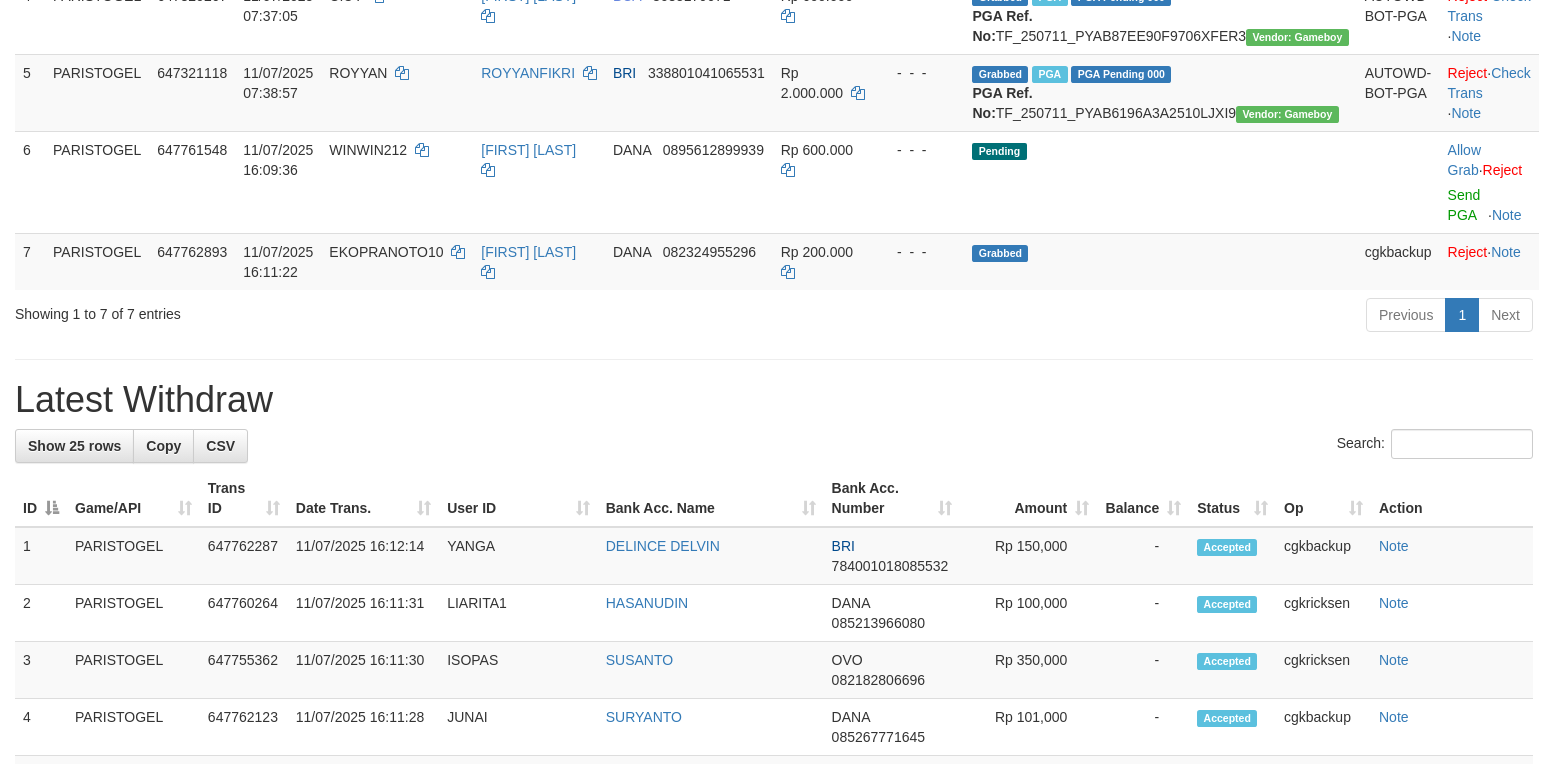 scroll, scrollTop: 533, scrollLeft: 0, axis: vertical 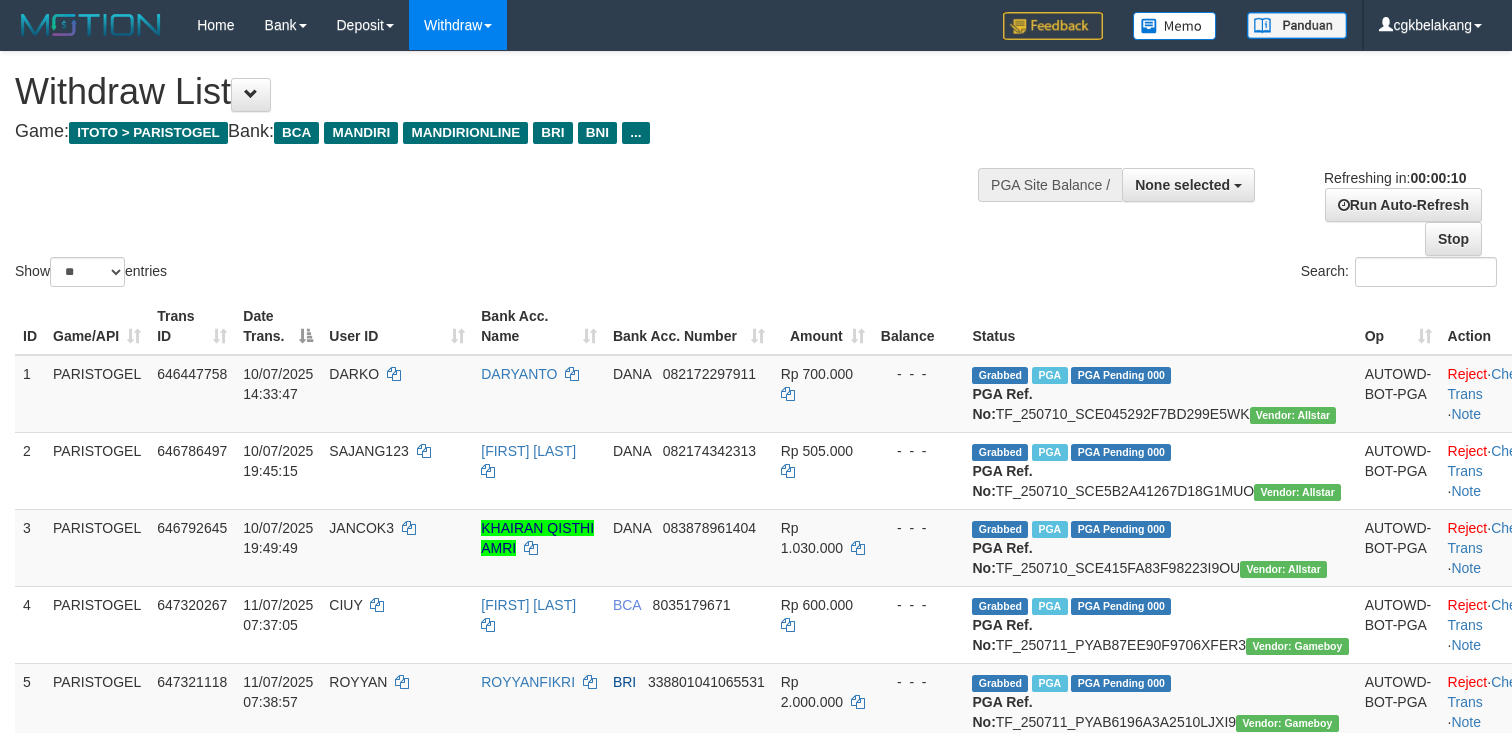 select 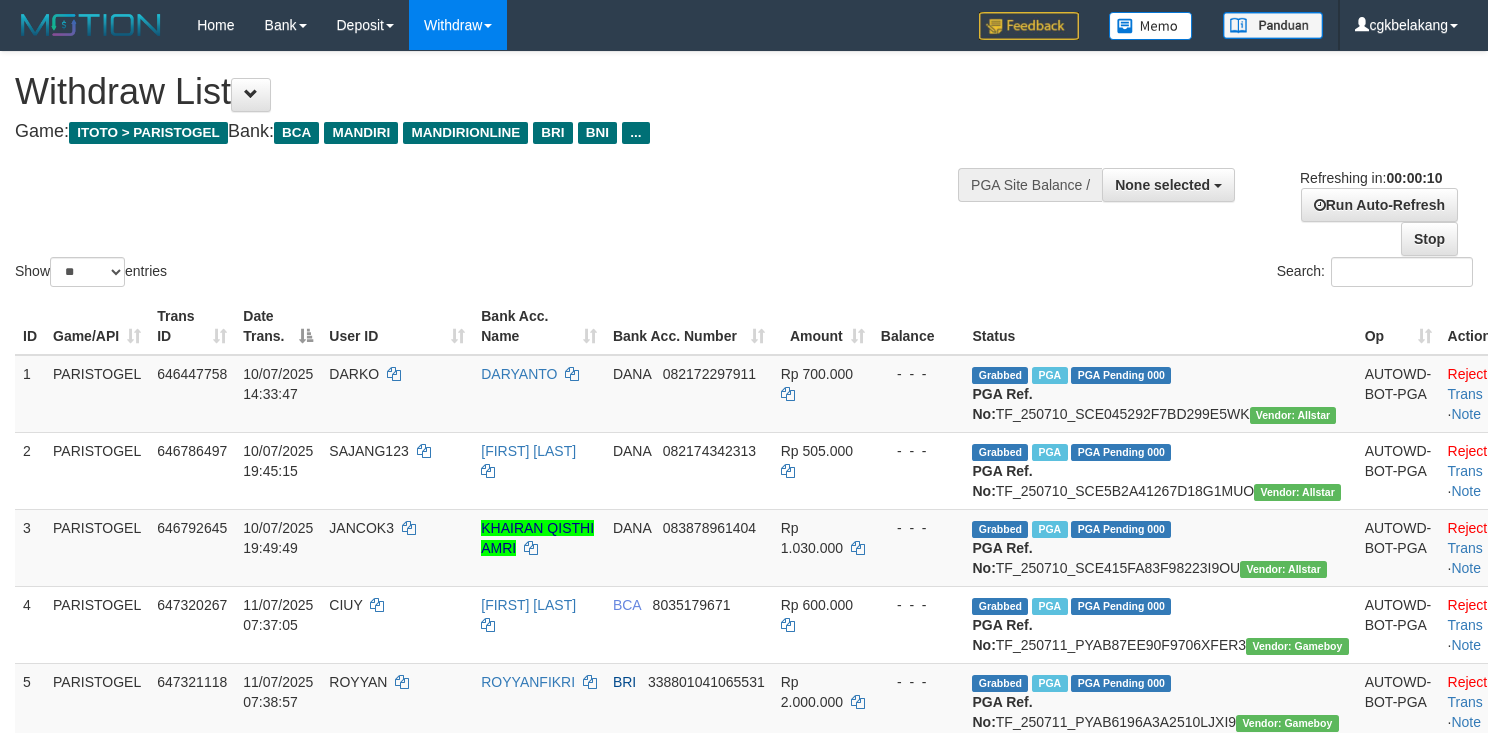 select 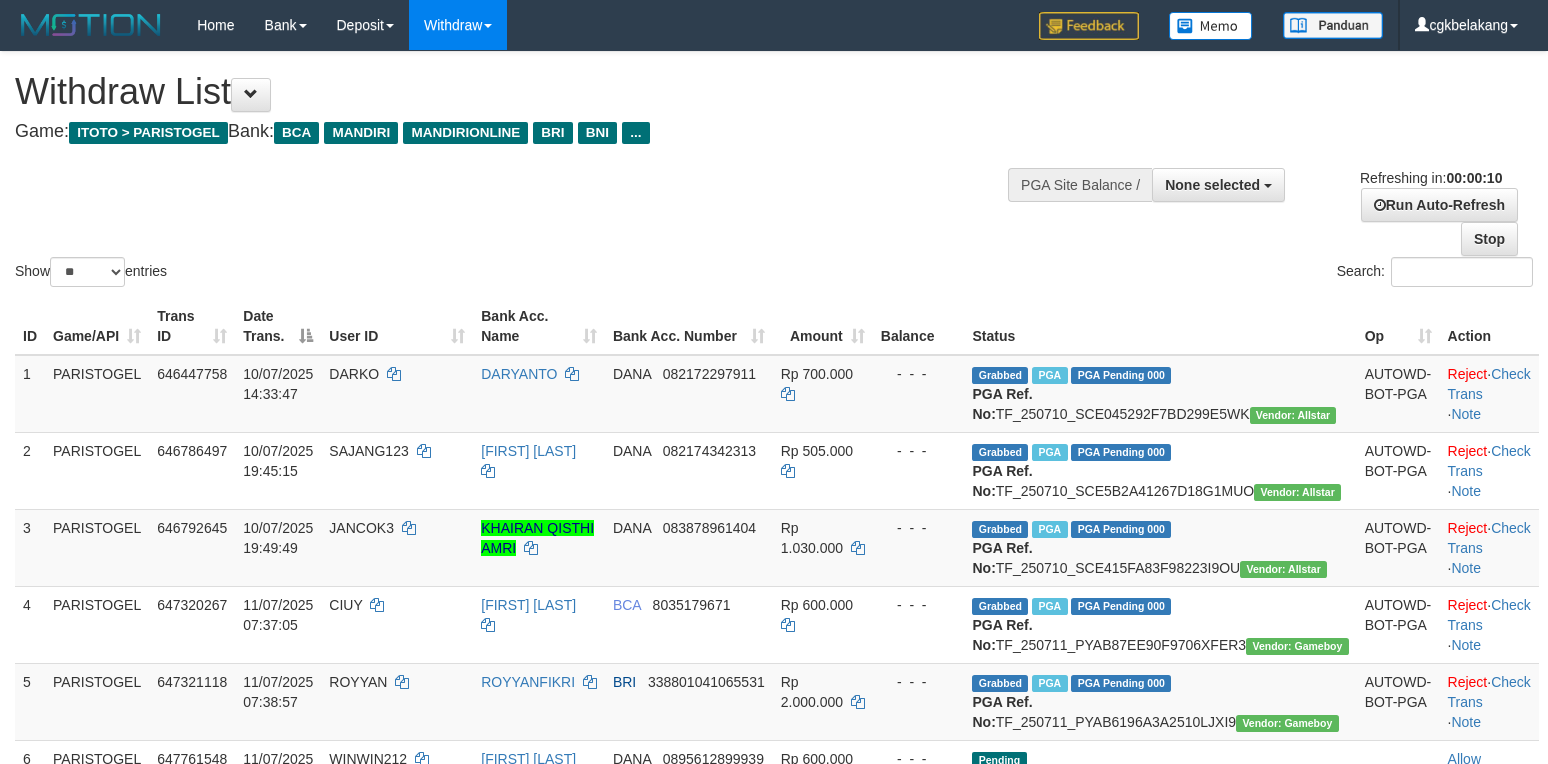 select 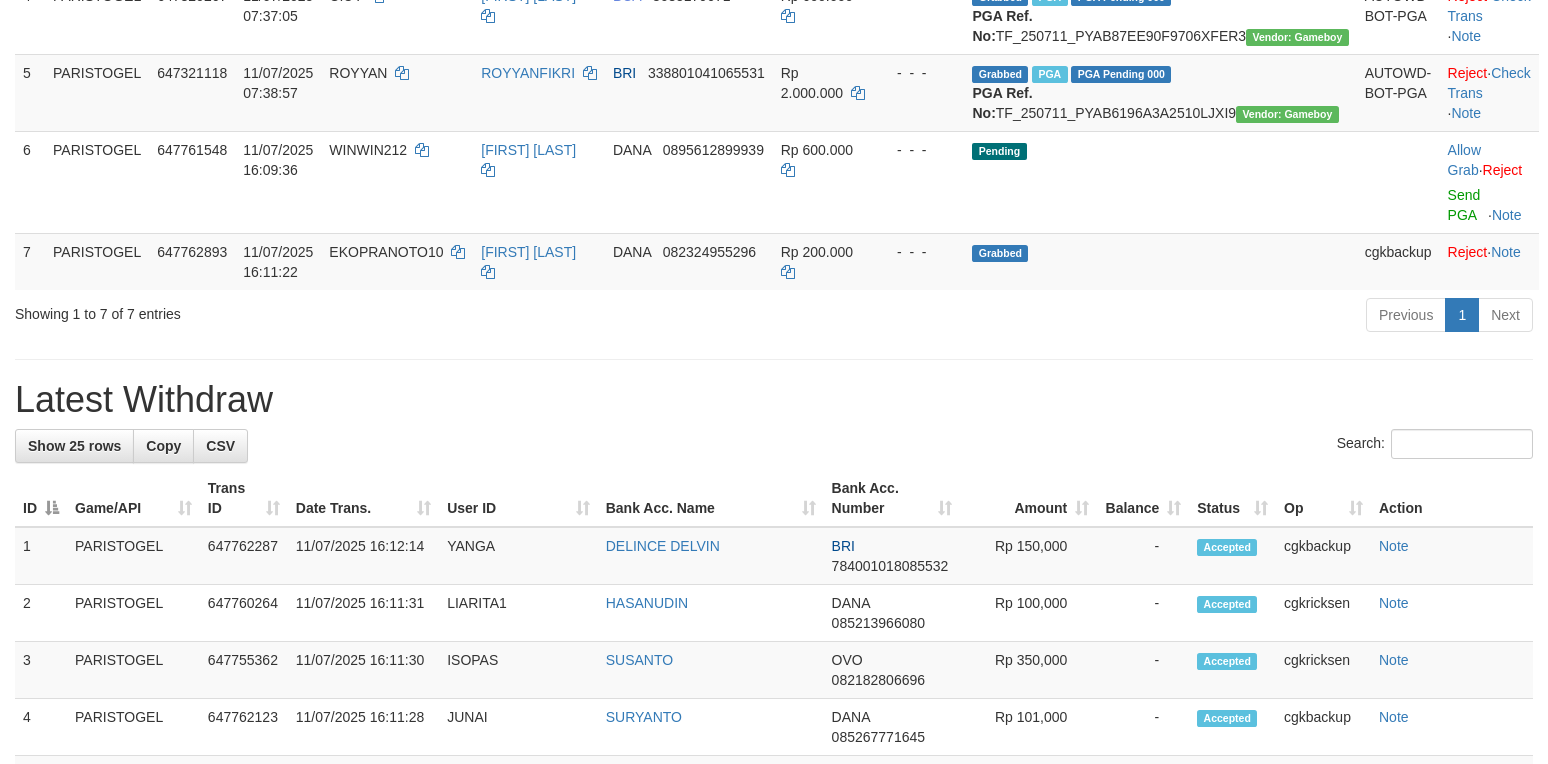 scroll, scrollTop: 533, scrollLeft: 0, axis: vertical 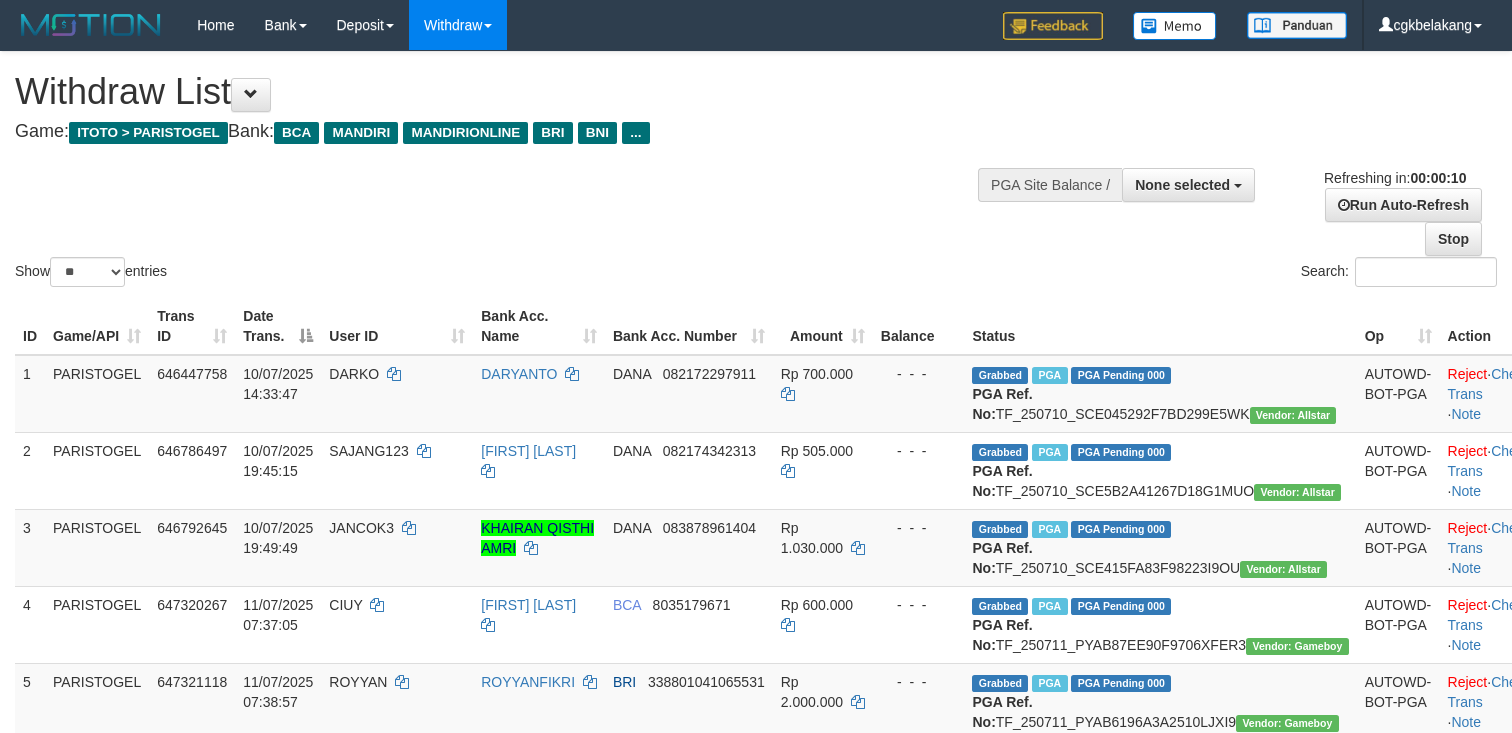 select 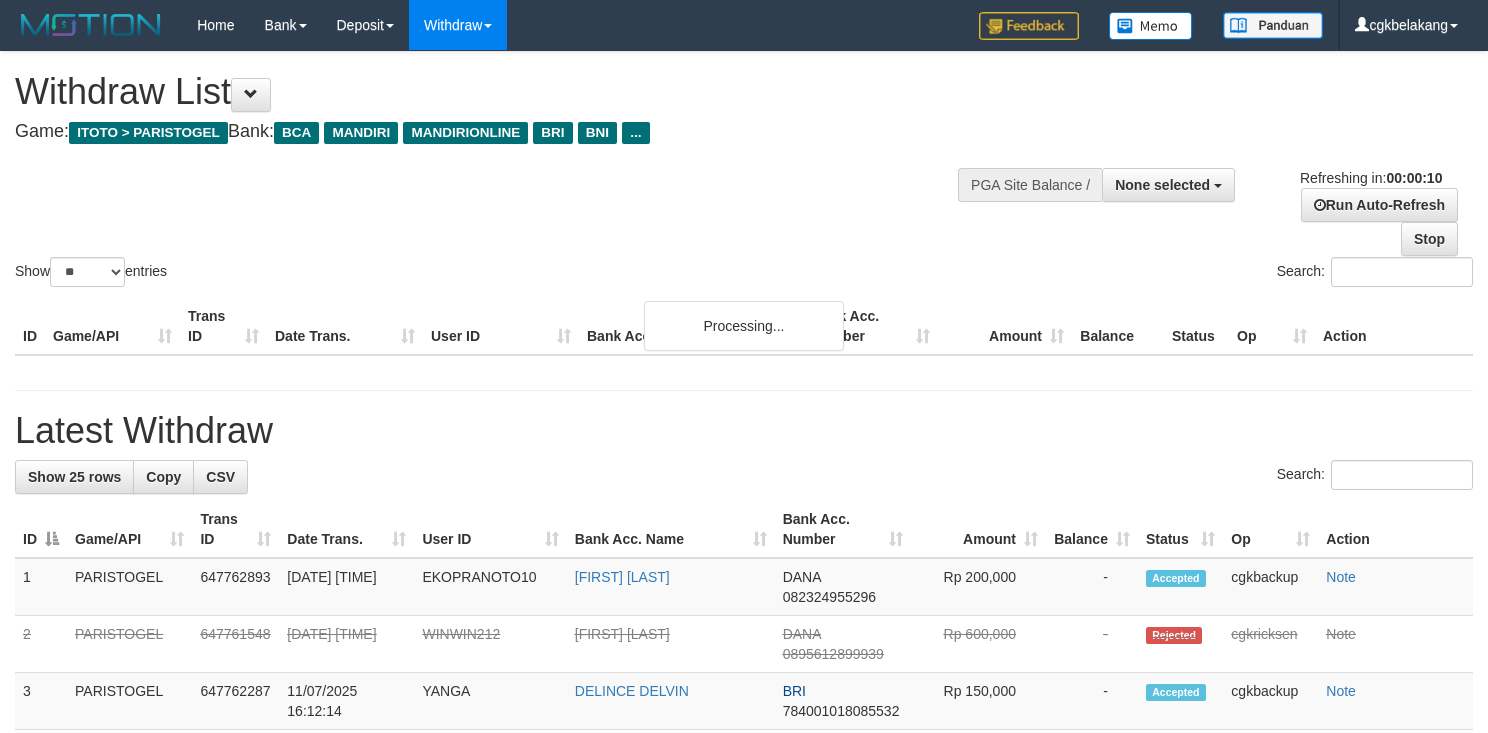 select 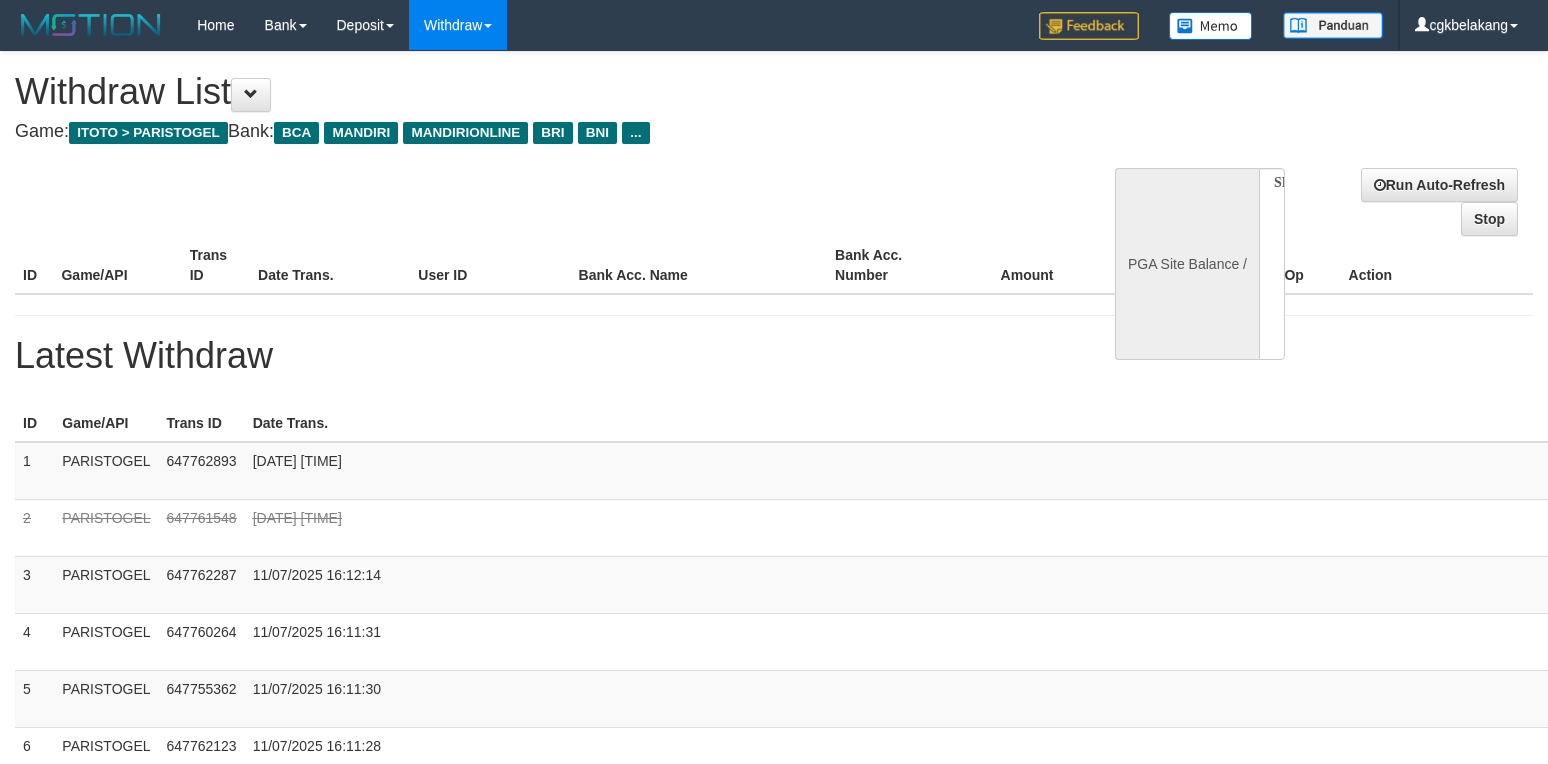 select 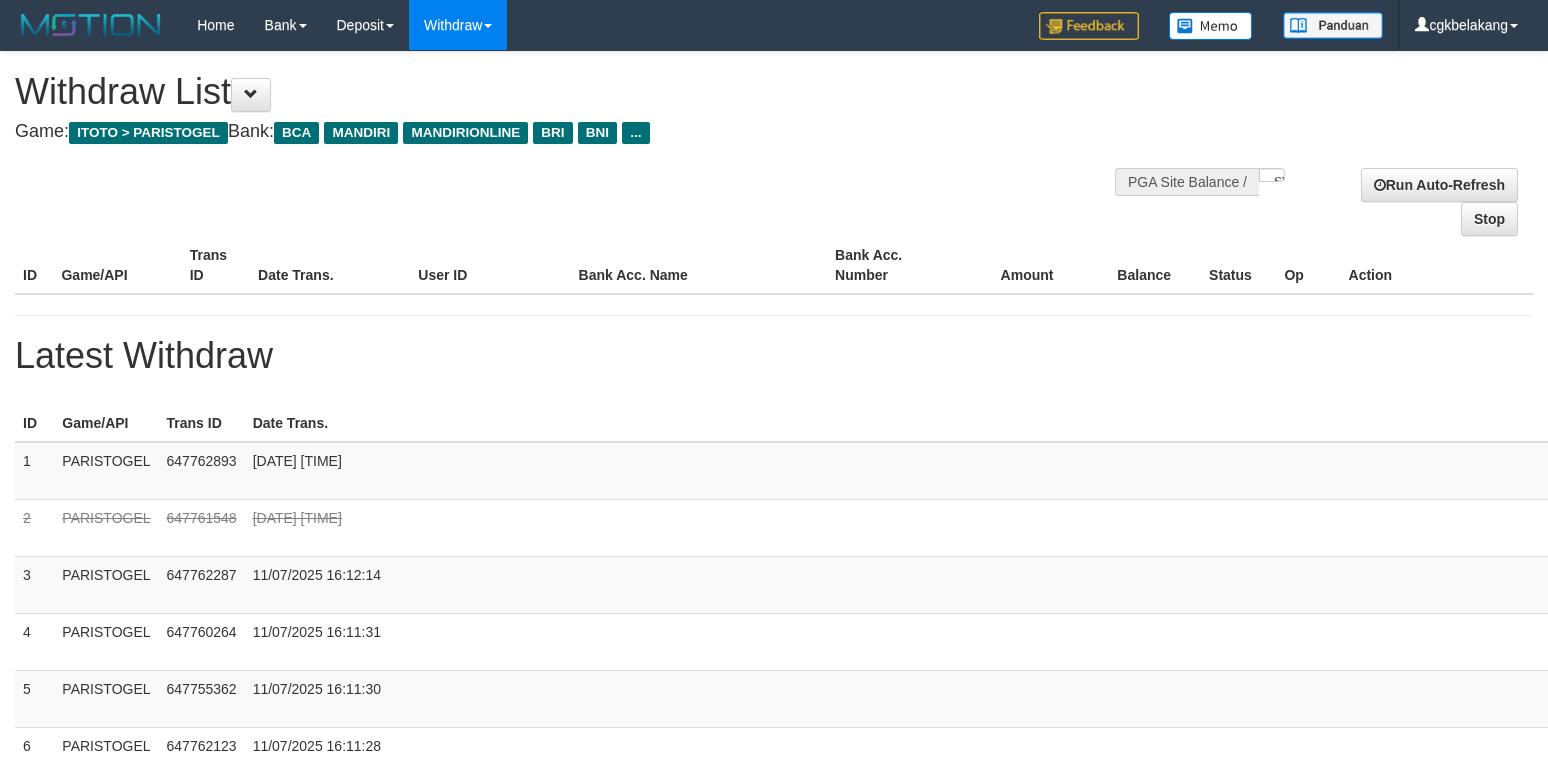 scroll, scrollTop: 609, scrollLeft: 0, axis: vertical 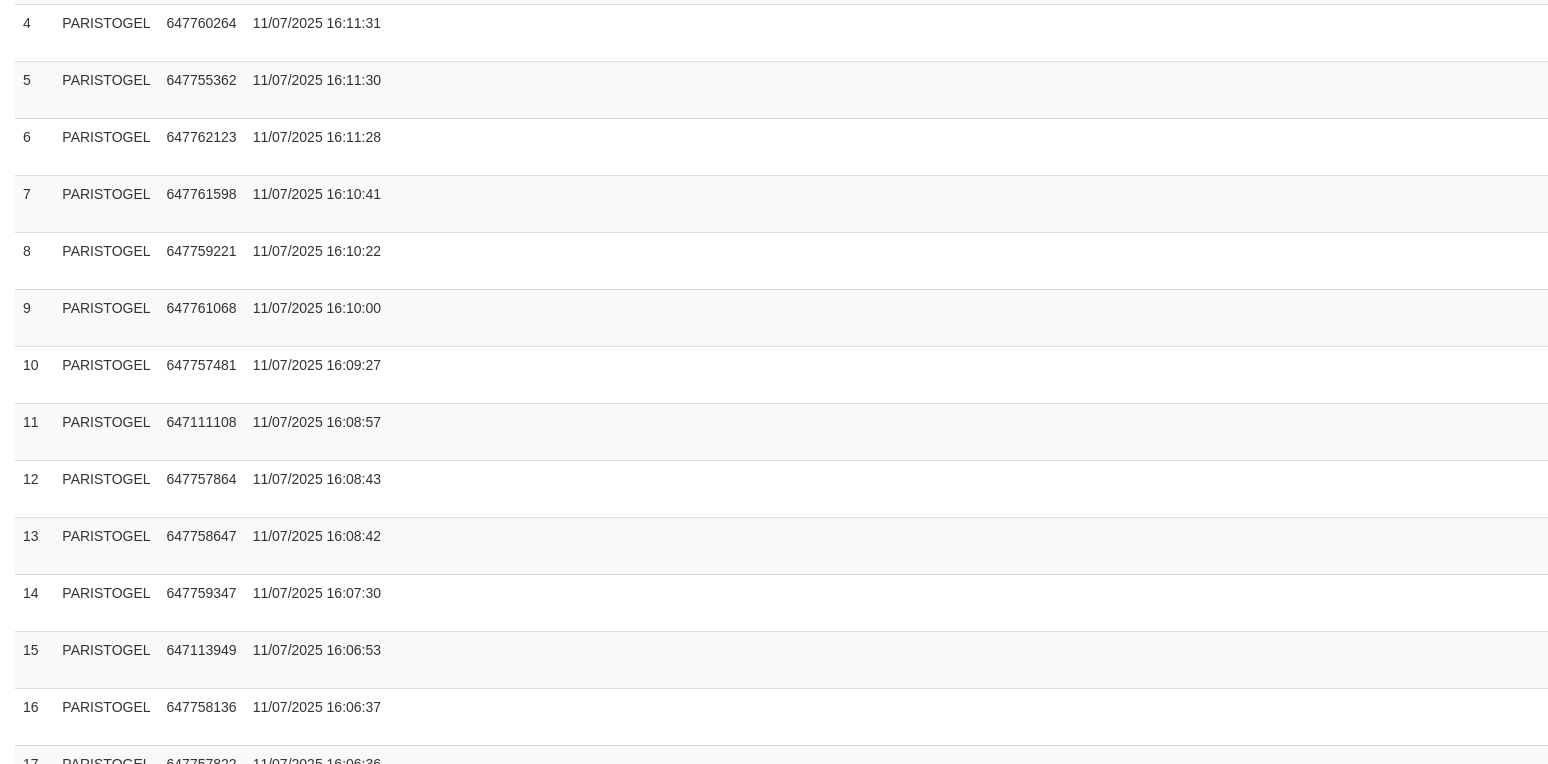select on "**" 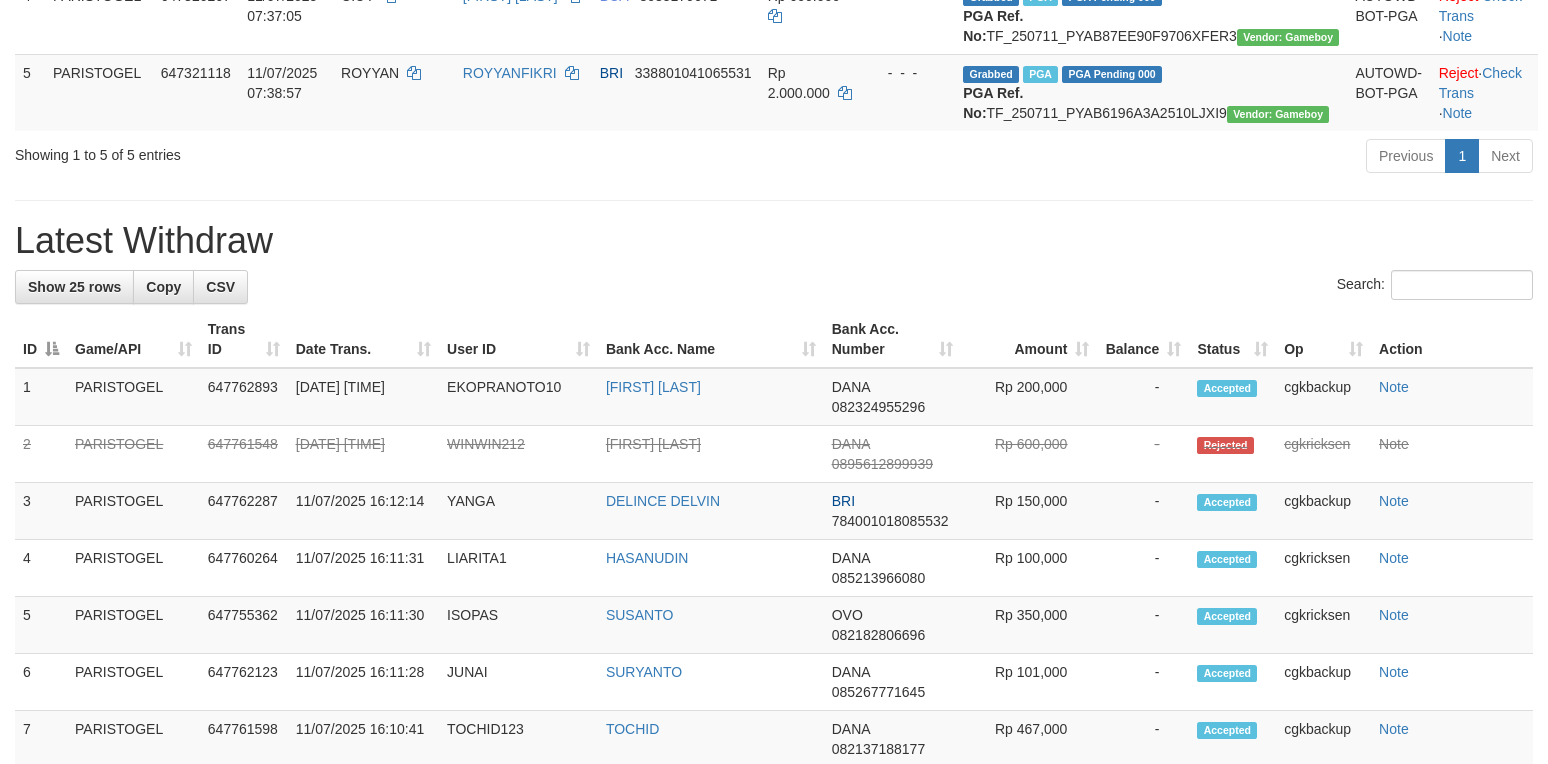 scroll, scrollTop: 533, scrollLeft: 0, axis: vertical 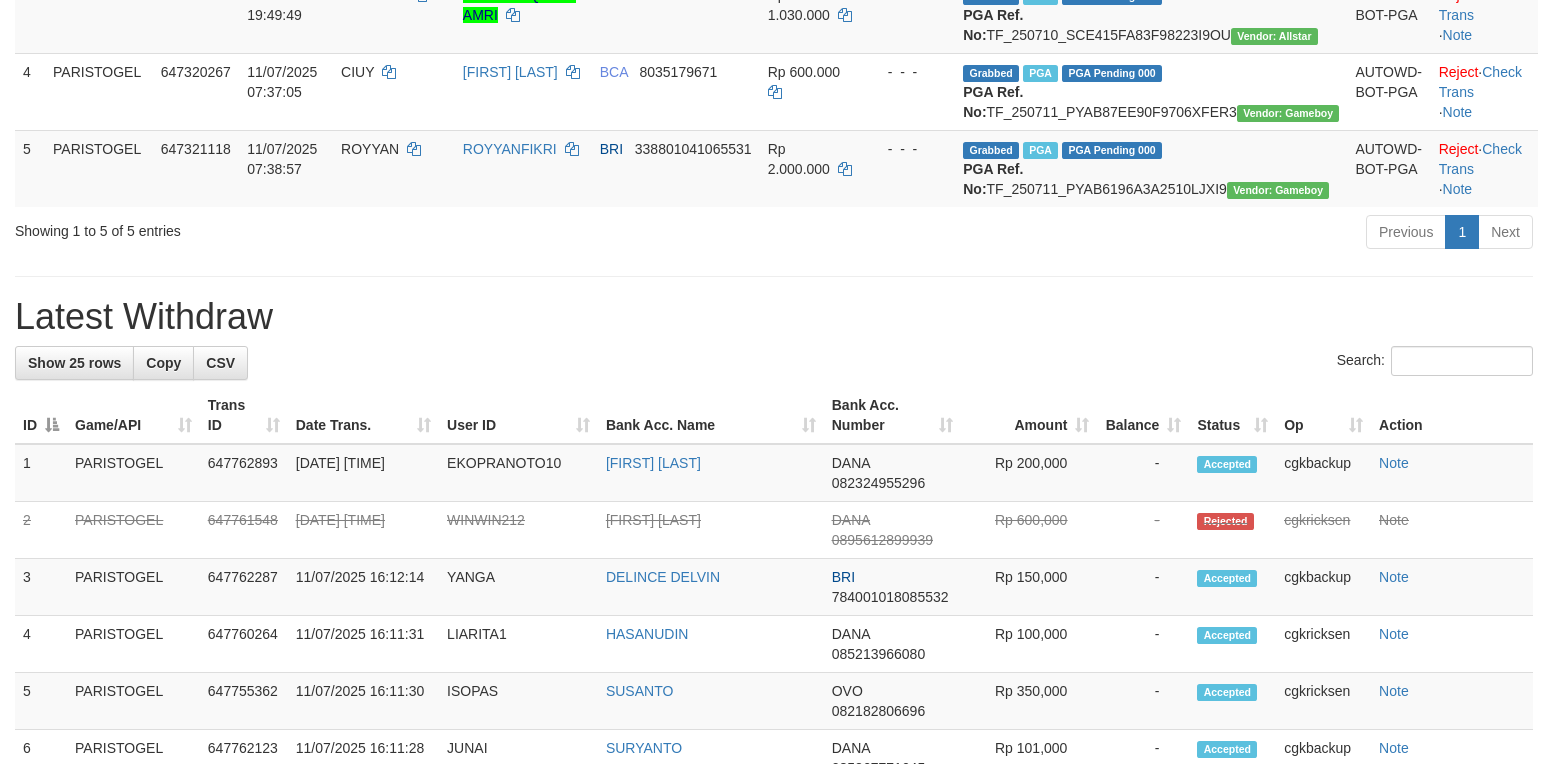 click on "**********" at bounding box center [774, 731] 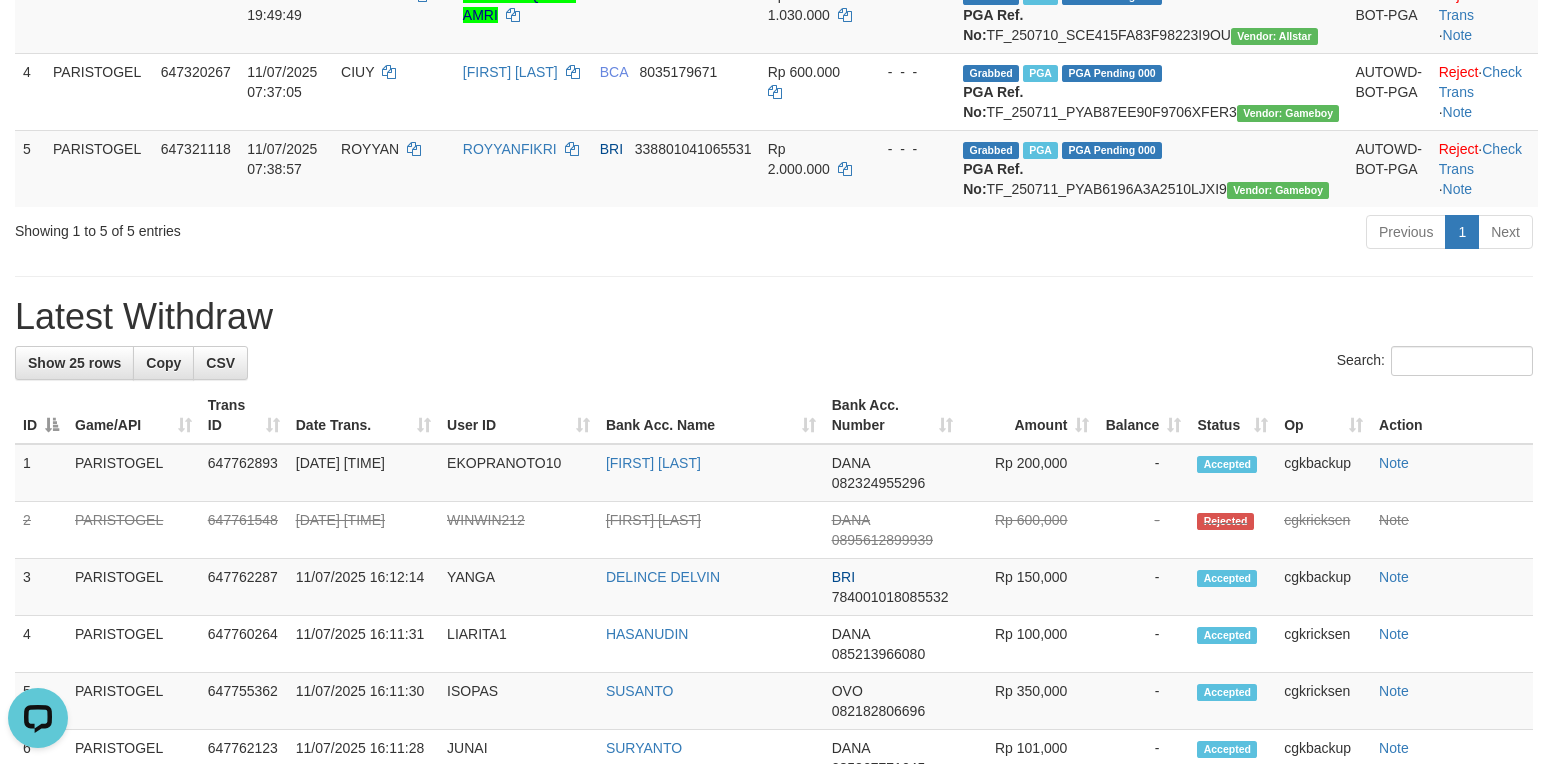 scroll, scrollTop: 0, scrollLeft: 0, axis: both 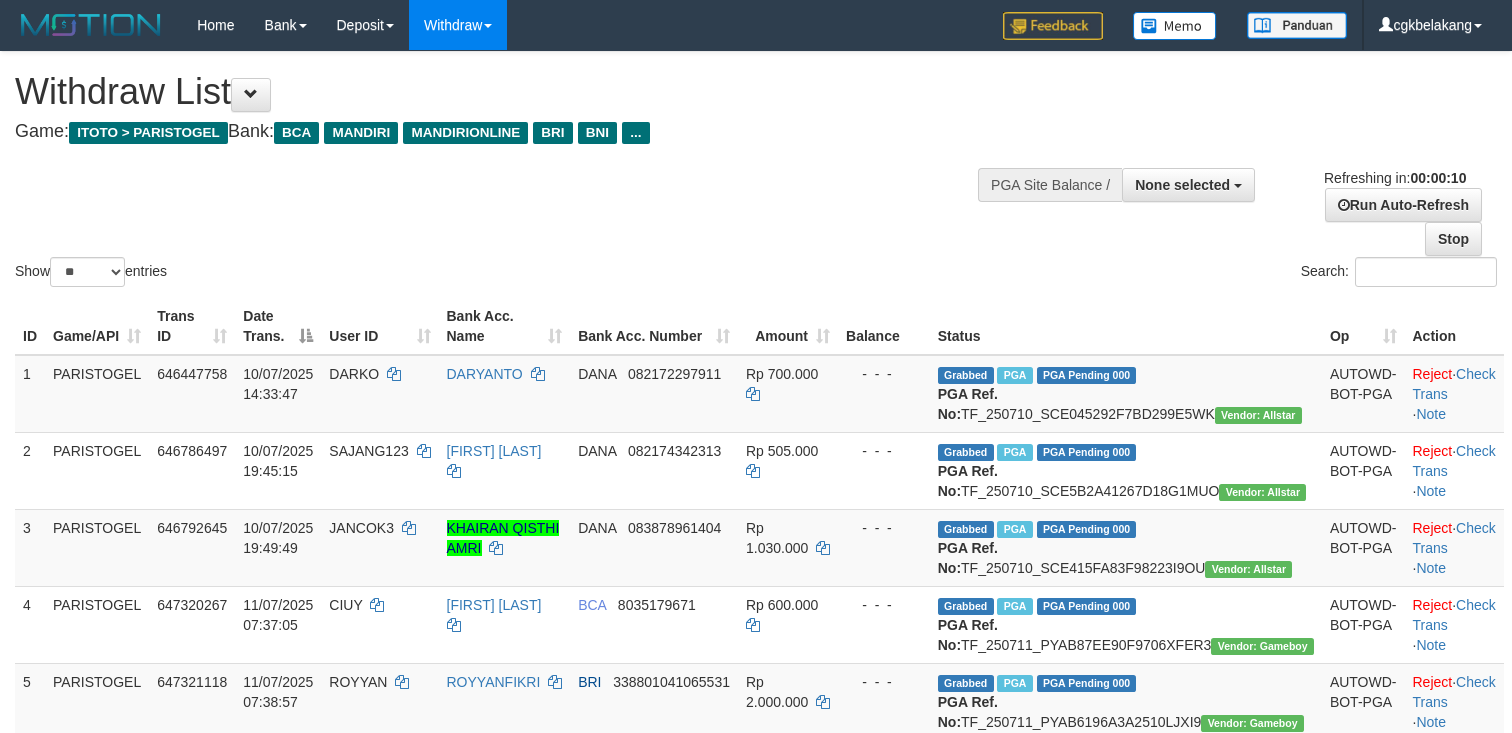 select 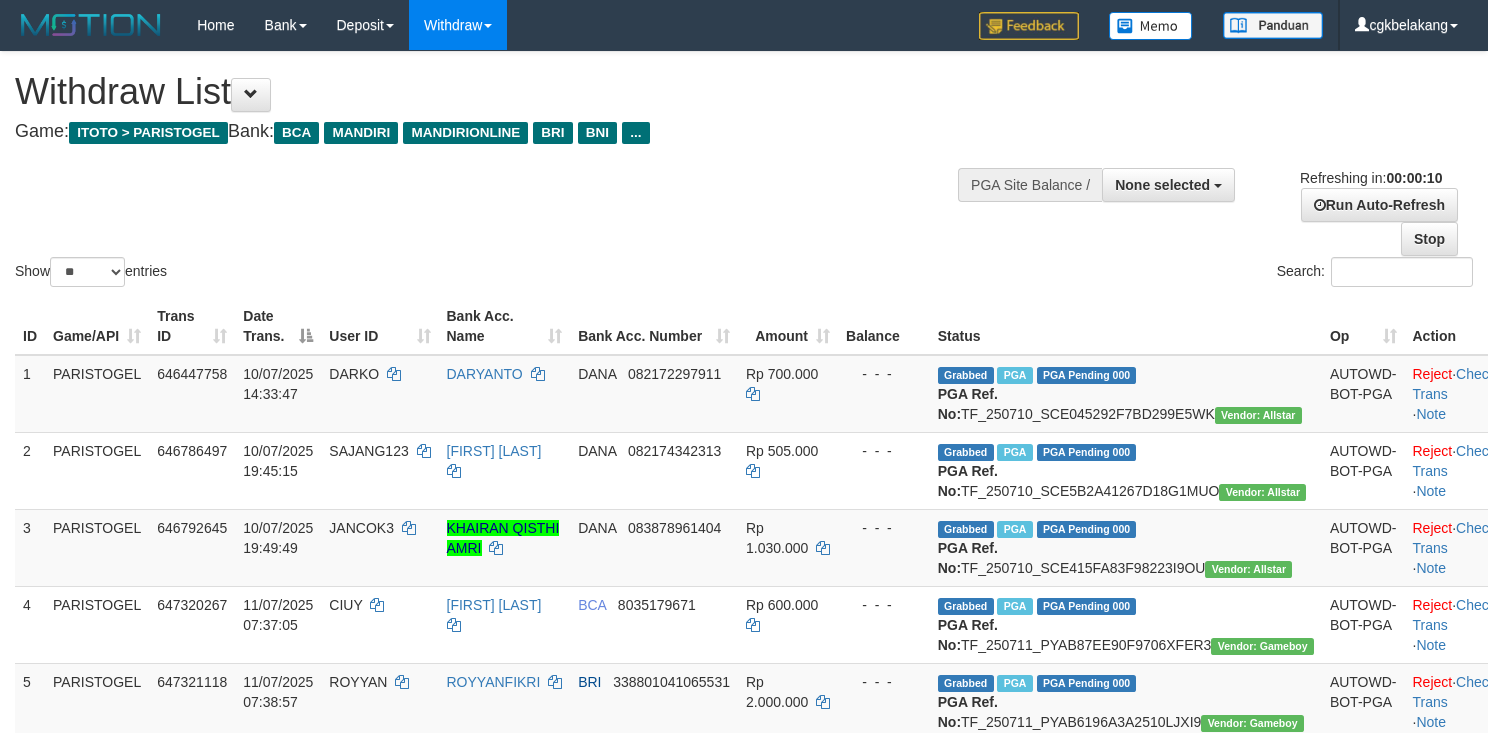 select 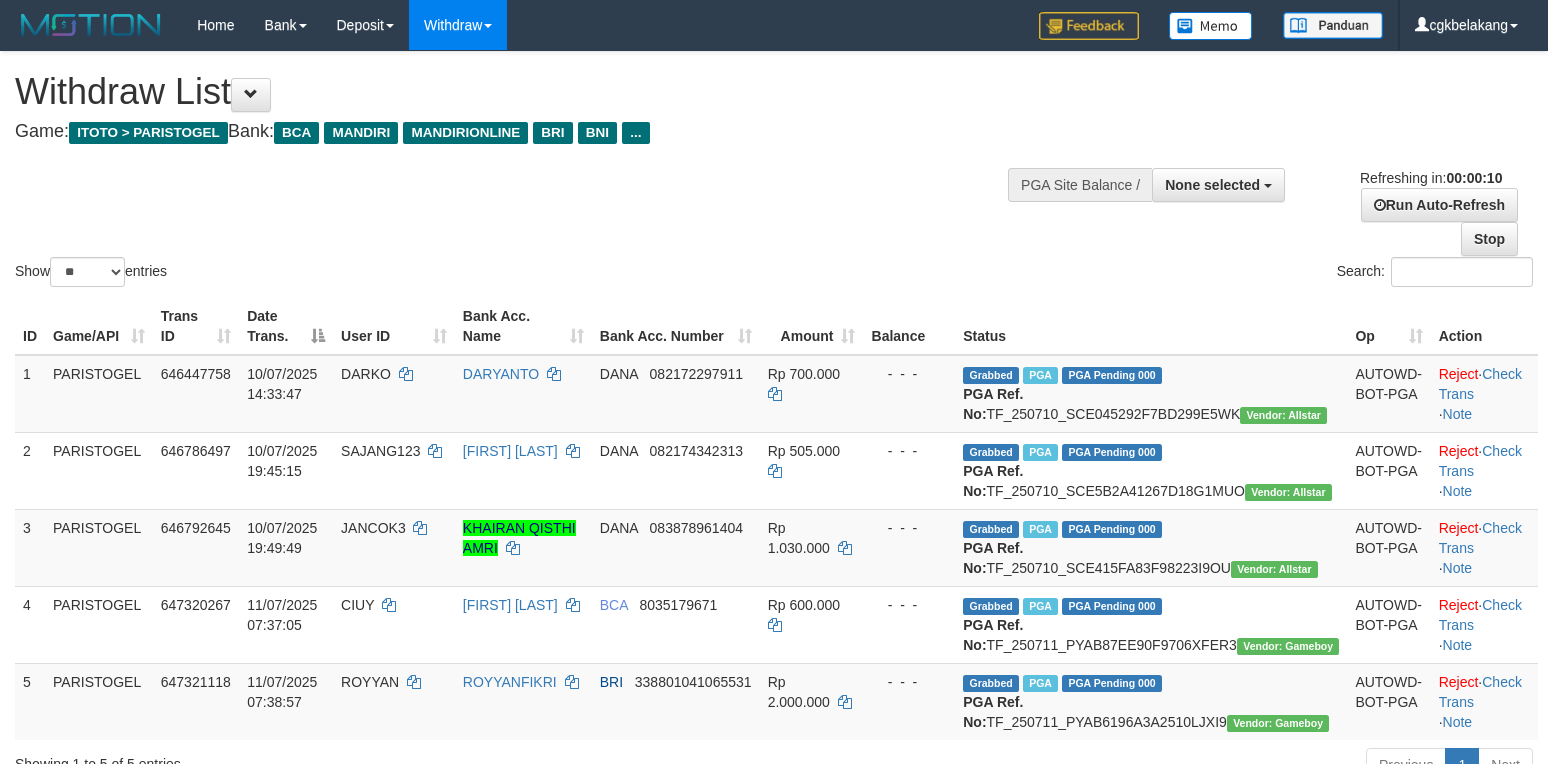 select 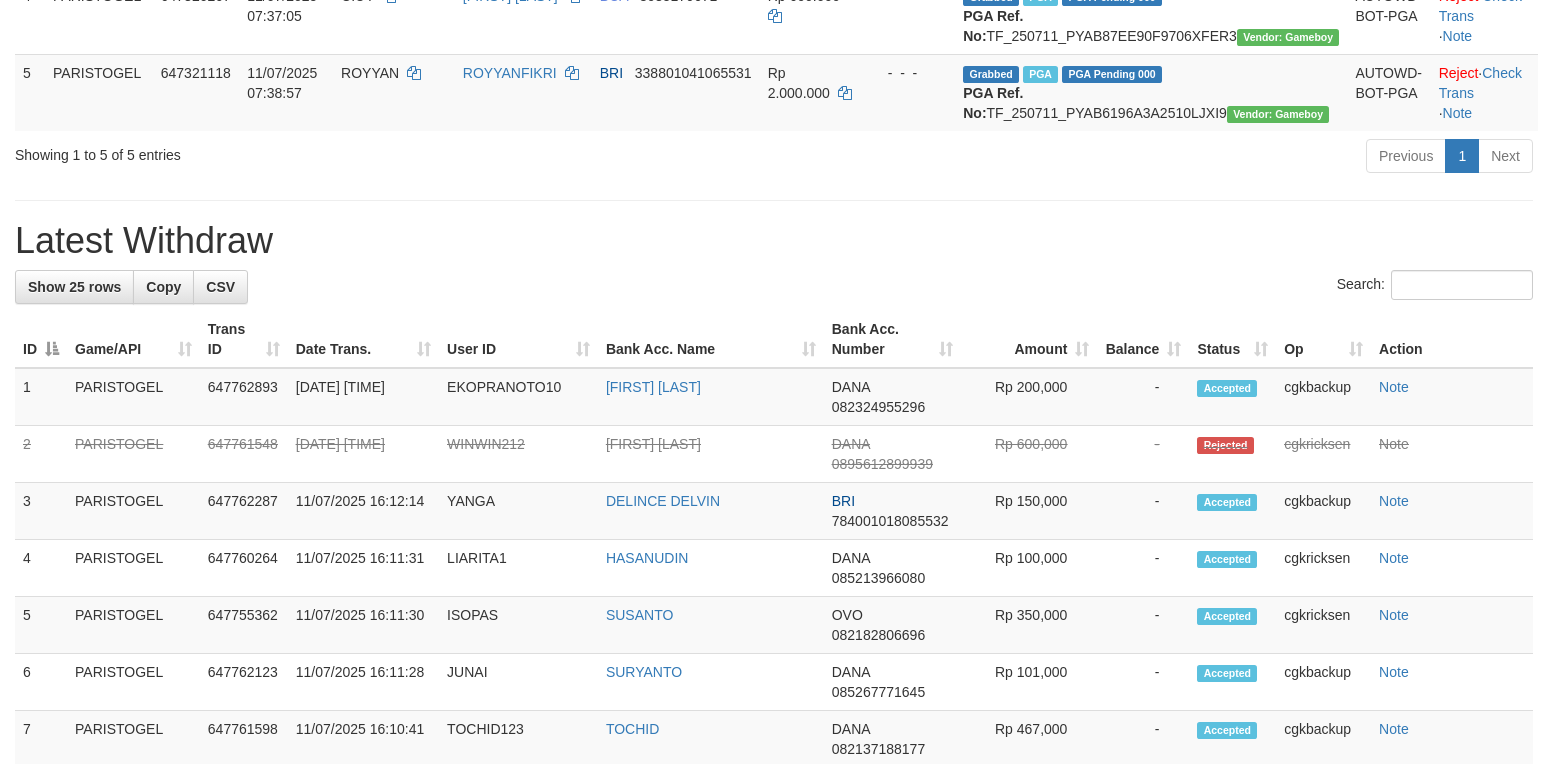 scroll, scrollTop: 533, scrollLeft: 0, axis: vertical 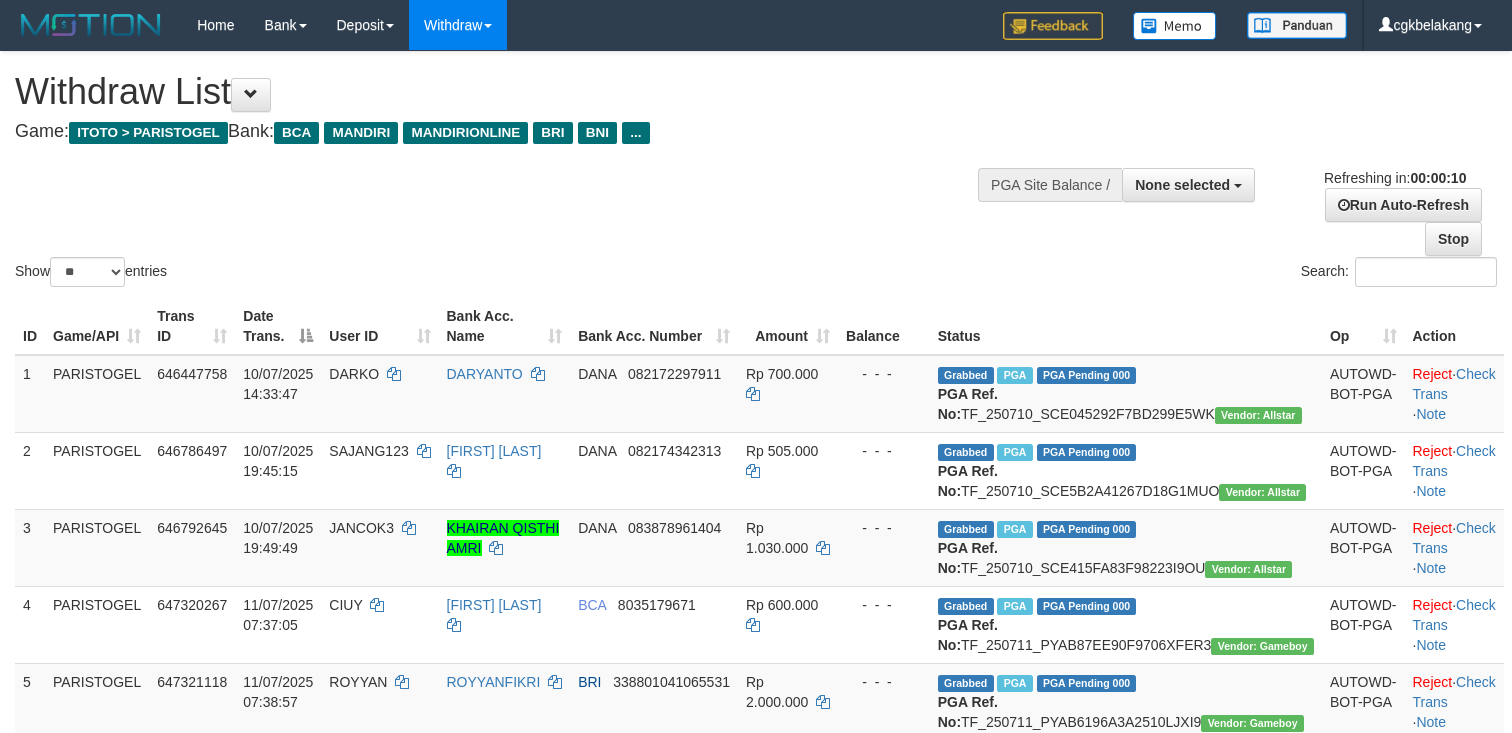 select 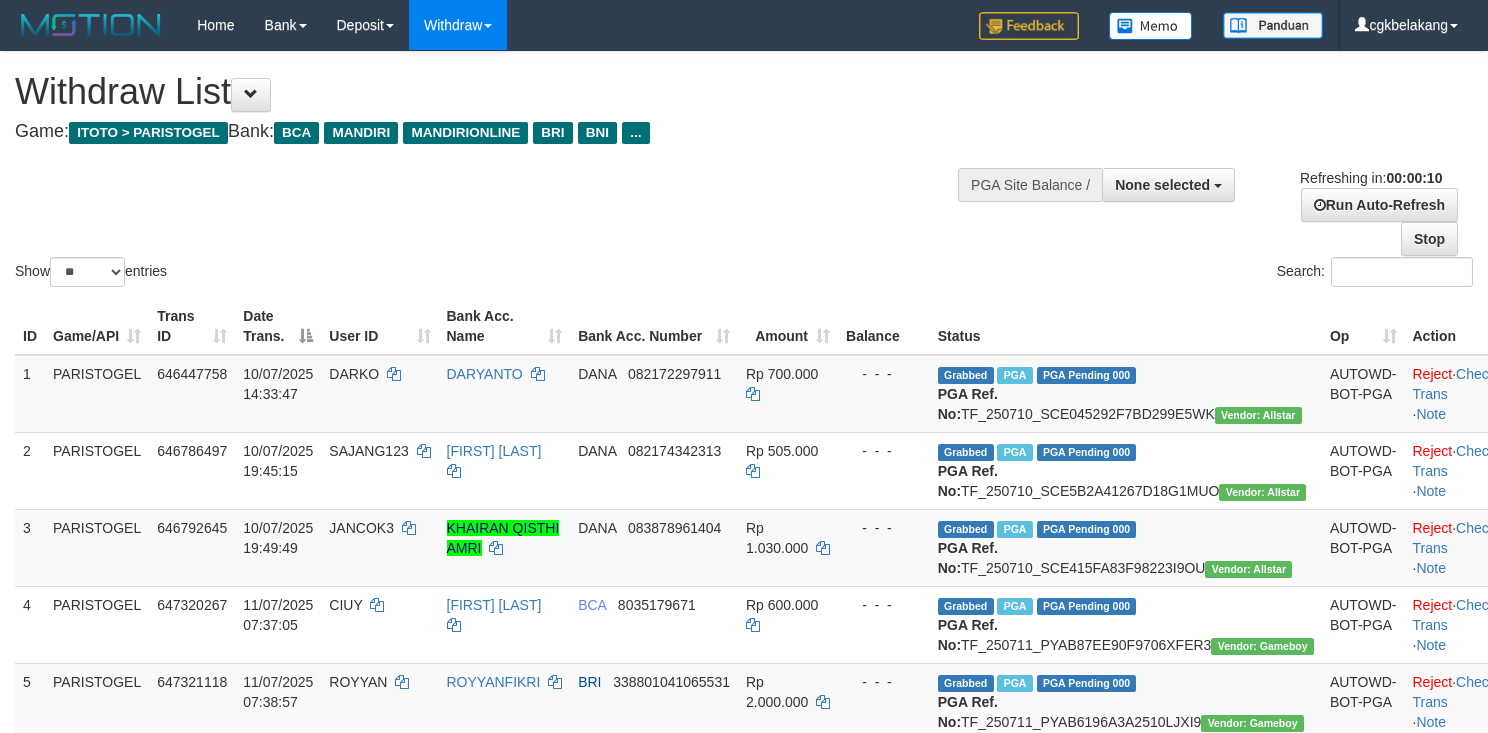 select 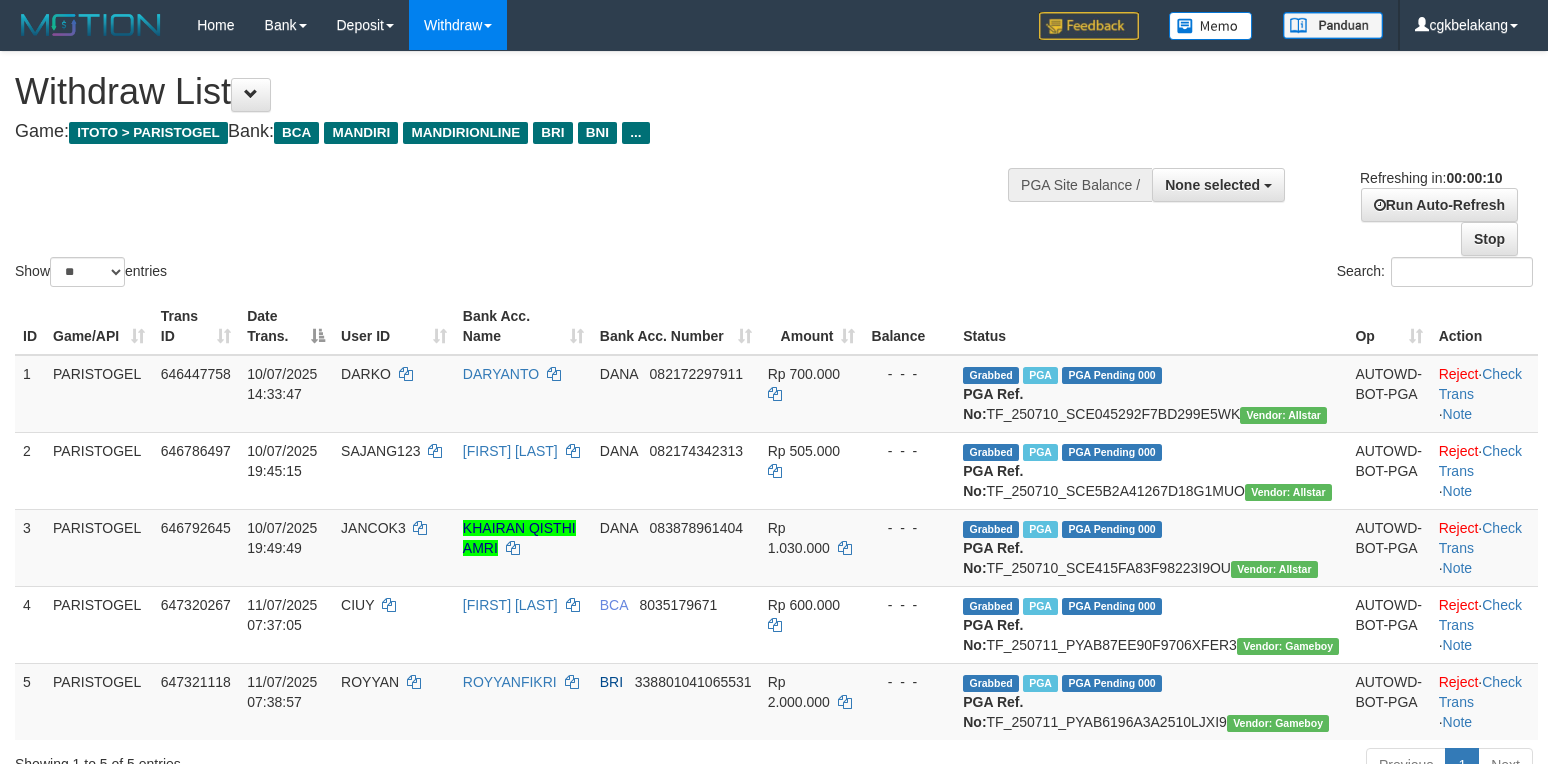 select 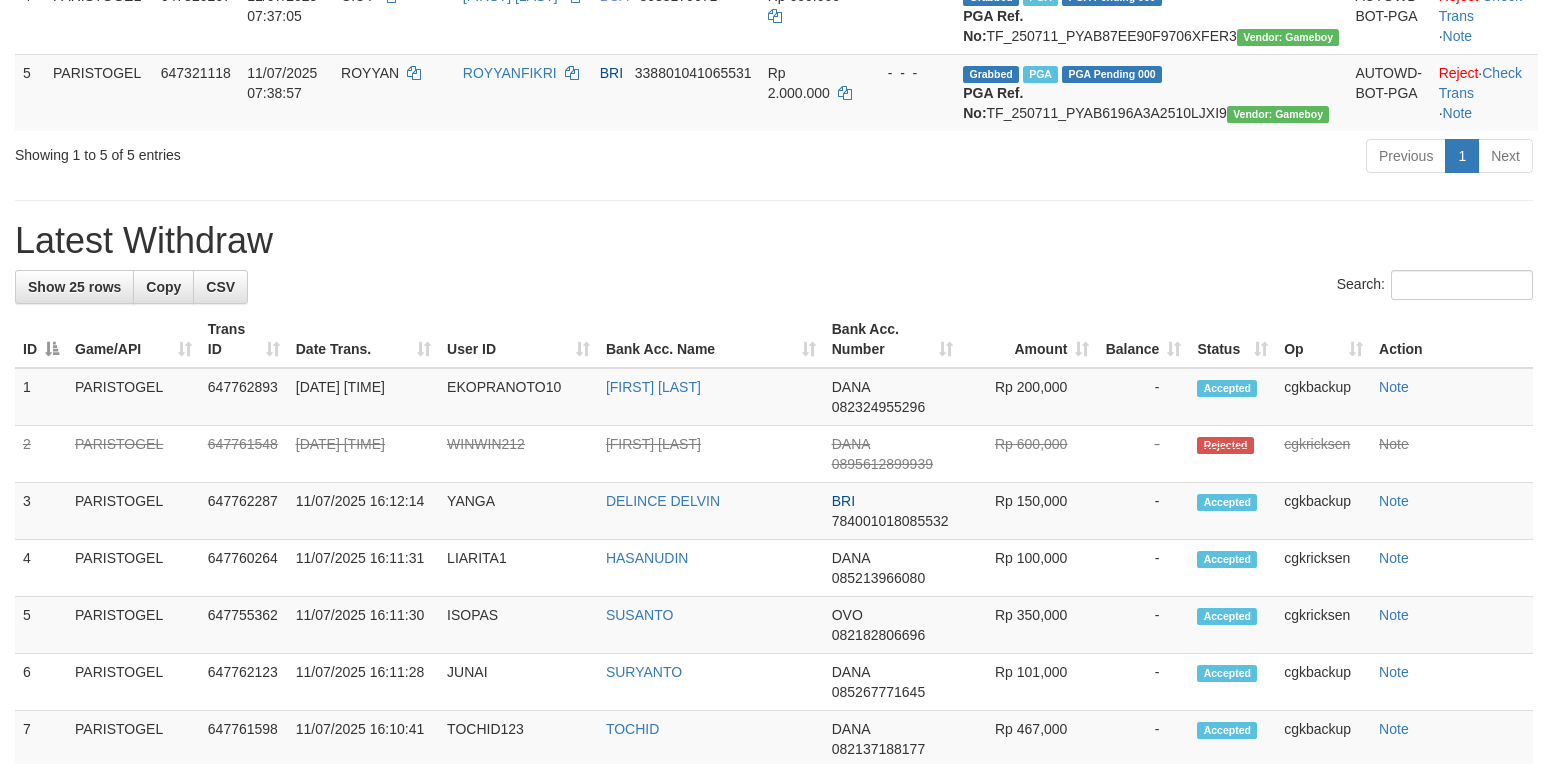 scroll, scrollTop: 533, scrollLeft: 0, axis: vertical 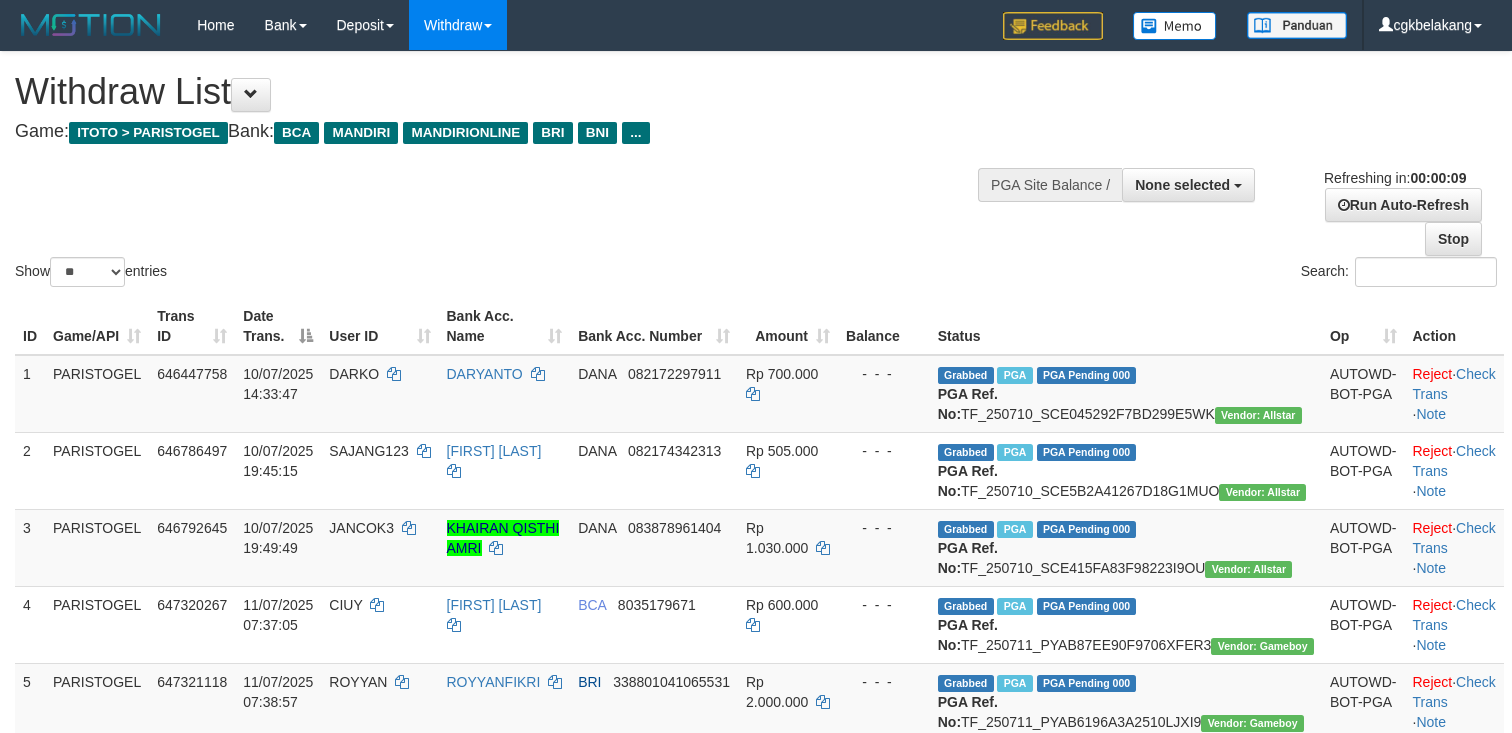 select 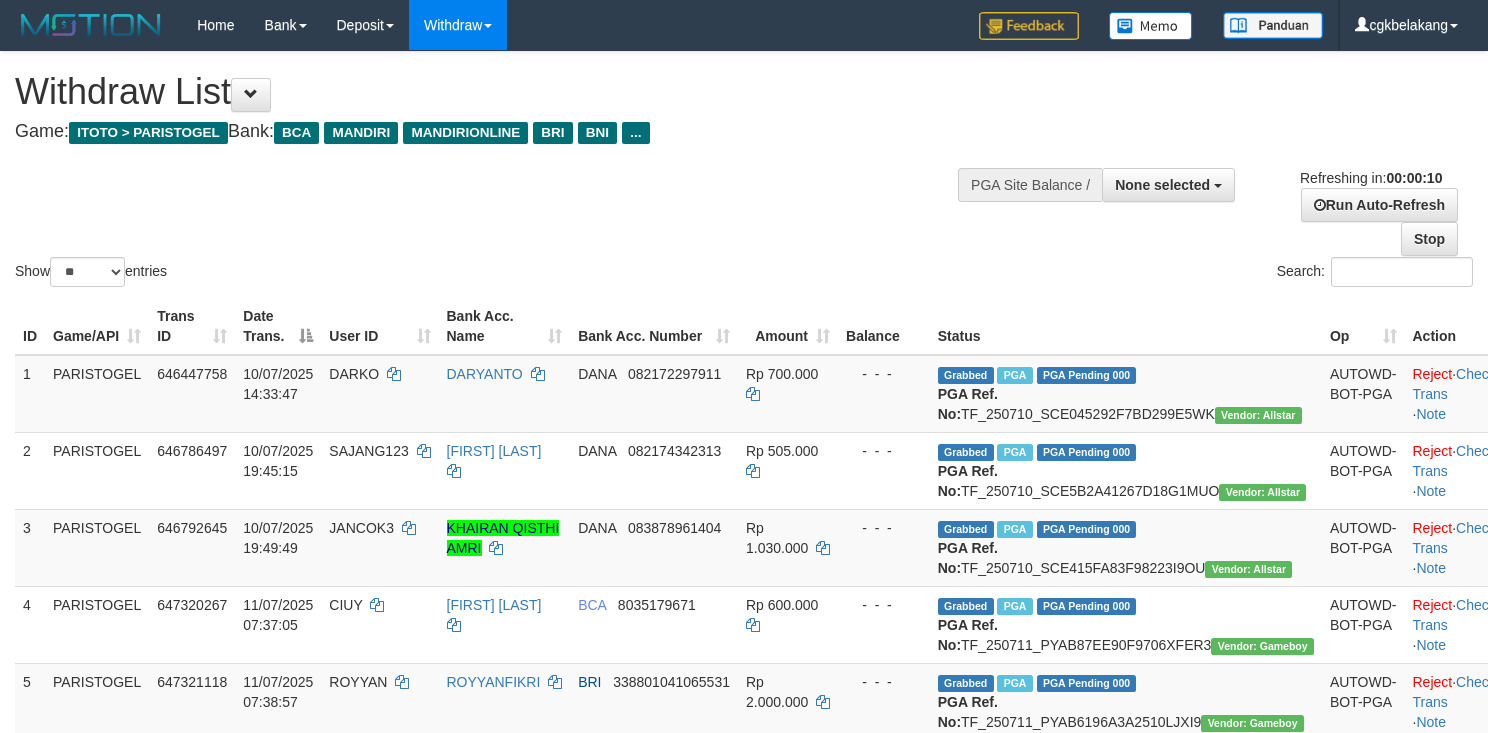 select 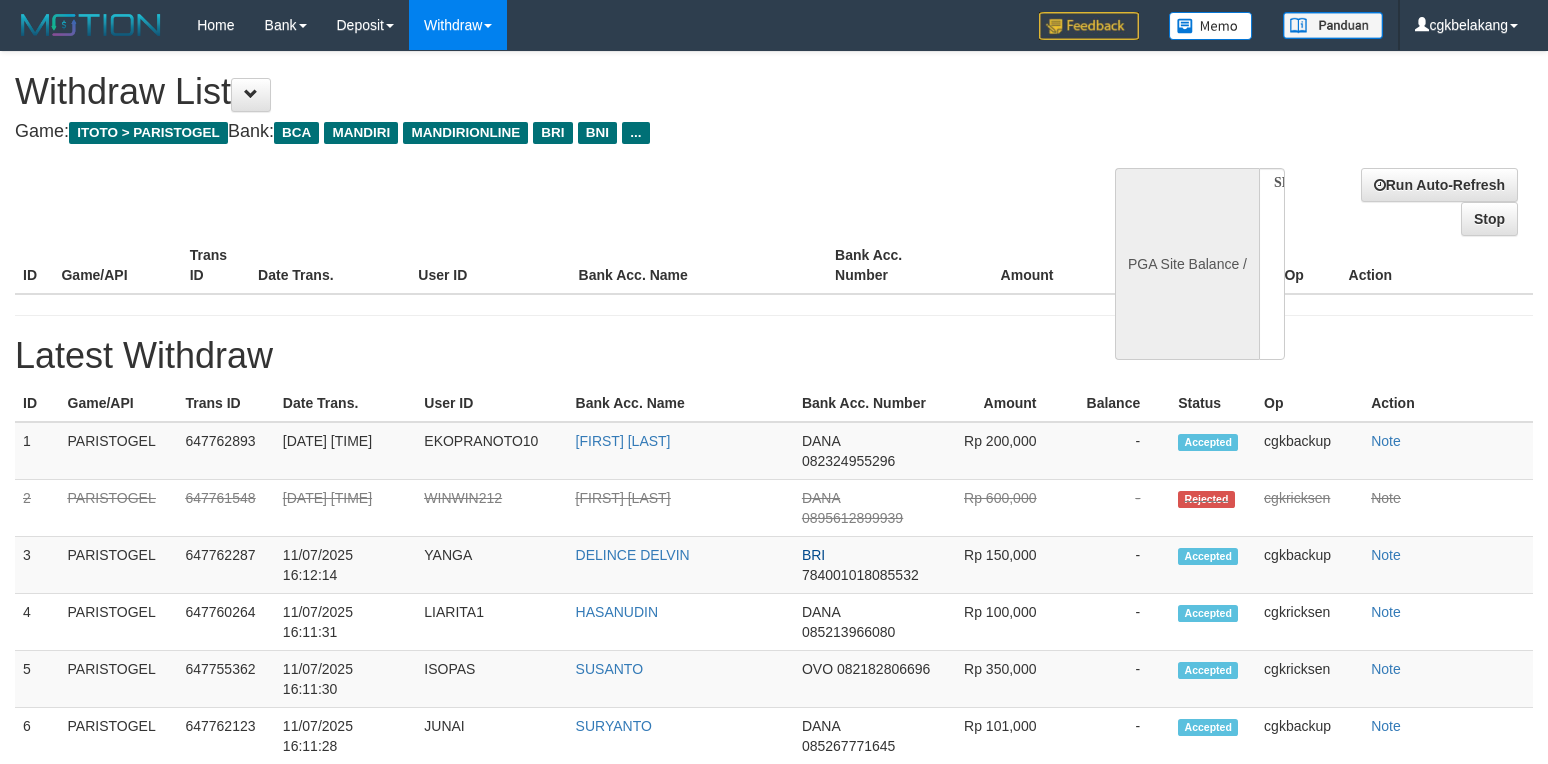 select 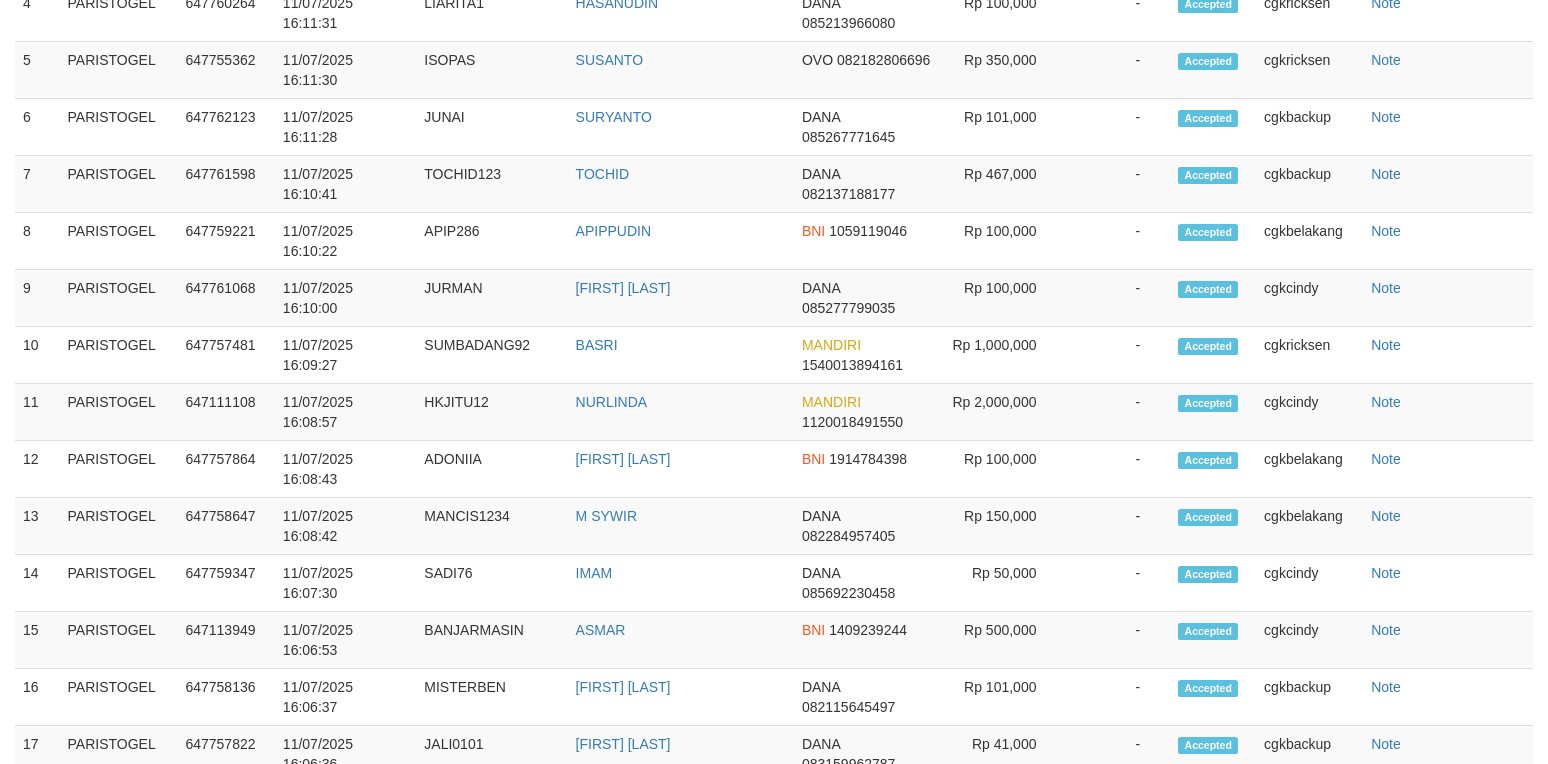 select on "**" 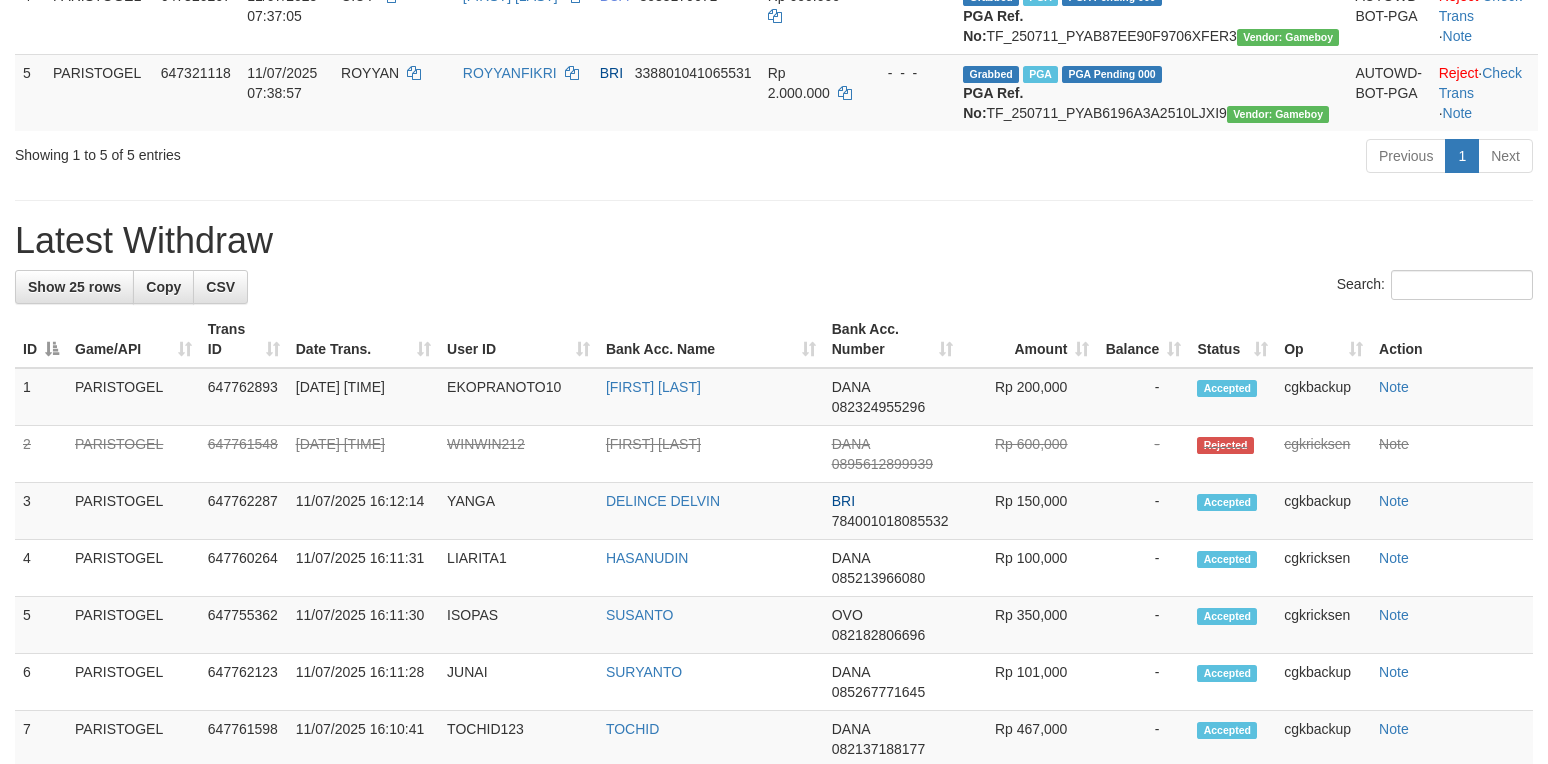 scroll, scrollTop: 533, scrollLeft: 0, axis: vertical 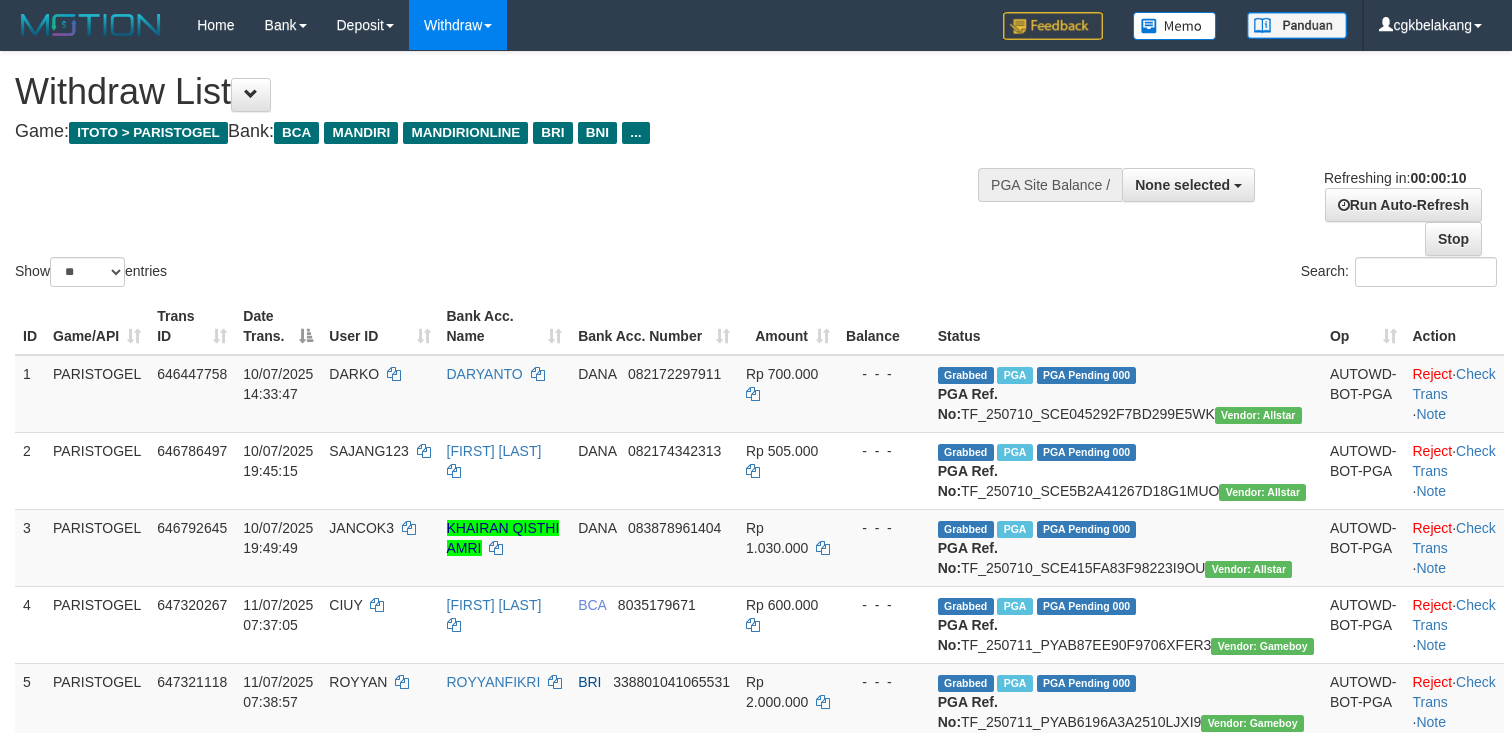 select 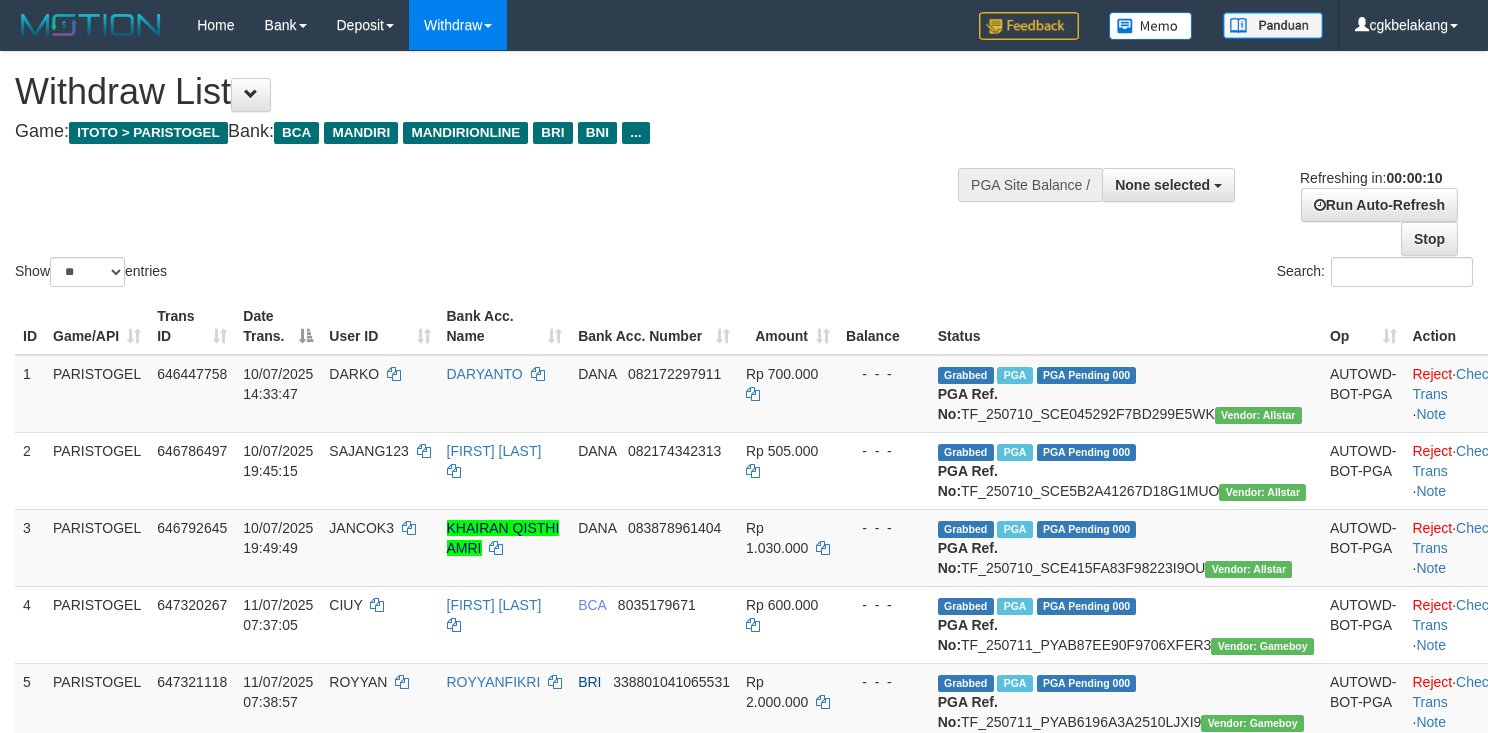 select 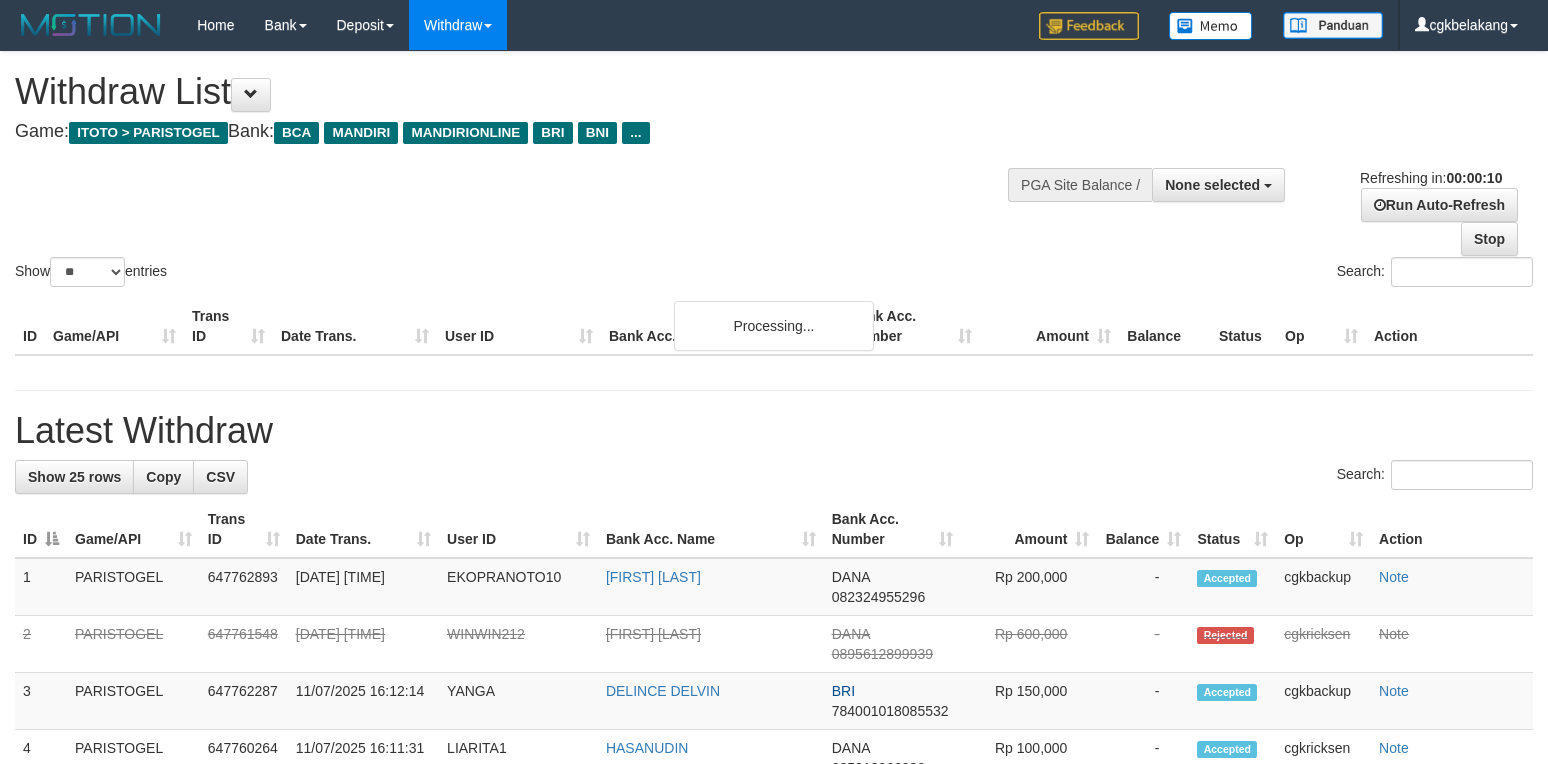 select 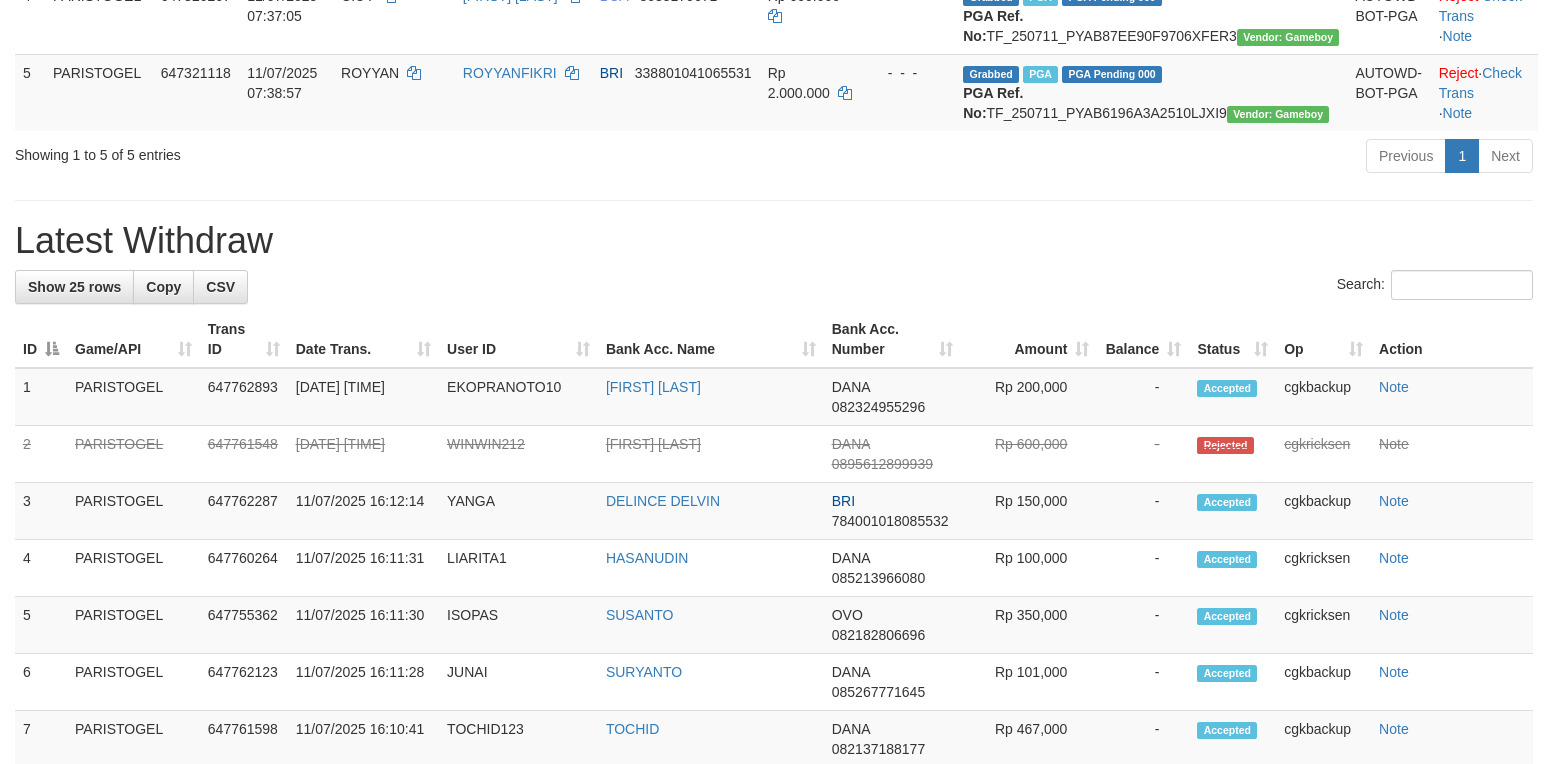 scroll, scrollTop: 533, scrollLeft: 0, axis: vertical 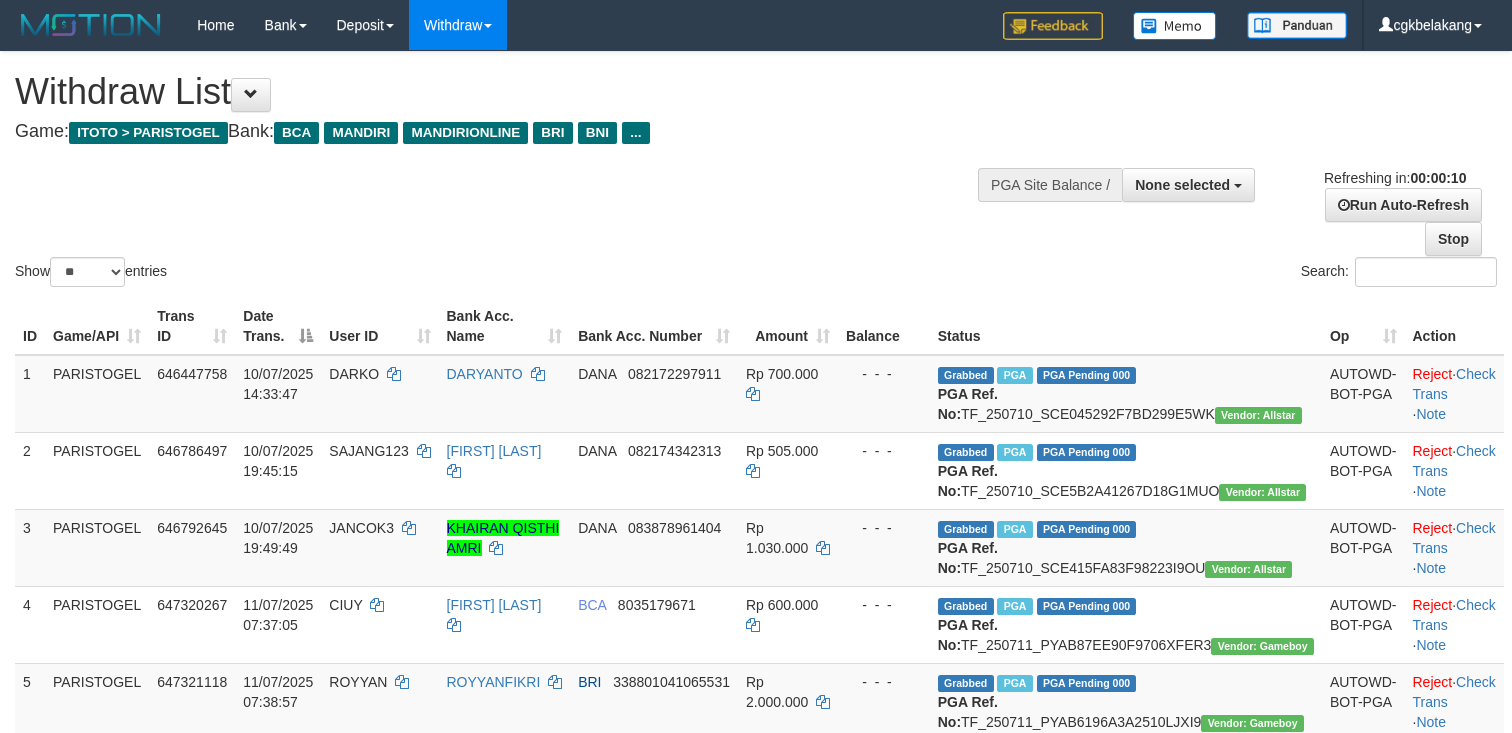 select 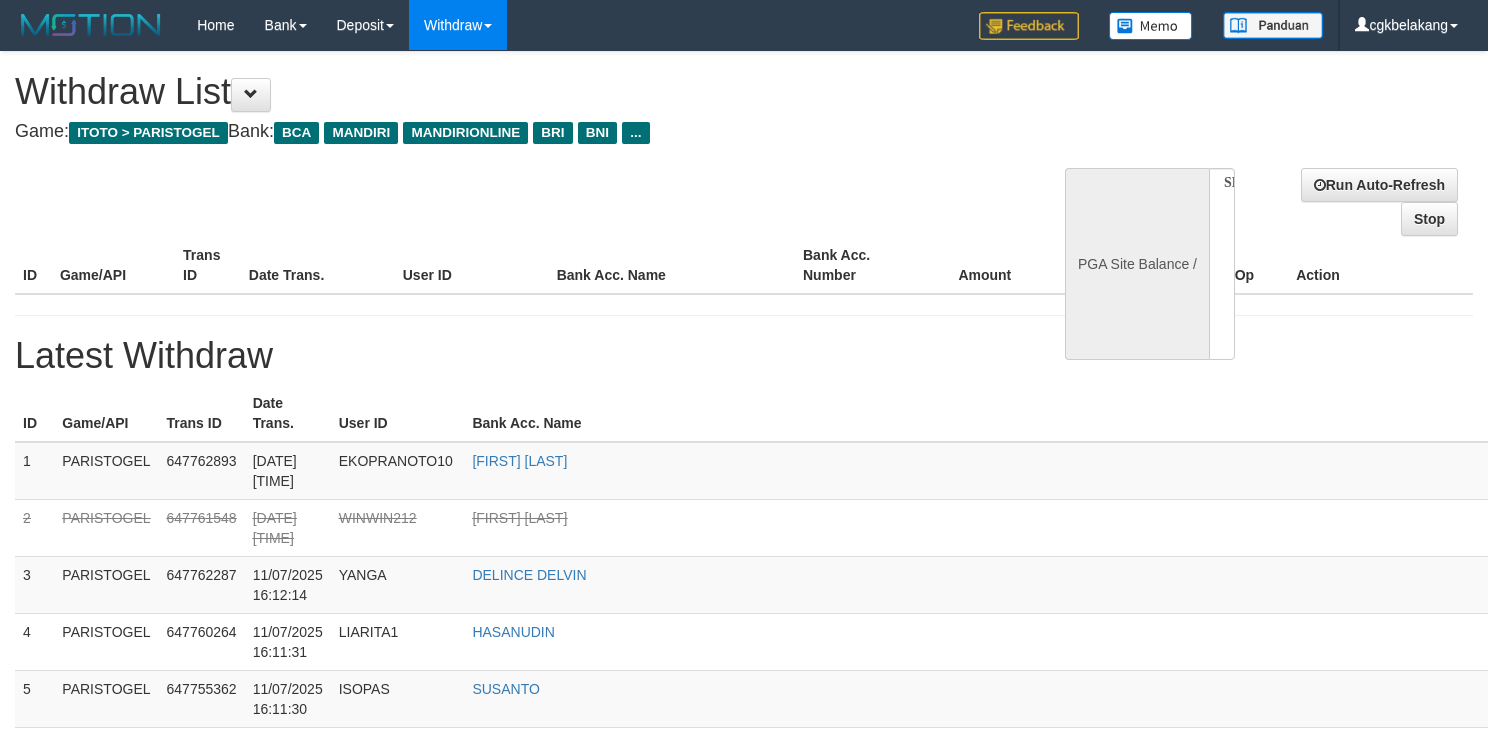 select 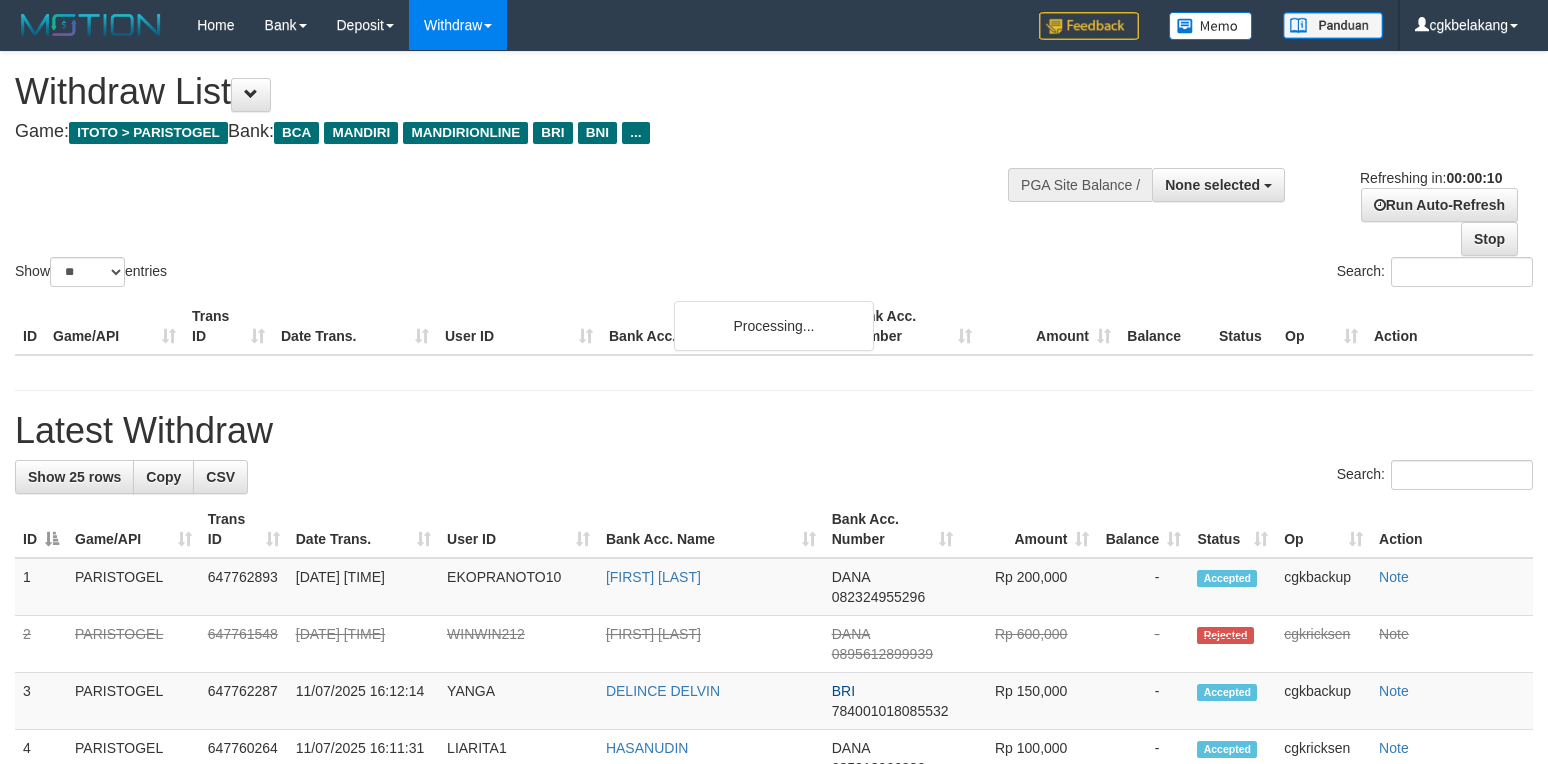 select 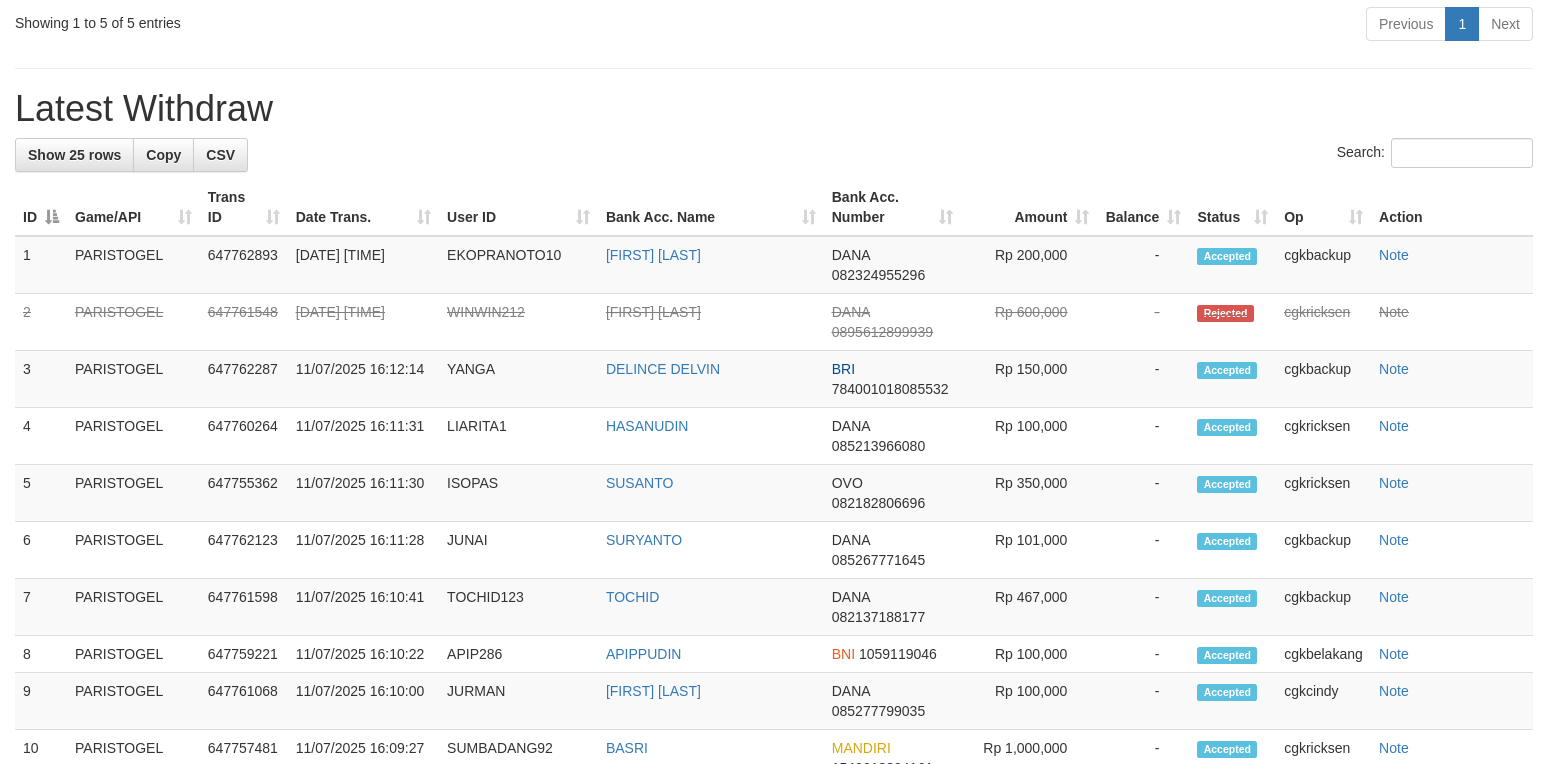 scroll, scrollTop: 666, scrollLeft: 0, axis: vertical 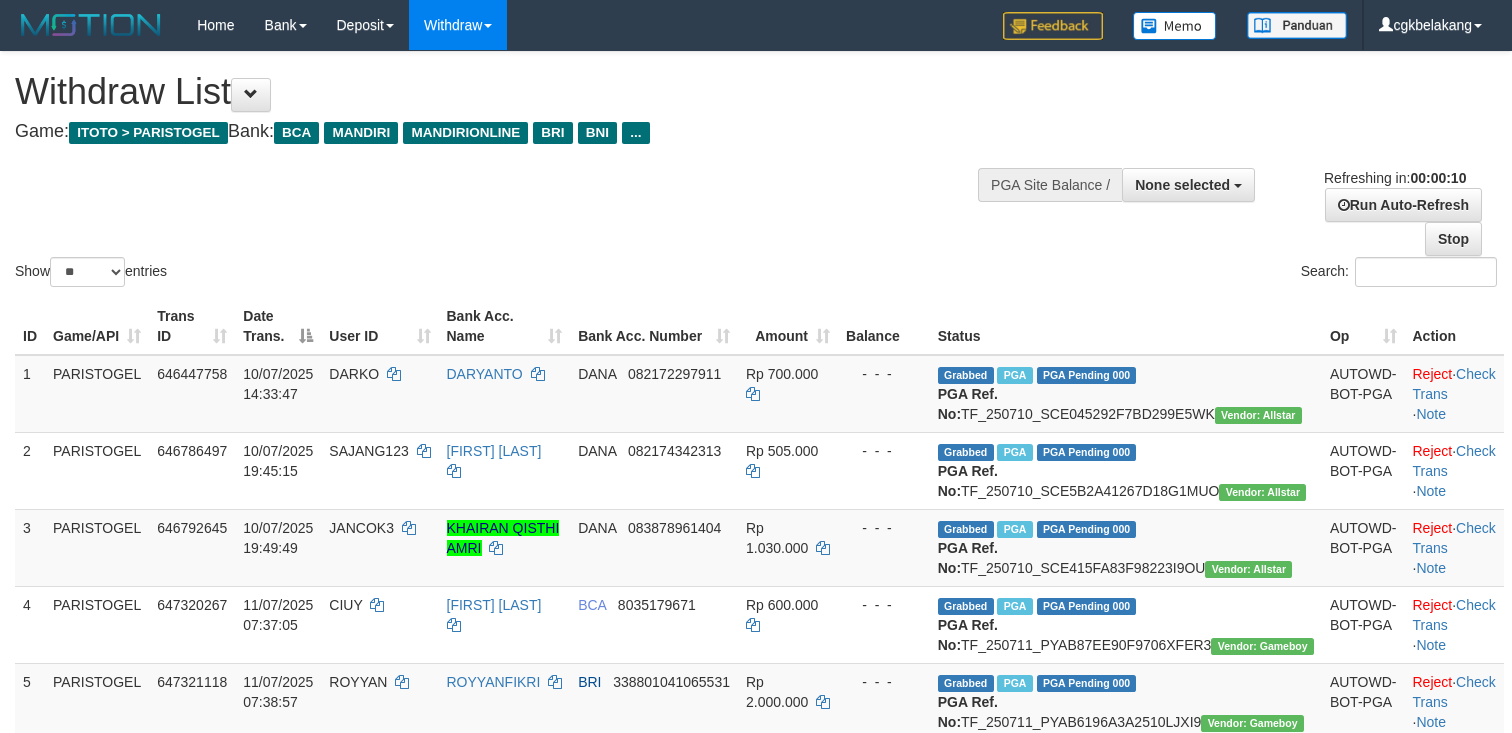 select 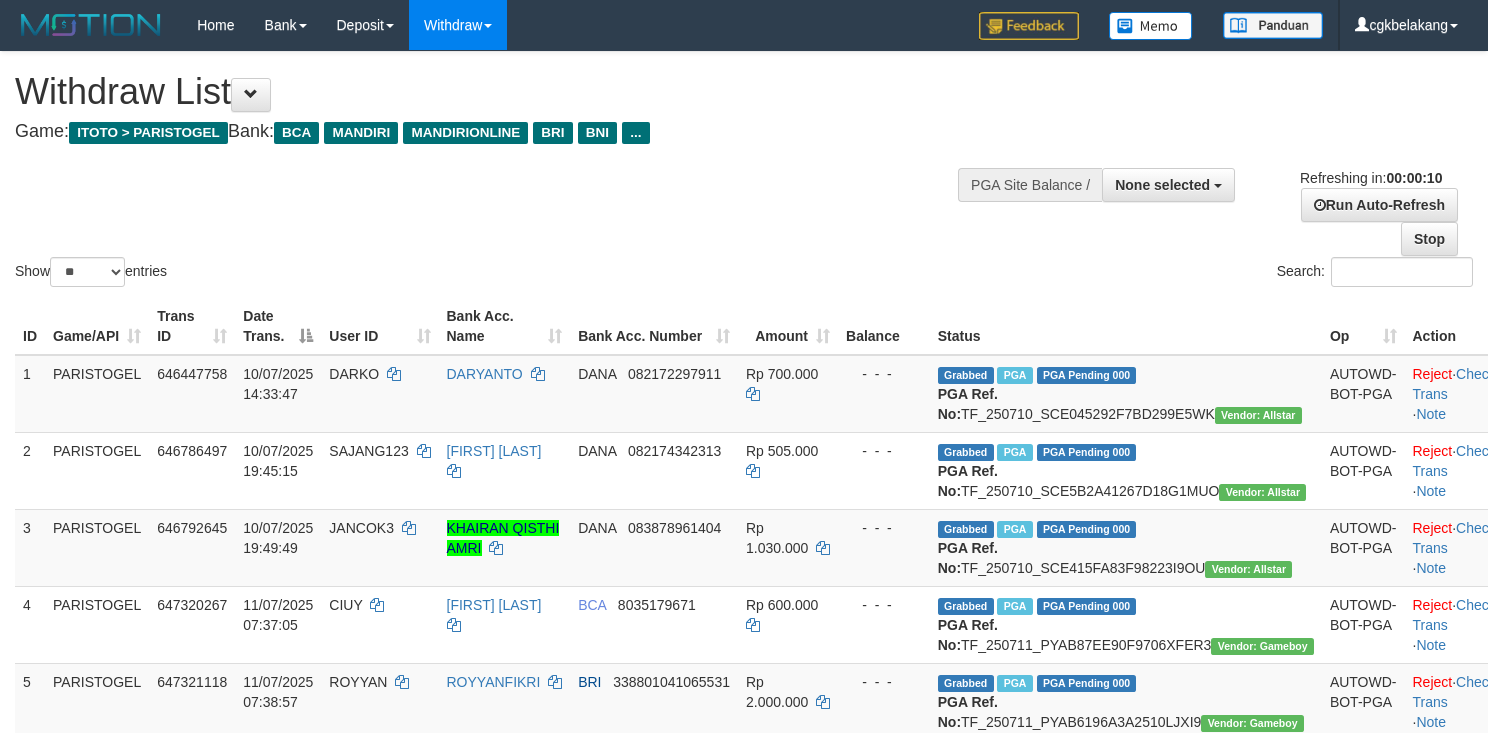 select 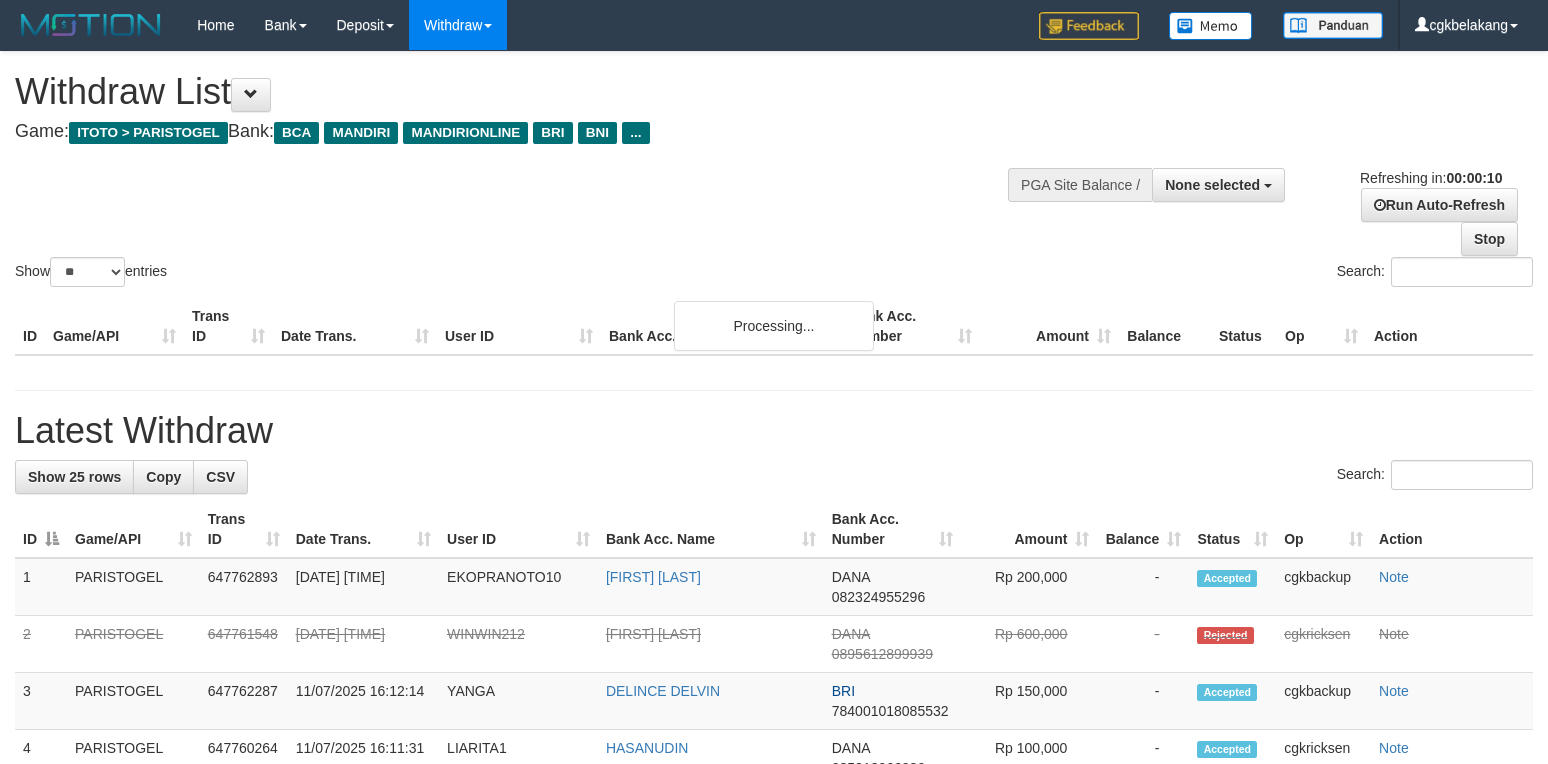select 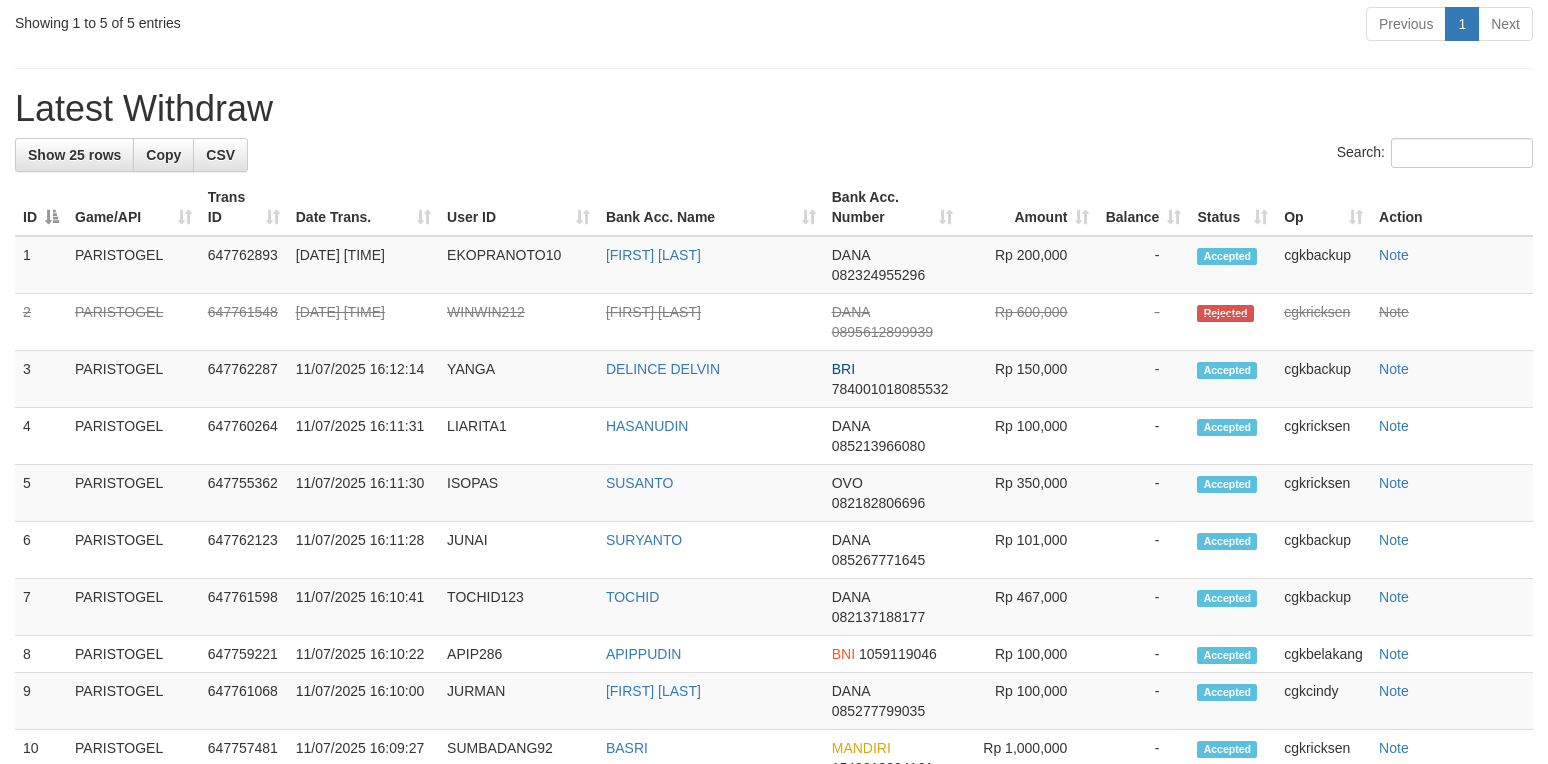 scroll, scrollTop: 666, scrollLeft: 0, axis: vertical 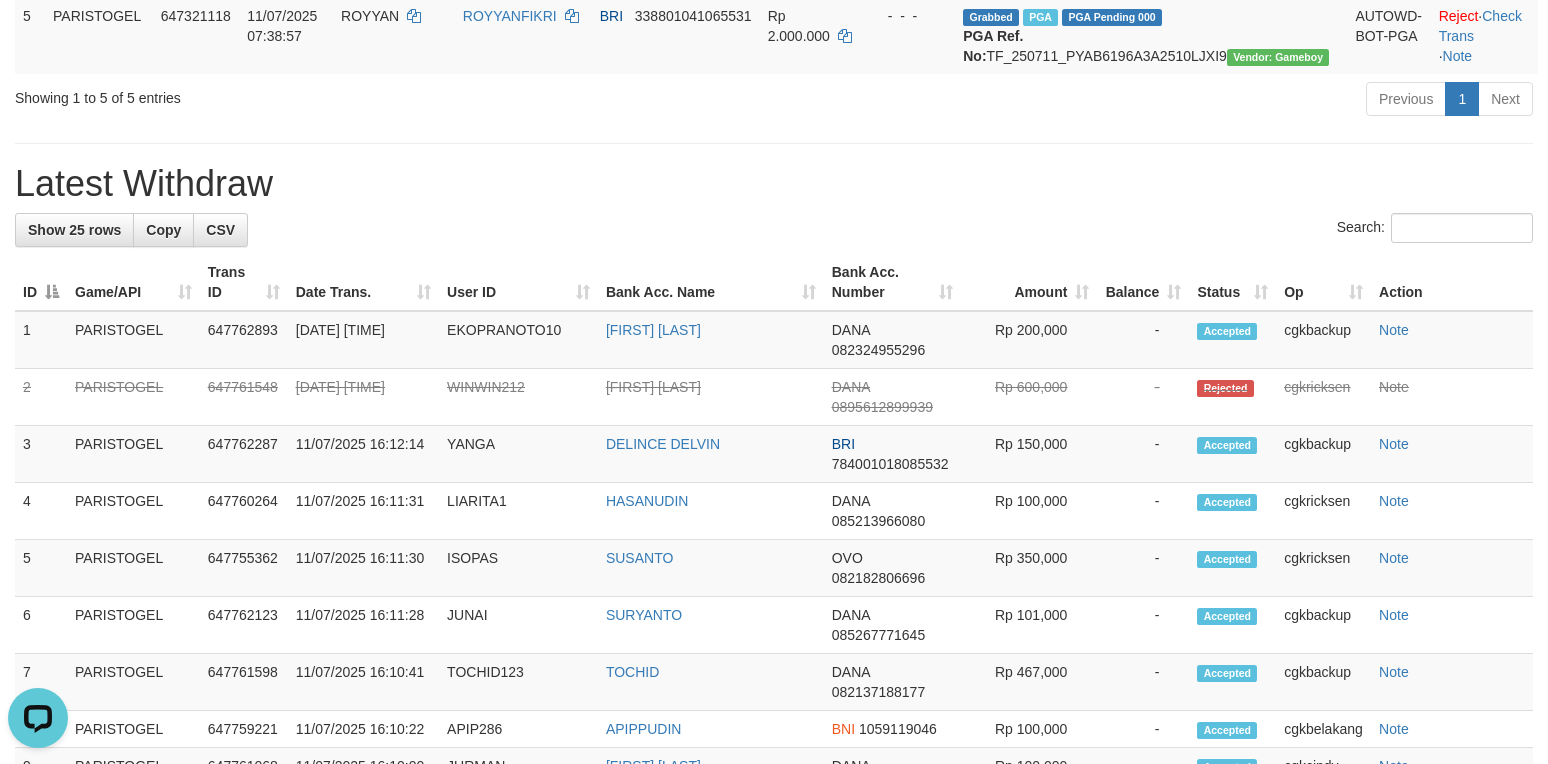 click on "Latest Withdraw" at bounding box center (774, 184) 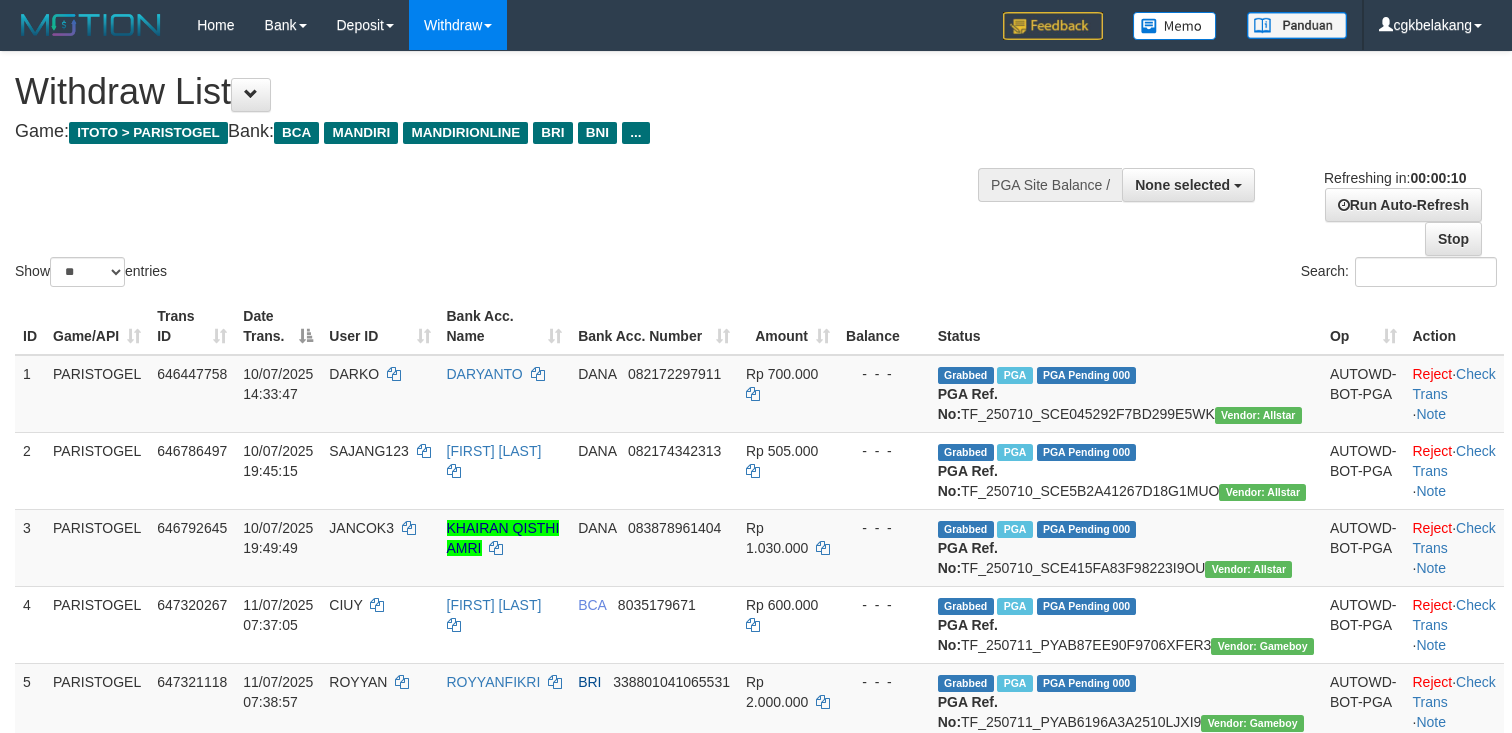 select 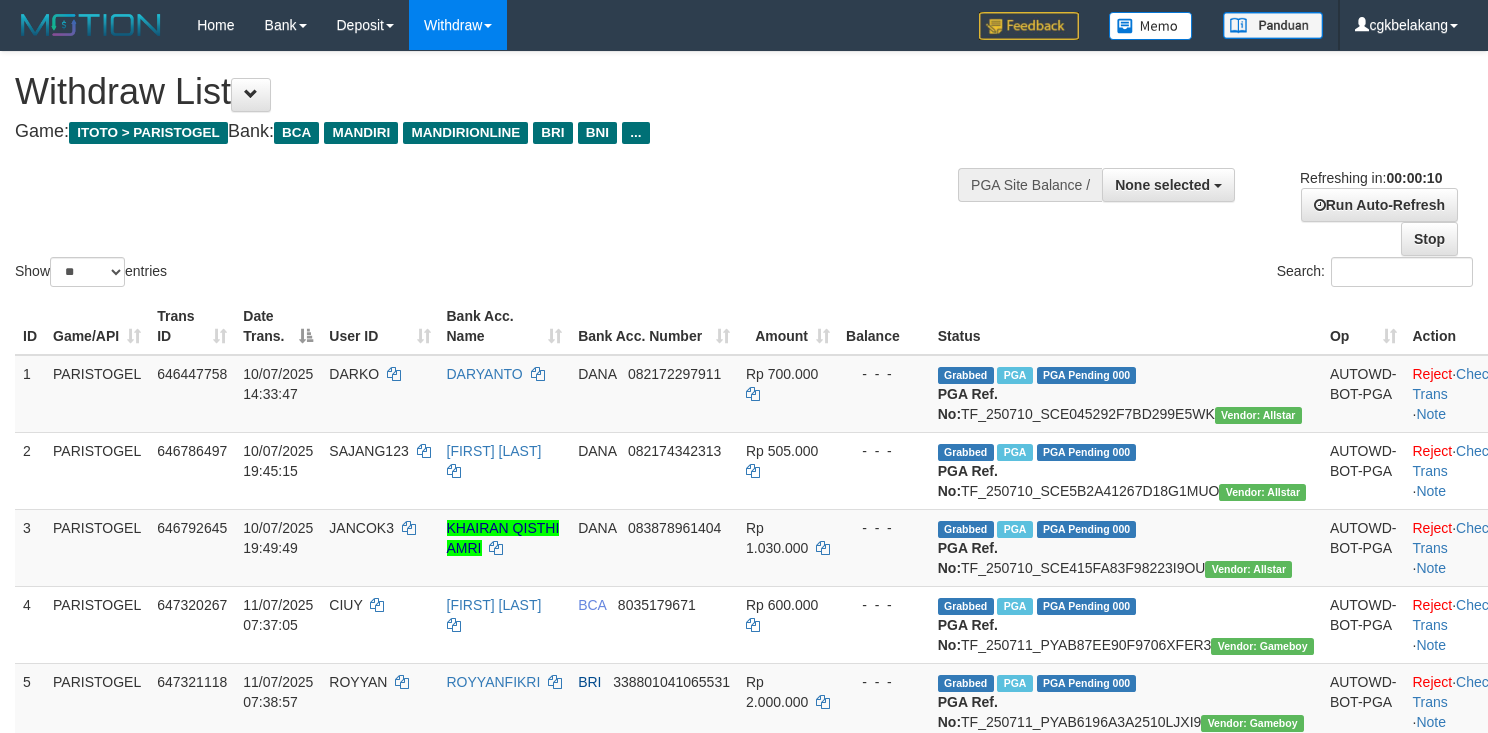 select 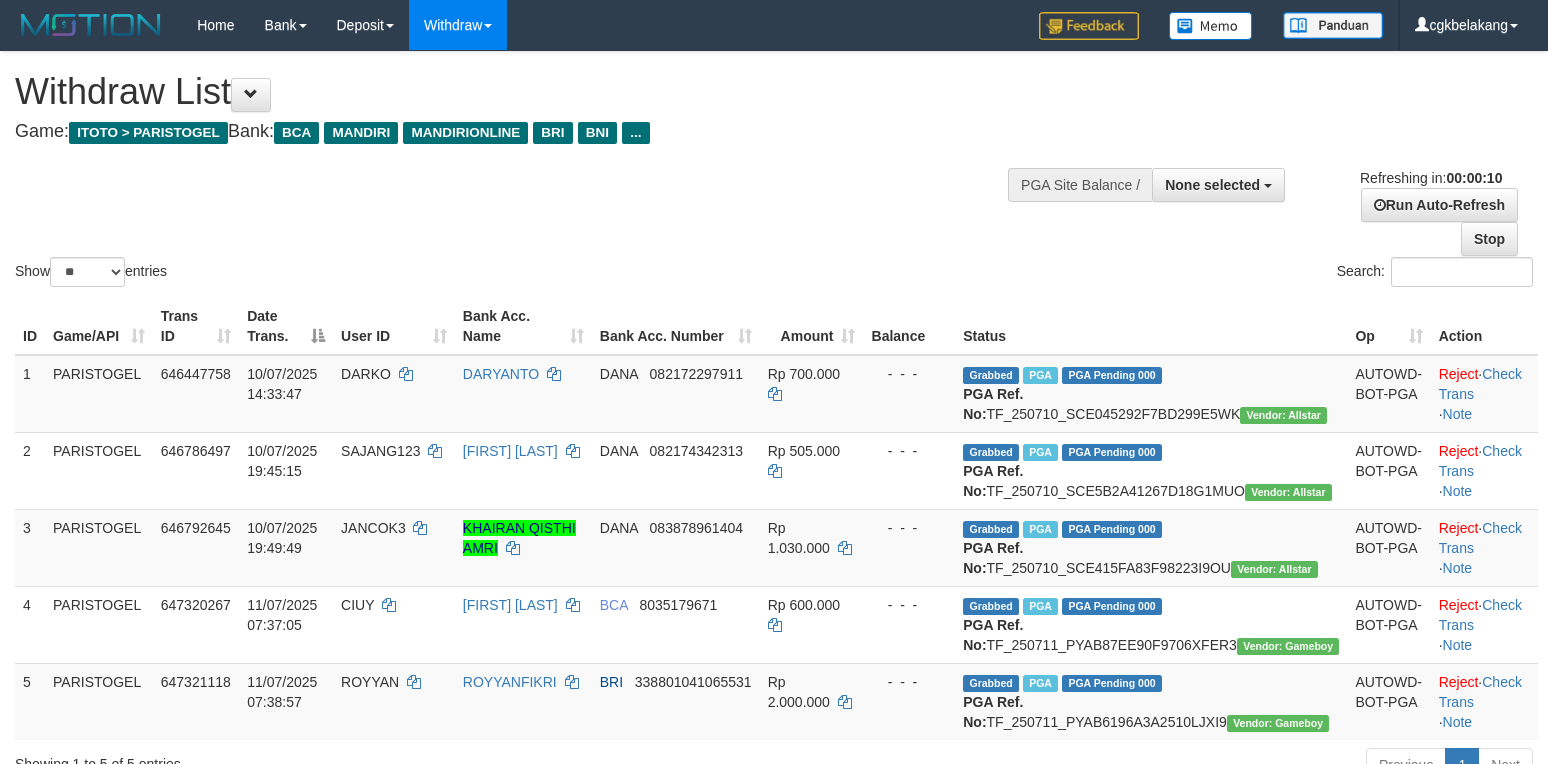 select 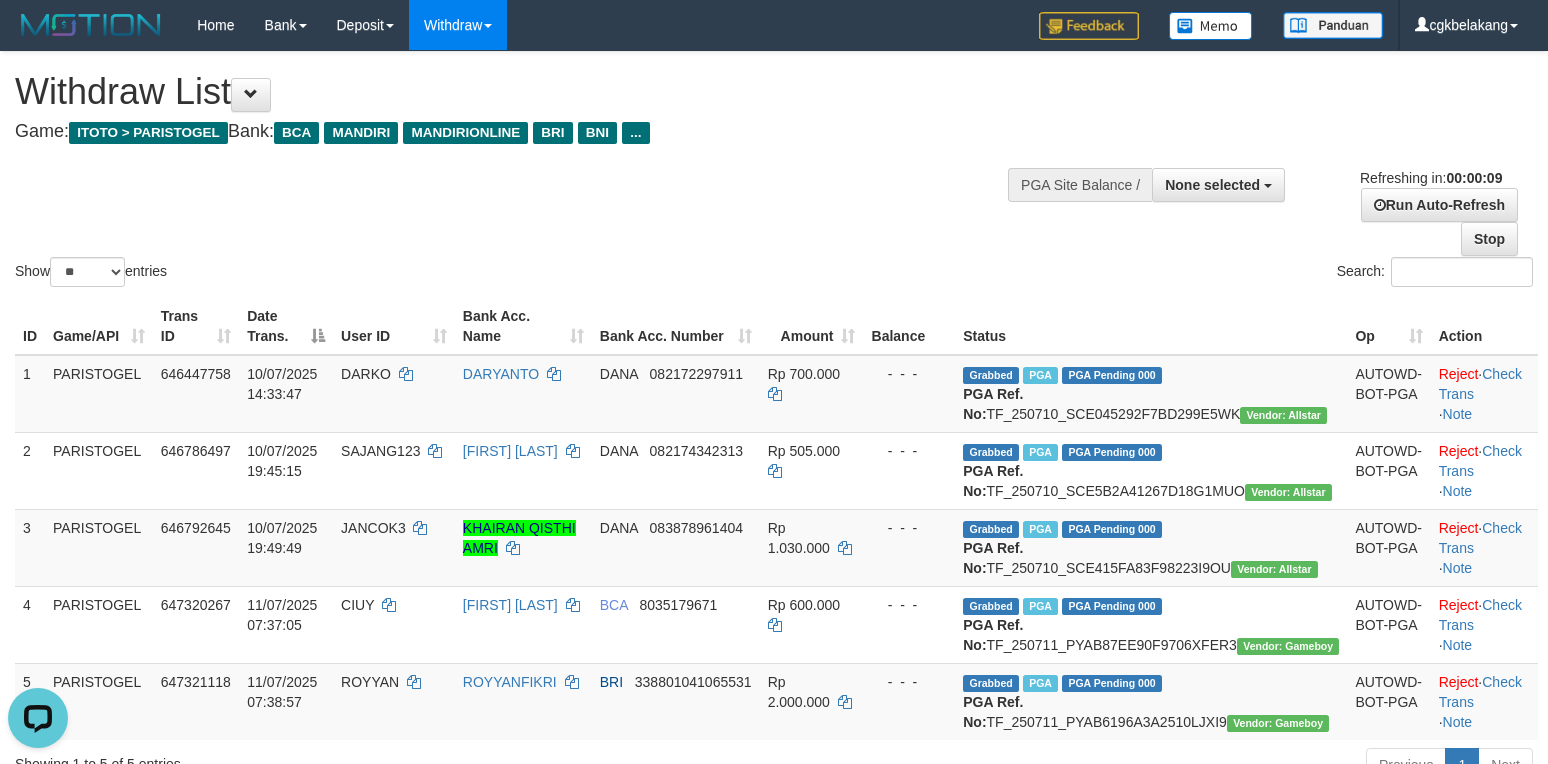 scroll, scrollTop: 0, scrollLeft: 0, axis: both 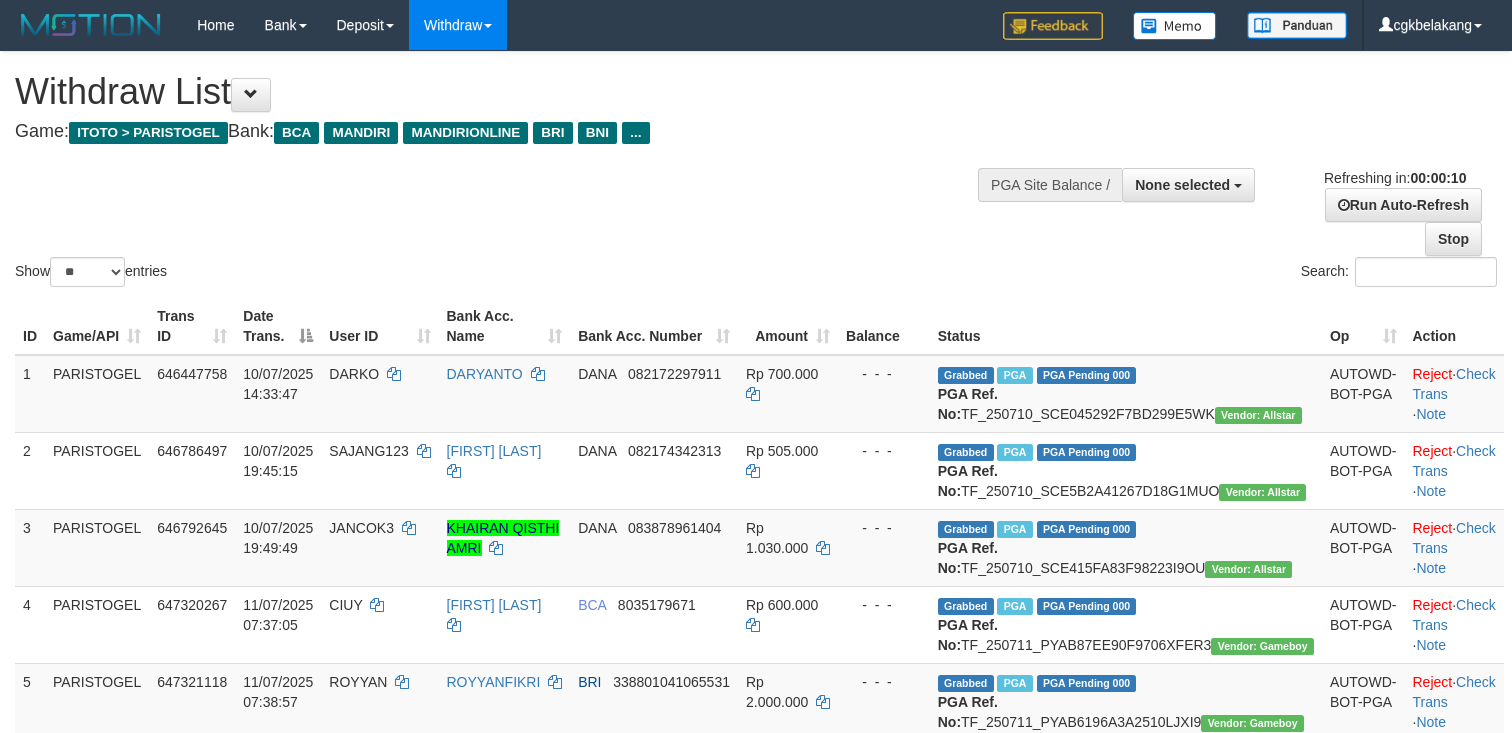 select 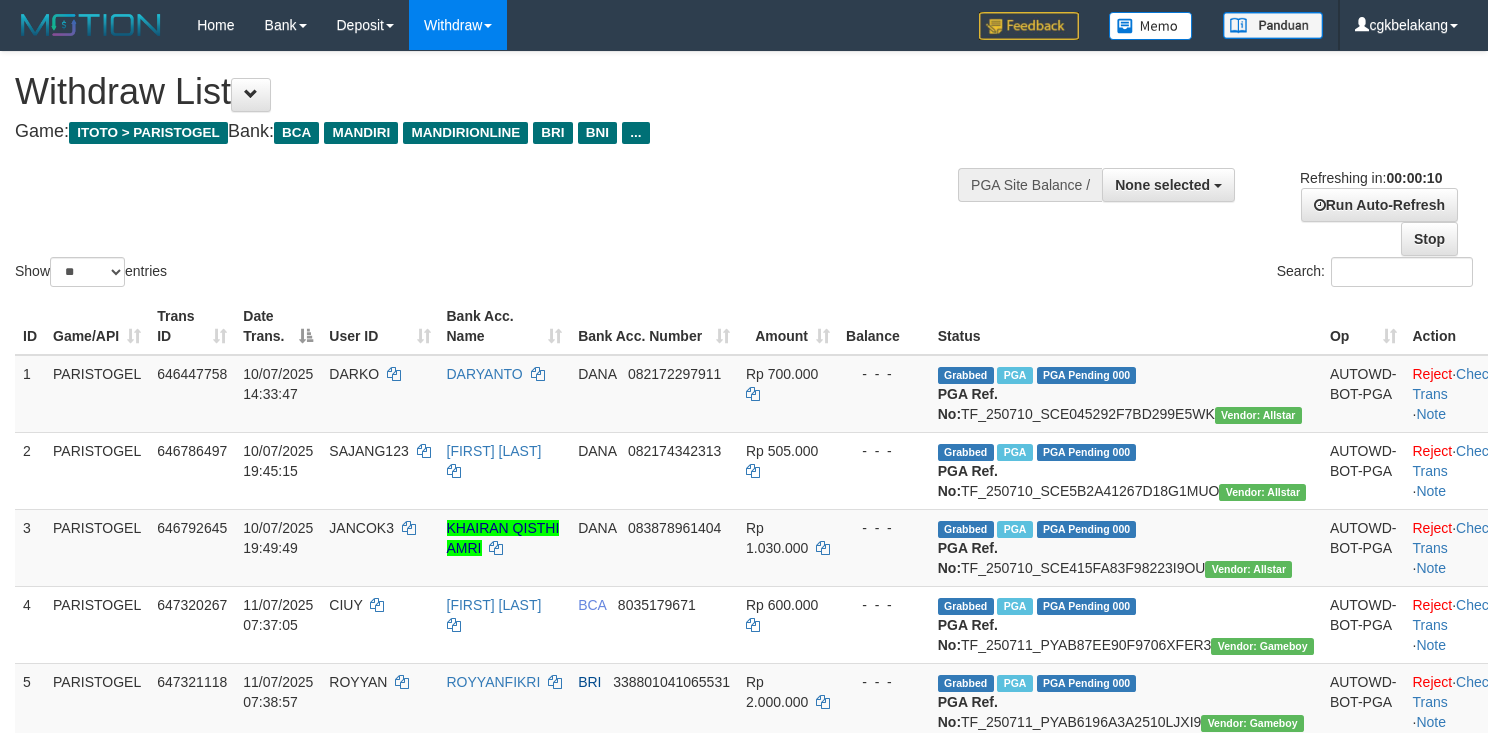 select 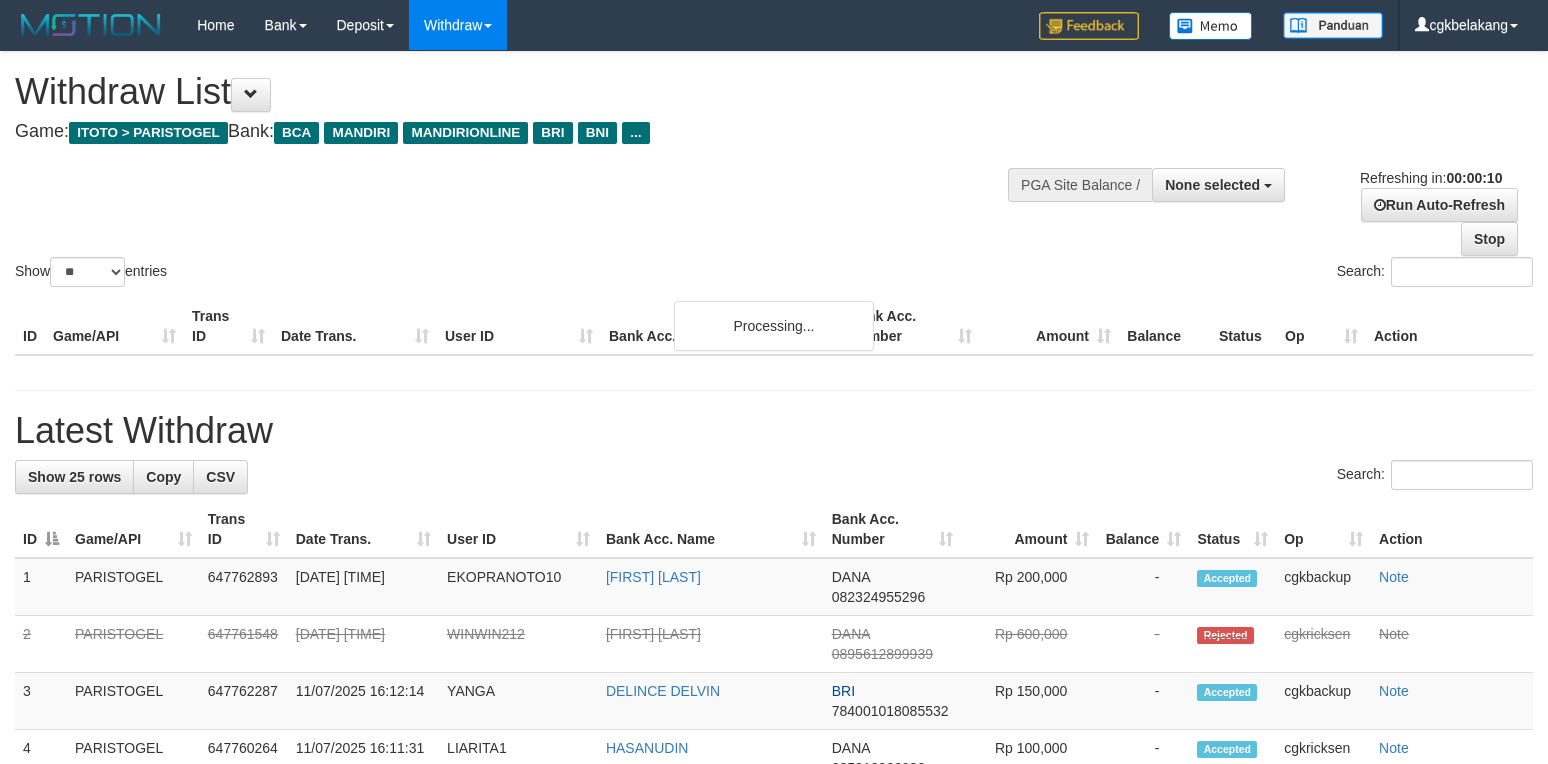 select 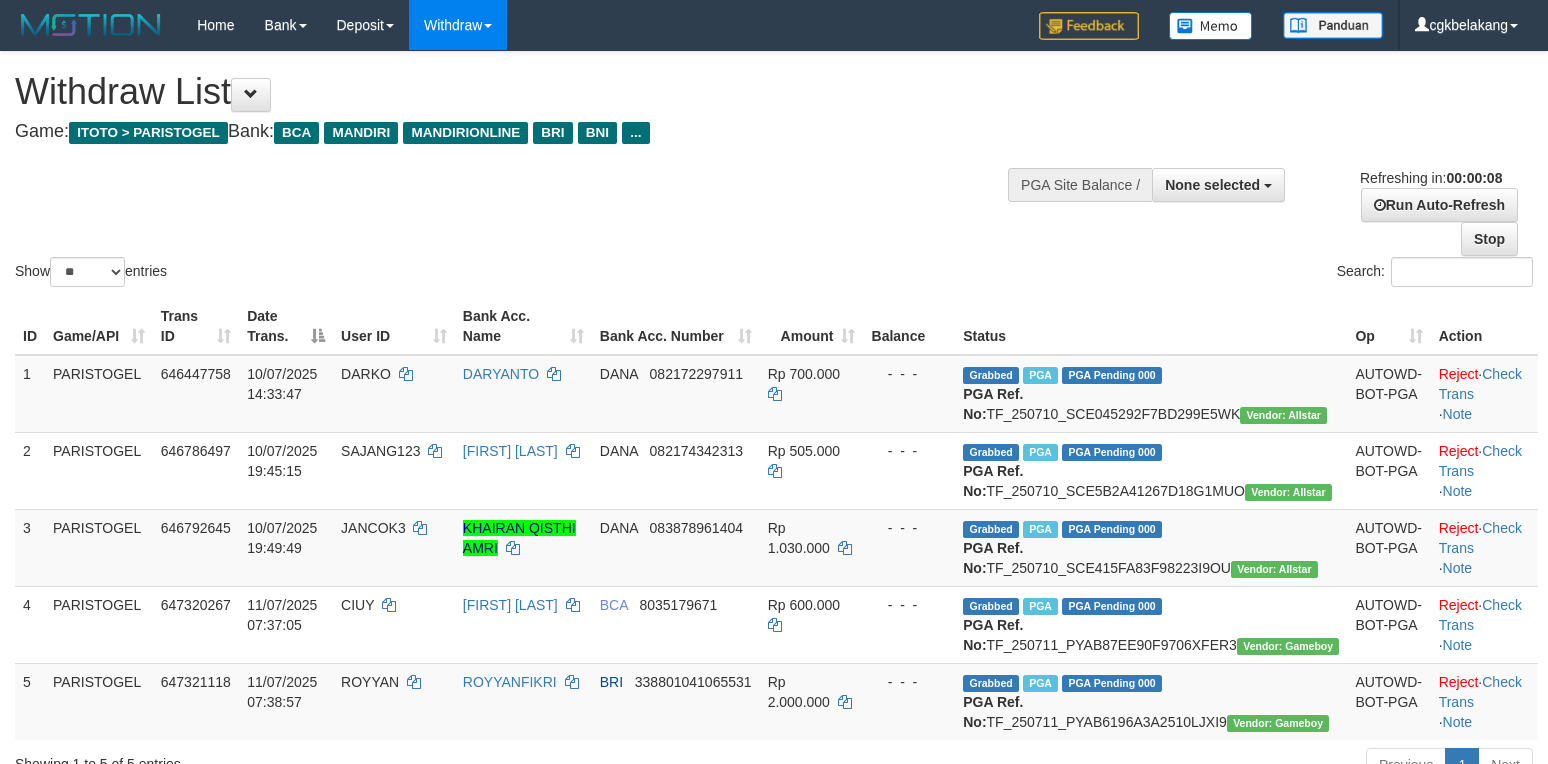 scroll, scrollTop: 181, scrollLeft: 0, axis: vertical 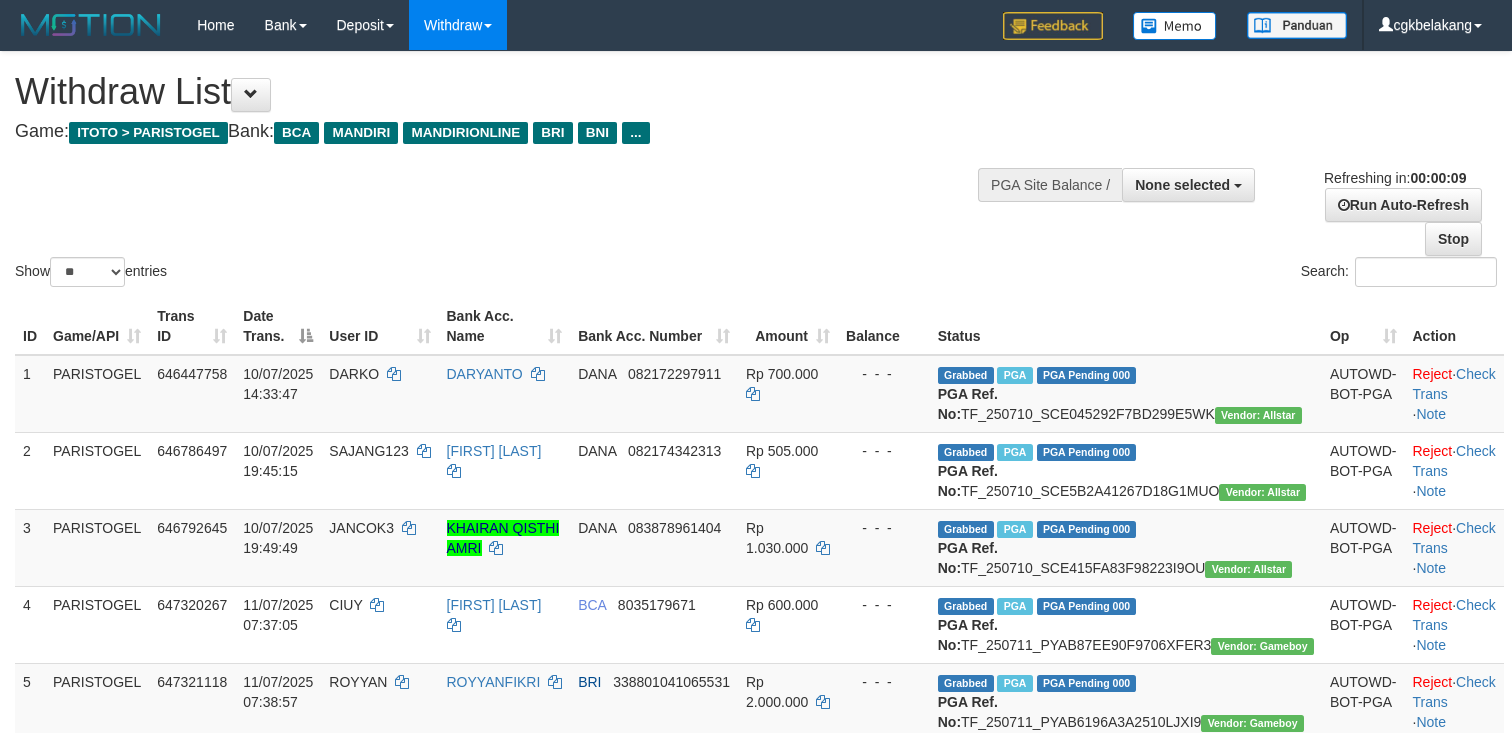 select 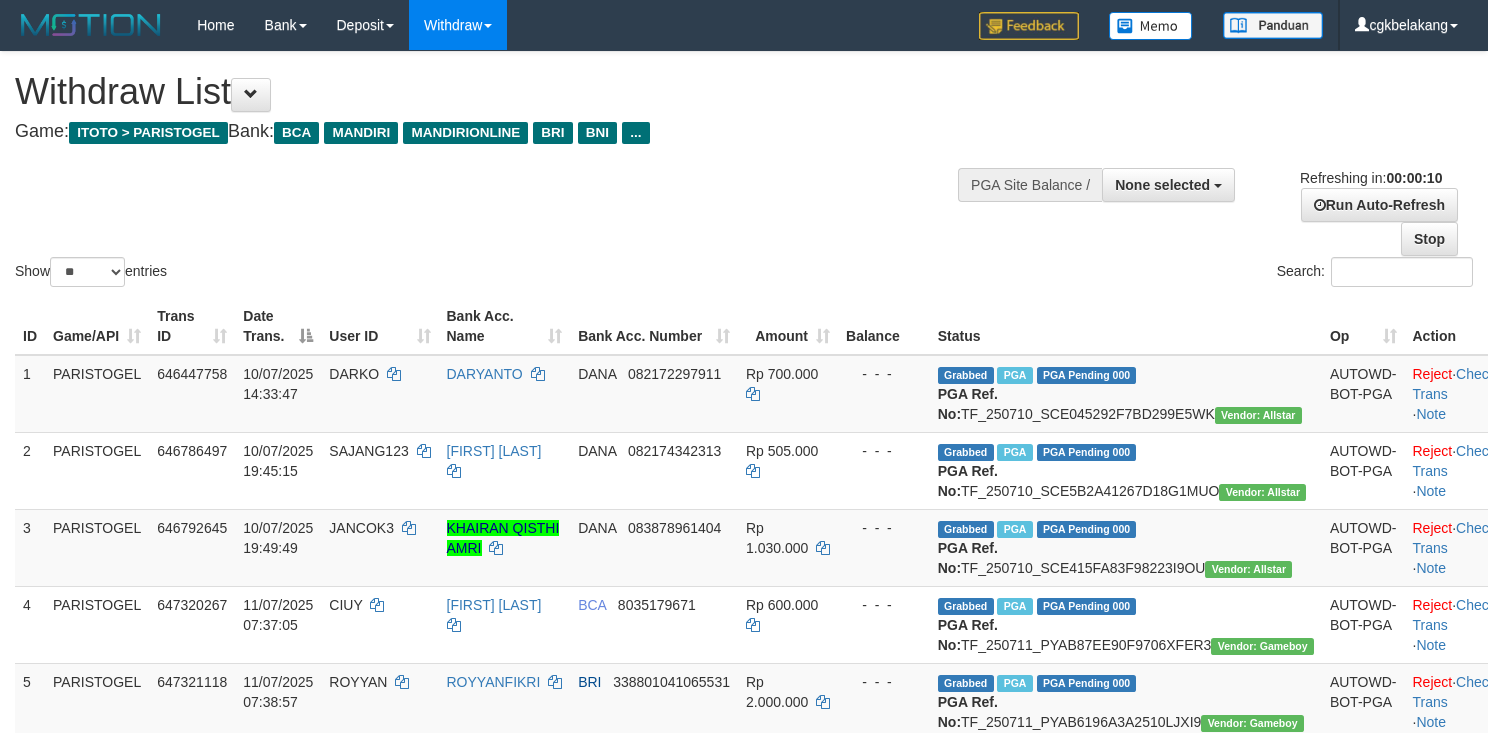 select 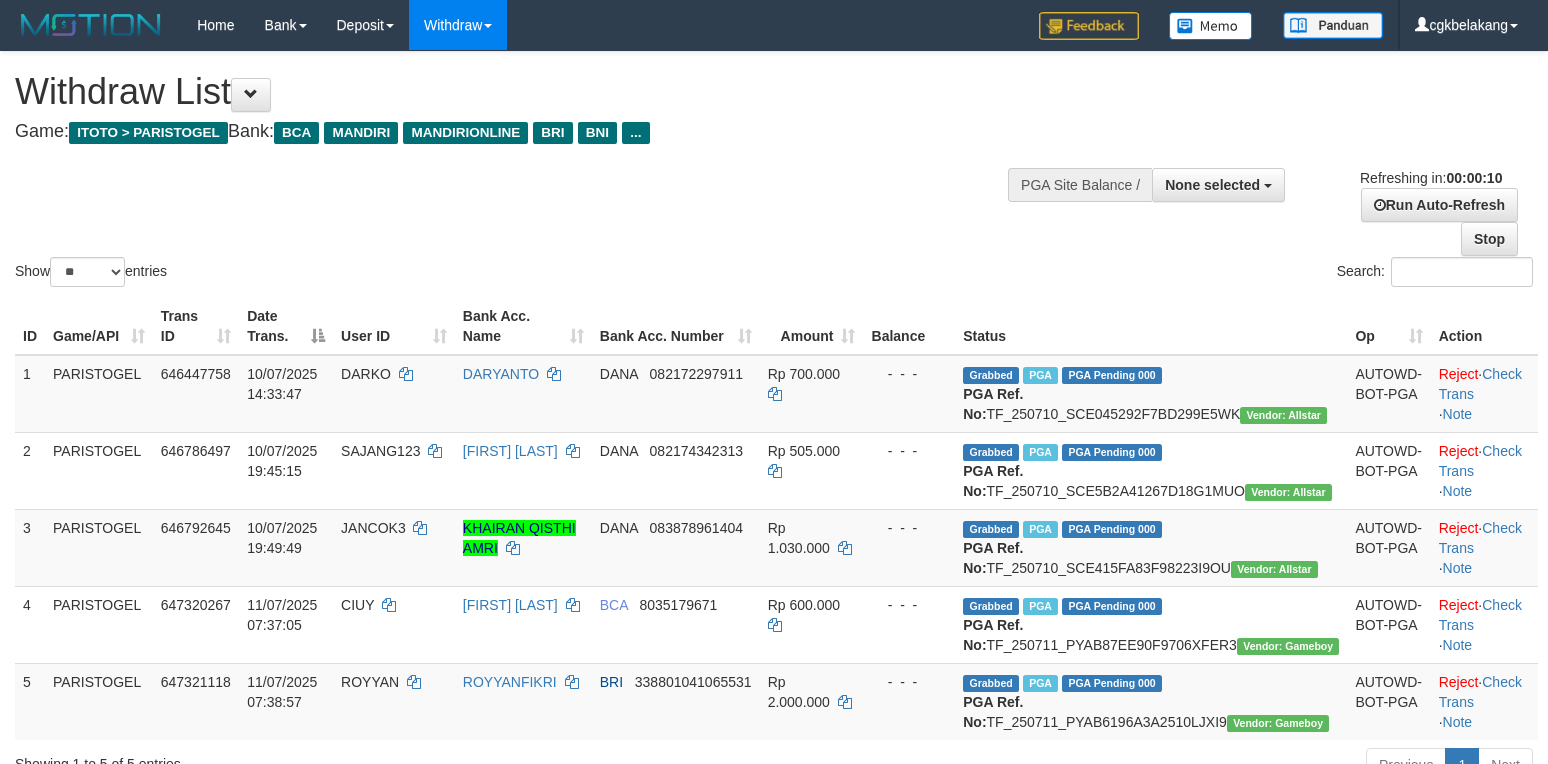 select 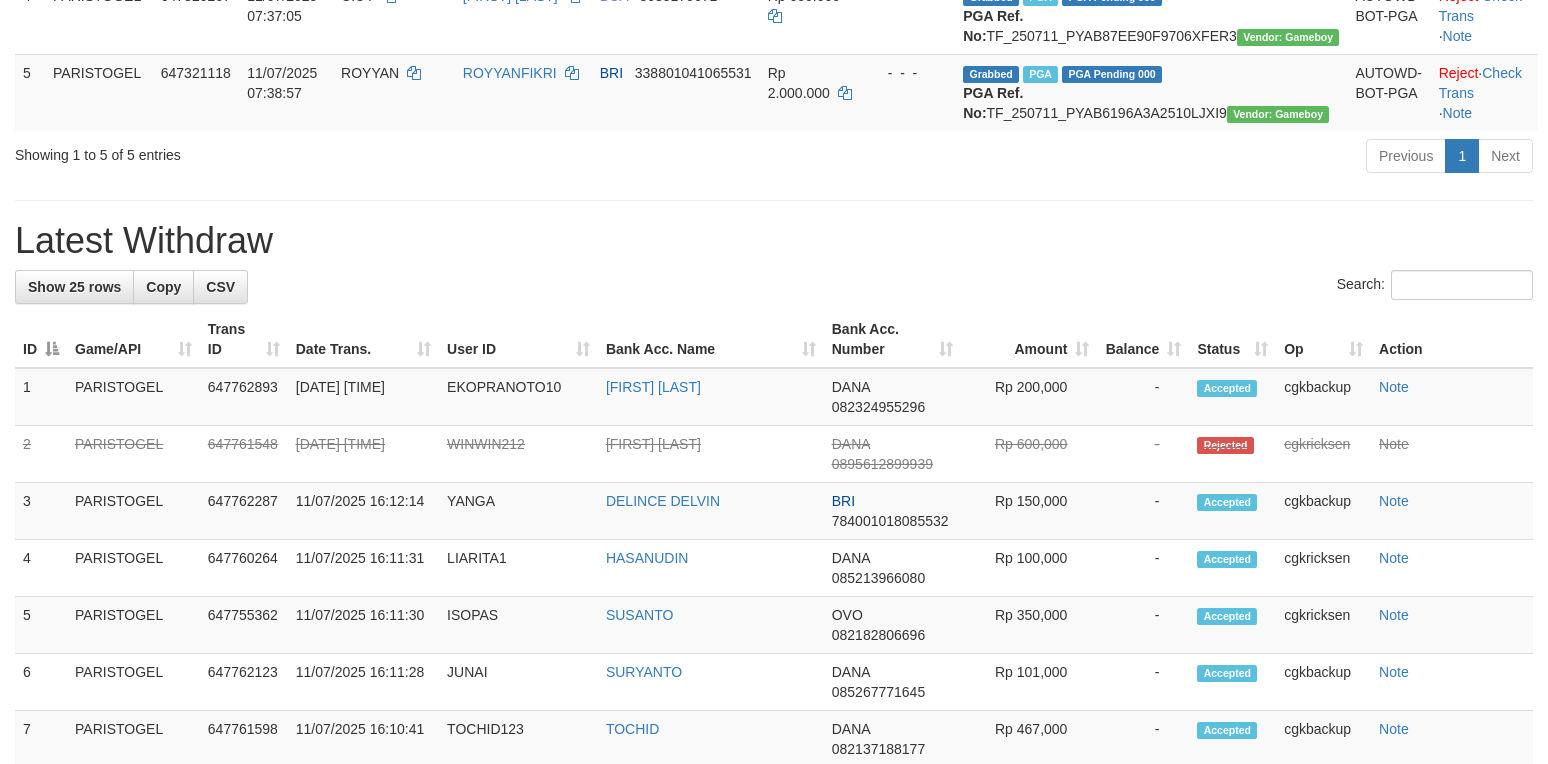 scroll, scrollTop: 533, scrollLeft: 0, axis: vertical 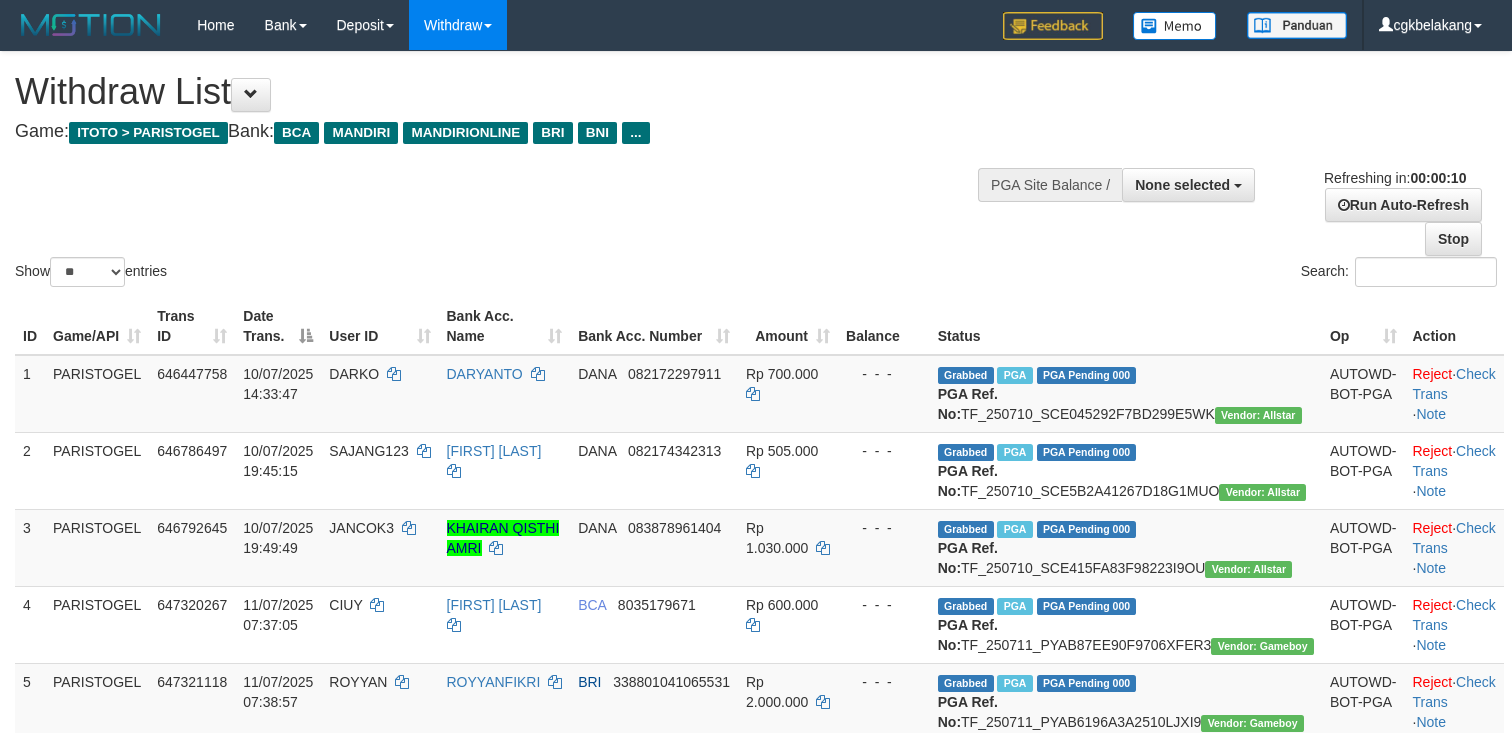 select 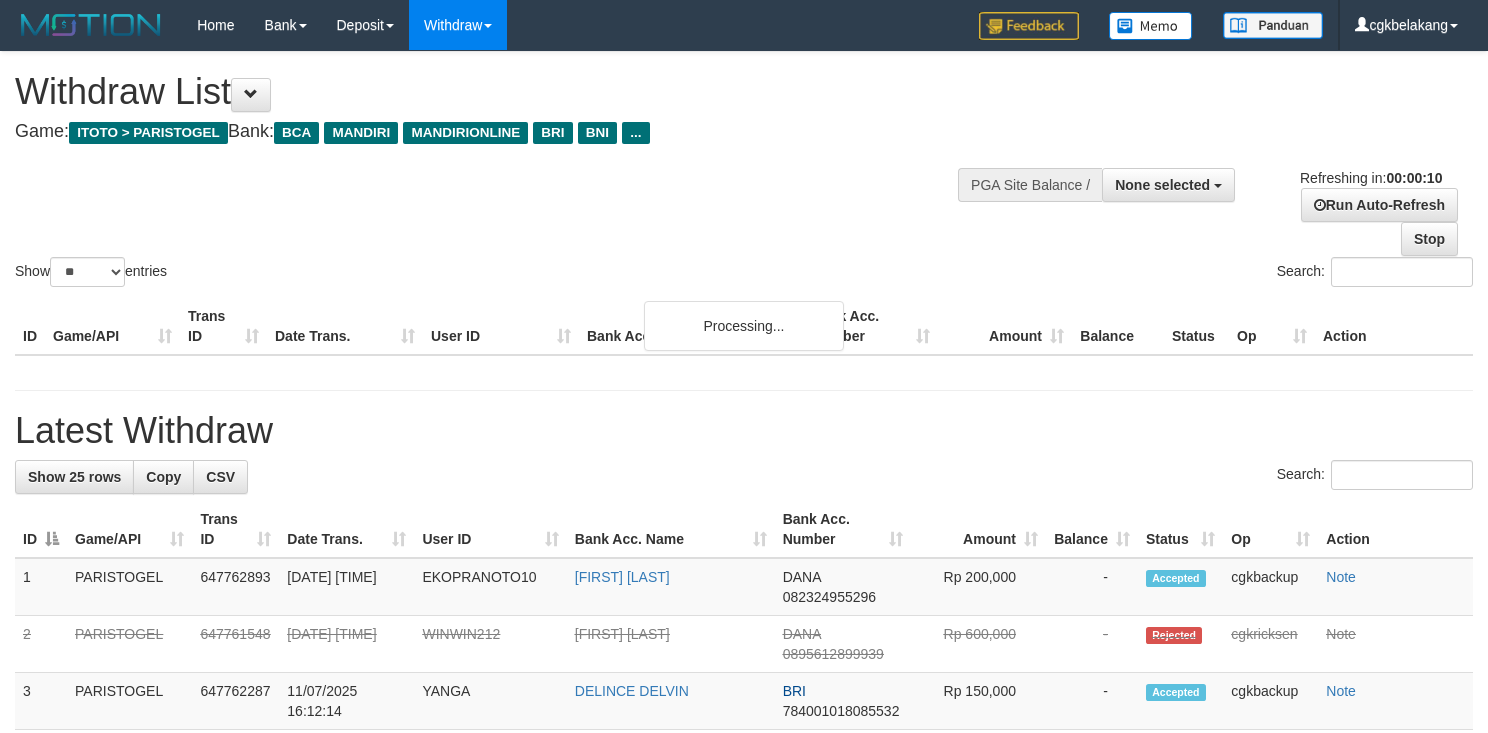 select 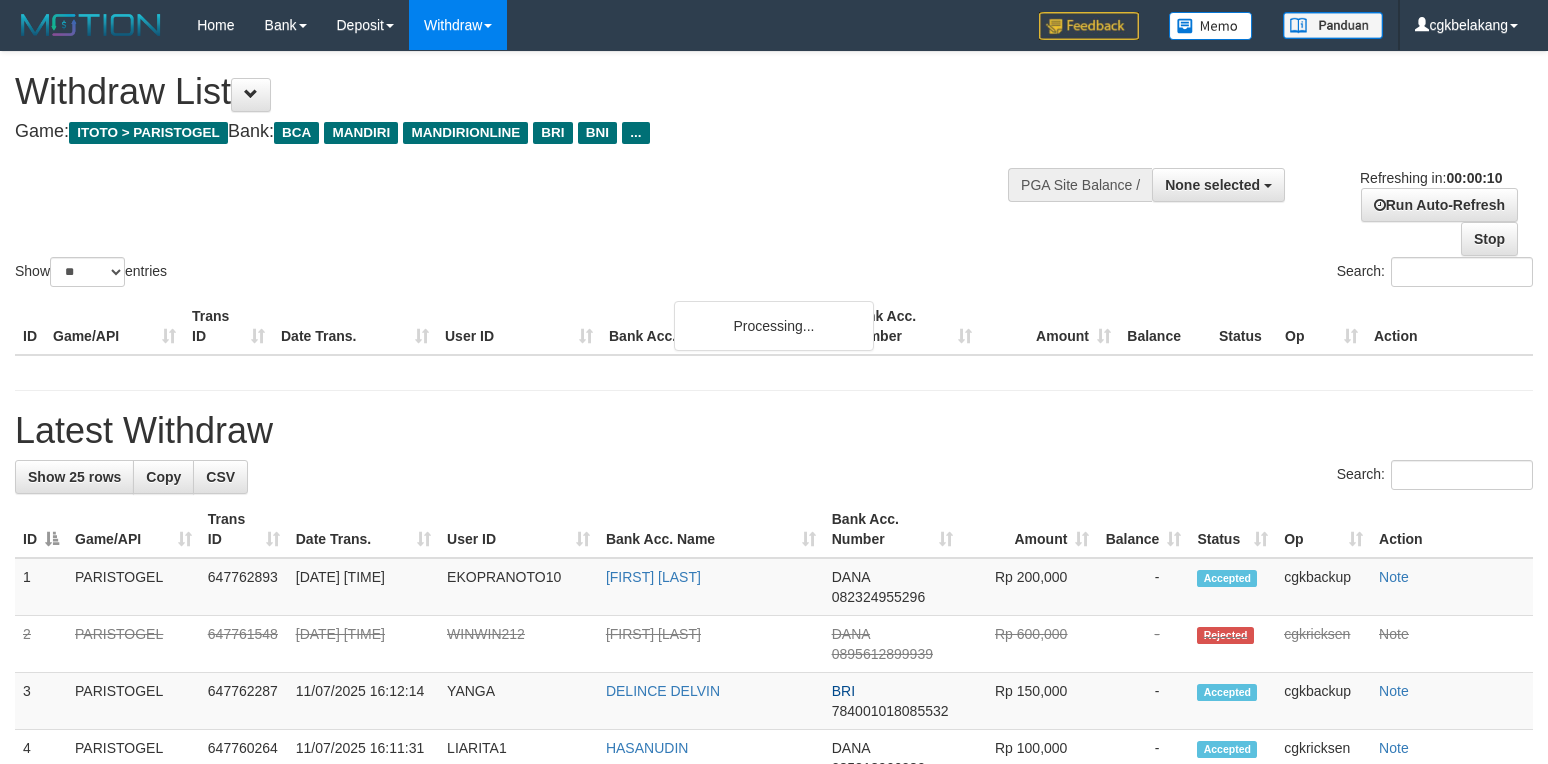 select 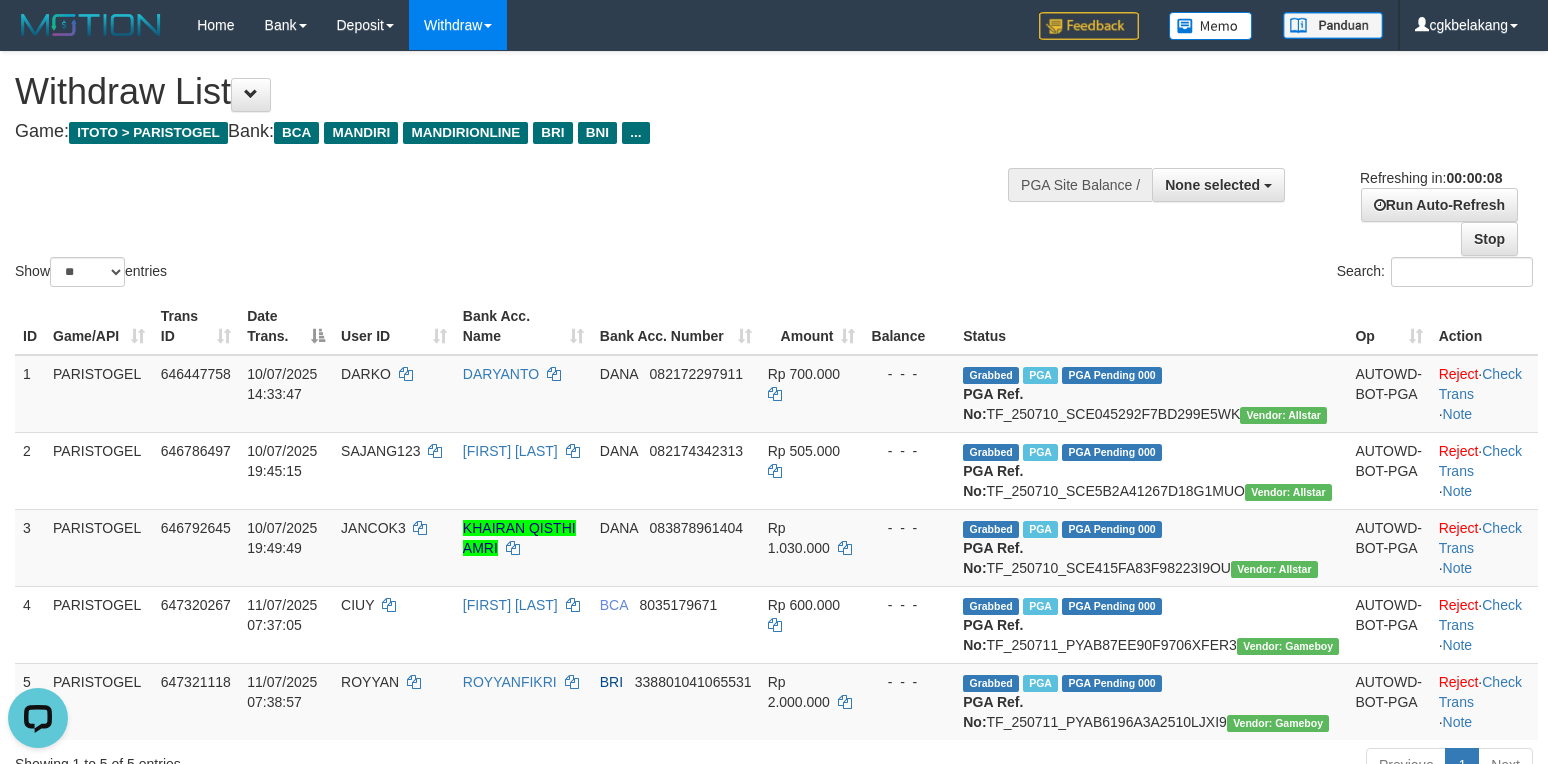 scroll, scrollTop: 0, scrollLeft: 0, axis: both 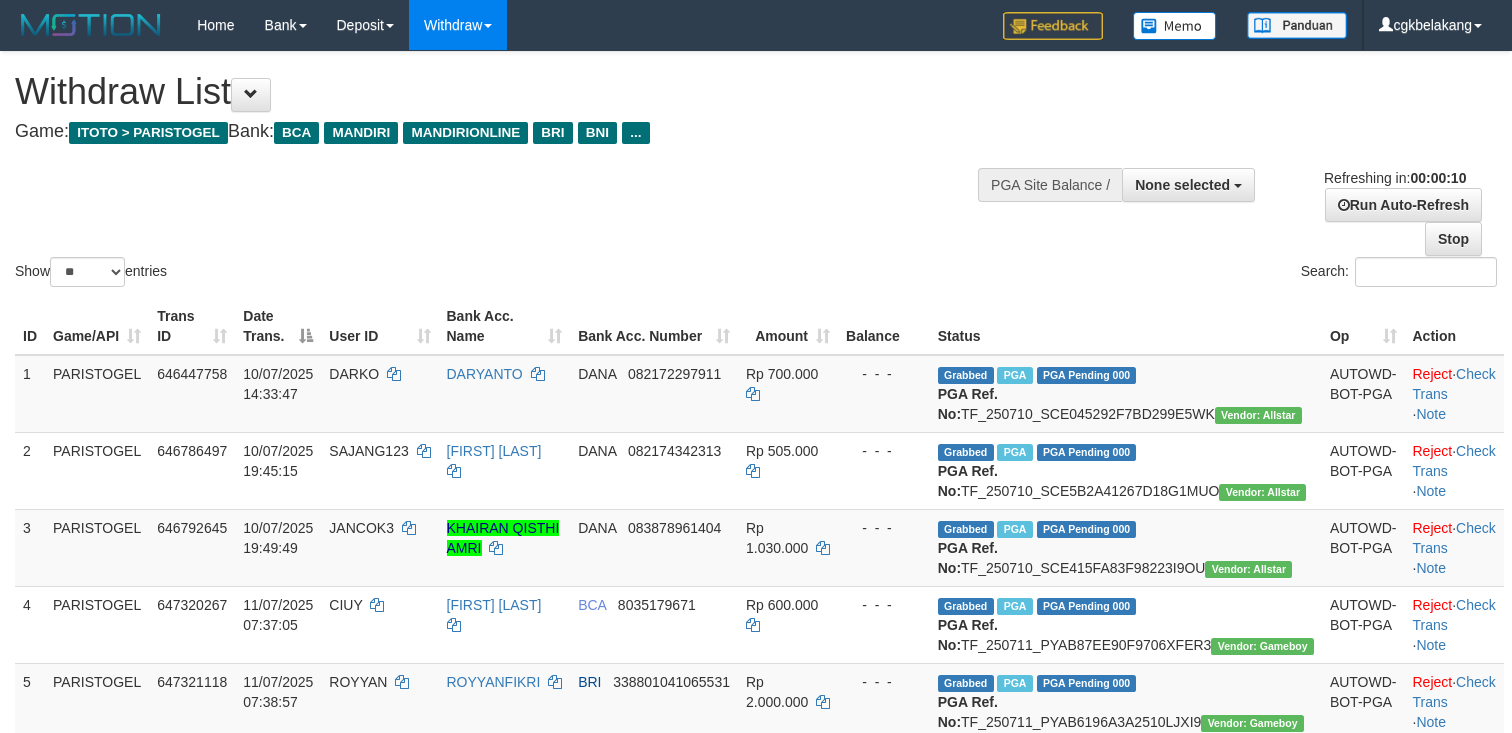 select 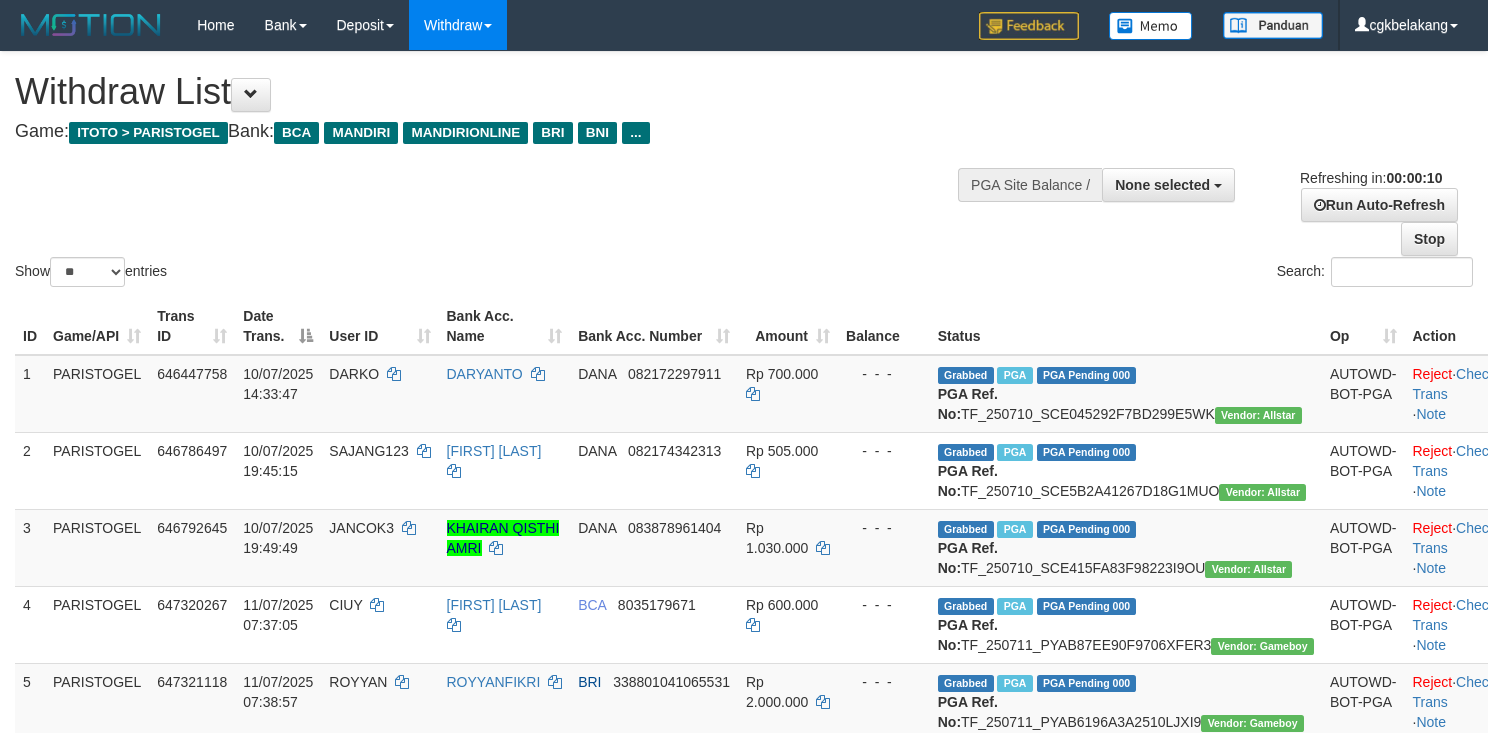 select 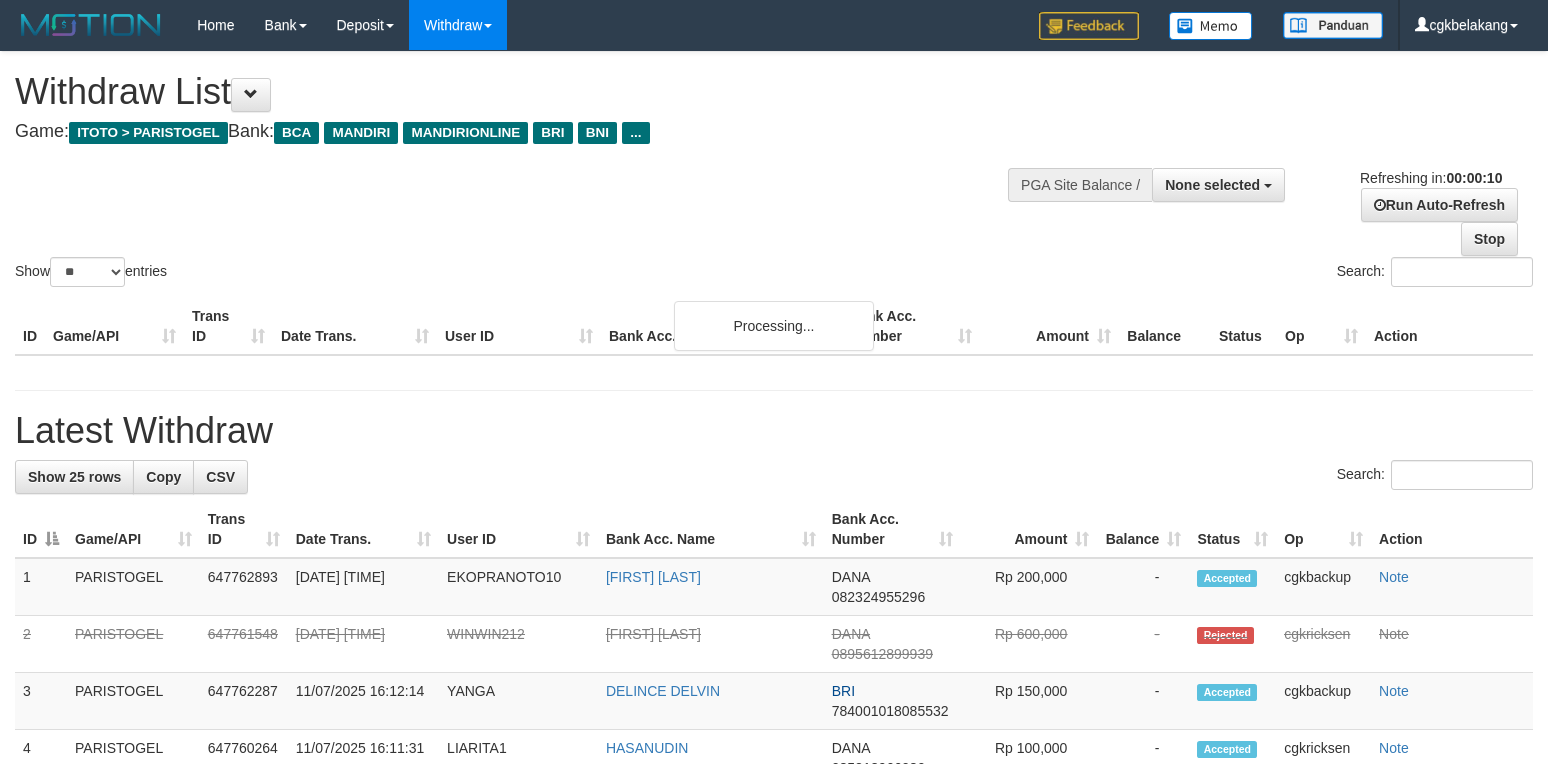 select 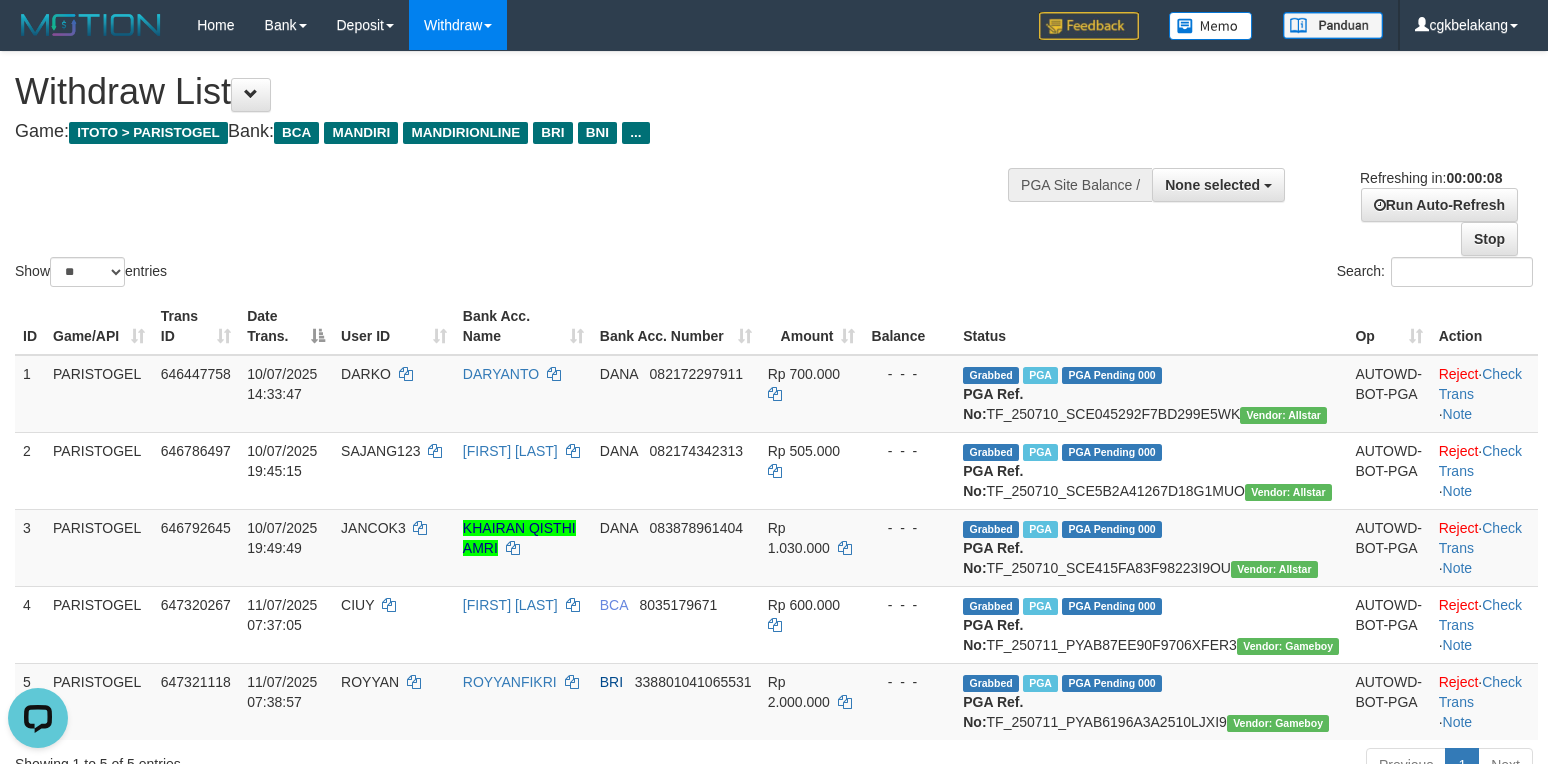 scroll, scrollTop: 0, scrollLeft: 0, axis: both 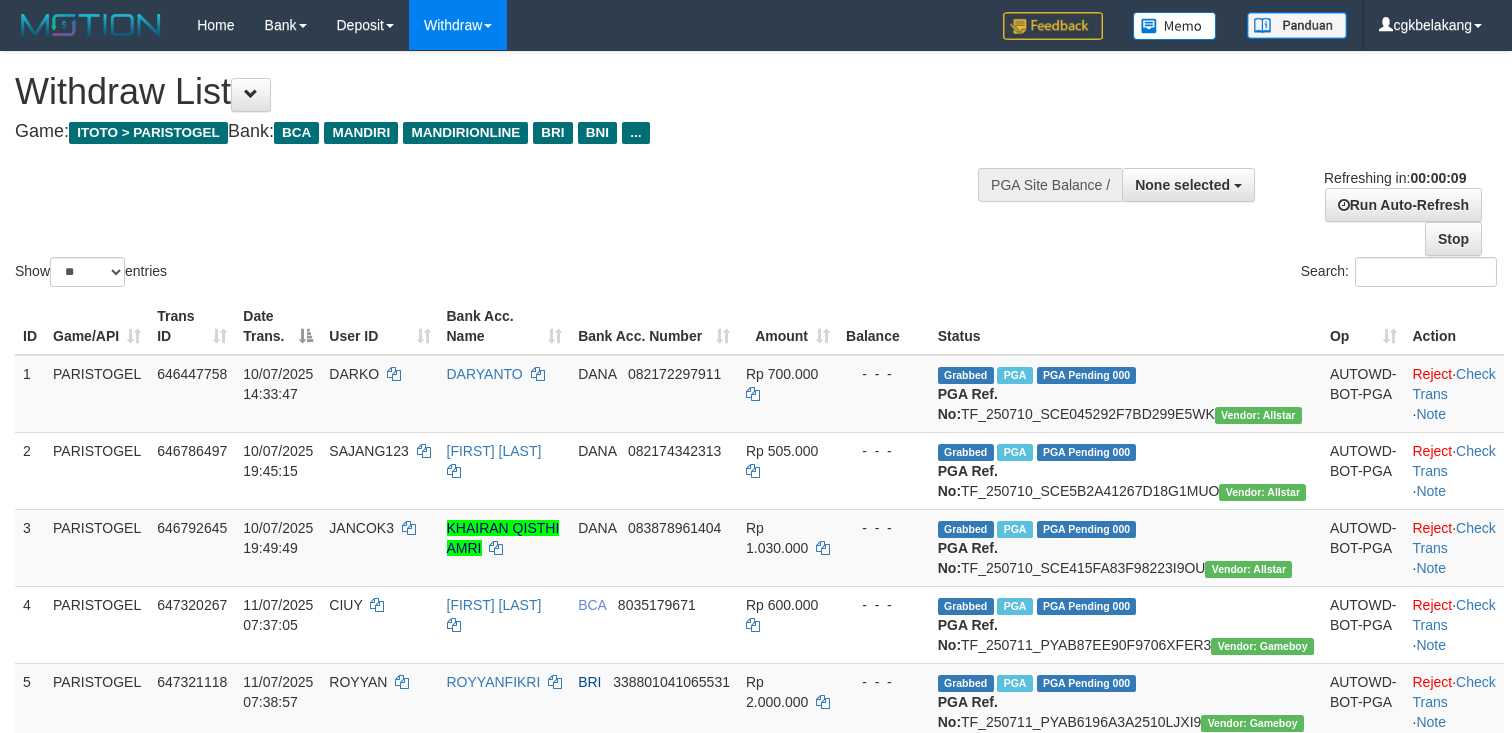 select 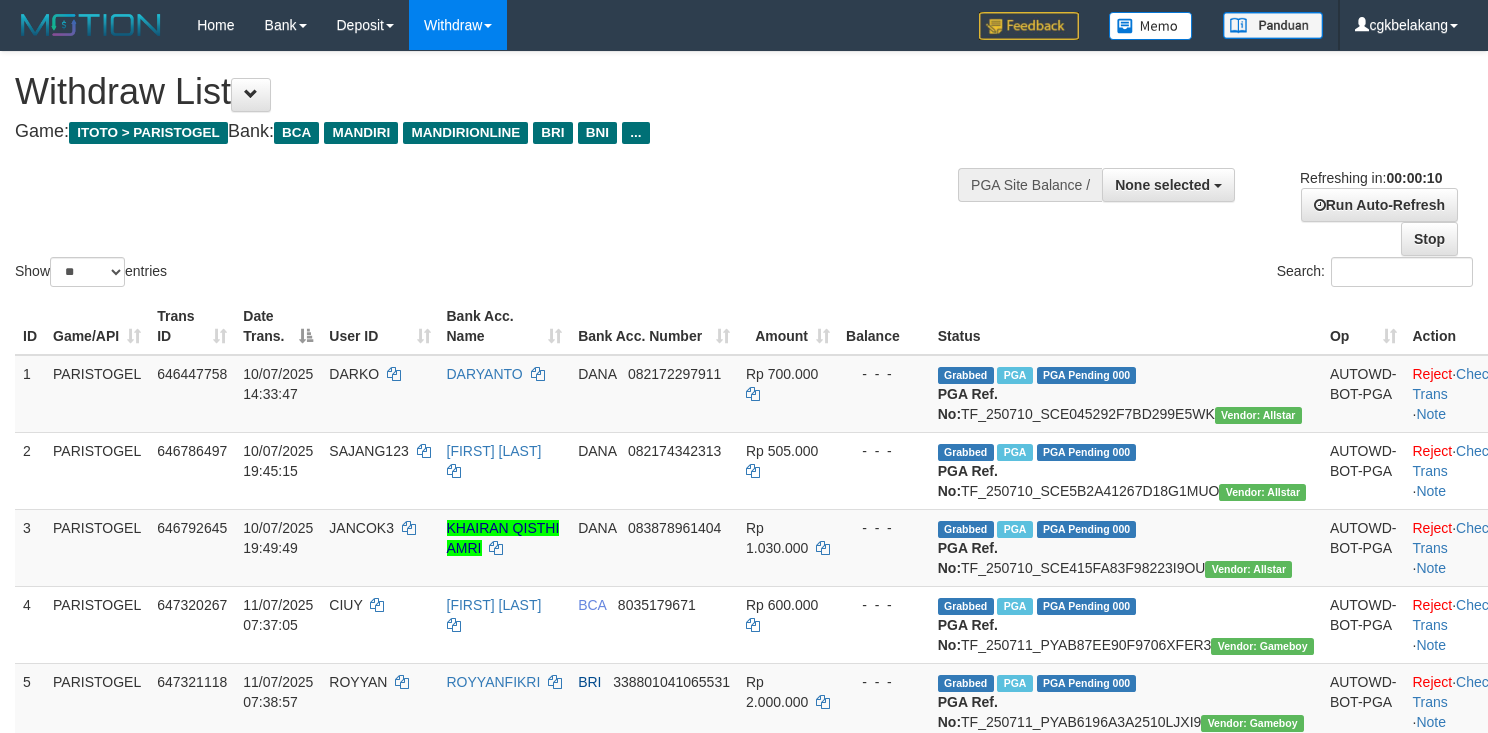 select 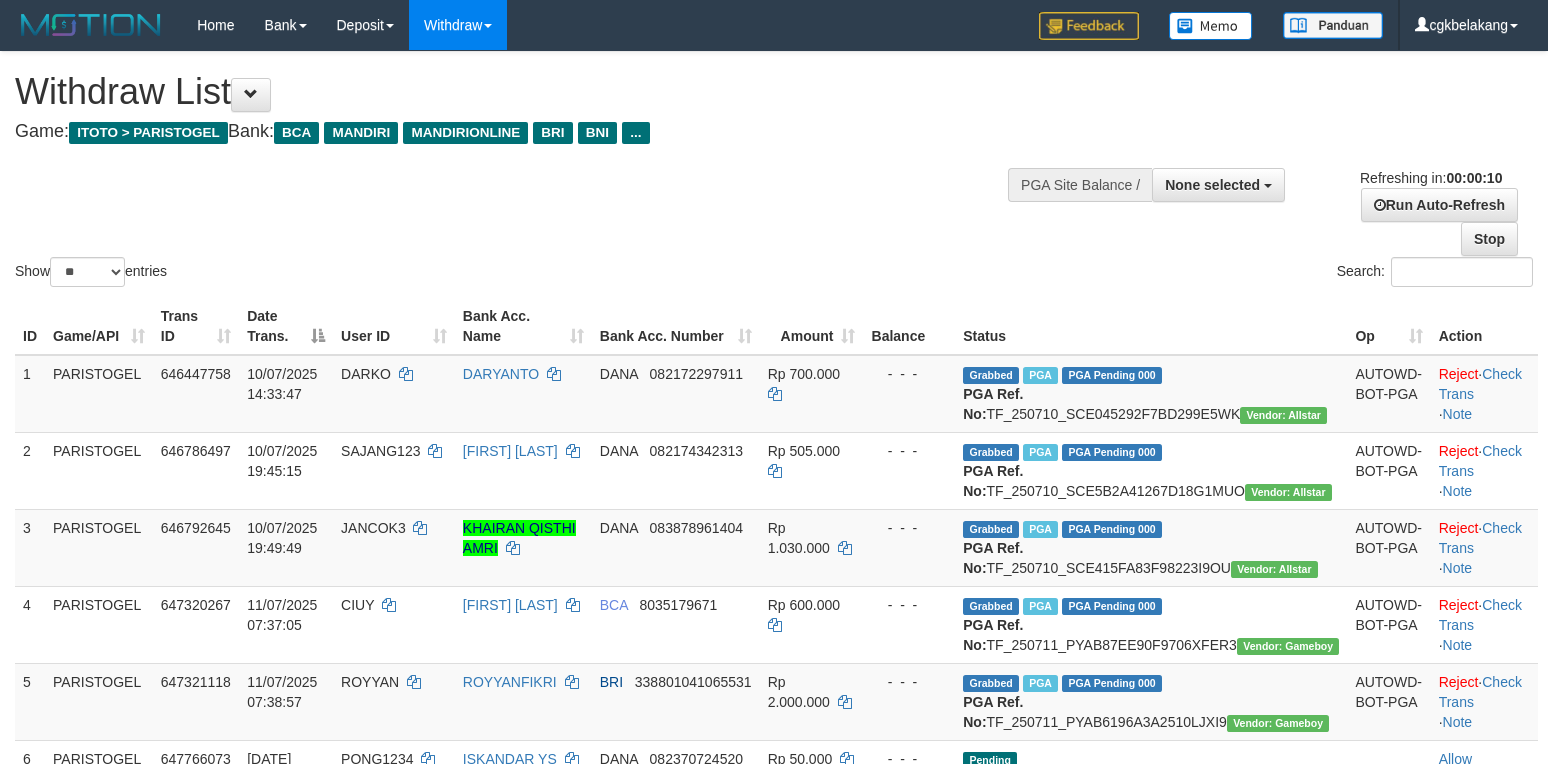 select 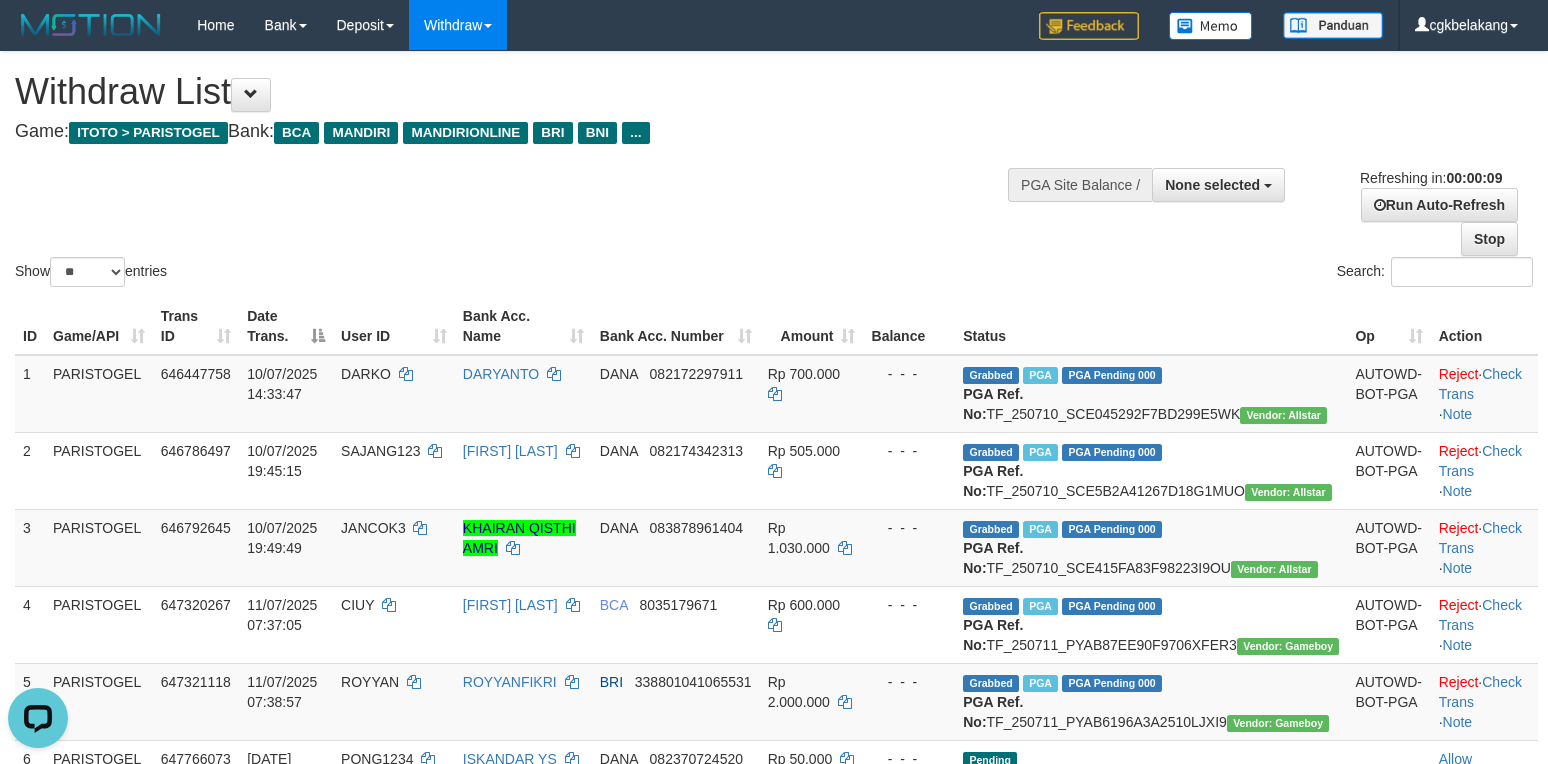 scroll, scrollTop: 0, scrollLeft: 0, axis: both 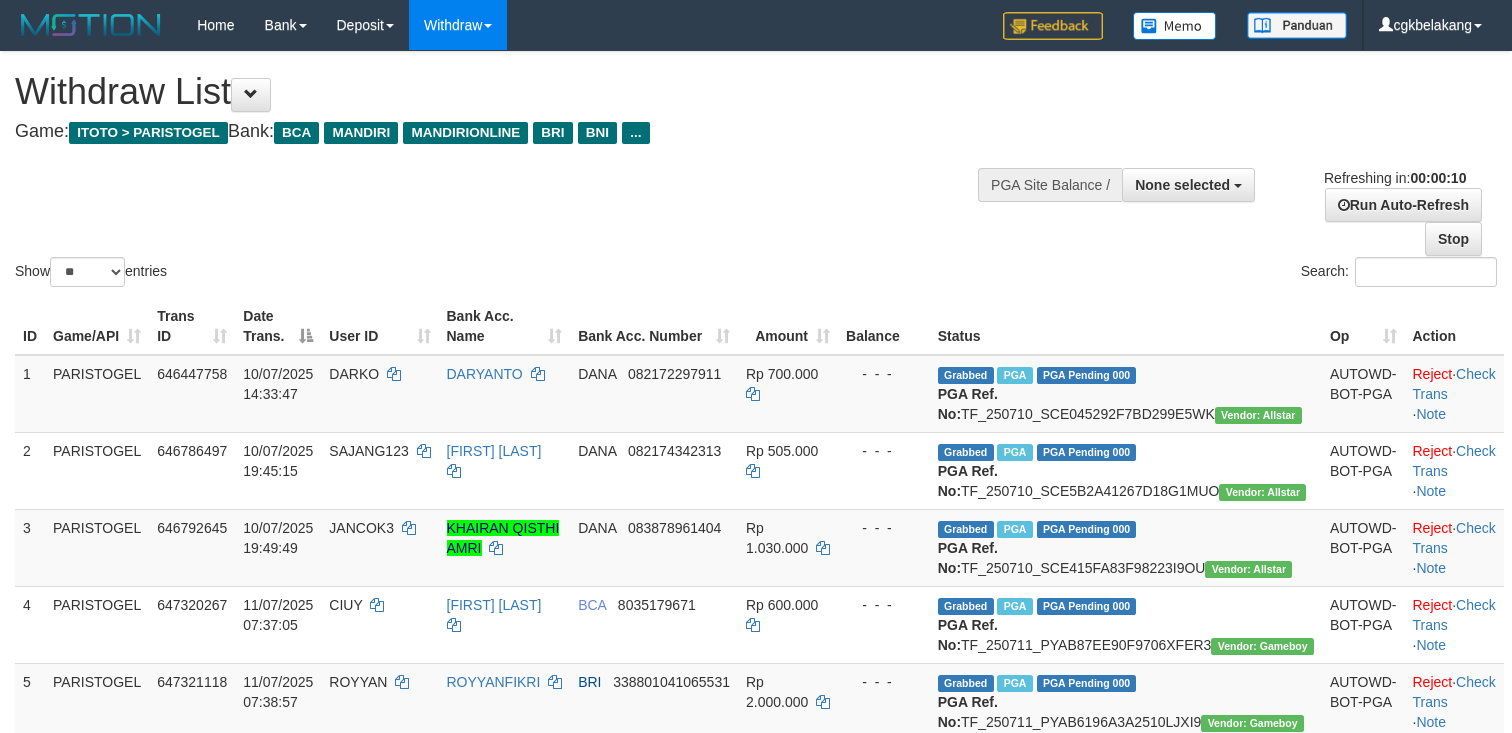 select 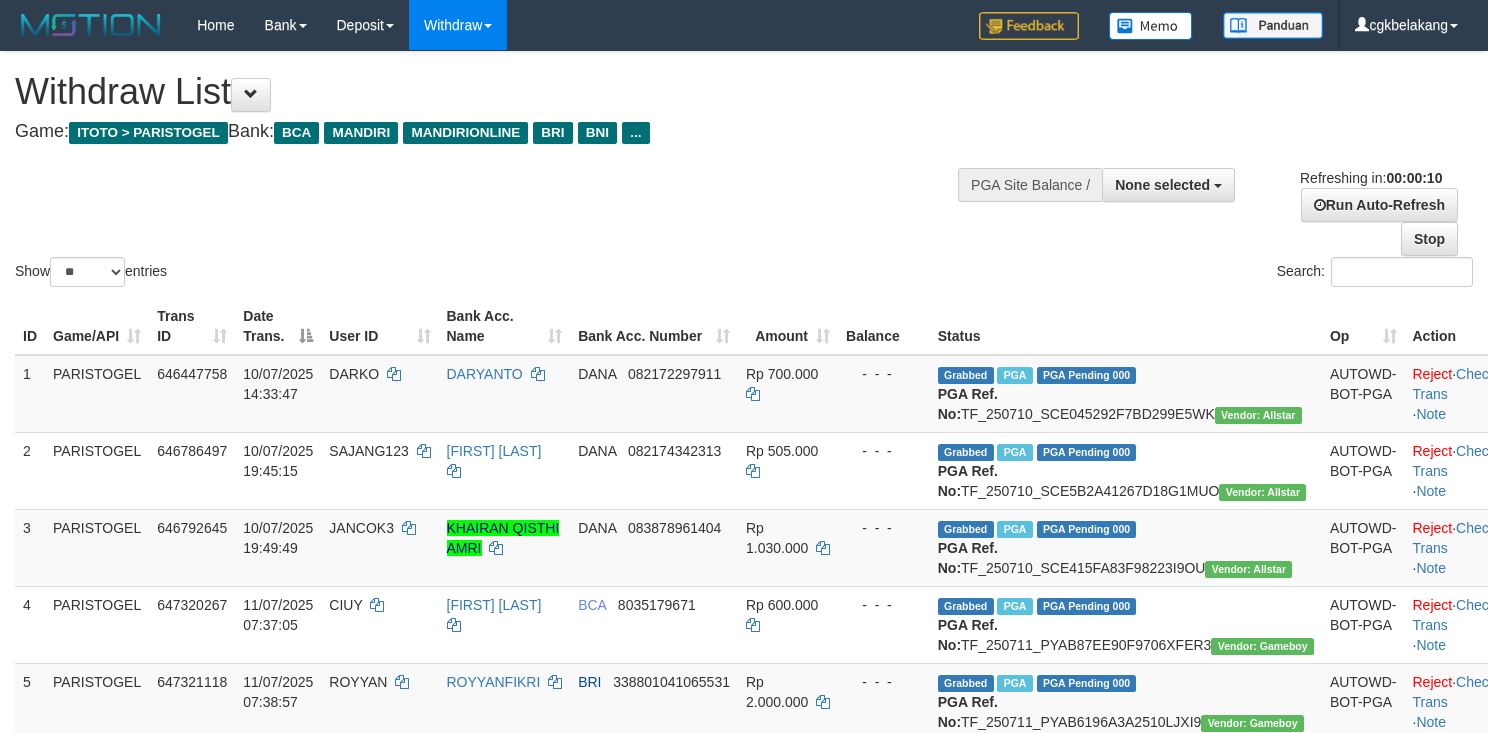 select 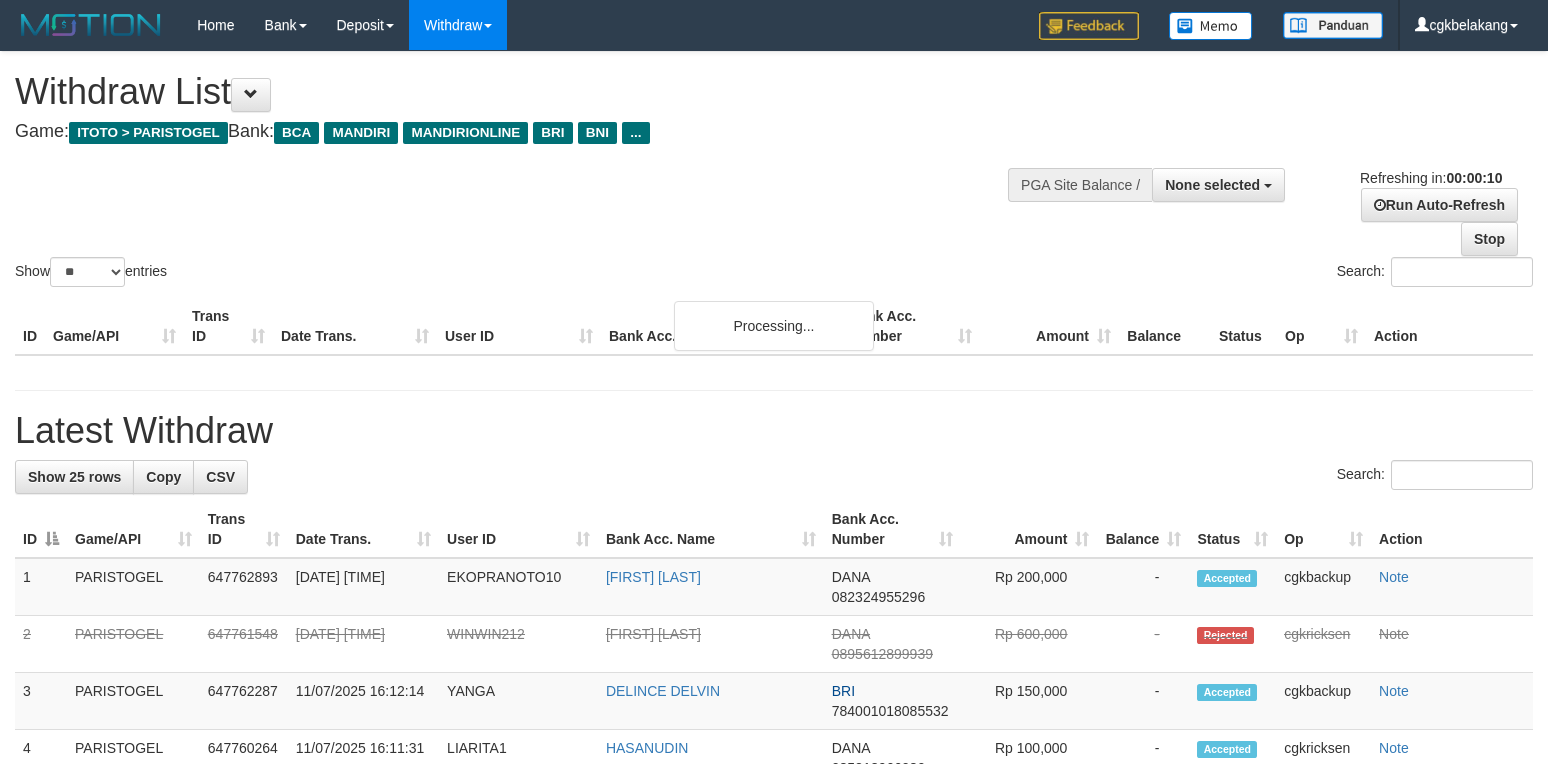 select 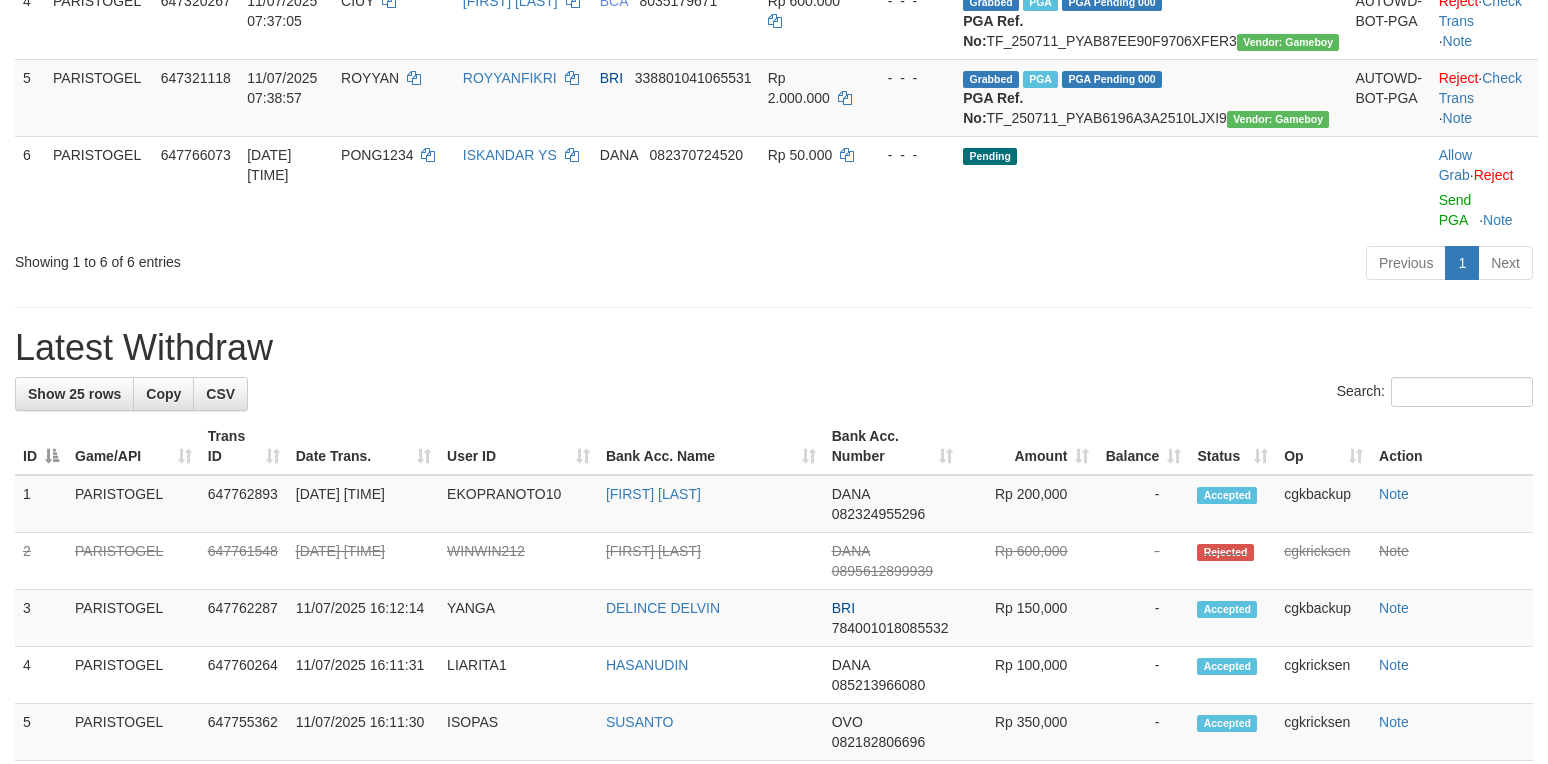 scroll, scrollTop: 666, scrollLeft: 0, axis: vertical 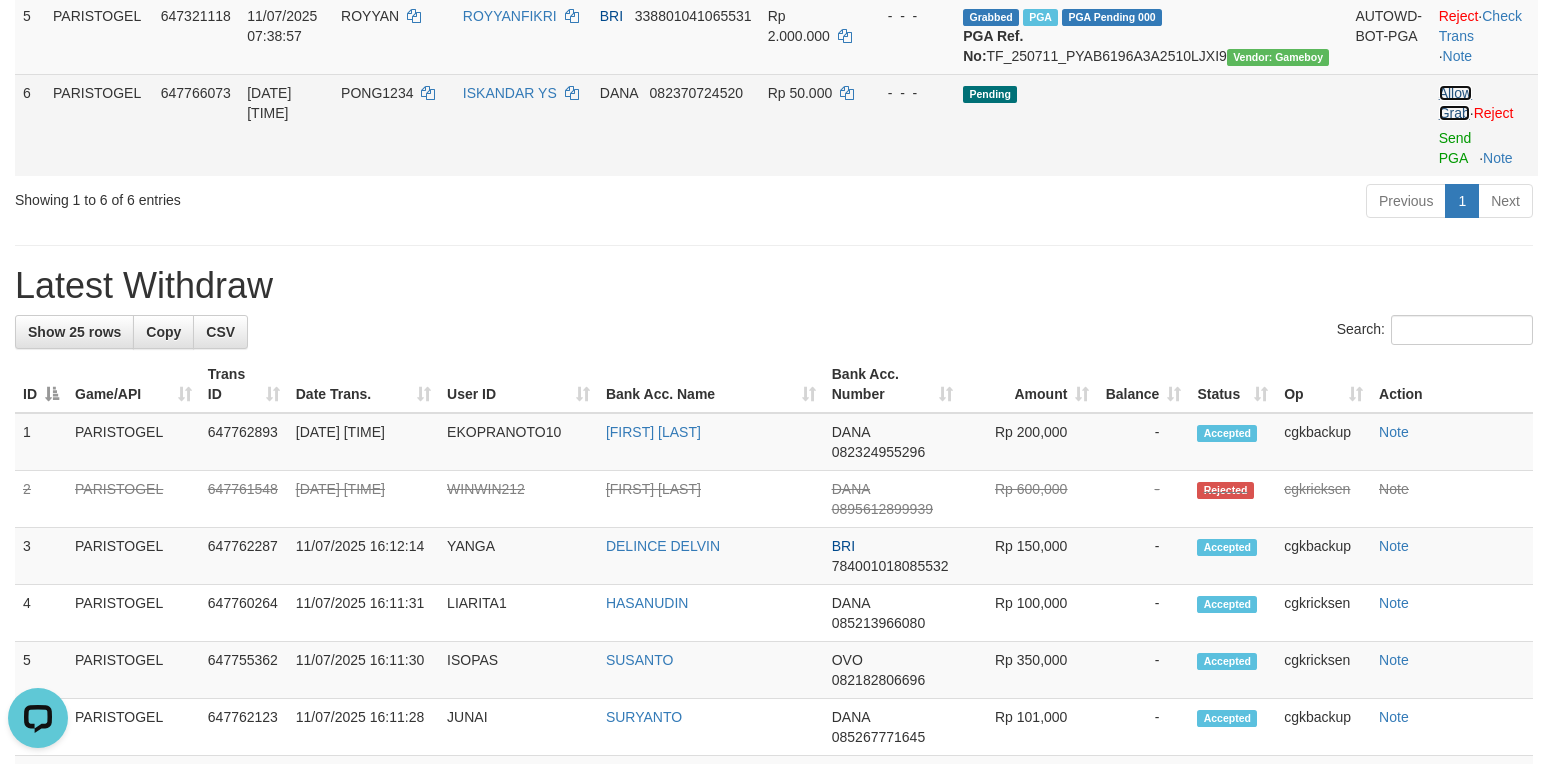 click on "Allow Grab" at bounding box center (1455, 103) 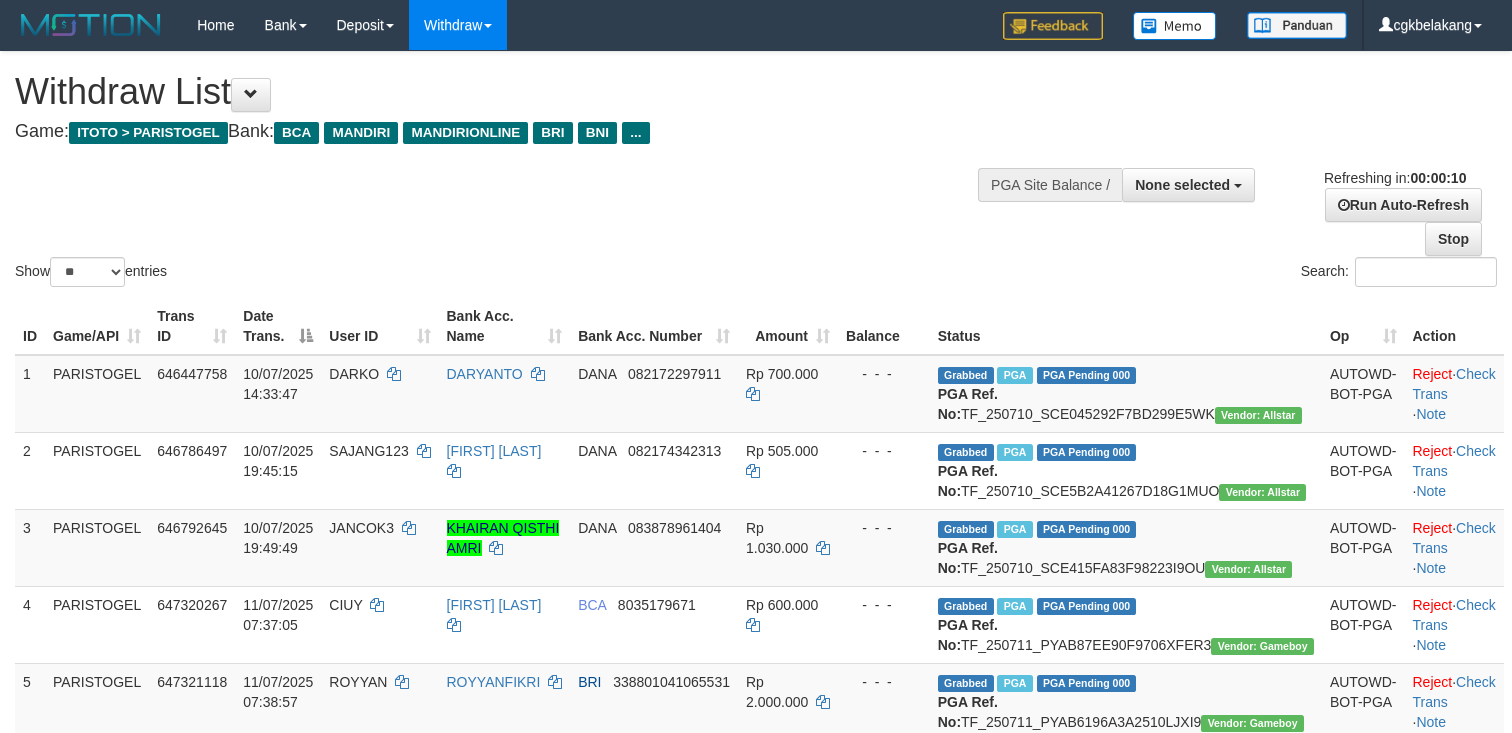 select 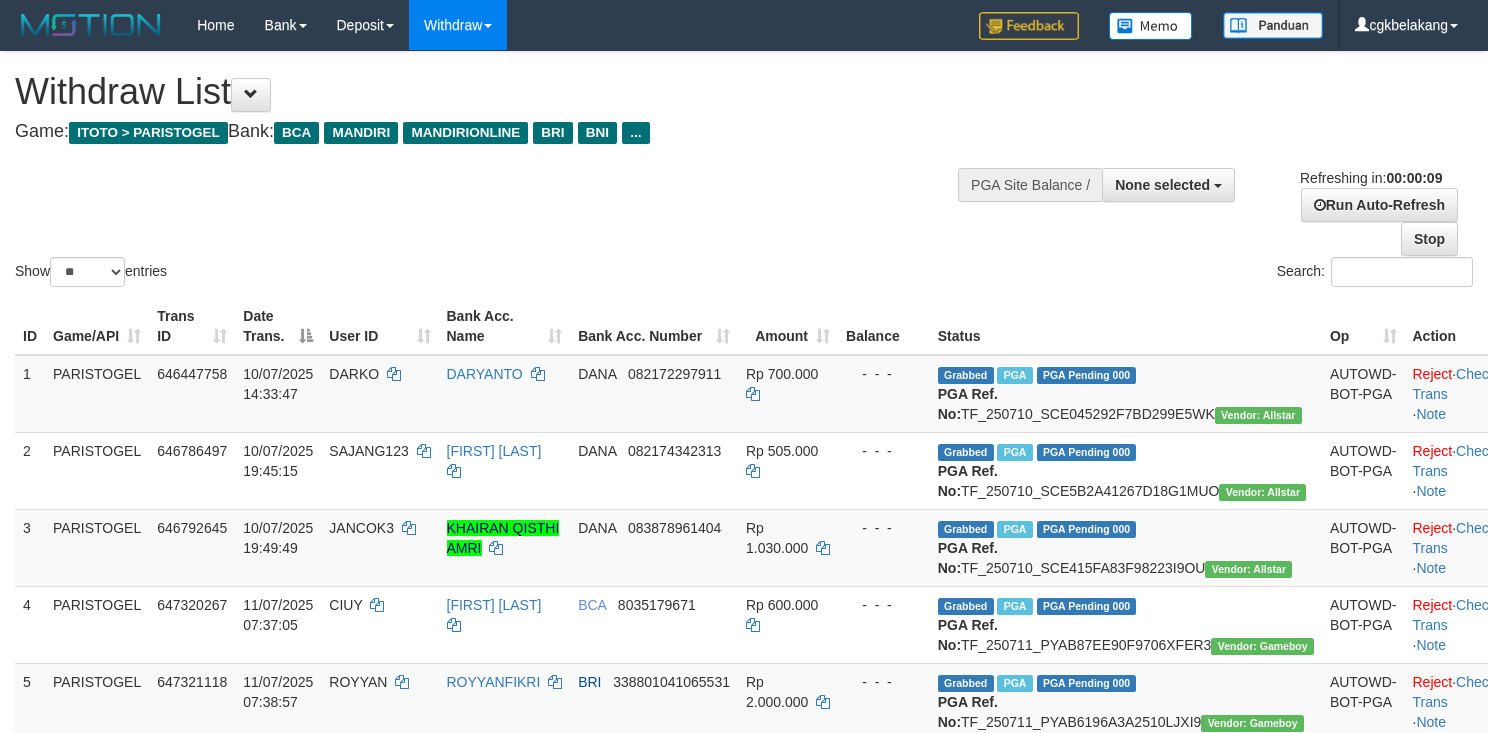 select 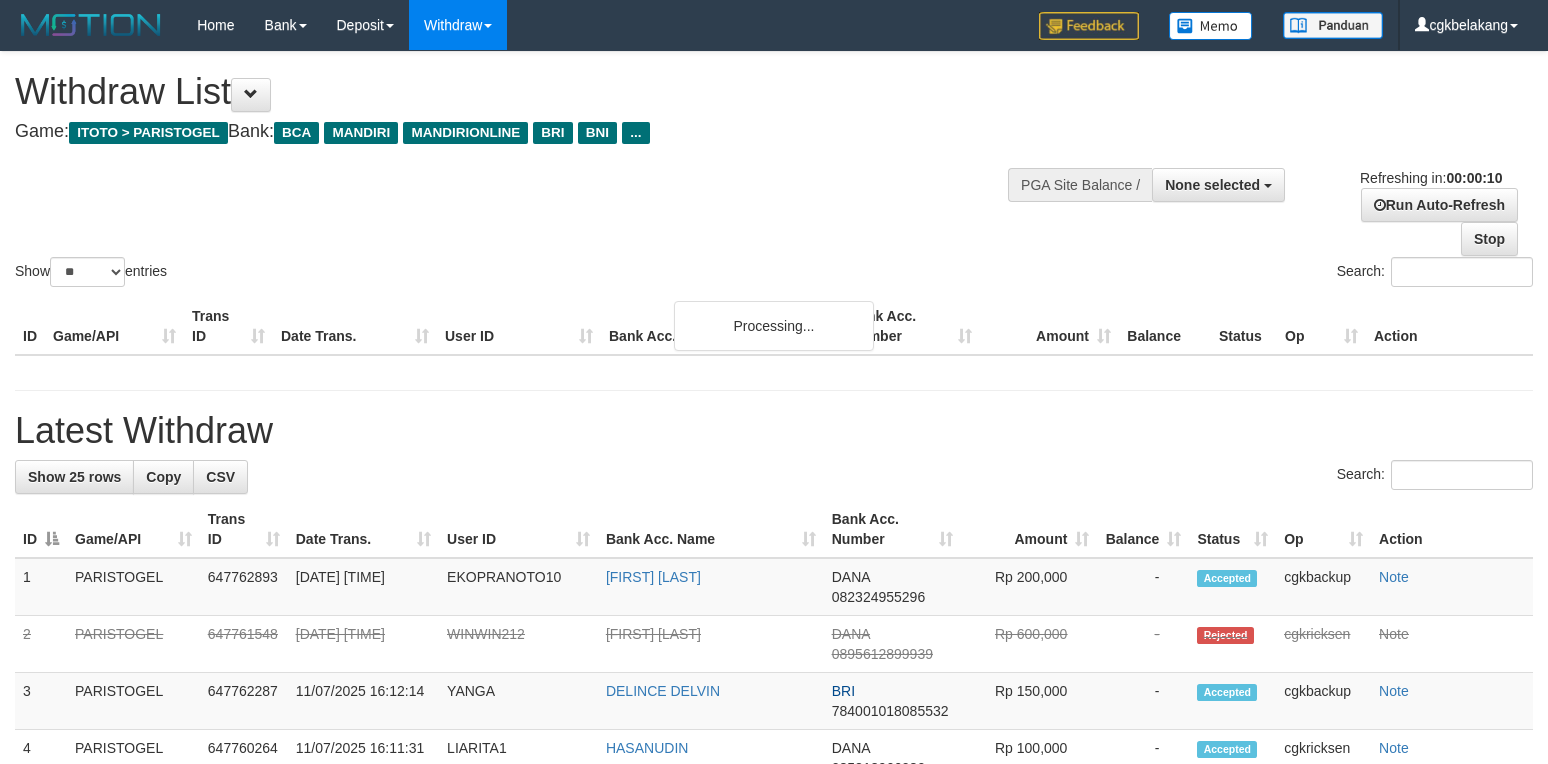 select 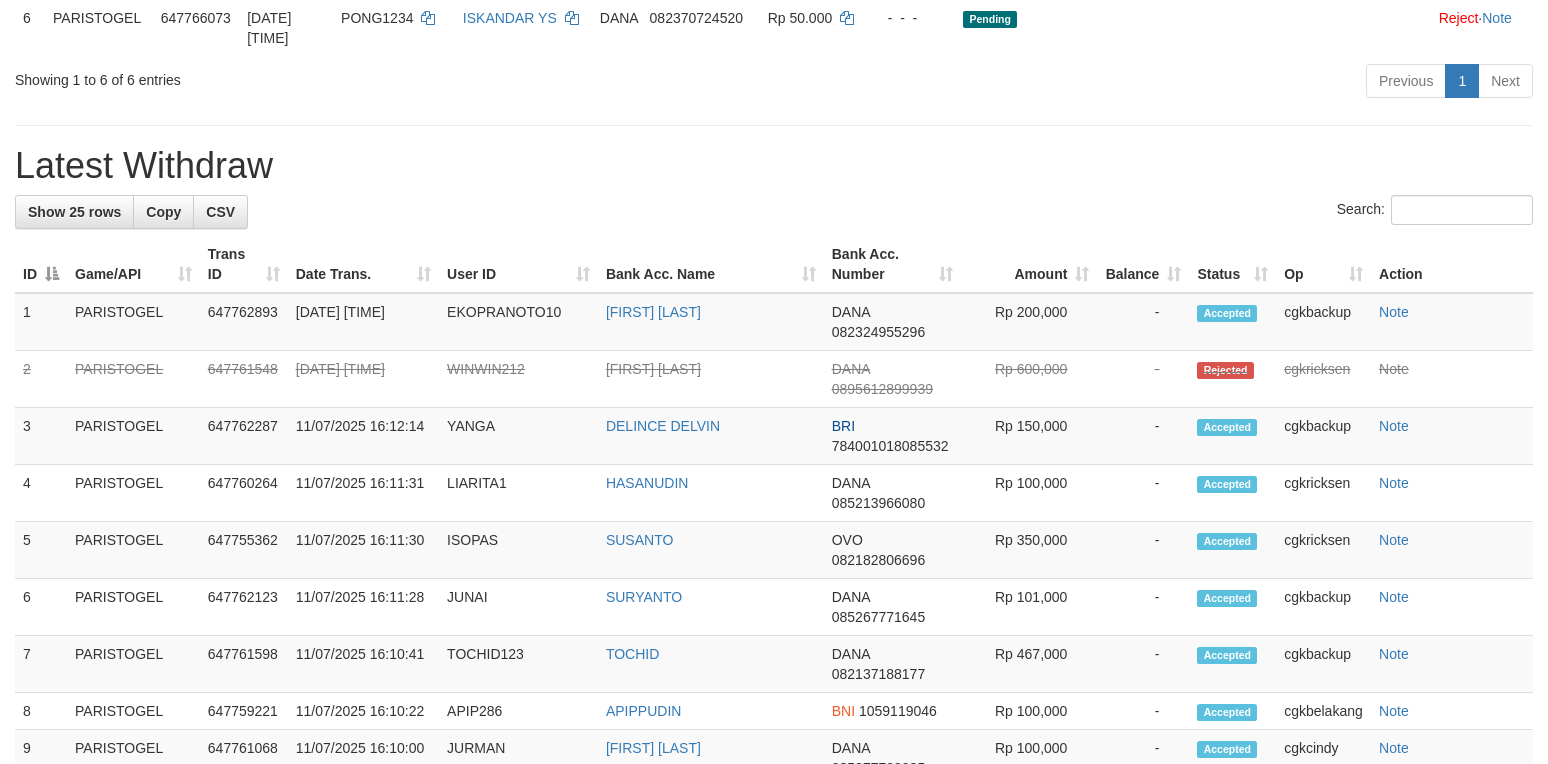 scroll, scrollTop: 666, scrollLeft: 0, axis: vertical 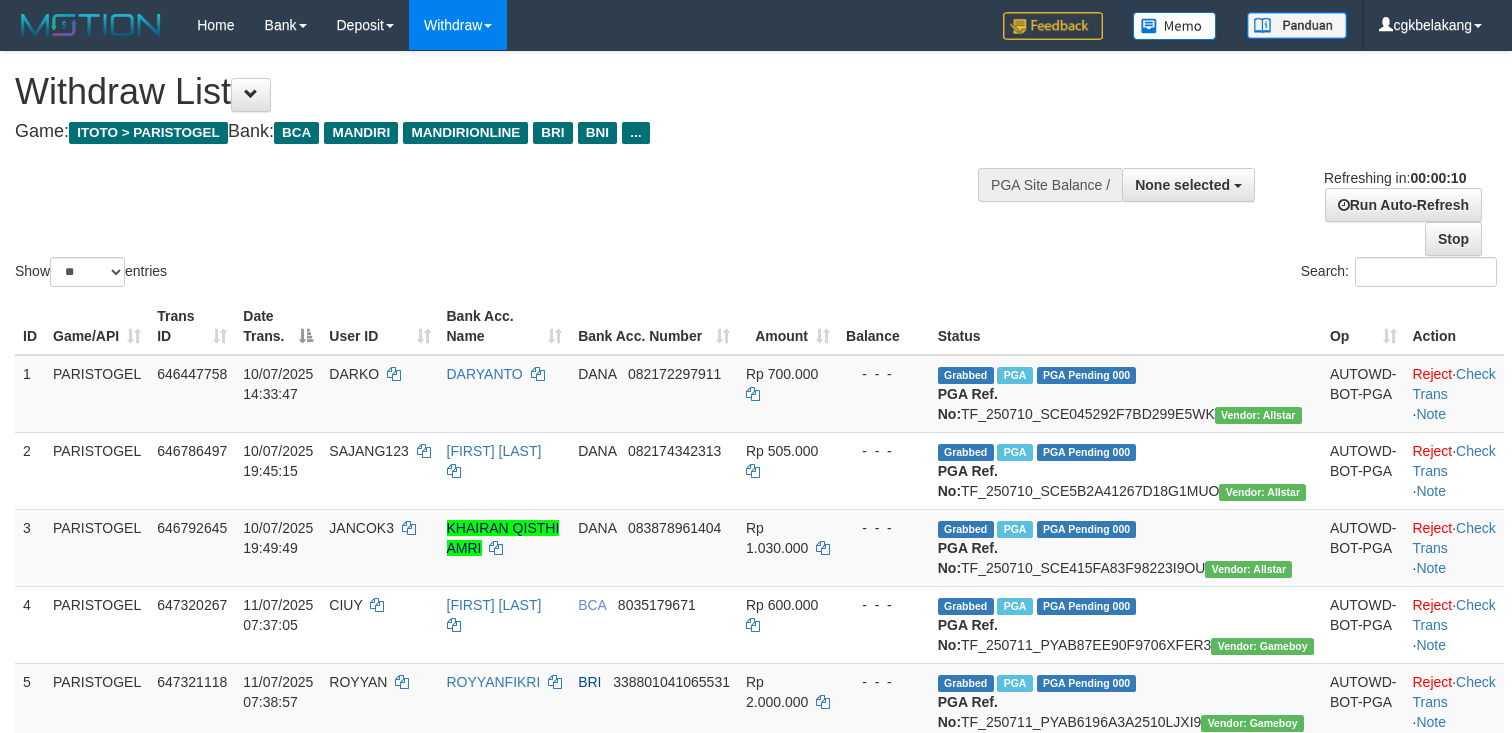 select 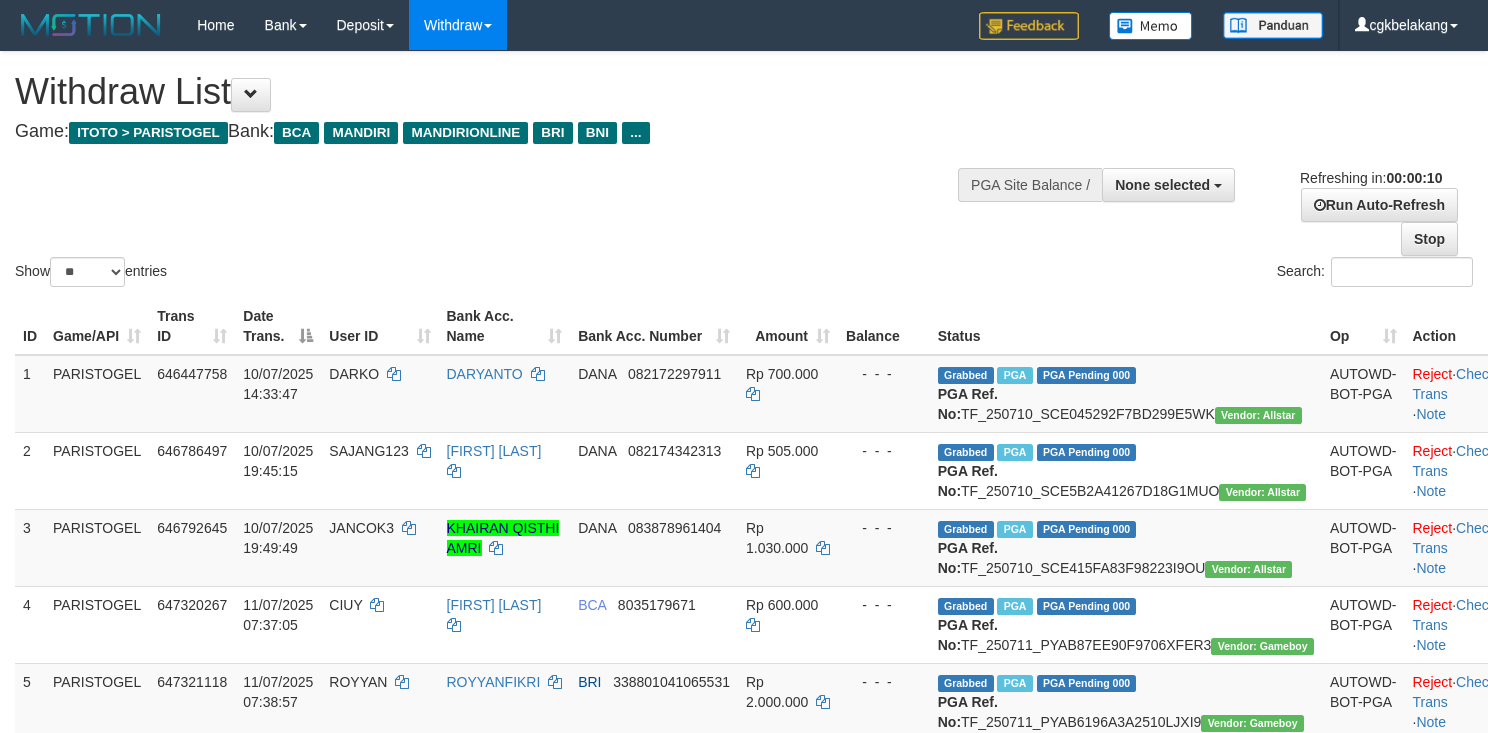 select 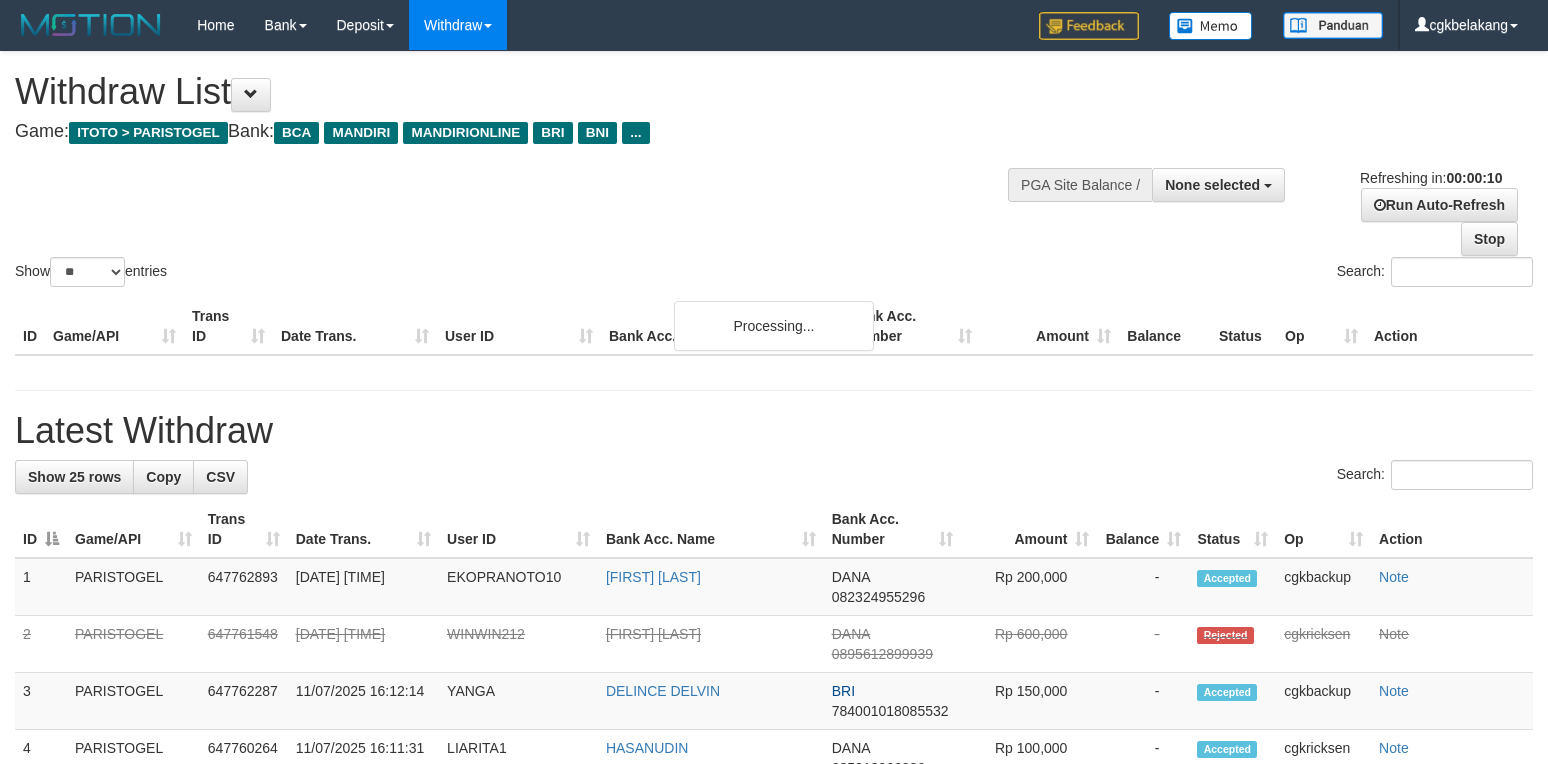 select 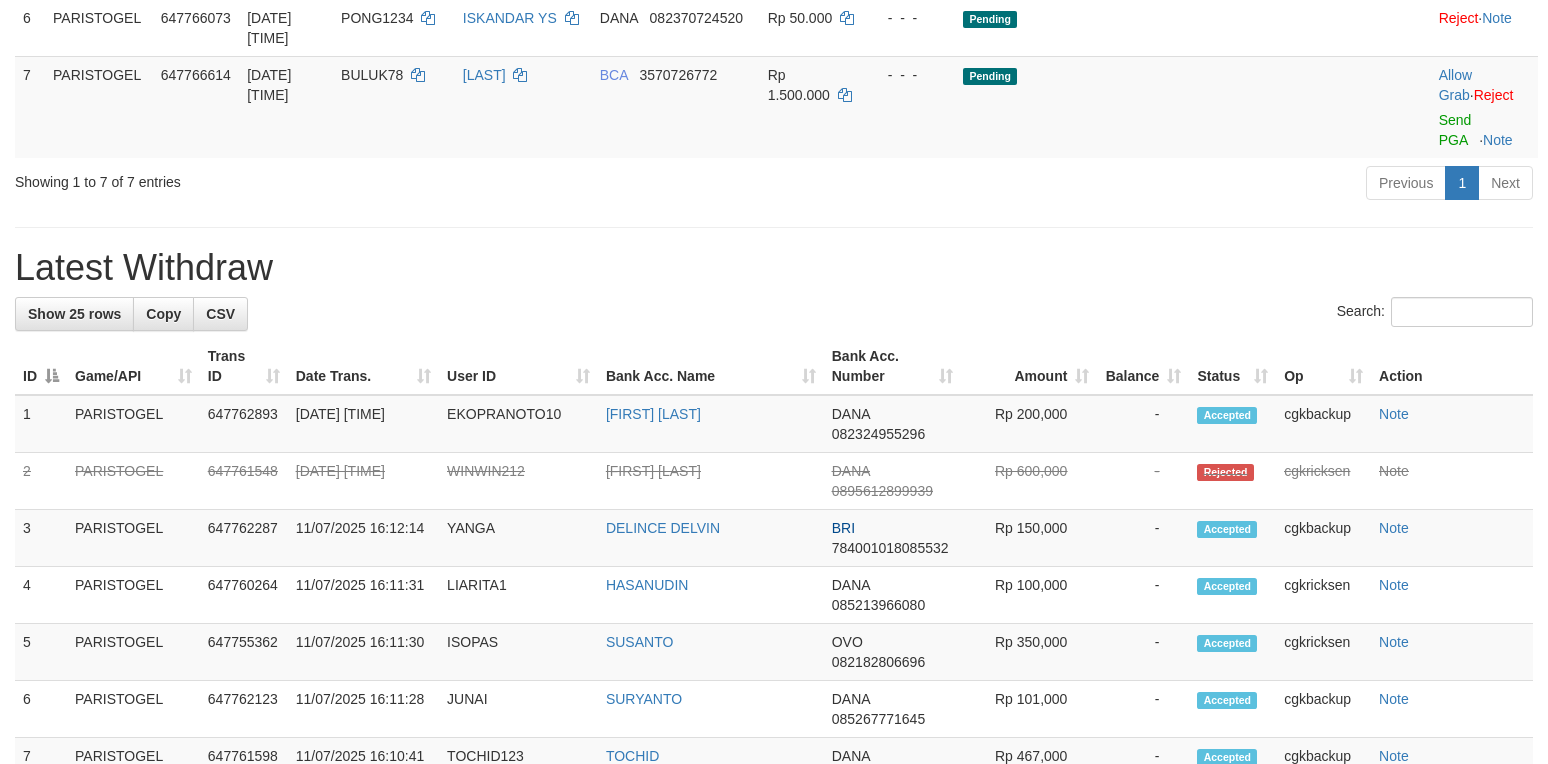 scroll, scrollTop: 666, scrollLeft: 0, axis: vertical 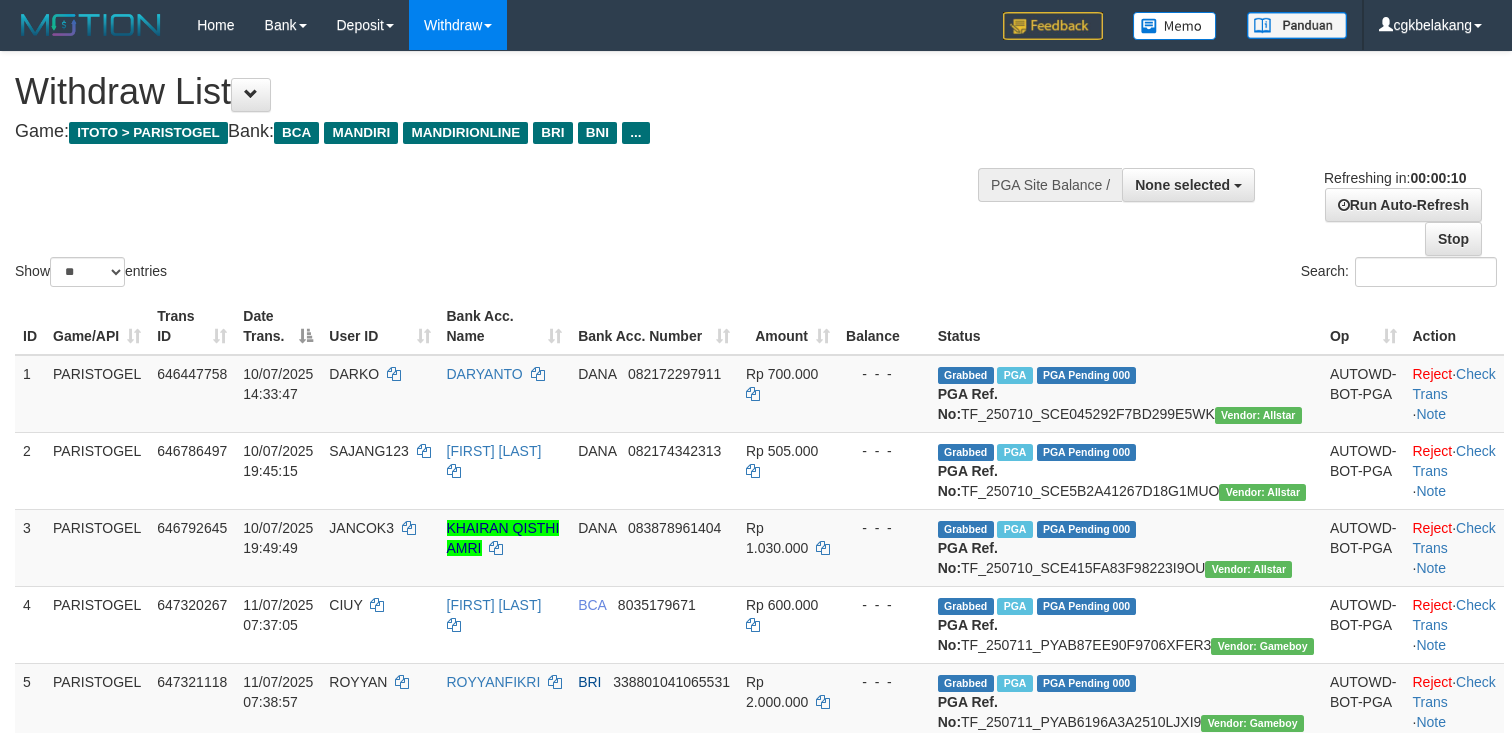 select 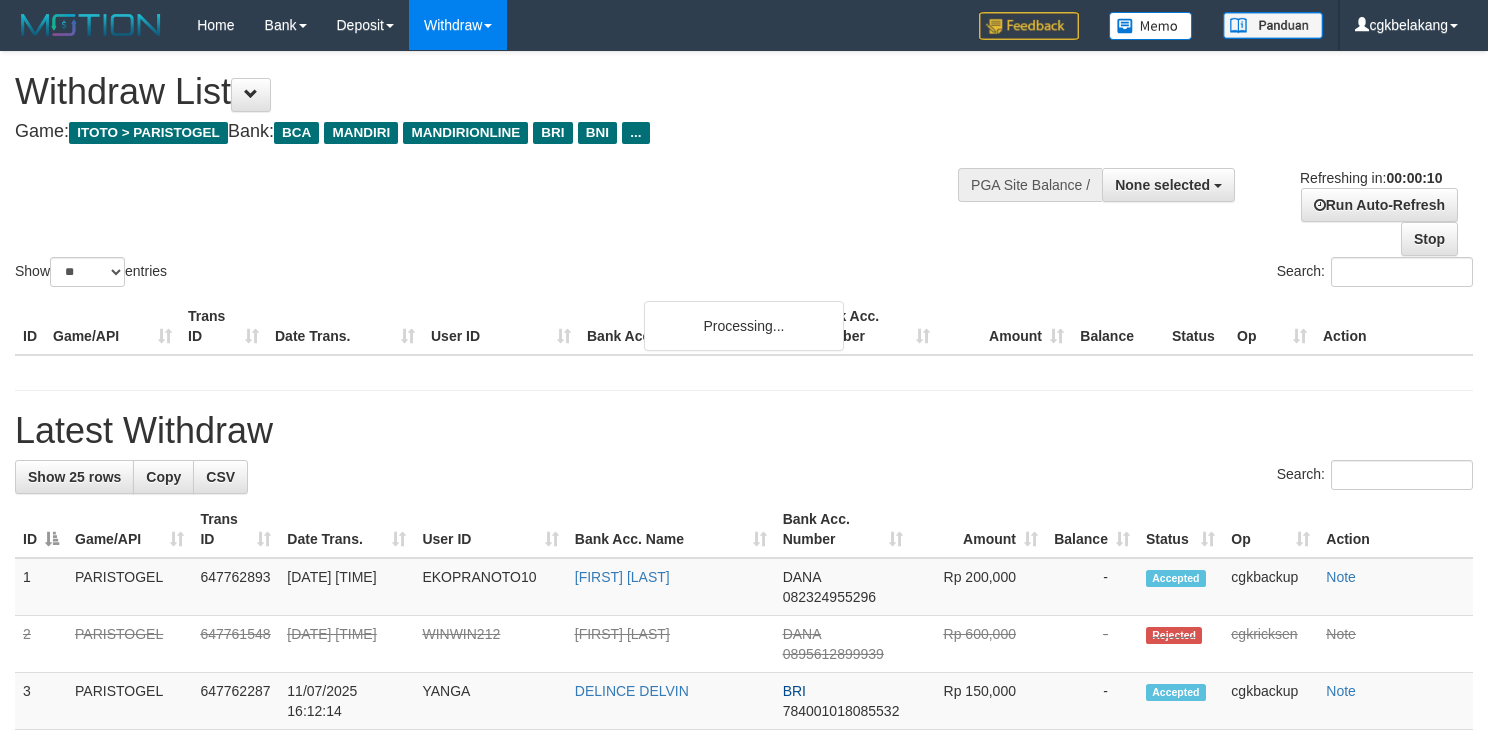 select 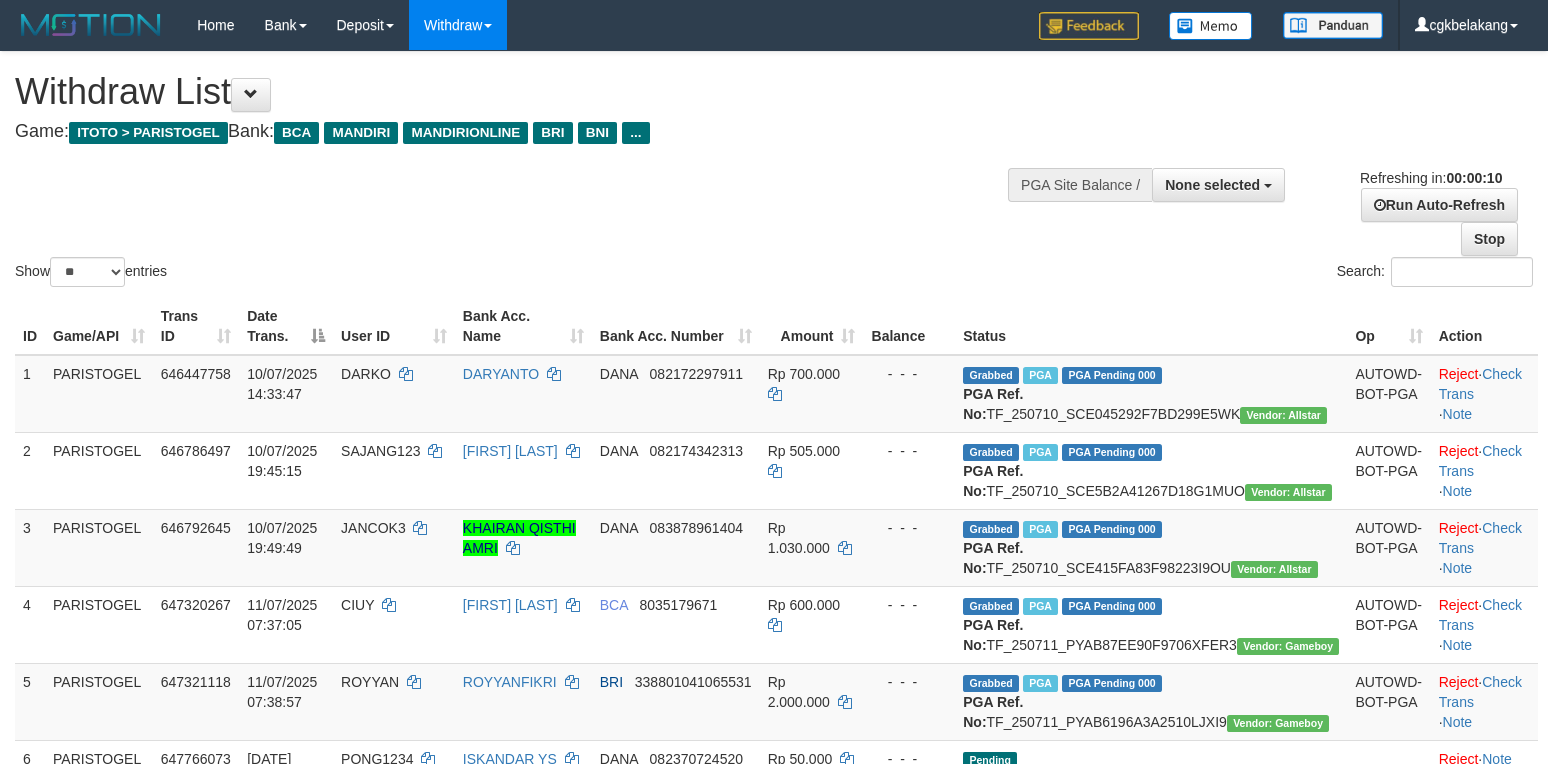 select 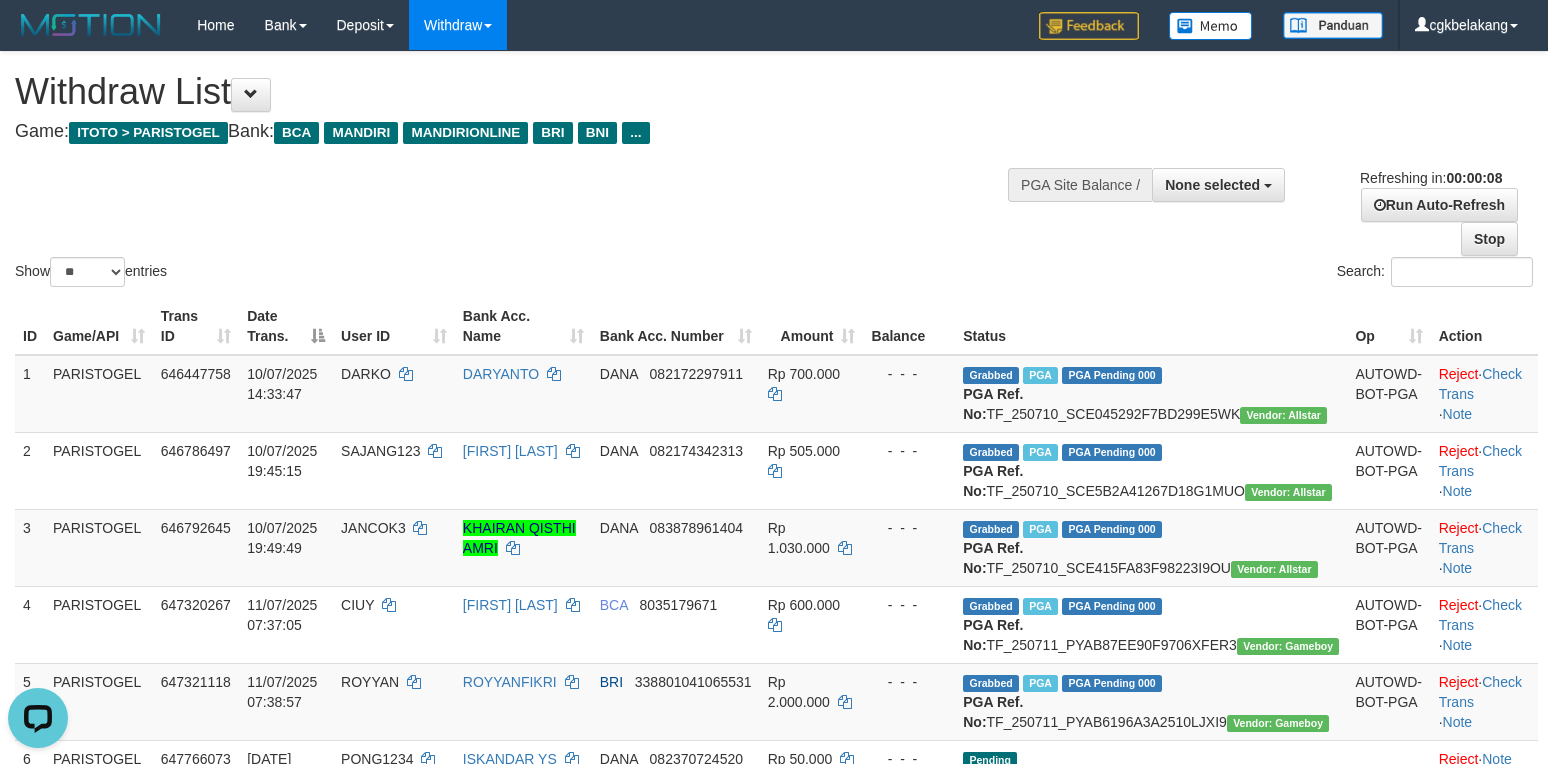 scroll, scrollTop: 0, scrollLeft: 0, axis: both 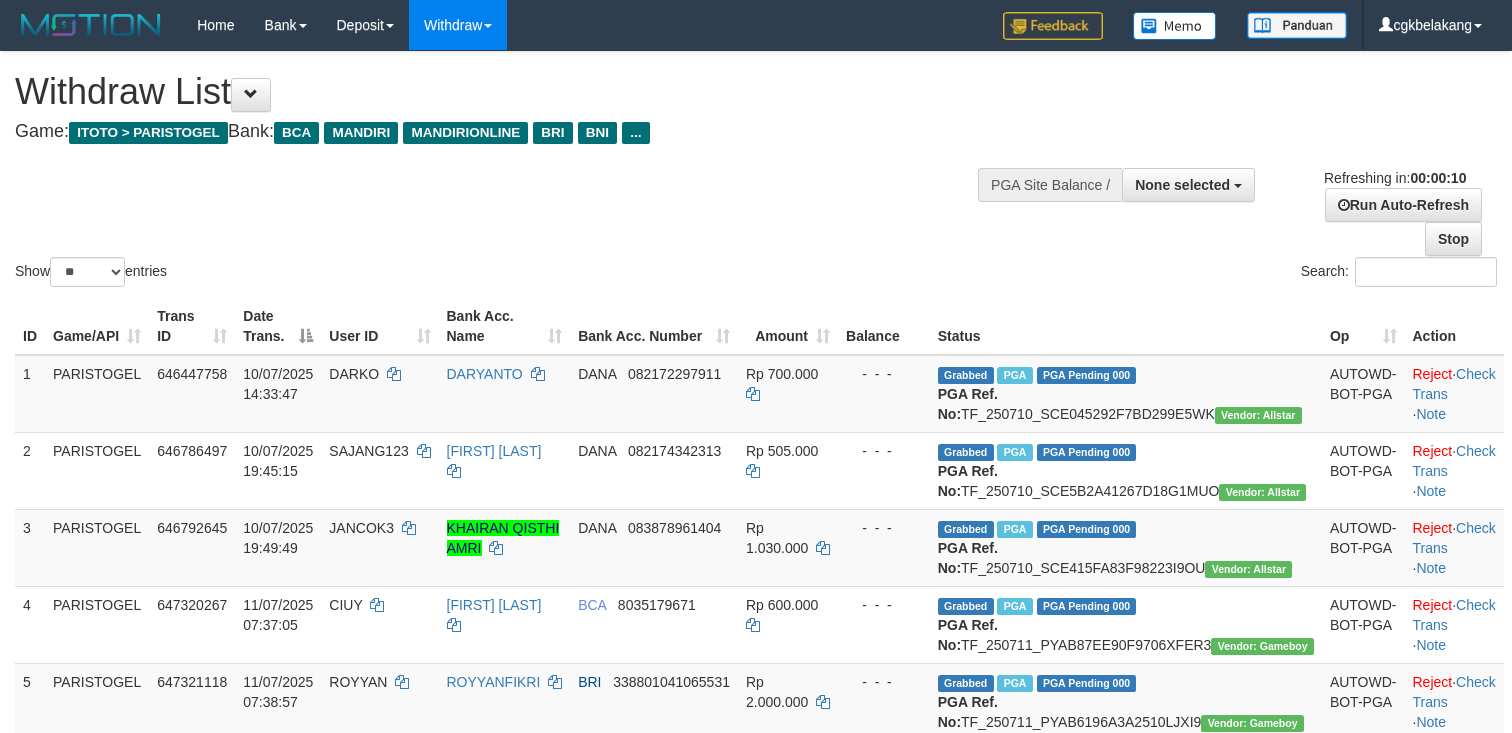 select 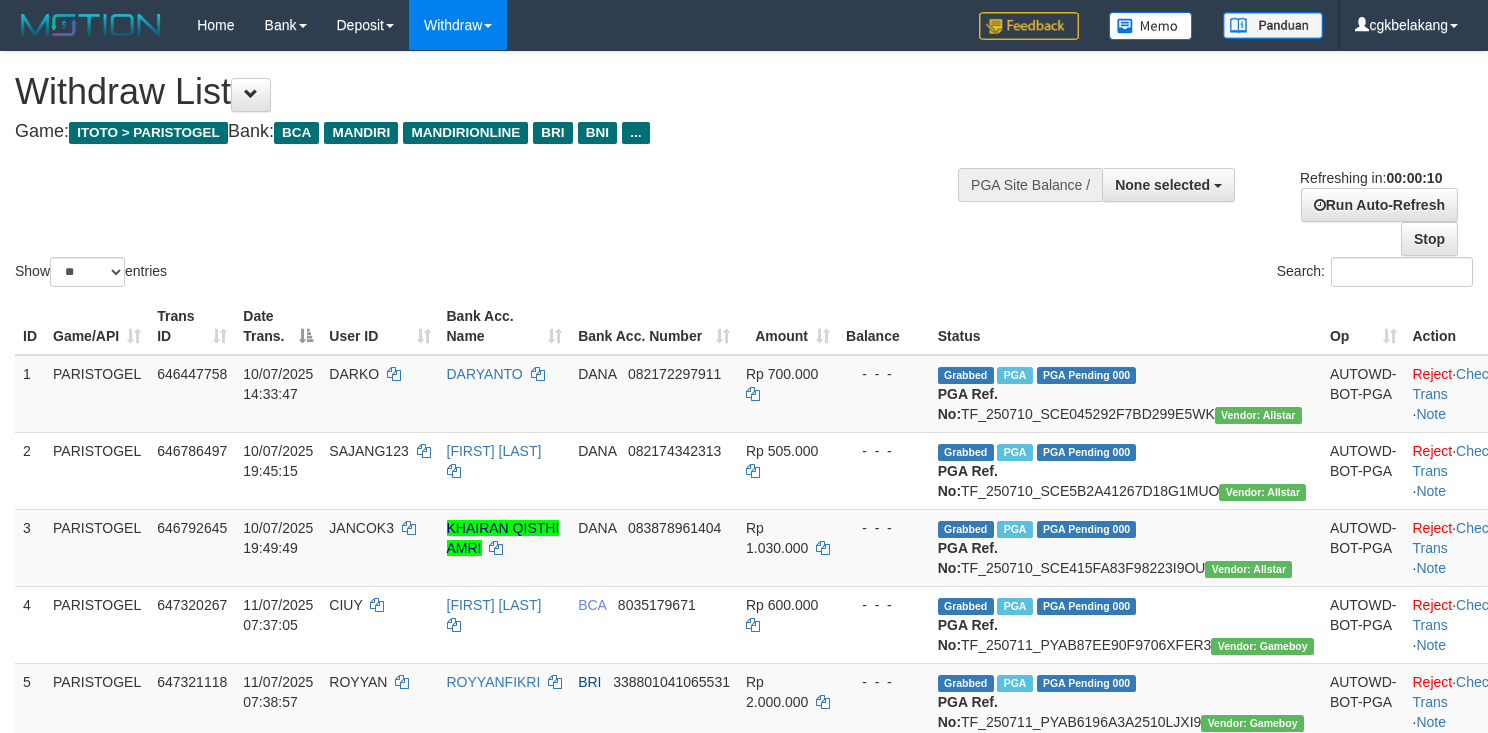 select 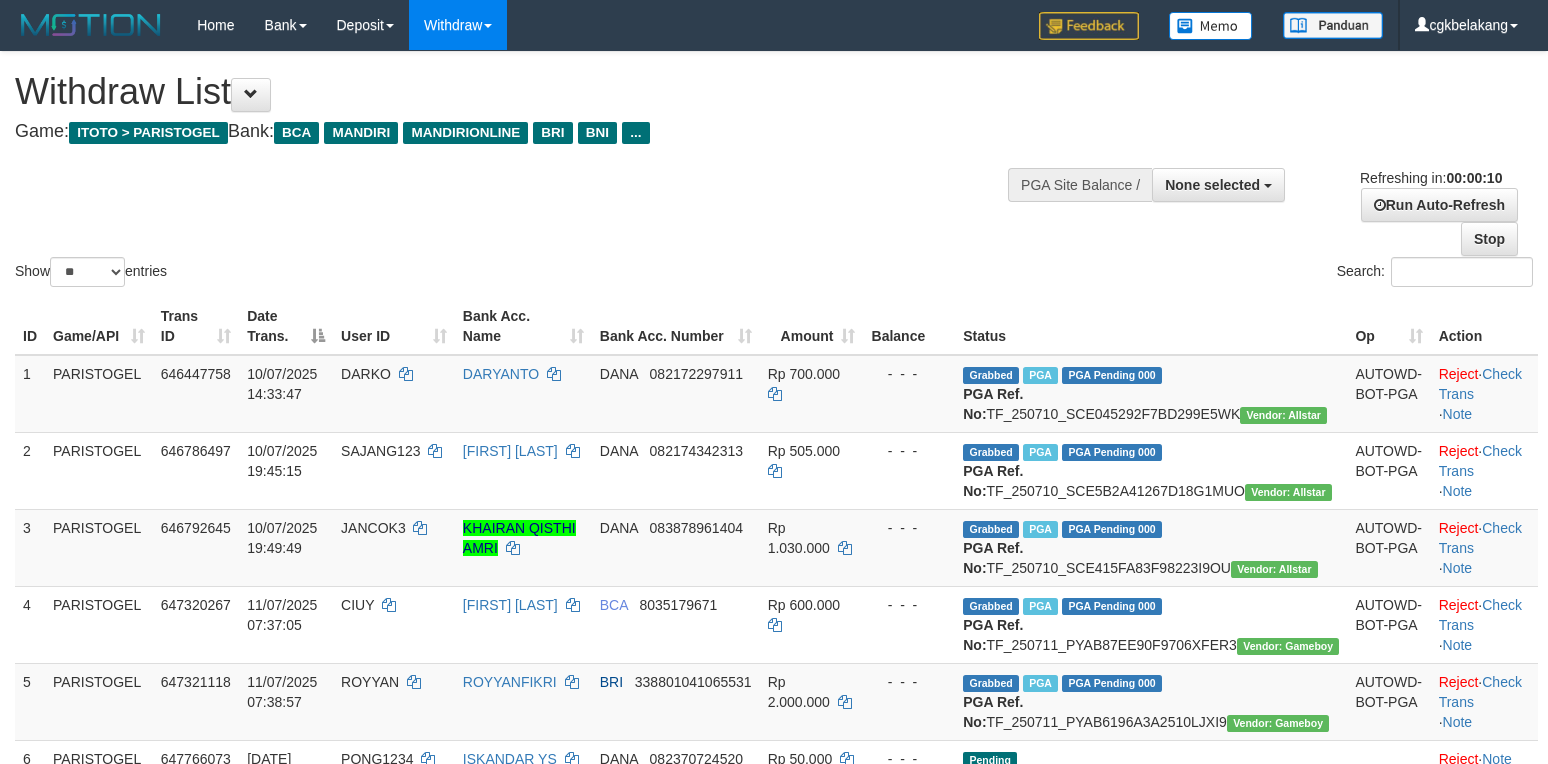select 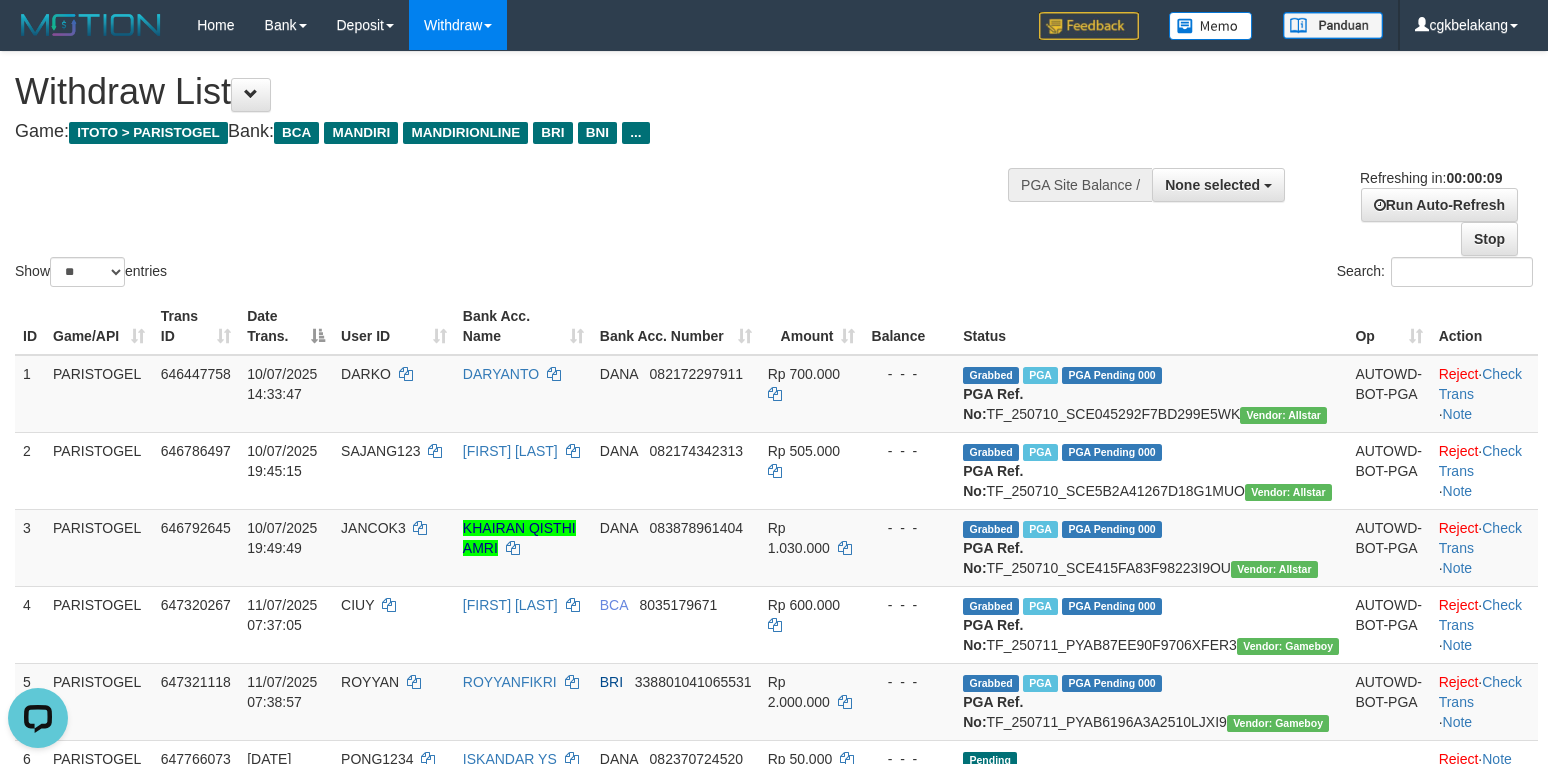 scroll, scrollTop: 0, scrollLeft: 0, axis: both 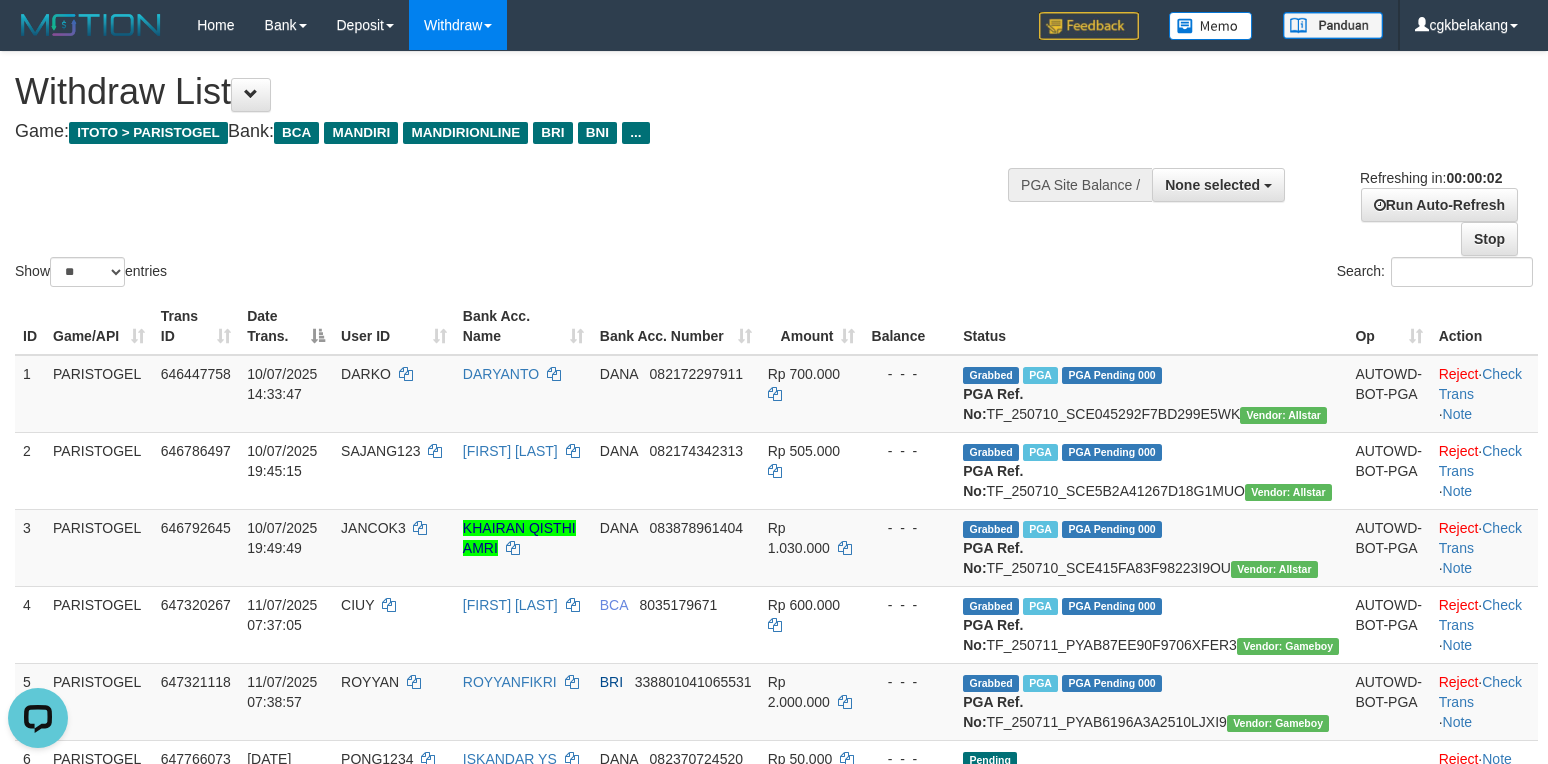 click on "Search:" at bounding box center (1161, 274) 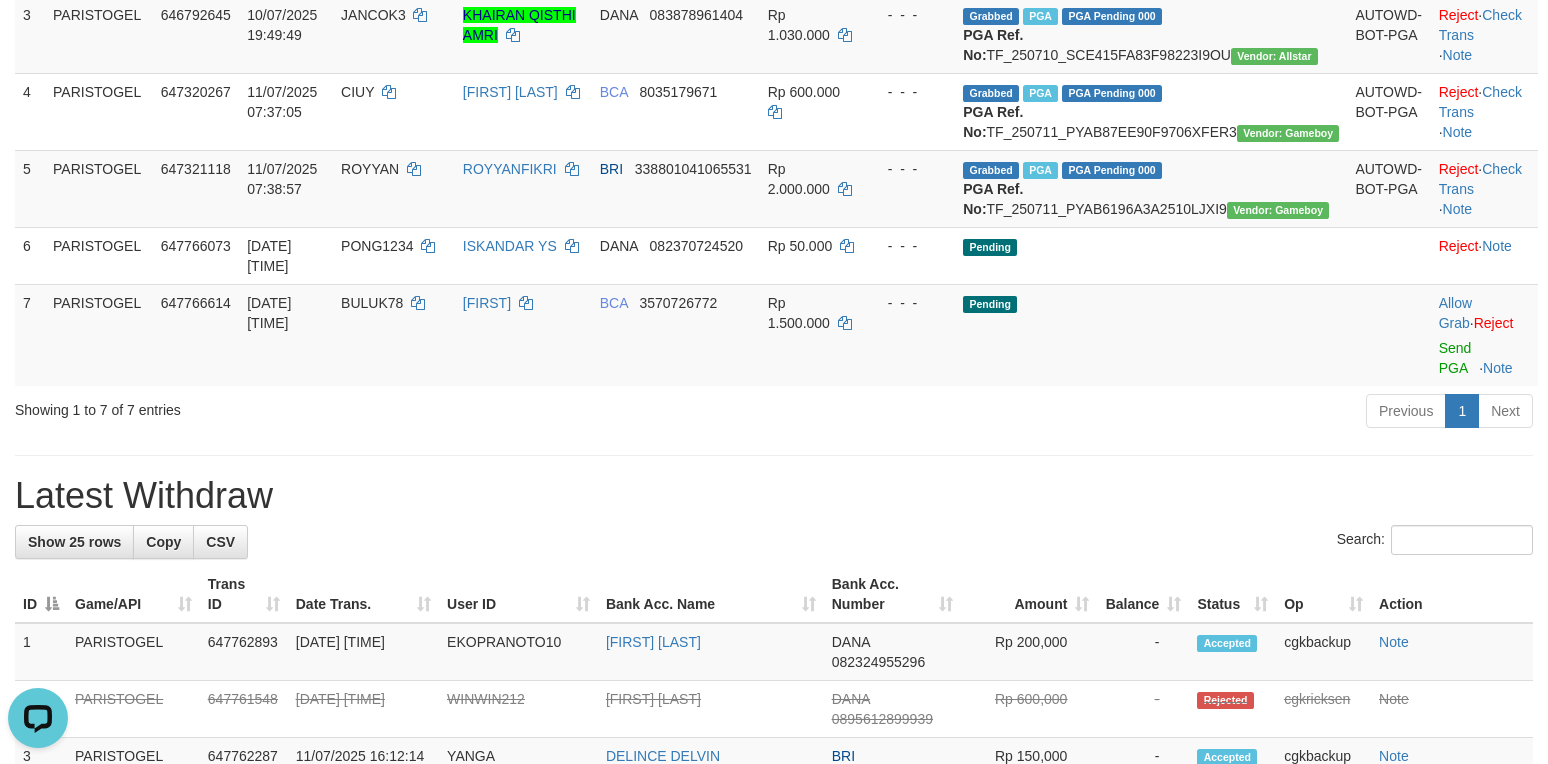 scroll, scrollTop: 533, scrollLeft: 0, axis: vertical 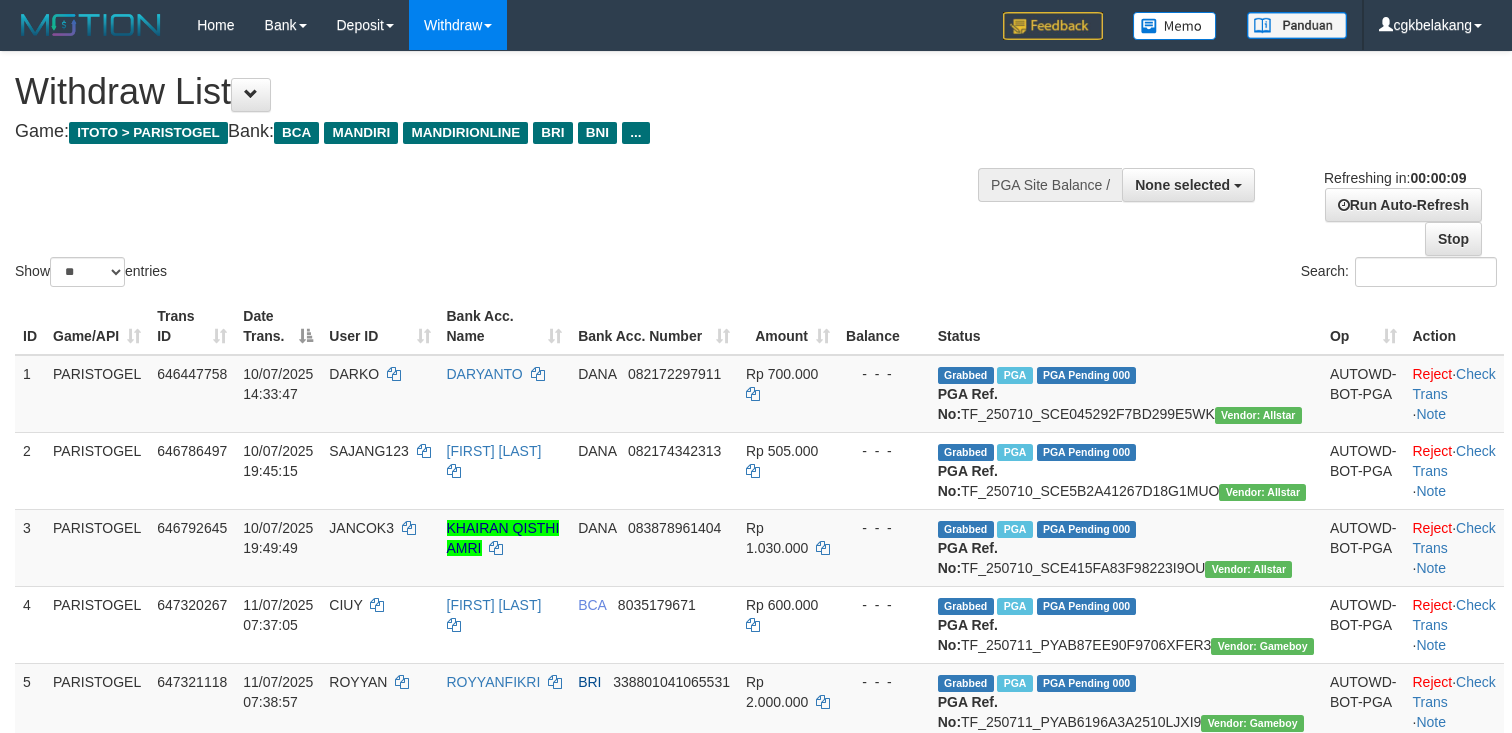 select 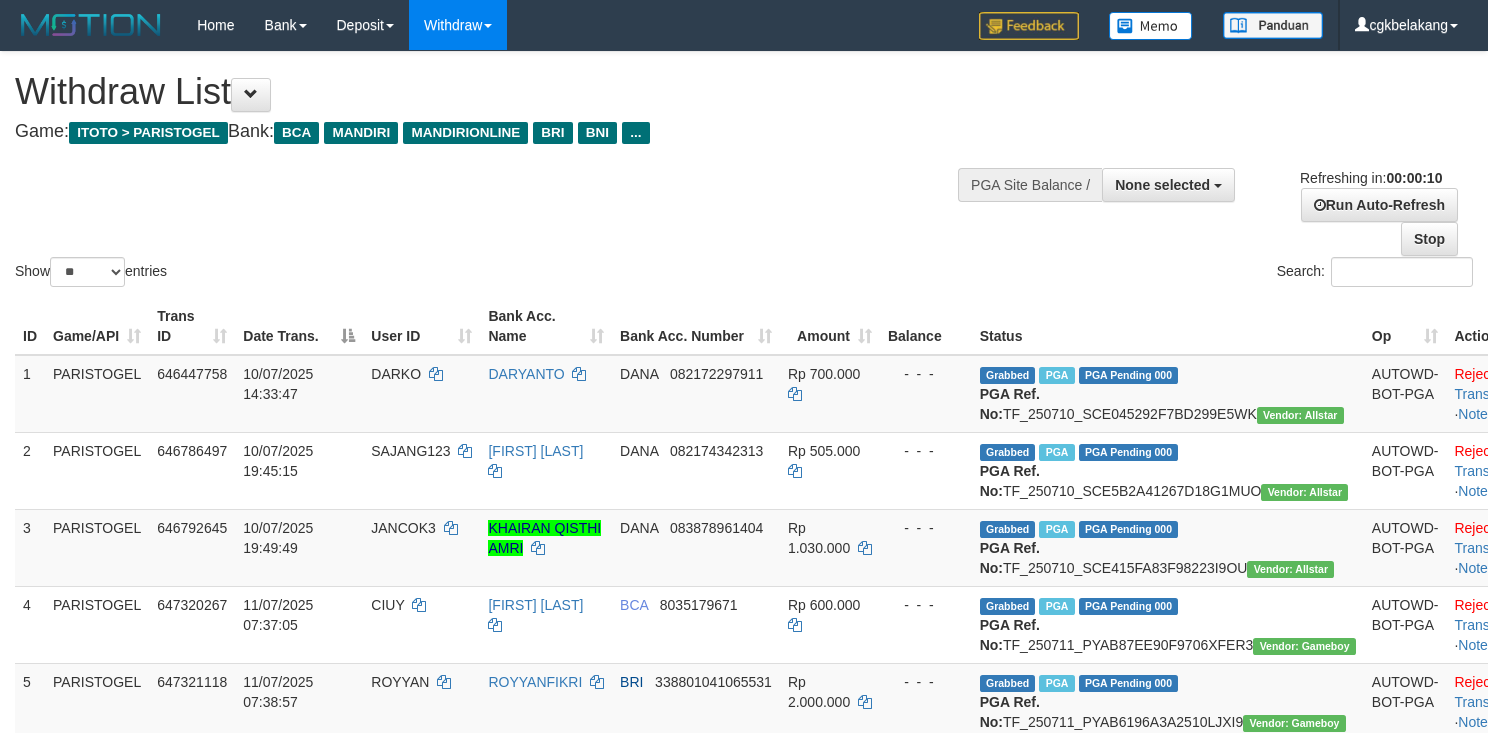 select 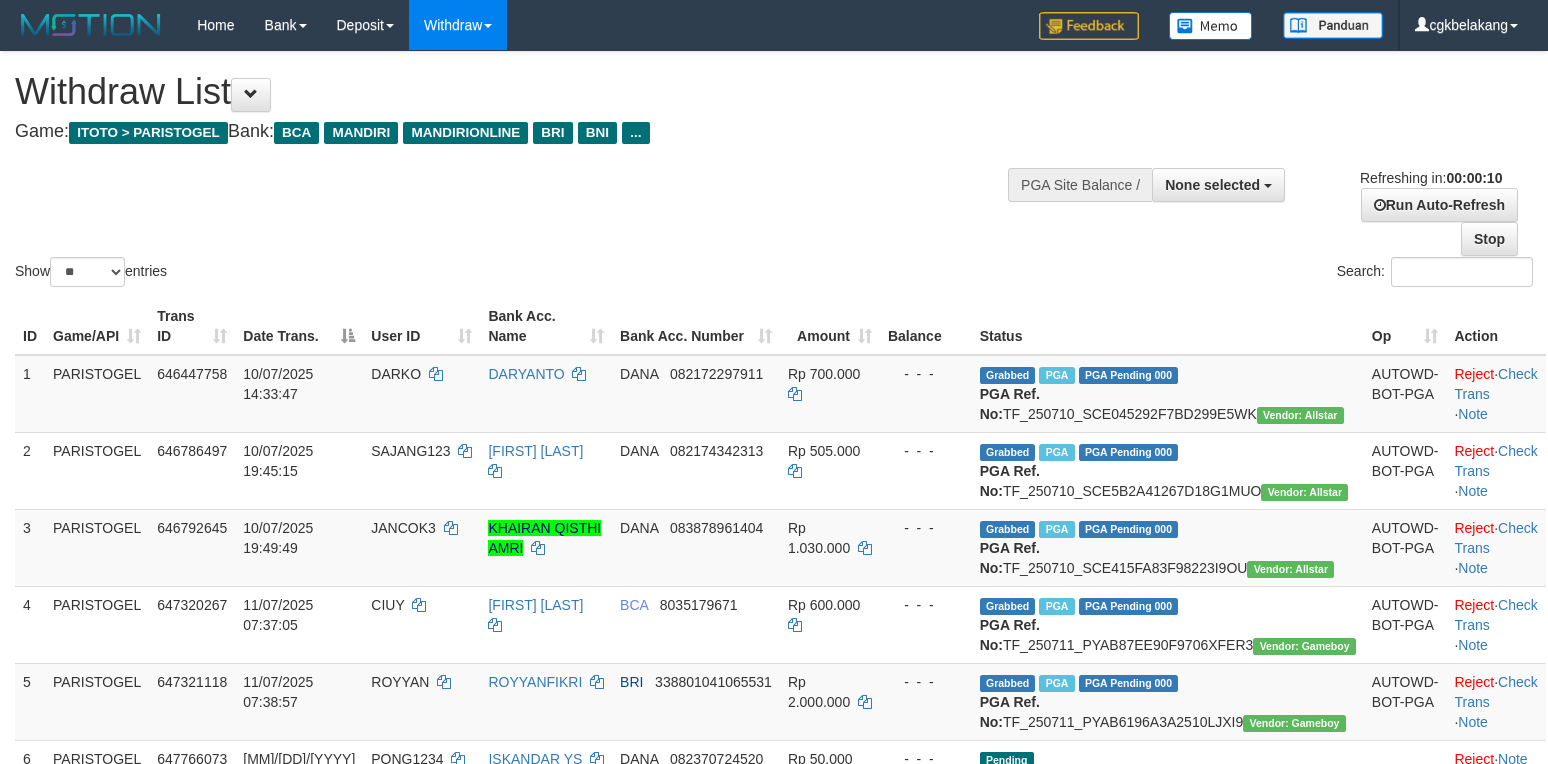 select 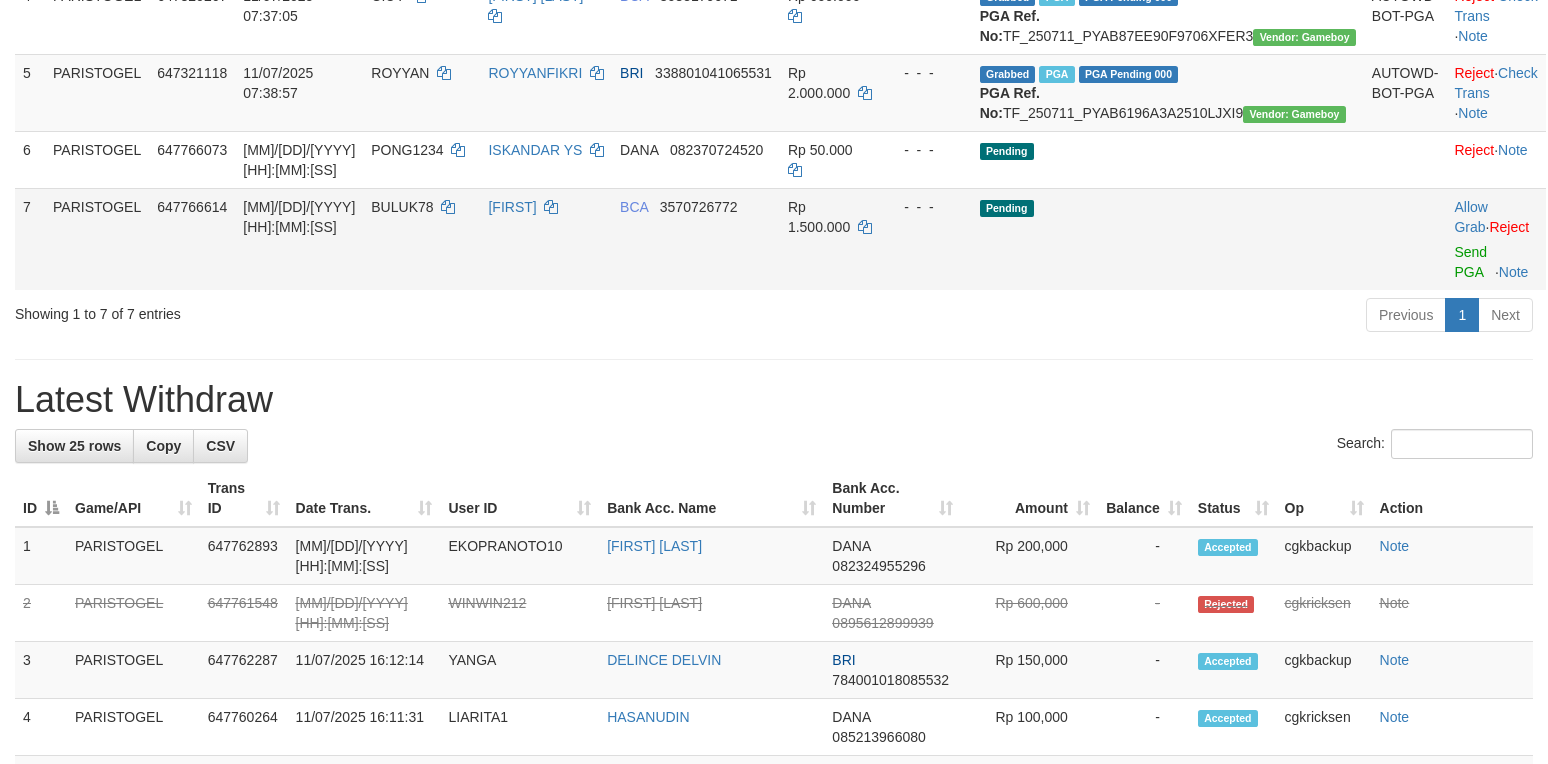 scroll, scrollTop: 533, scrollLeft: 0, axis: vertical 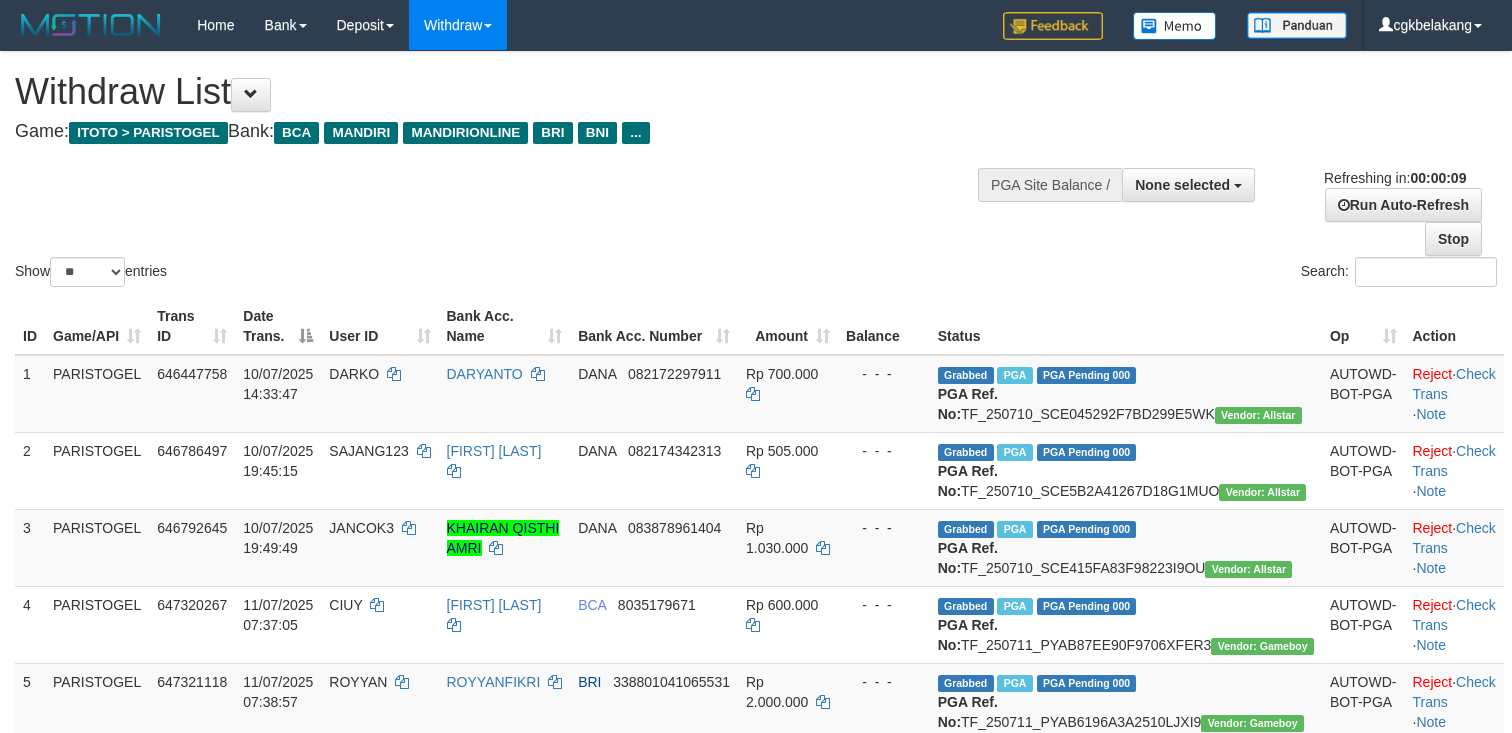 select 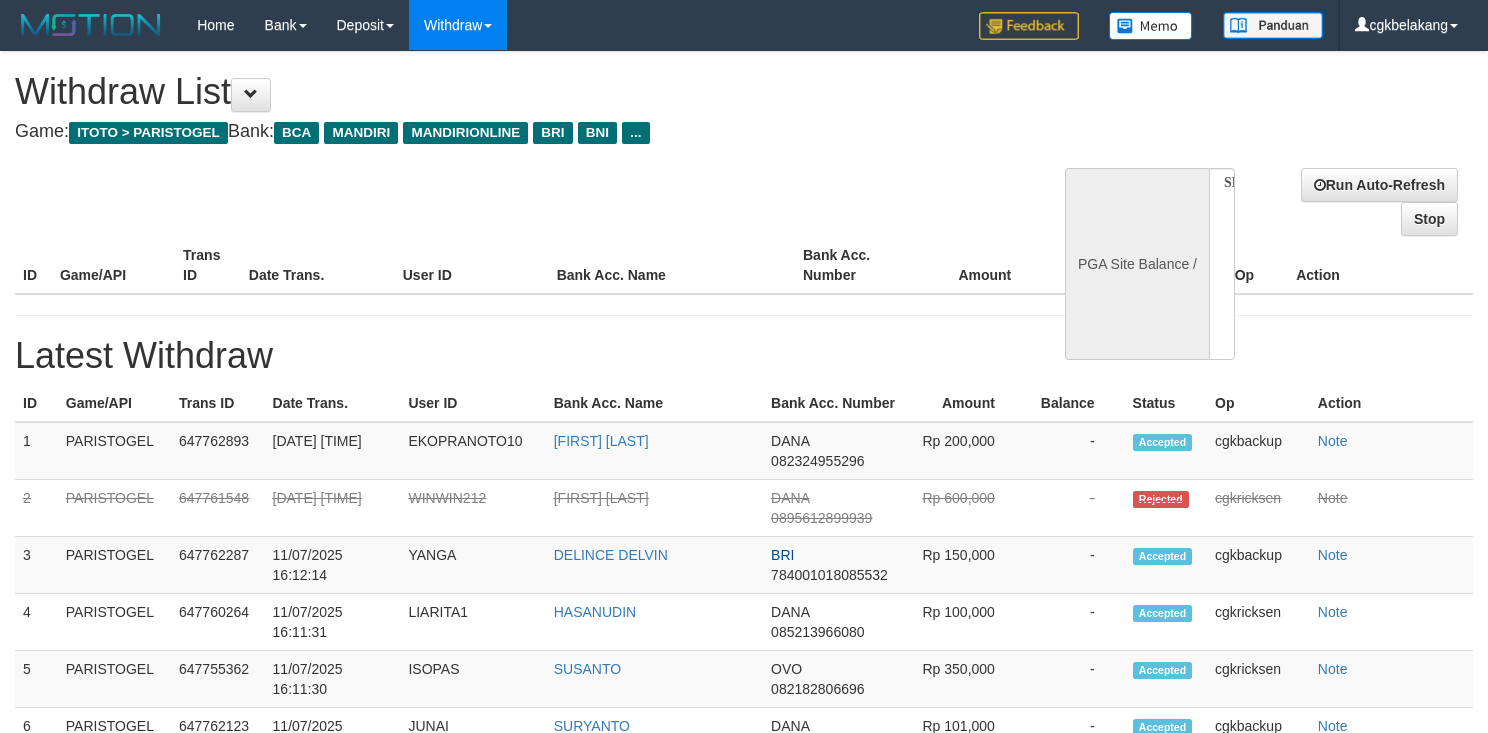 select 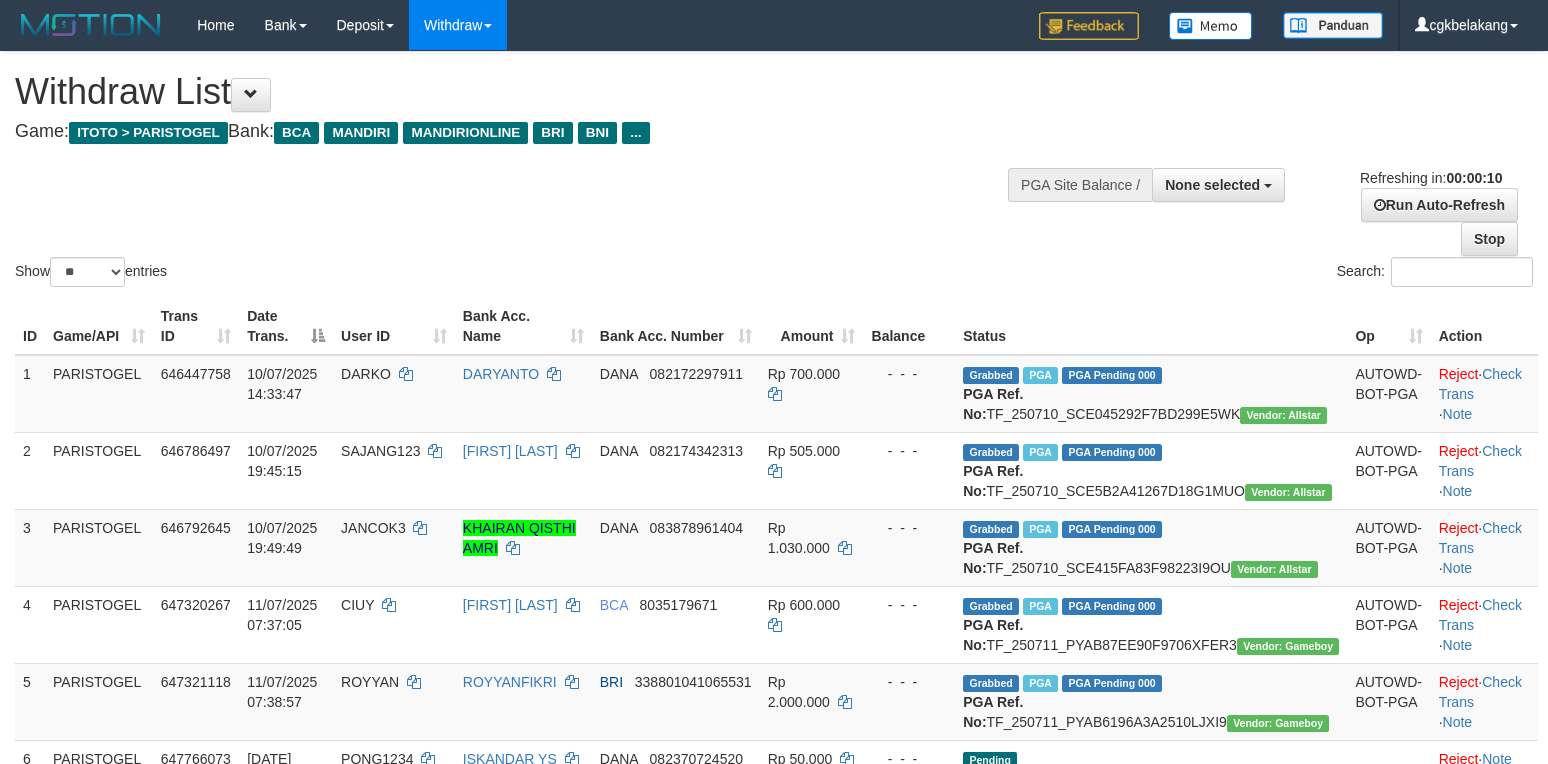 select 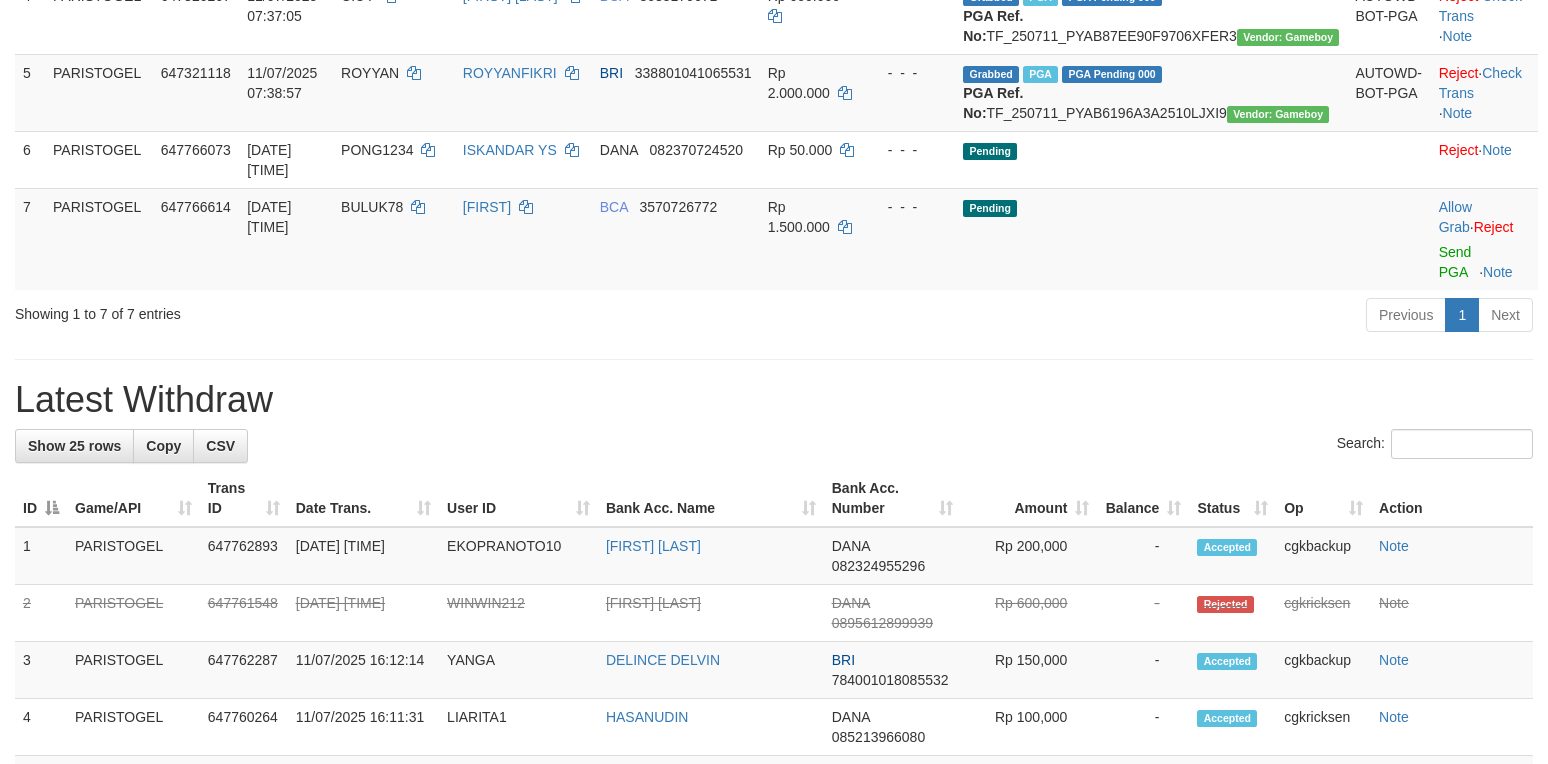 scroll, scrollTop: 533, scrollLeft: 0, axis: vertical 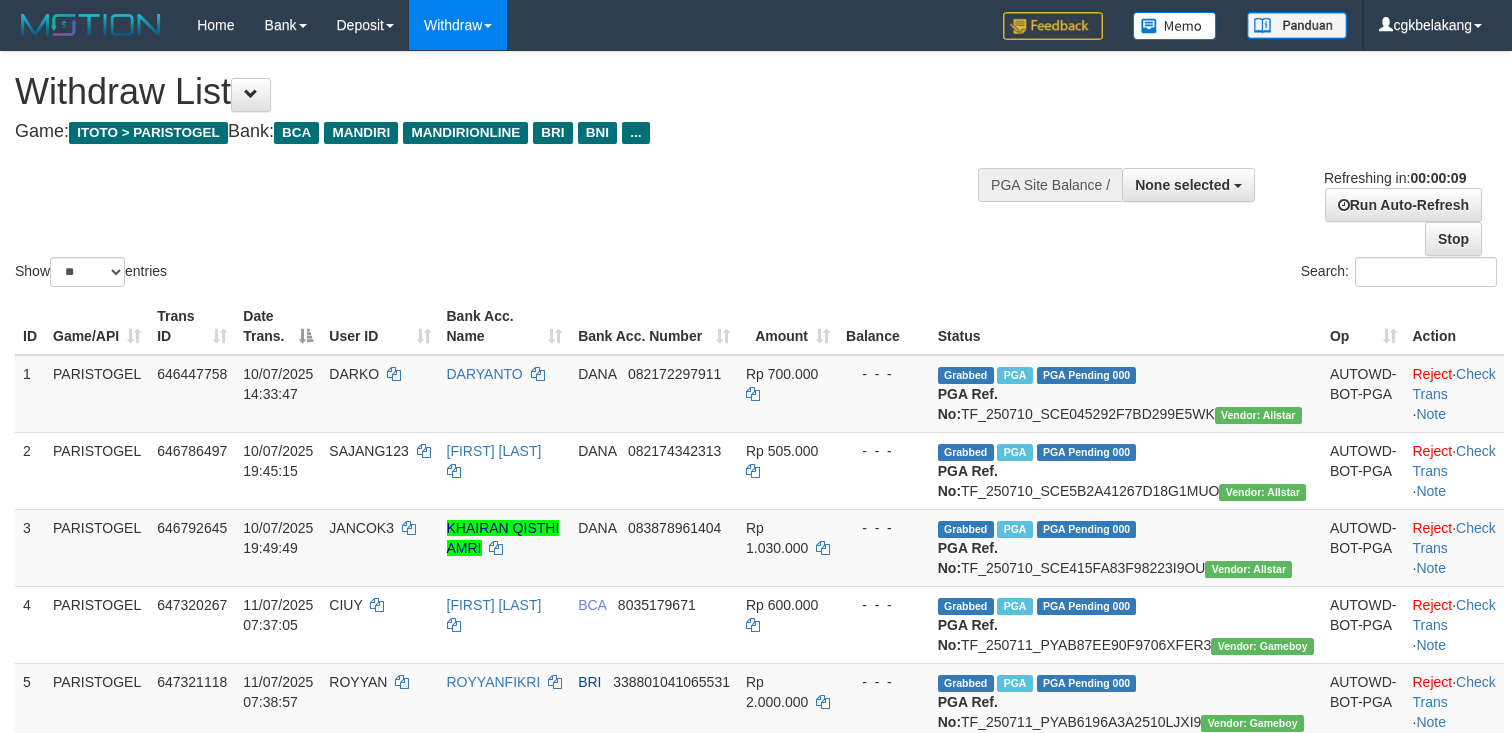 select 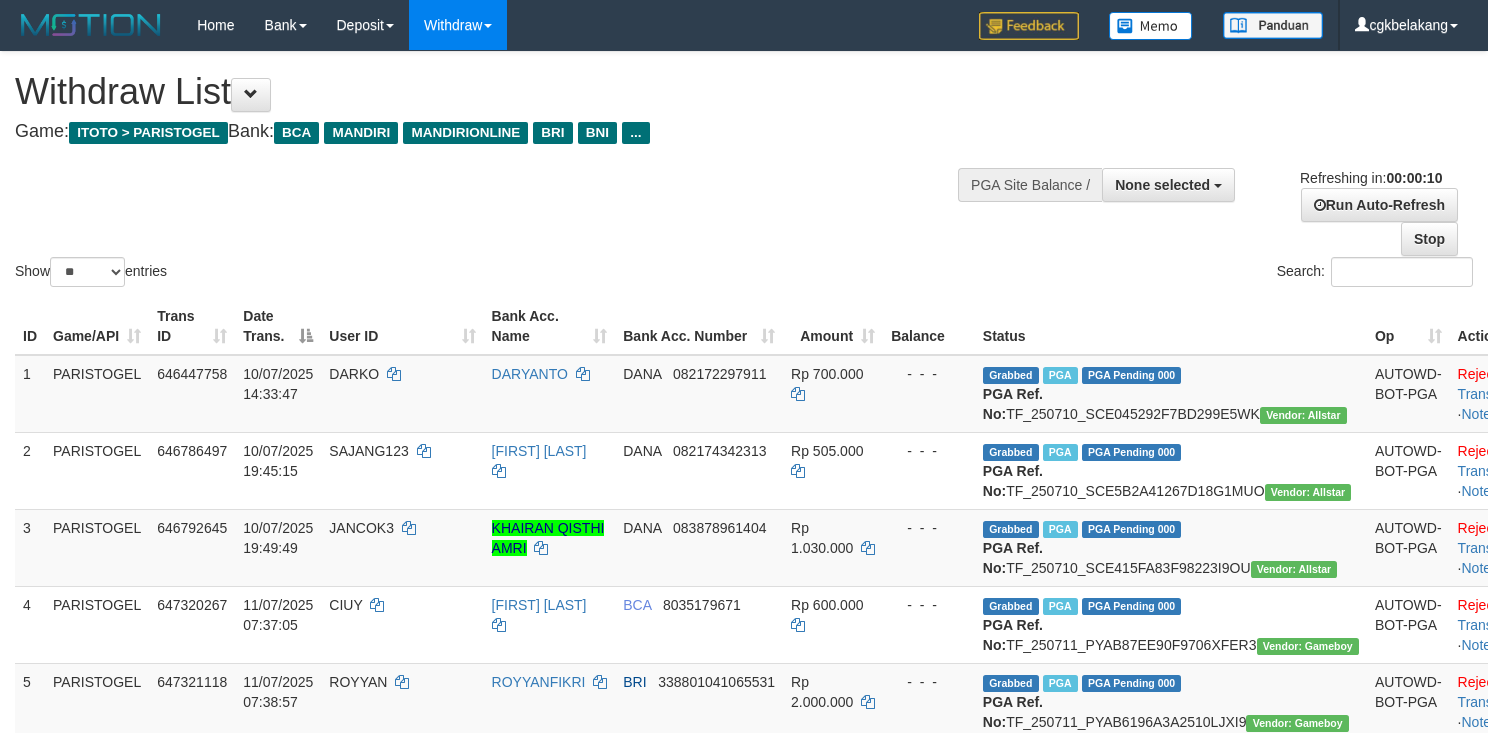 select 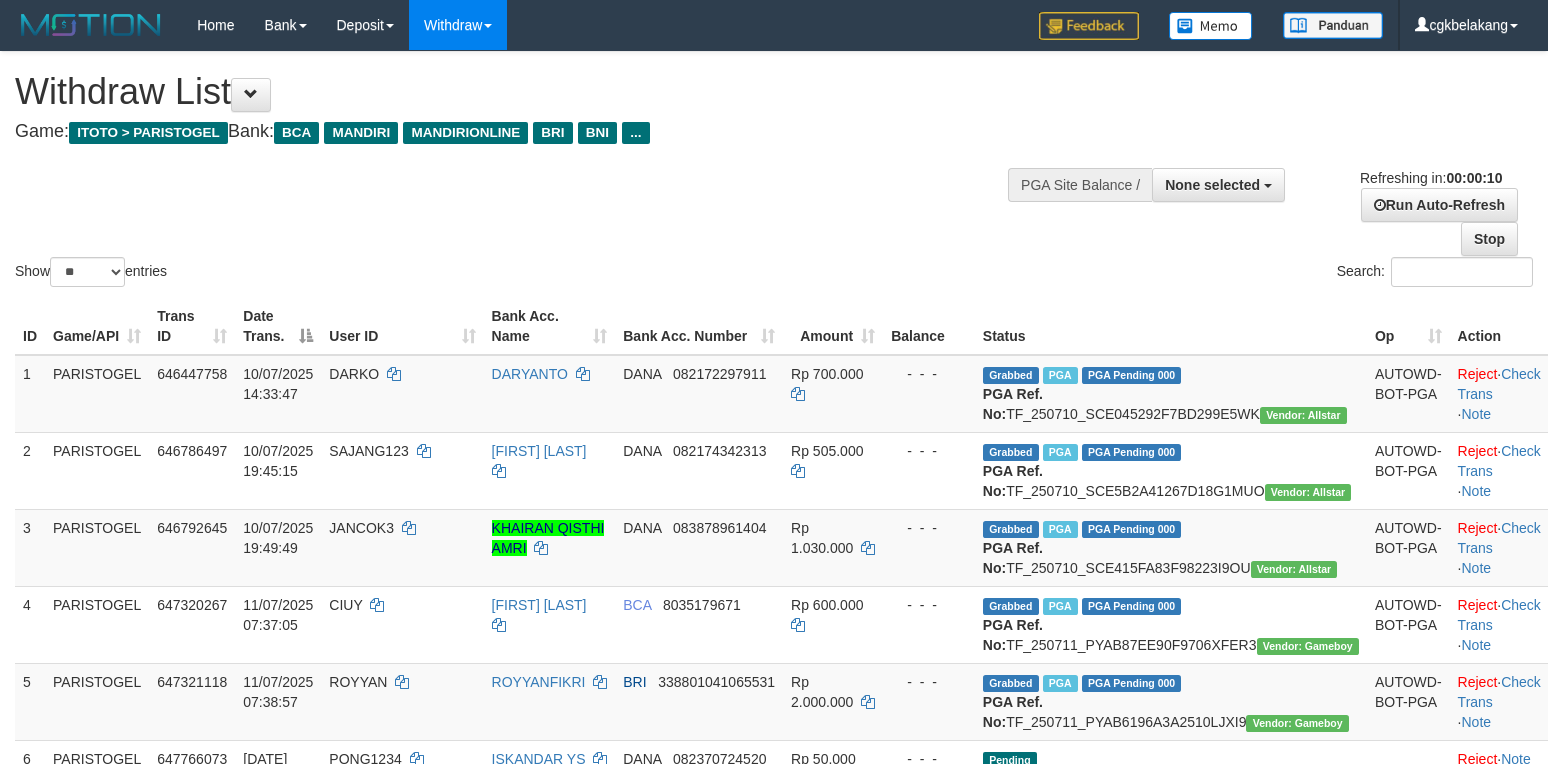 select 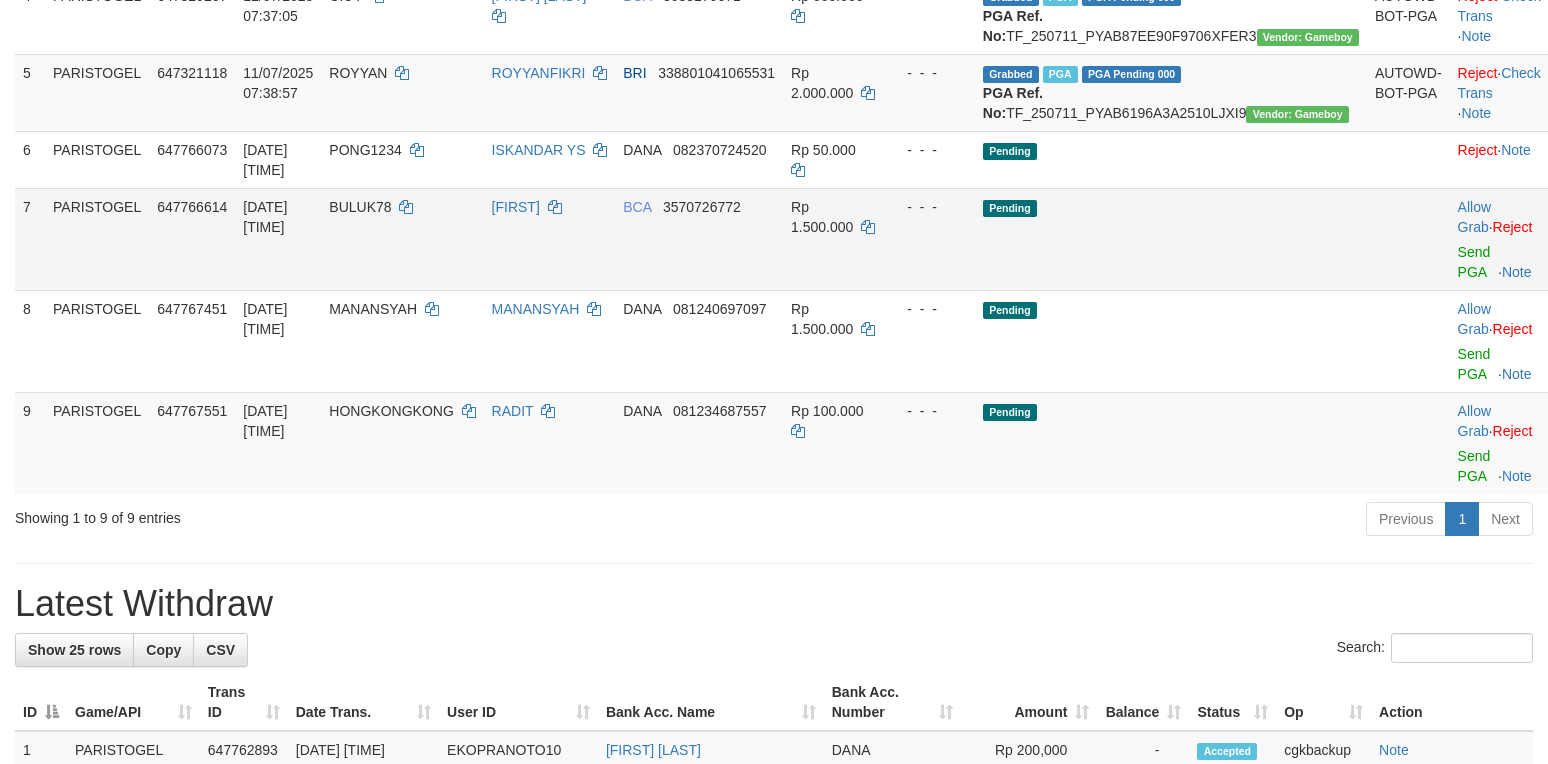 scroll, scrollTop: 533, scrollLeft: 0, axis: vertical 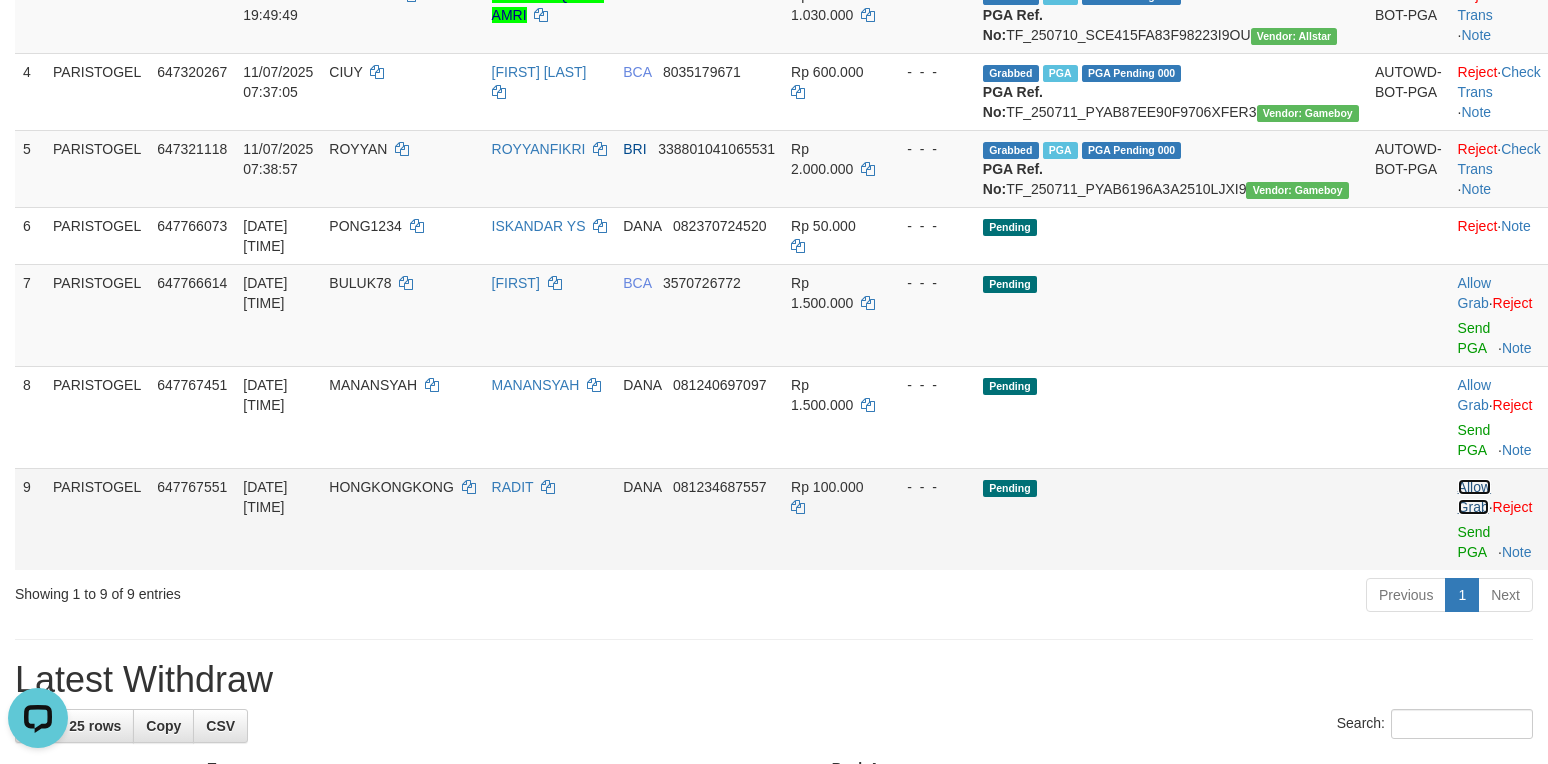 click on "Allow Grab" at bounding box center [1474, 497] 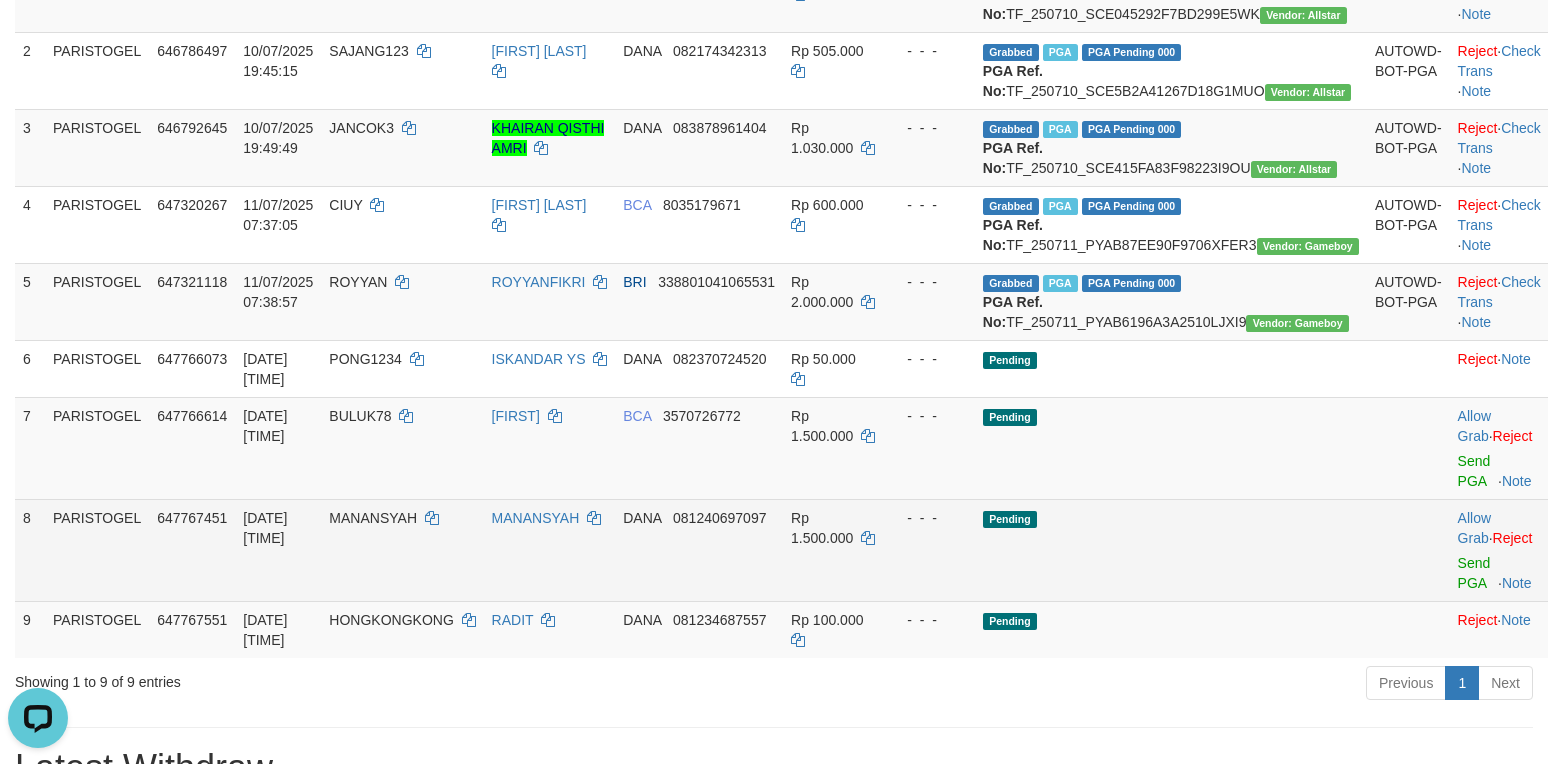 scroll, scrollTop: 533, scrollLeft: 0, axis: vertical 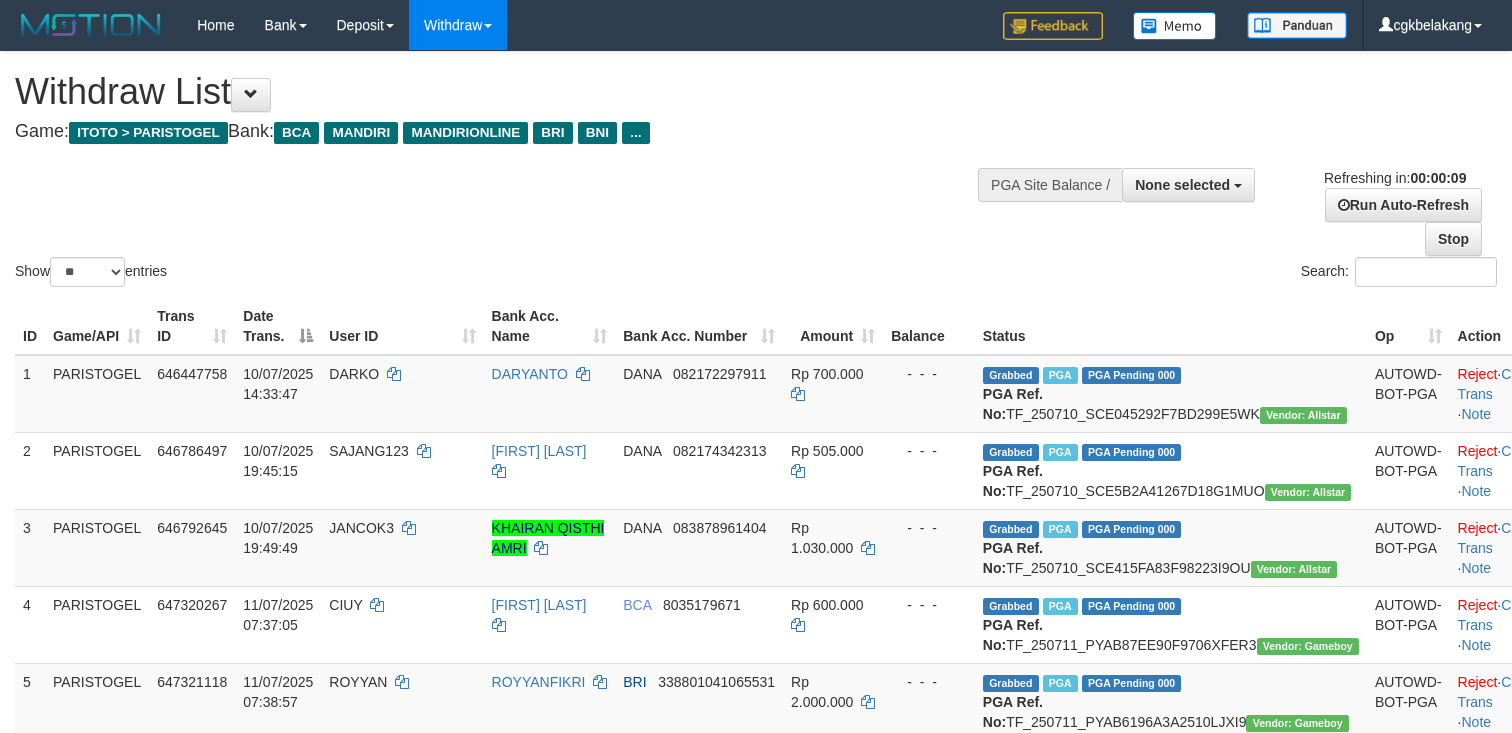 select 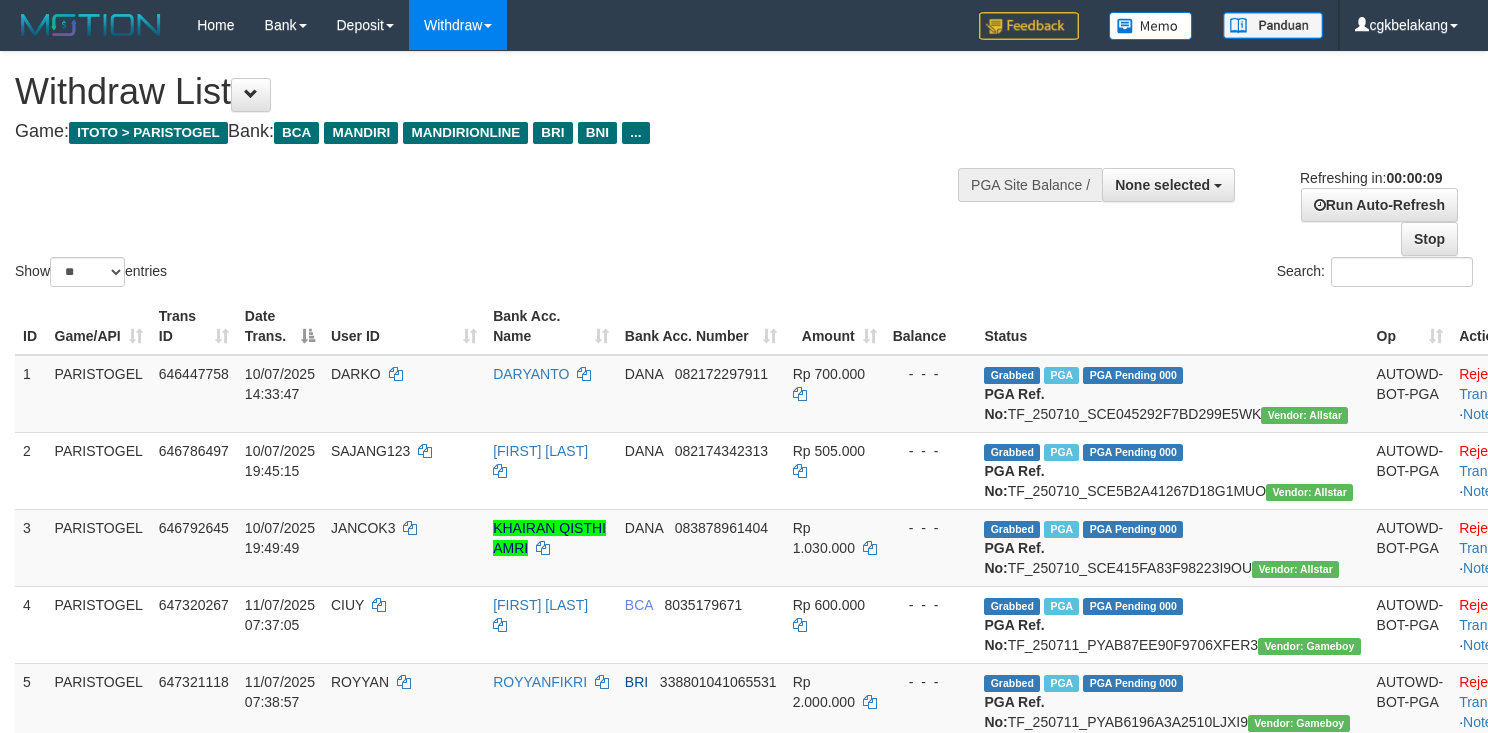 select 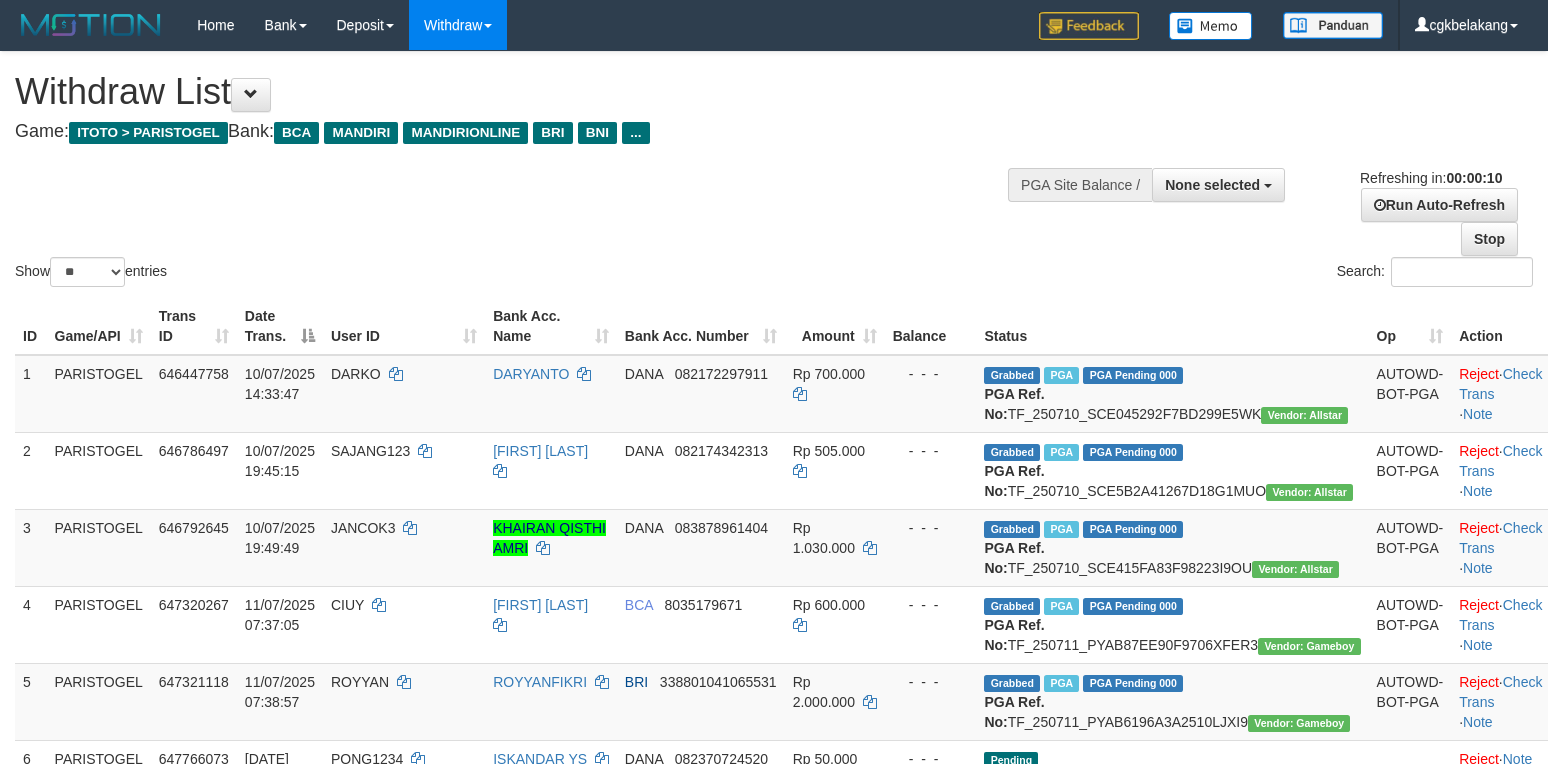 select 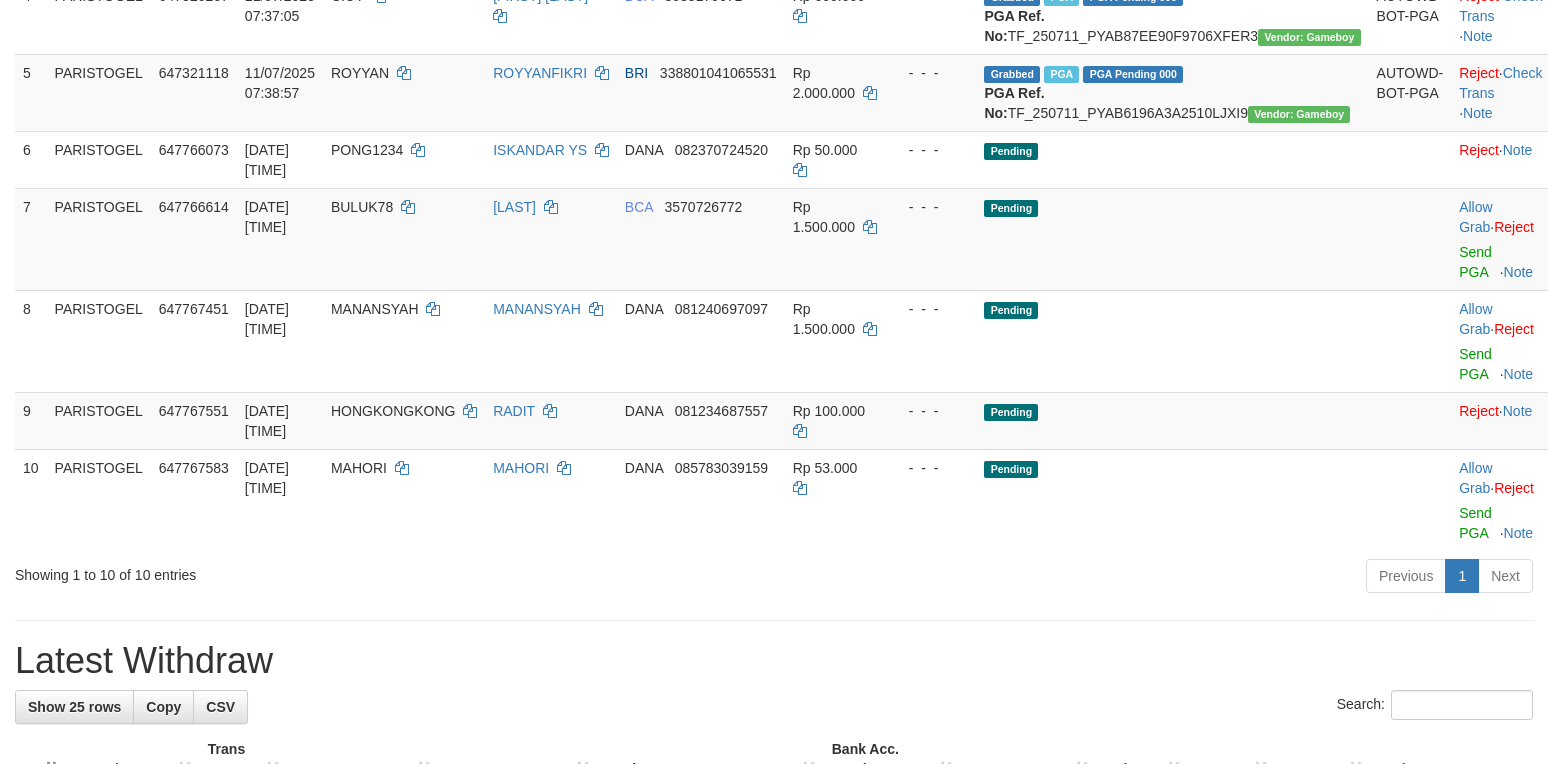 scroll, scrollTop: 533, scrollLeft: 0, axis: vertical 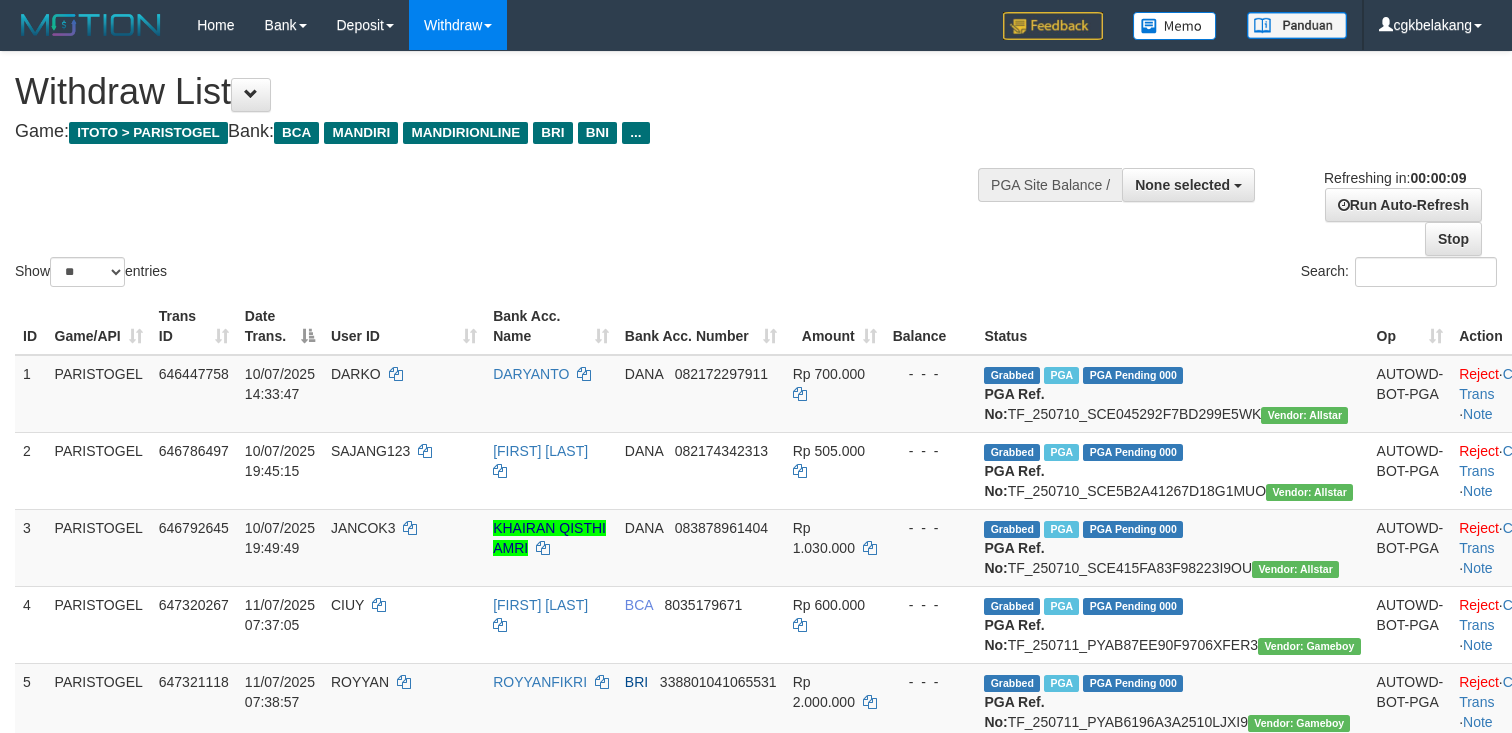select 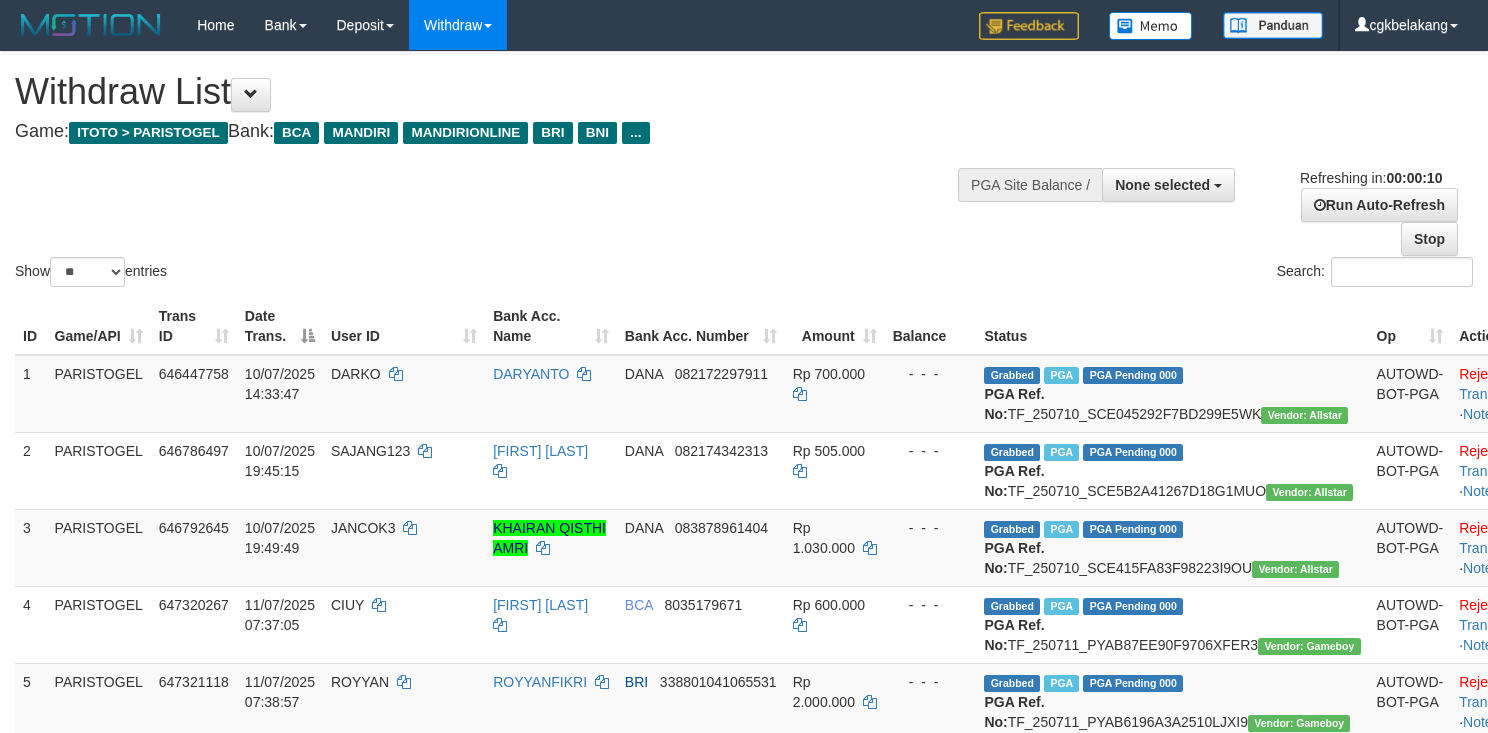select 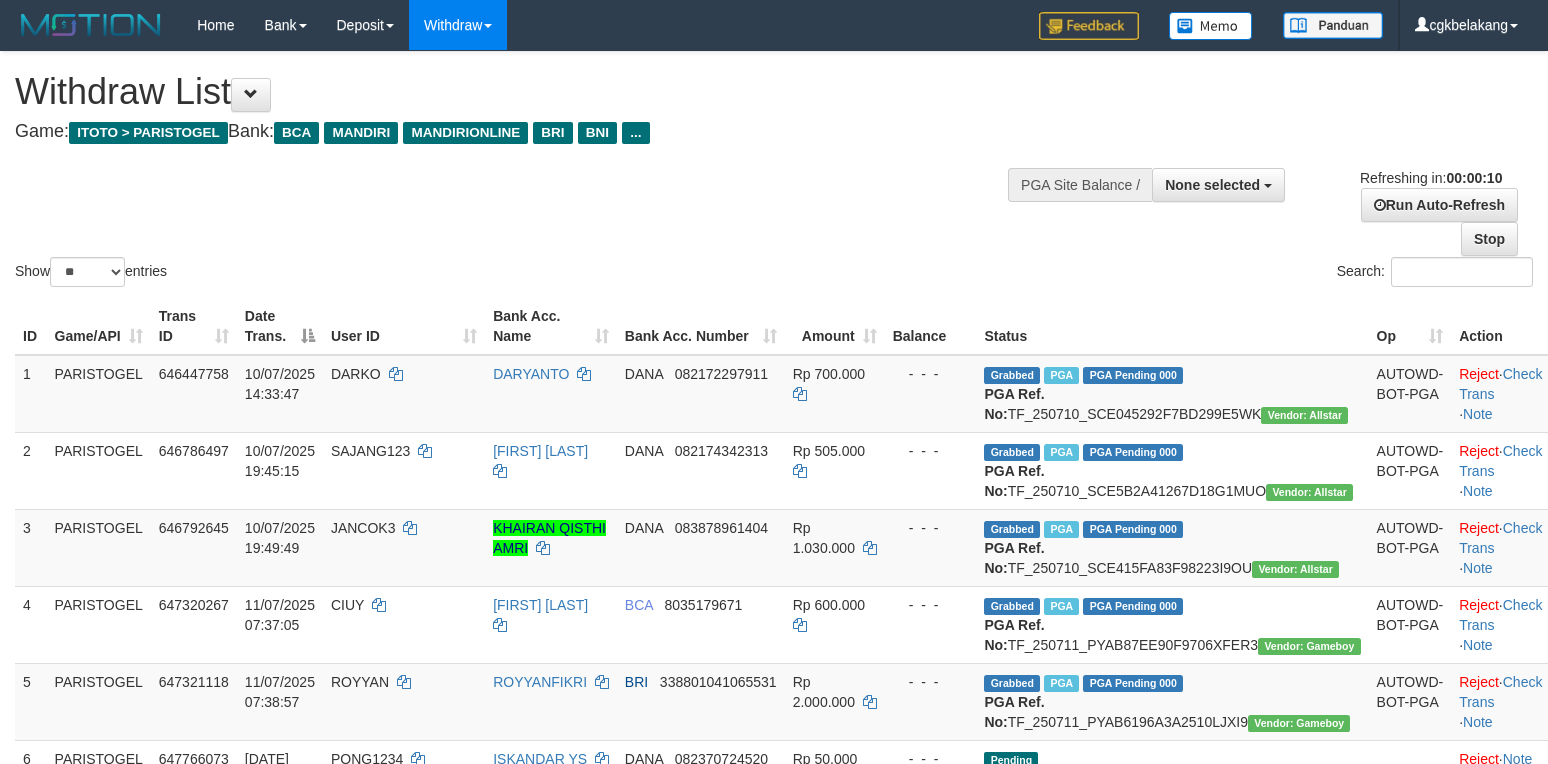 select 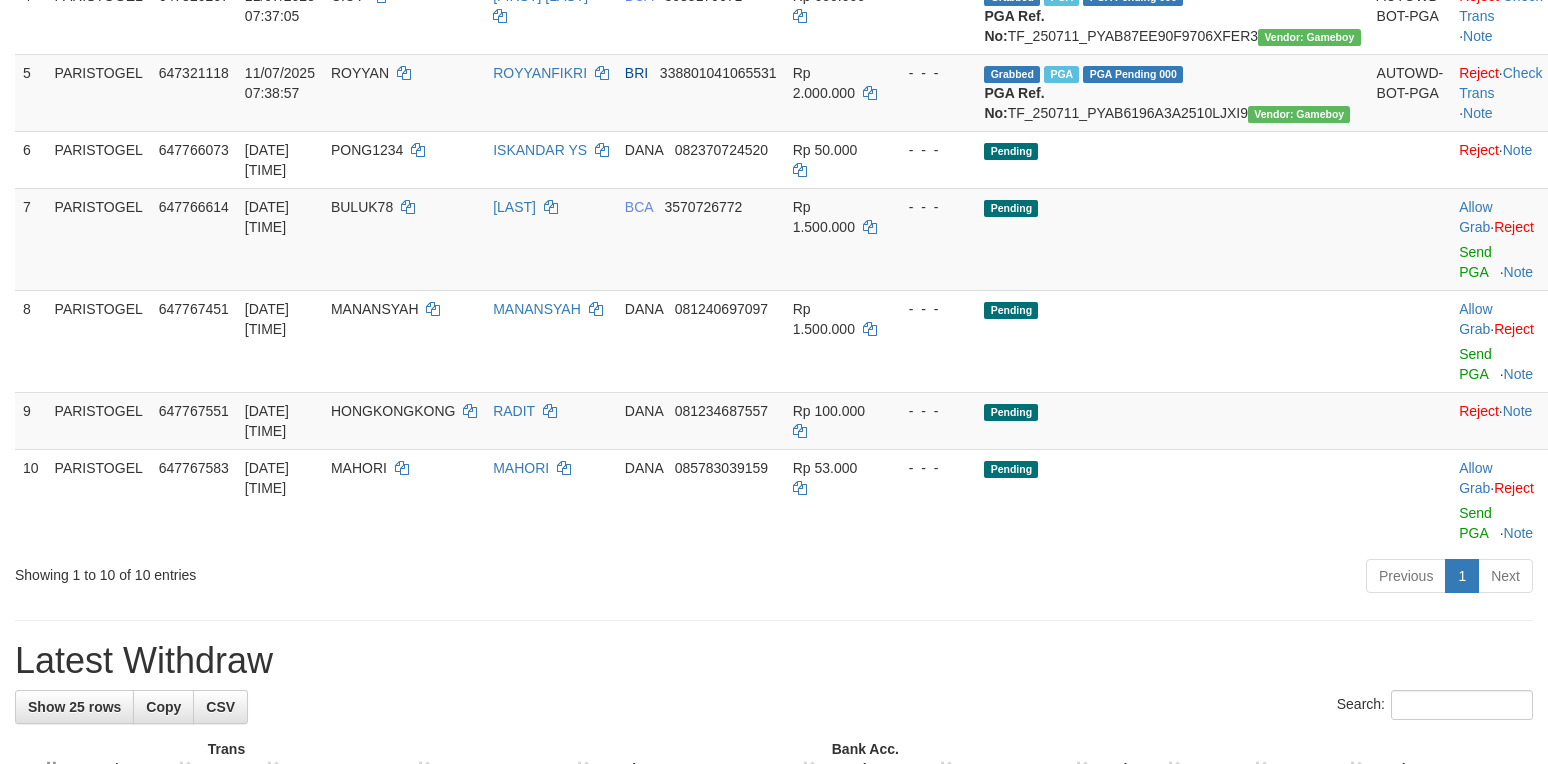 scroll, scrollTop: 533, scrollLeft: 0, axis: vertical 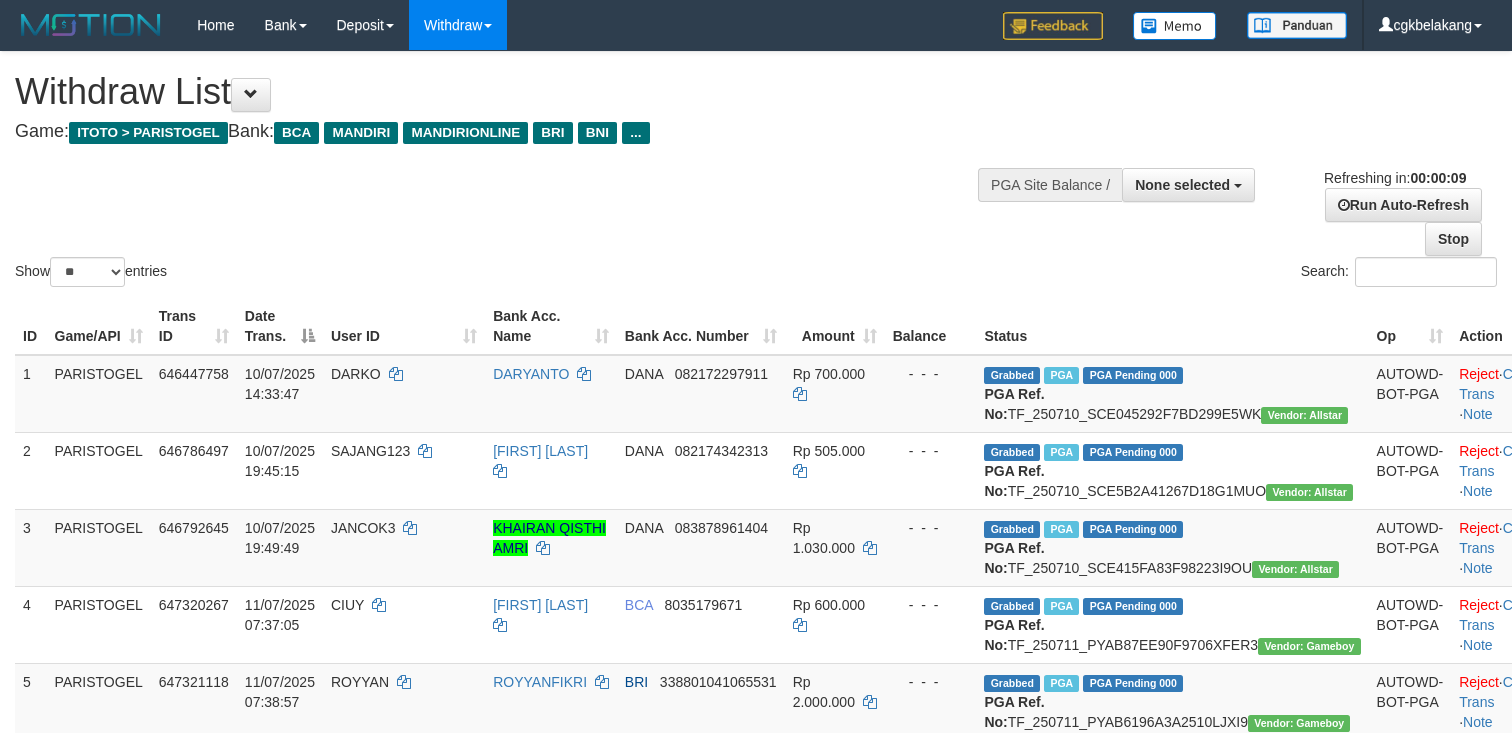 select 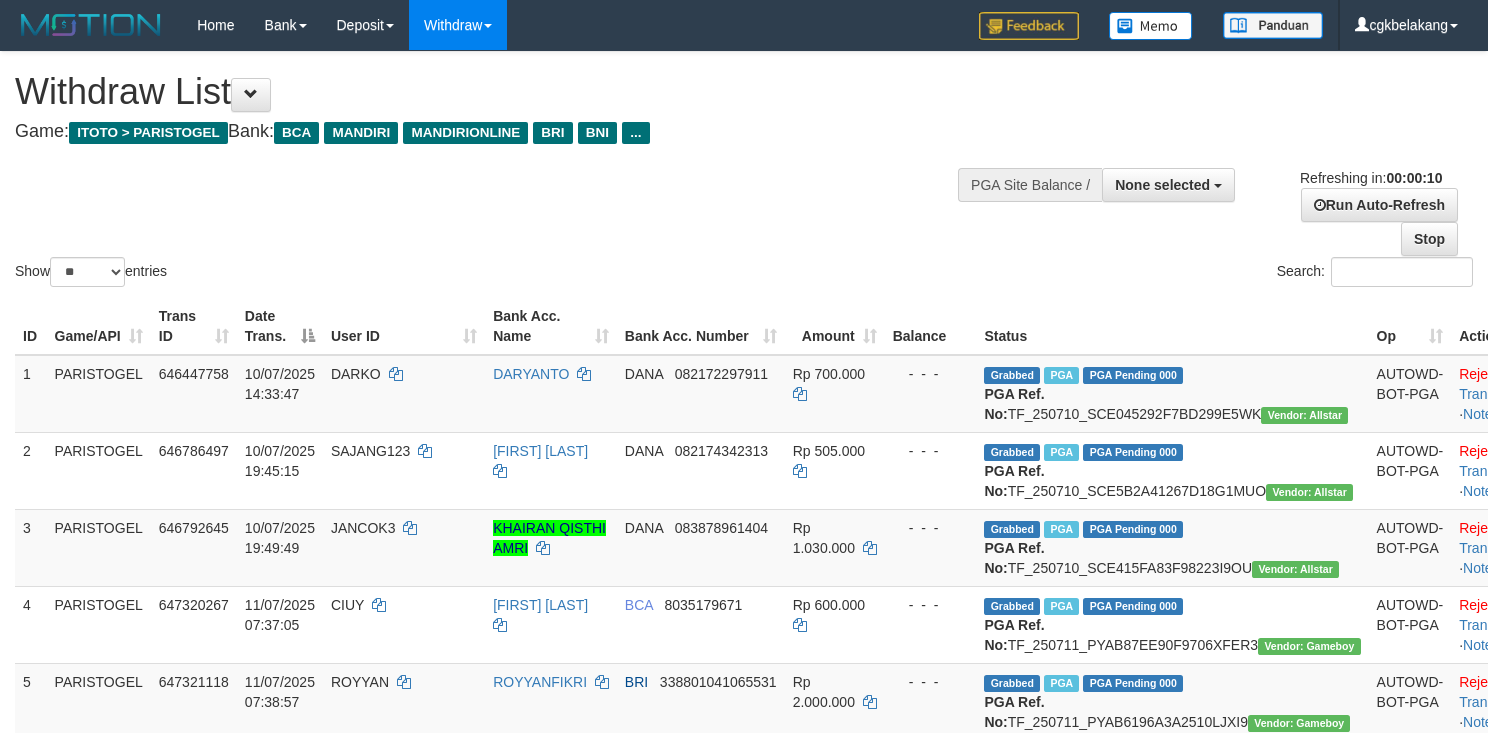 select 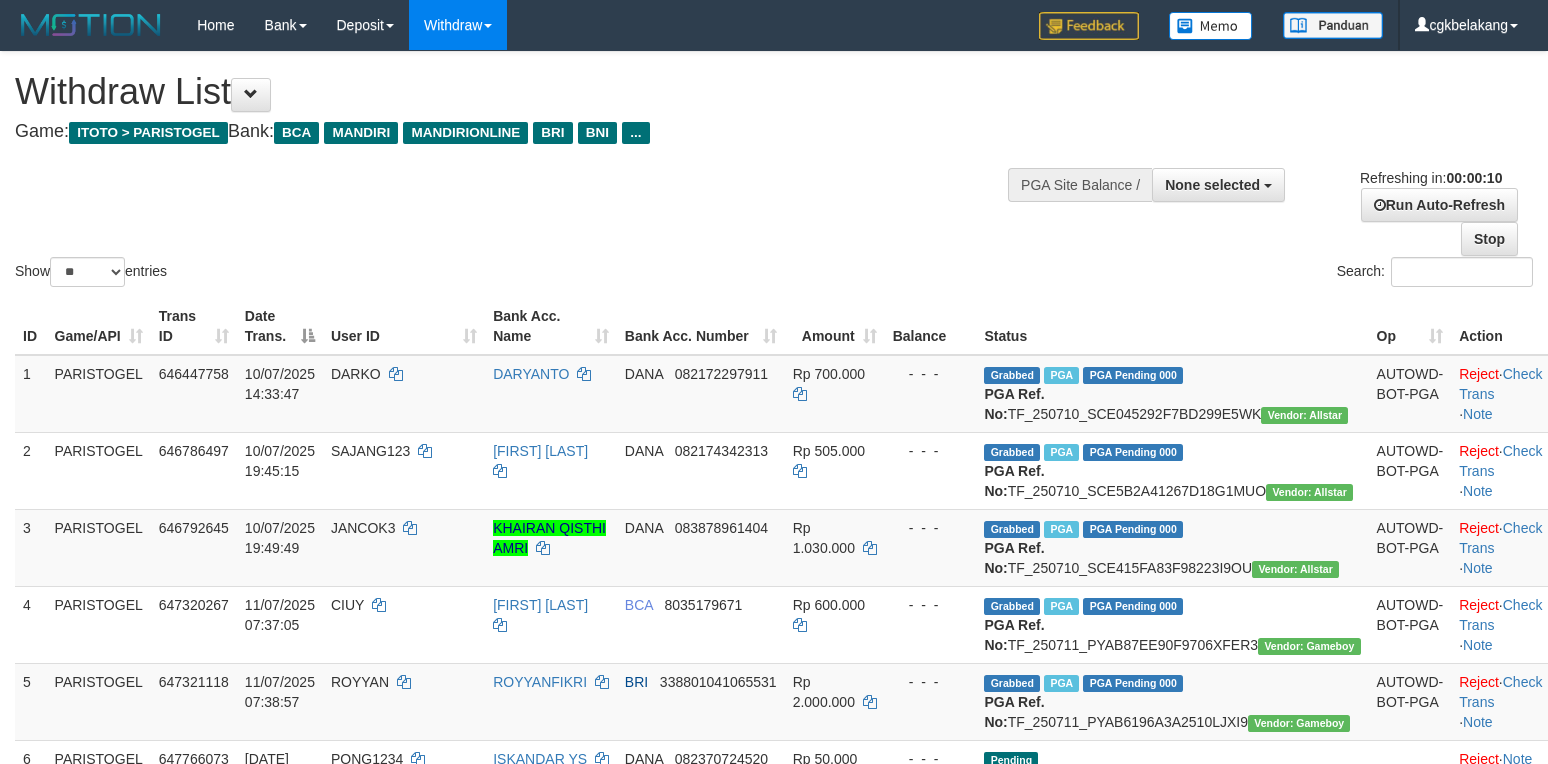 select 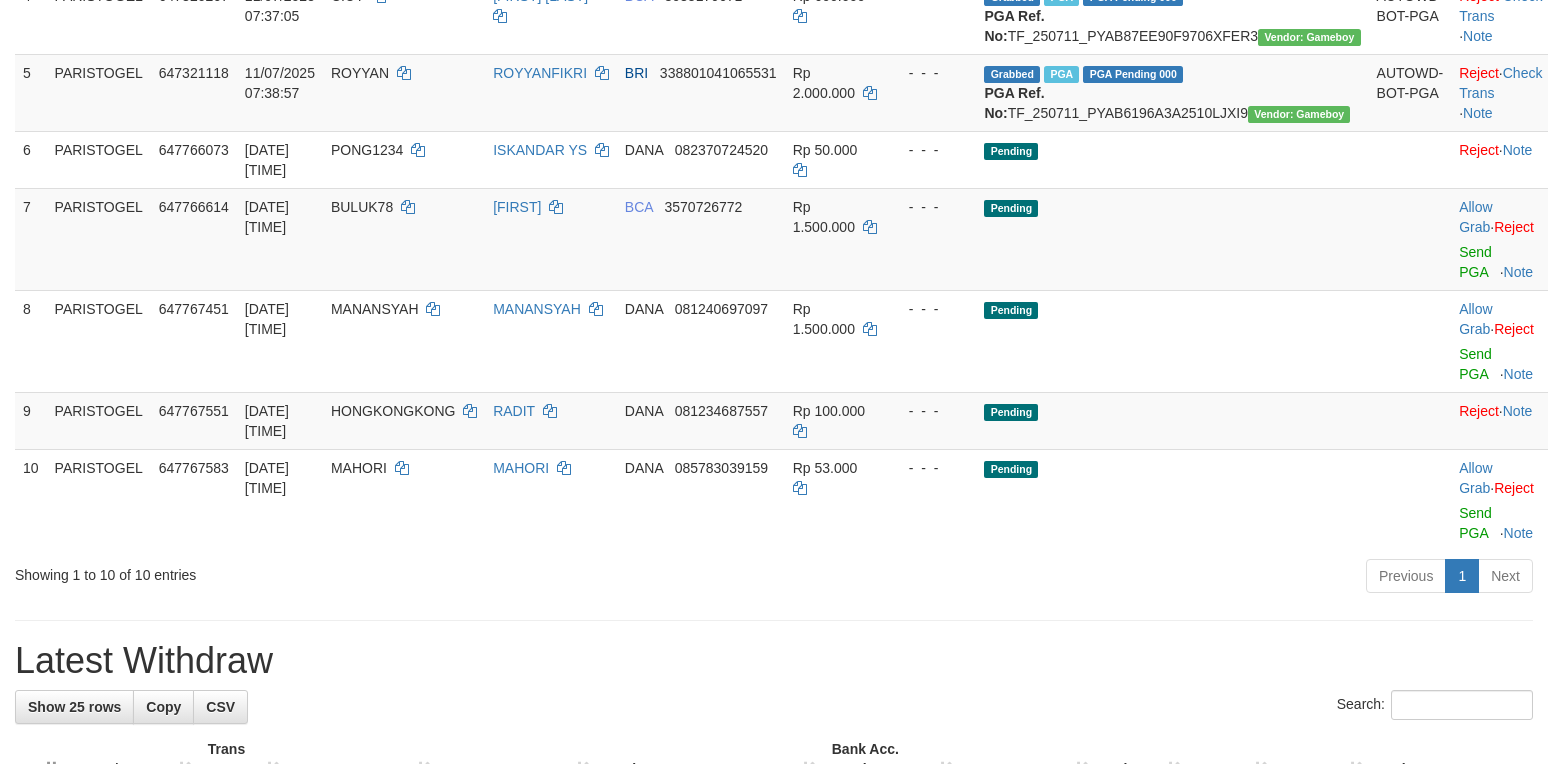 scroll, scrollTop: 533, scrollLeft: 0, axis: vertical 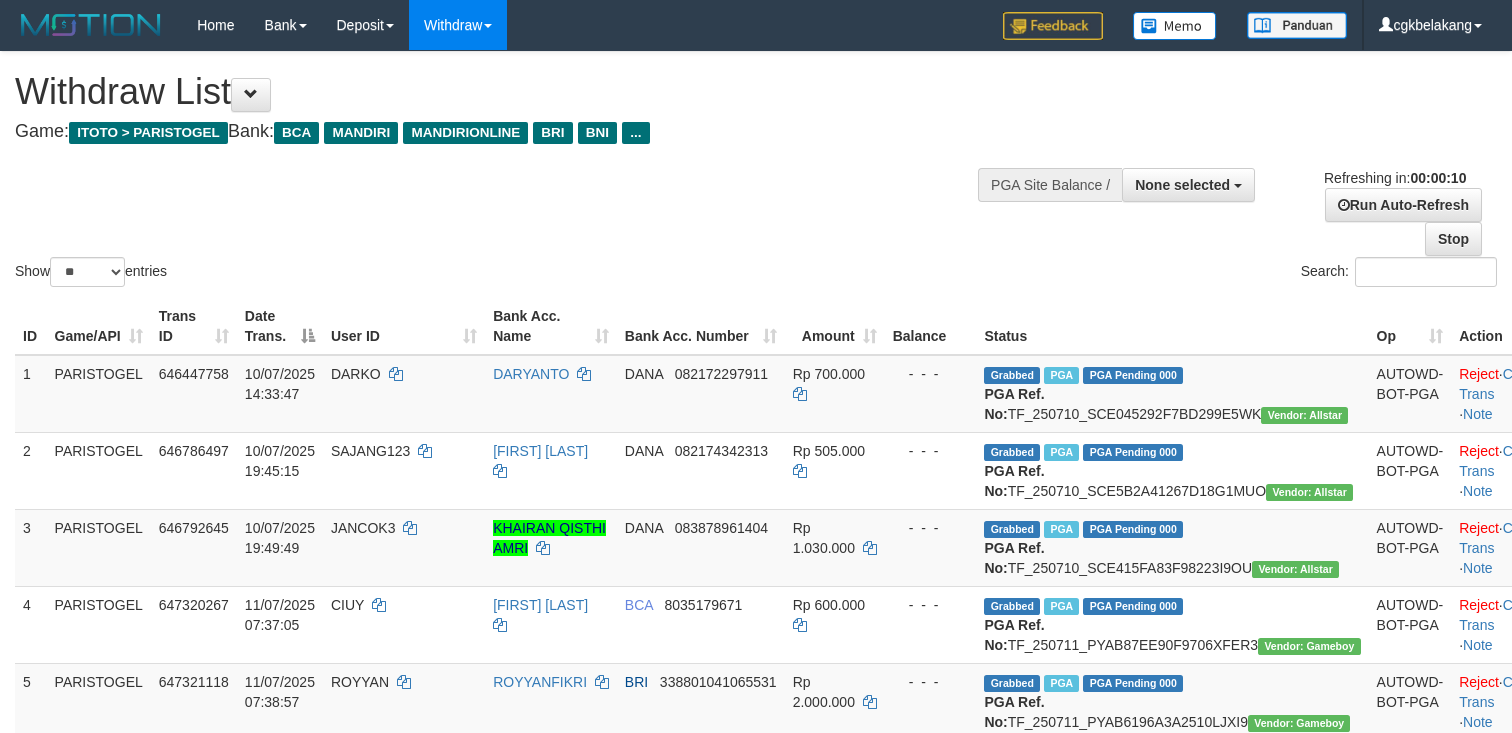 select 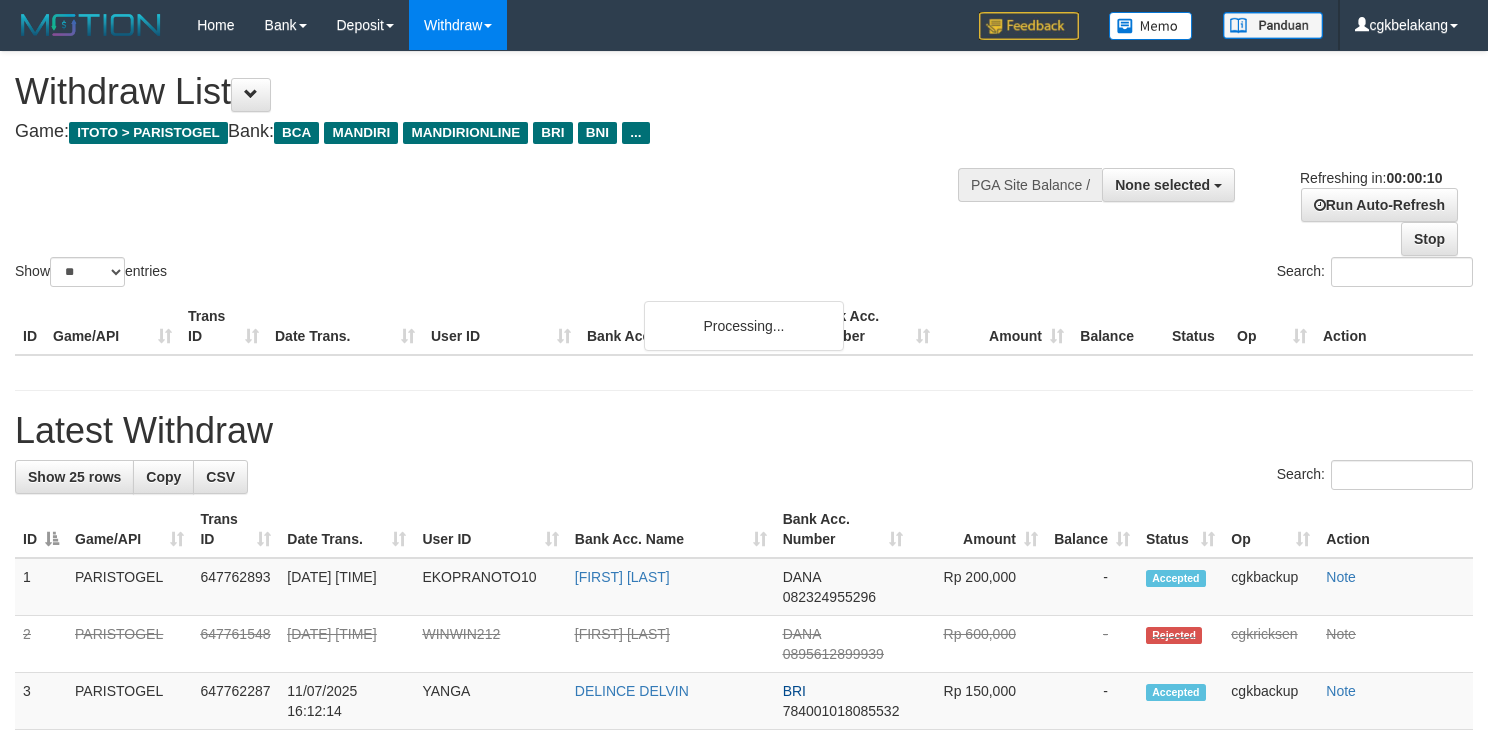 select 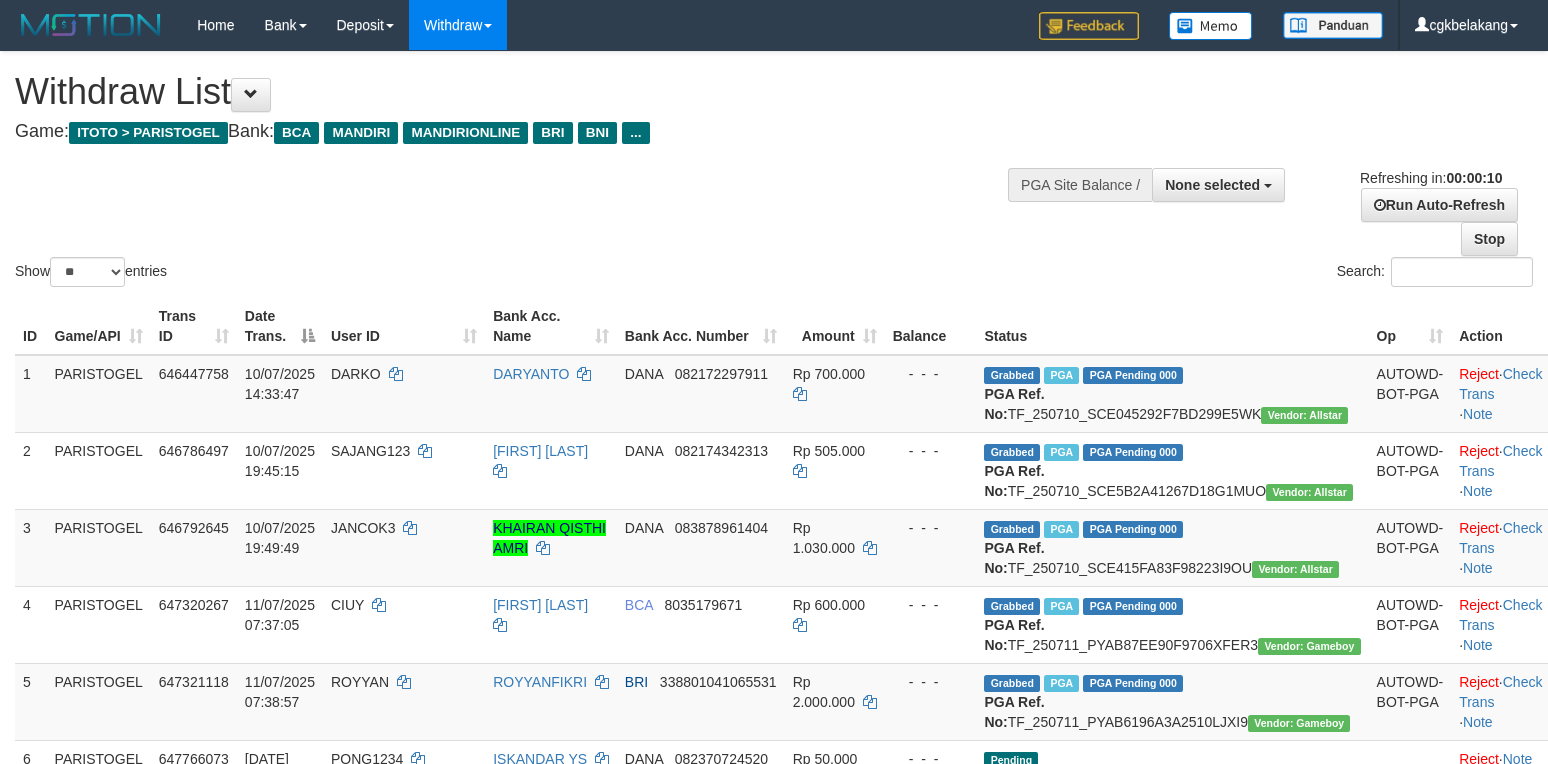 select 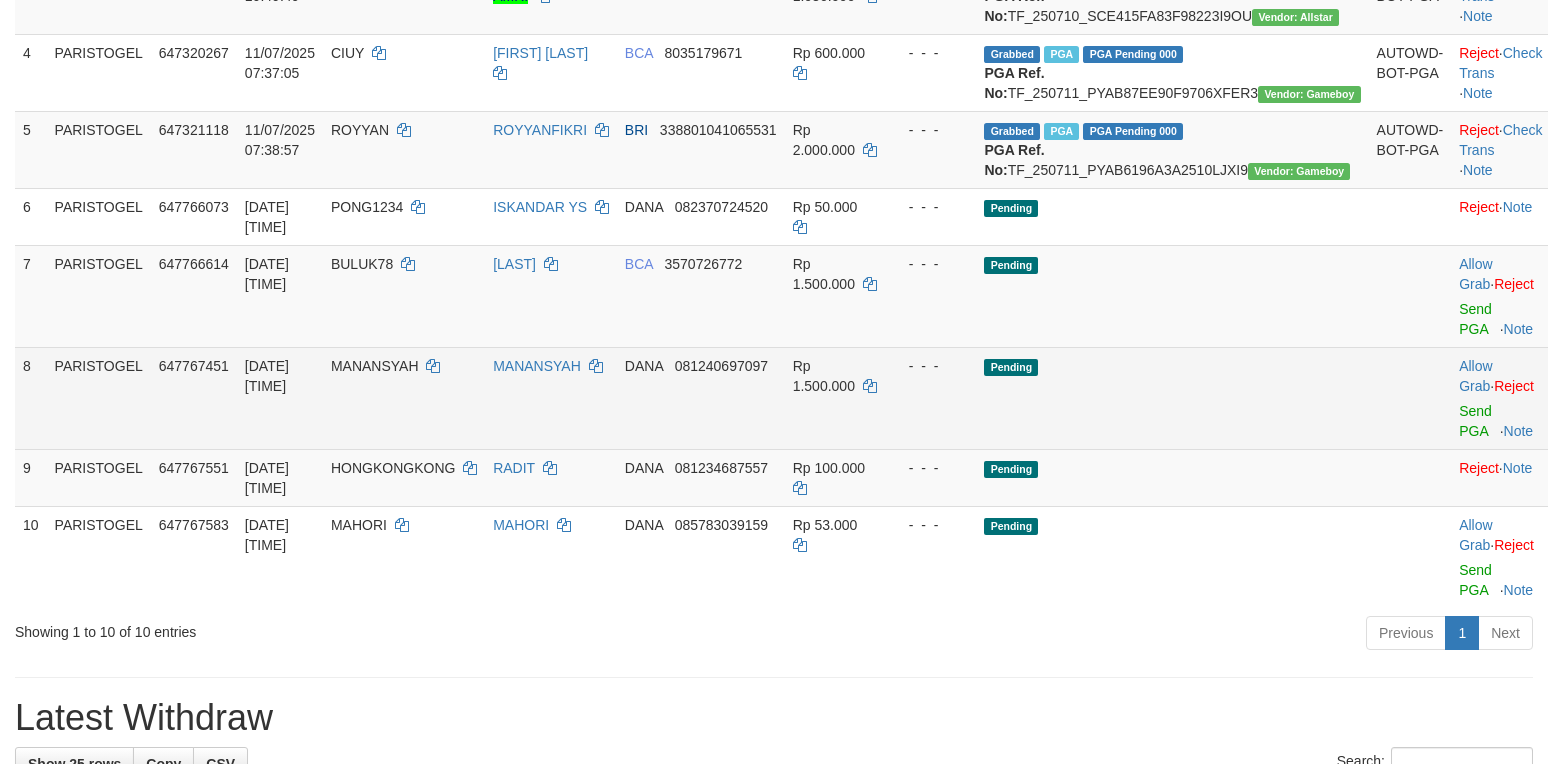 scroll, scrollTop: 666, scrollLeft: 0, axis: vertical 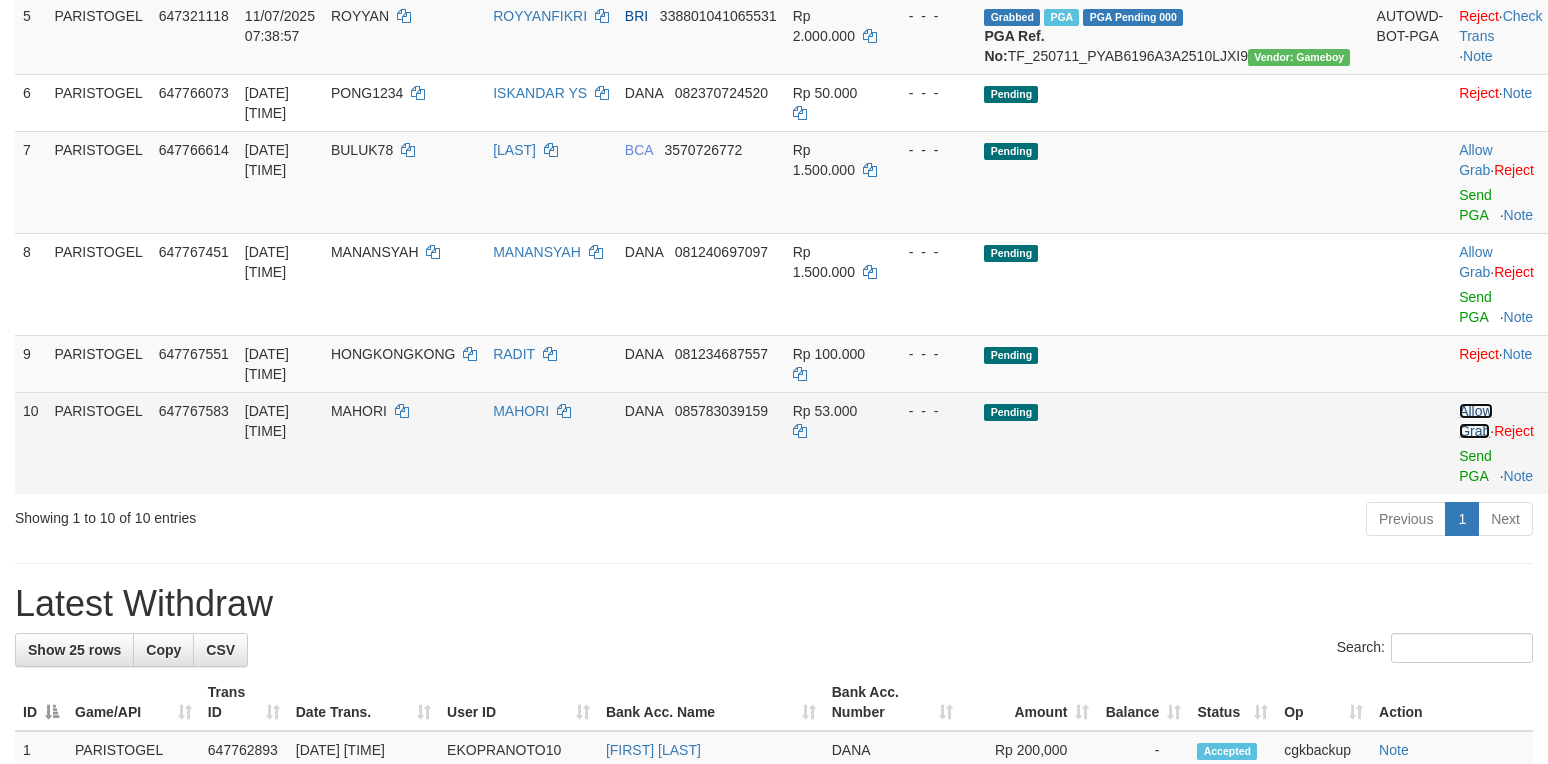 click on "Allow Grab" at bounding box center [1475, 421] 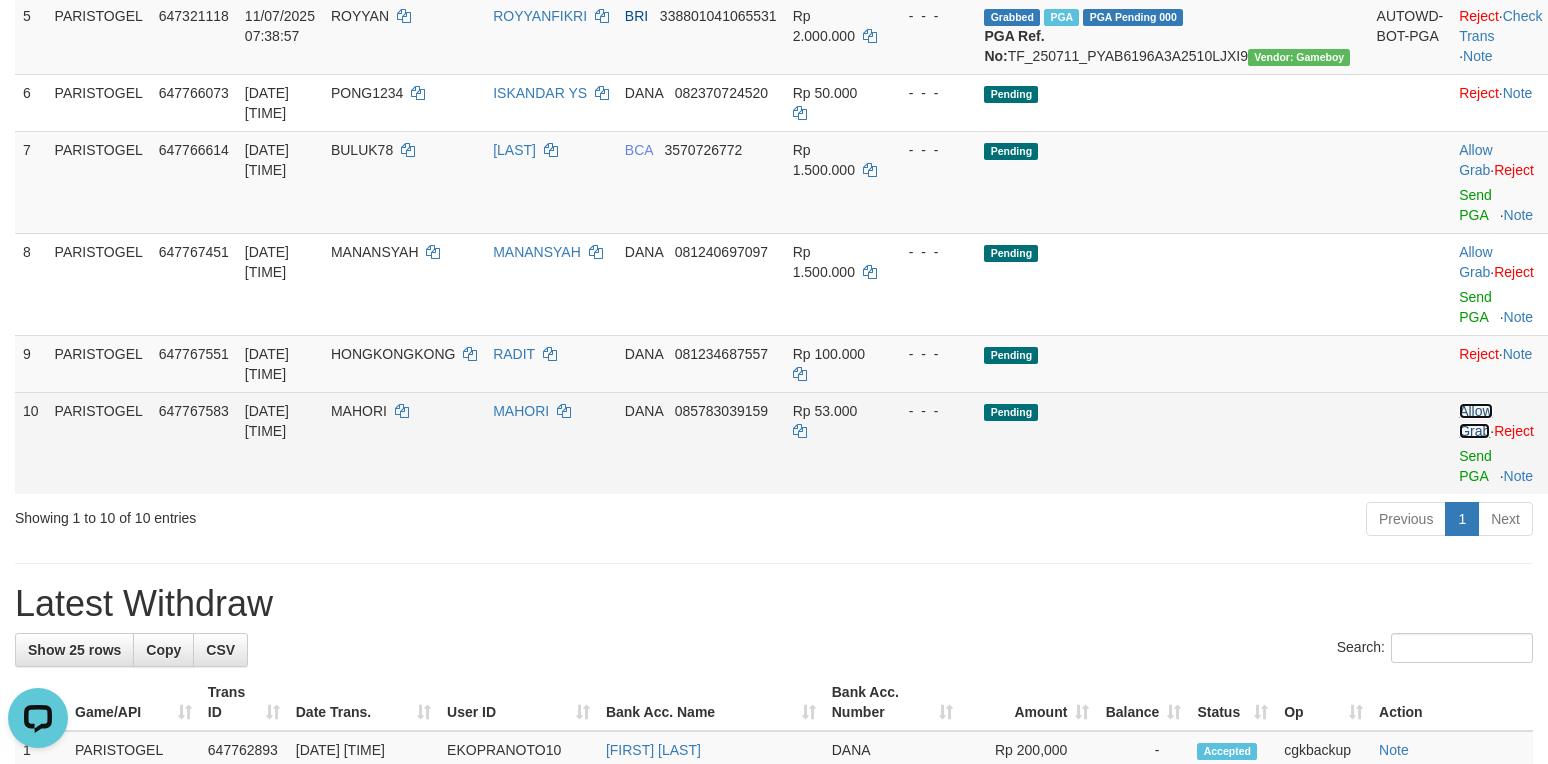 scroll, scrollTop: 0, scrollLeft: 0, axis: both 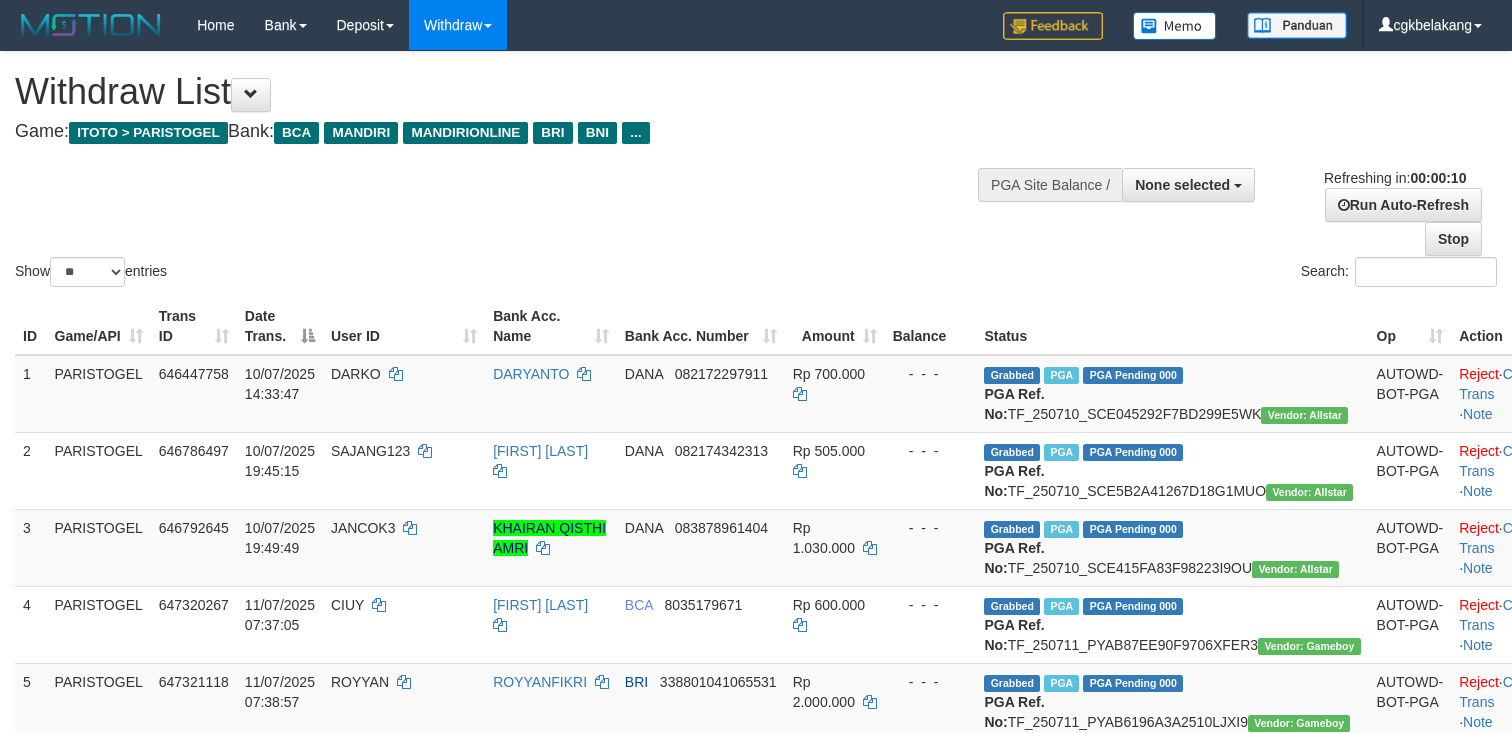 select 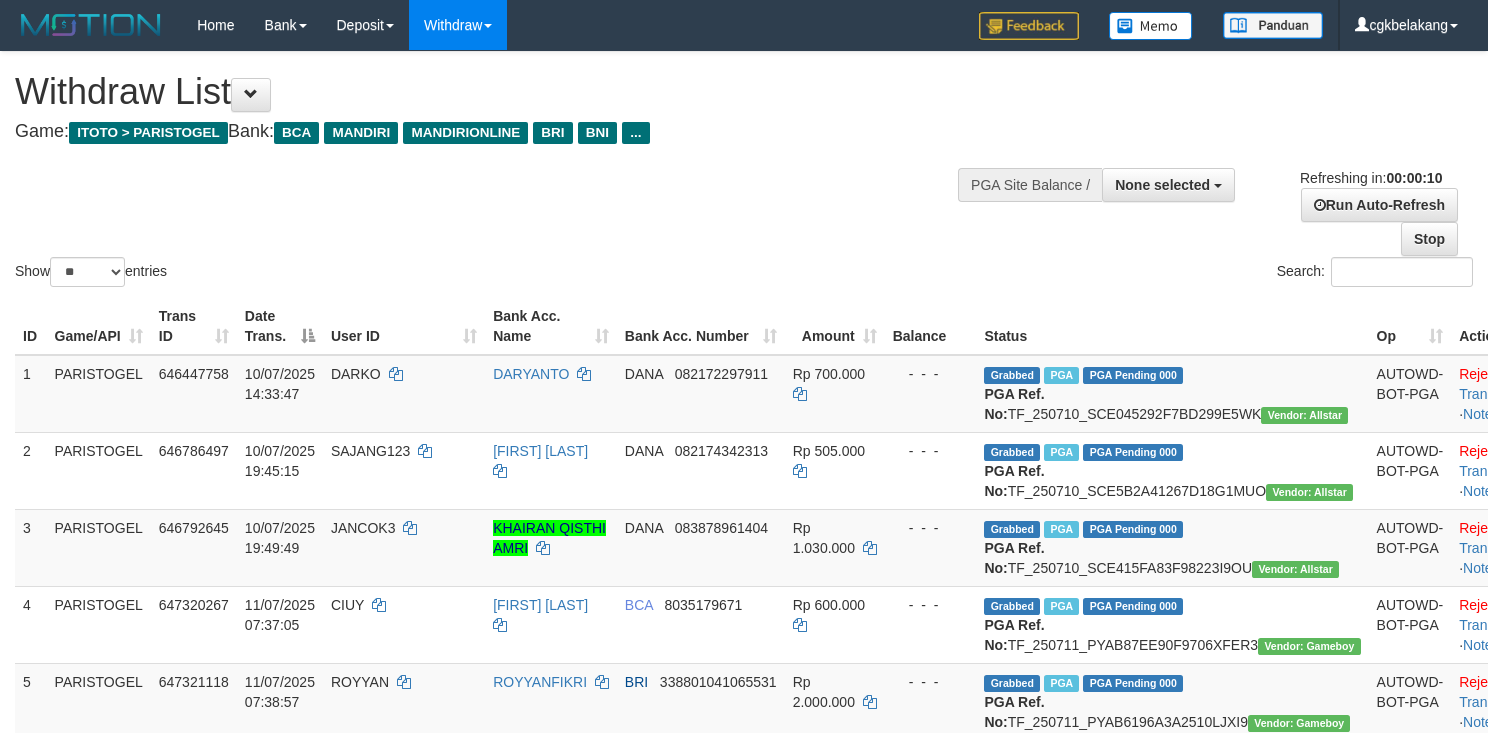 select 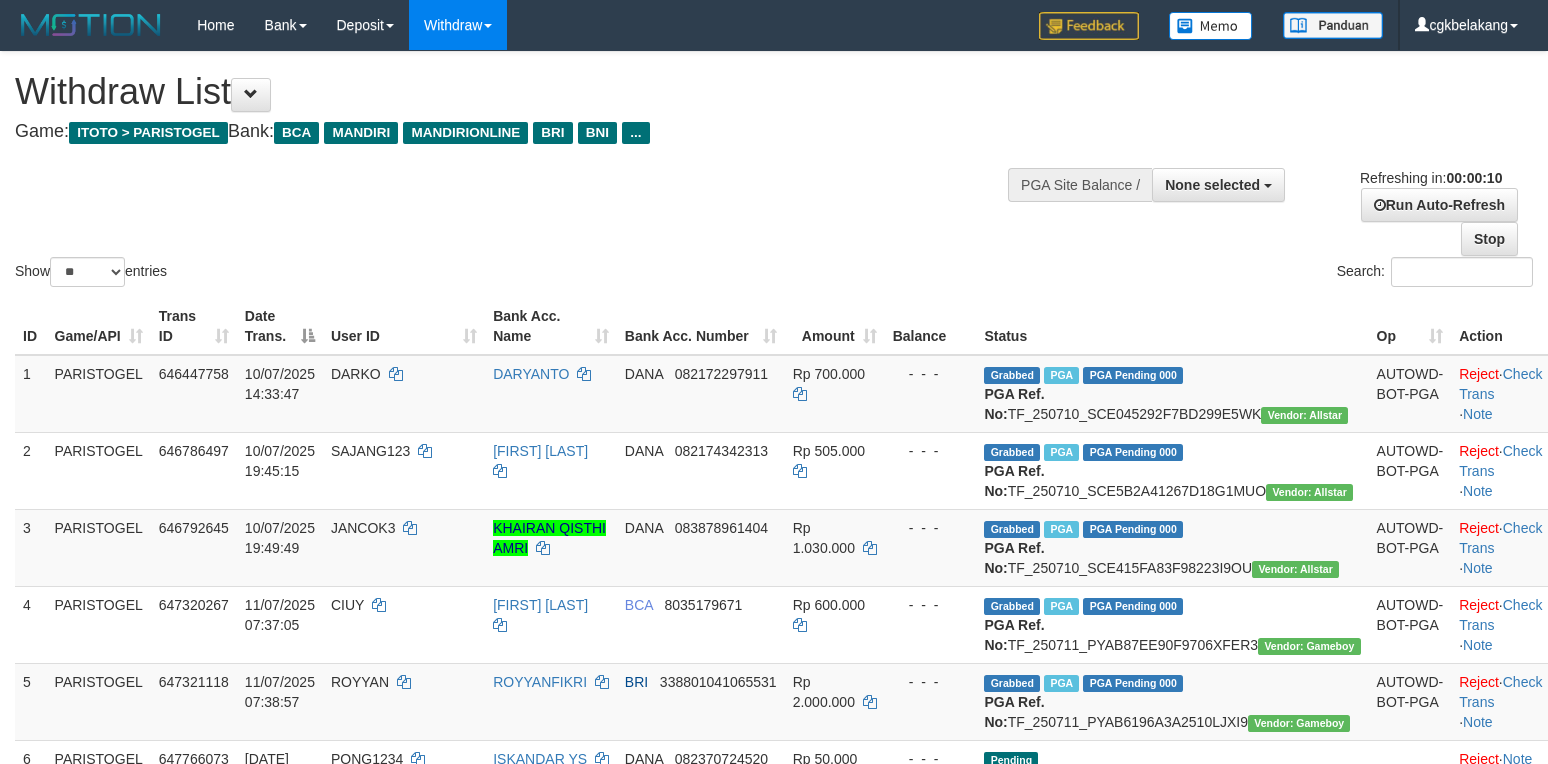 select 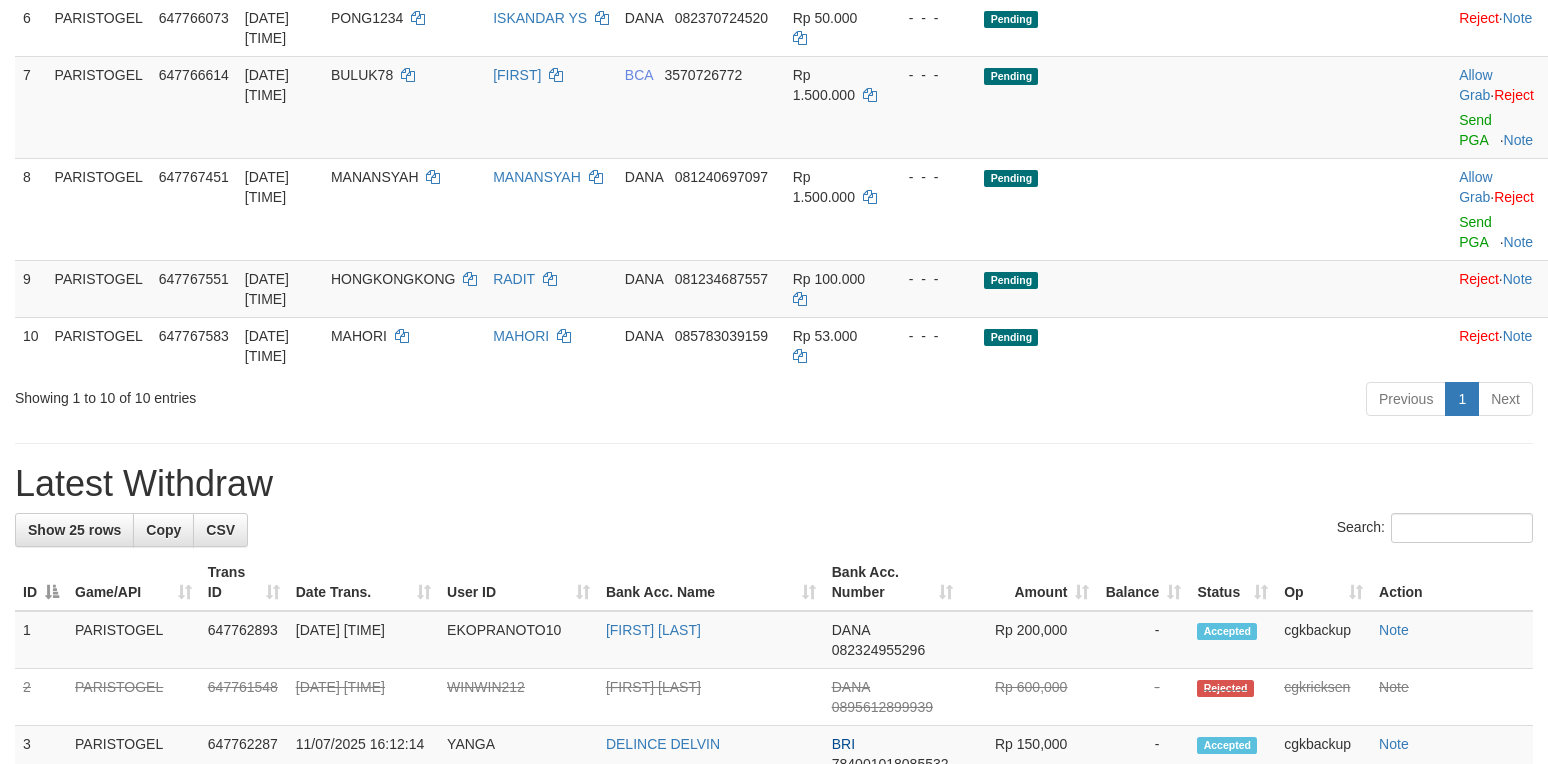 scroll, scrollTop: 666, scrollLeft: 0, axis: vertical 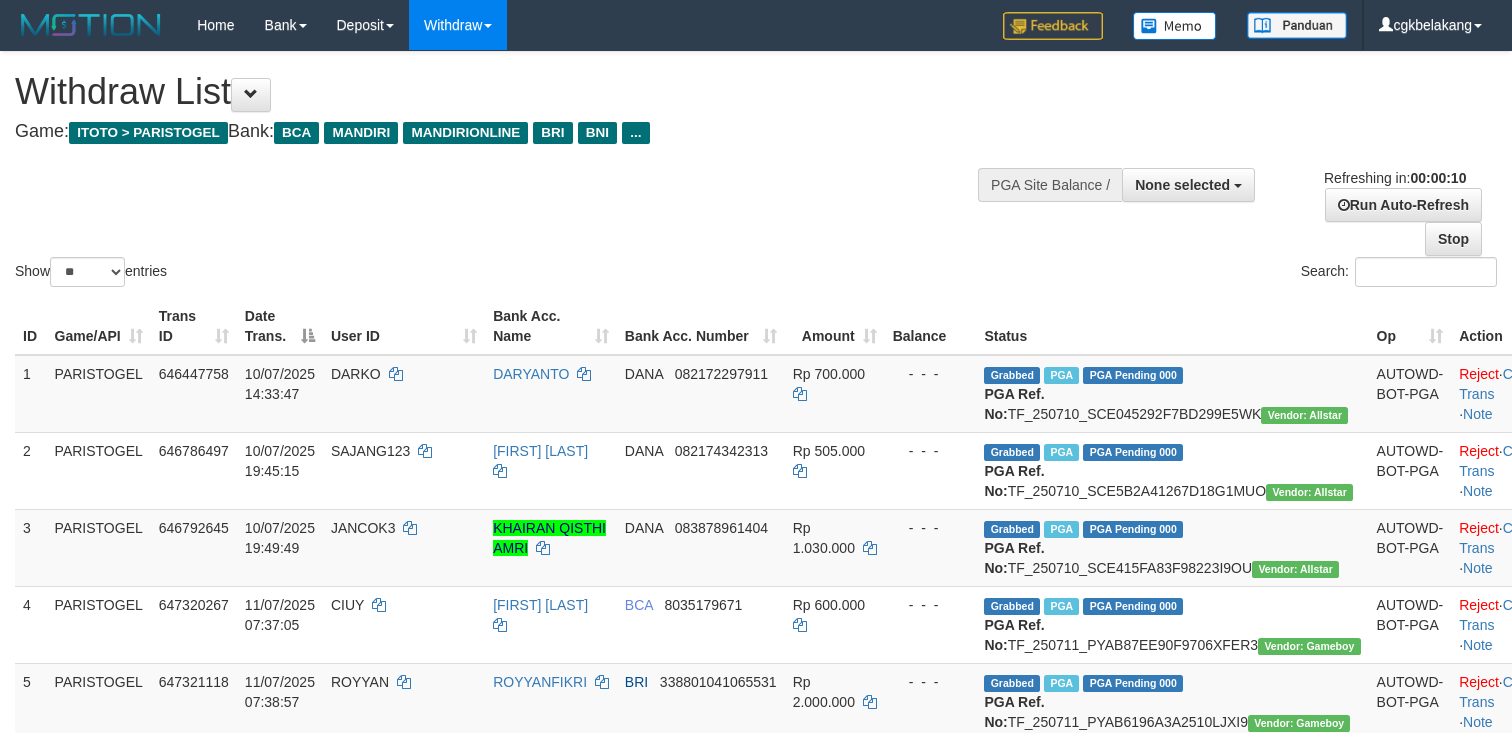 select 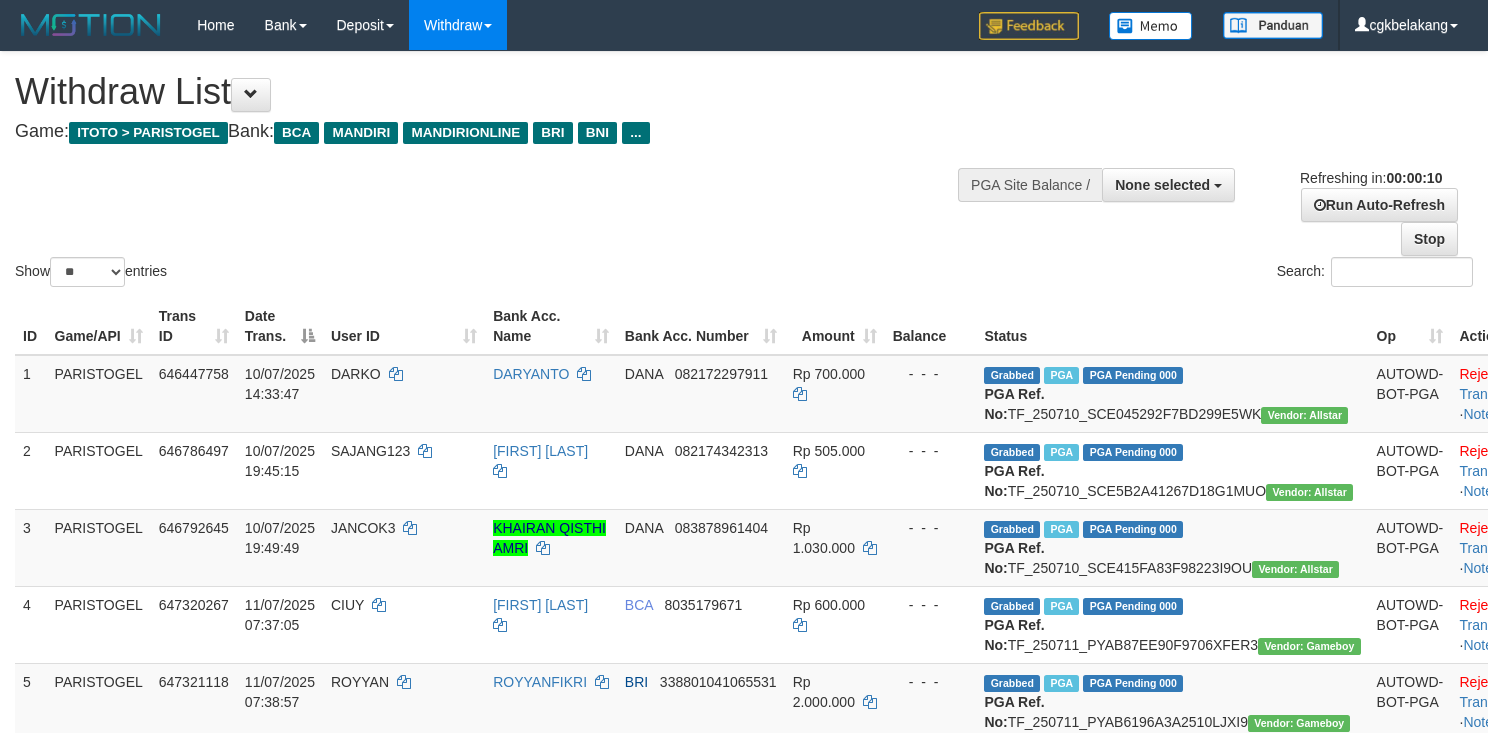 select 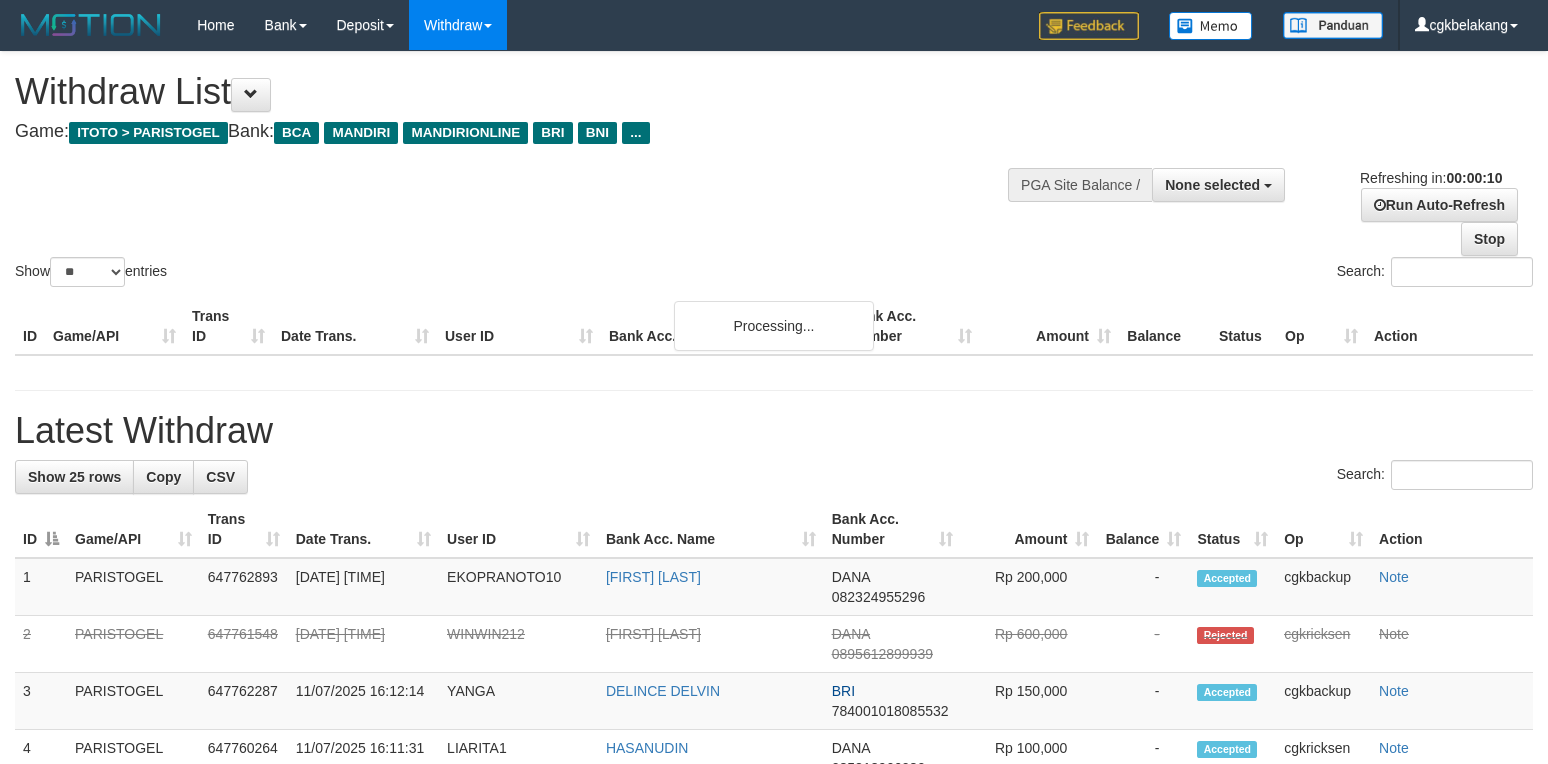 select 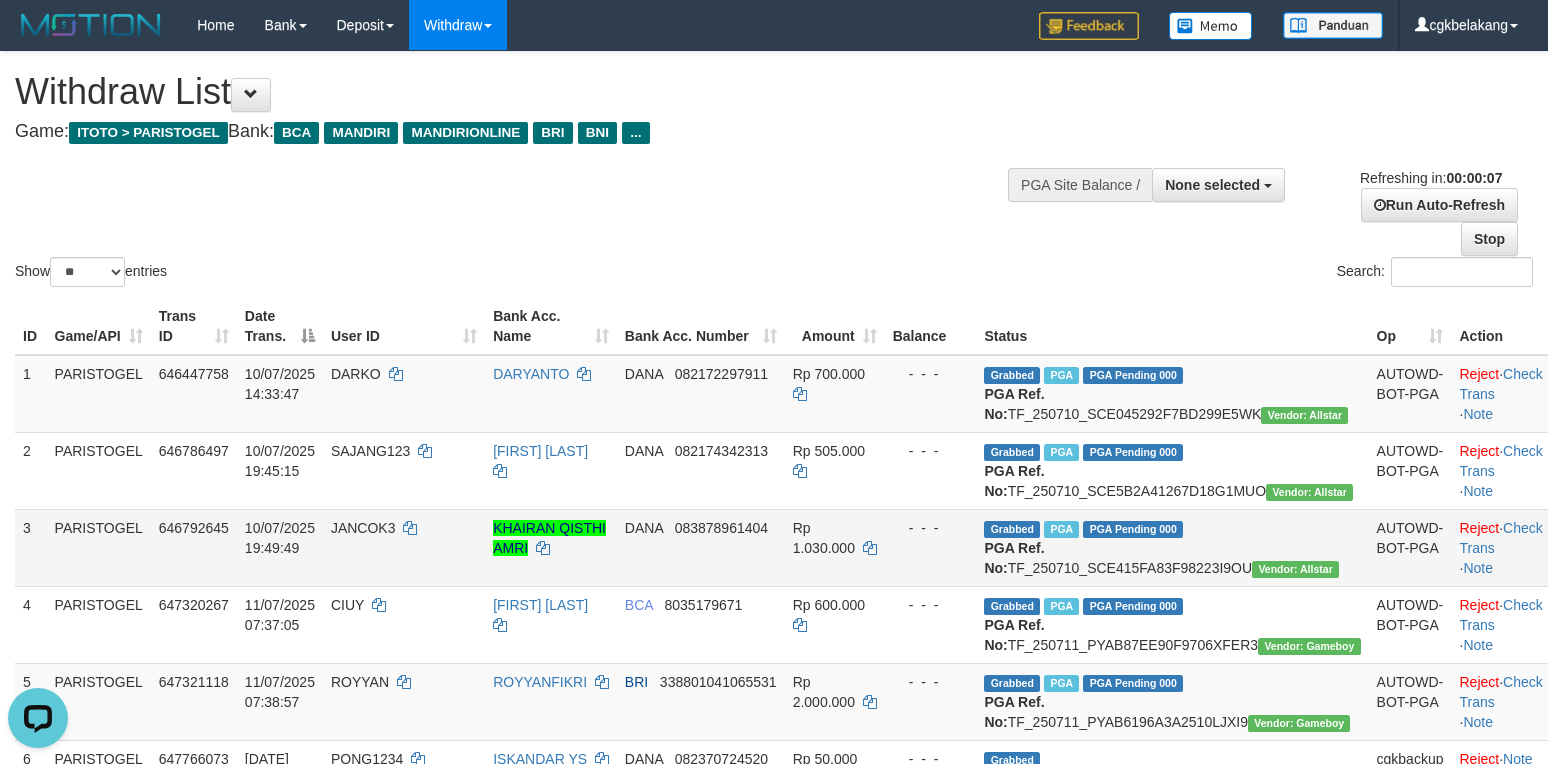 scroll, scrollTop: 0, scrollLeft: 0, axis: both 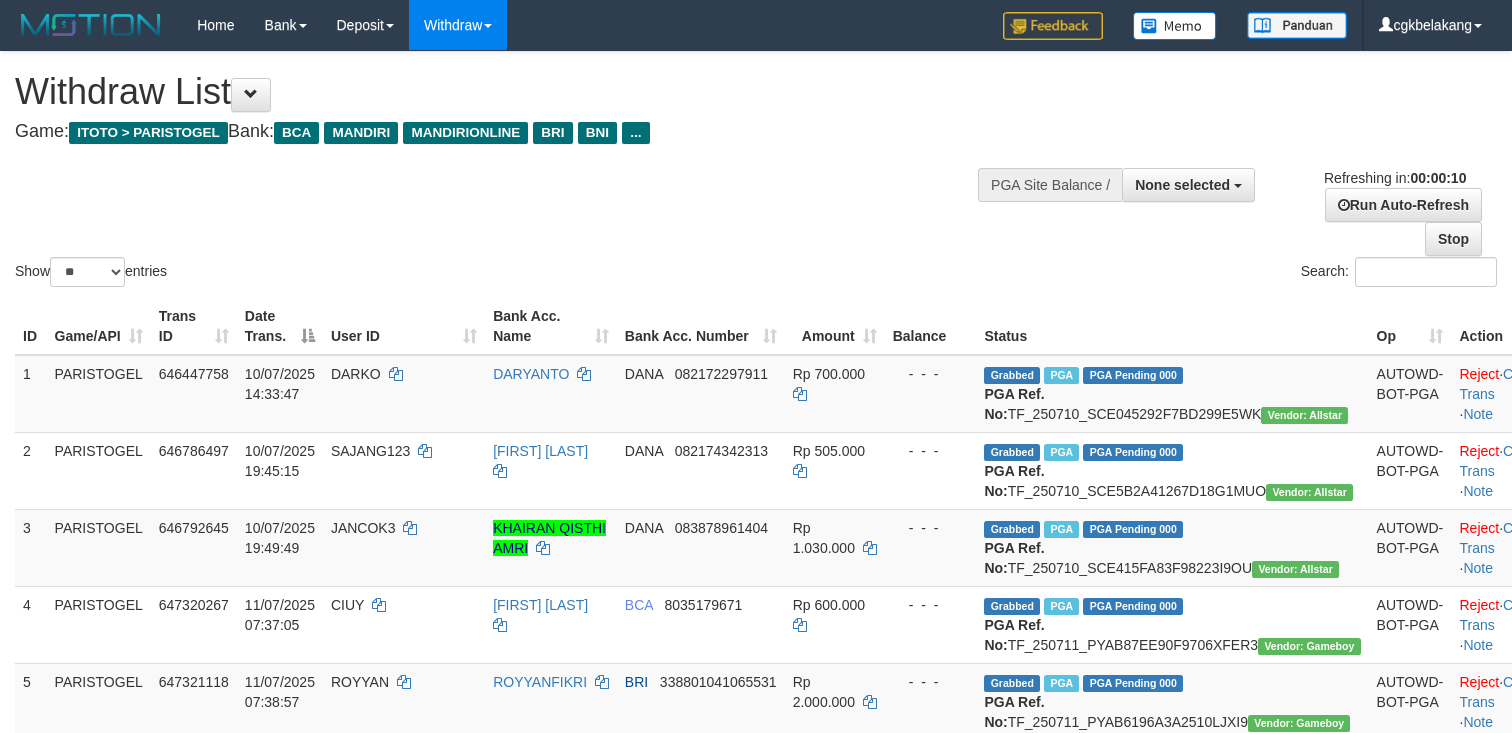 select 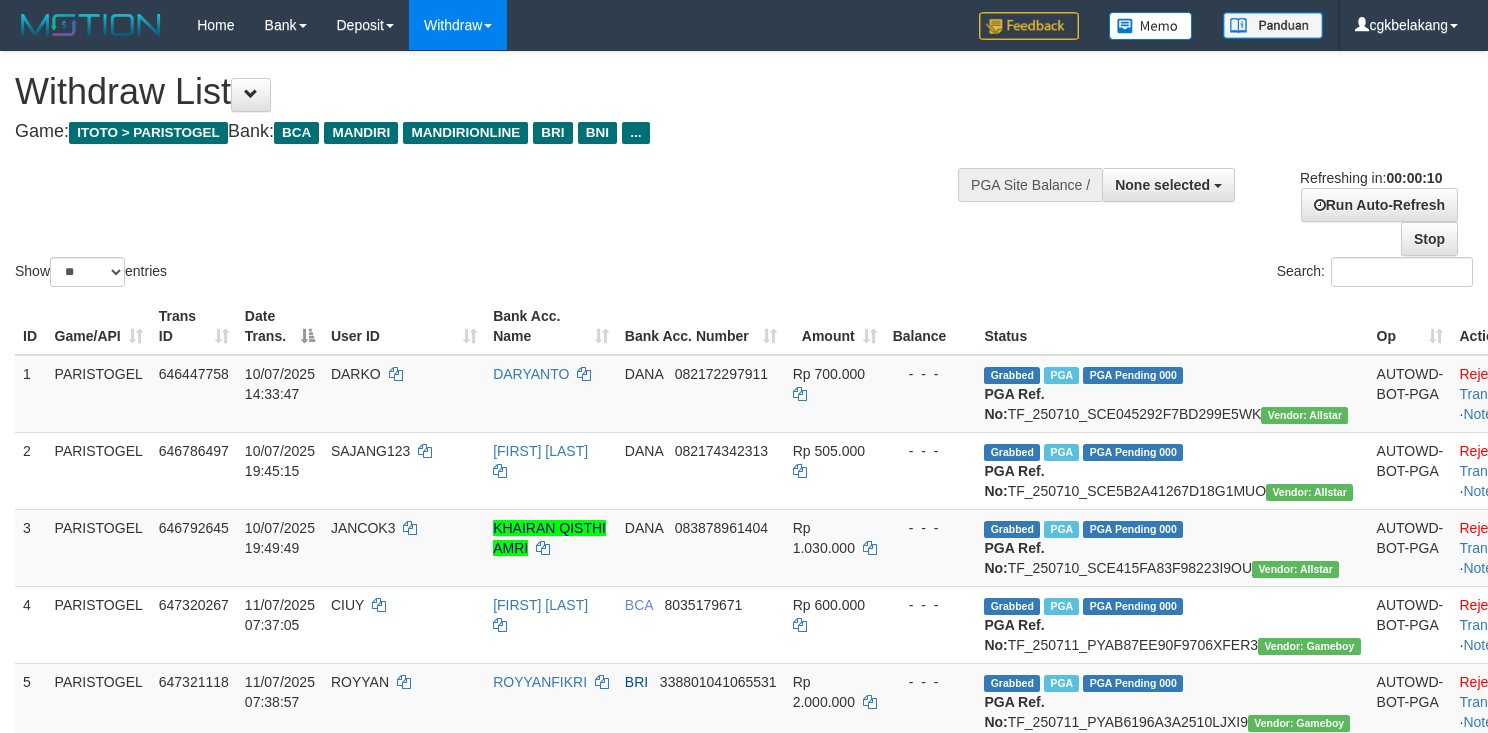 select 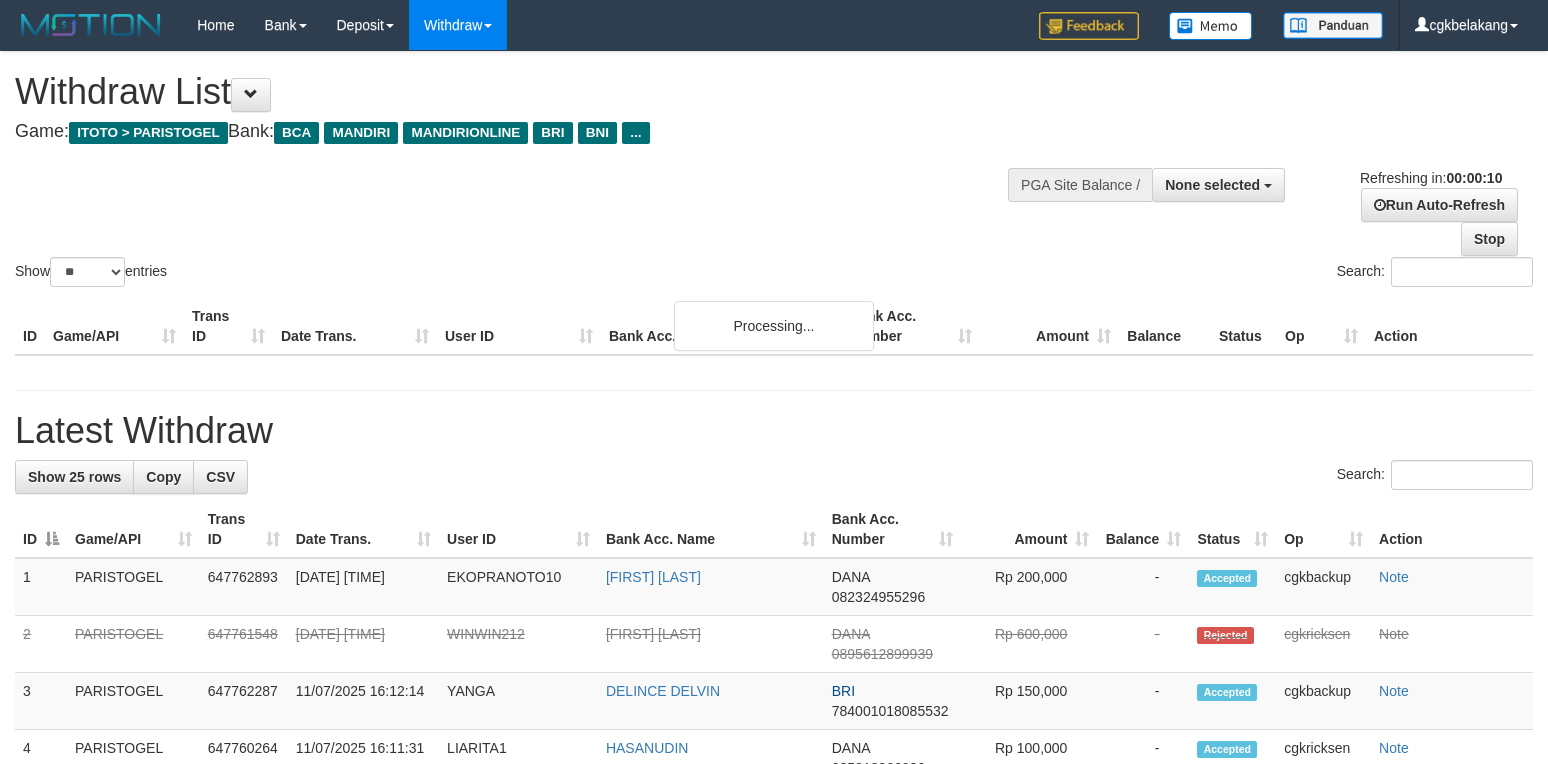 select 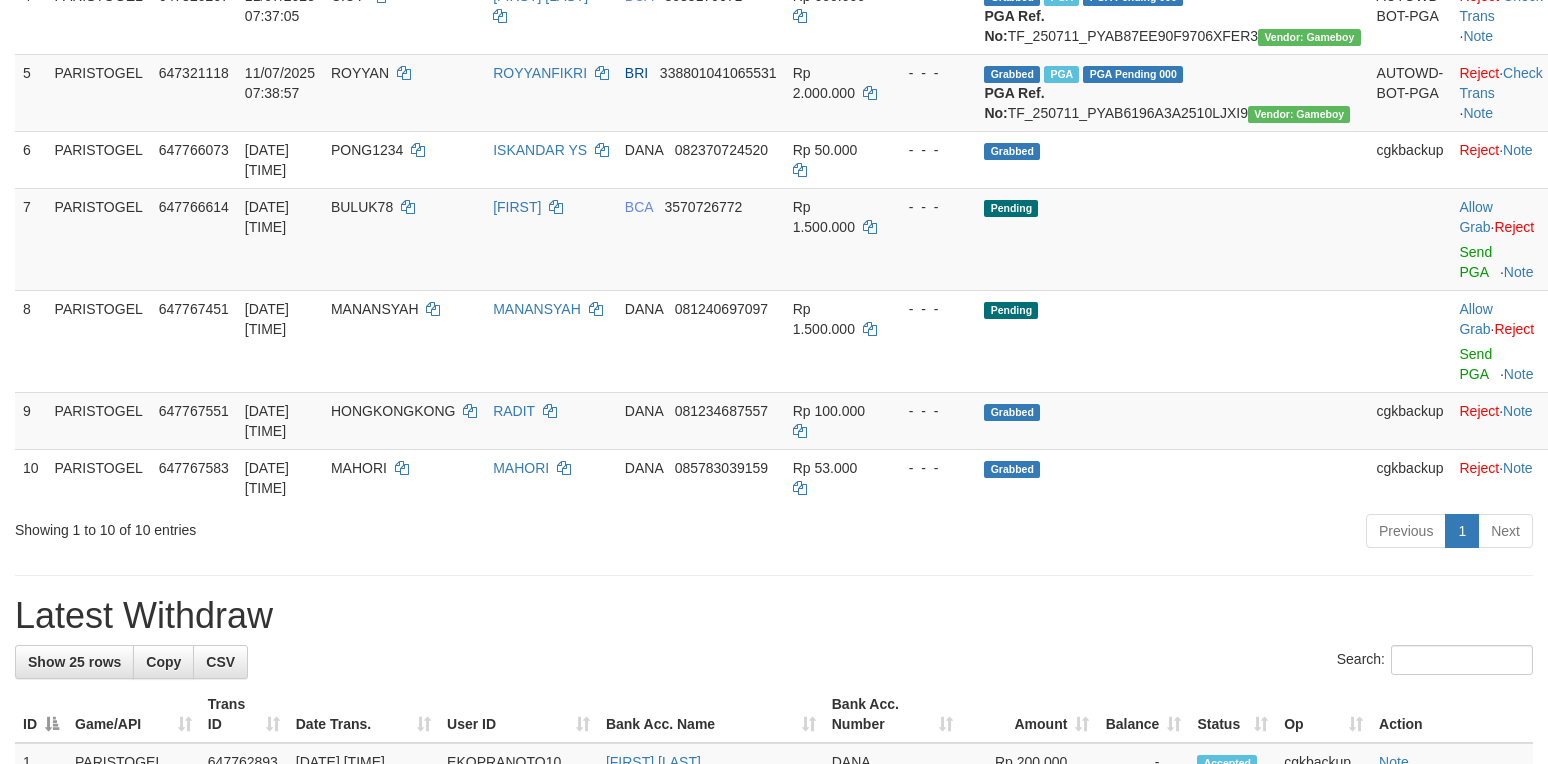 scroll, scrollTop: 533, scrollLeft: 0, axis: vertical 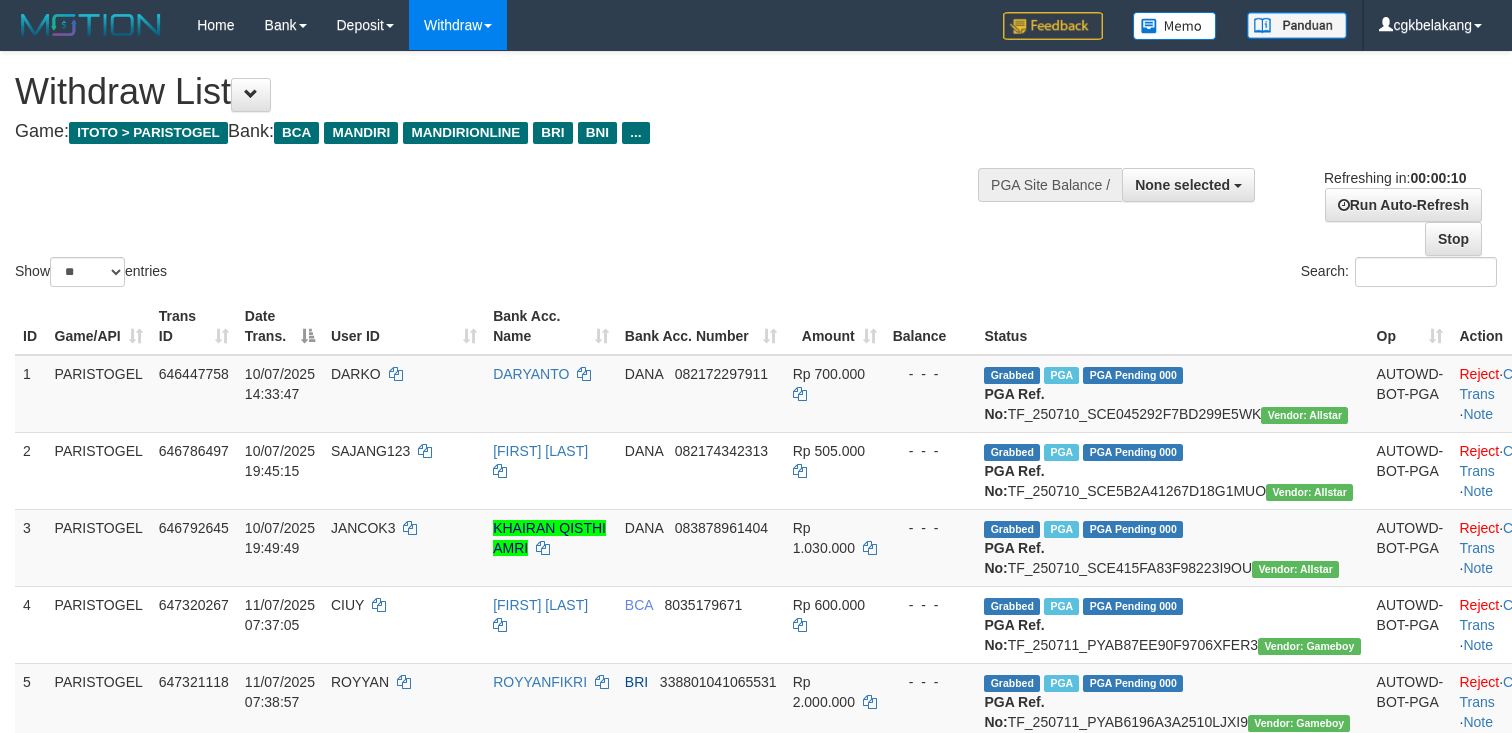 select 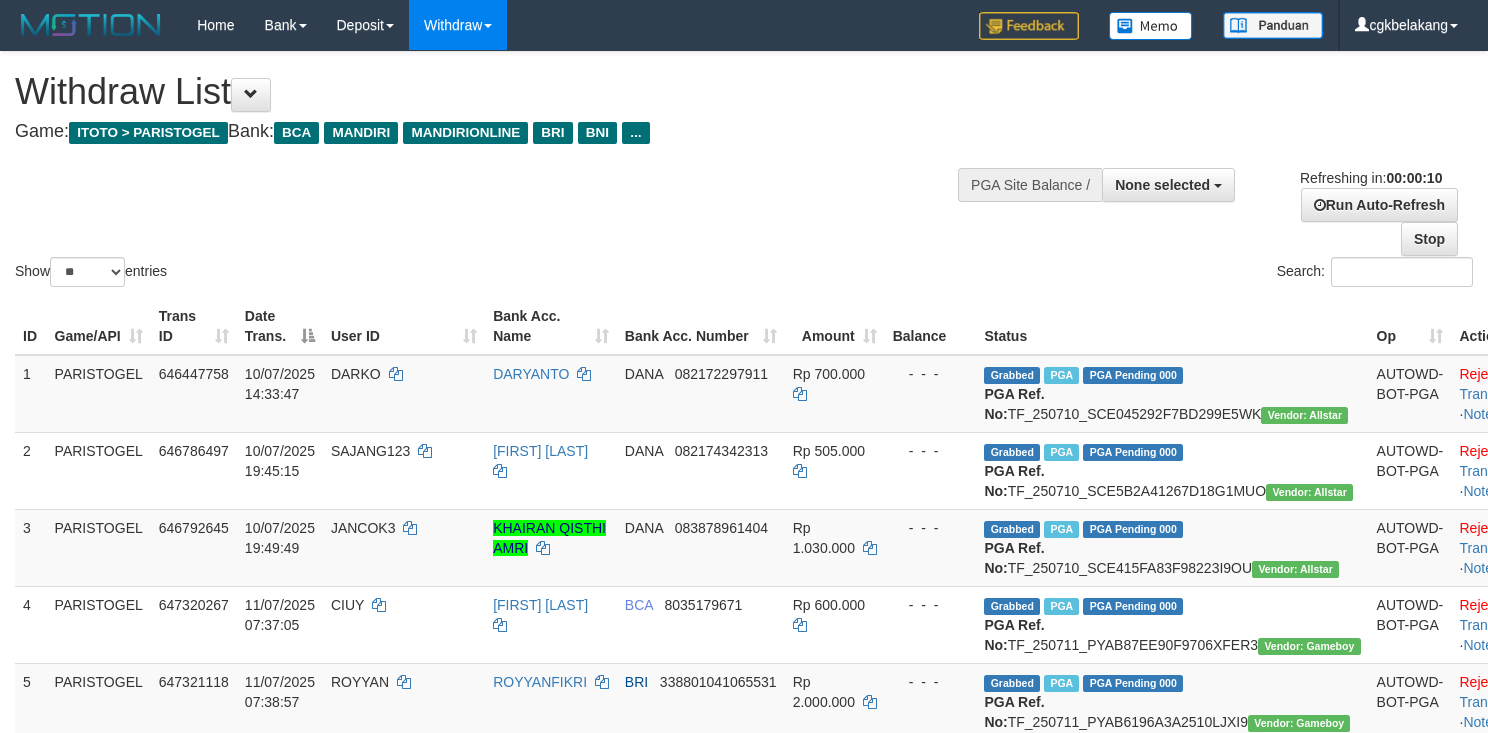 select 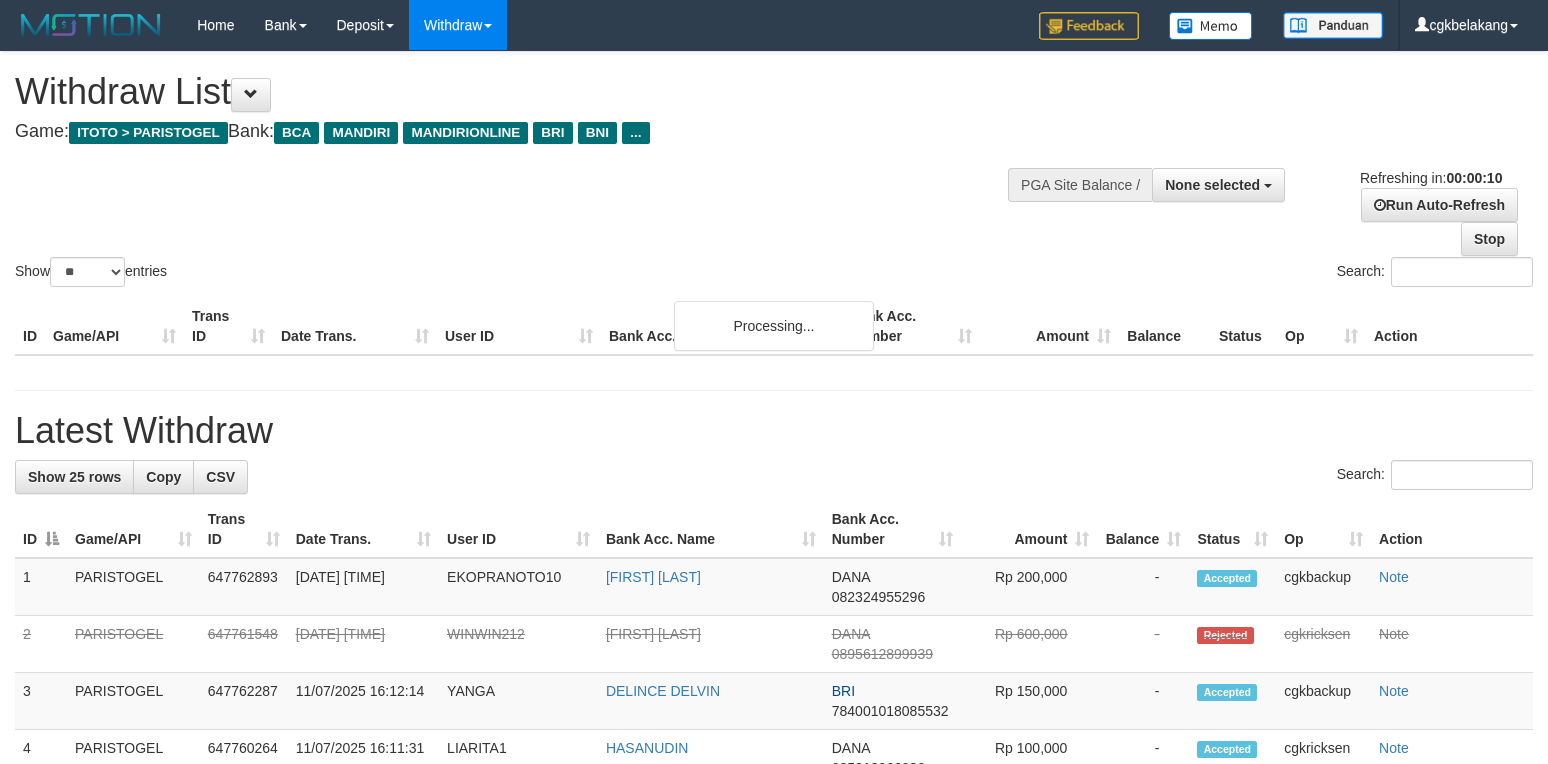 select 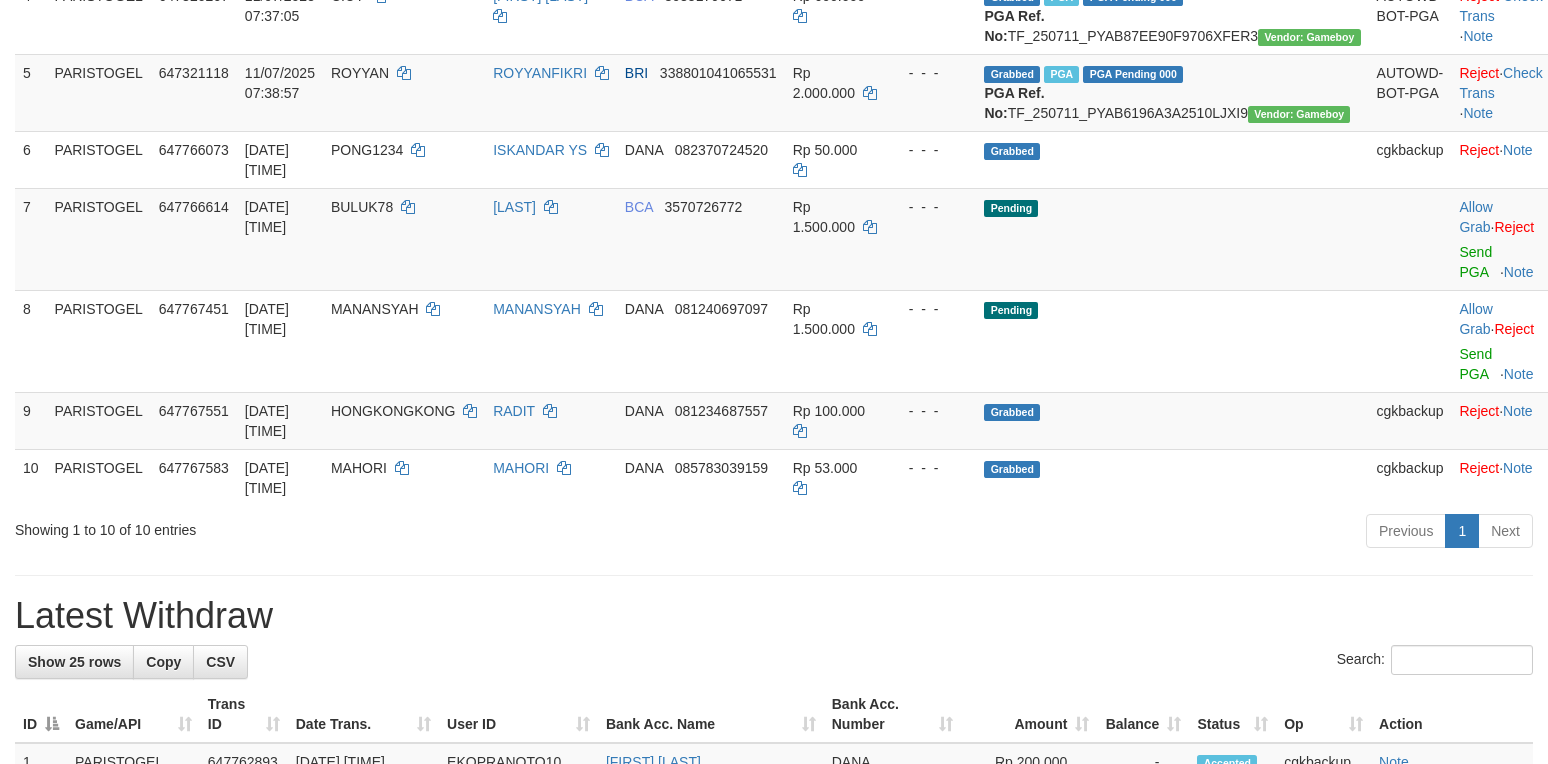 scroll, scrollTop: 533, scrollLeft: 0, axis: vertical 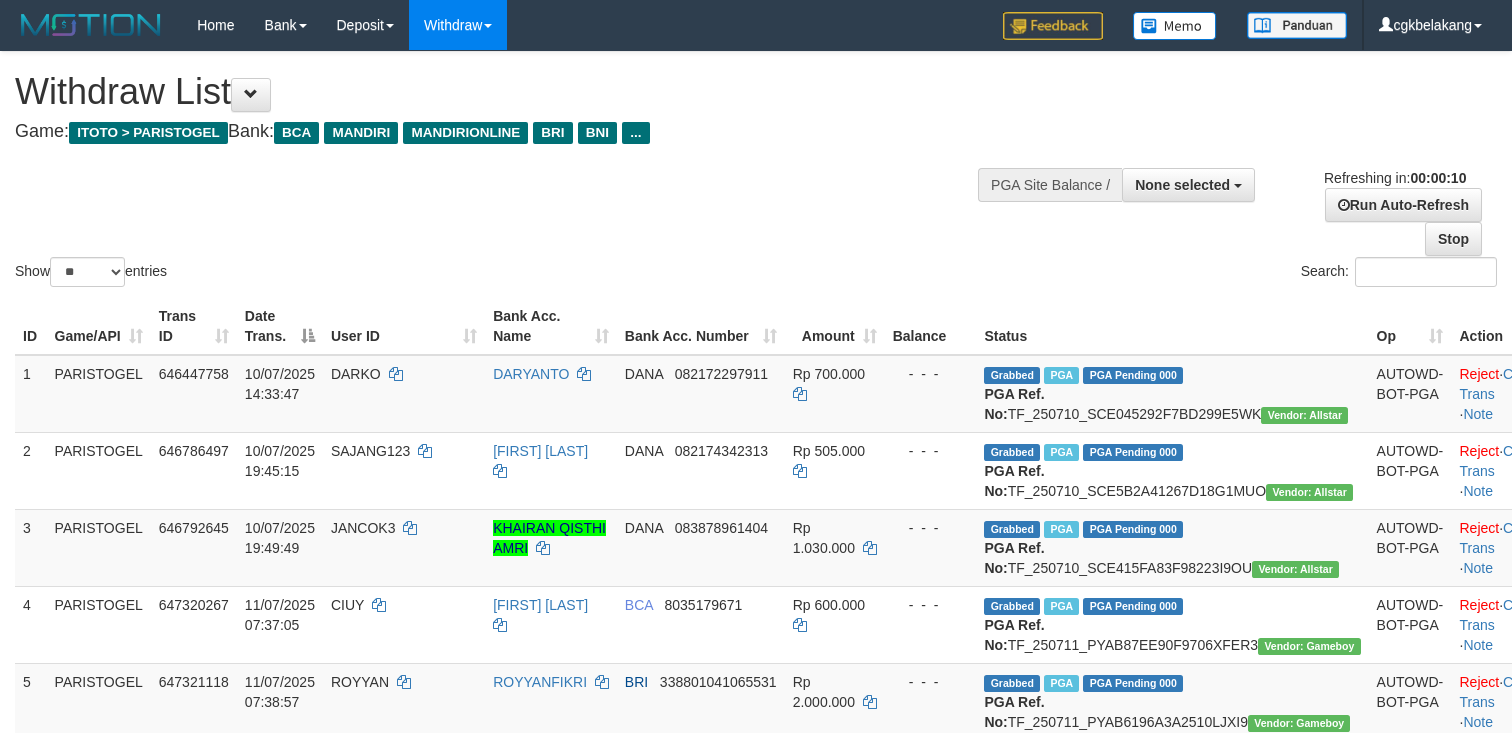 select 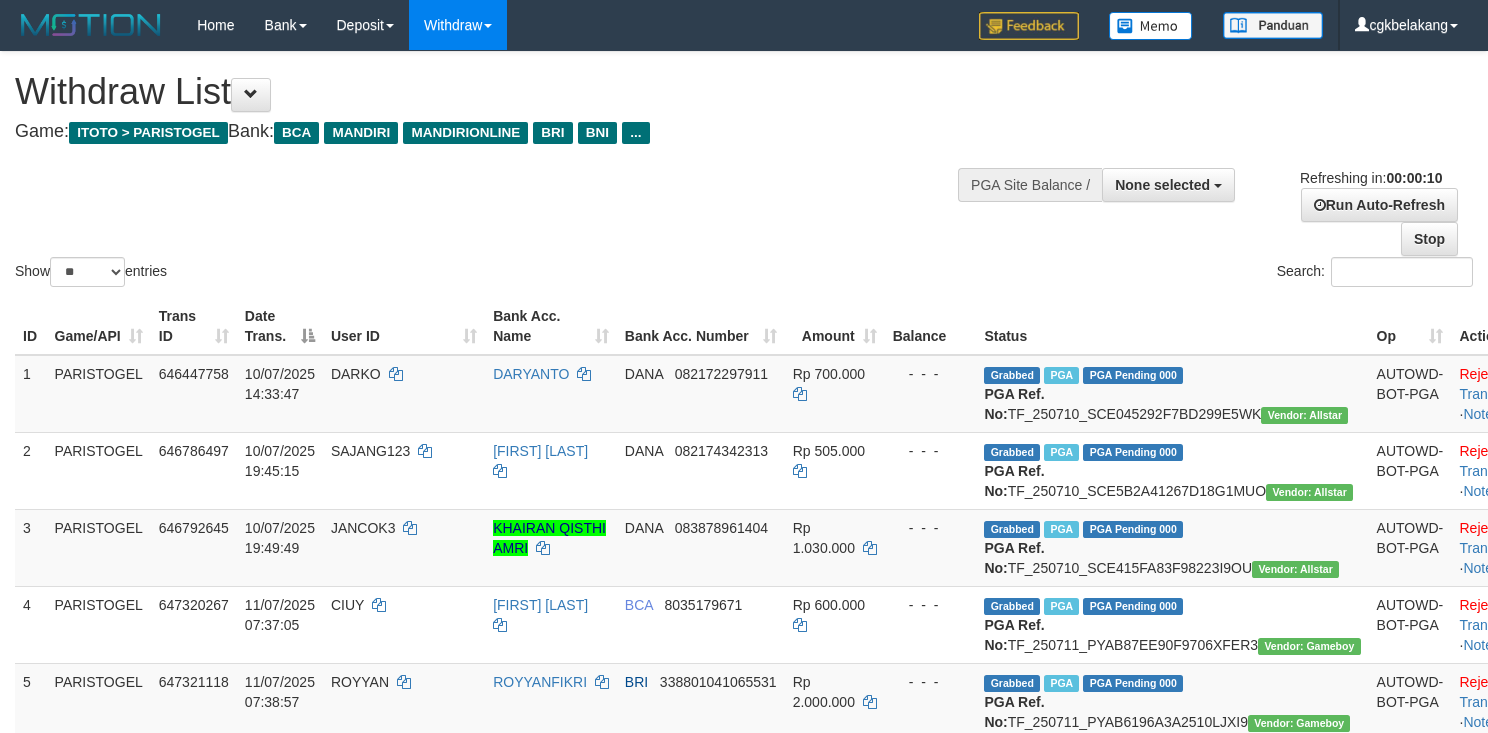 select 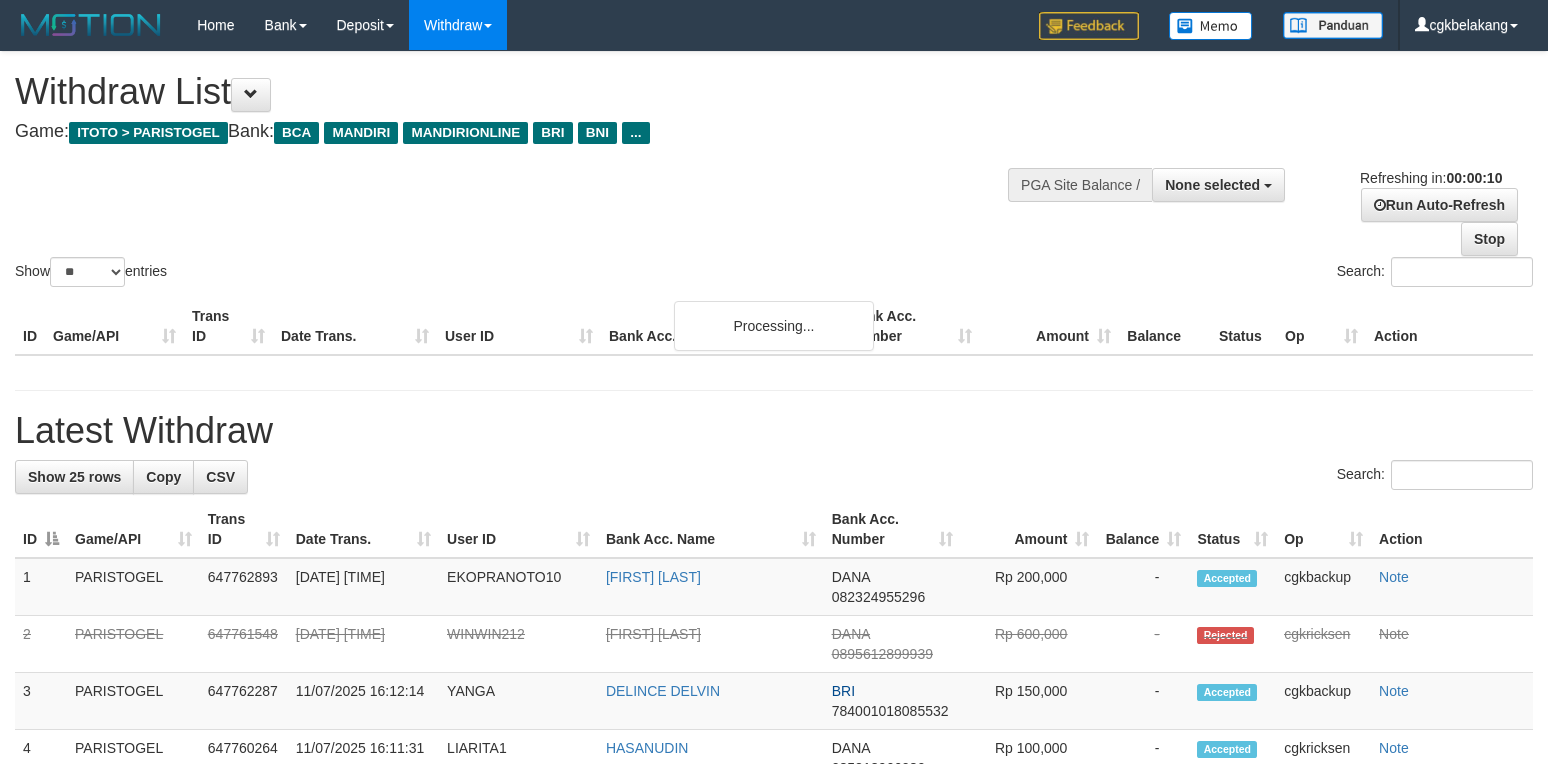 select 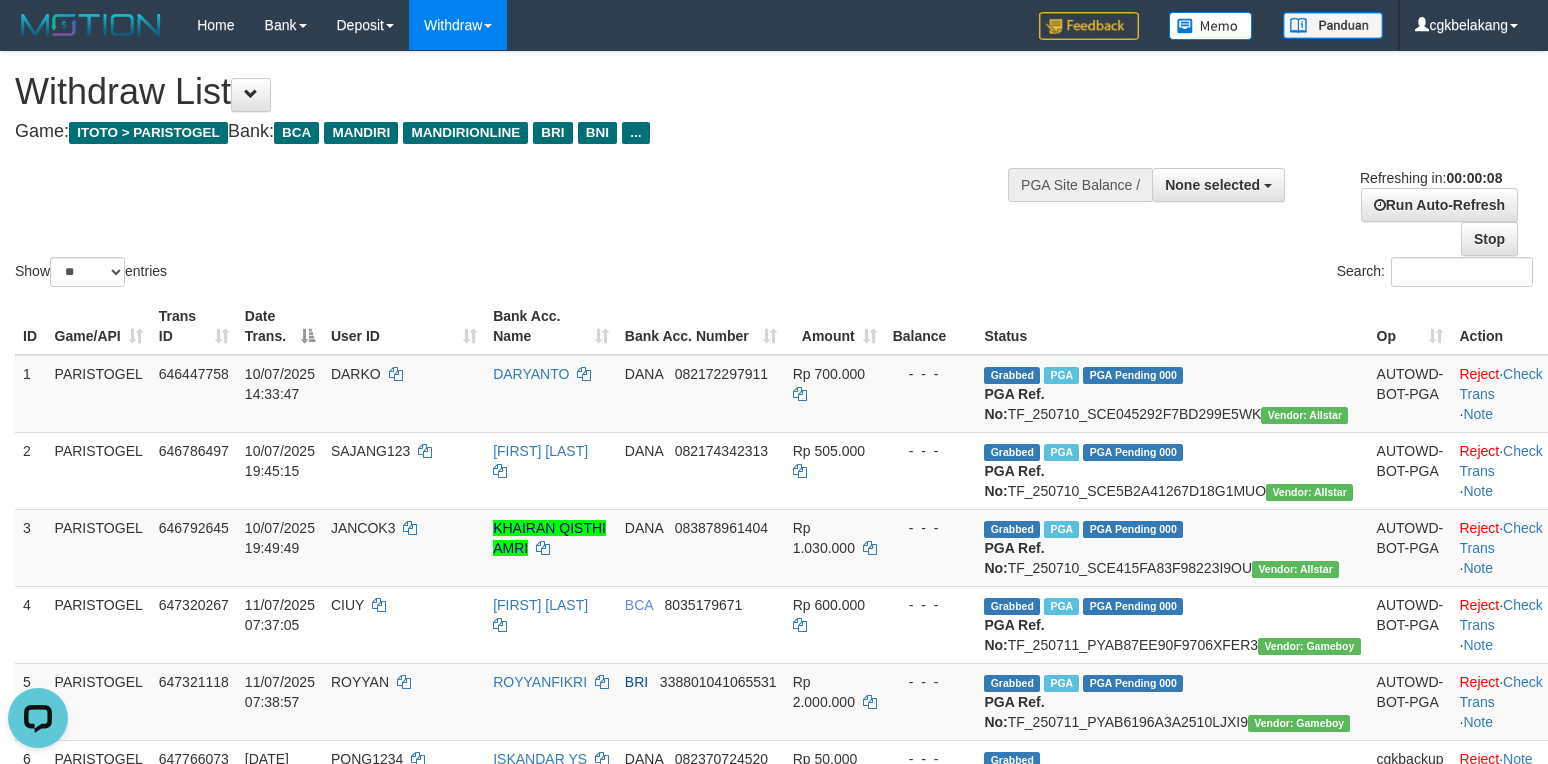 scroll, scrollTop: 0, scrollLeft: 0, axis: both 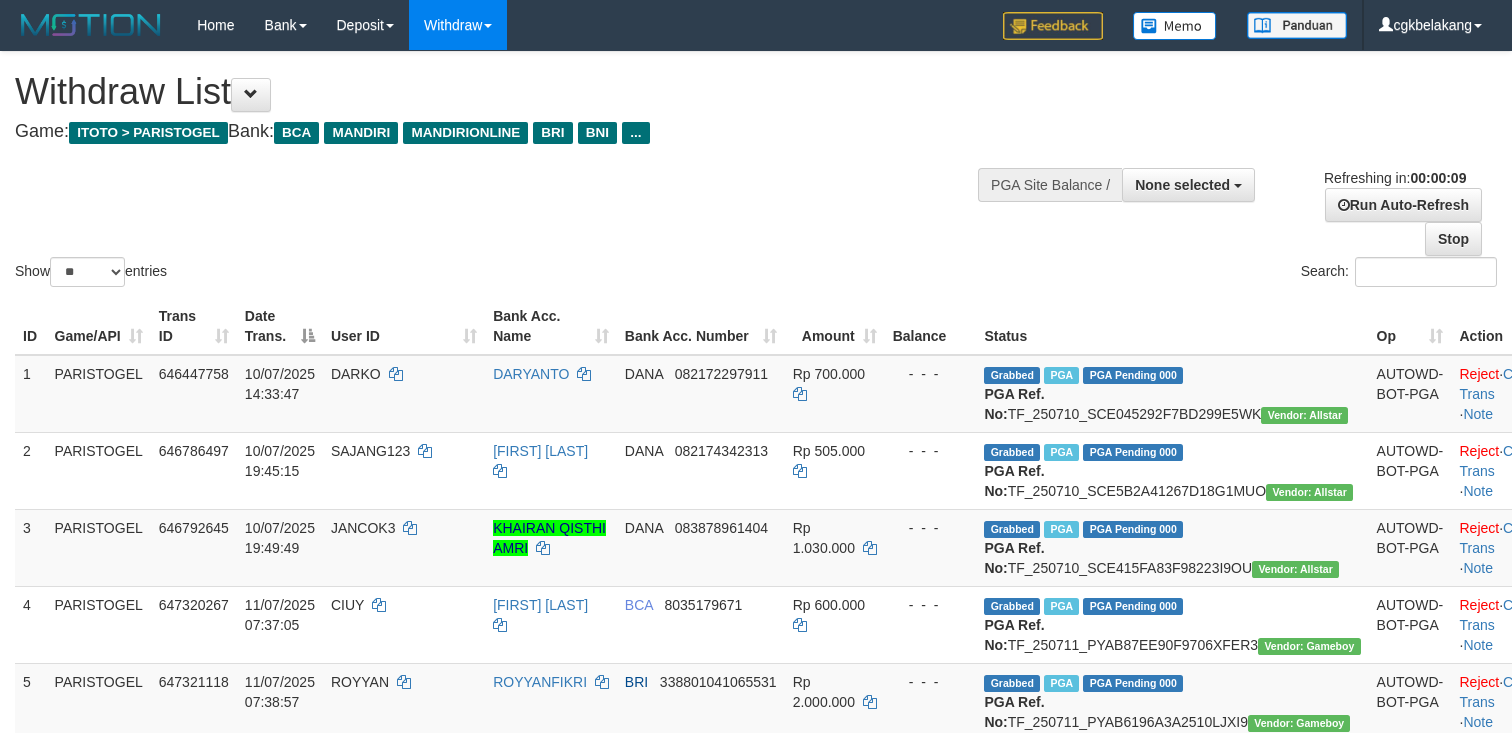 select 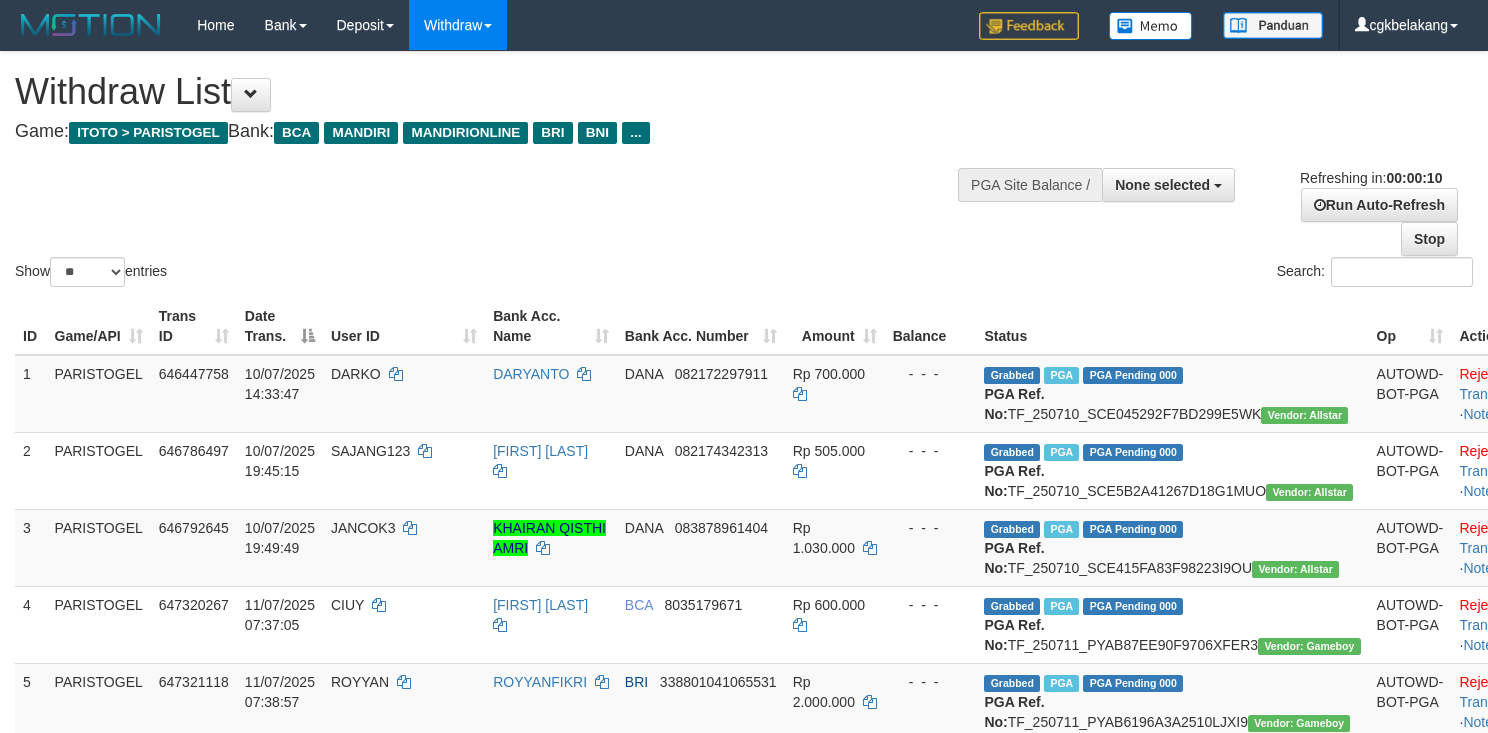 select 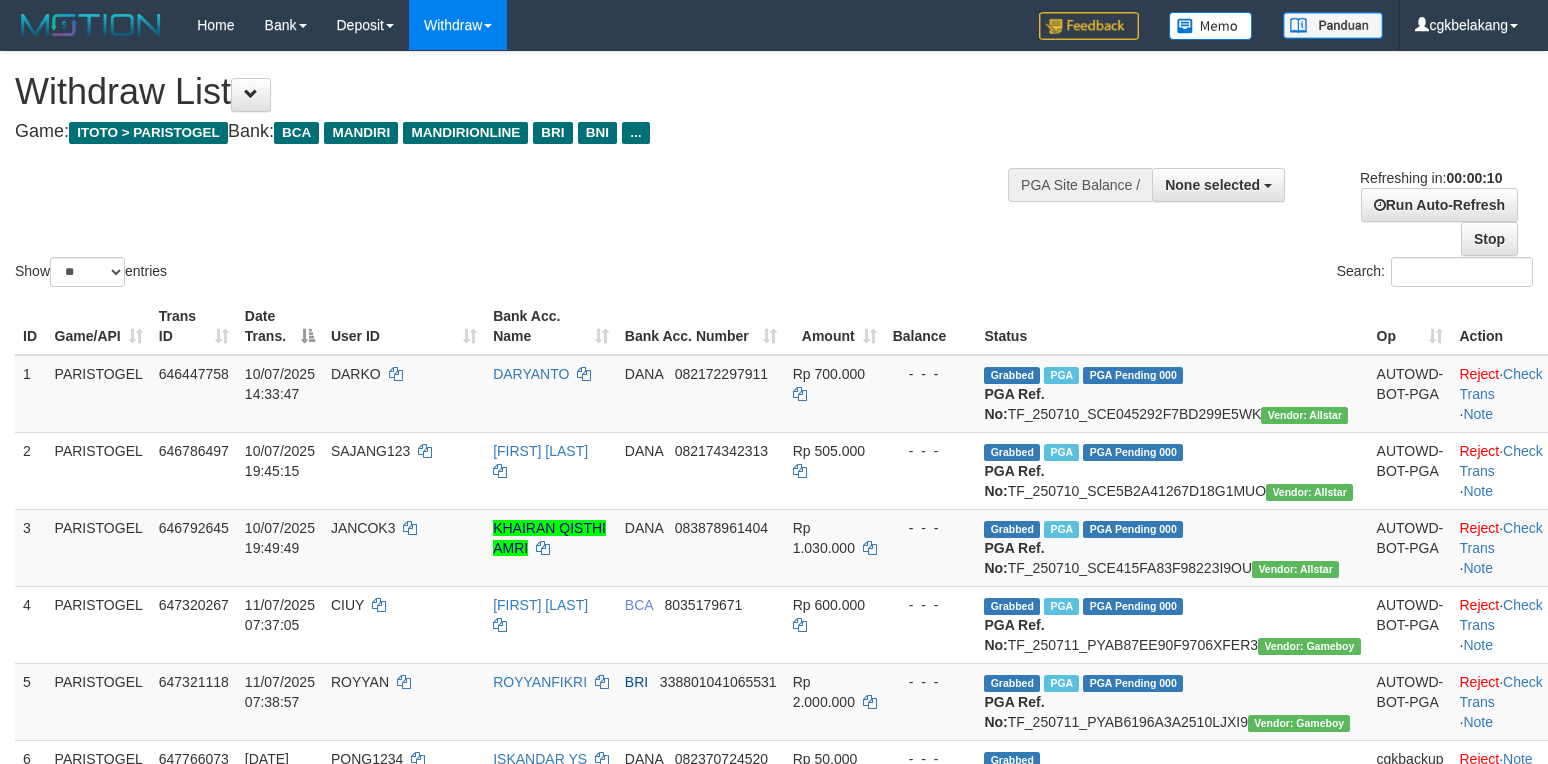 select 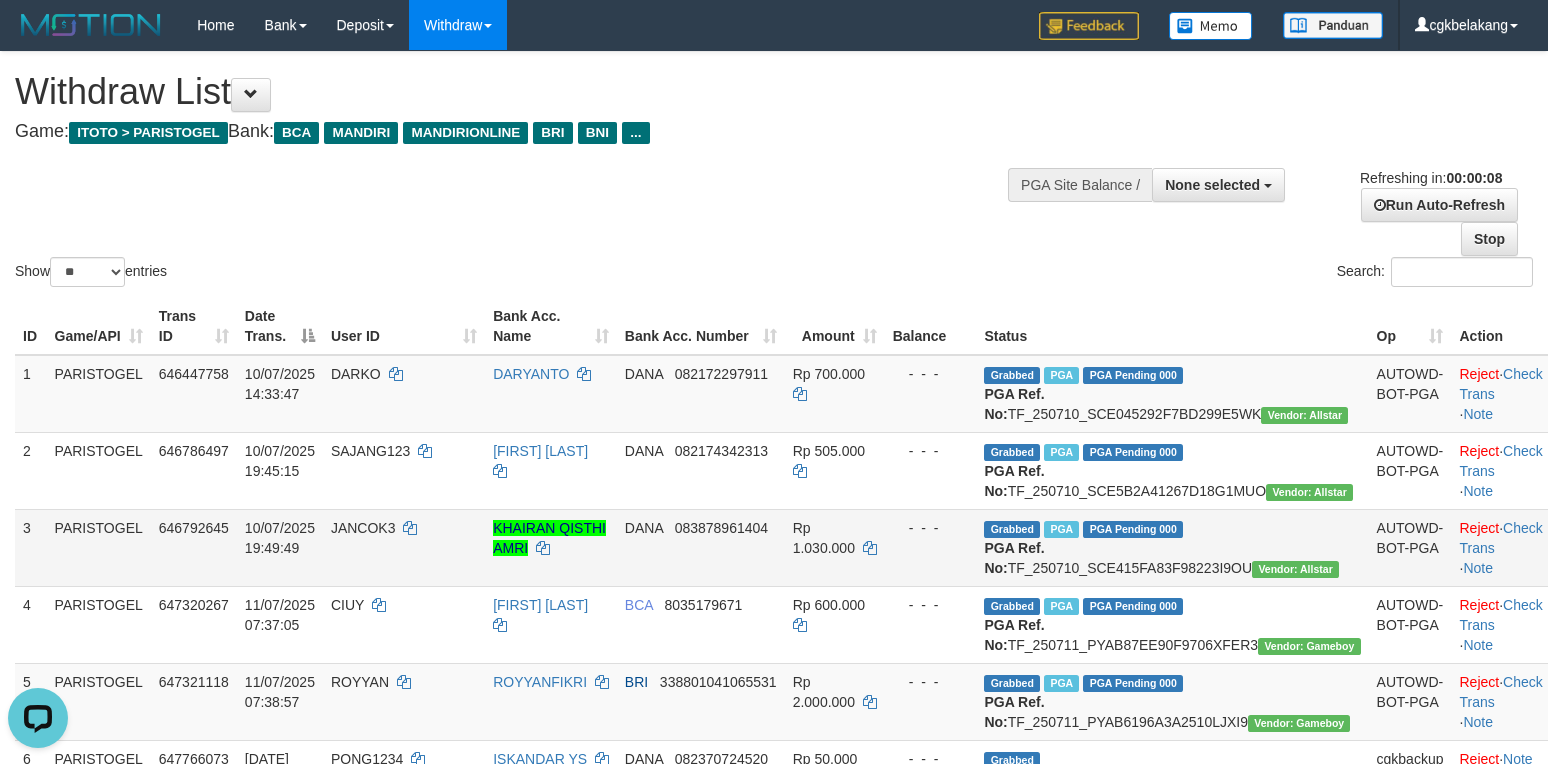 scroll, scrollTop: 0, scrollLeft: 0, axis: both 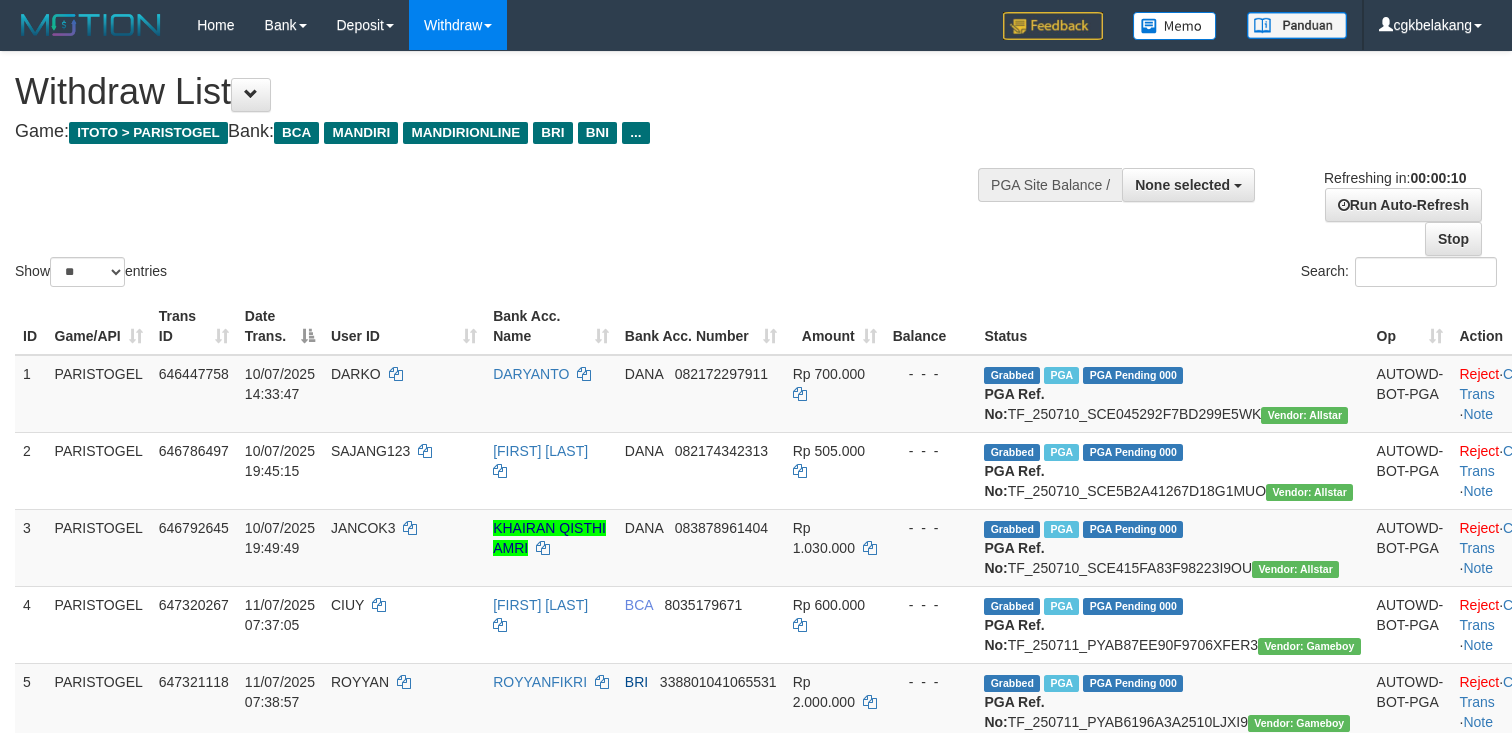 select 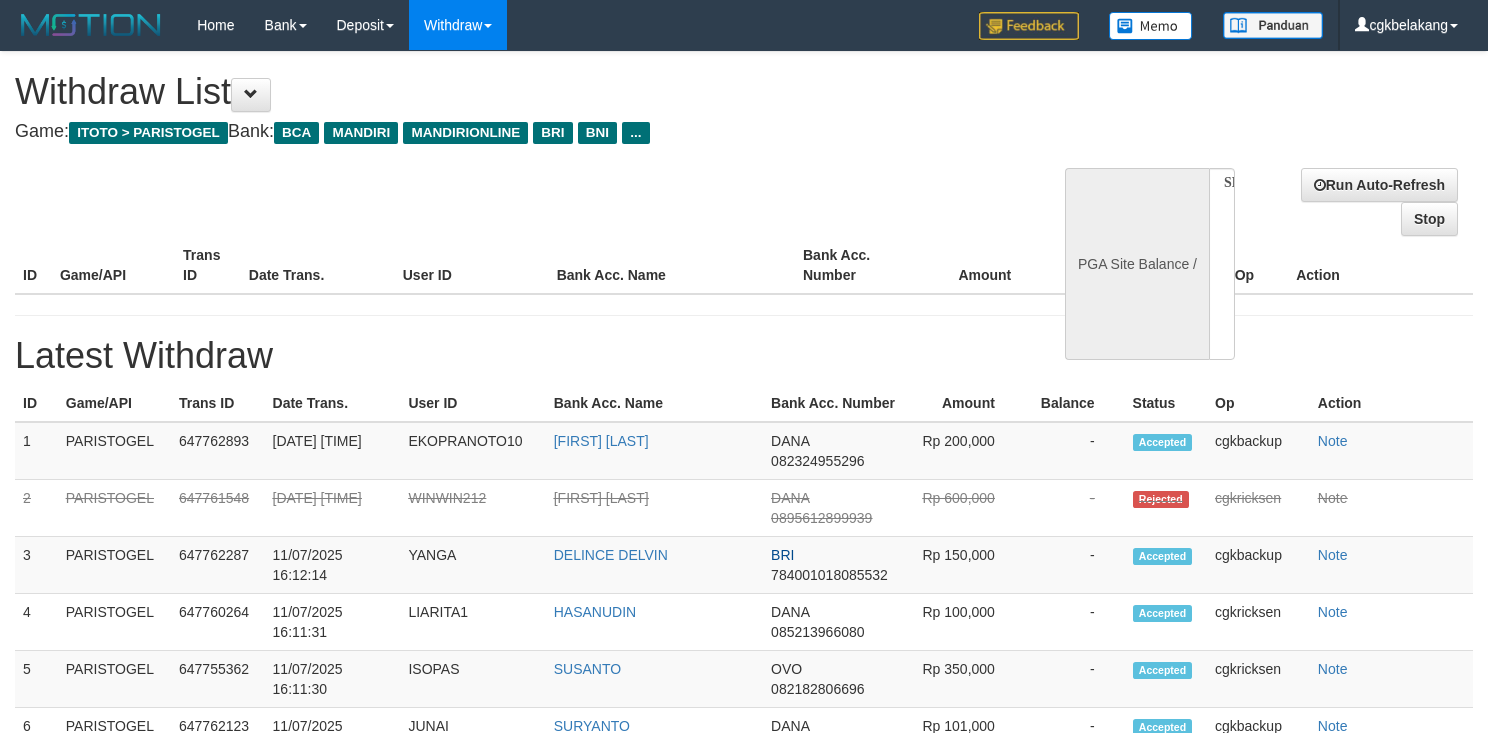 select 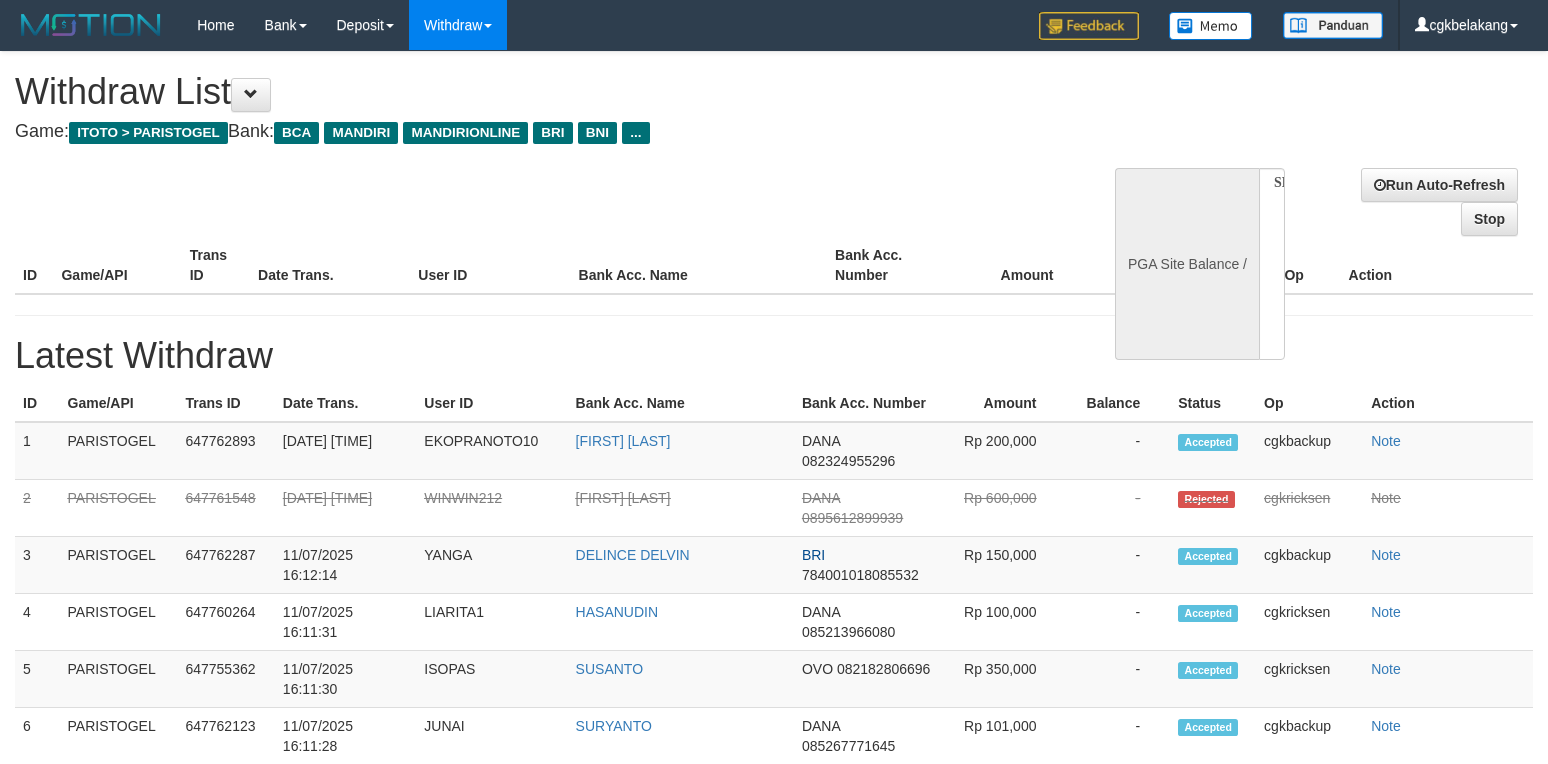 select 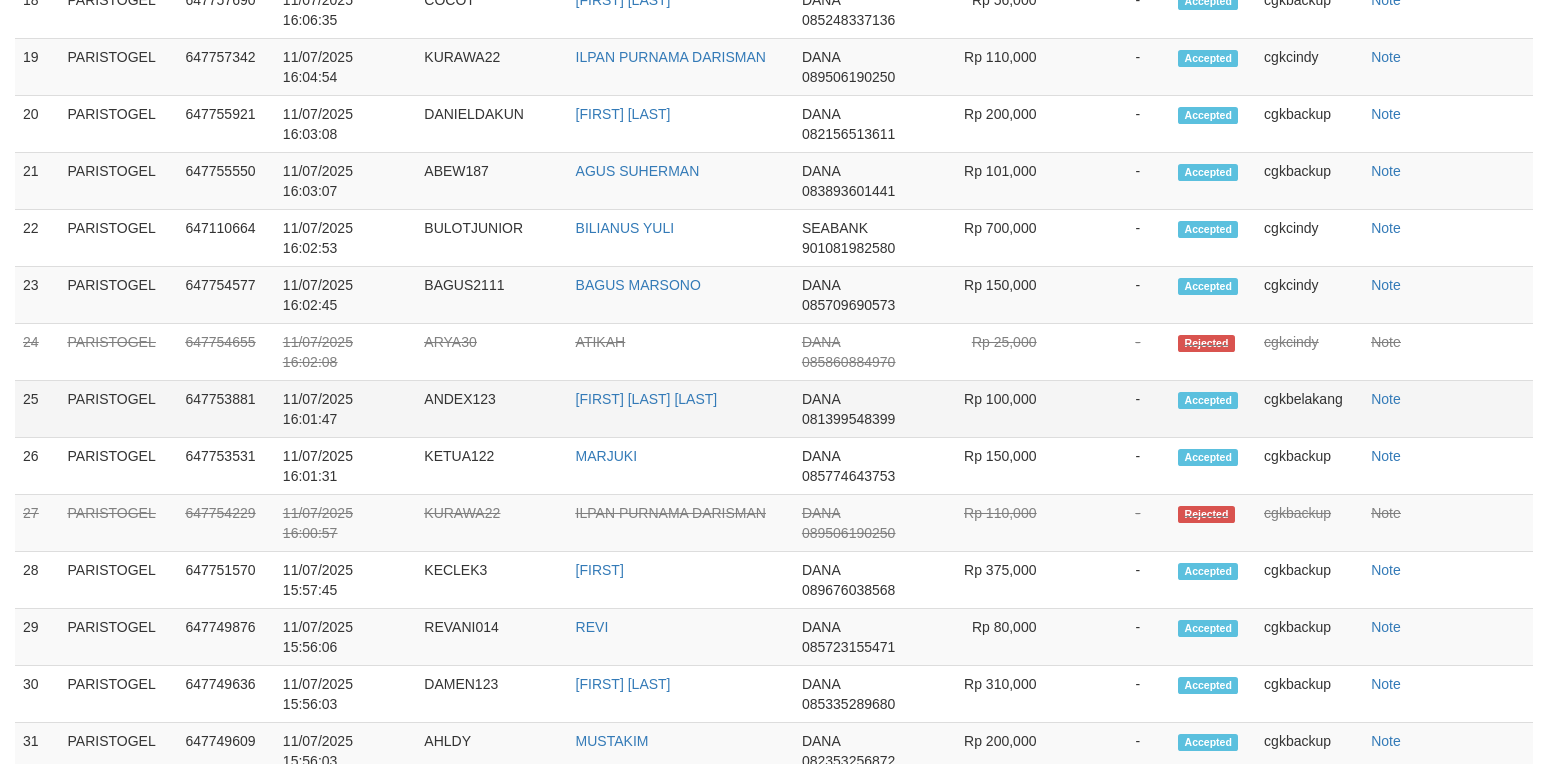 select on "**" 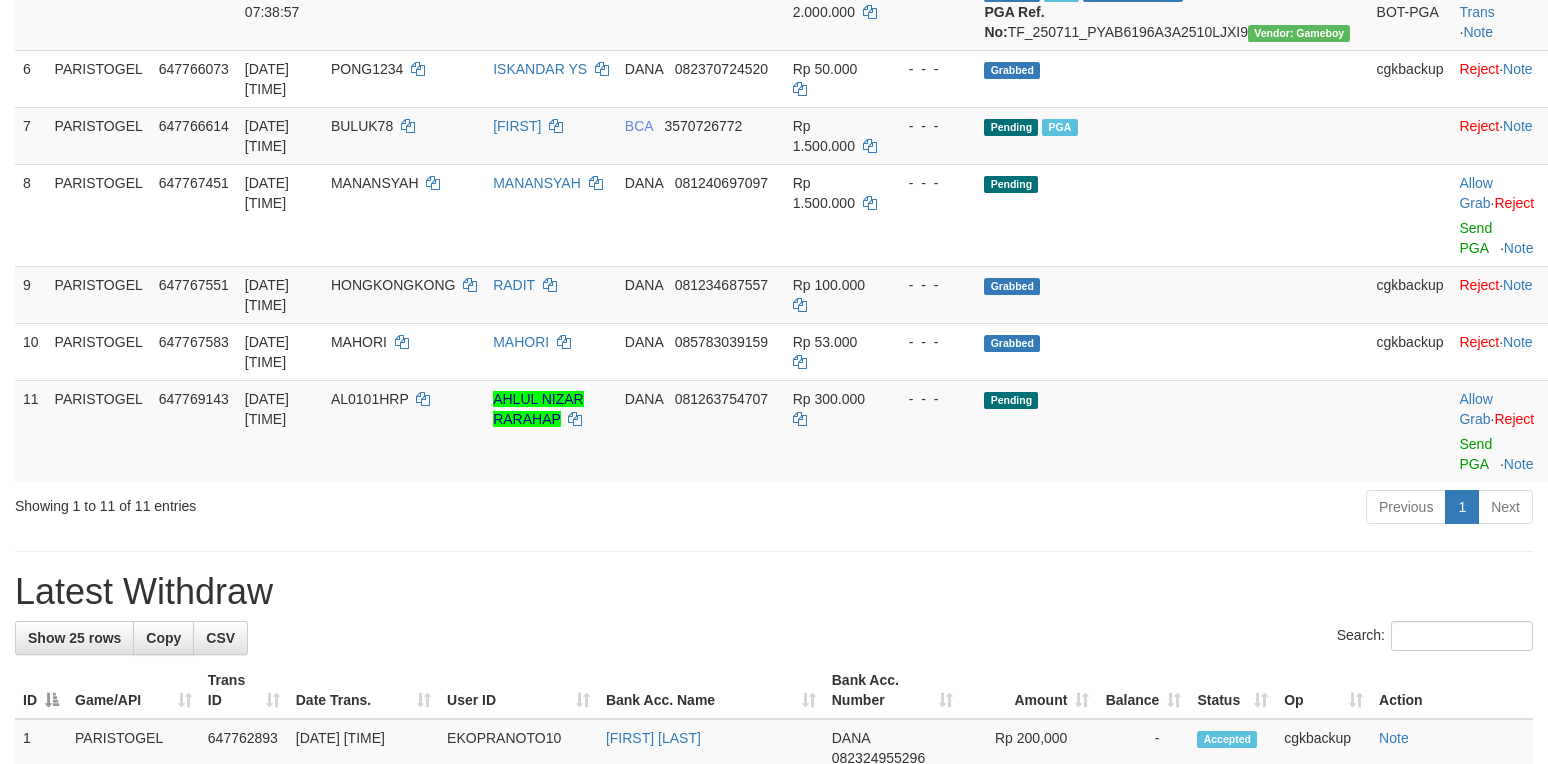 scroll, scrollTop: 632, scrollLeft: 0, axis: vertical 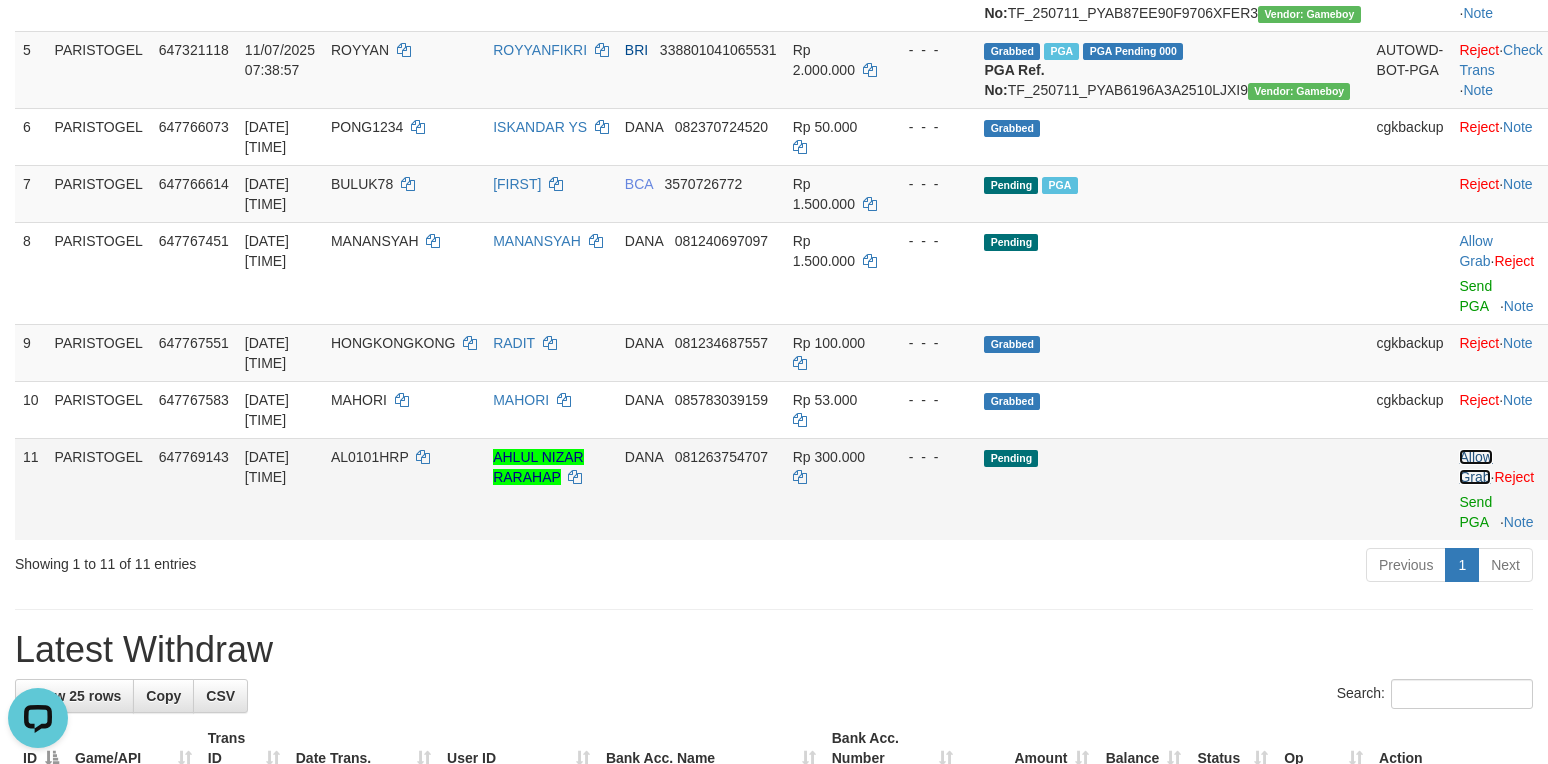 click on "Allow Grab" at bounding box center (1475, 467) 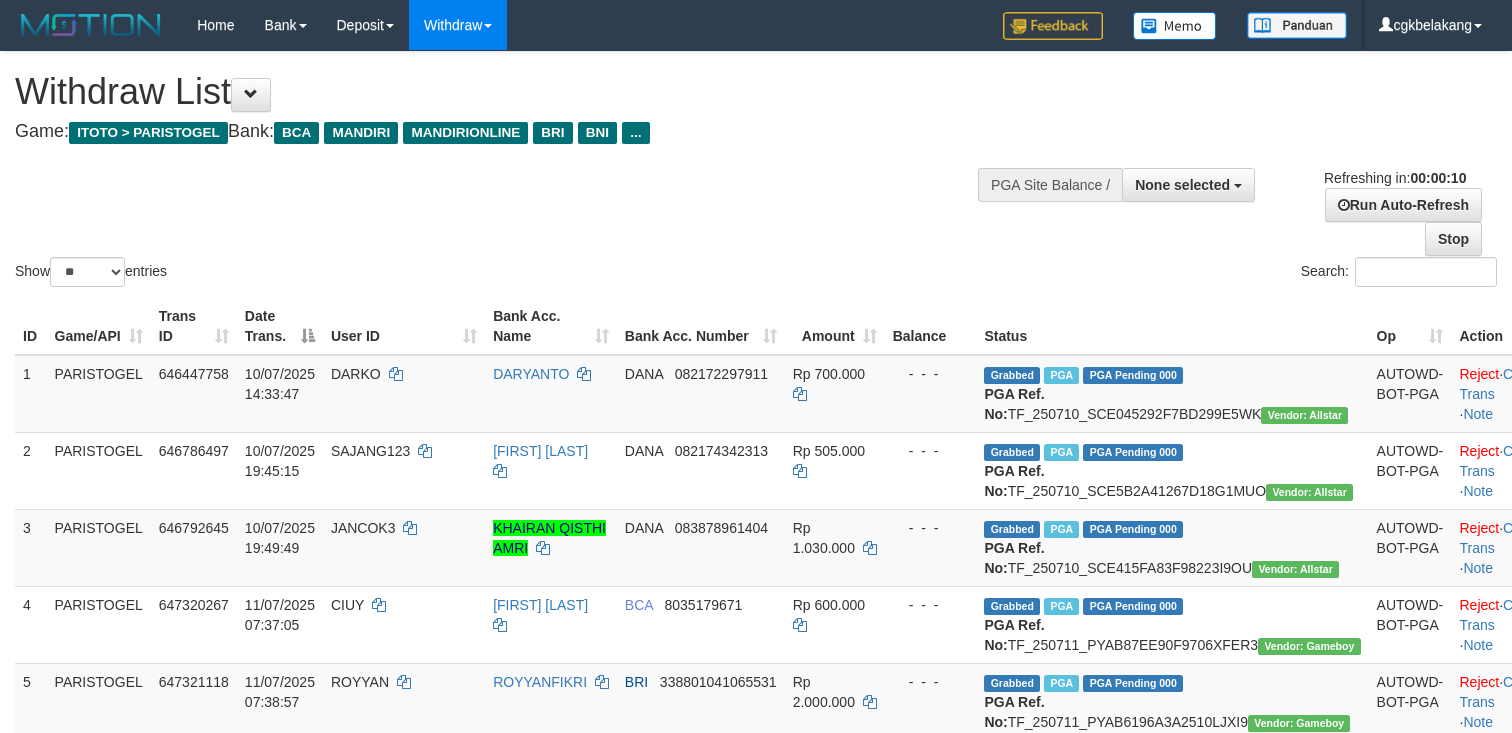 select 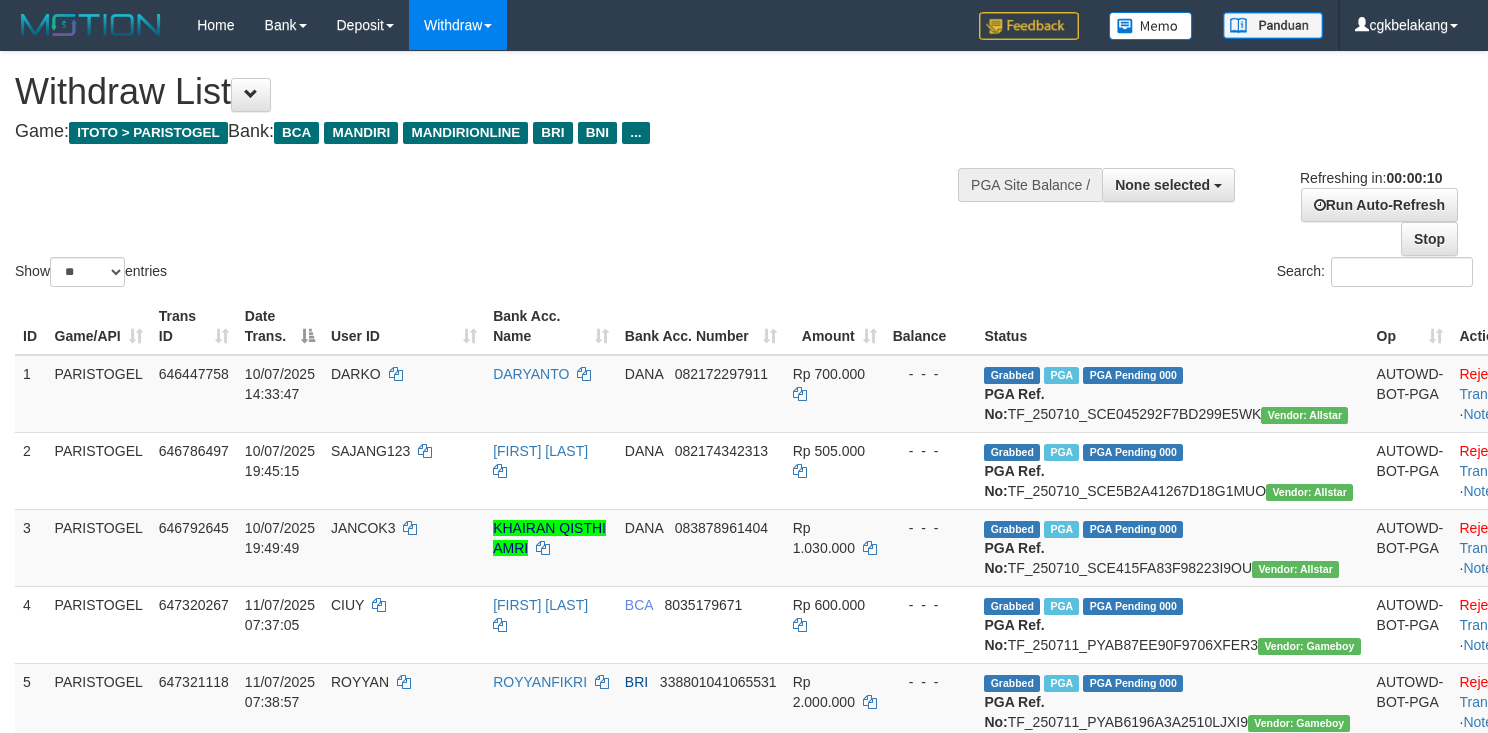 select 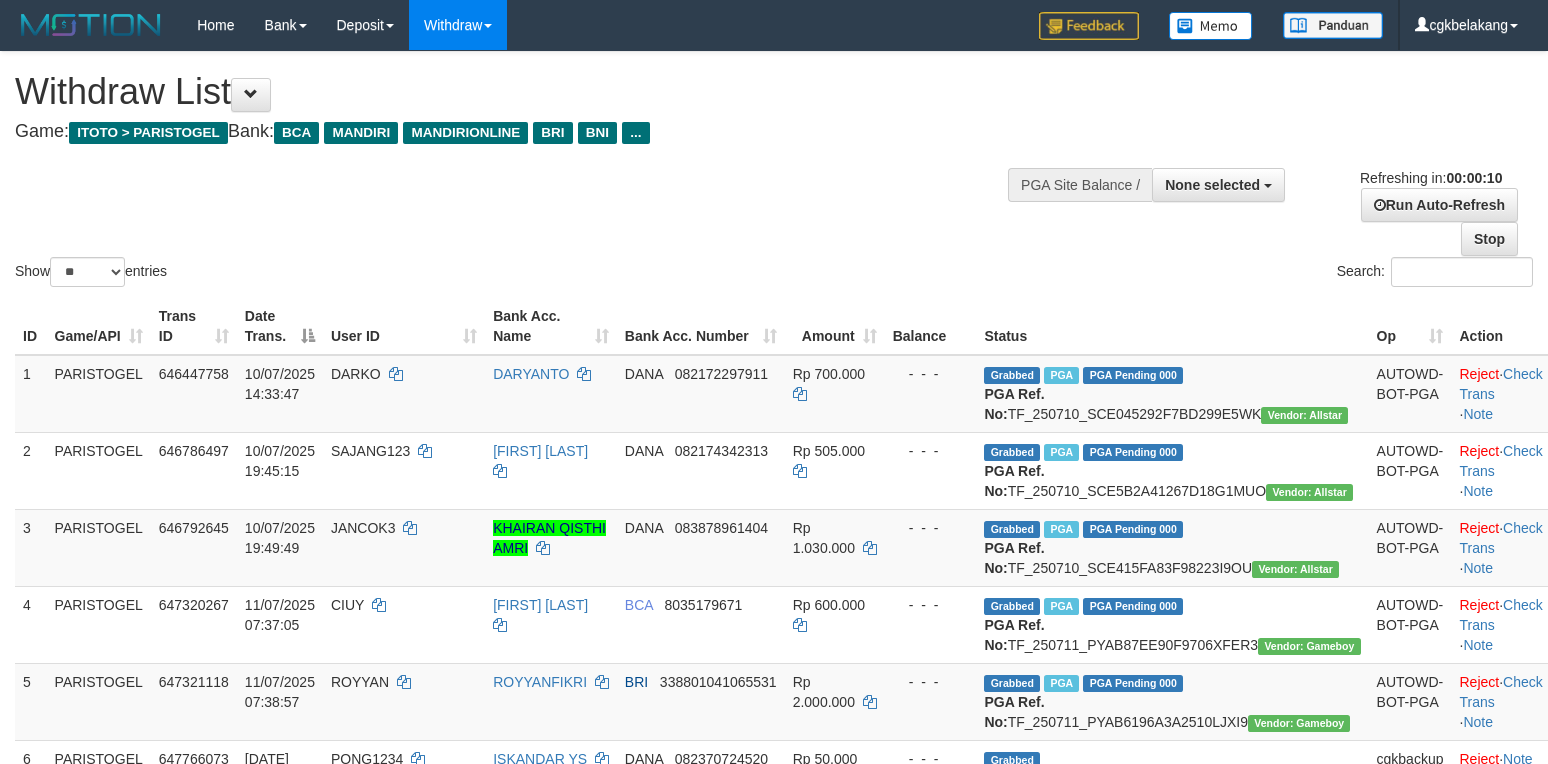 select 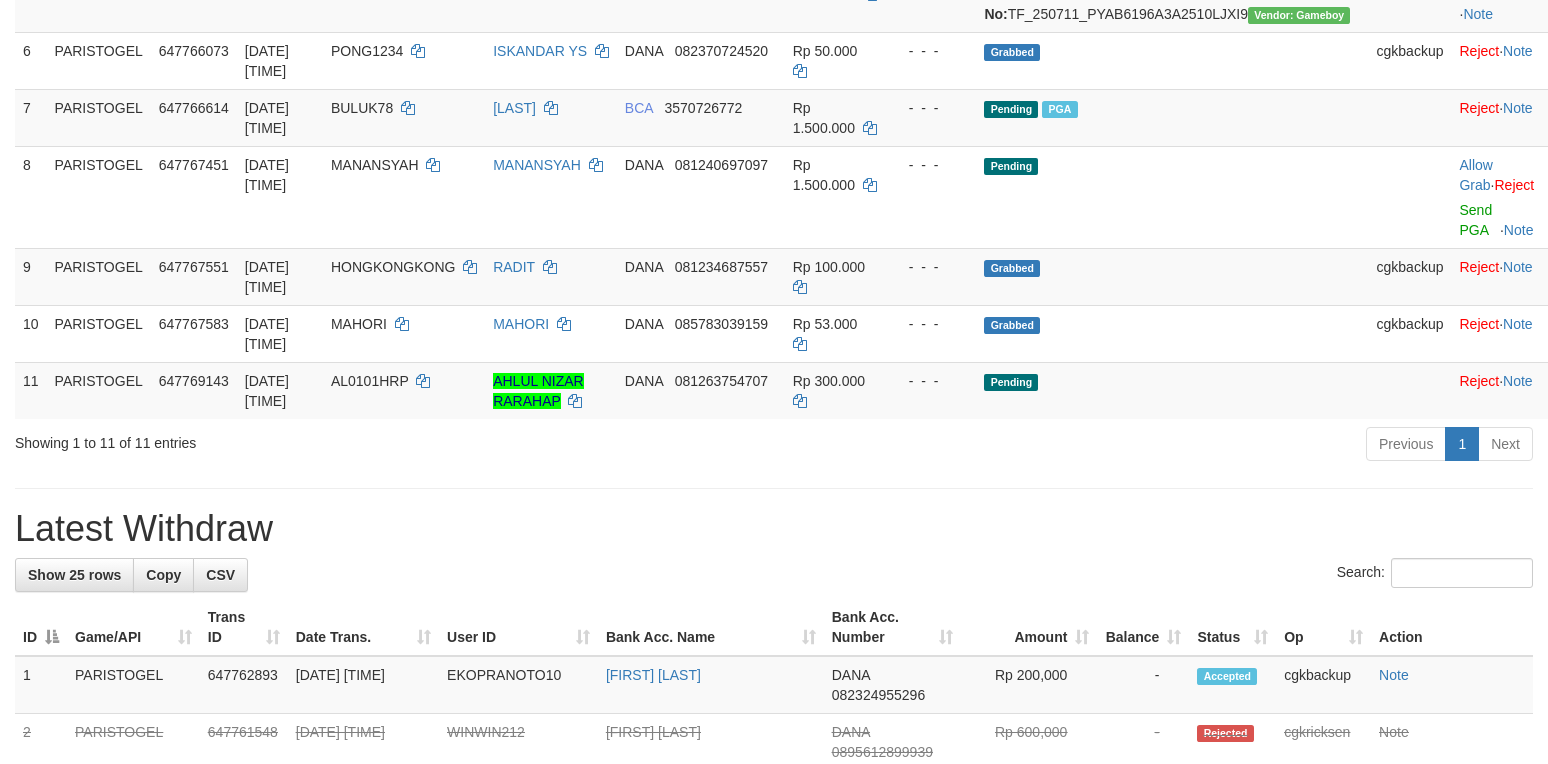 scroll, scrollTop: 632, scrollLeft: 0, axis: vertical 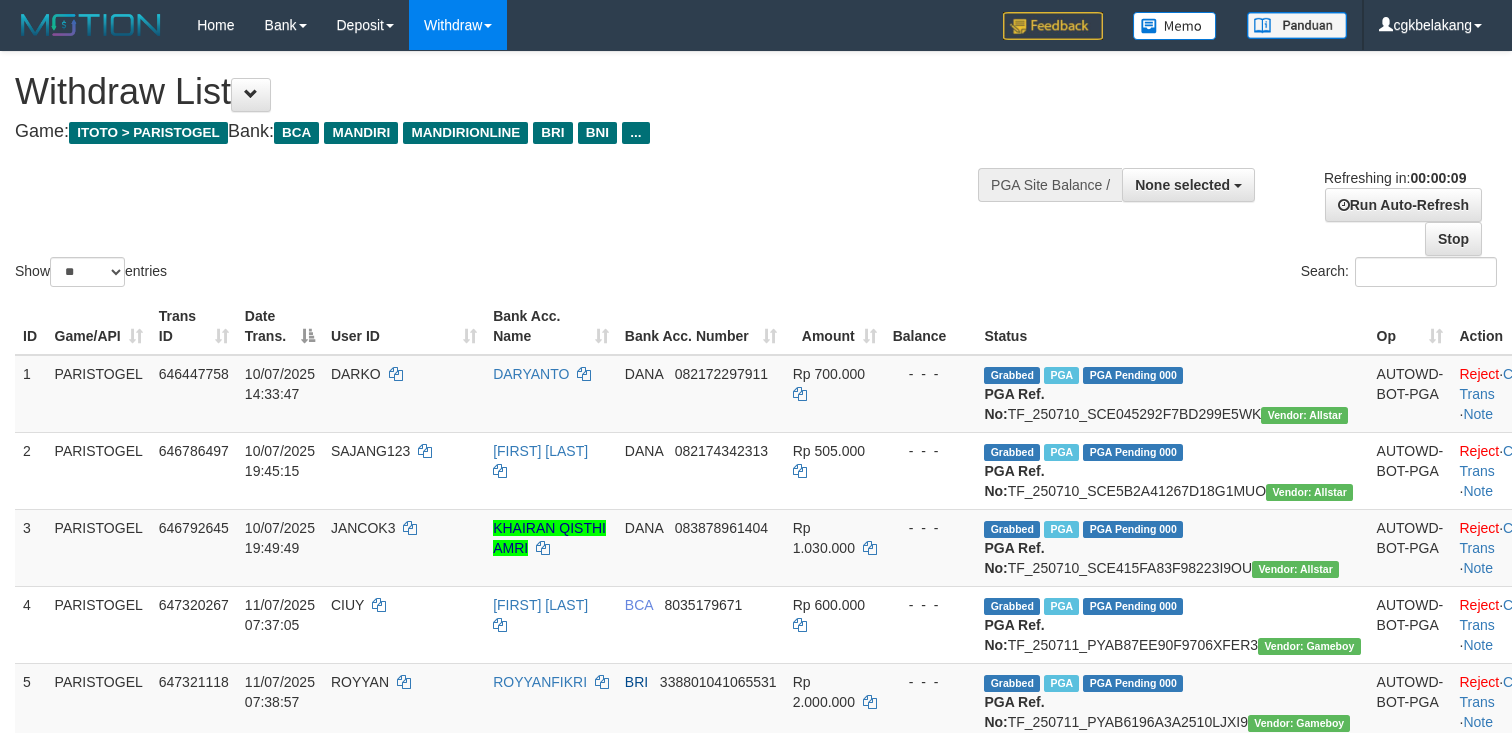 select 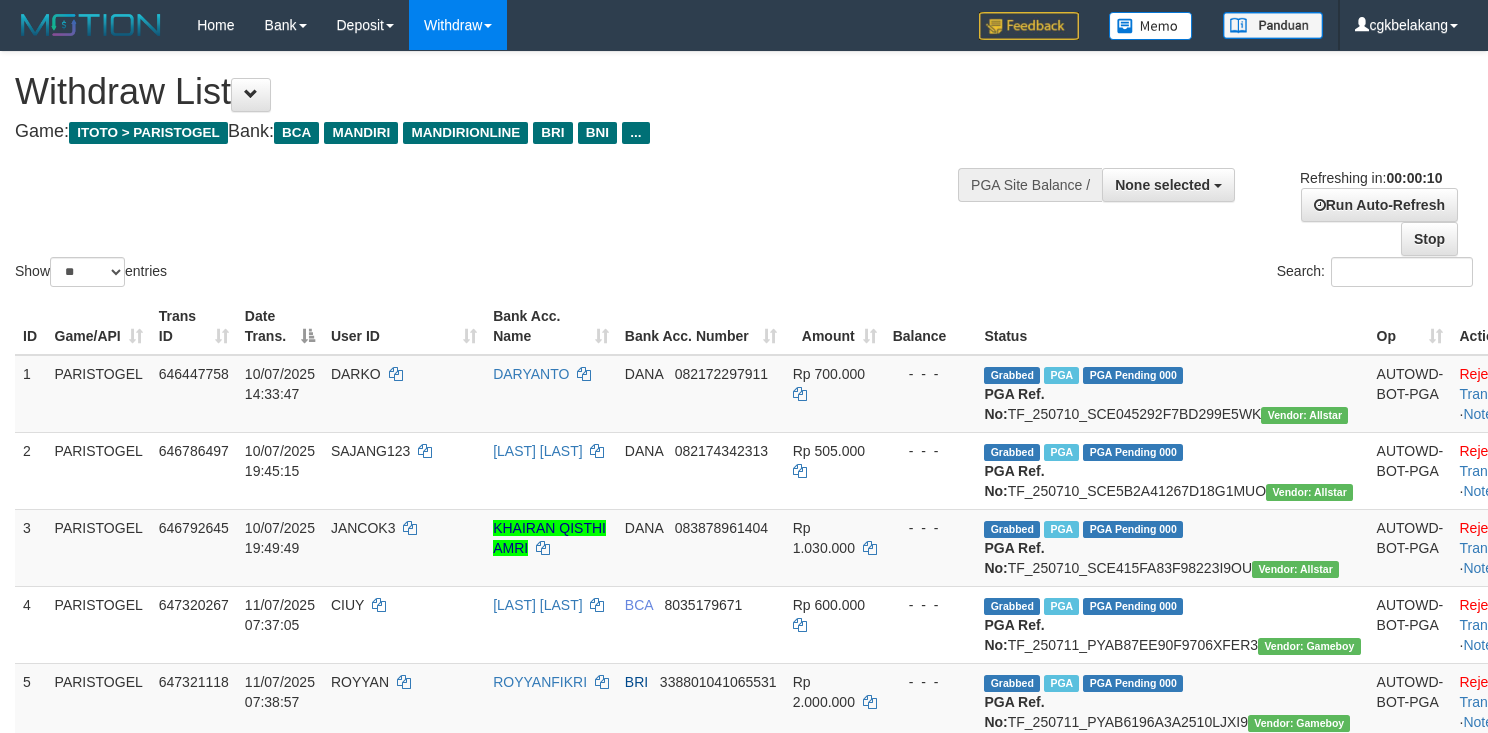 select 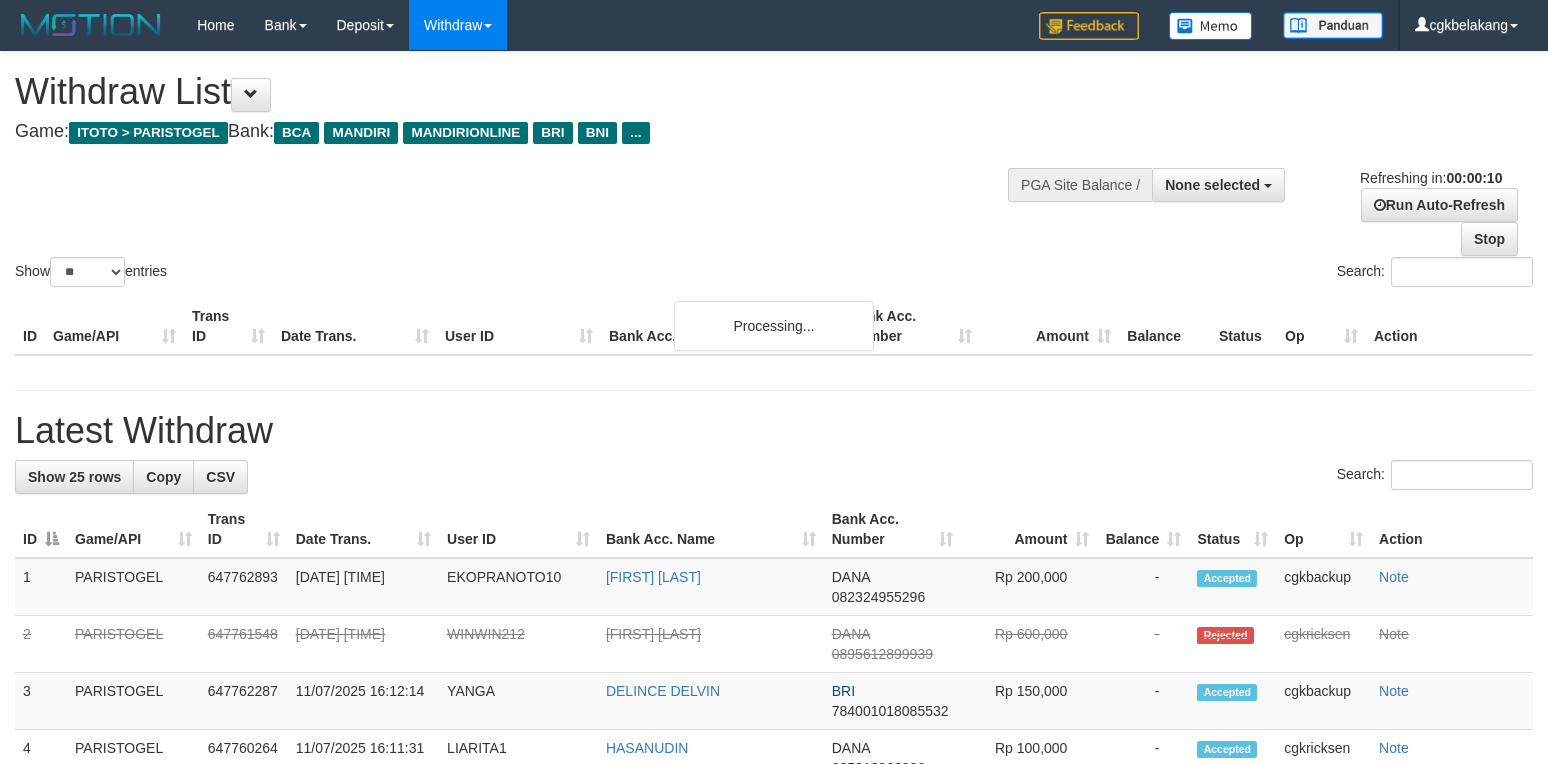 select 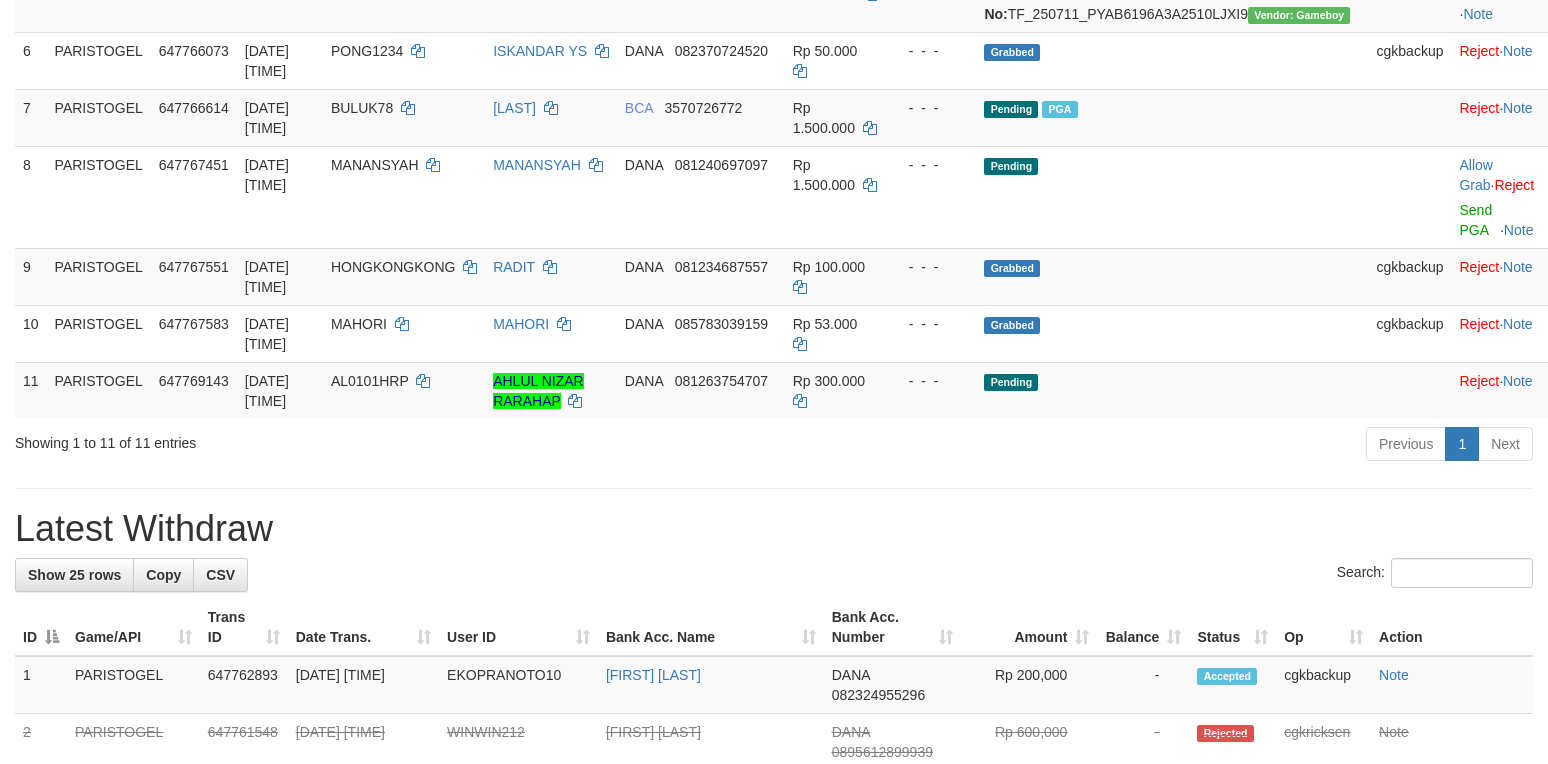 scroll, scrollTop: 632, scrollLeft: 0, axis: vertical 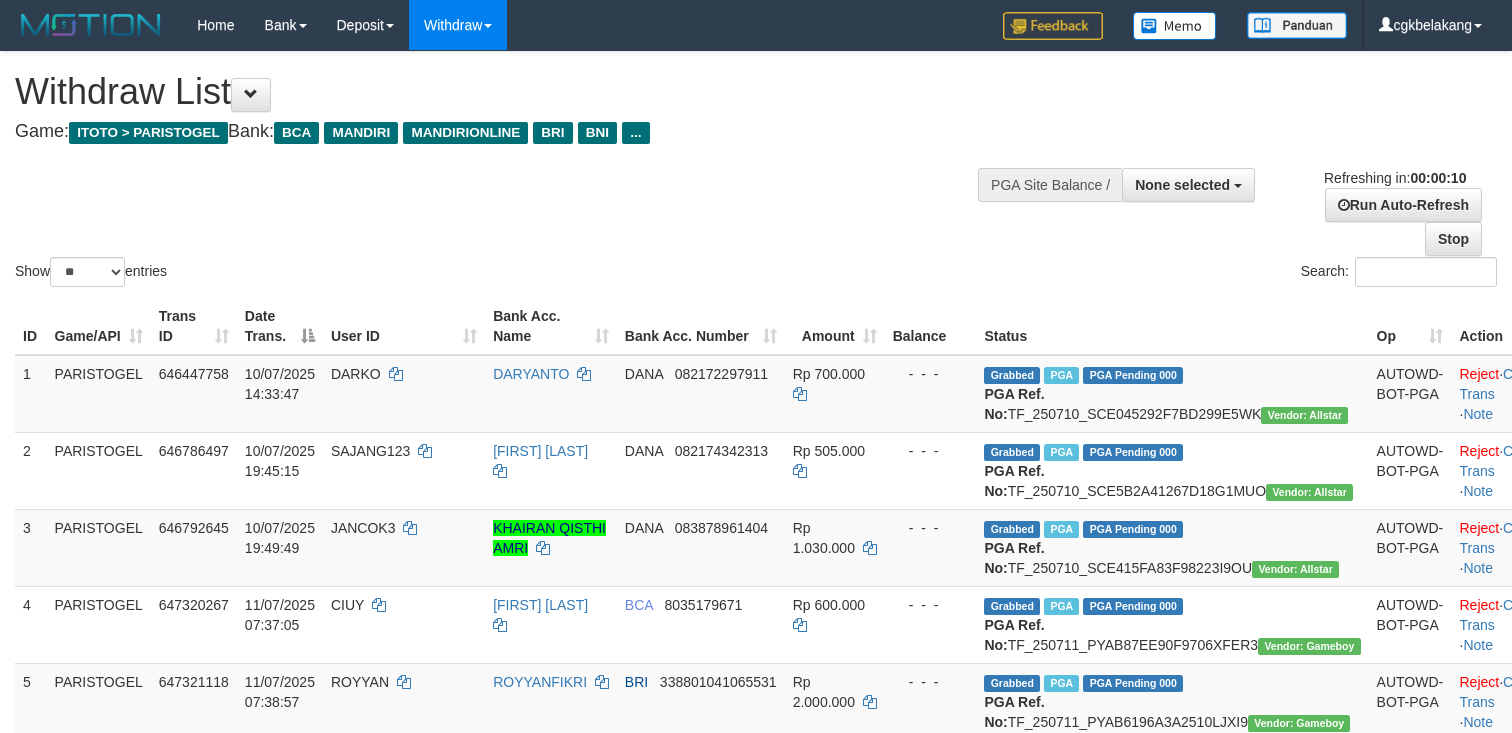 select 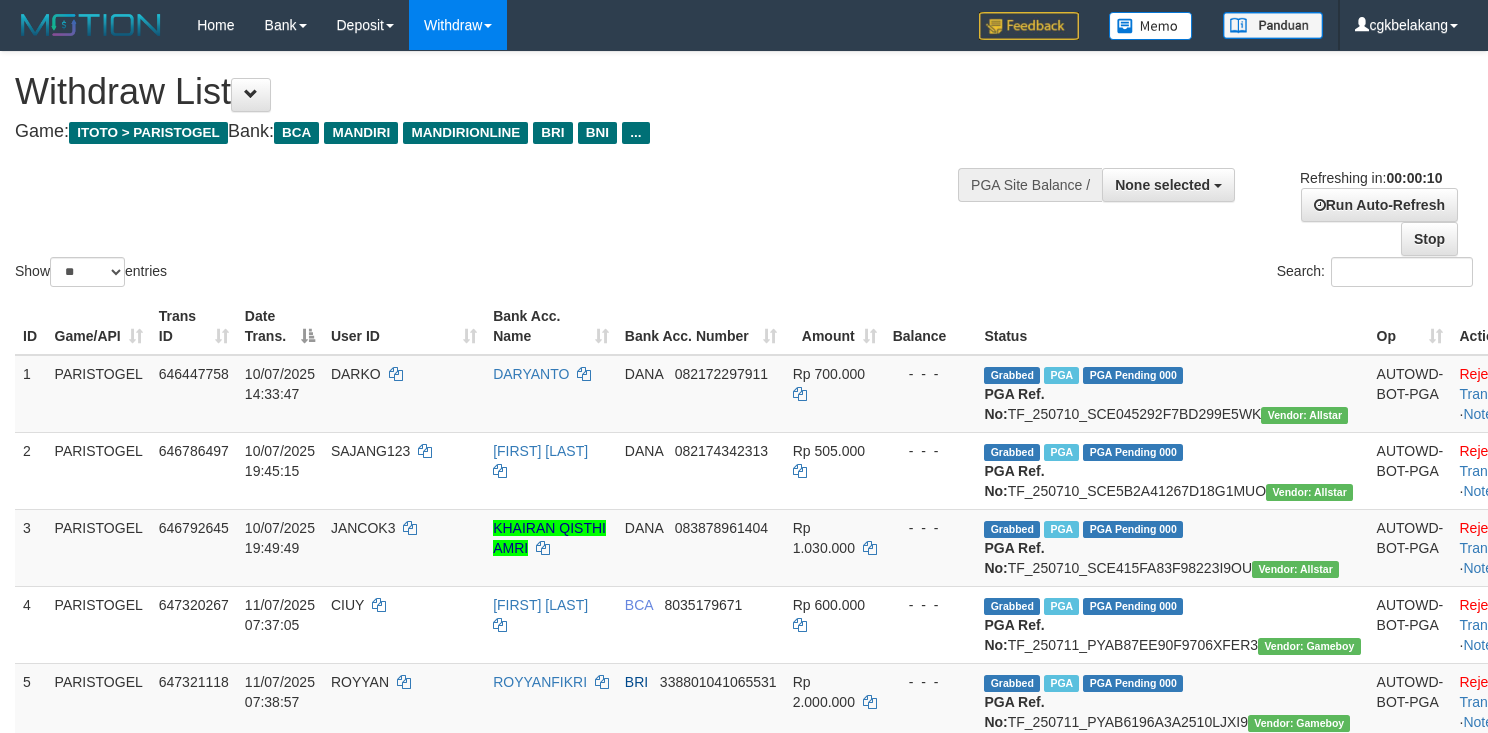 select 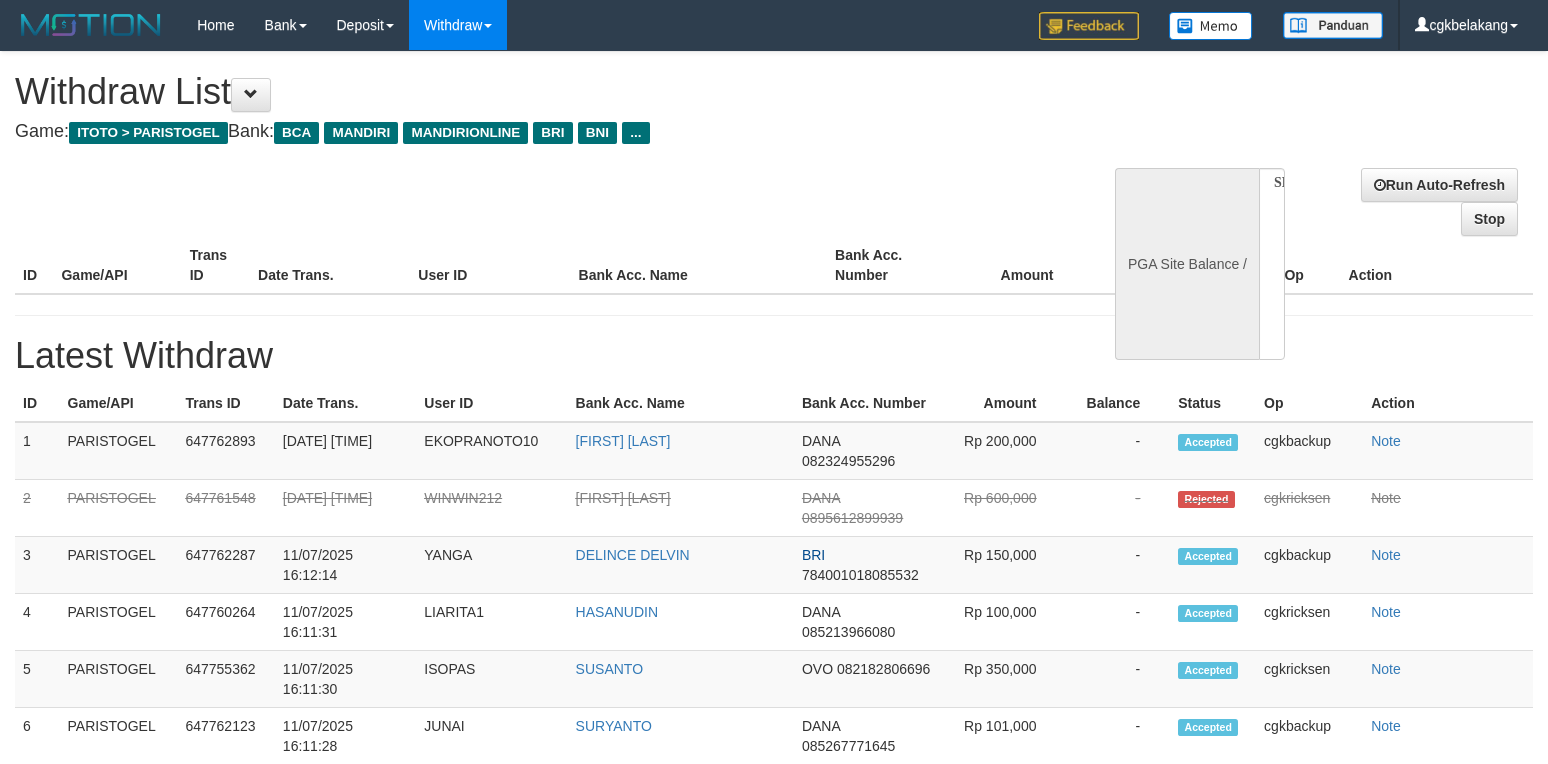 select 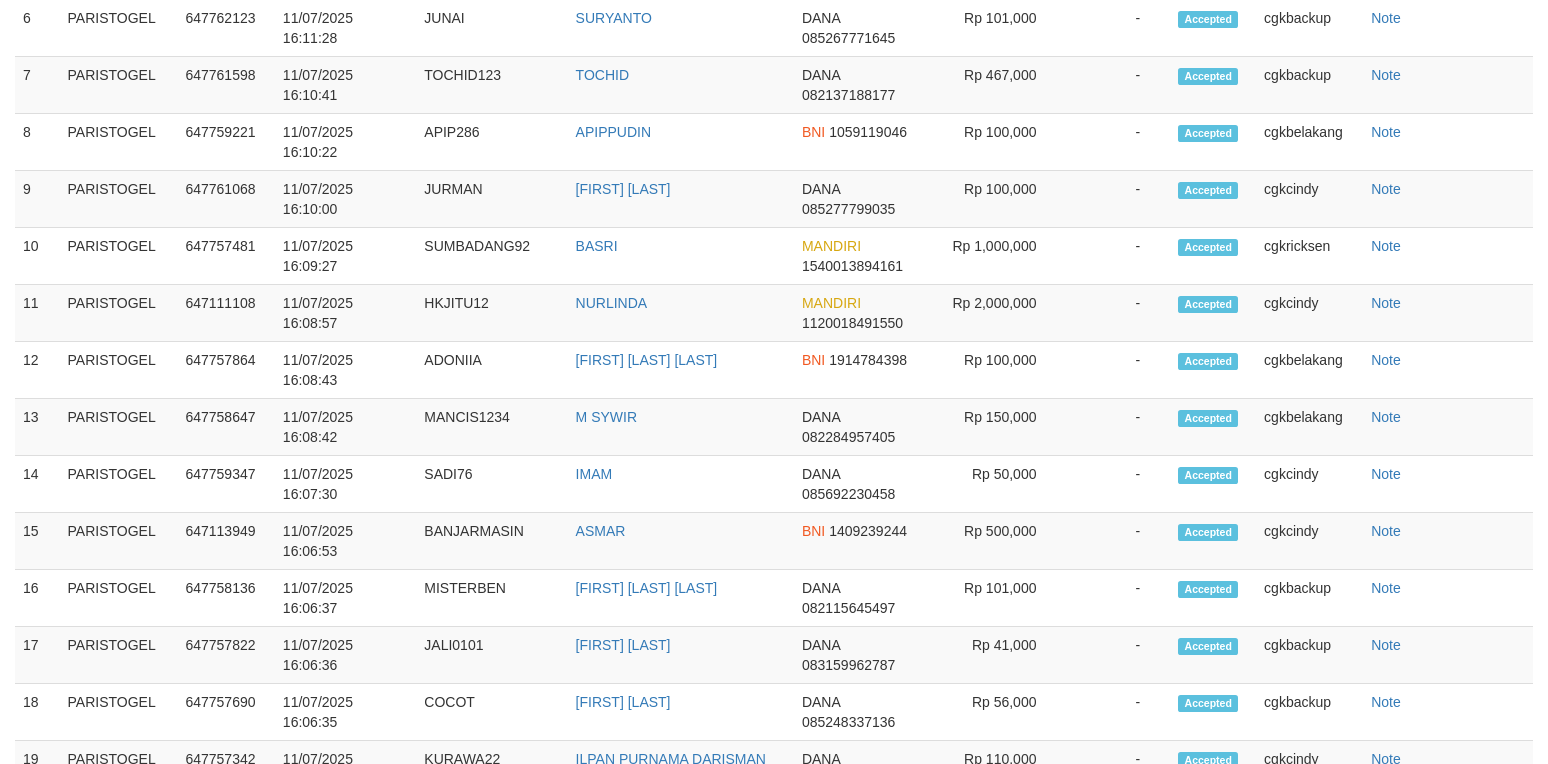 select on "**" 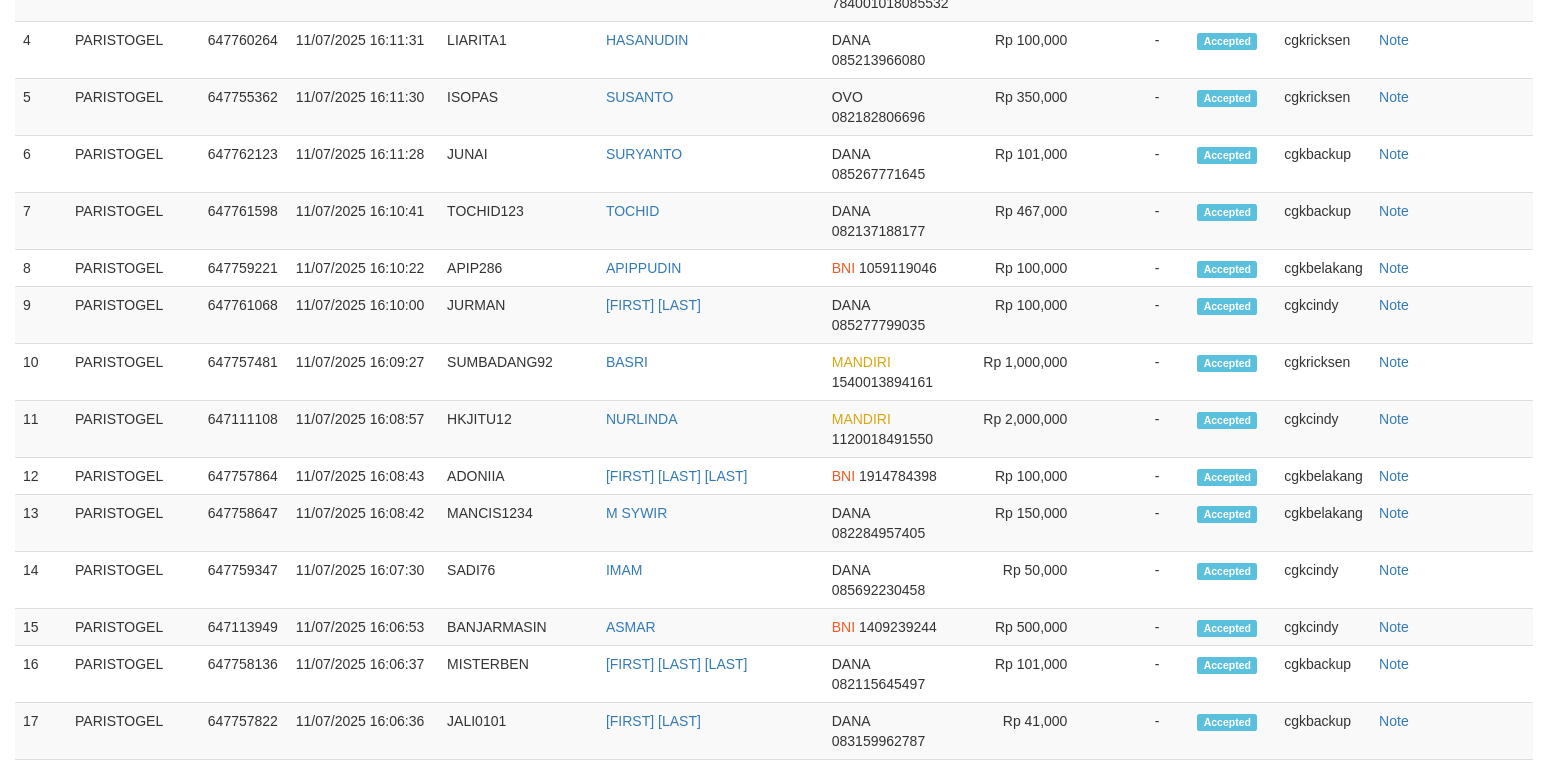 scroll, scrollTop: 632, scrollLeft: 0, axis: vertical 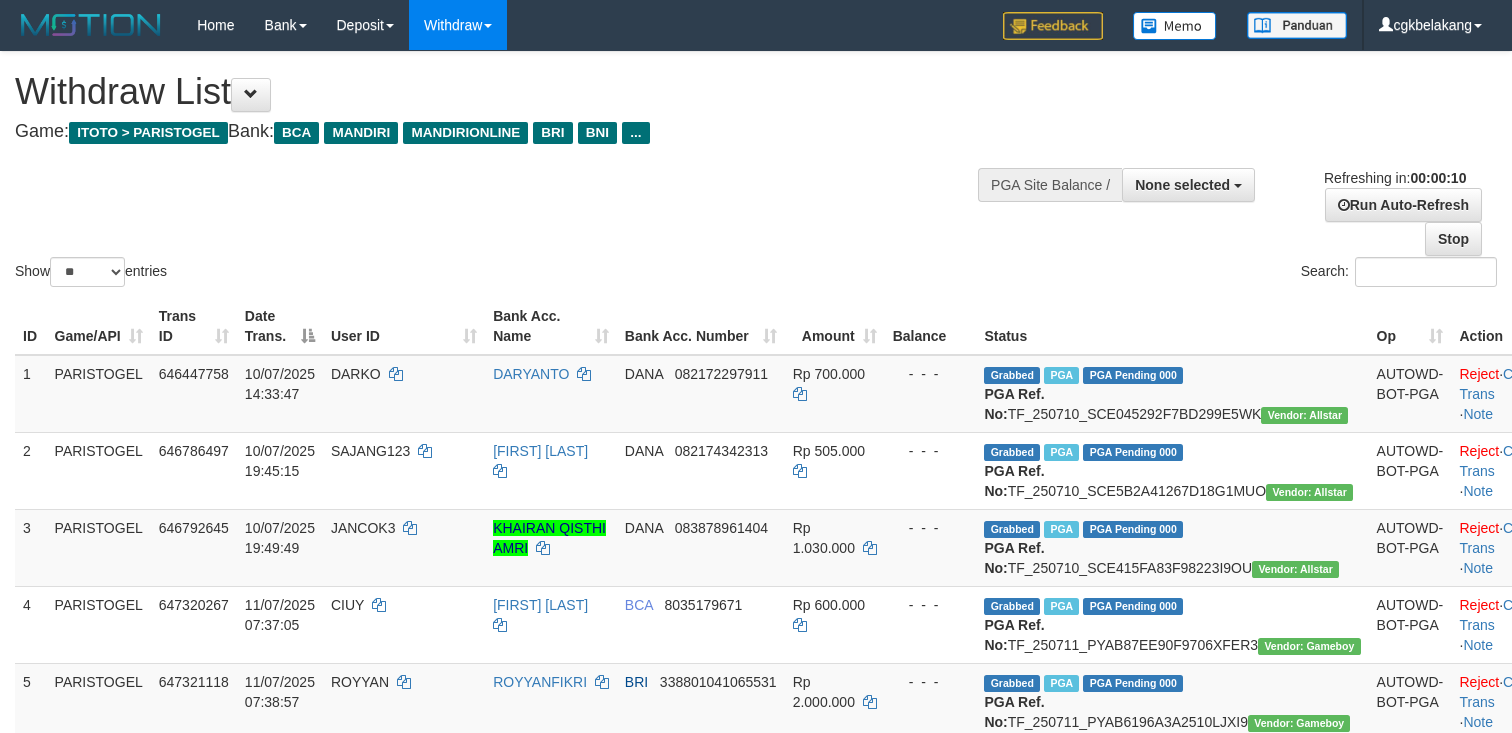 select 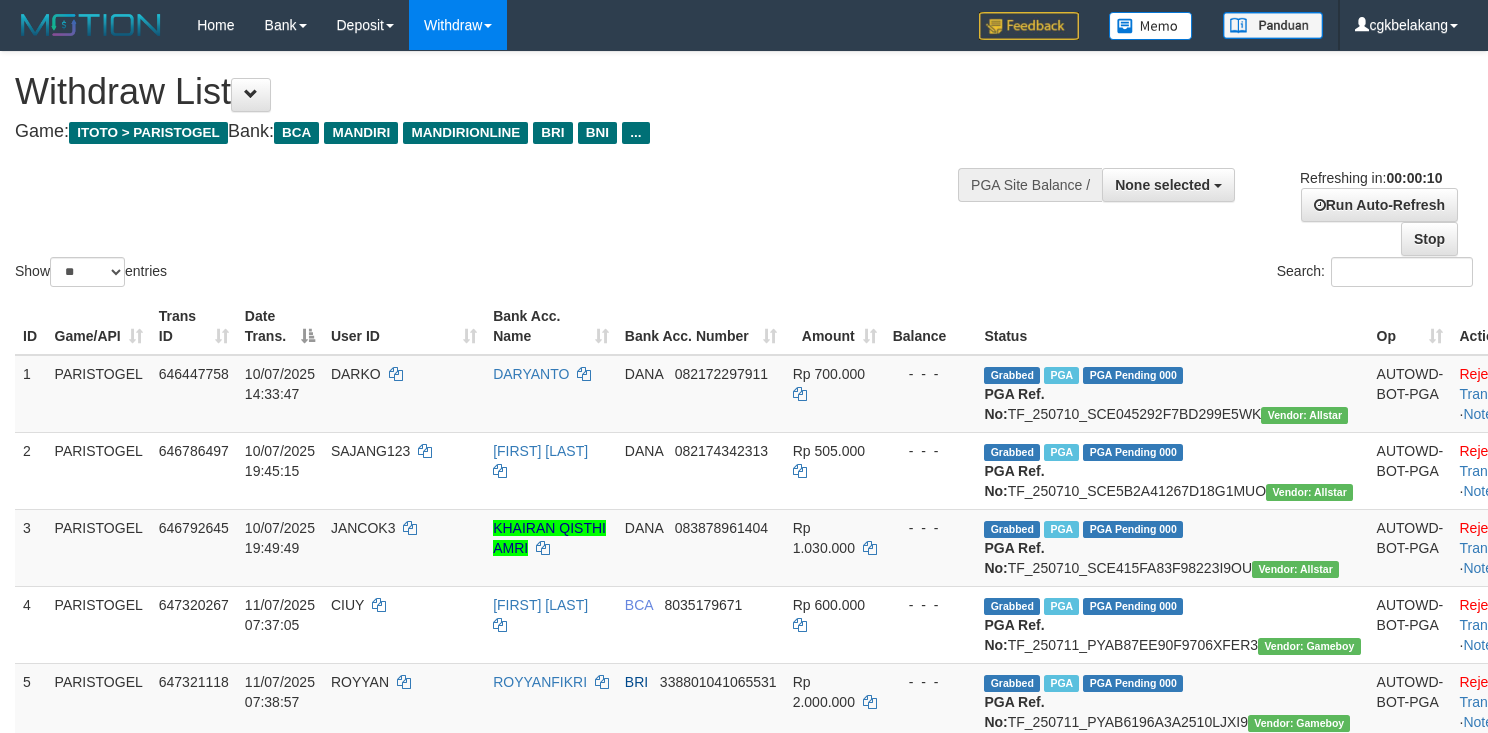 select 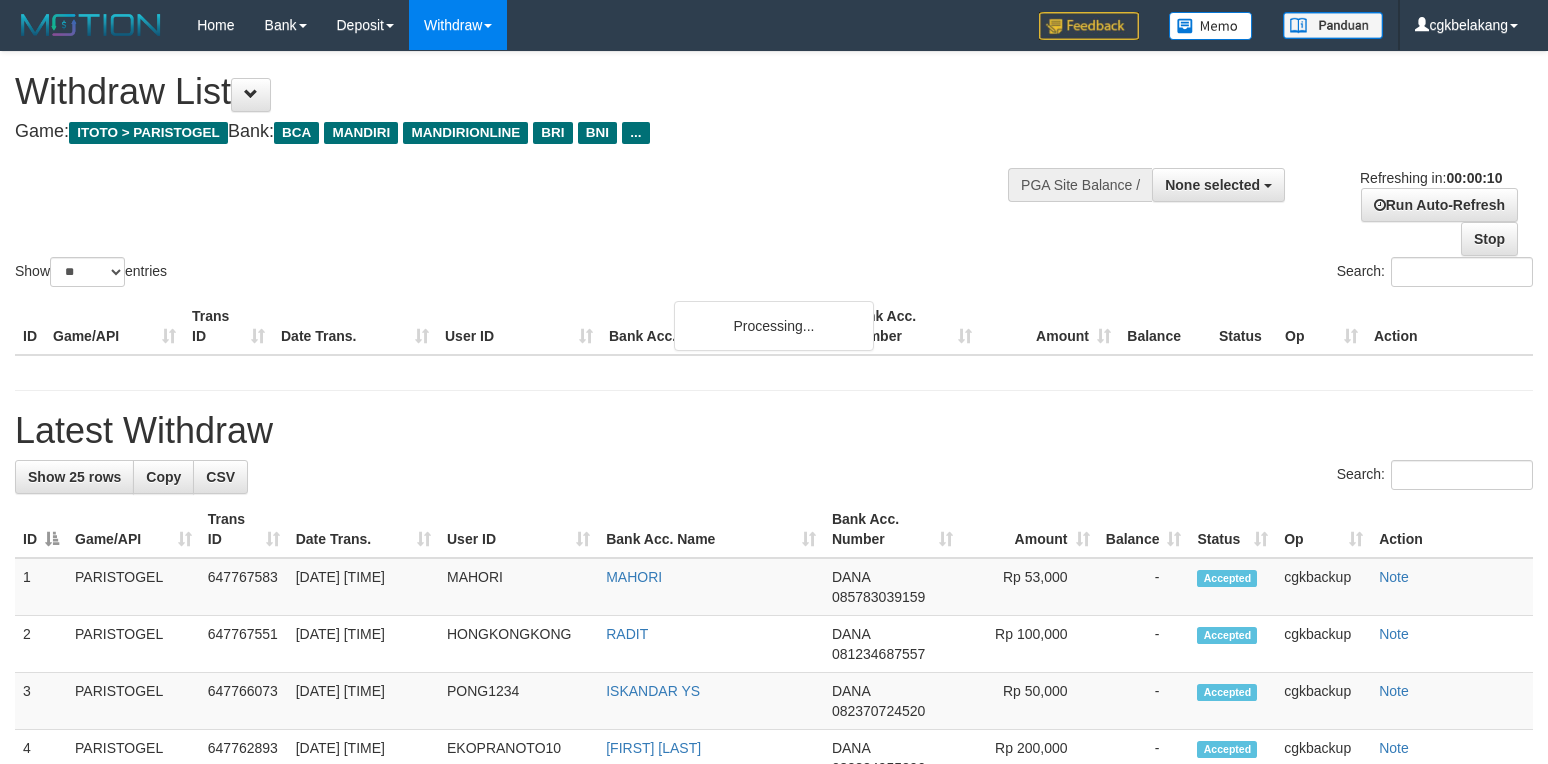 select 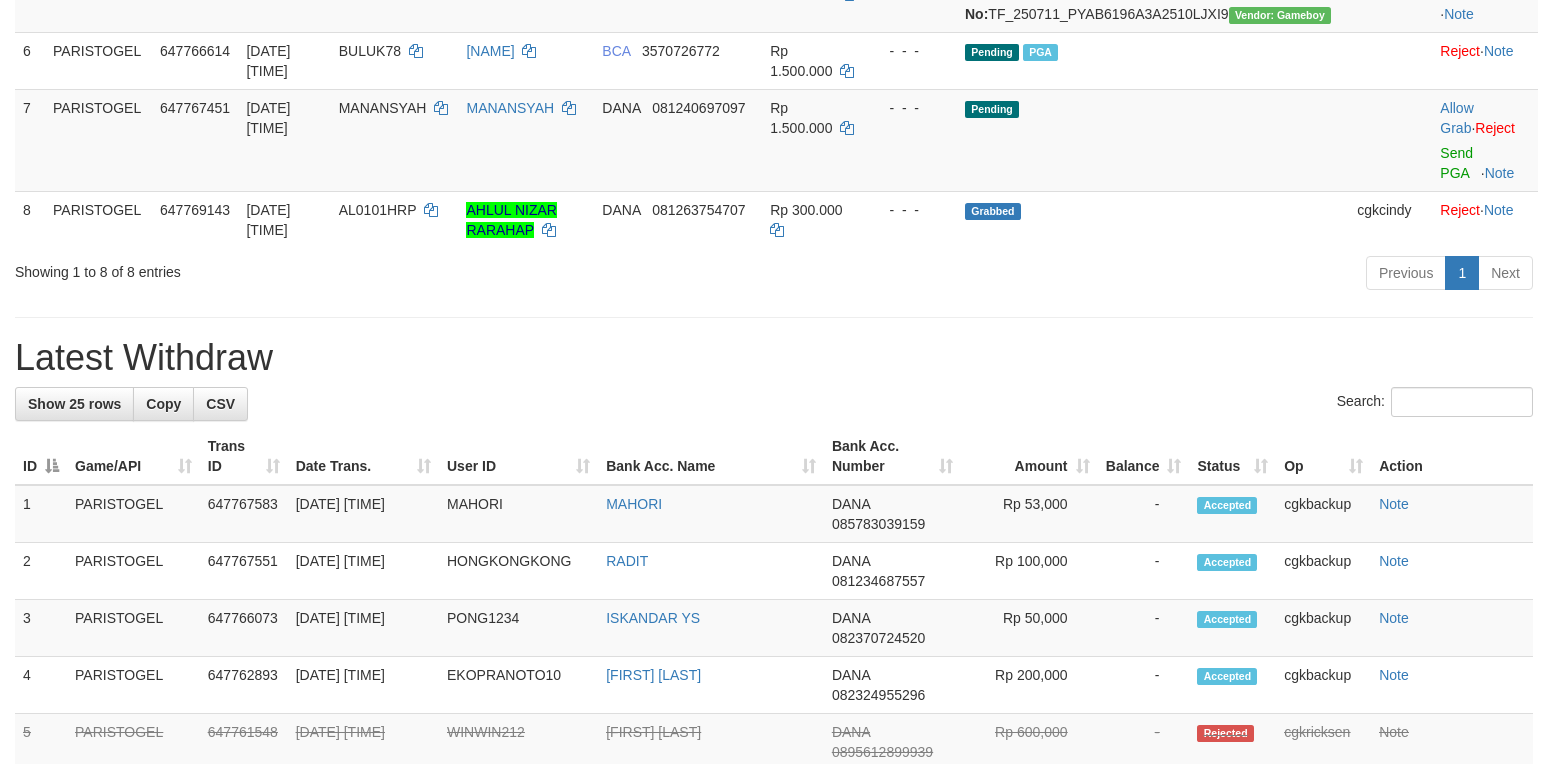 scroll, scrollTop: 632, scrollLeft: 0, axis: vertical 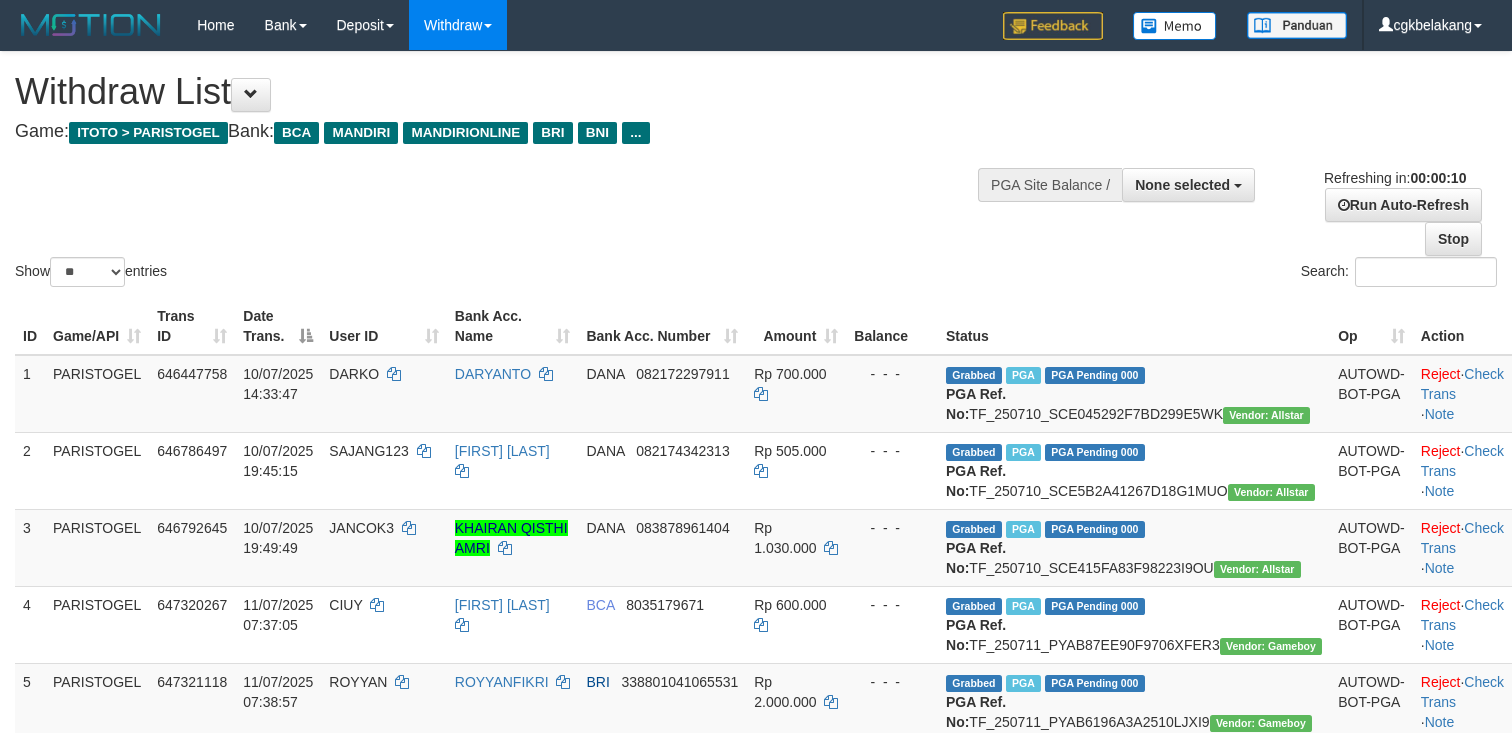 select 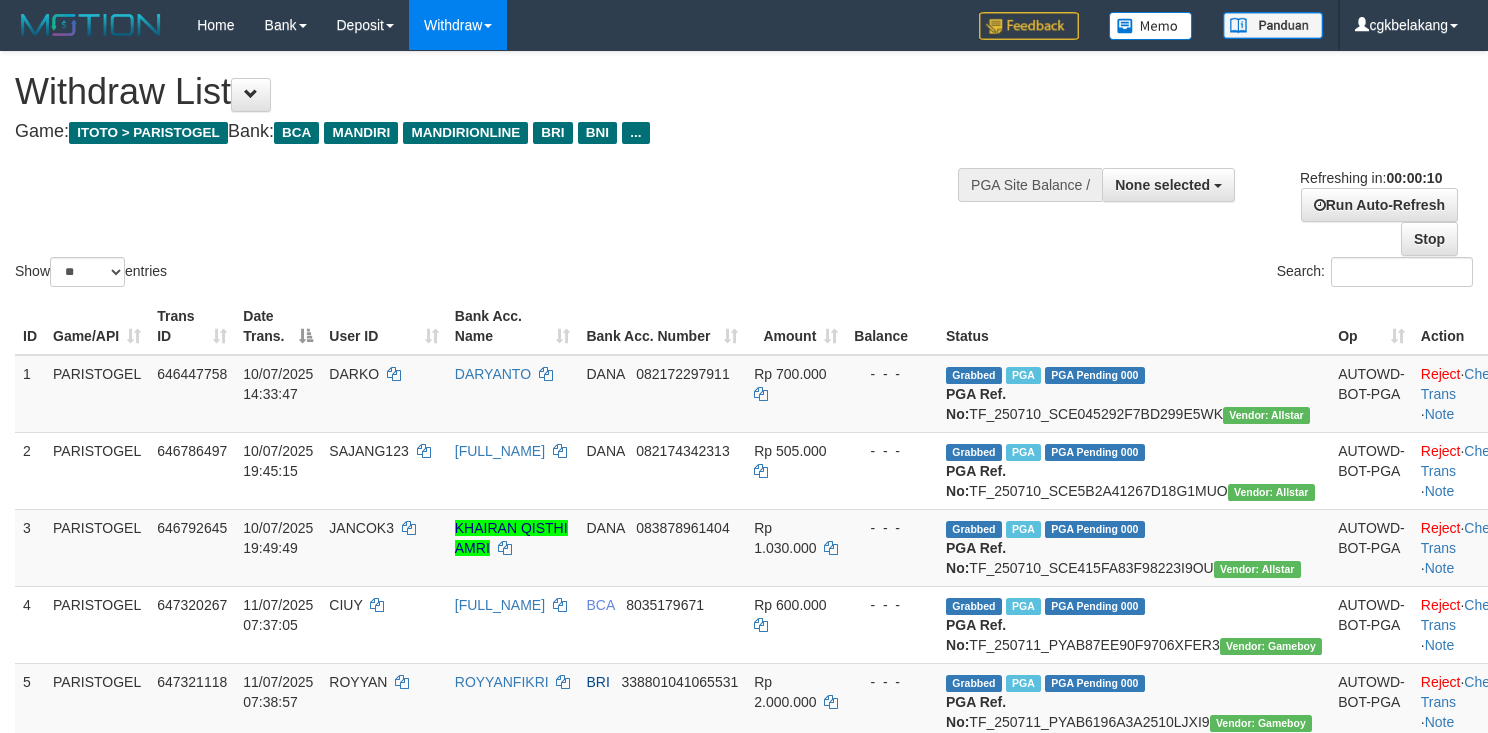 select 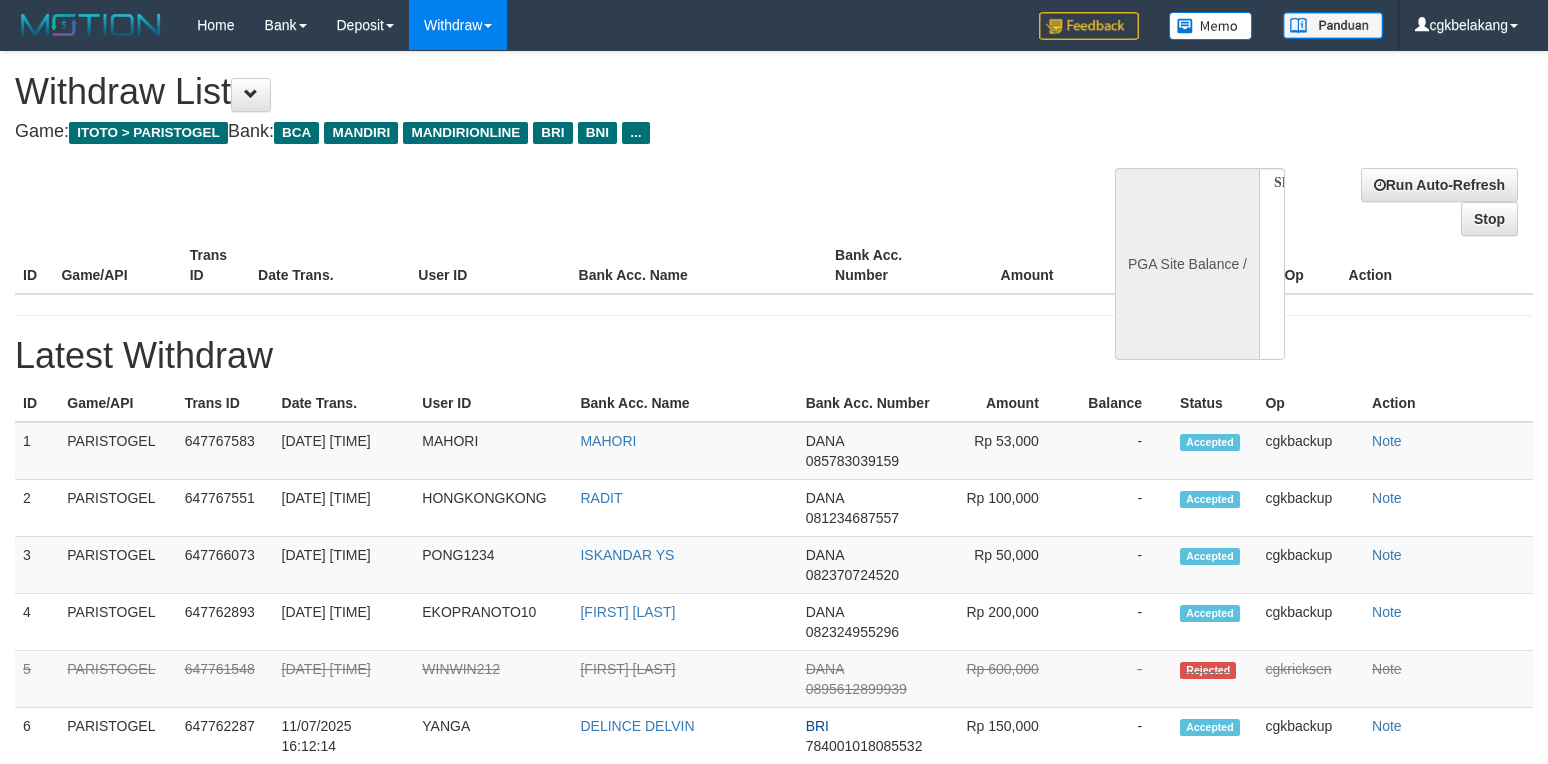 select 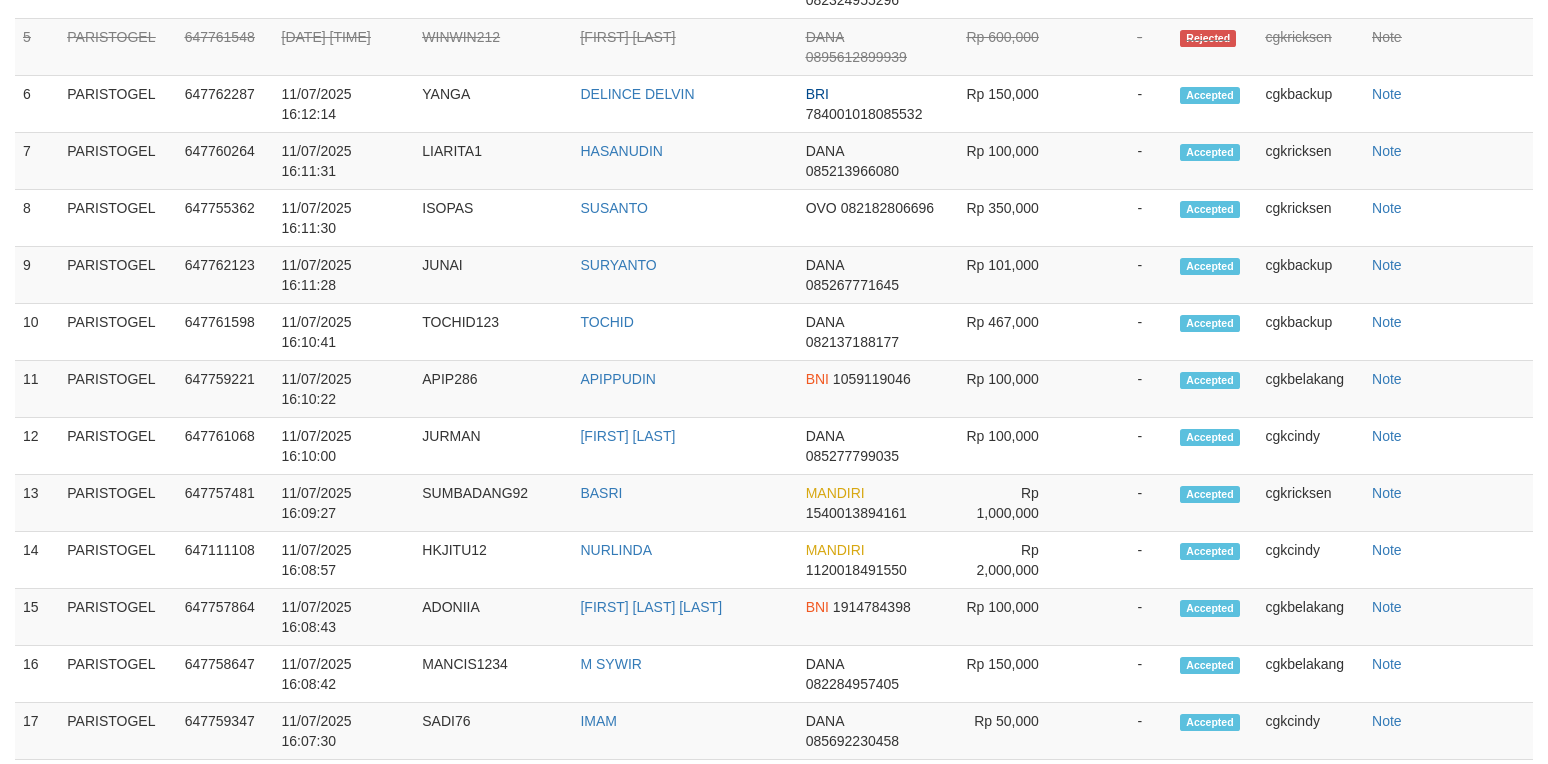 select on "**" 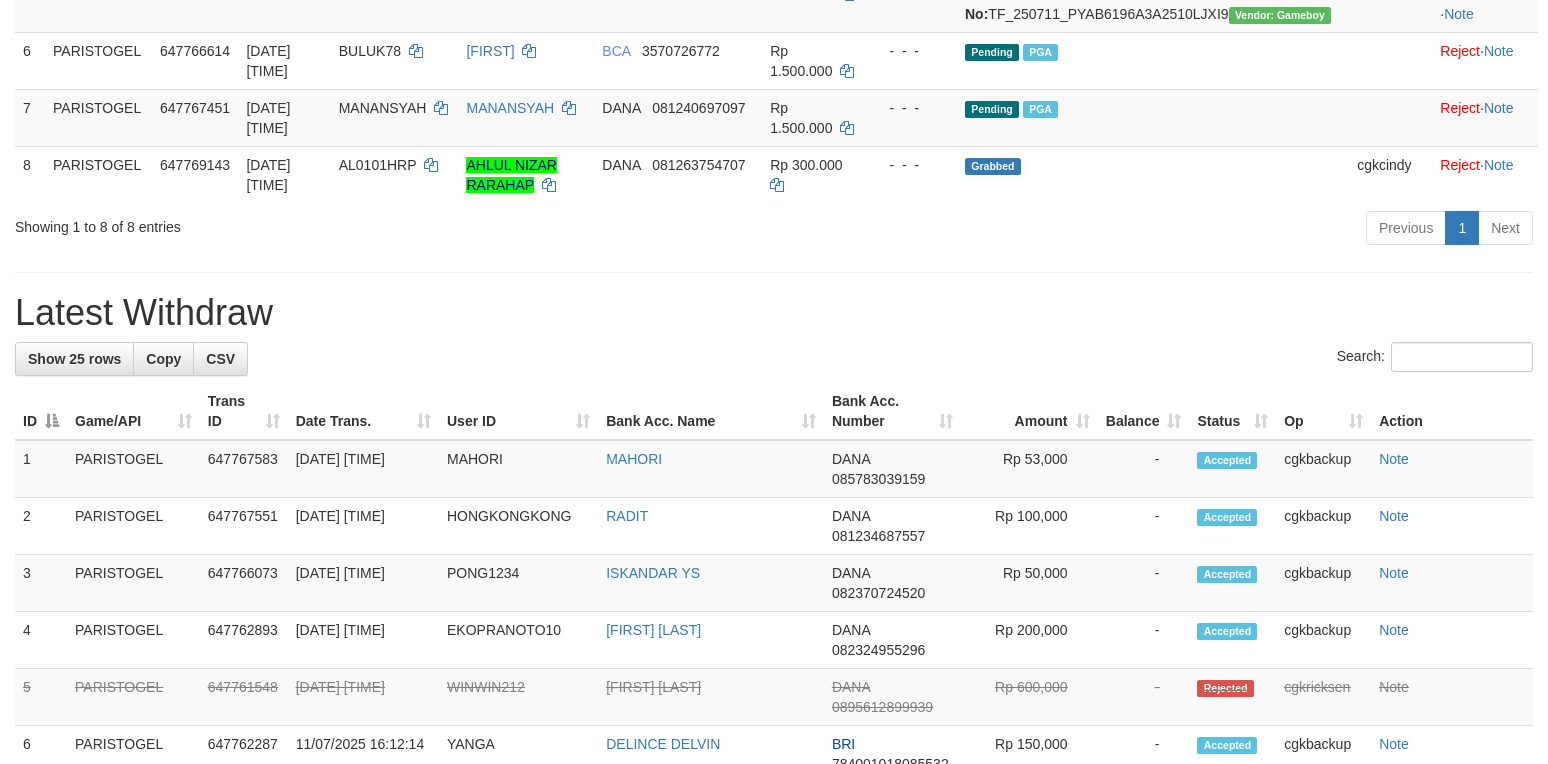 scroll, scrollTop: 632, scrollLeft: 0, axis: vertical 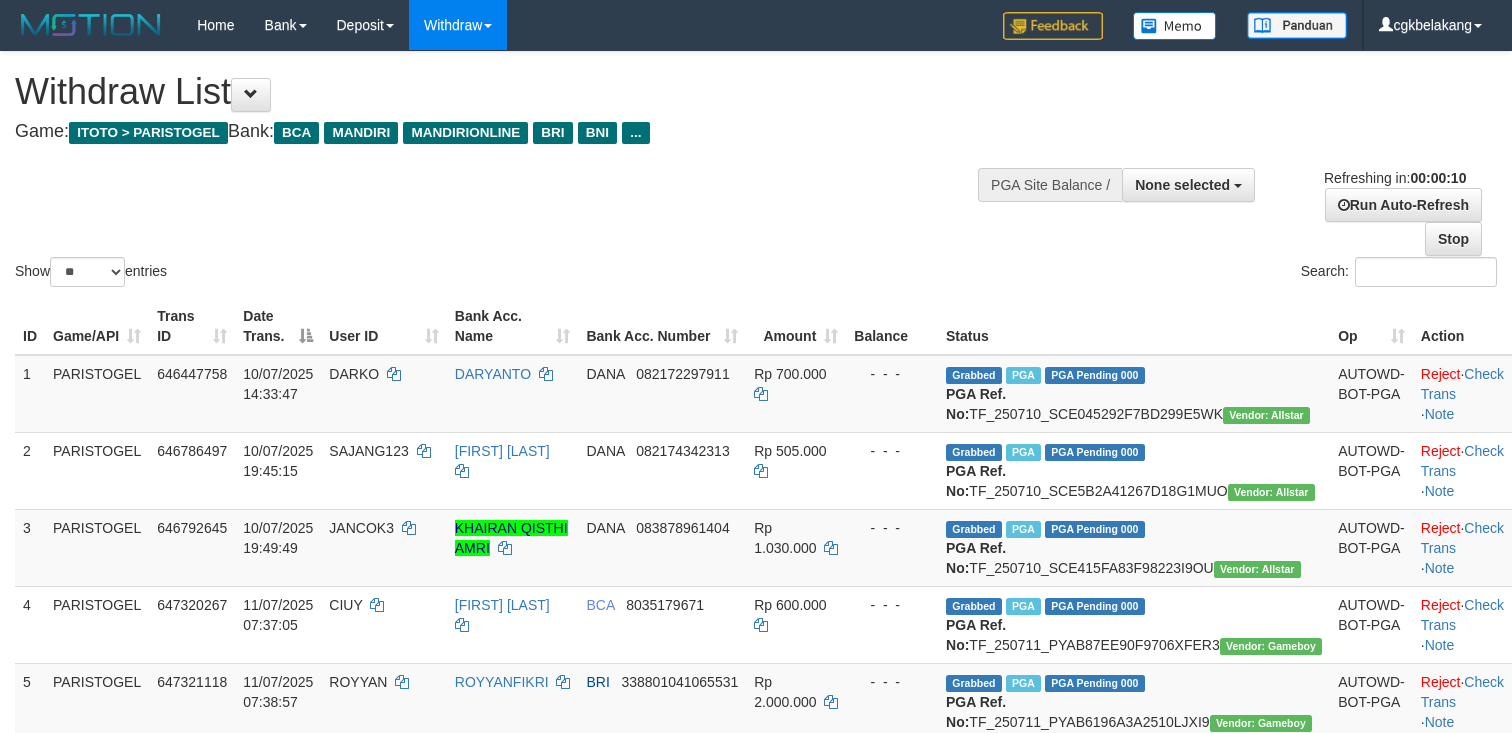 select 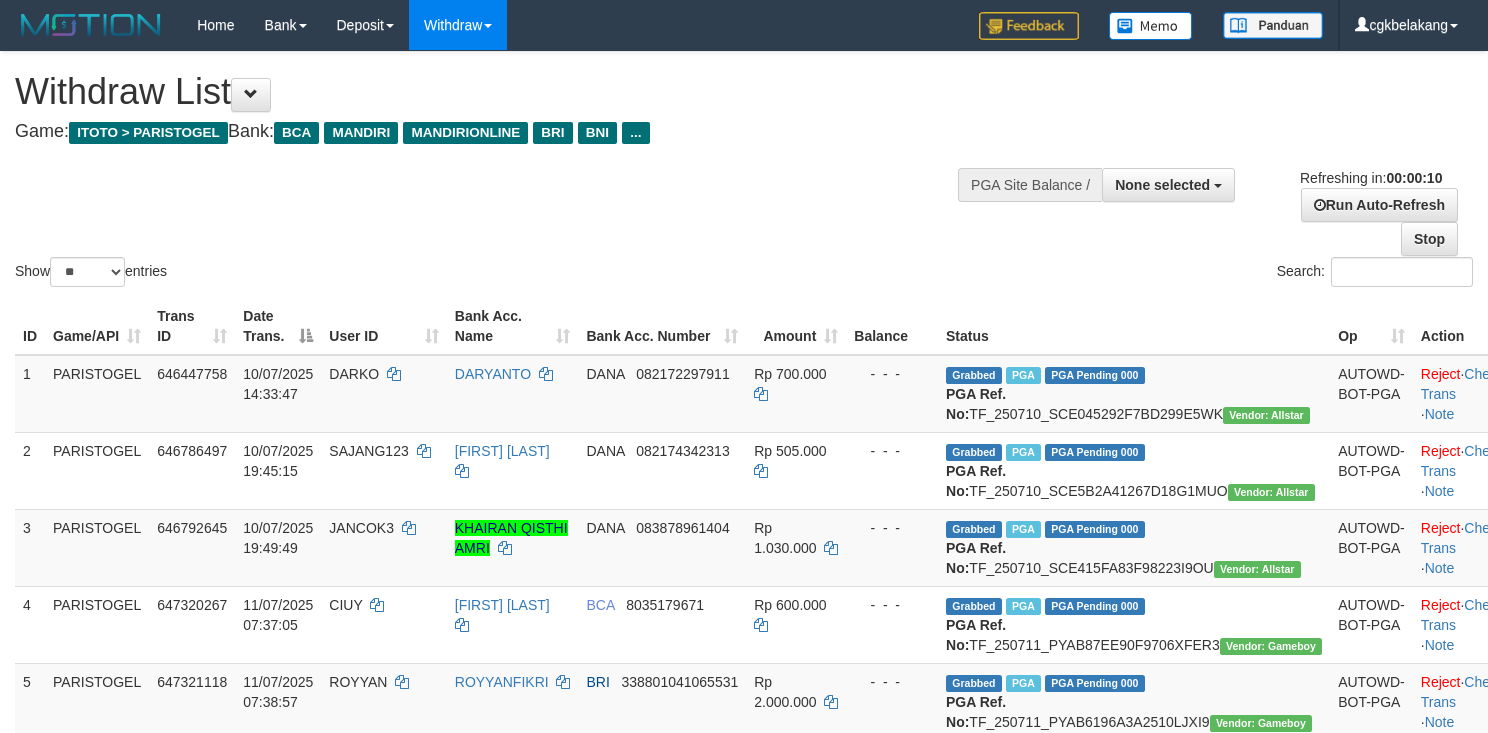 select 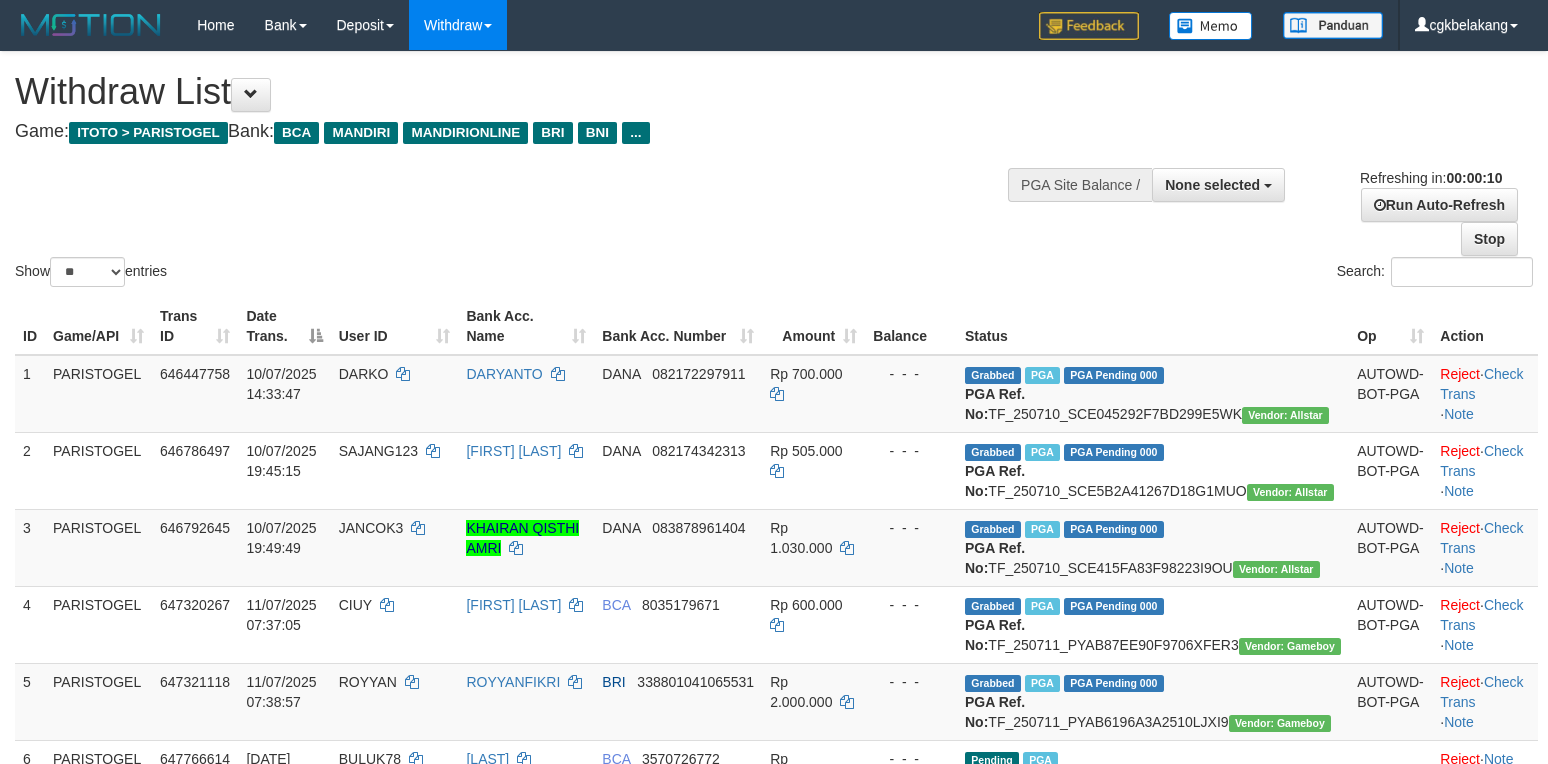 select 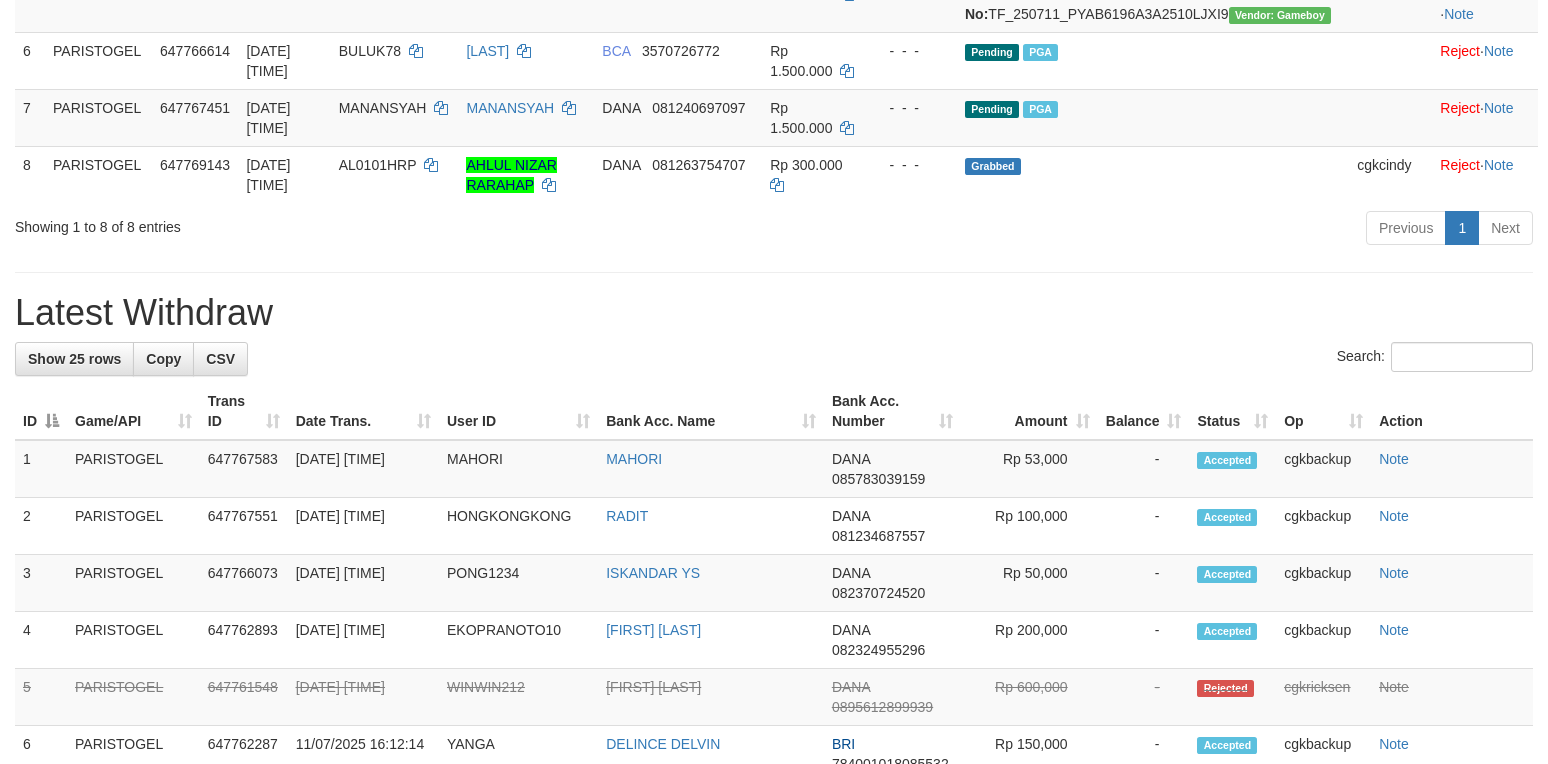 scroll, scrollTop: 632, scrollLeft: 0, axis: vertical 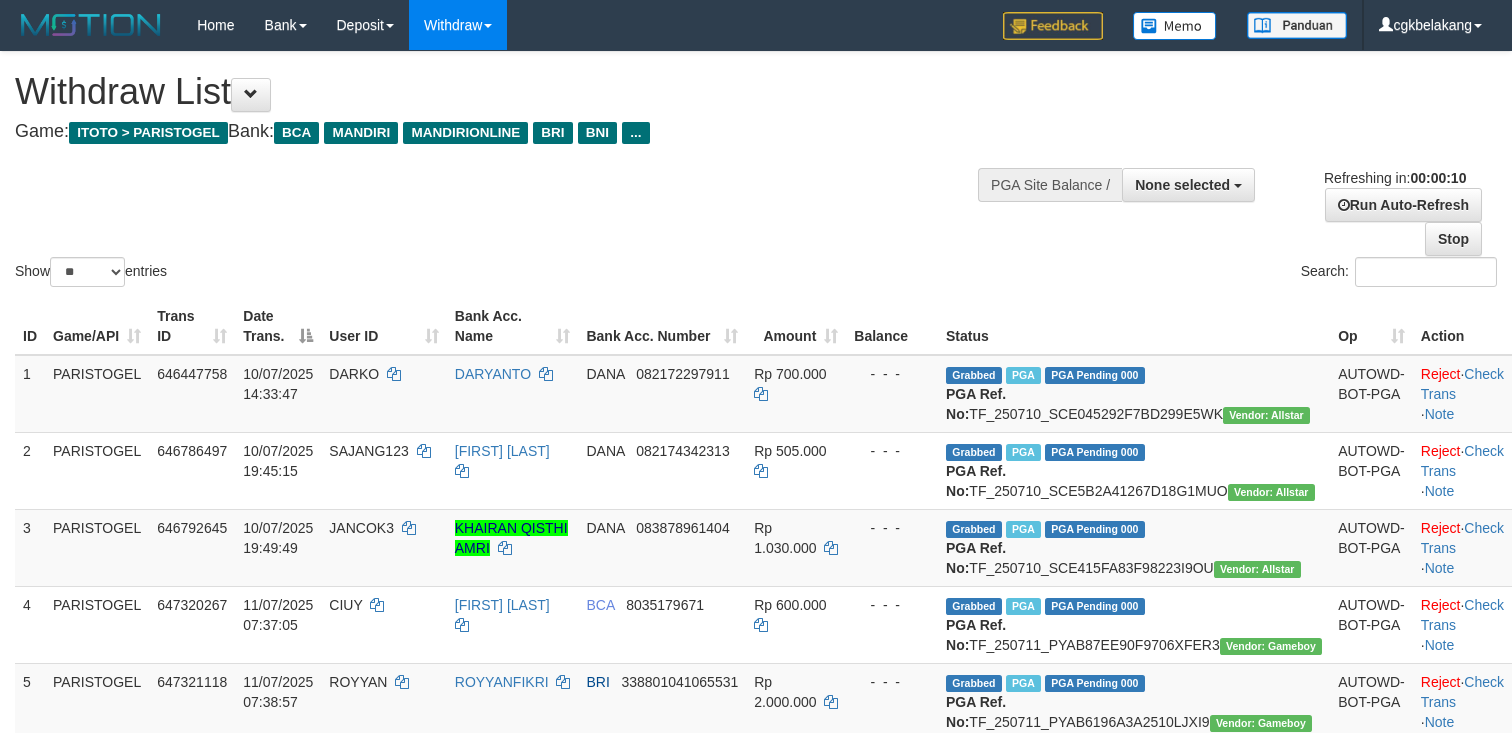 select 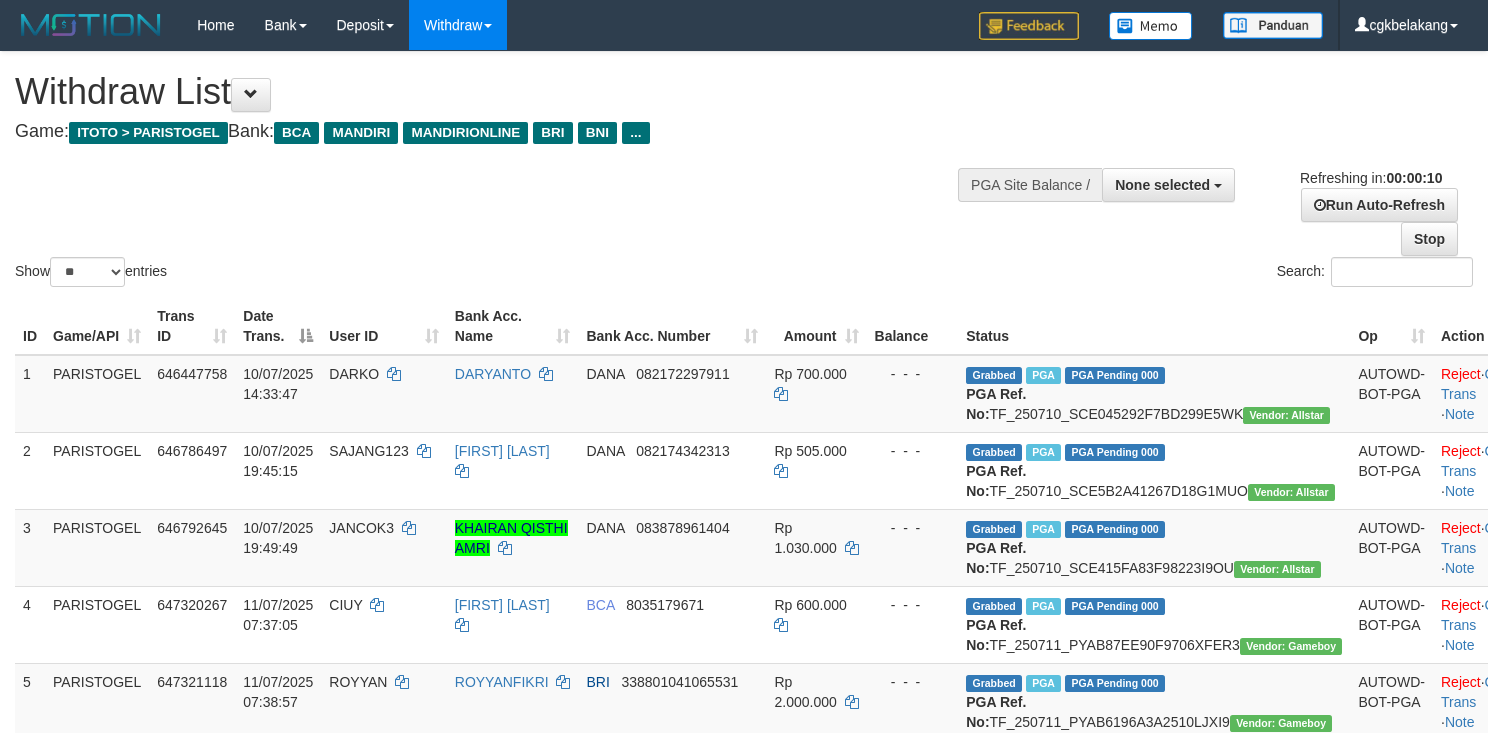 select 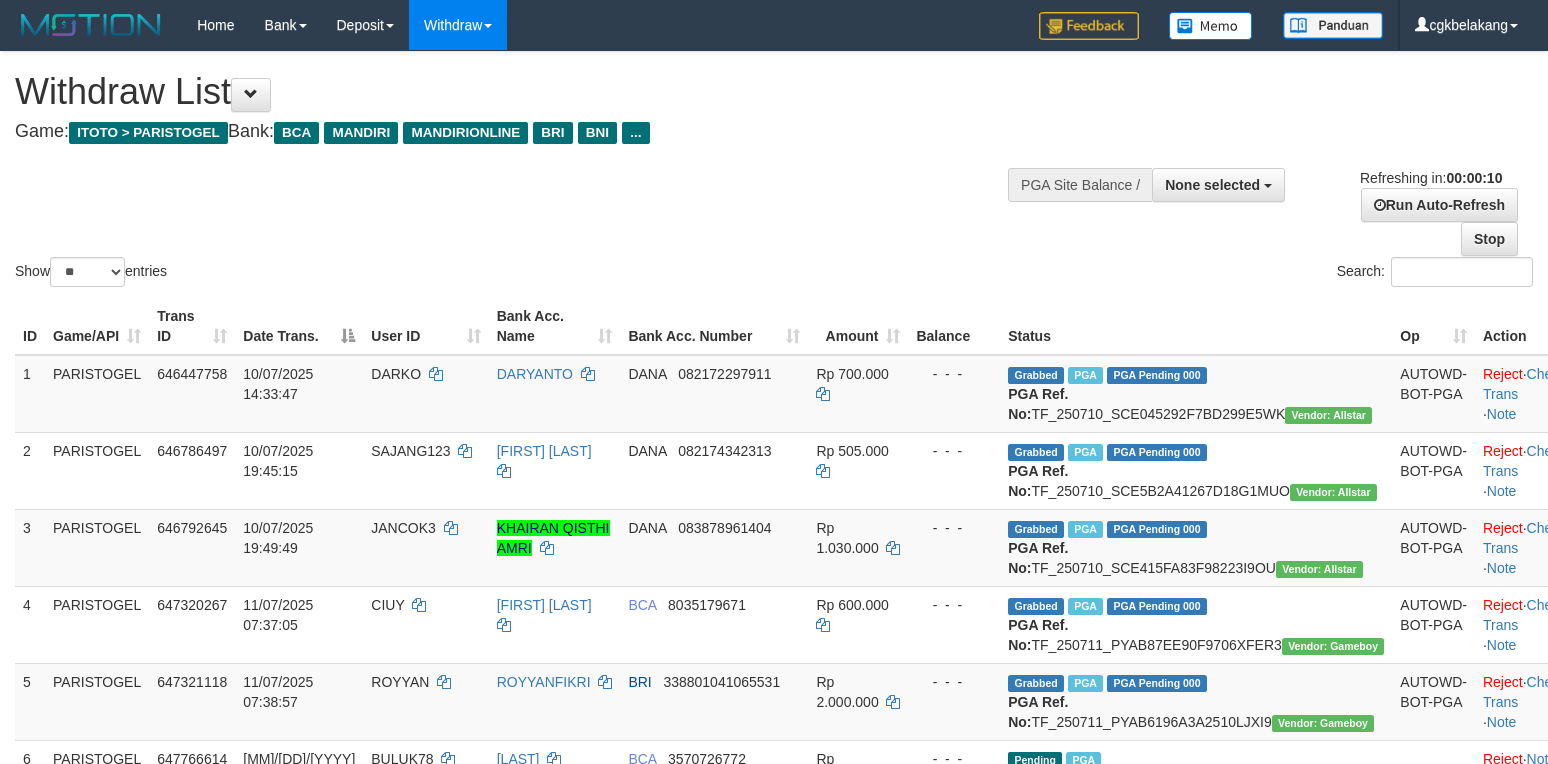 select 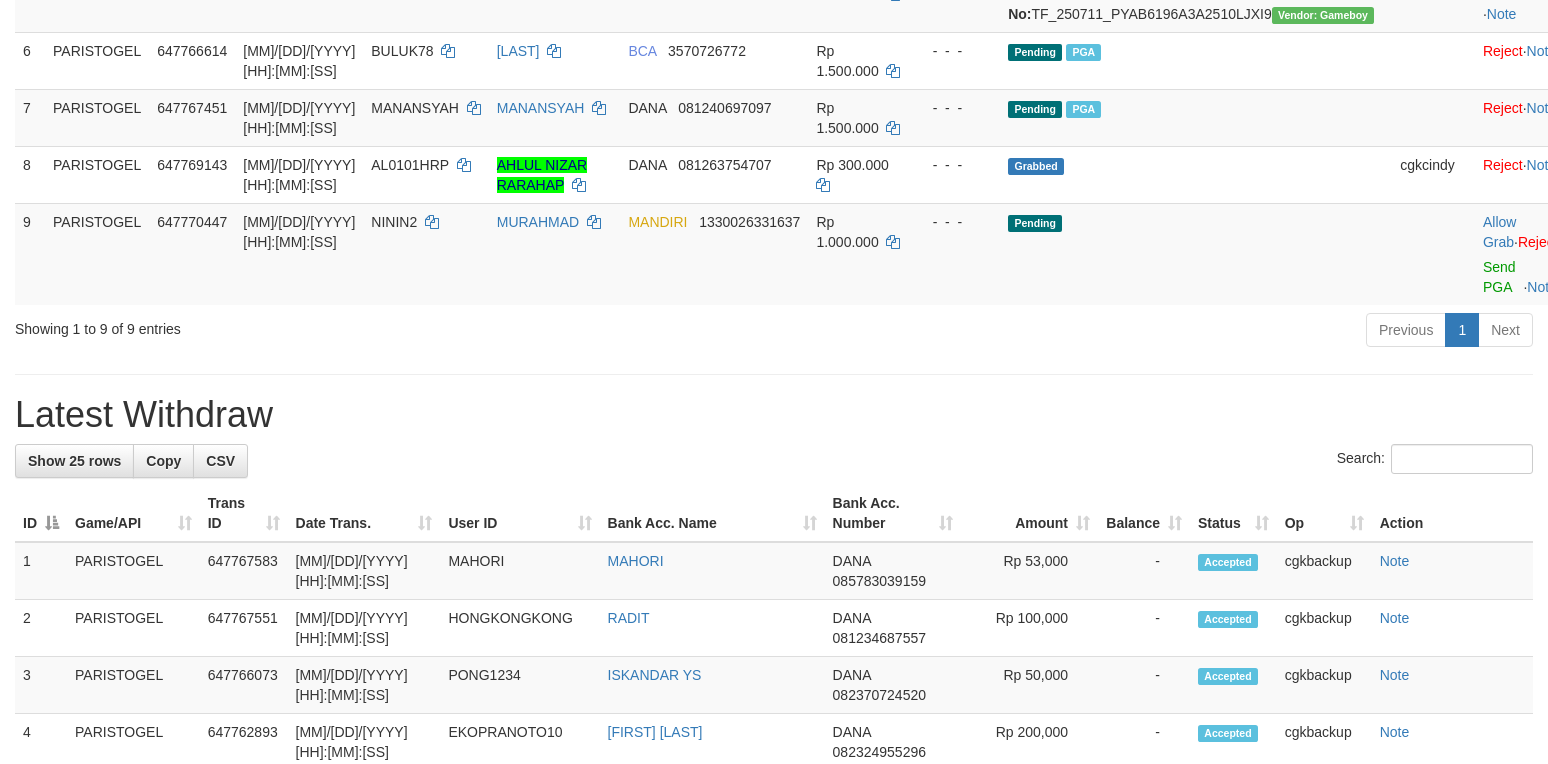 scroll, scrollTop: 632, scrollLeft: 0, axis: vertical 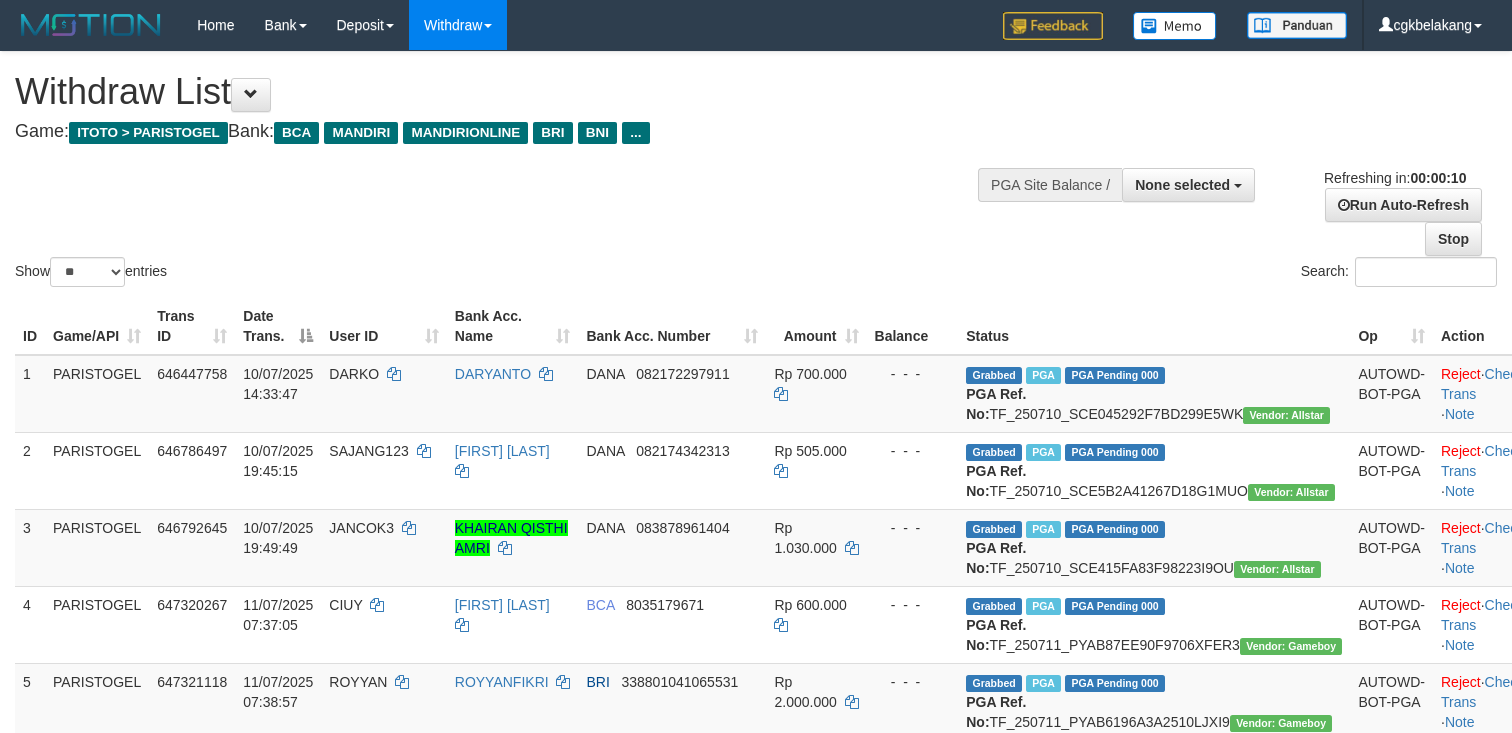 select 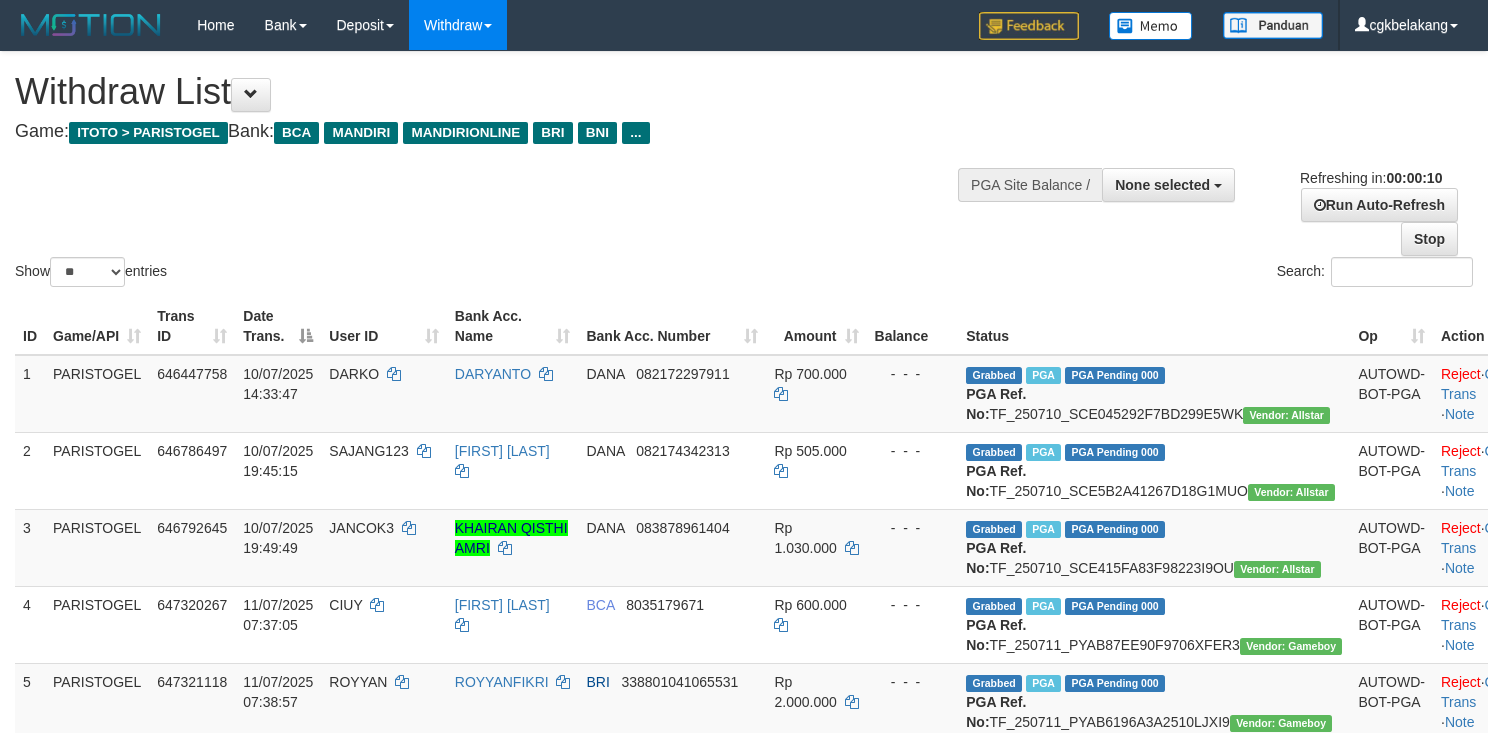 select 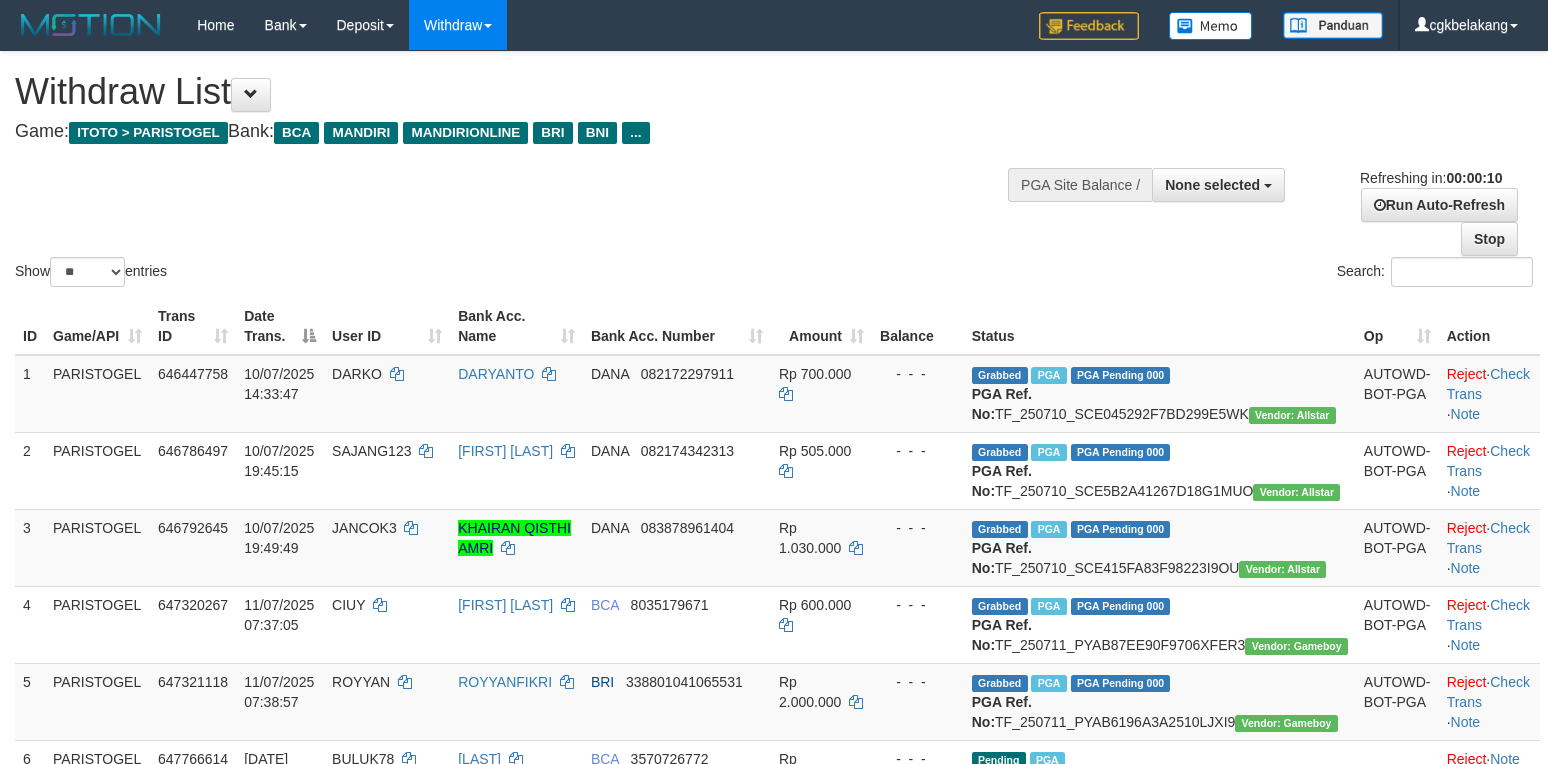 select 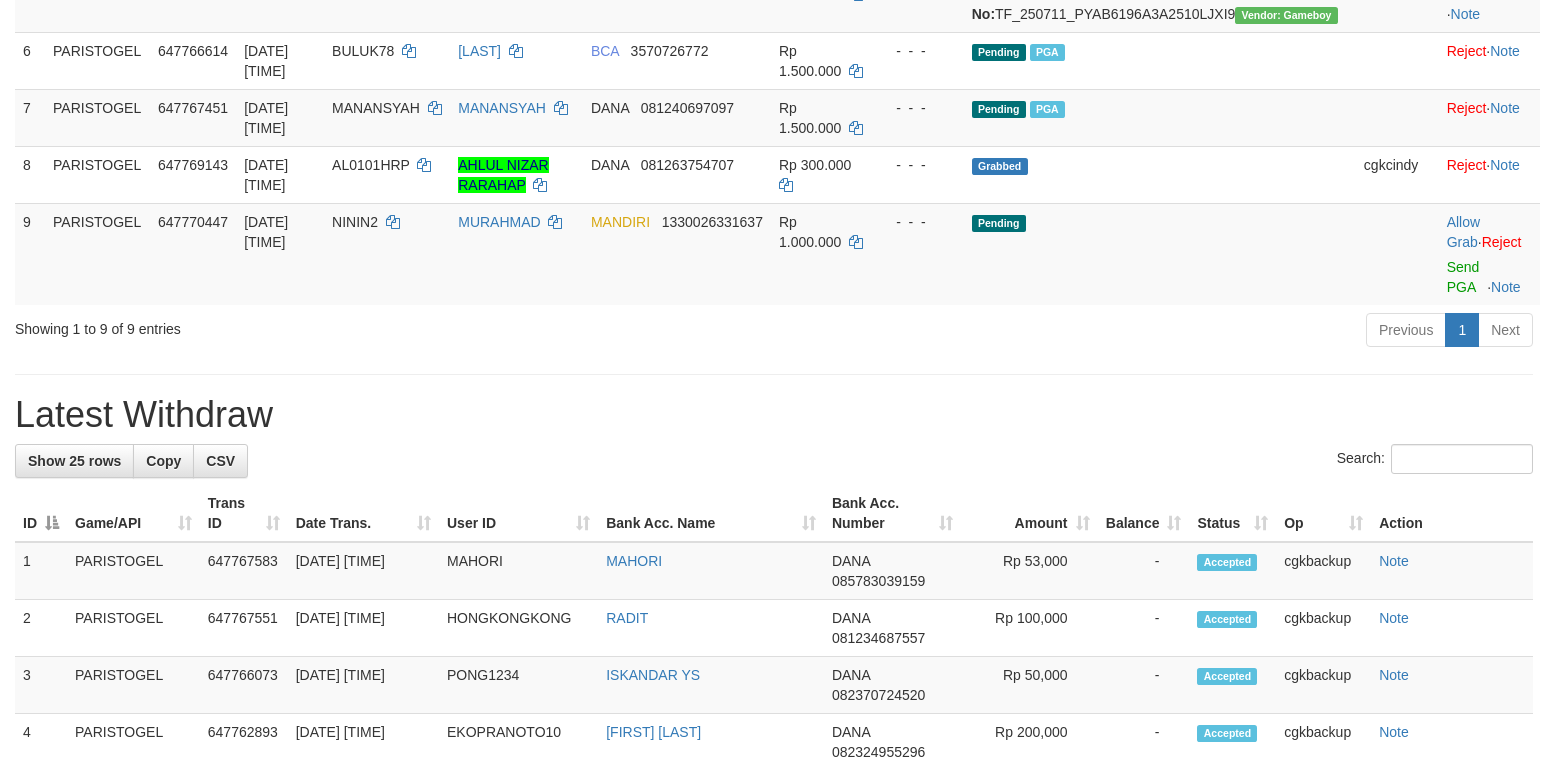scroll, scrollTop: 632, scrollLeft: 0, axis: vertical 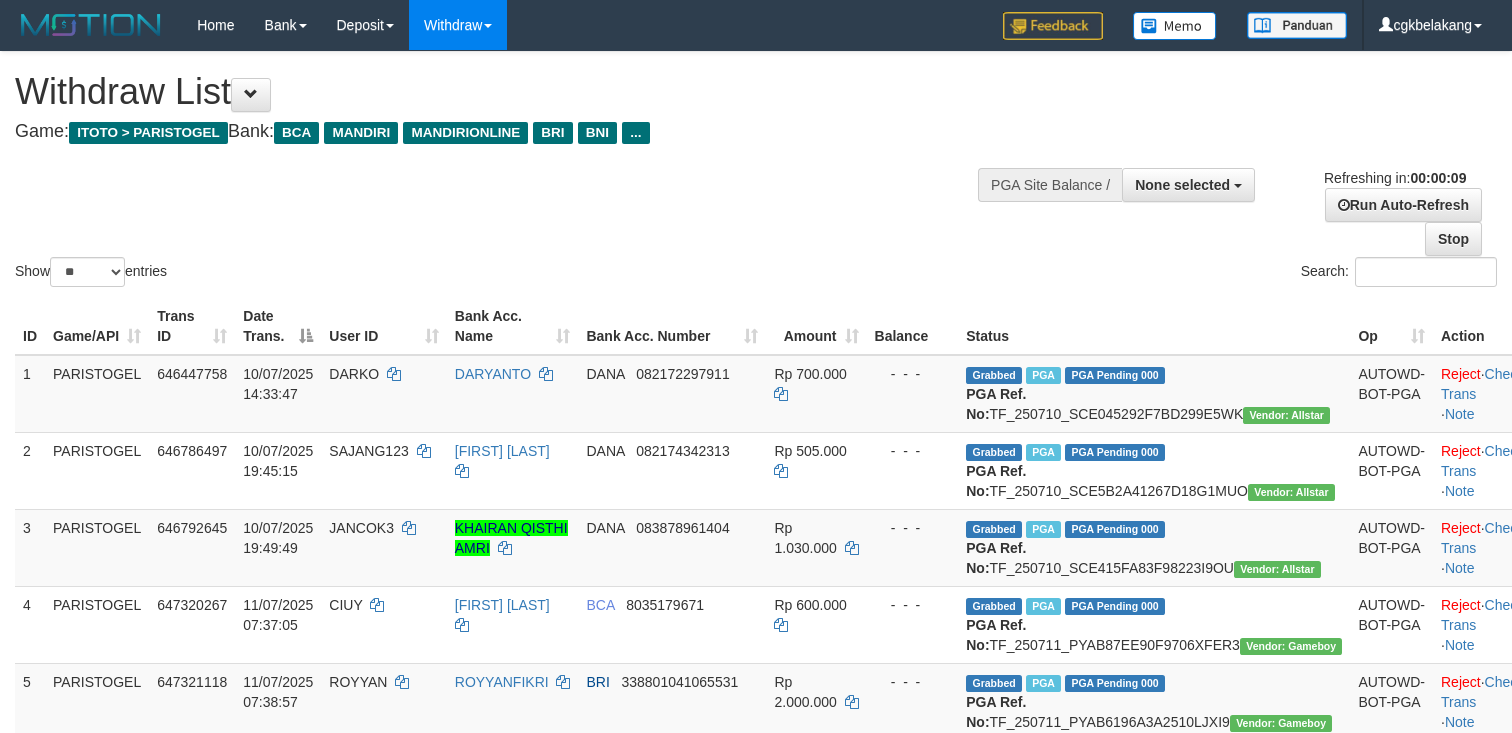 select 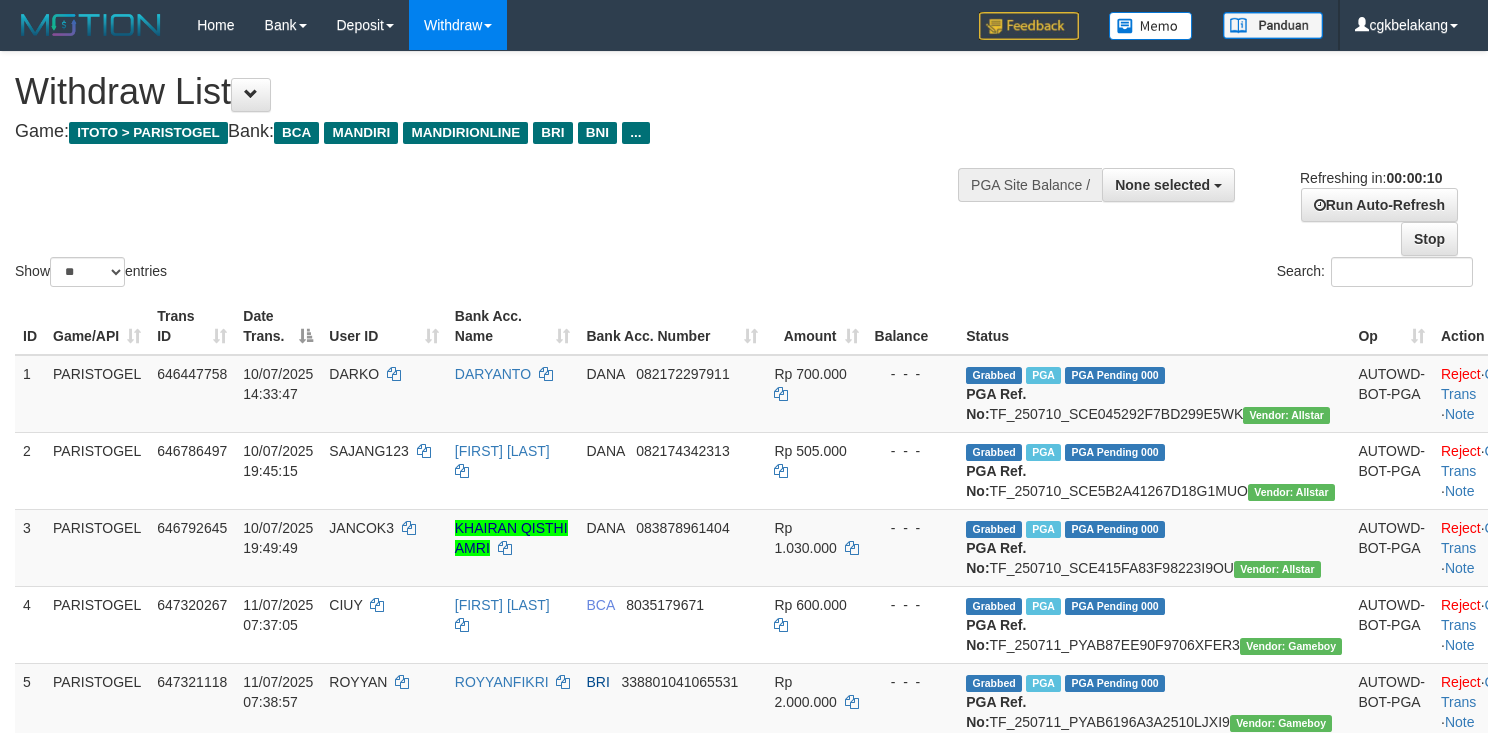 select 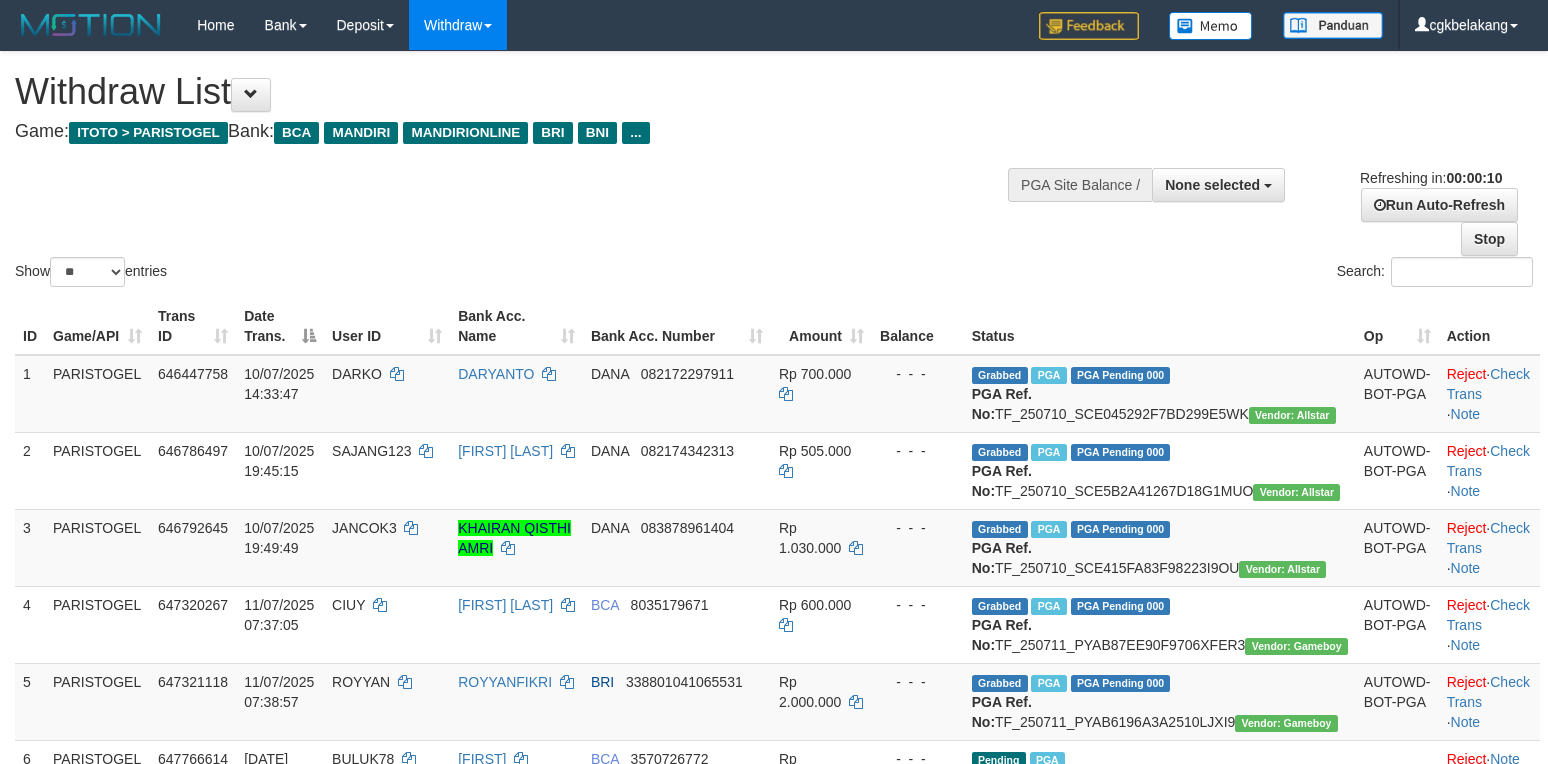 select 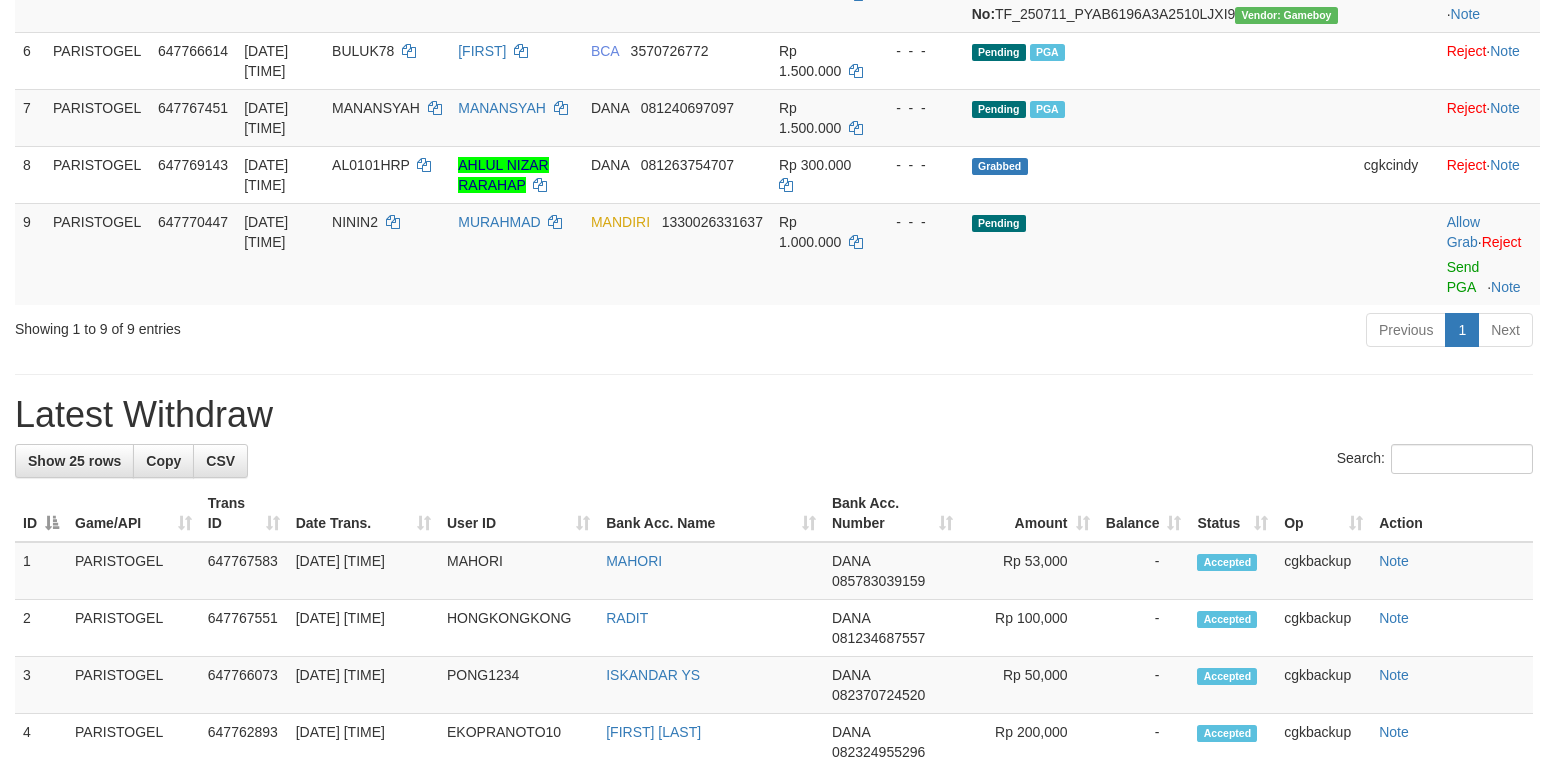 scroll, scrollTop: 632, scrollLeft: 0, axis: vertical 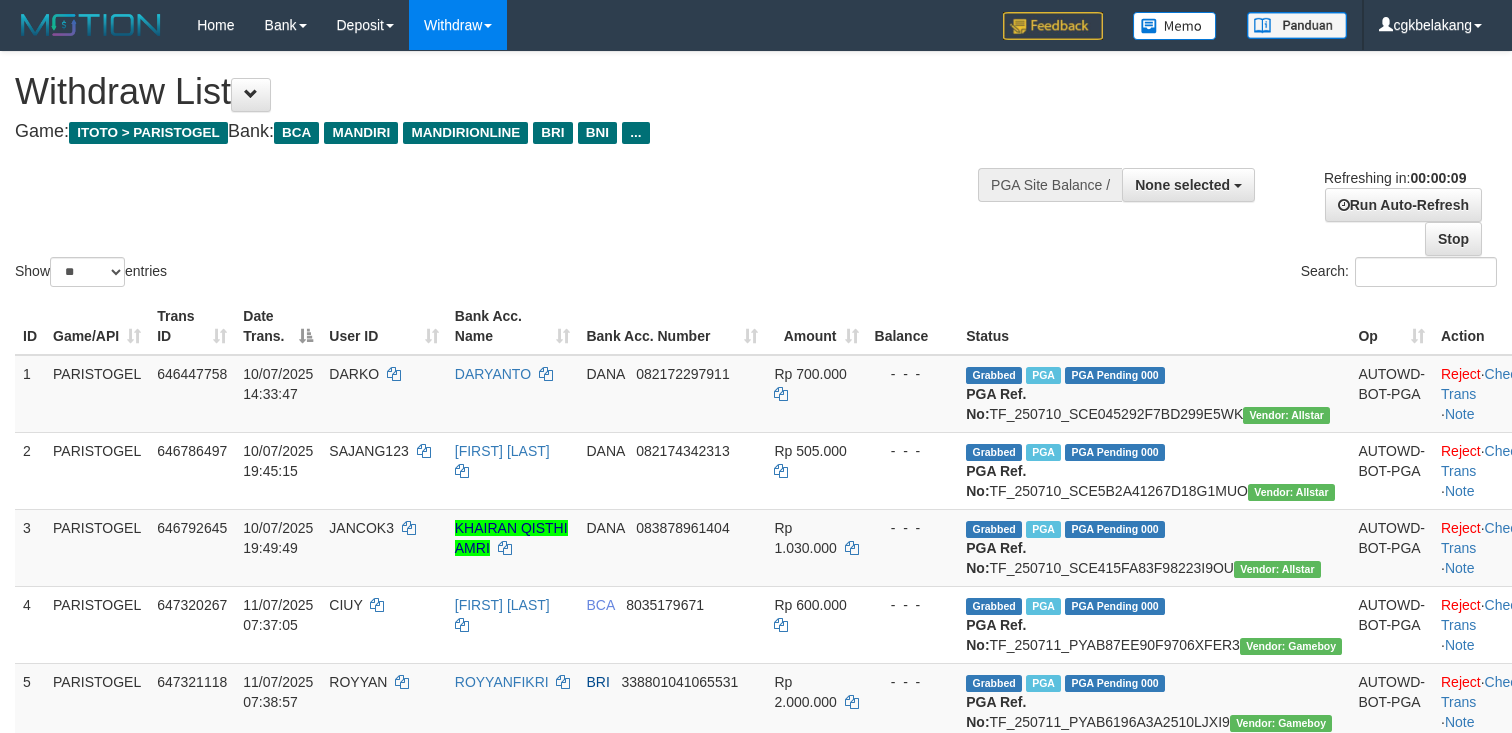 select 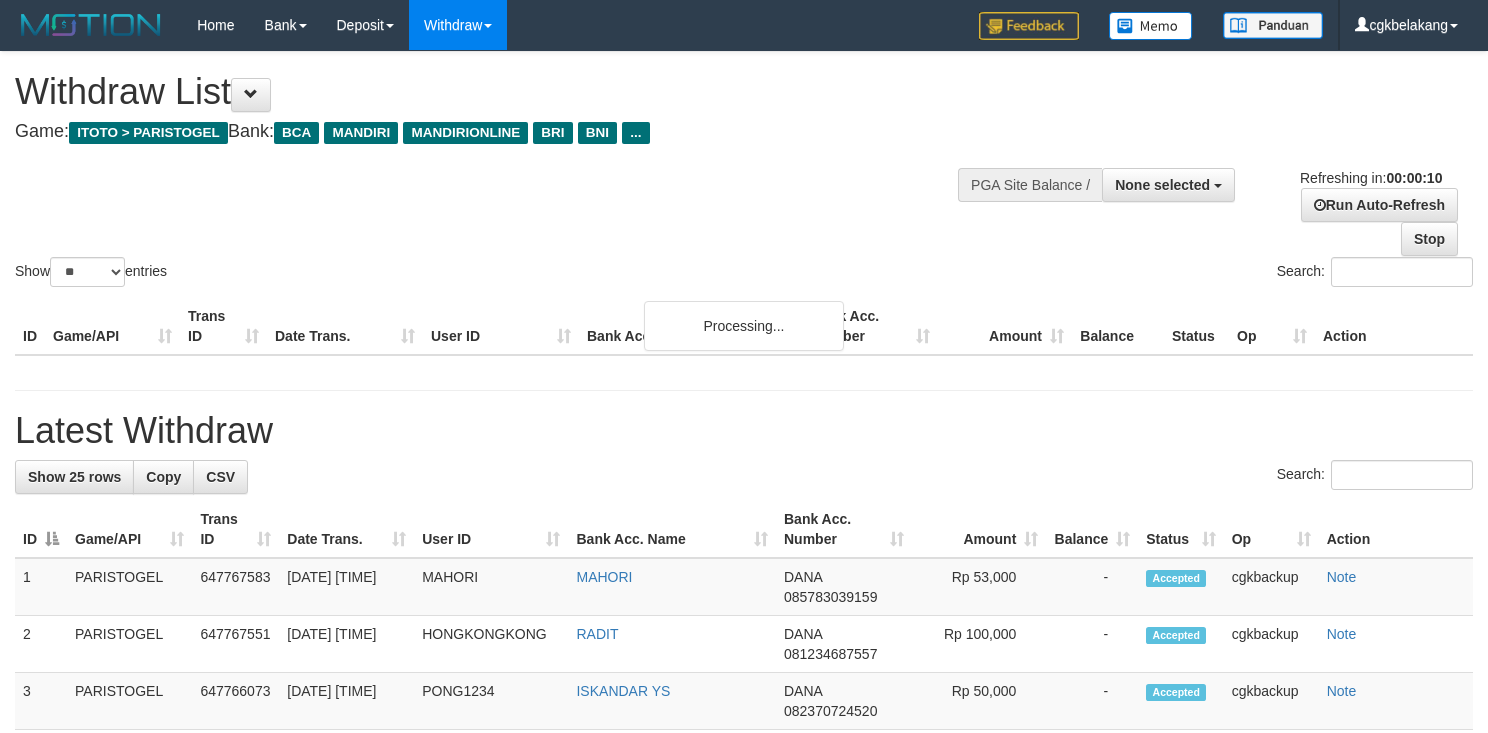 select 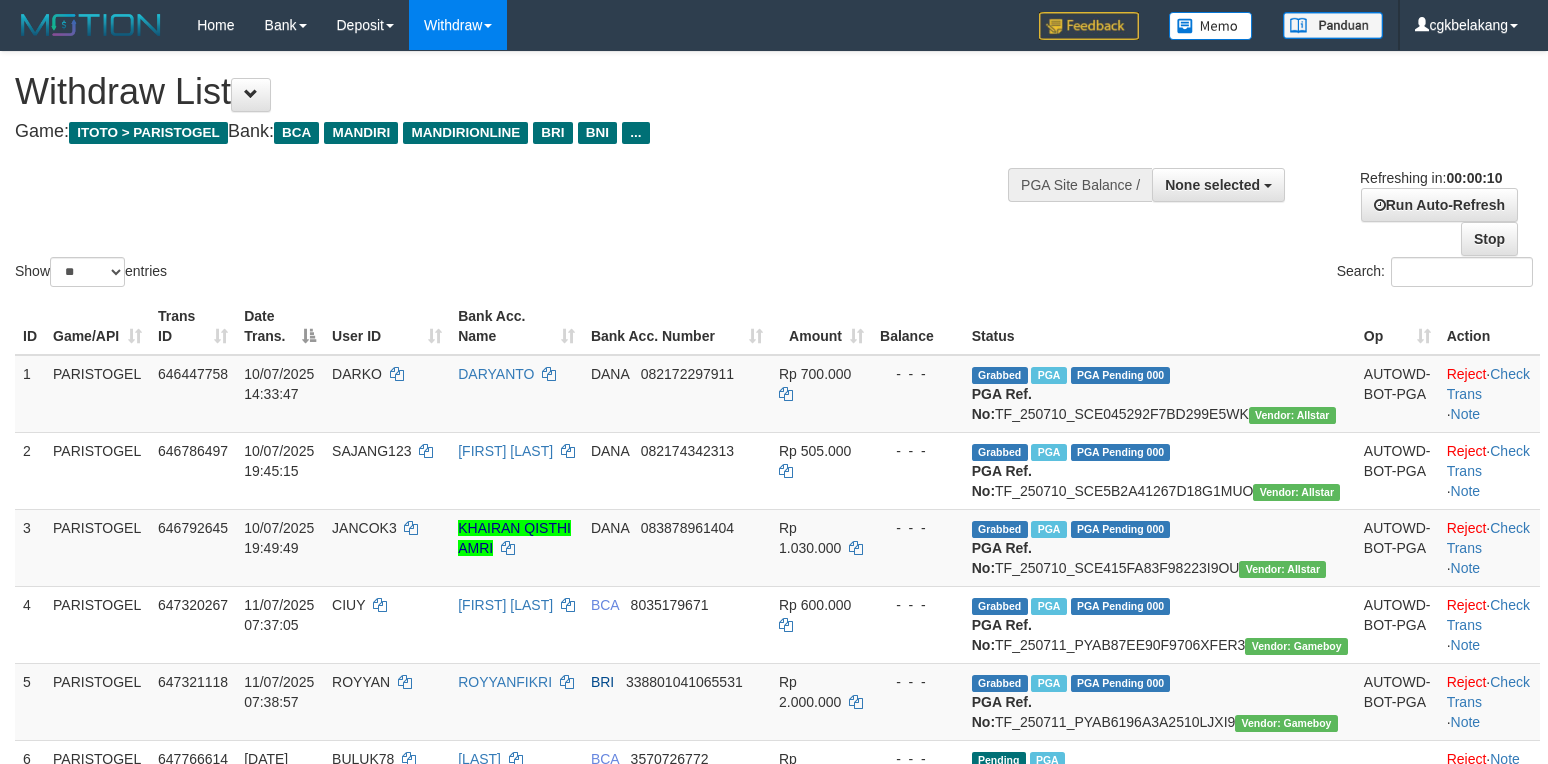 select 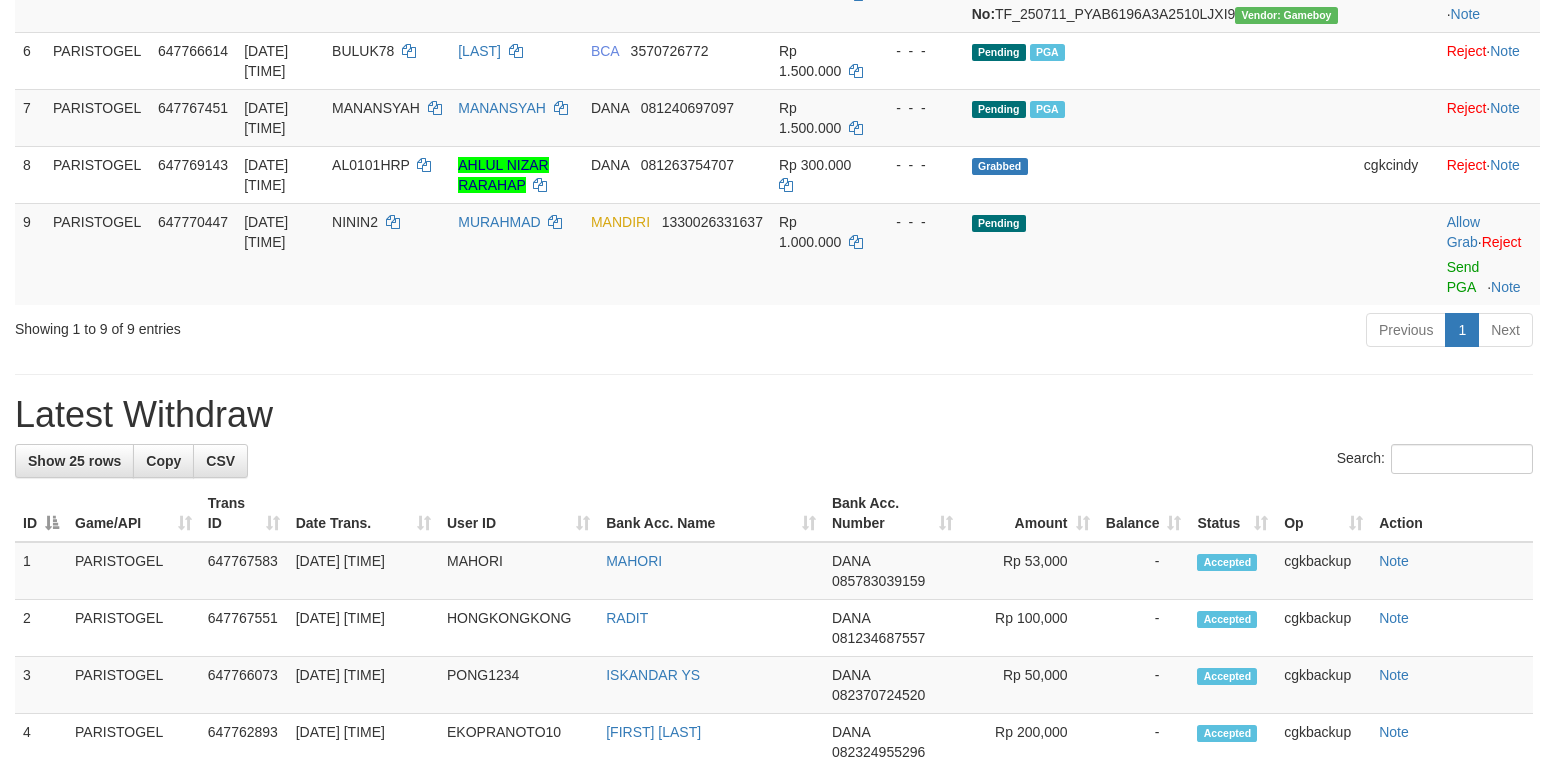 scroll, scrollTop: 632, scrollLeft: 0, axis: vertical 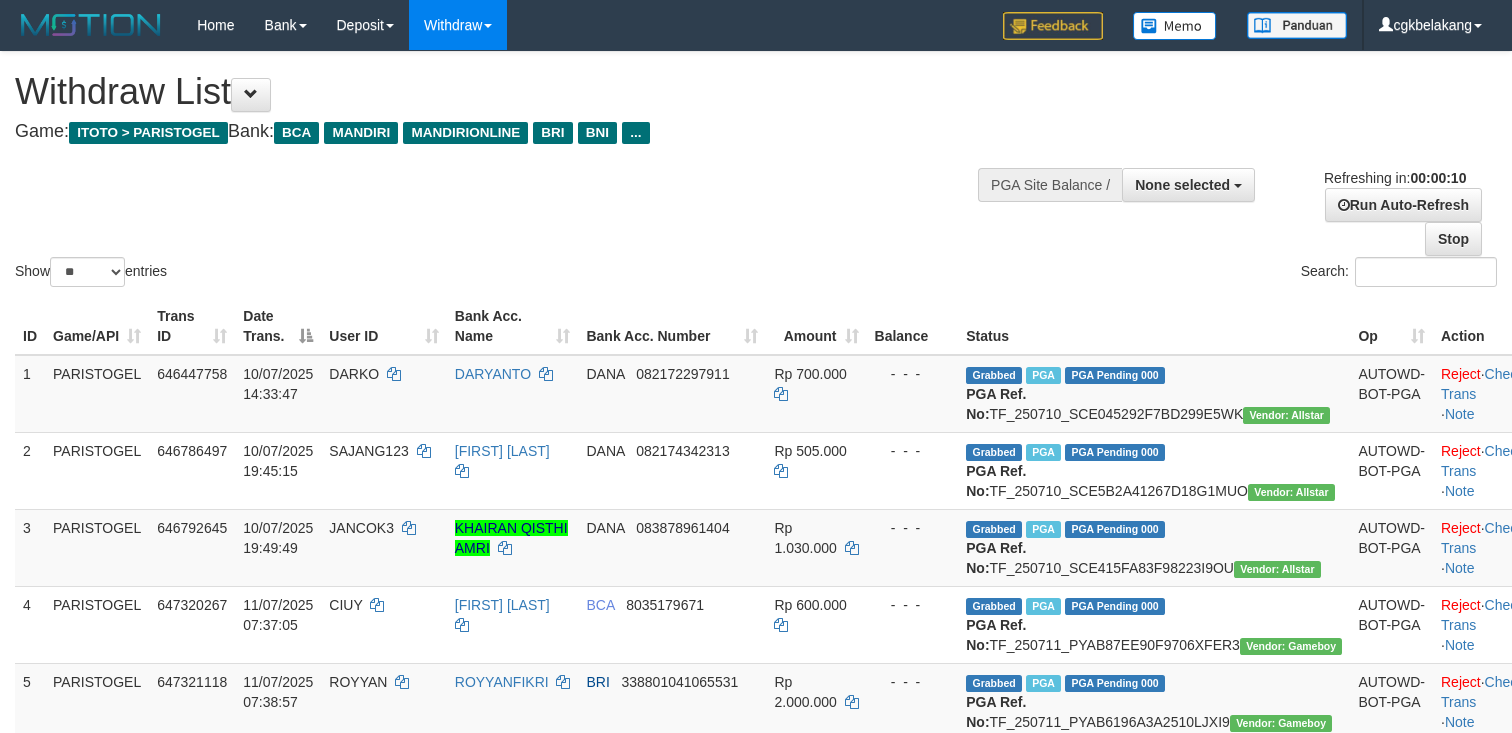 select 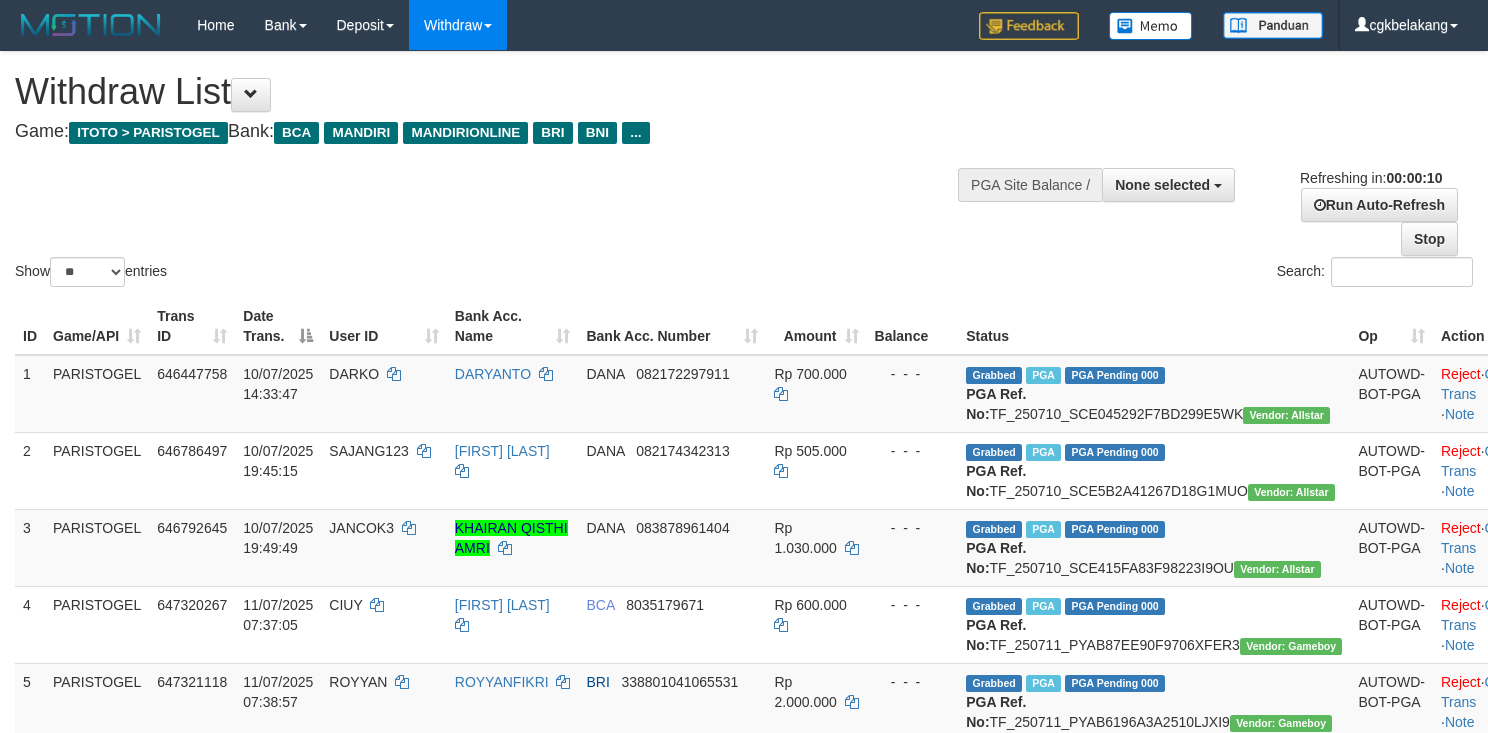 select 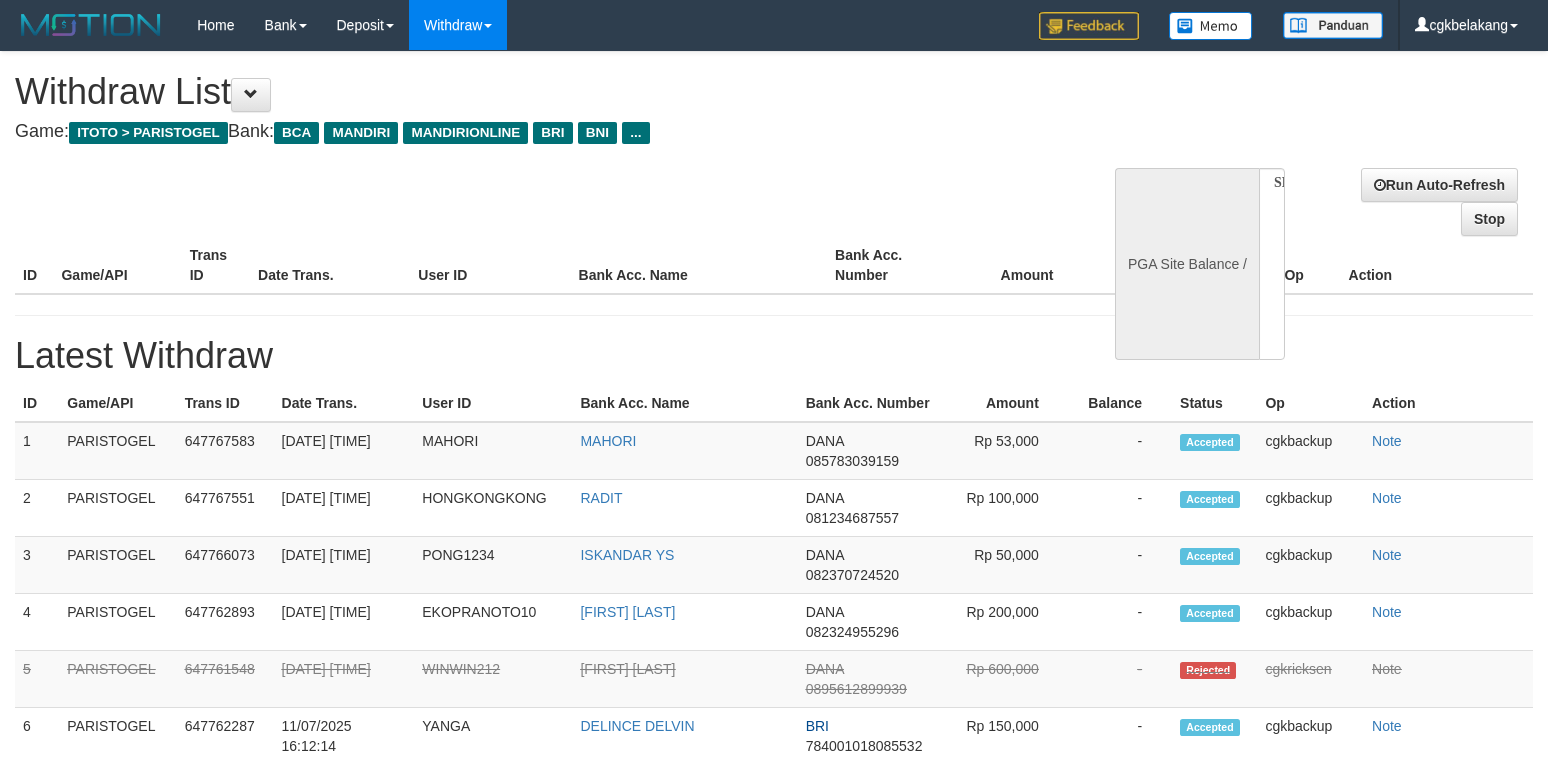 select 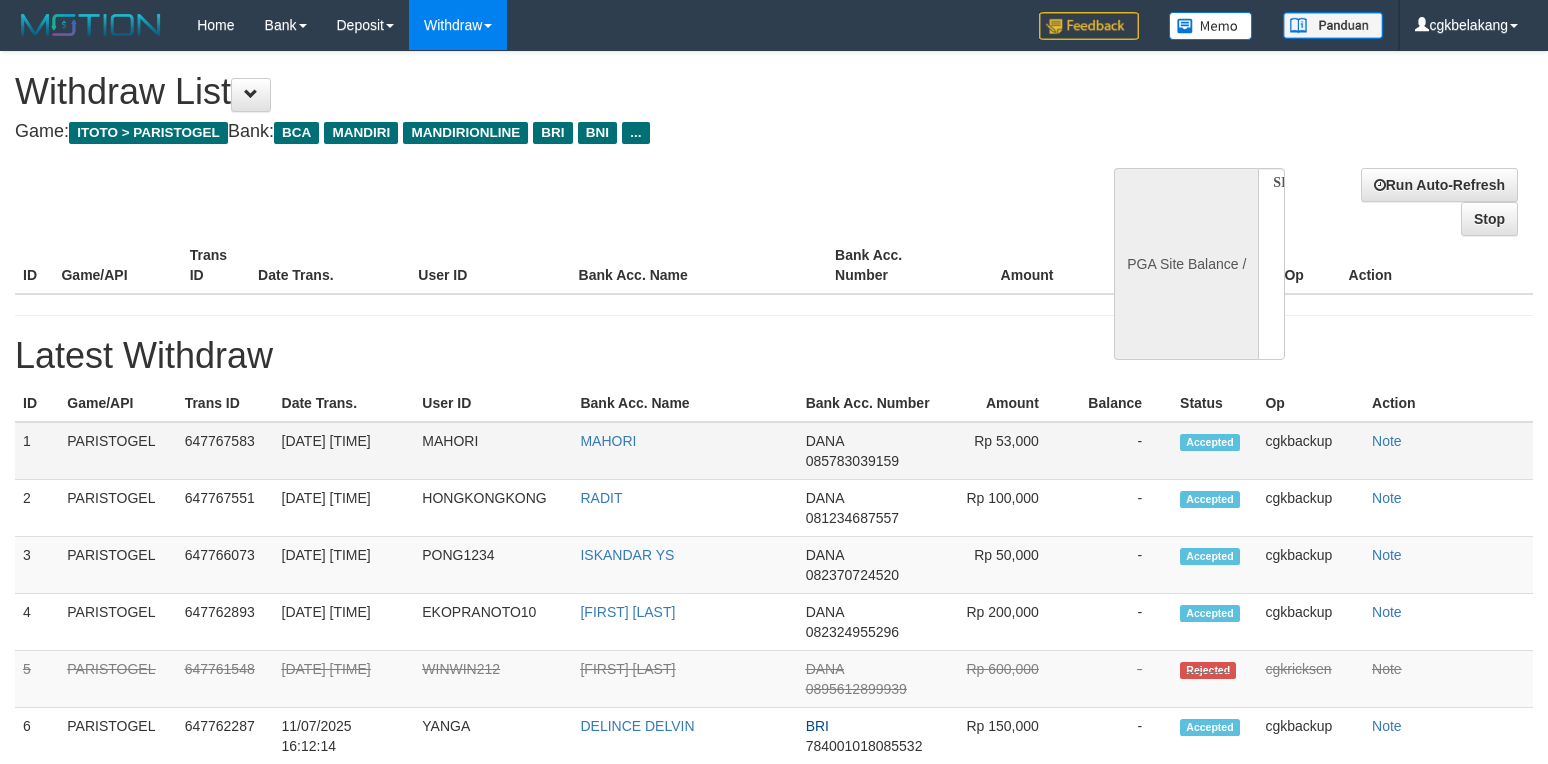 select on "**" 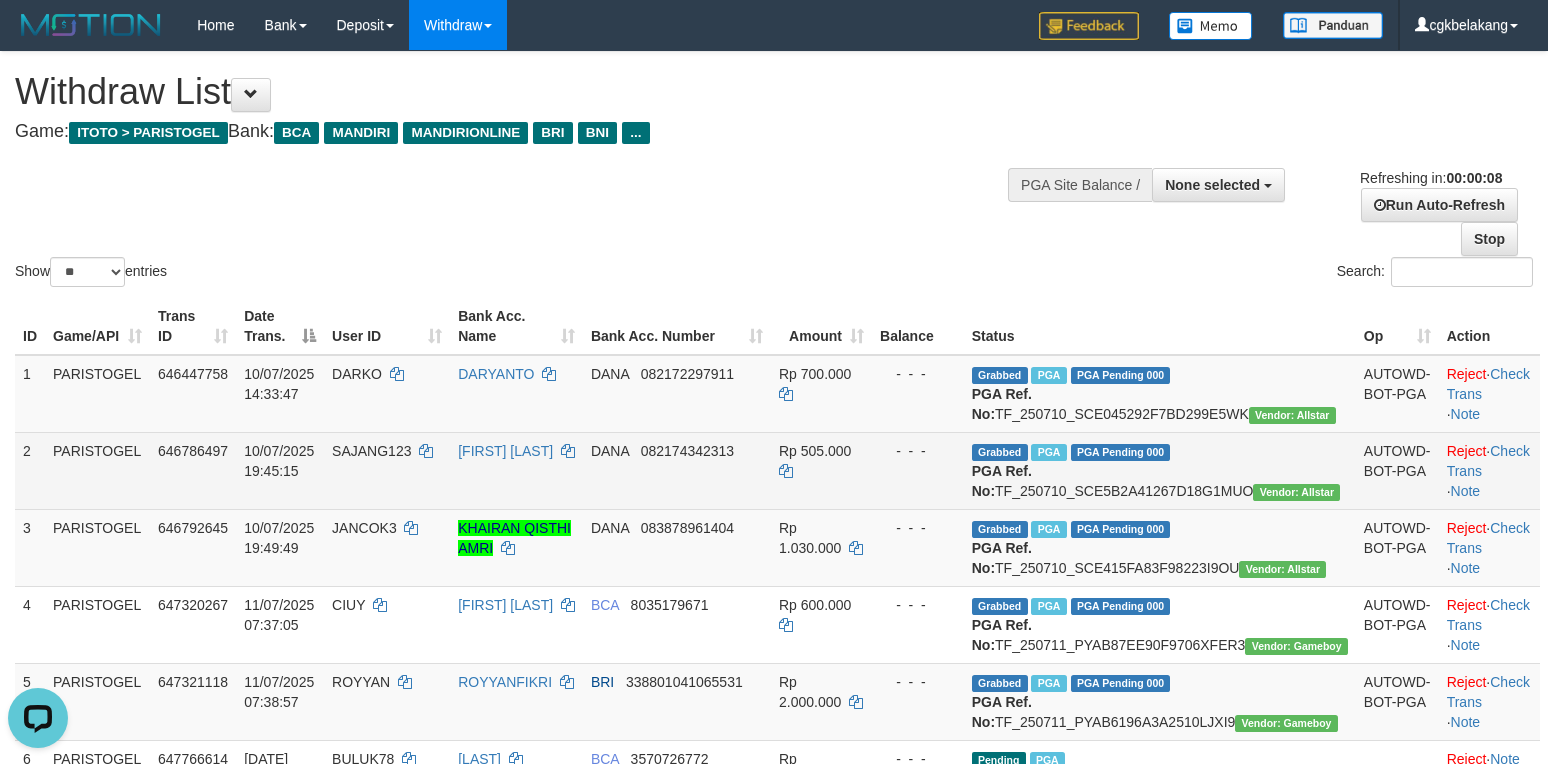 scroll, scrollTop: 0, scrollLeft: 0, axis: both 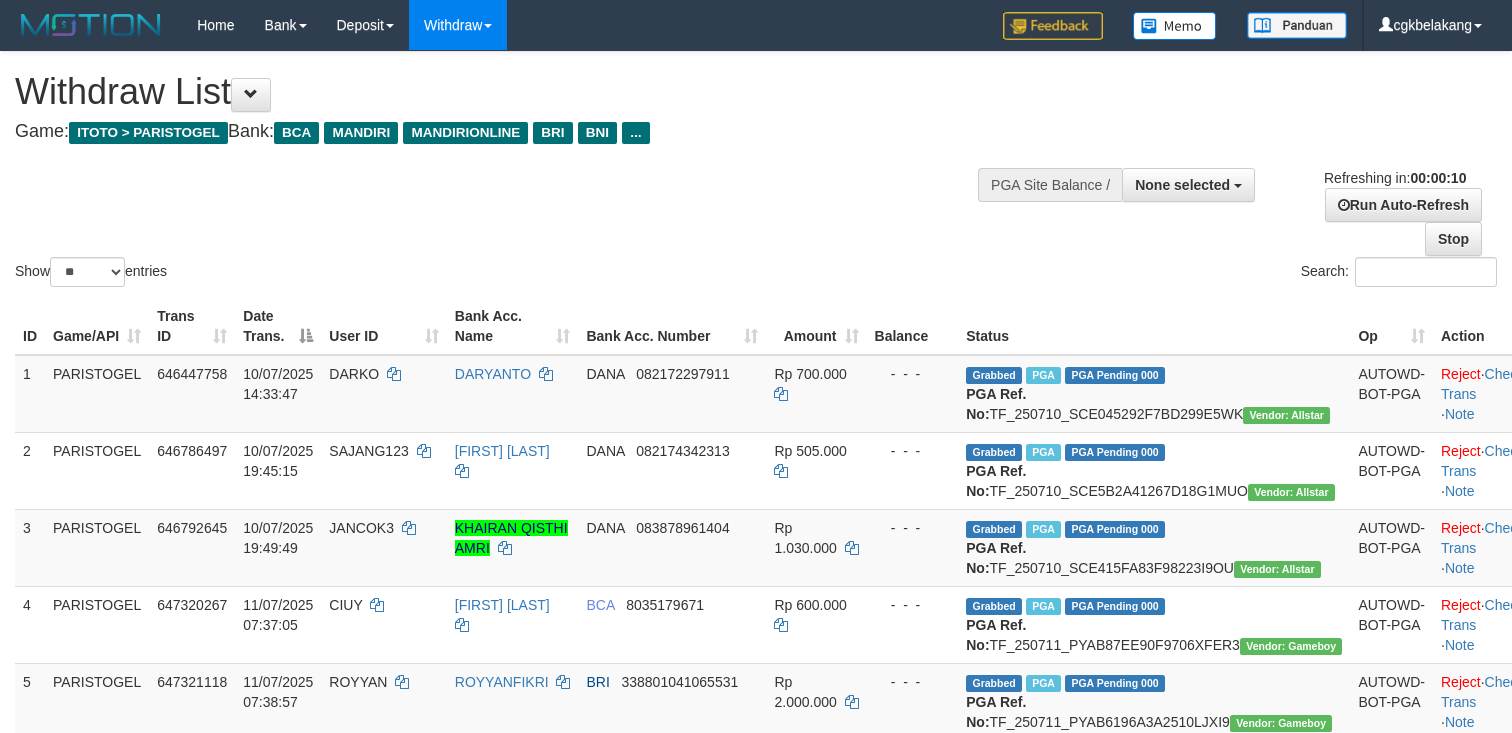 select 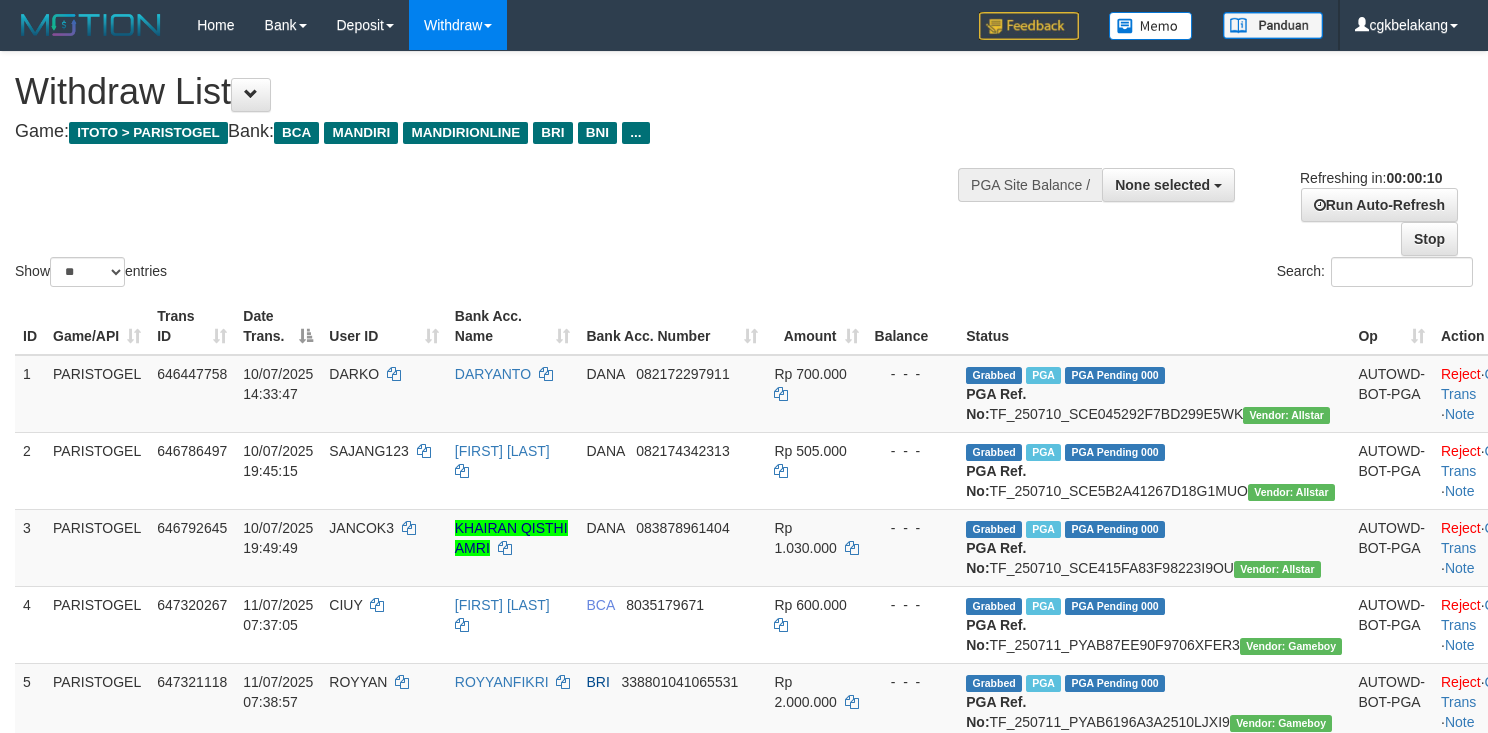 select 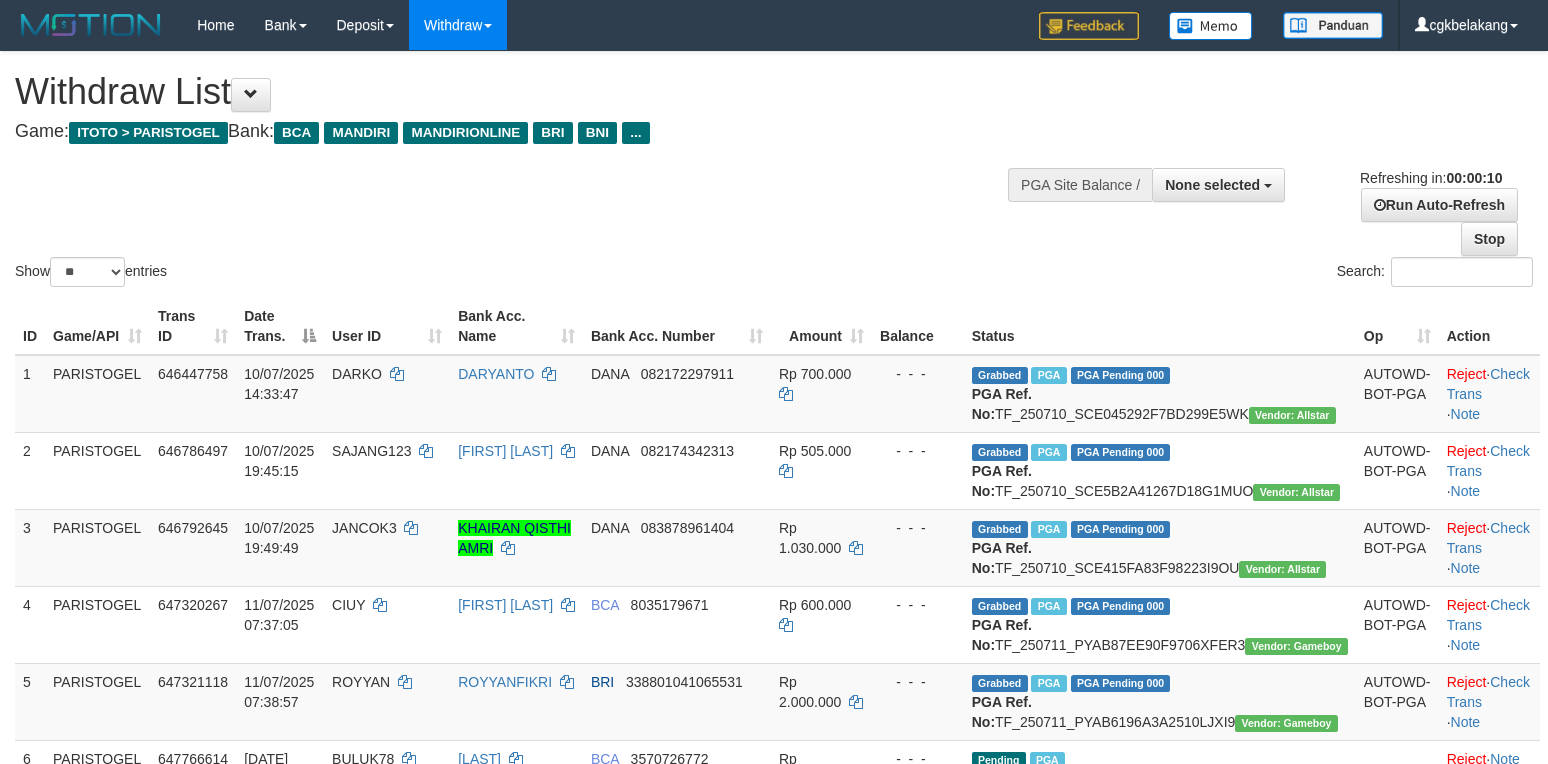 select 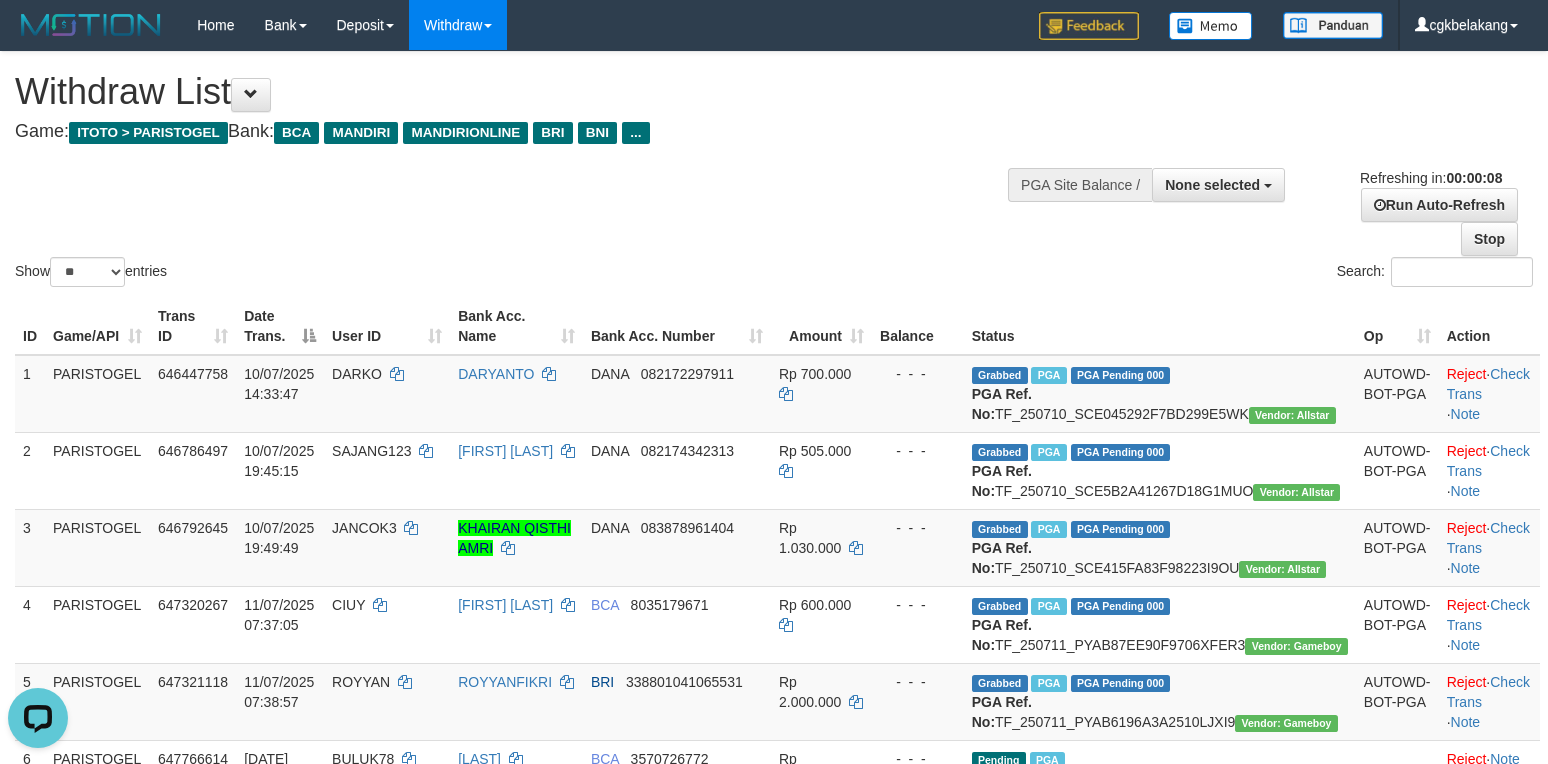 scroll, scrollTop: 0, scrollLeft: 0, axis: both 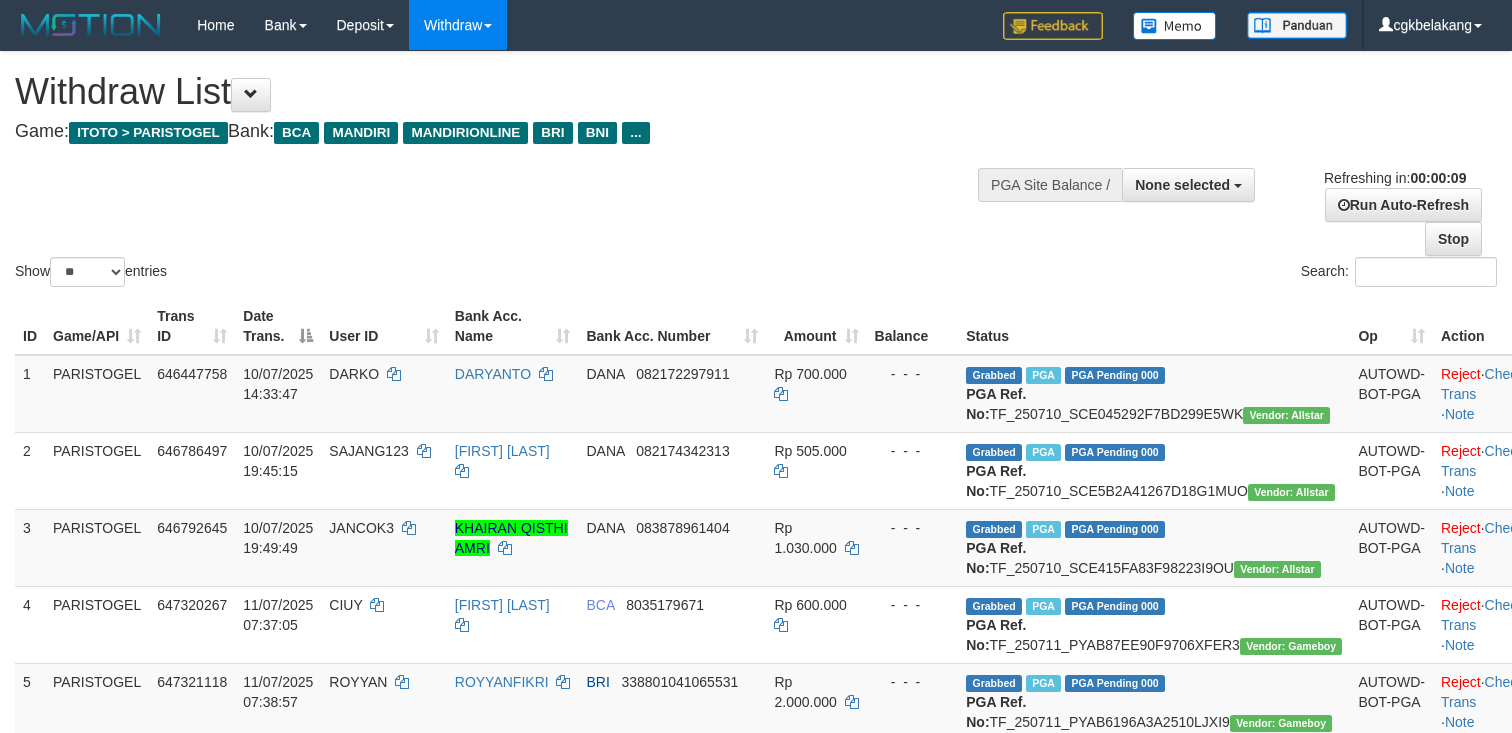 select 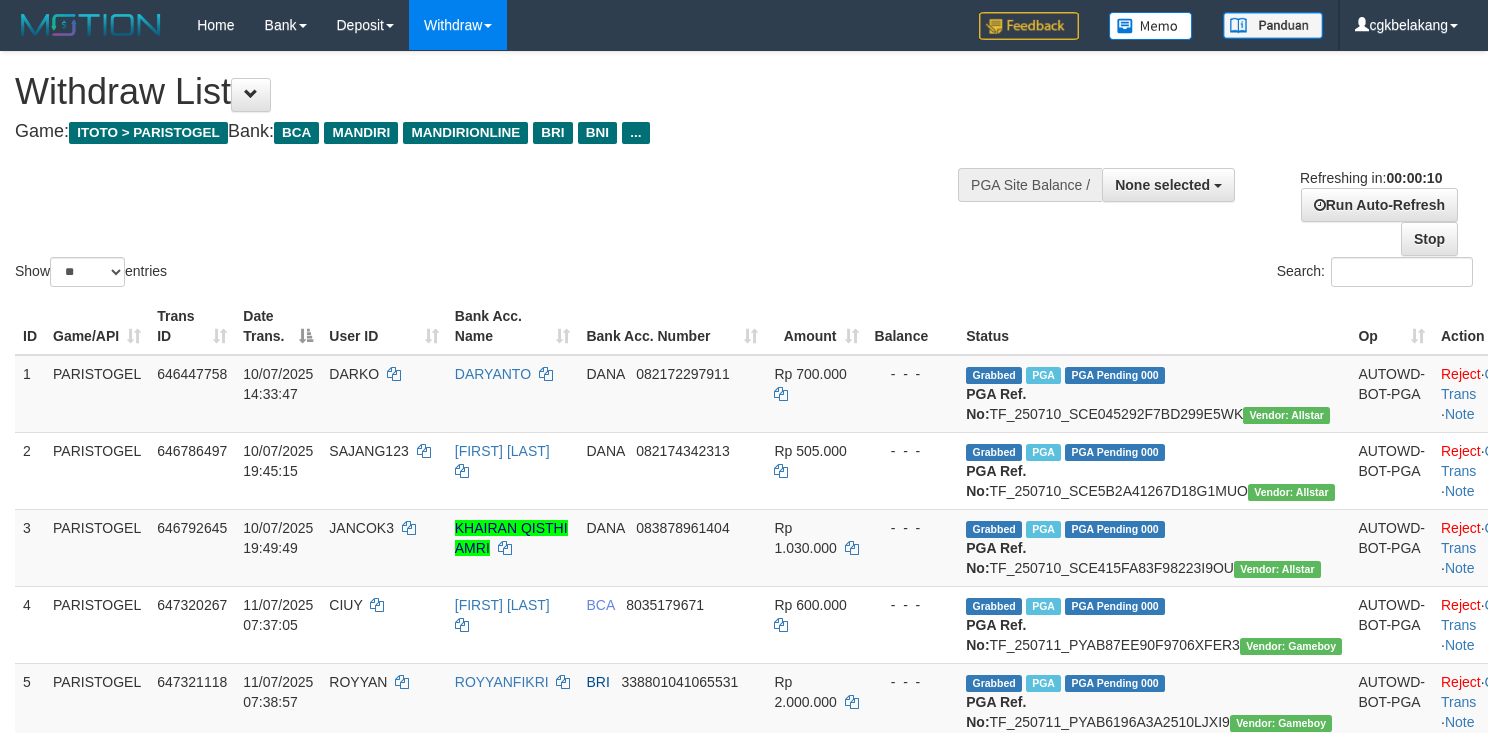 select 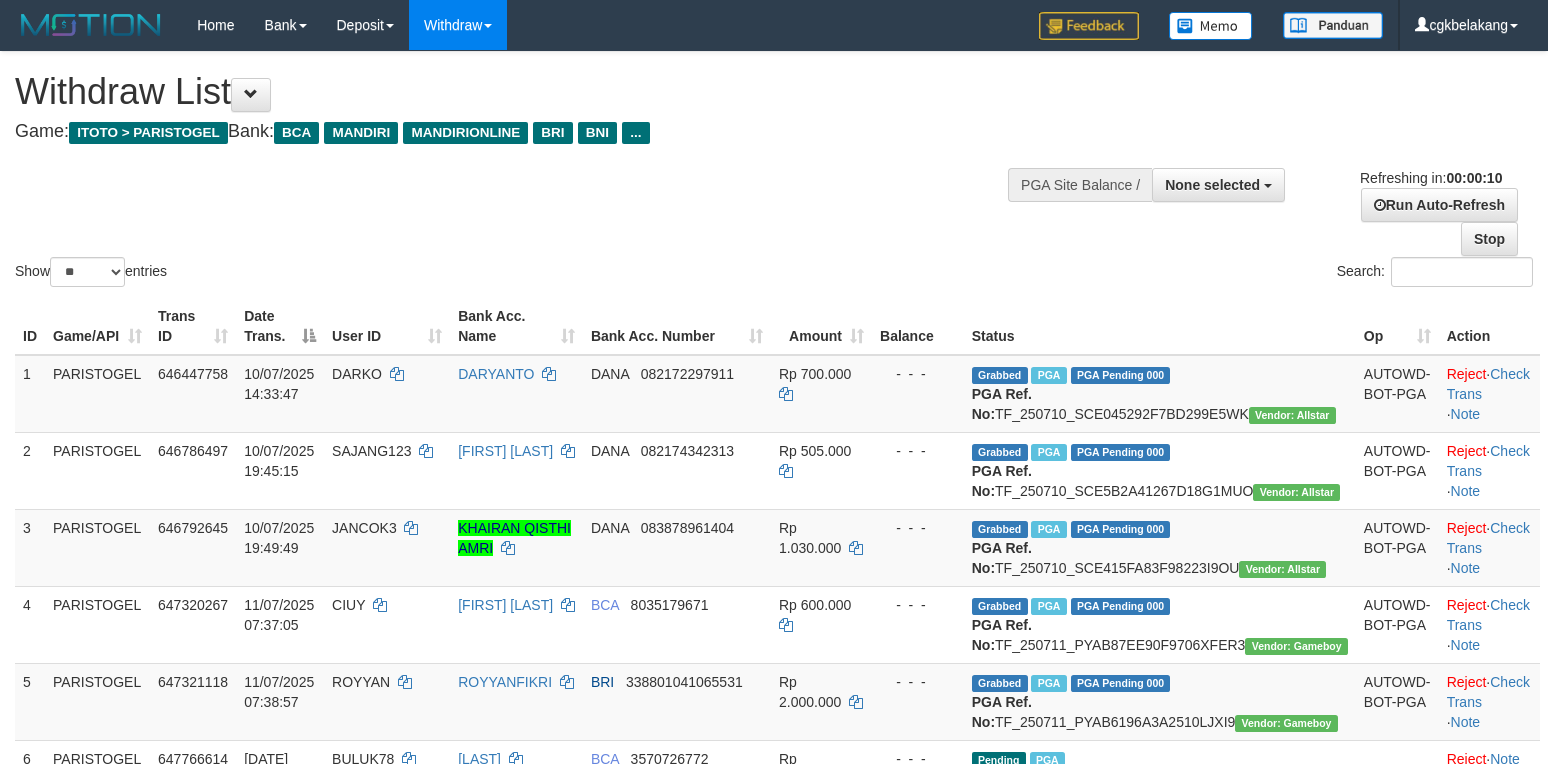 select 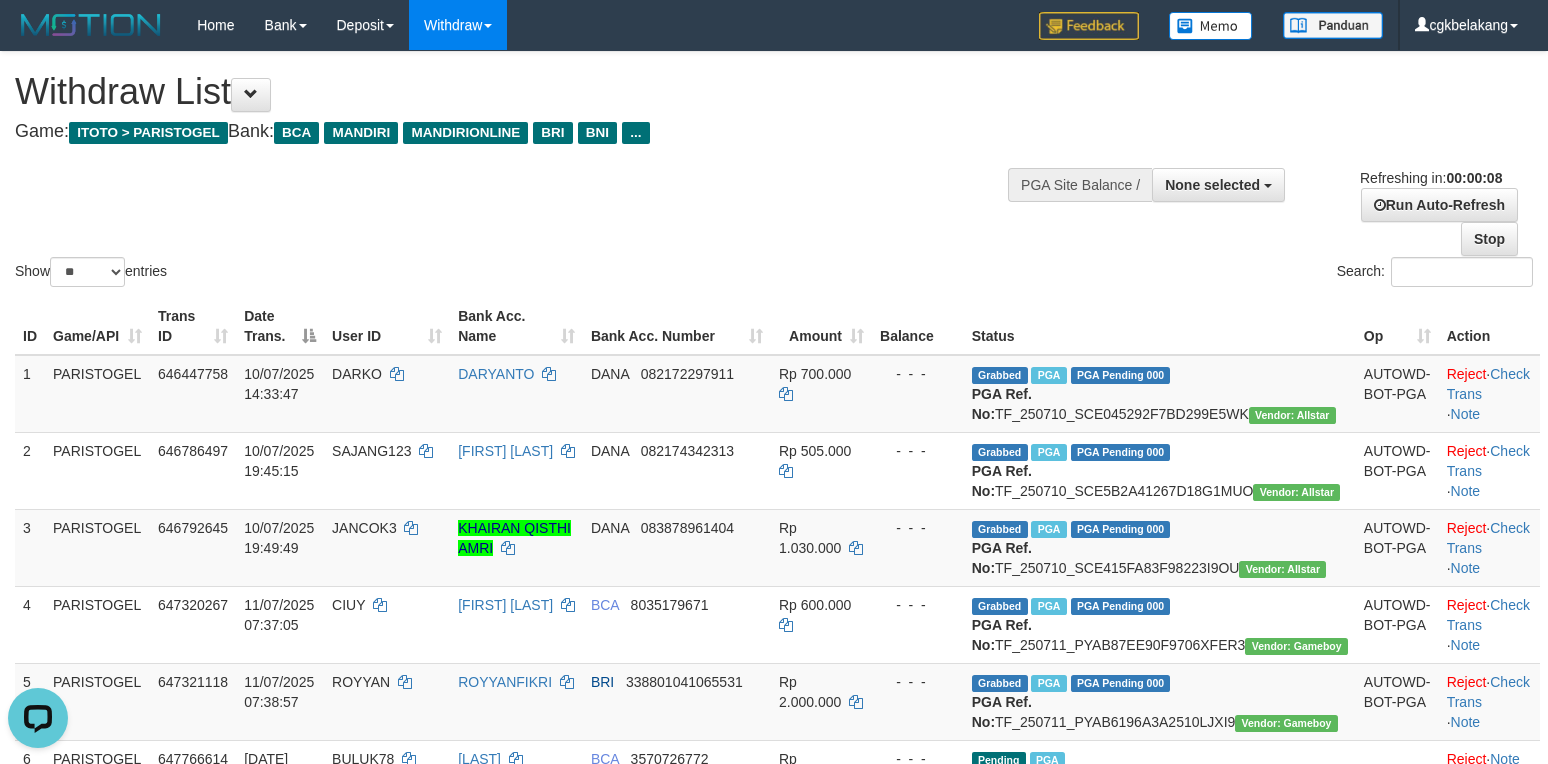 scroll, scrollTop: 0, scrollLeft: 0, axis: both 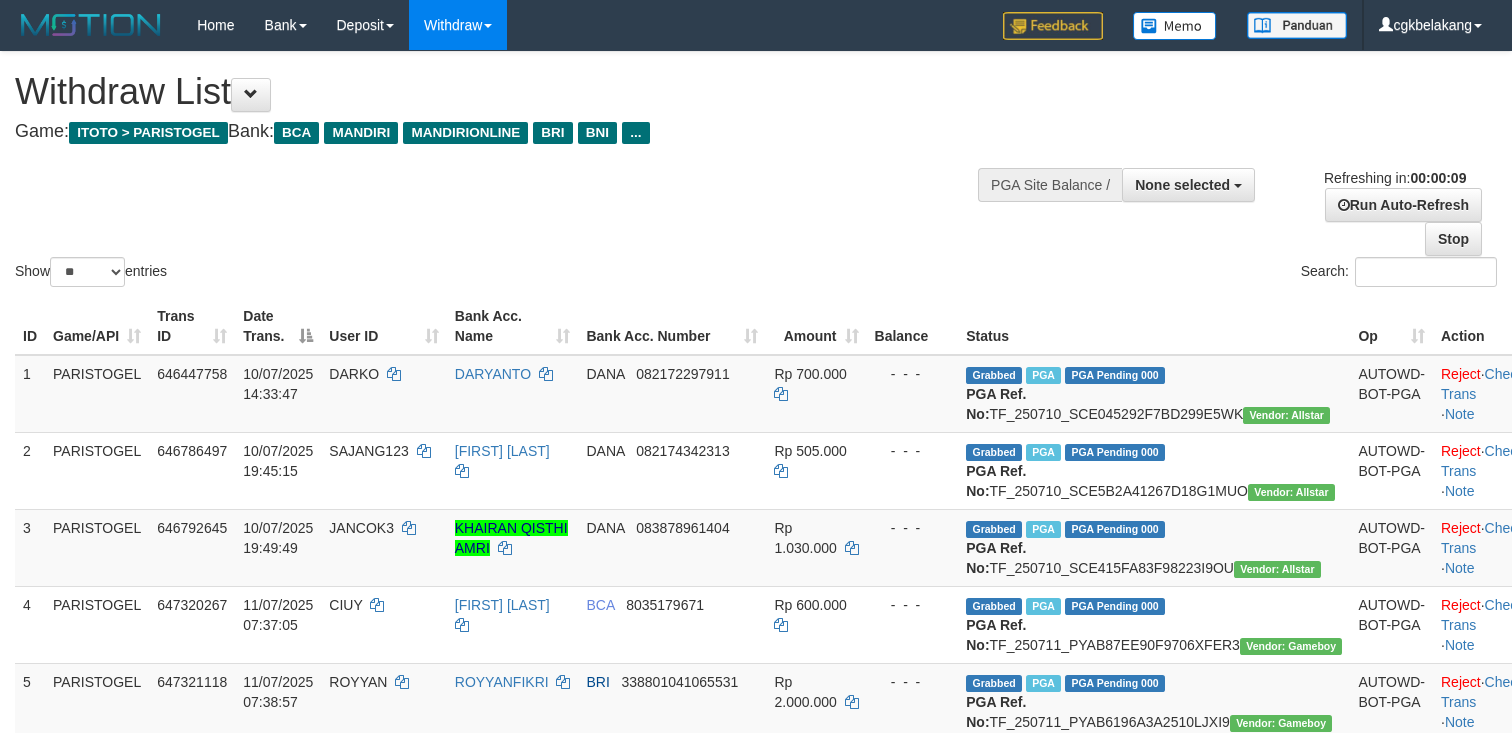 select 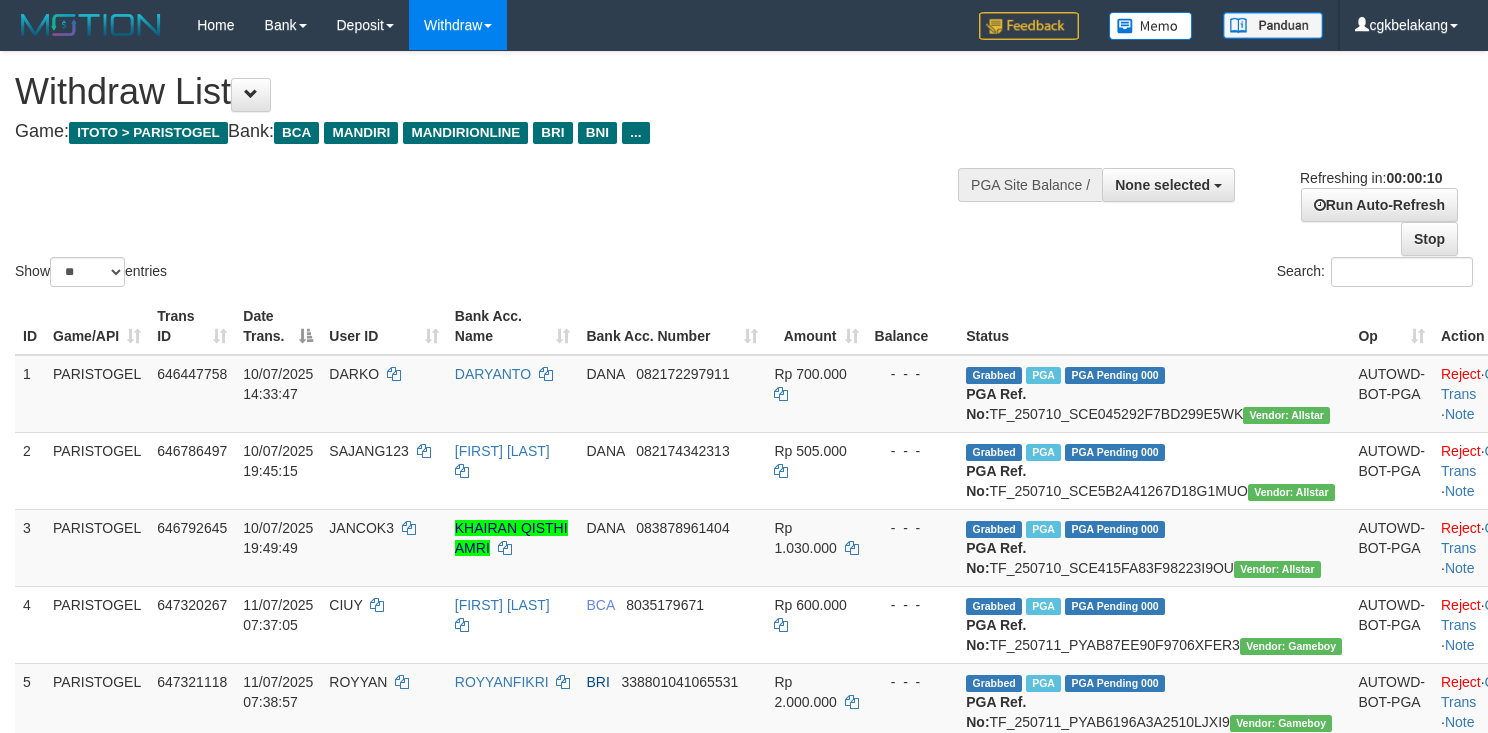select 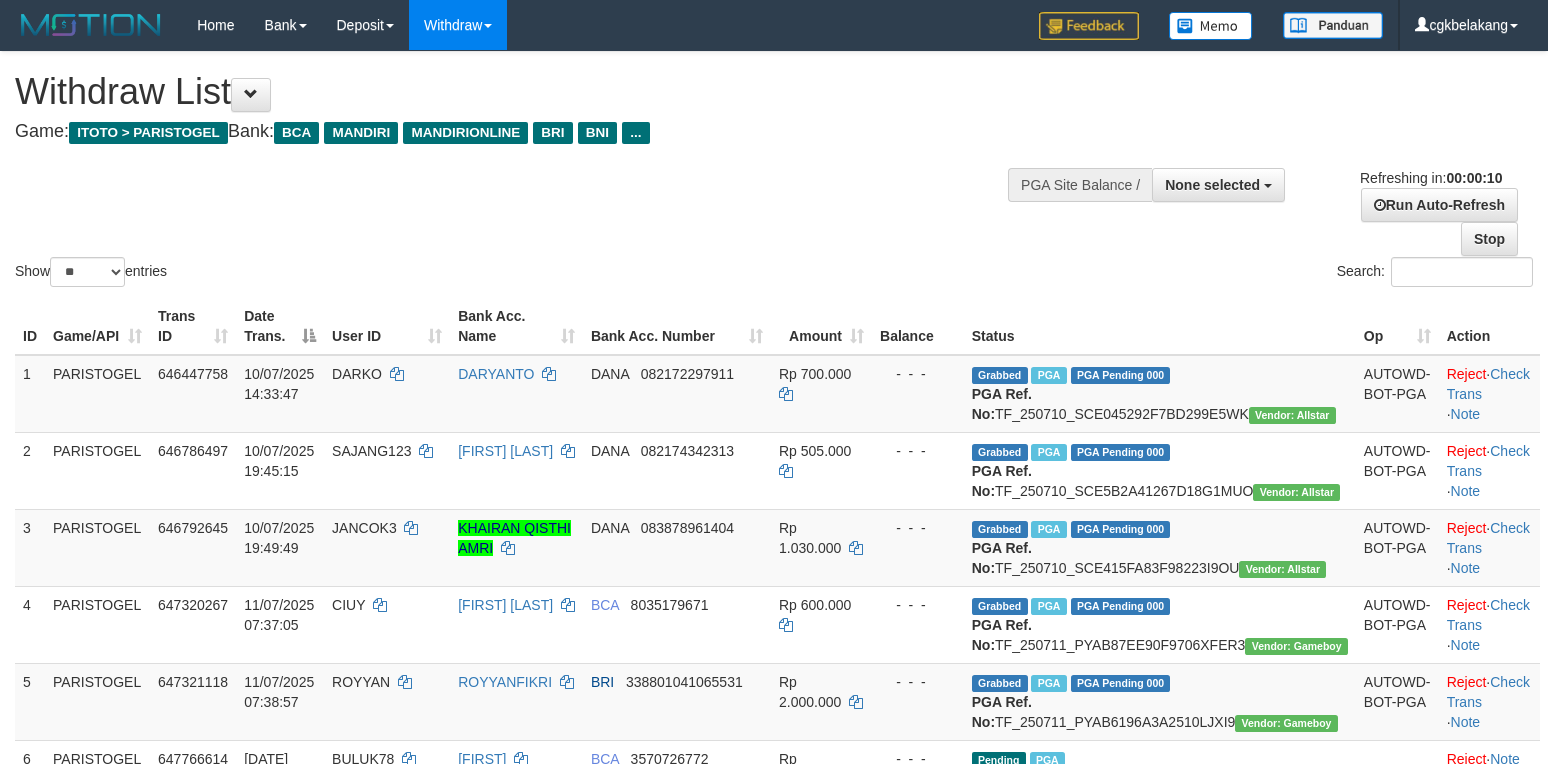 select 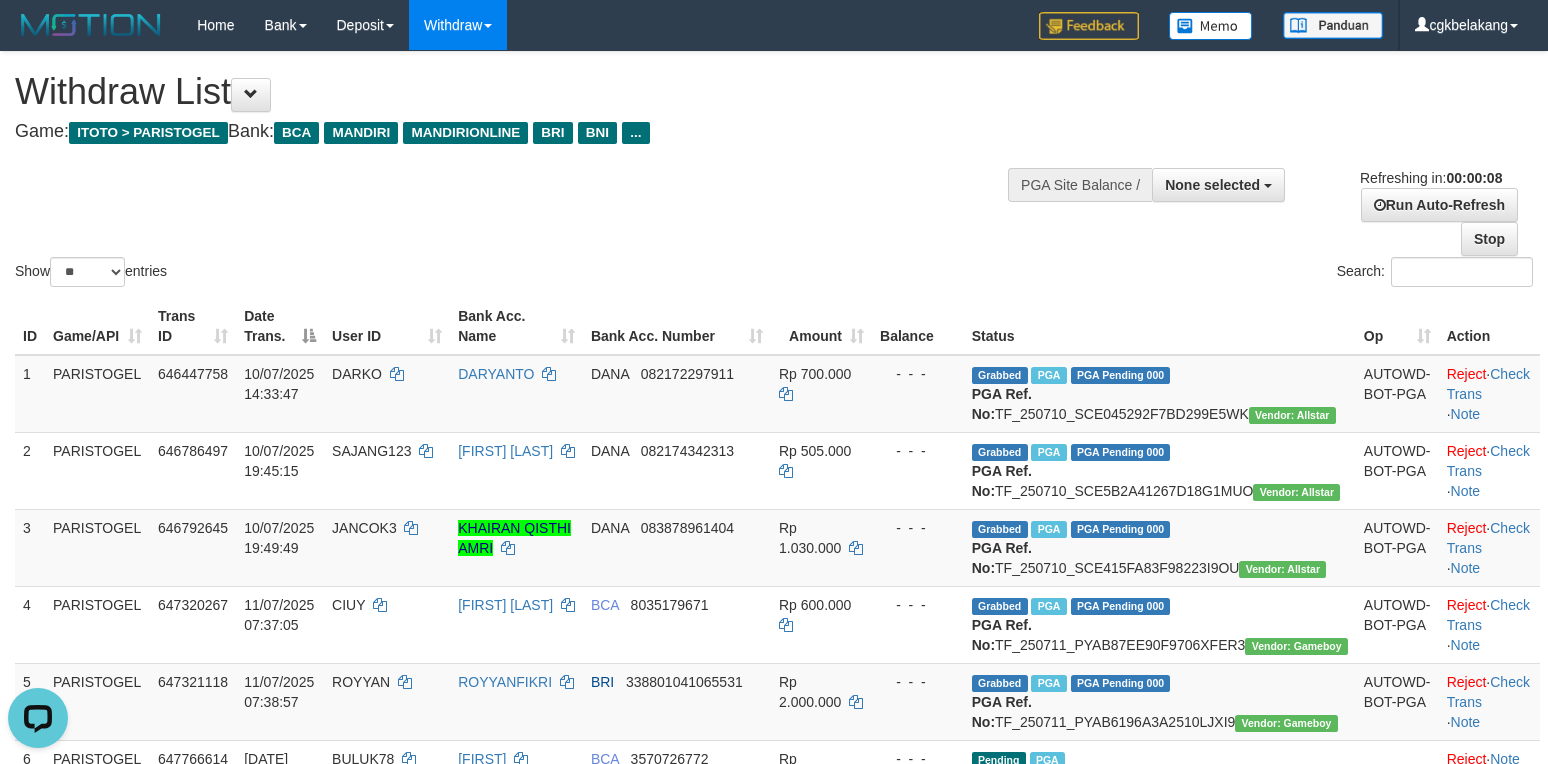 scroll, scrollTop: 0, scrollLeft: 0, axis: both 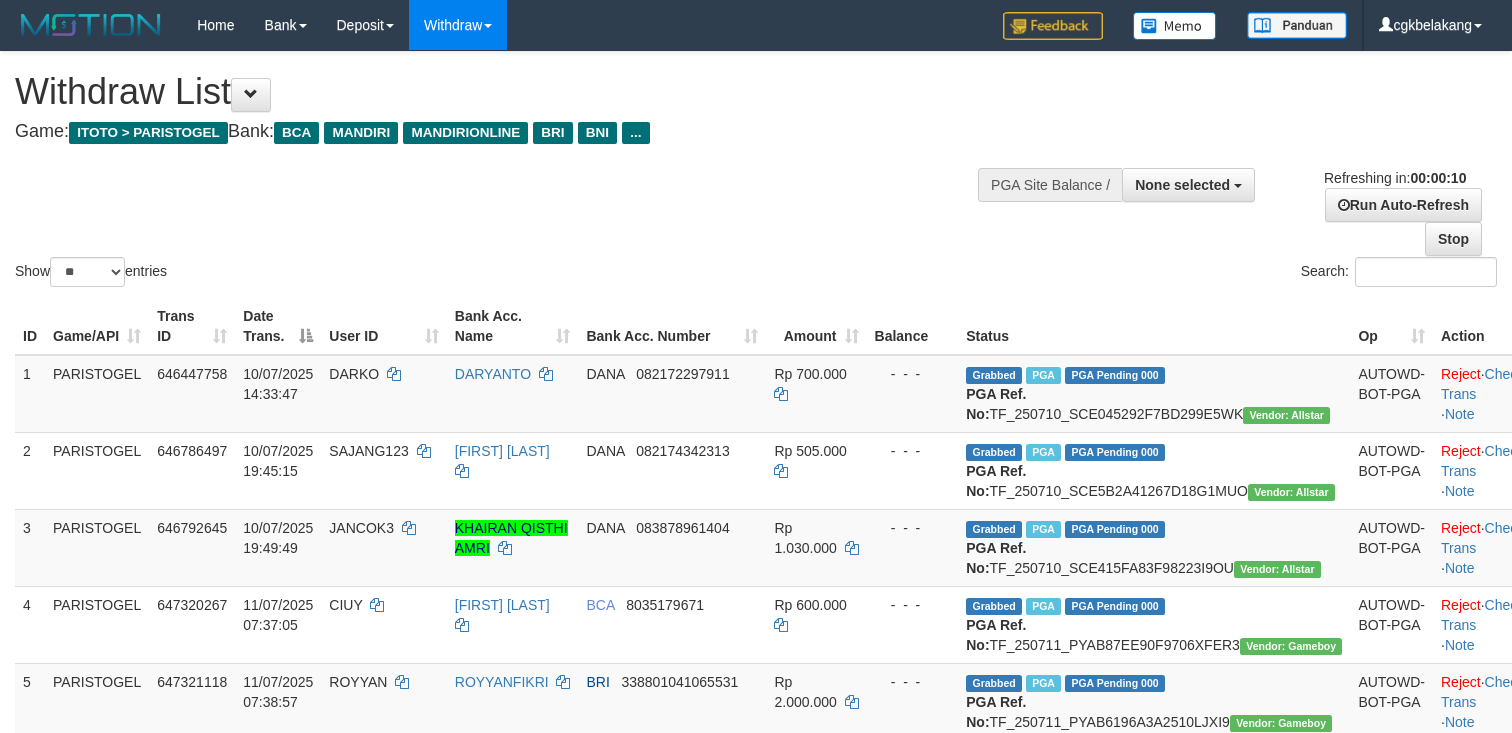 select 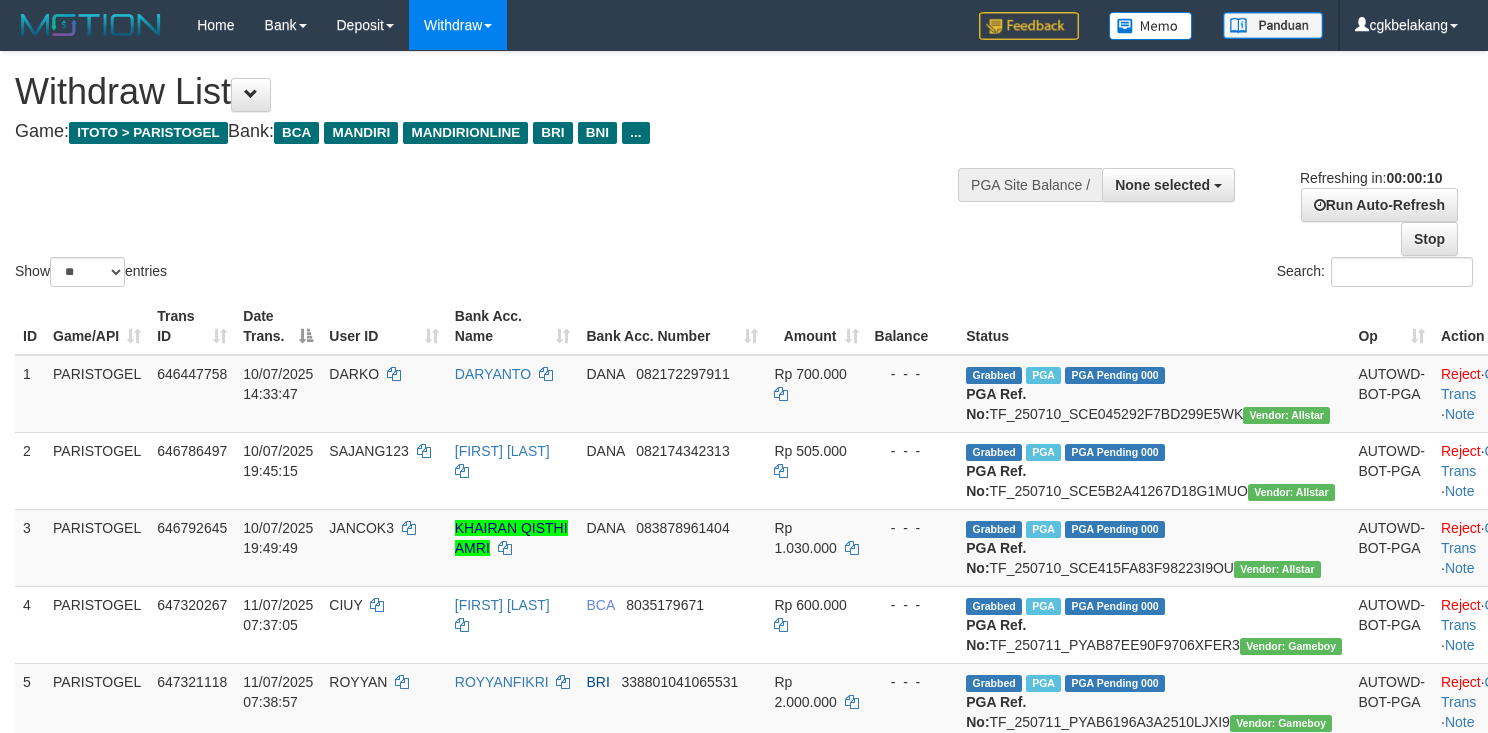 select 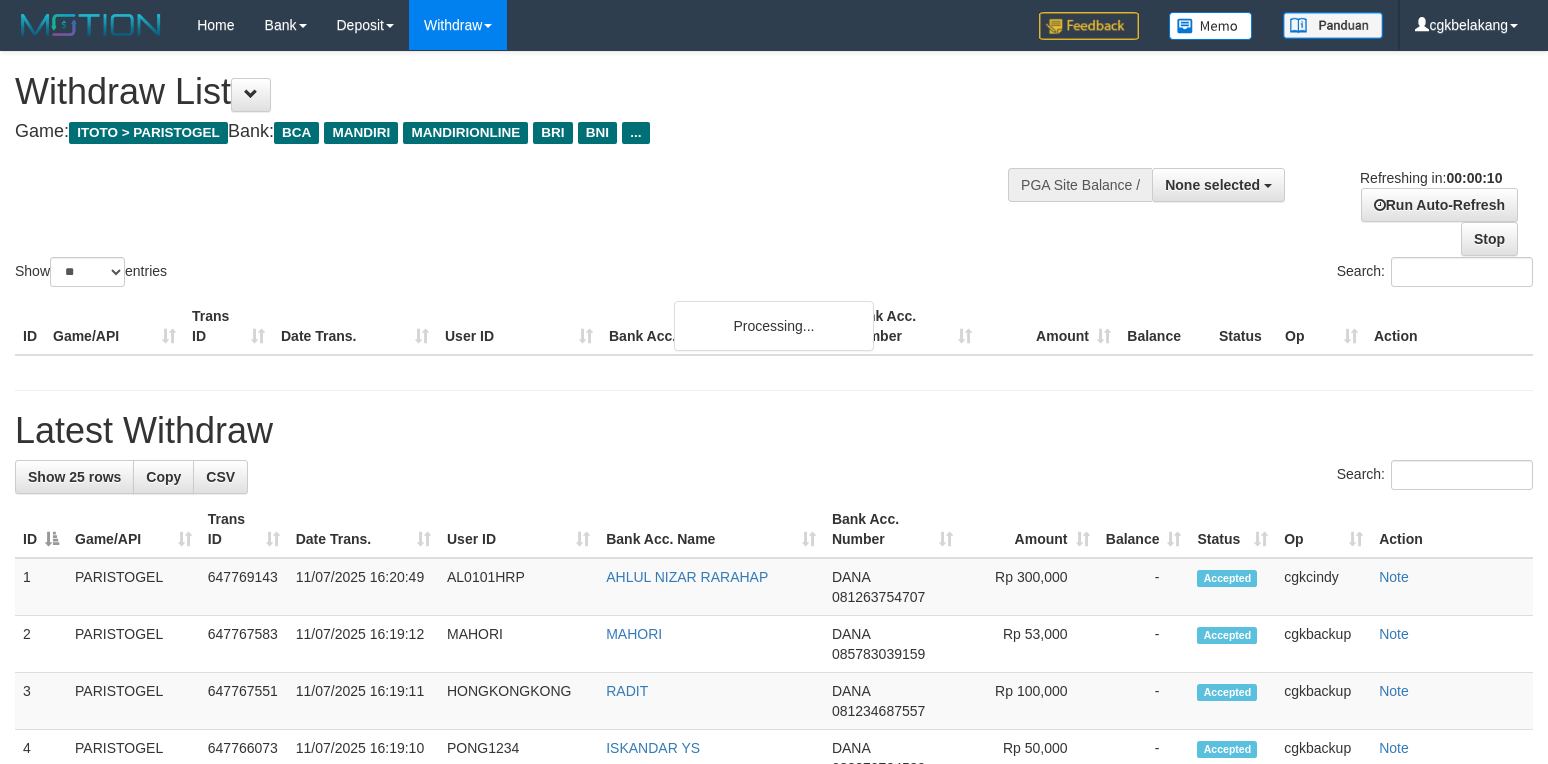 select 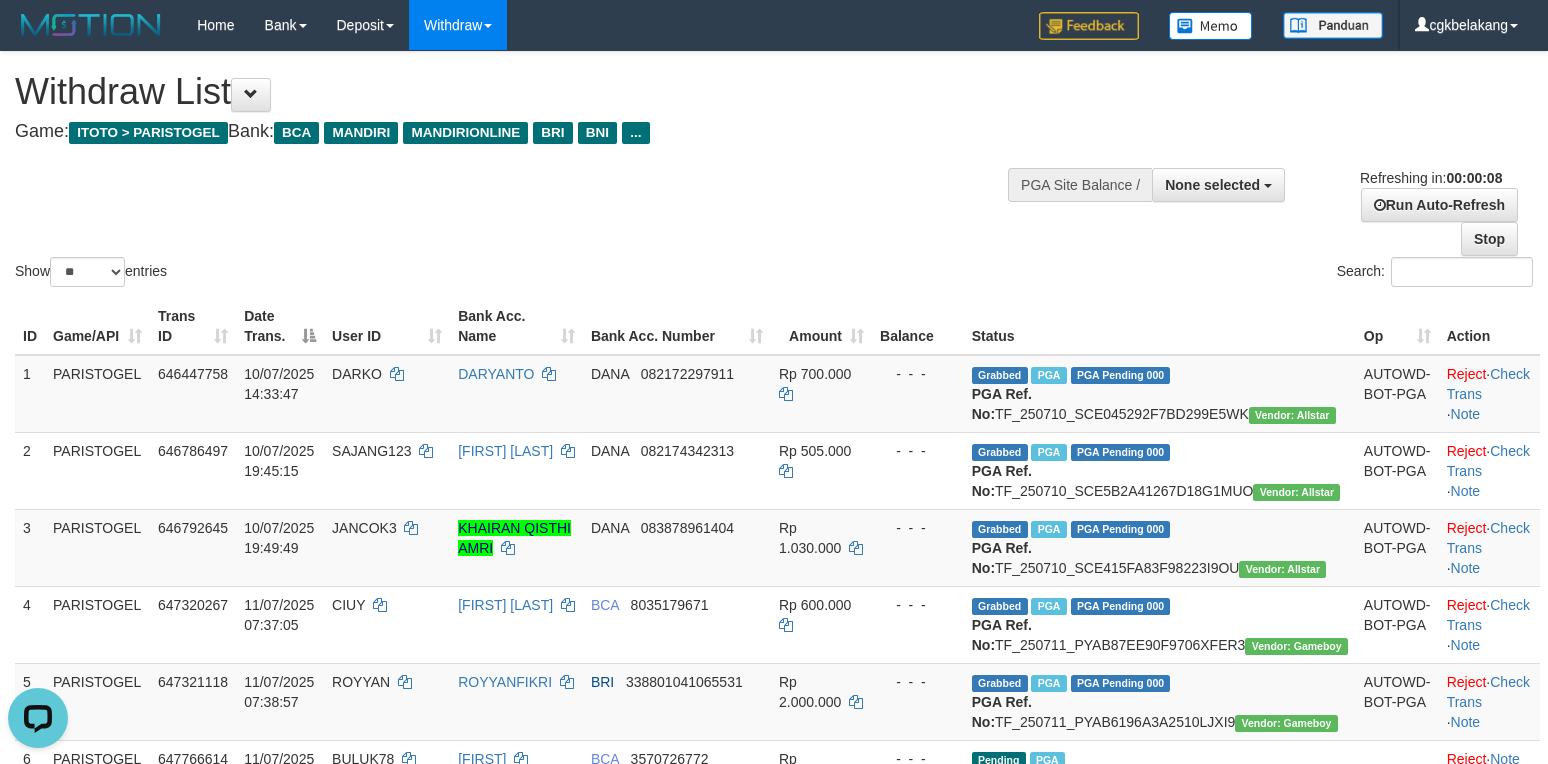 scroll, scrollTop: 0, scrollLeft: 0, axis: both 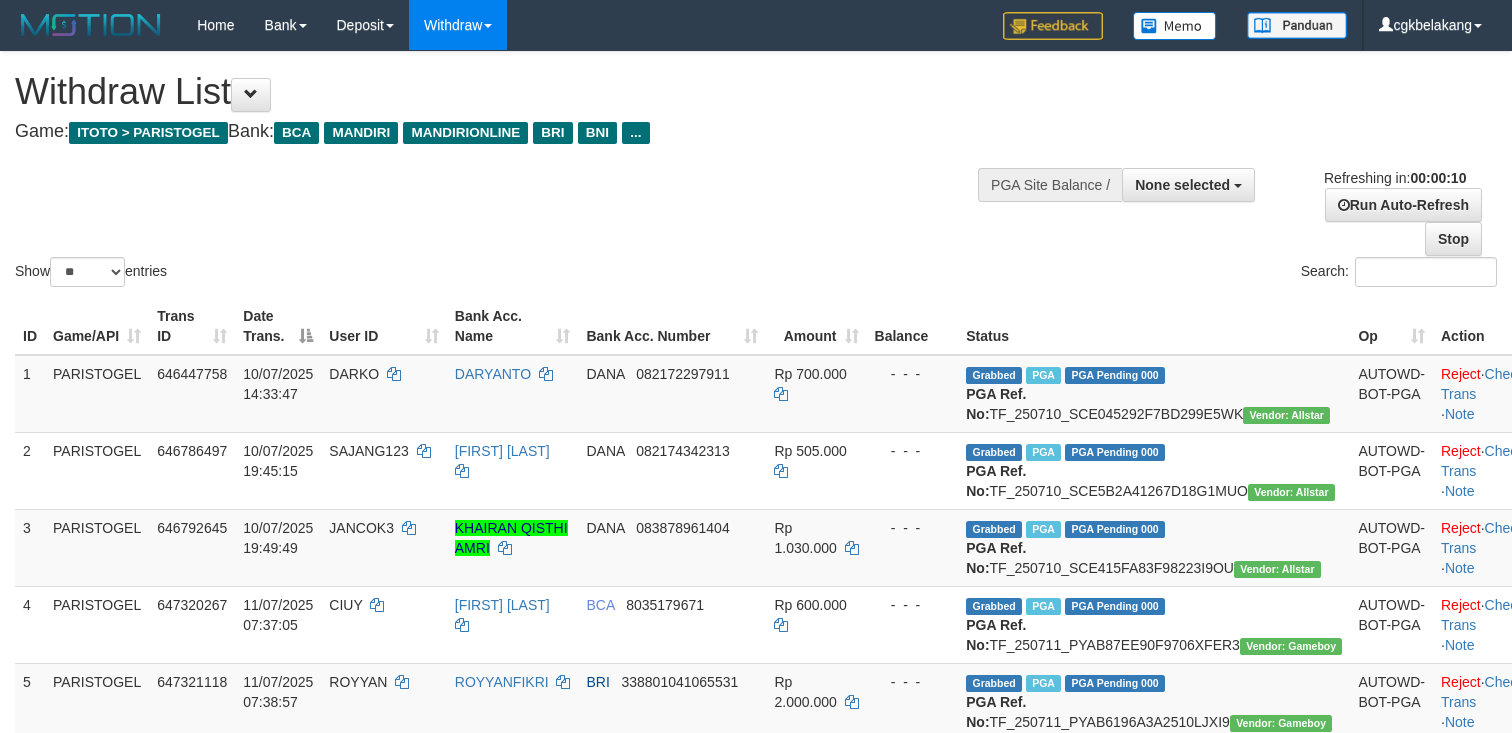 select 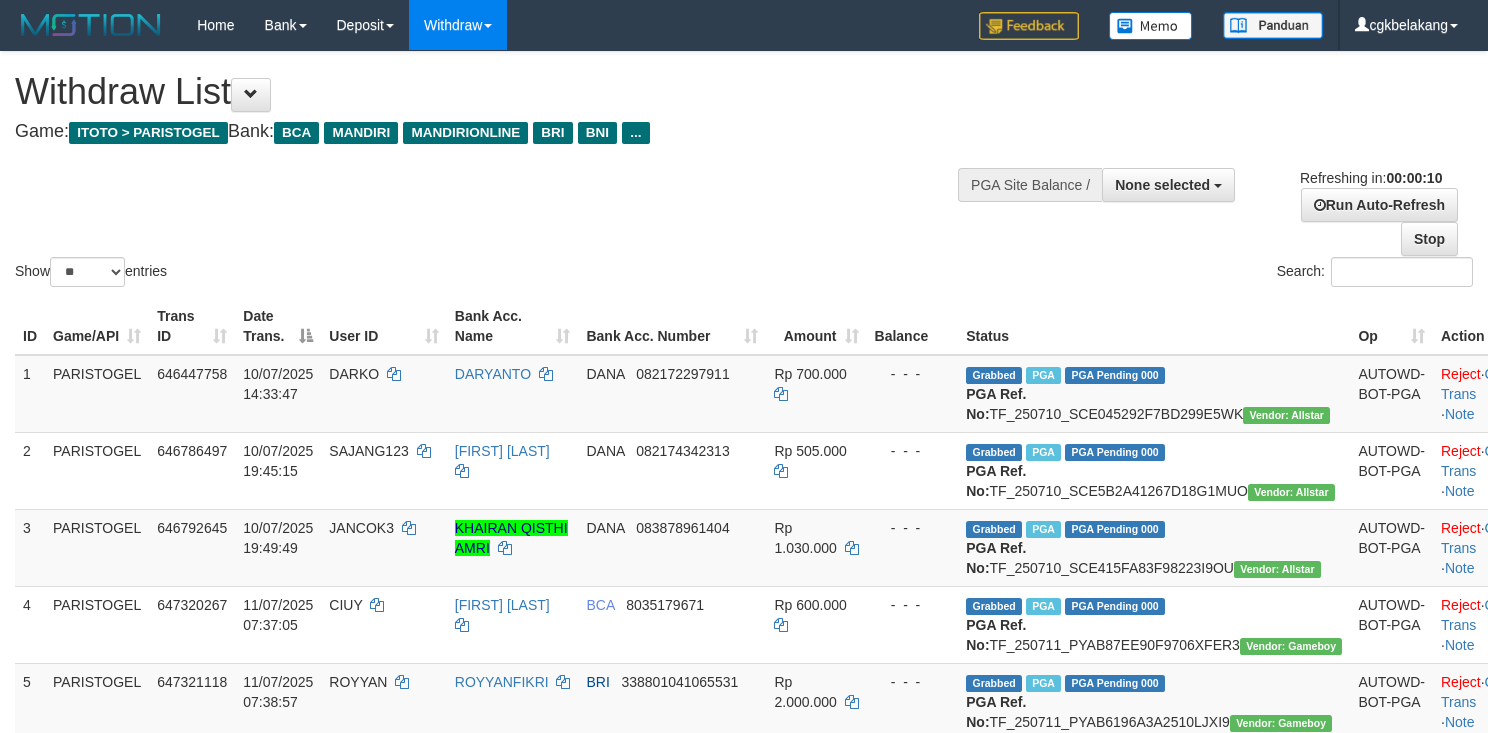 select 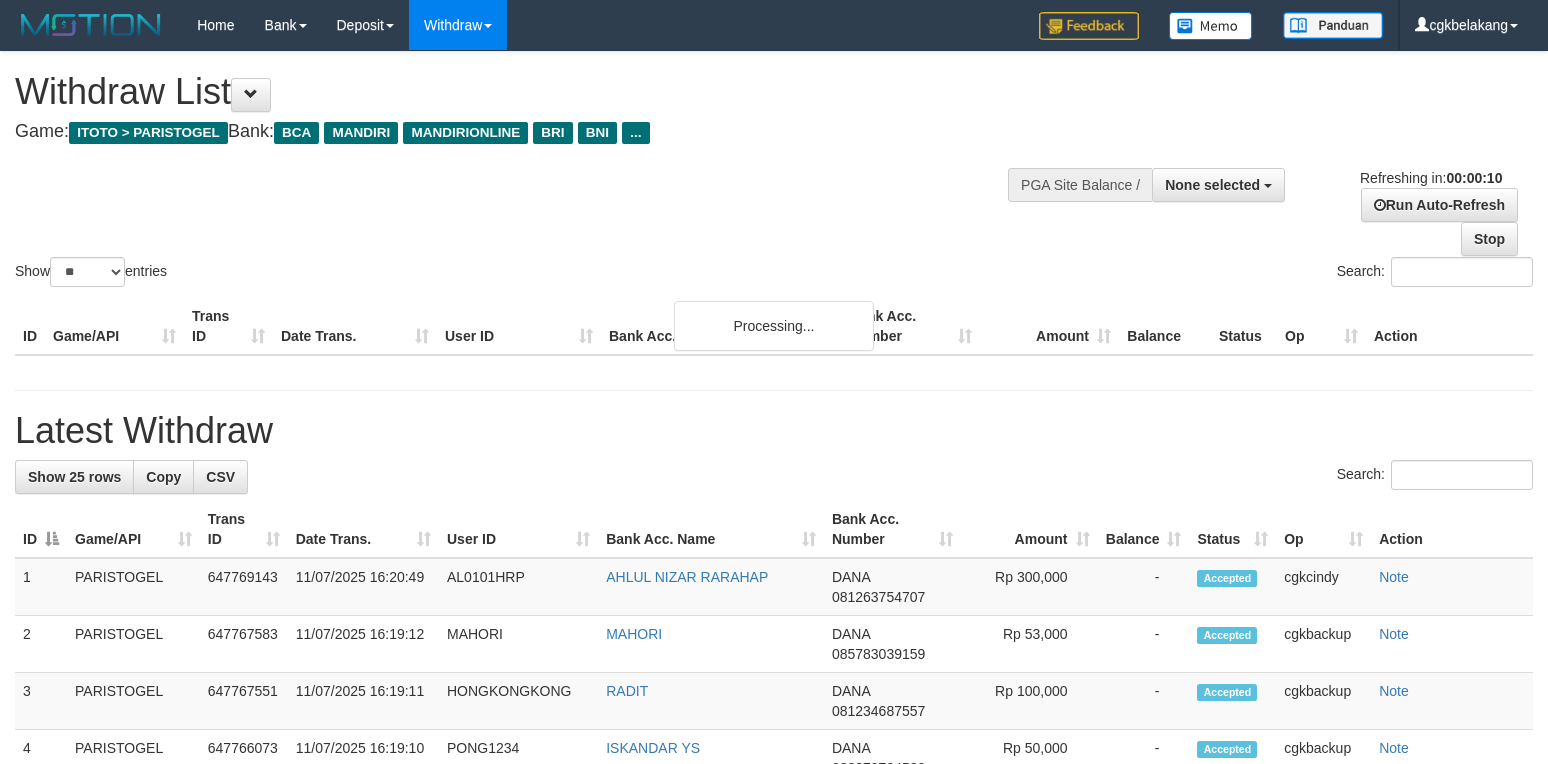 select 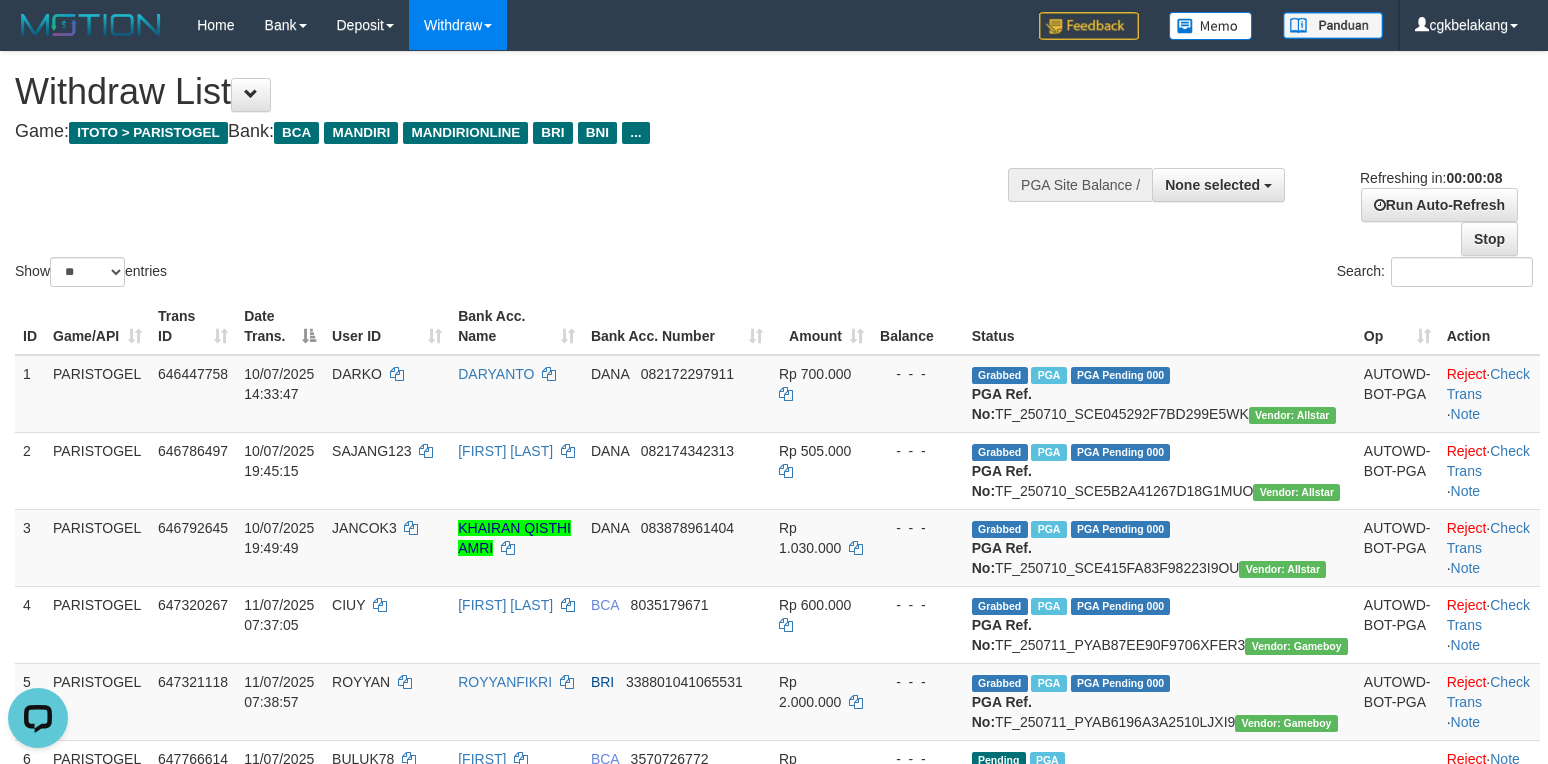 scroll, scrollTop: 0, scrollLeft: 0, axis: both 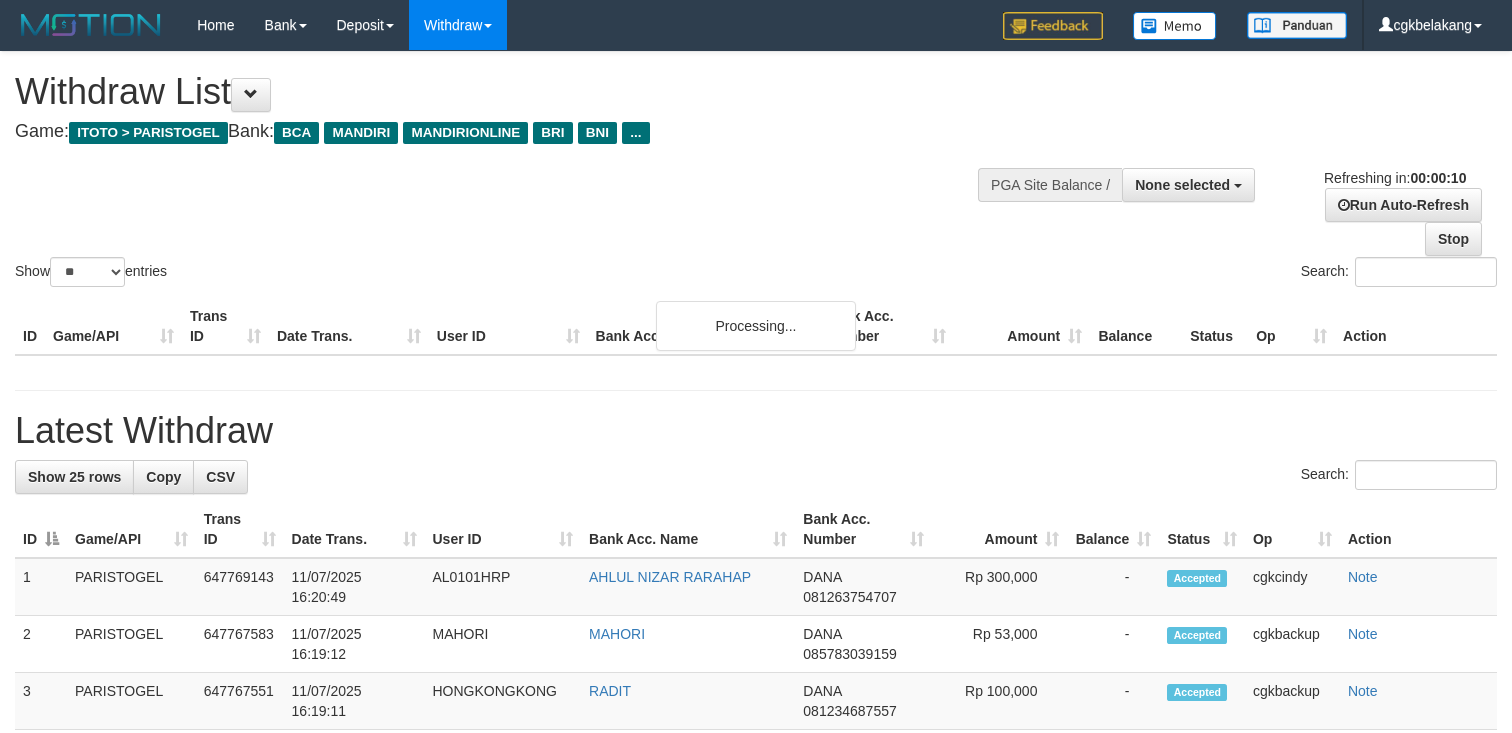 select 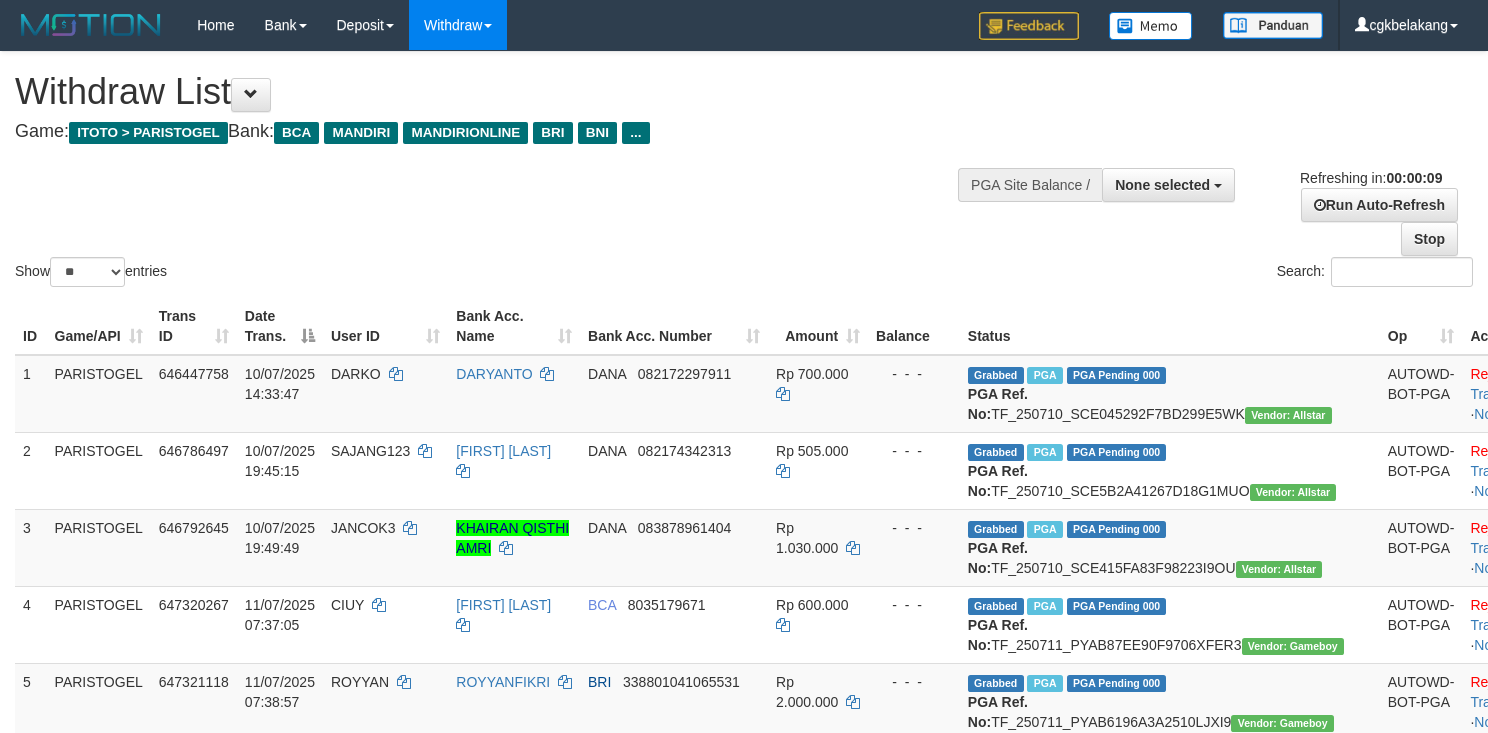 select 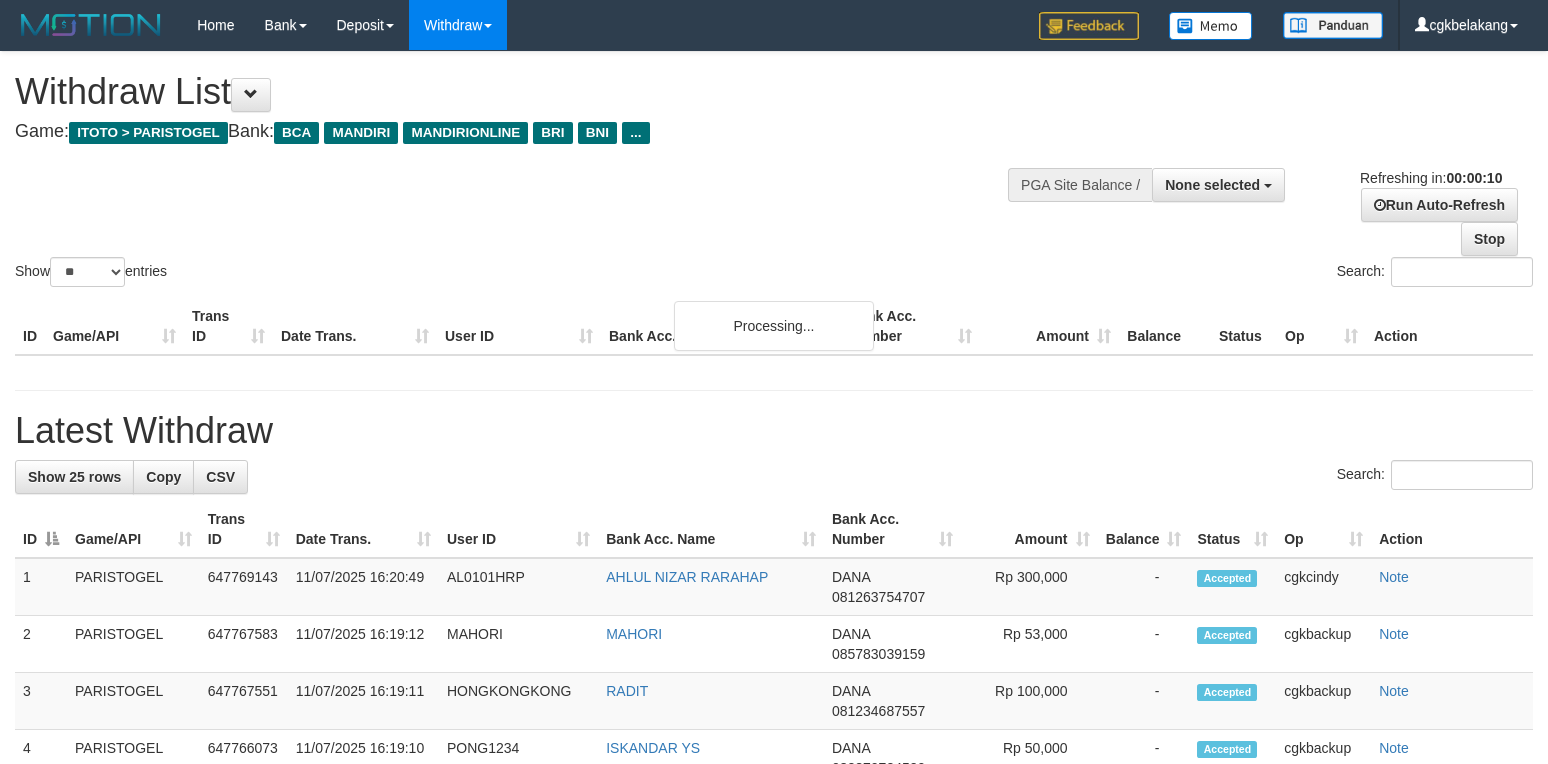 select 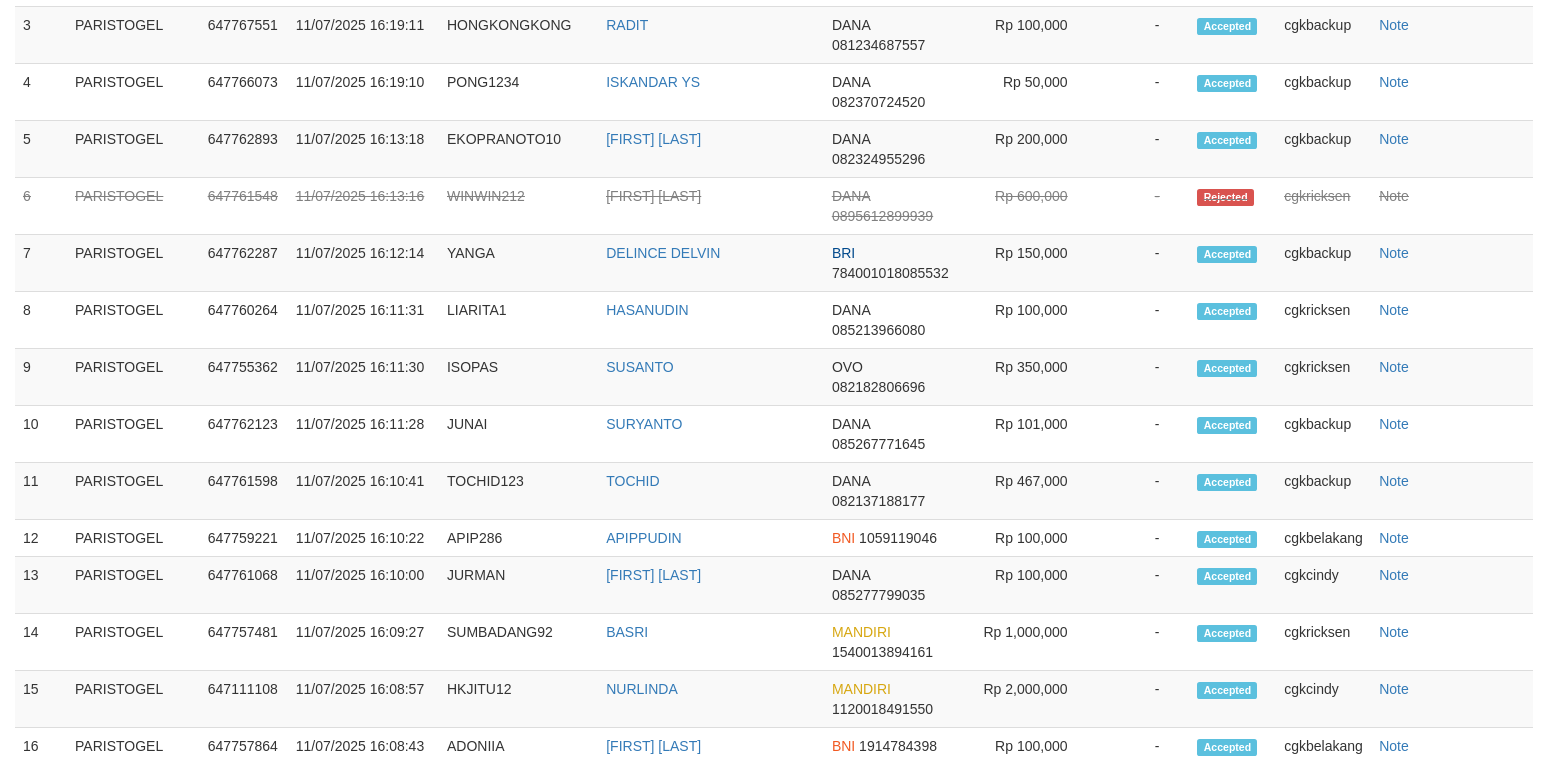 scroll, scrollTop: 1792, scrollLeft: 0, axis: vertical 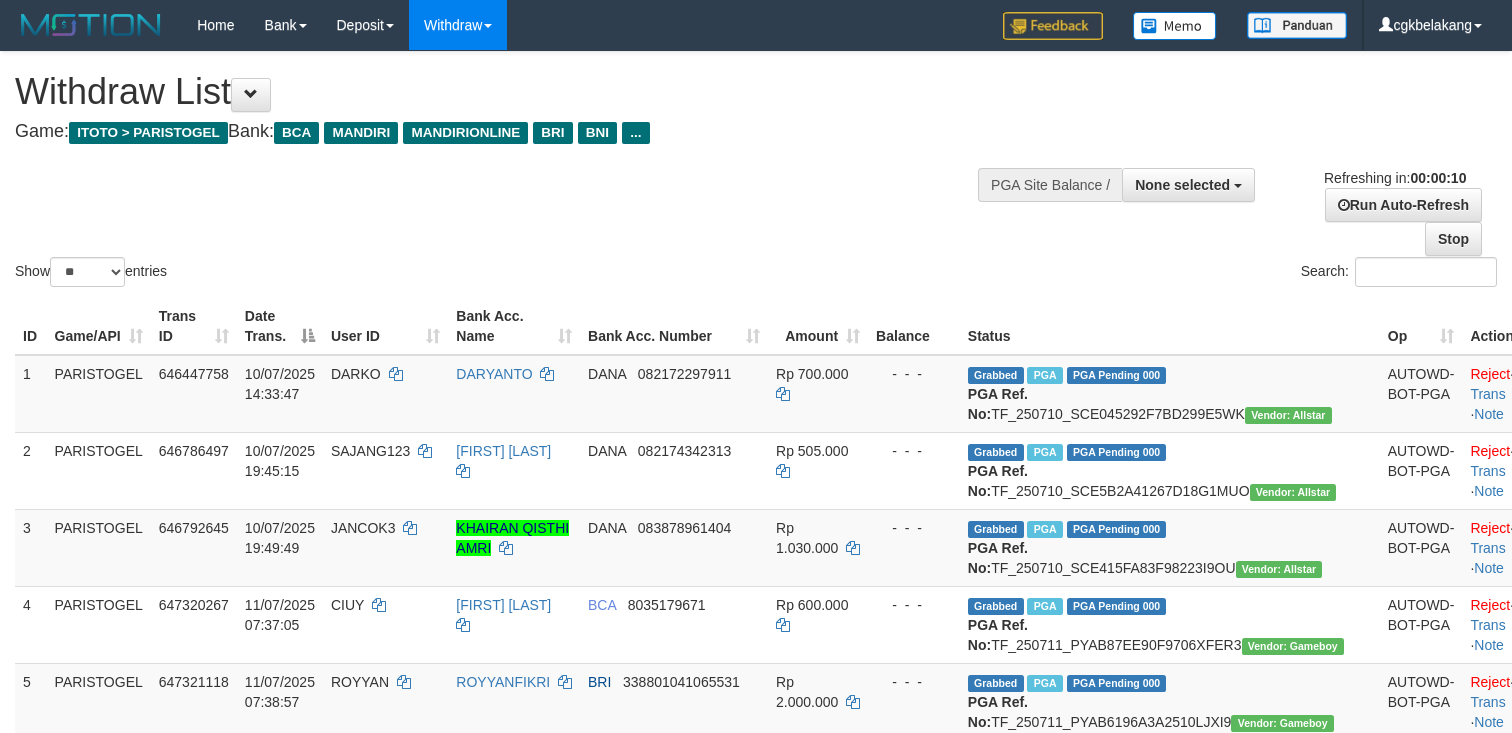 select 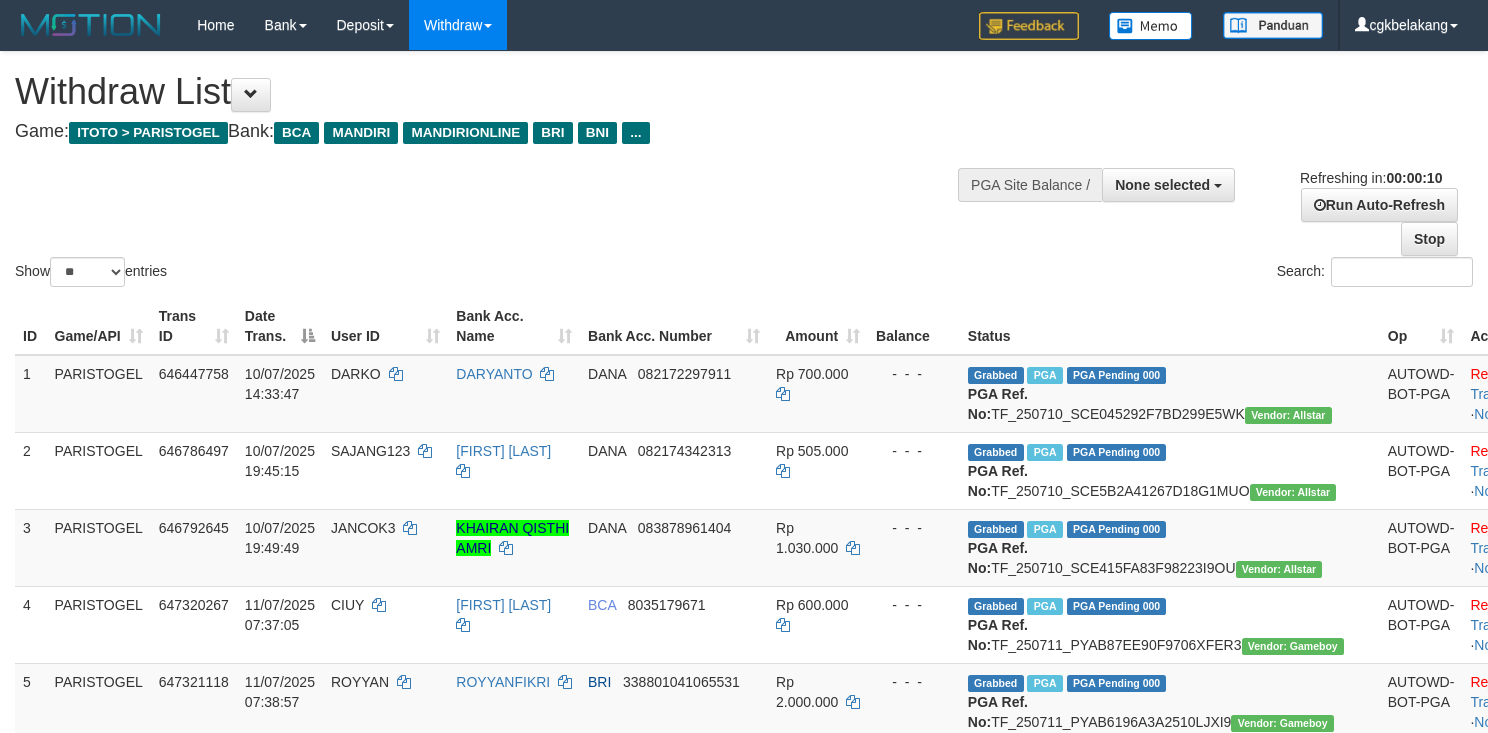 select 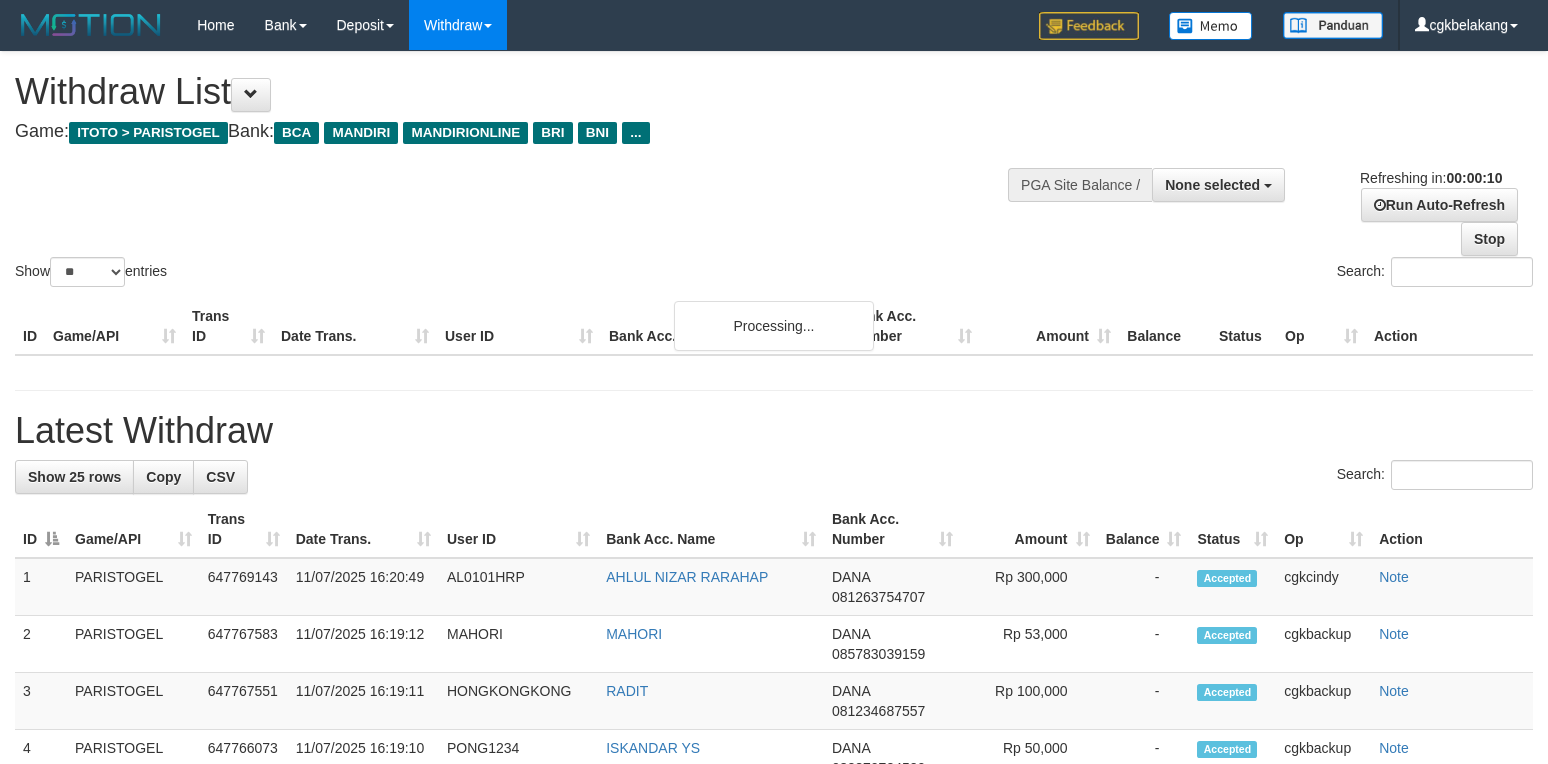 select 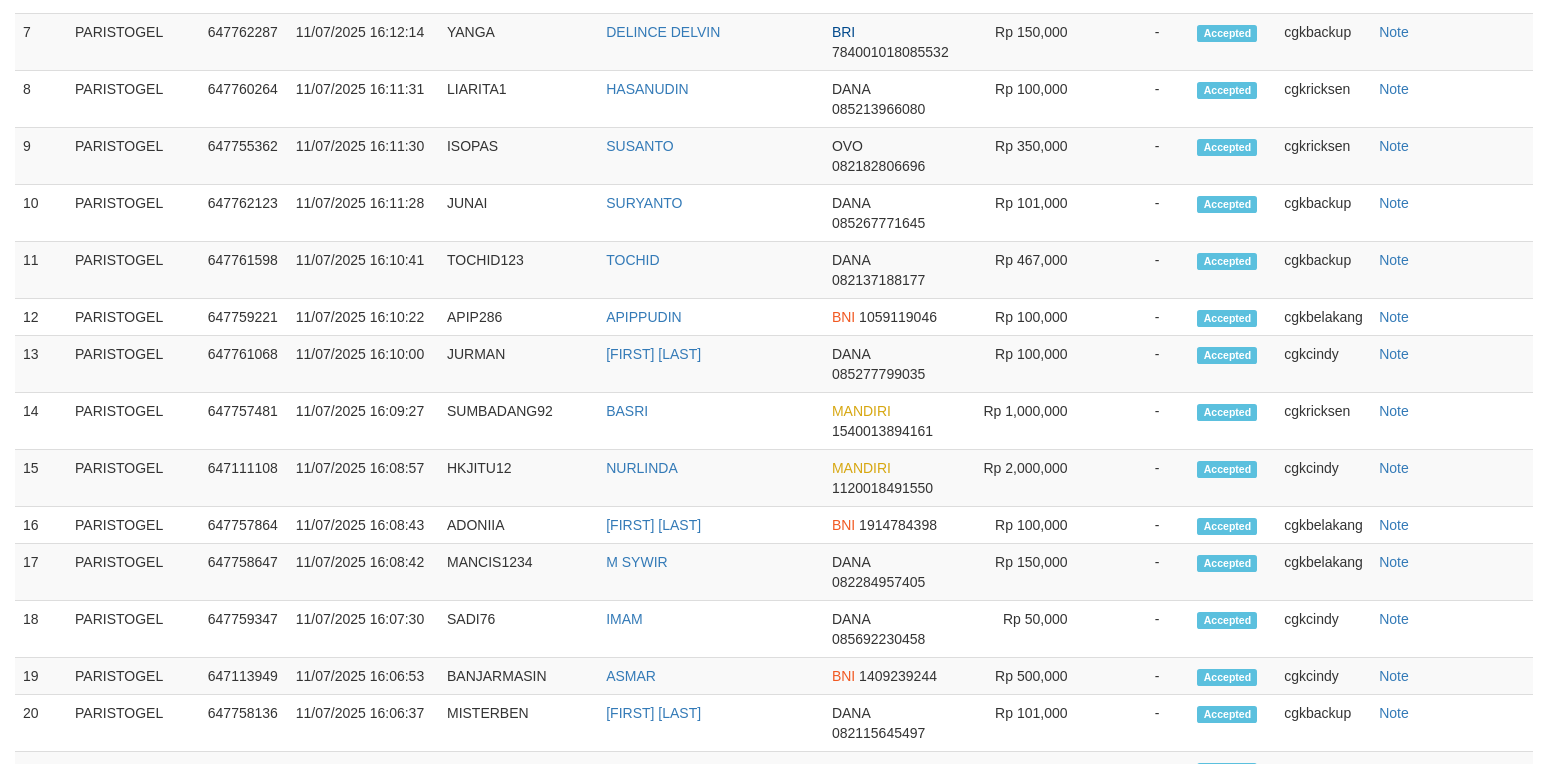 scroll, scrollTop: 1792, scrollLeft: 0, axis: vertical 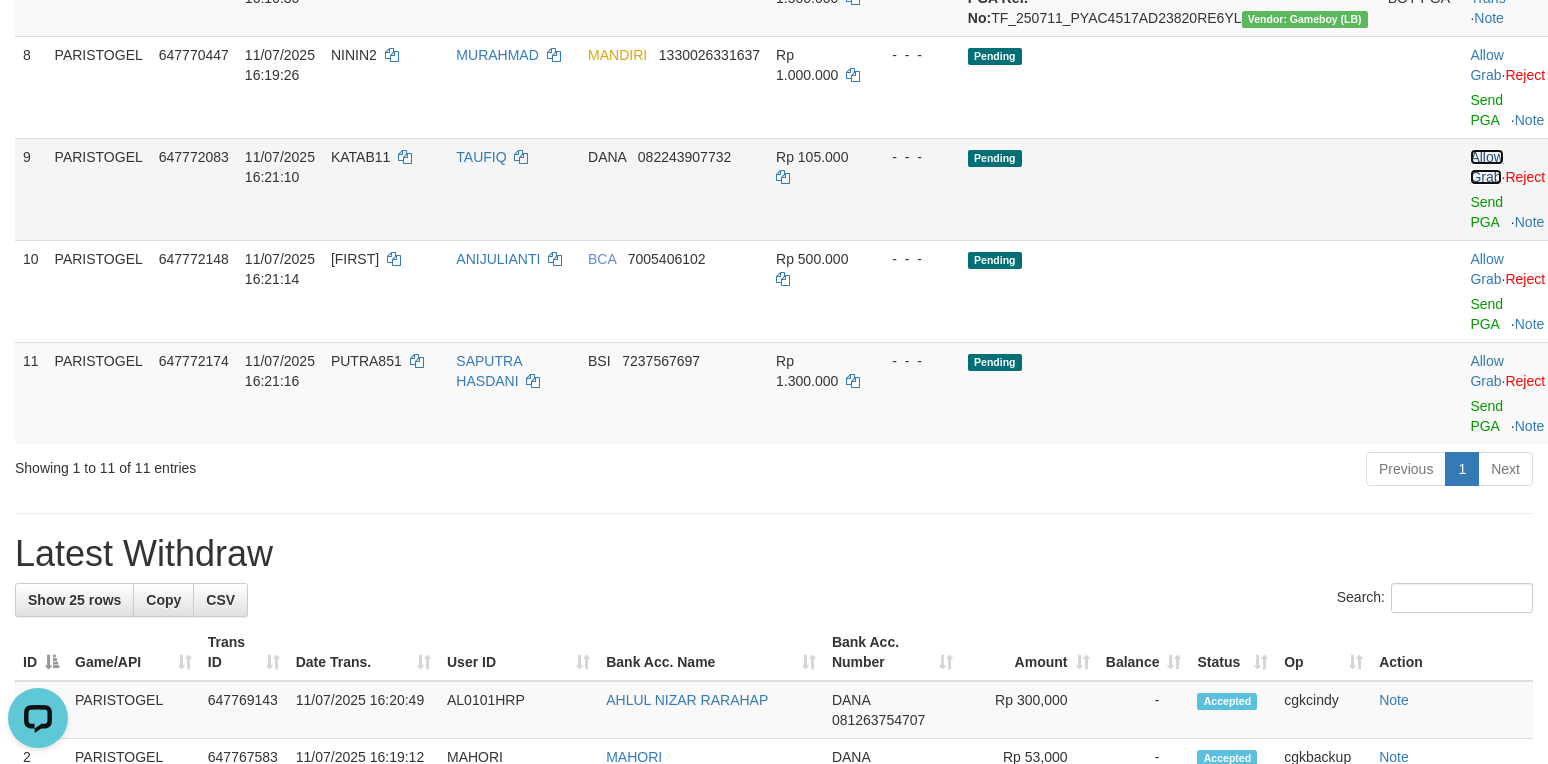 click on "Allow Grab" at bounding box center [1486, 167] 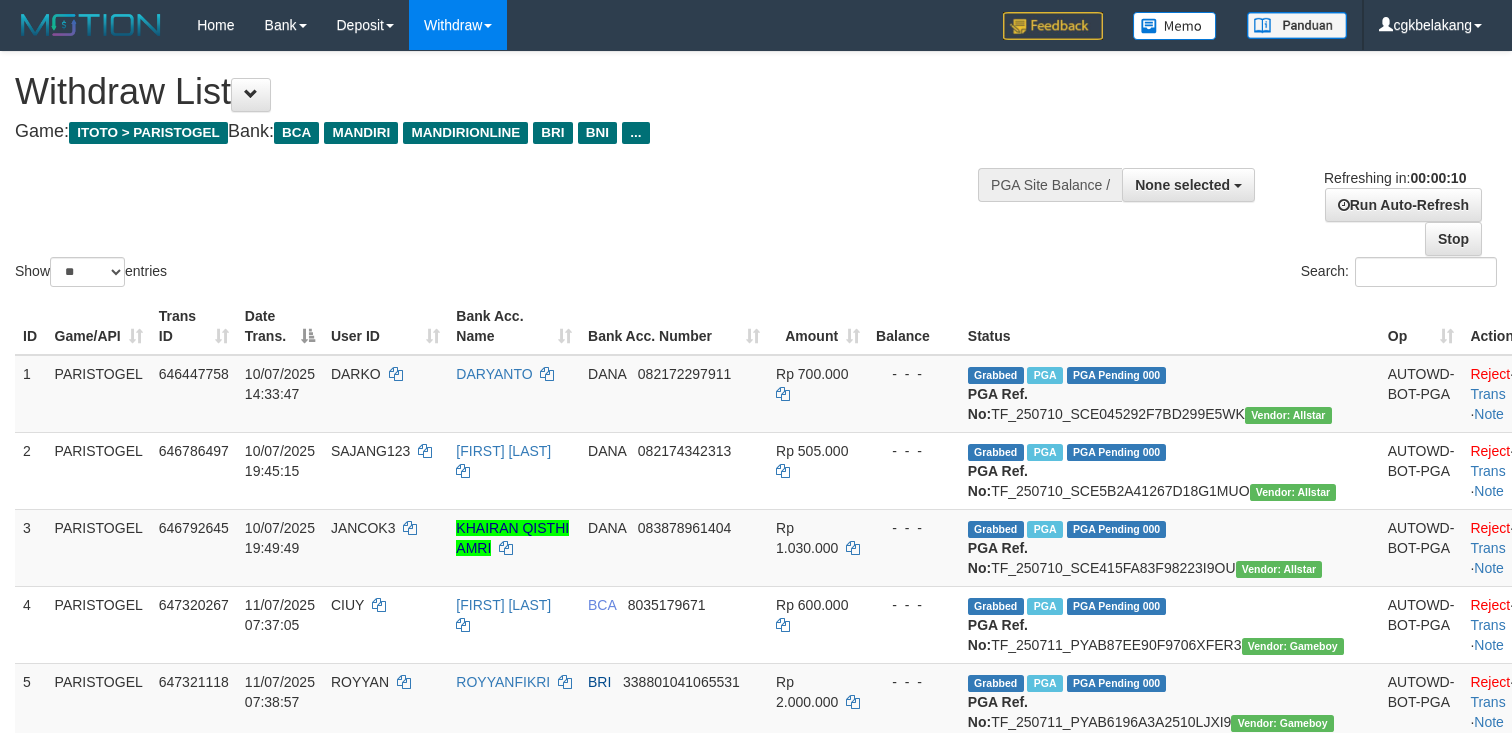 select 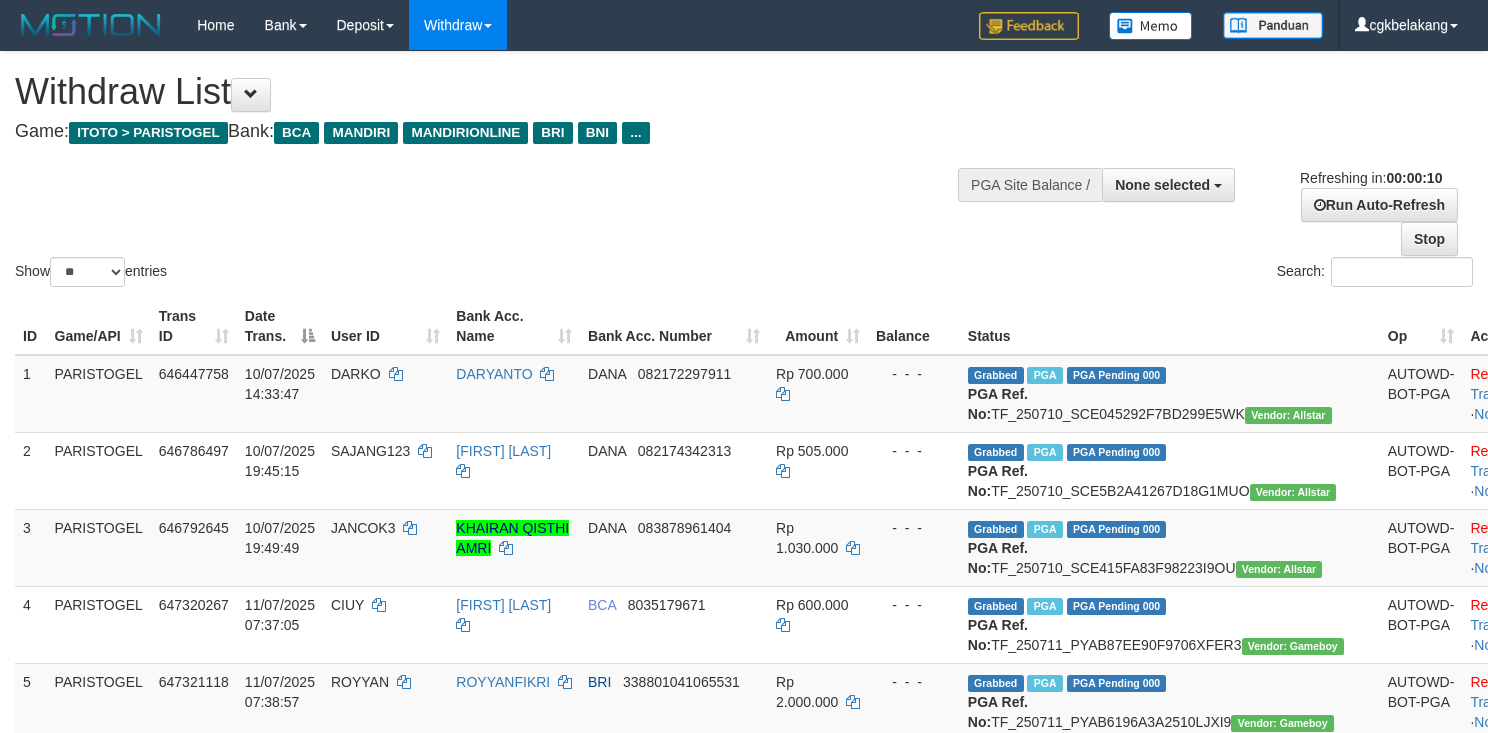 select 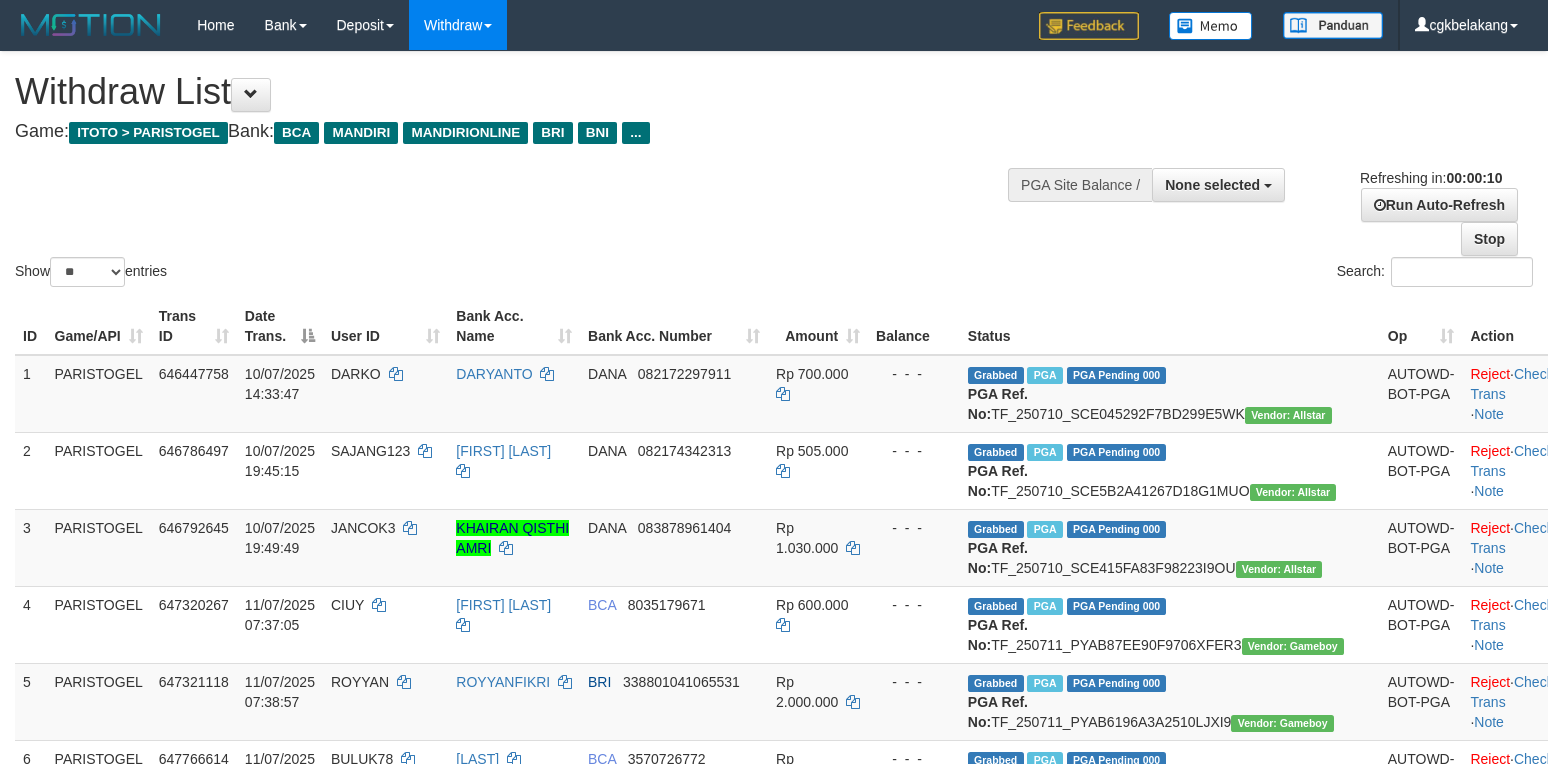 select 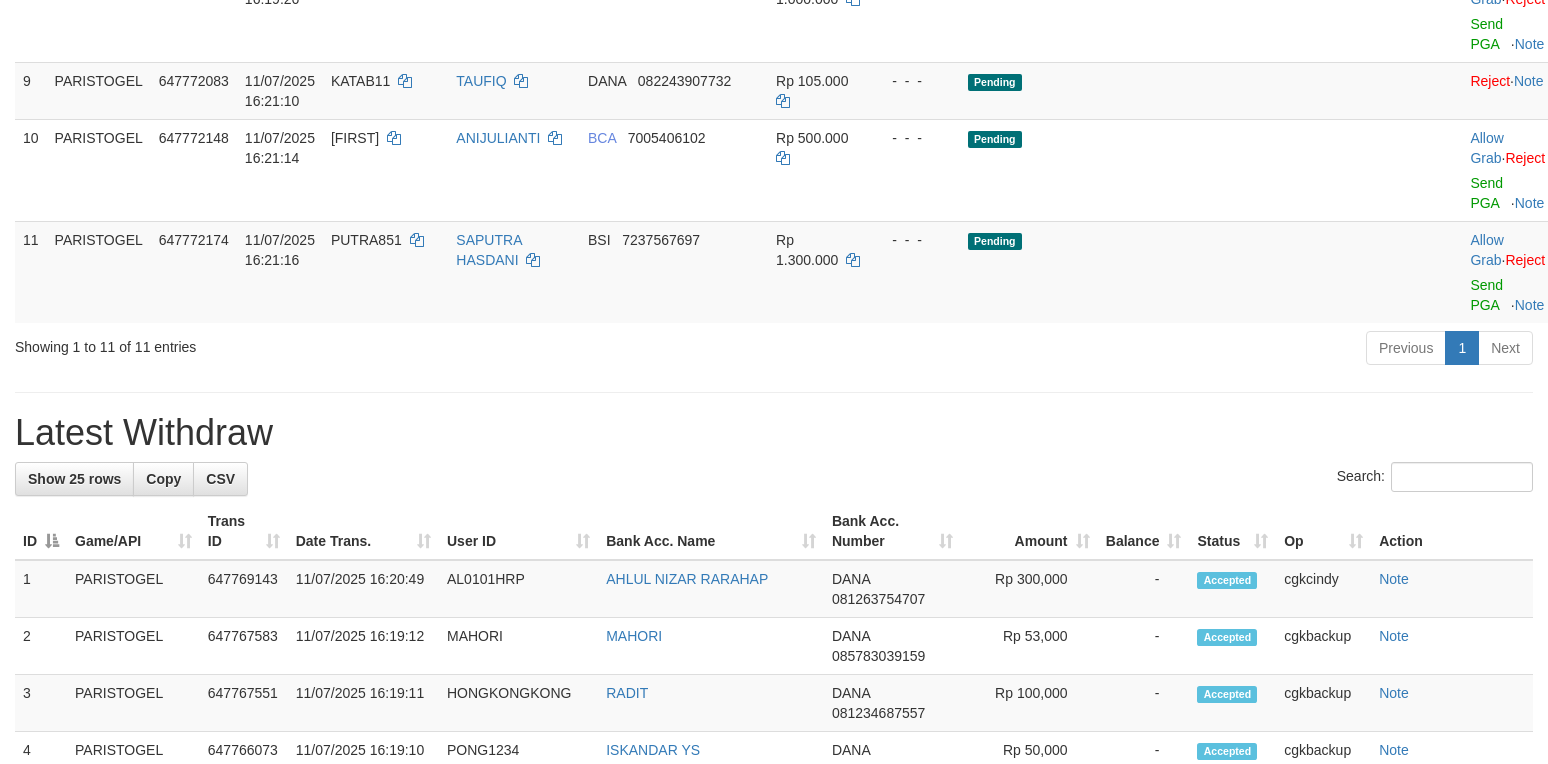 scroll, scrollTop: 858, scrollLeft: 0, axis: vertical 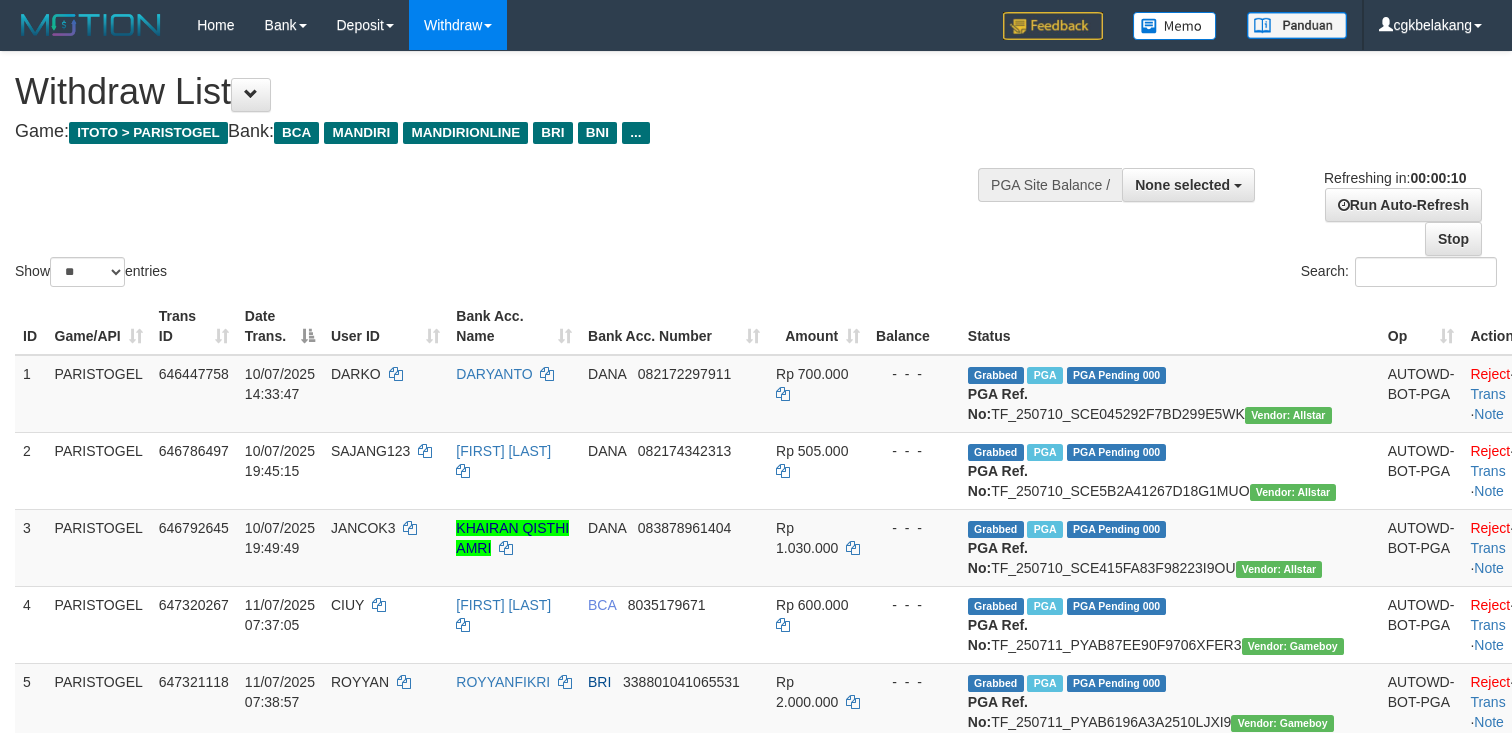select 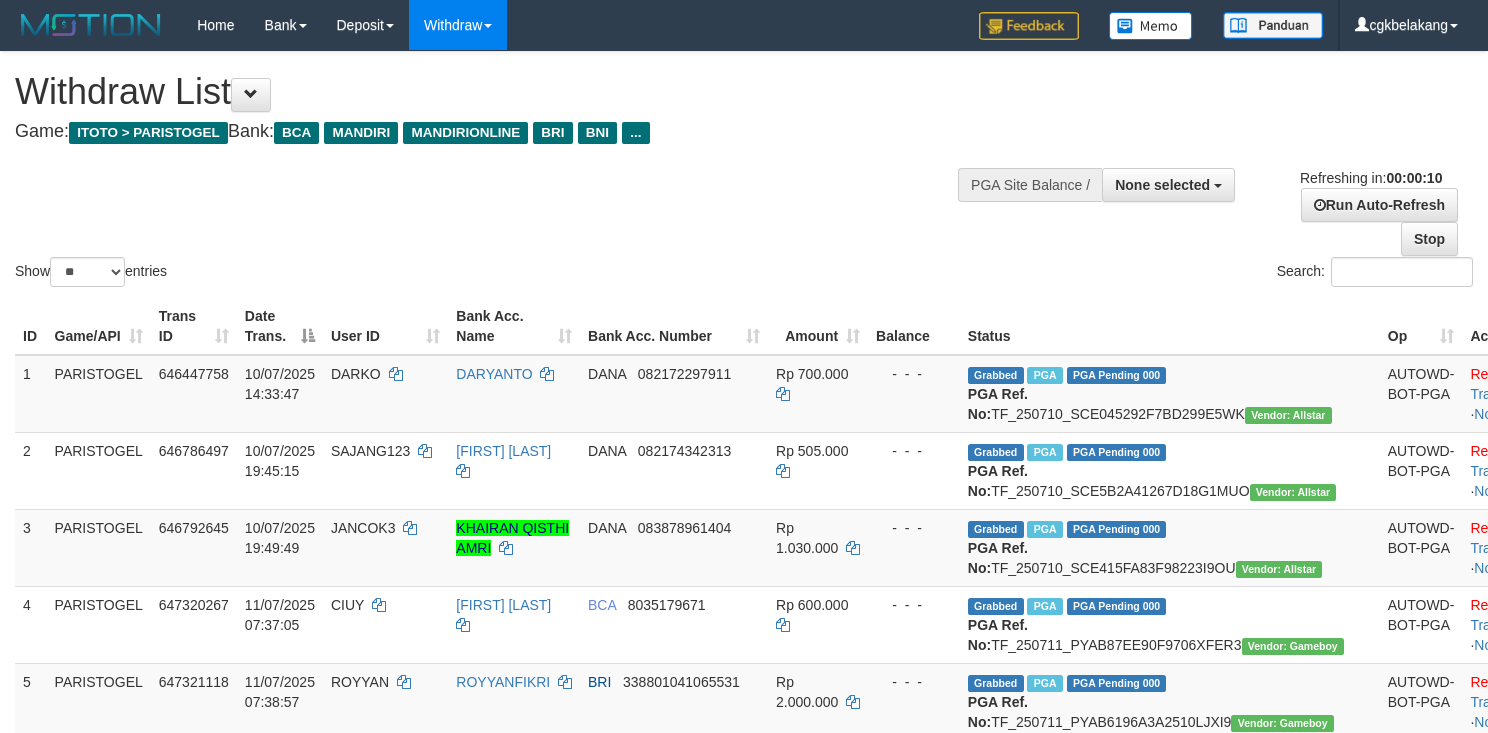select 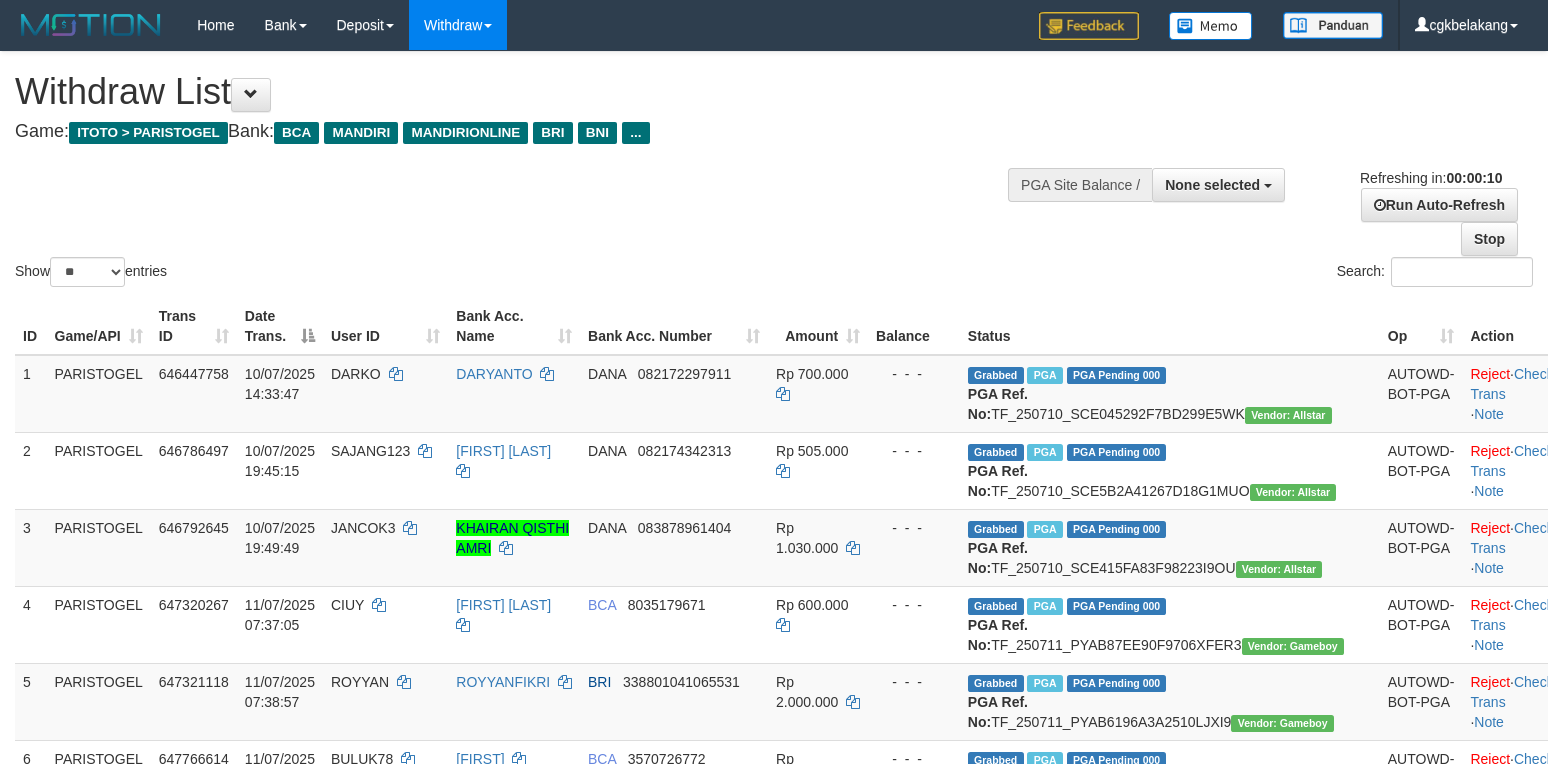 select 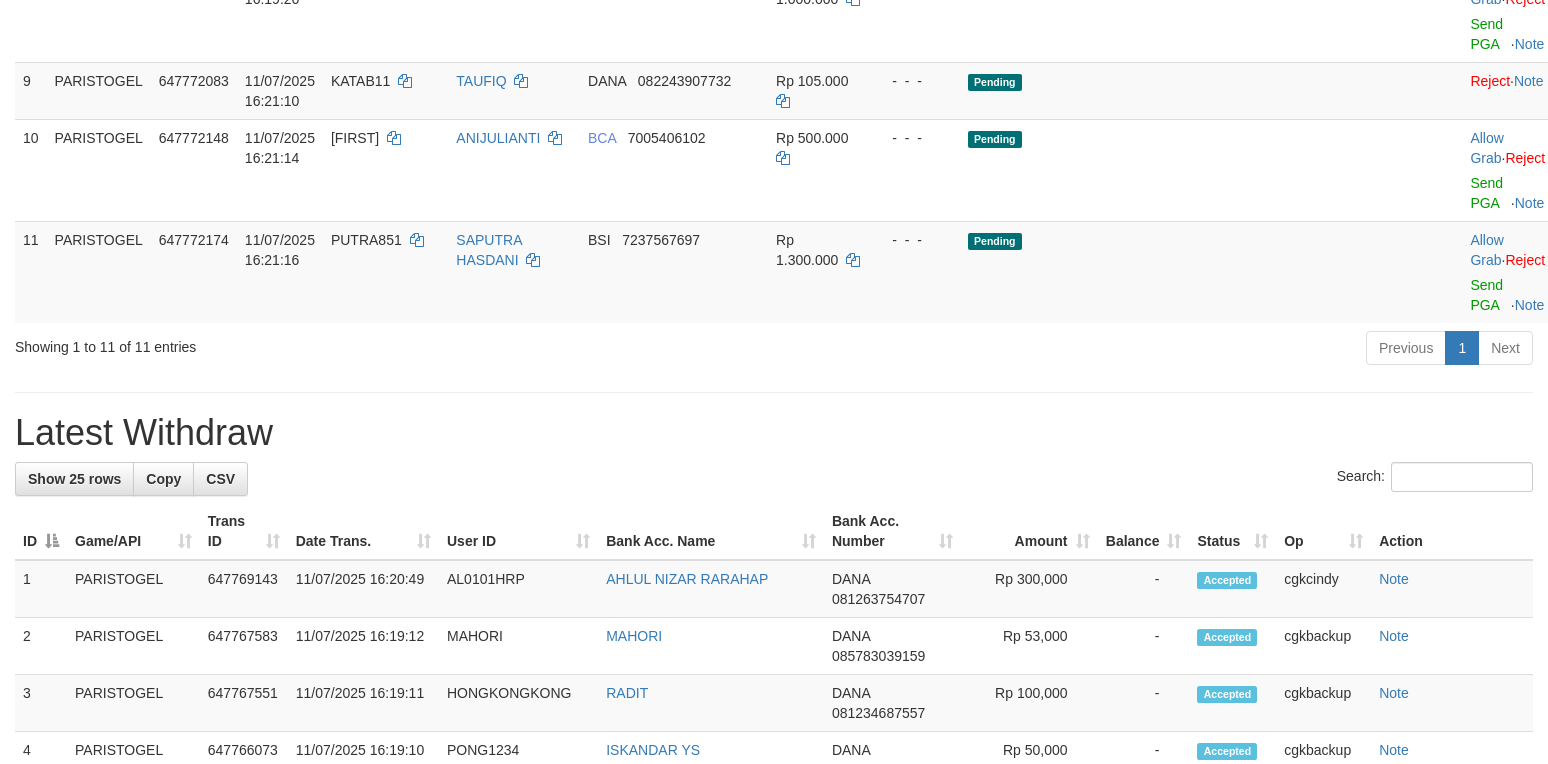 scroll, scrollTop: 858, scrollLeft: 0, axis: vertical 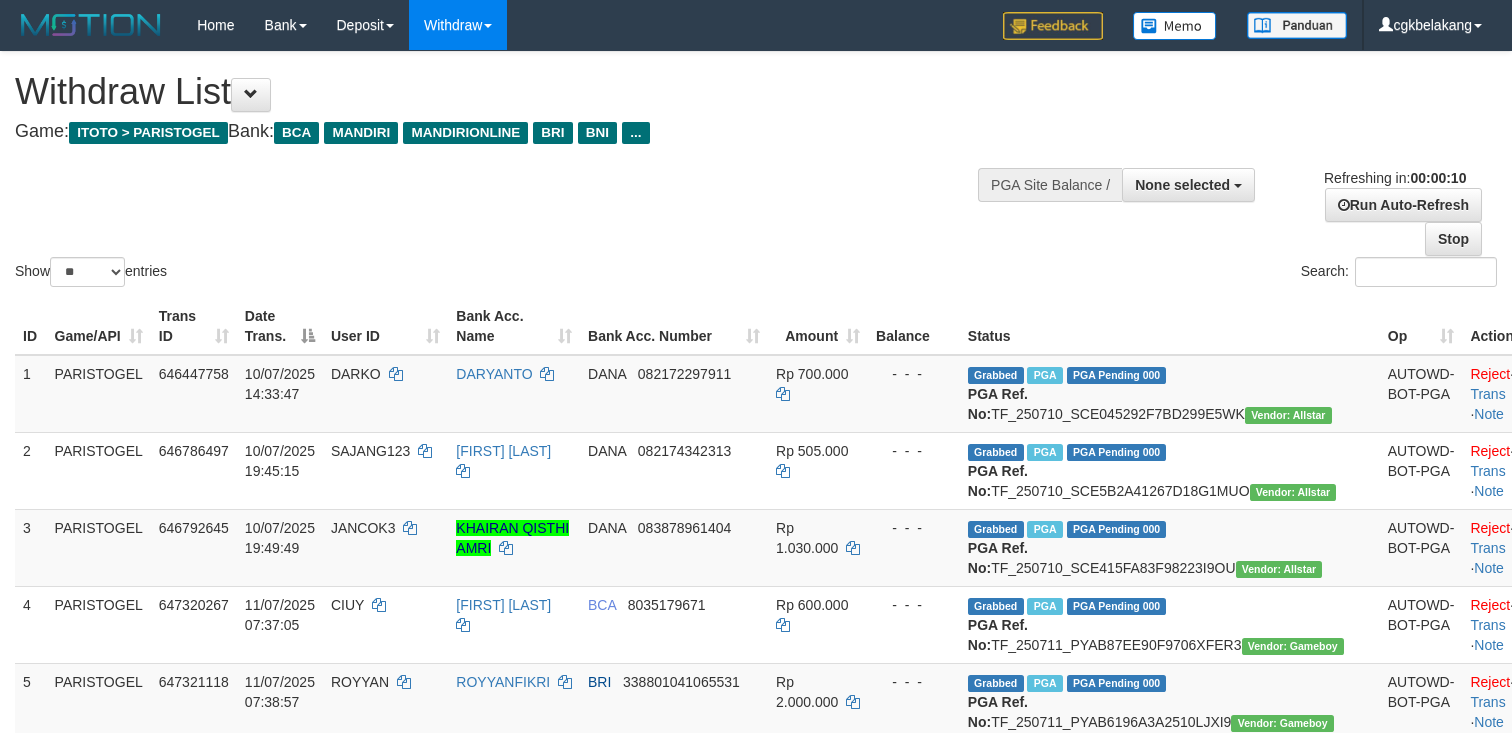 select 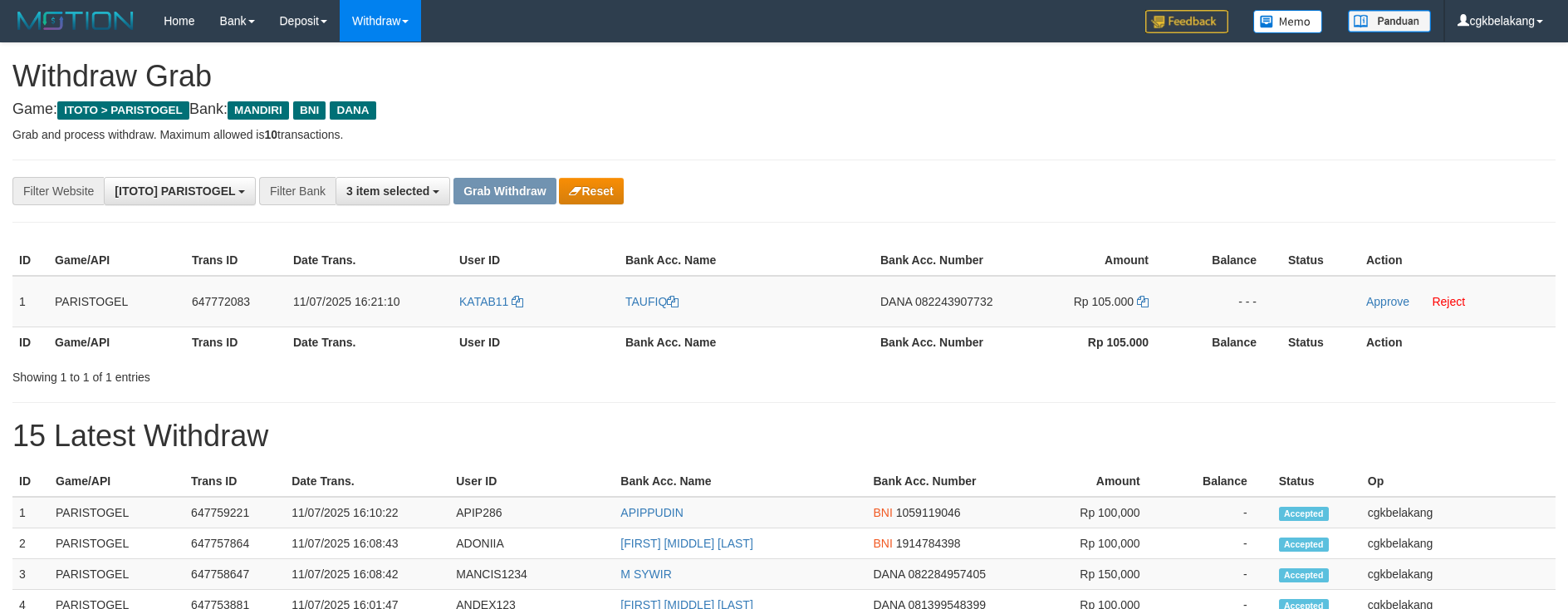 scroll, scrollTop: 0, scrollLeft: 0, axis: both 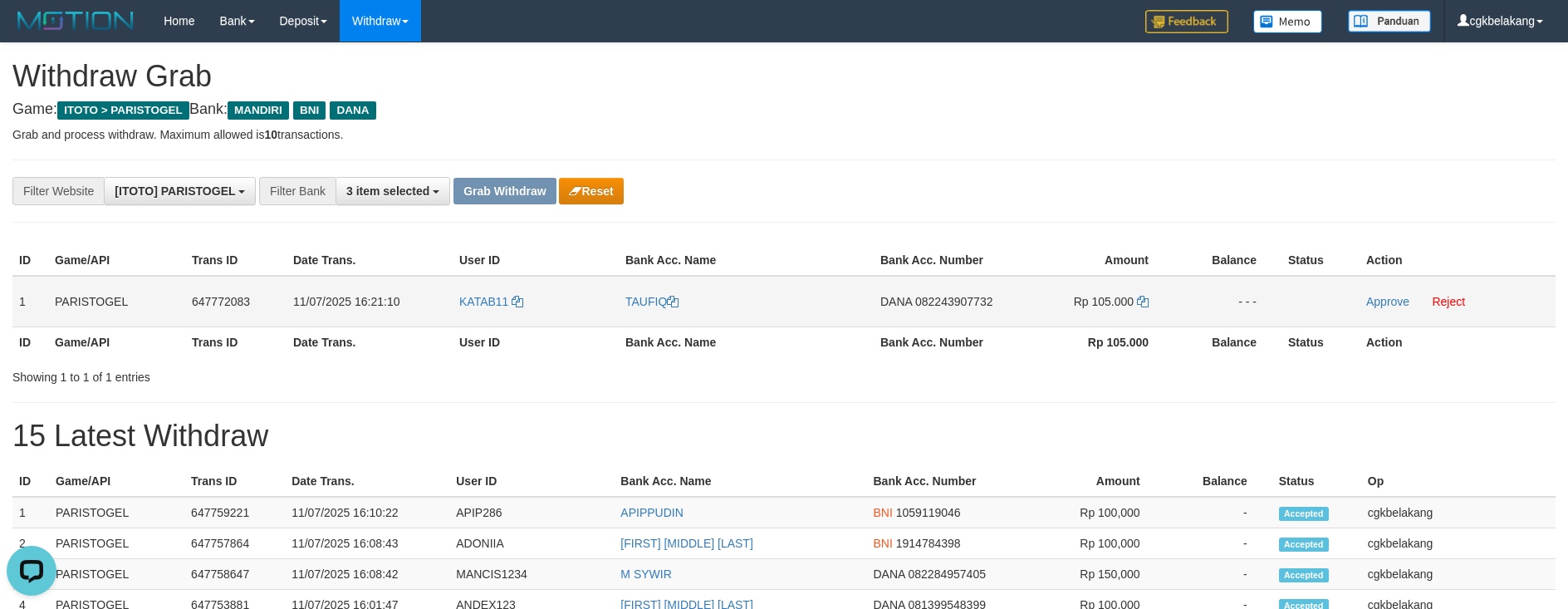 click on "KATAB11" at bounding box center [536, 302] 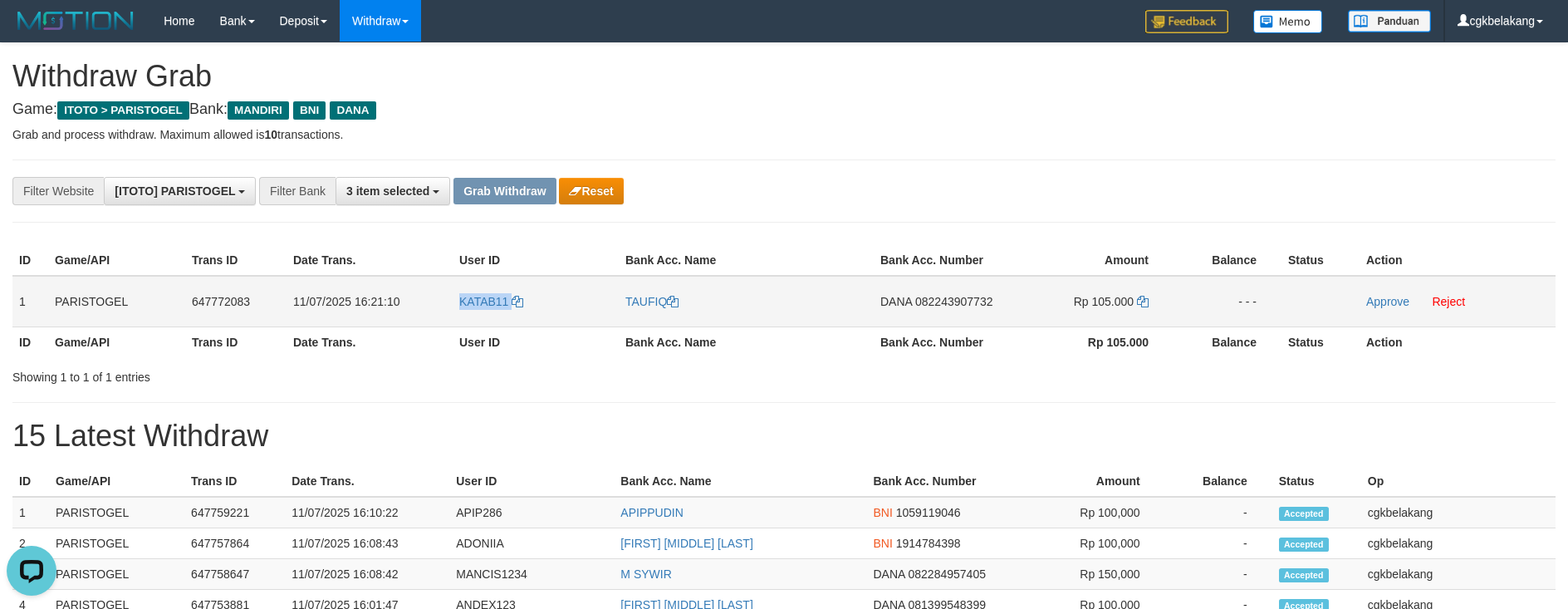 click on "KATAB11" at bounding box center [536, 302] 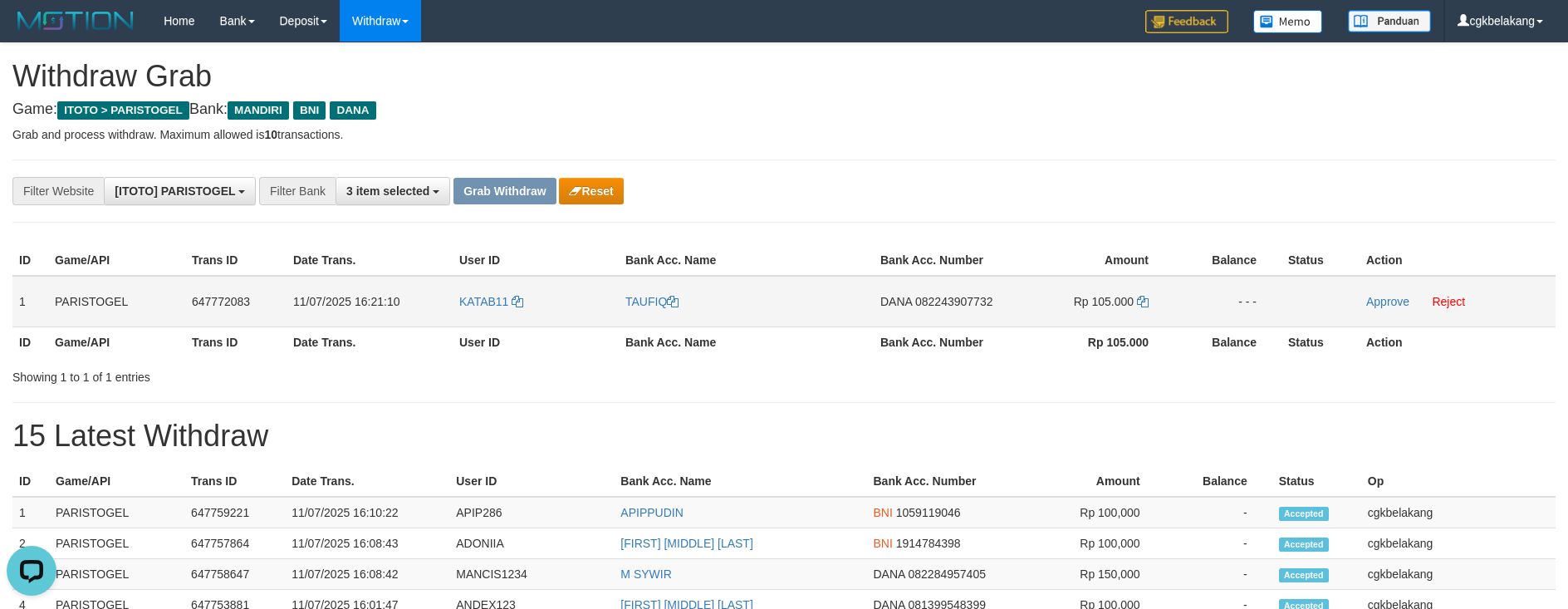 click on "TAUFIQ" at bounding box center (746, 302) 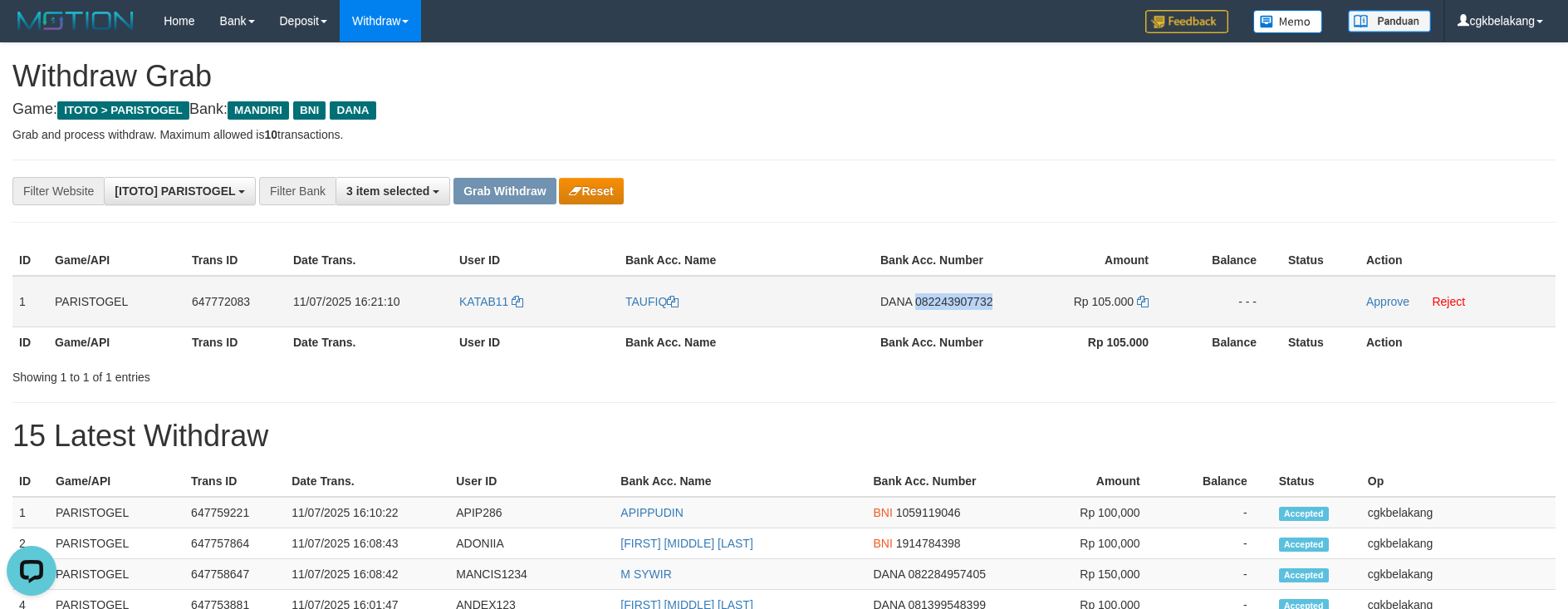 click on "DANA
082243907732" at bounding box center (942, 302) 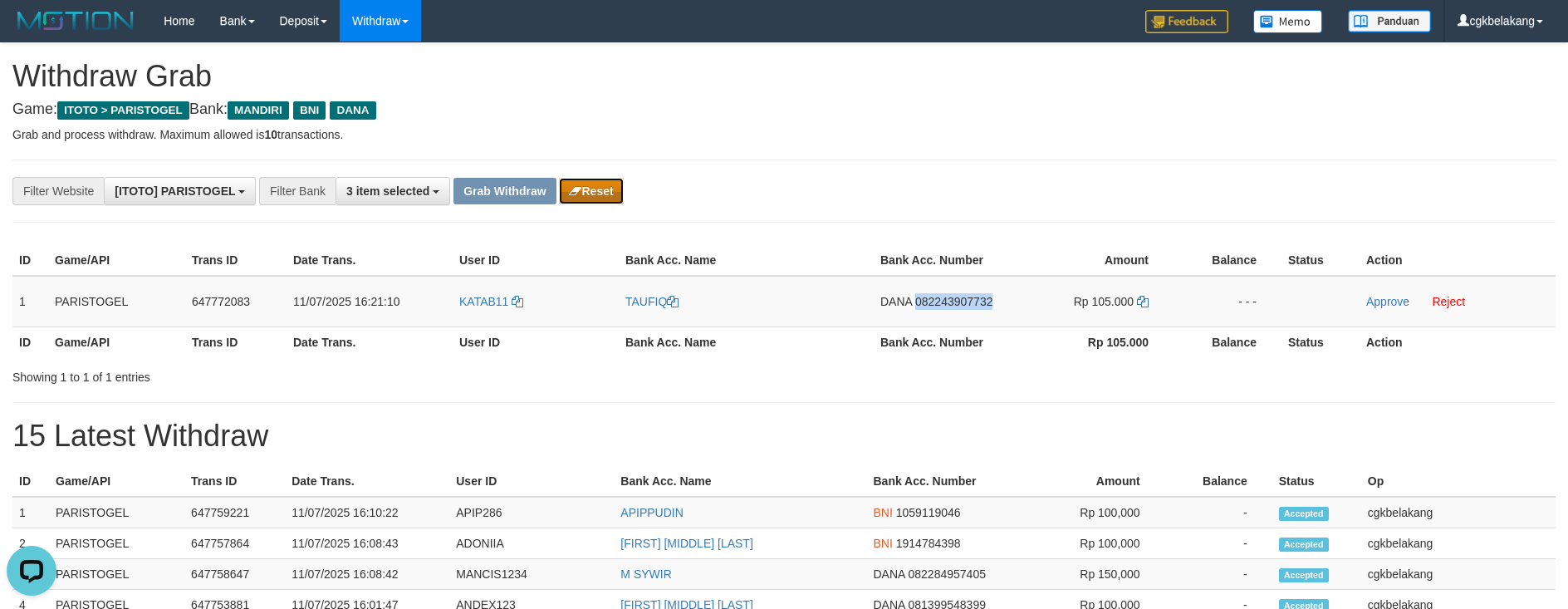 click on "Reset" at bounding box center (590, 191) 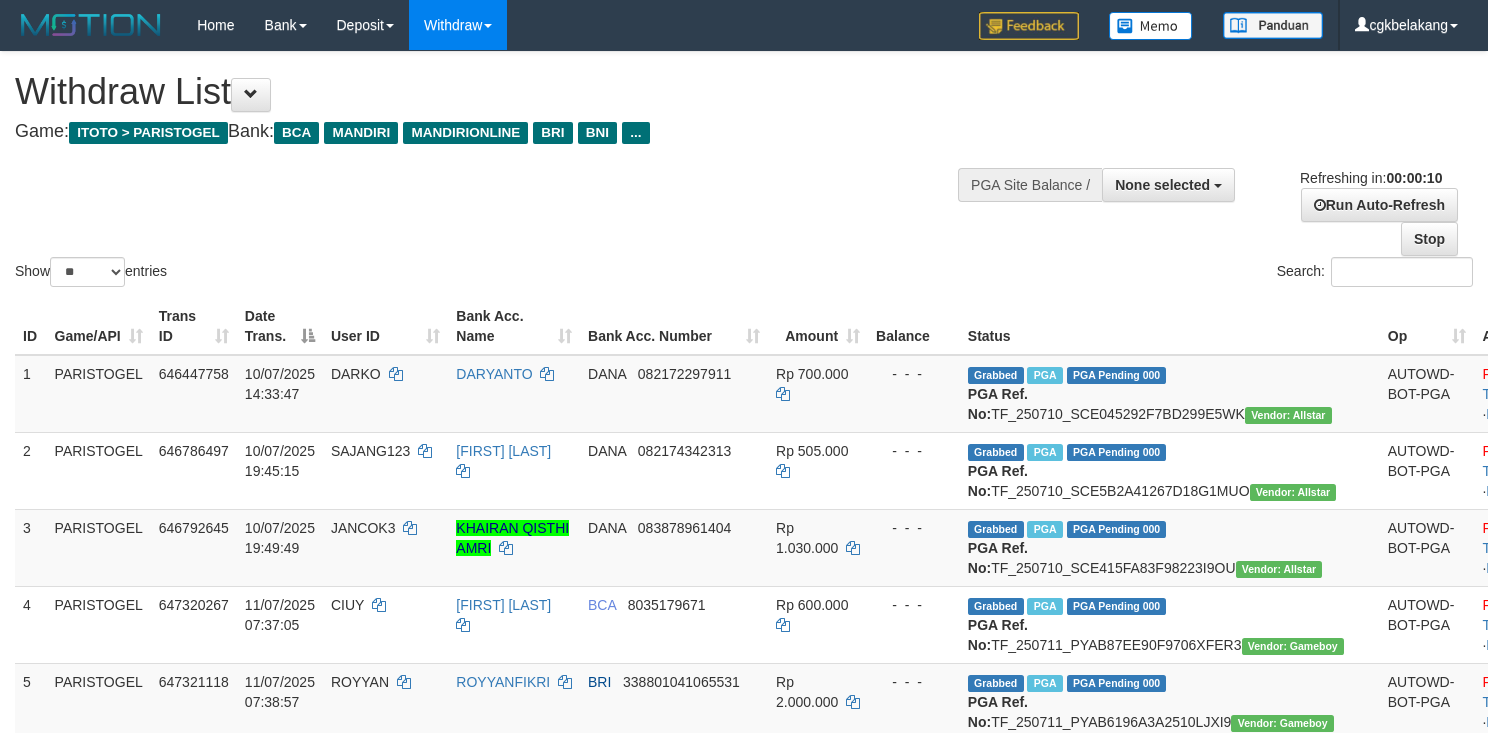 select 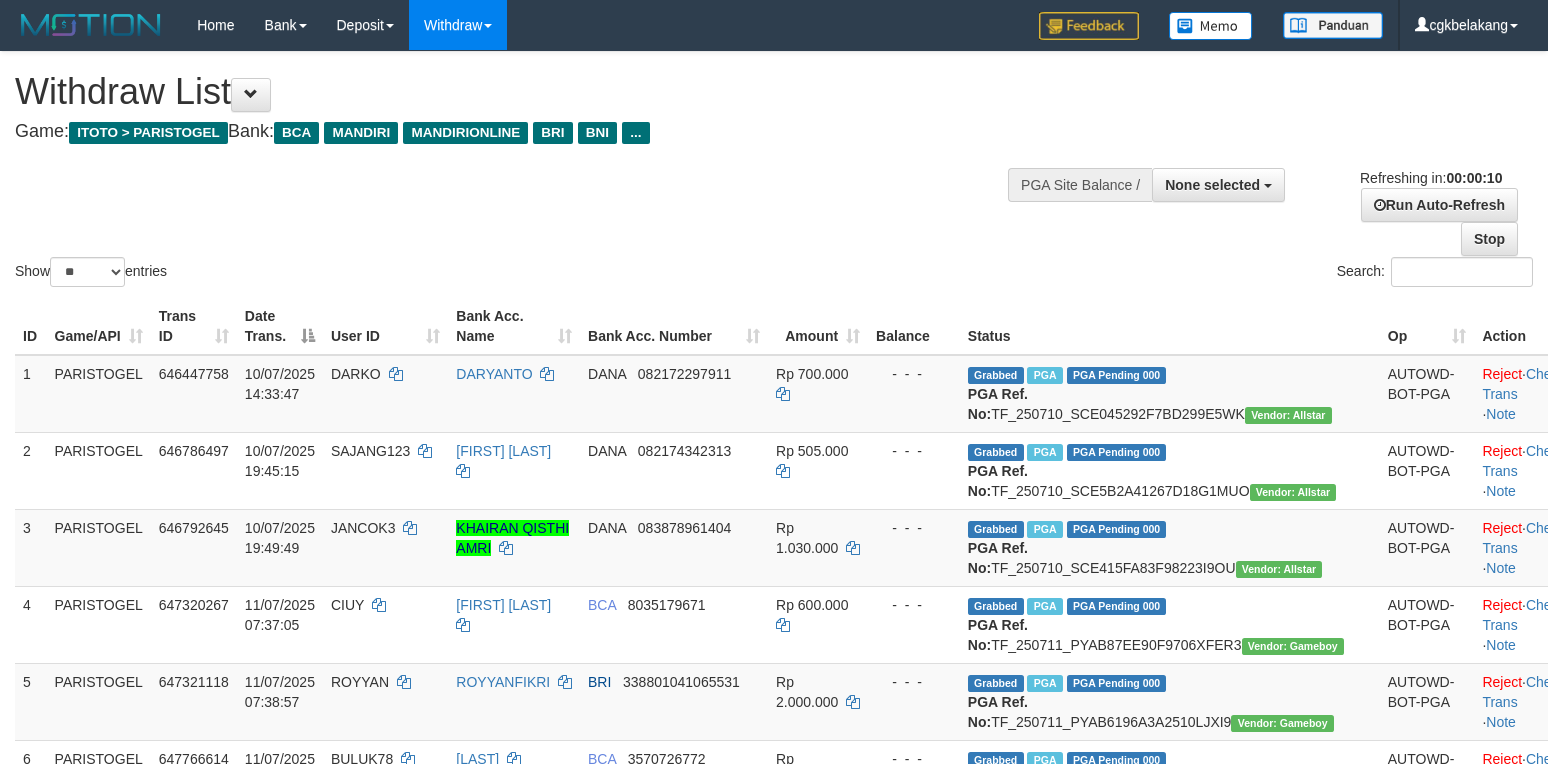 select 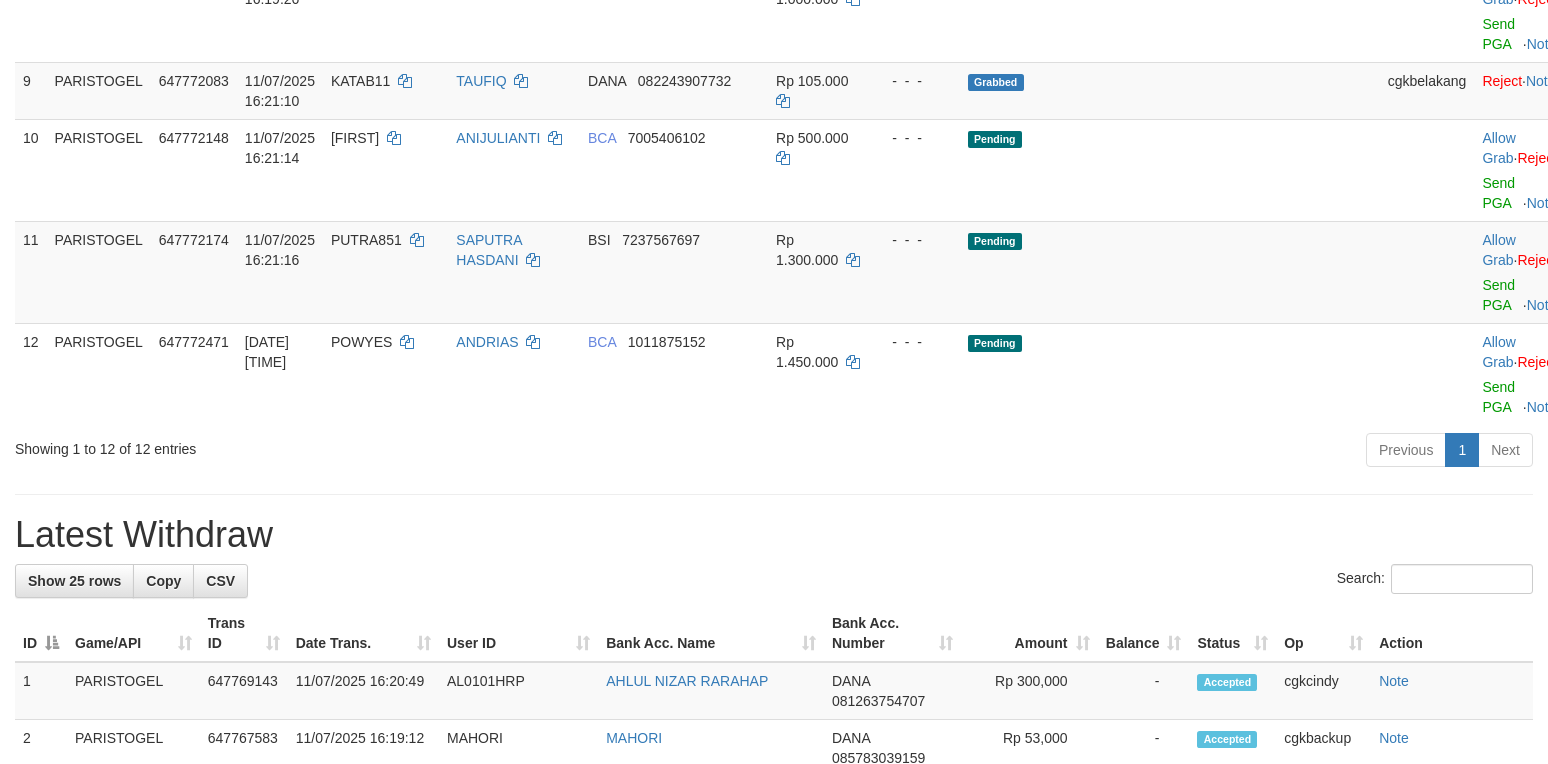 scroll, scrollTop: 858, scrollLeft: 0, axis: vertical 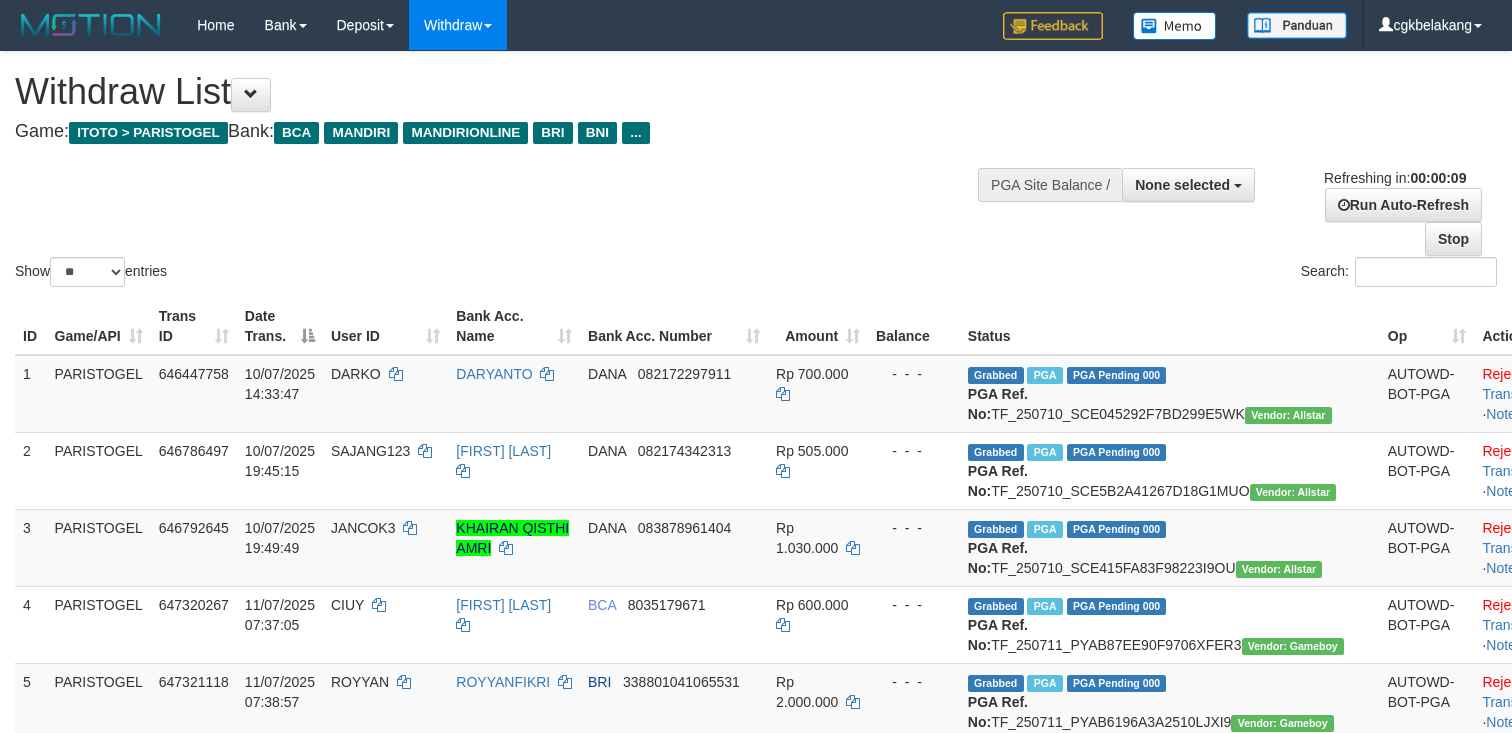 select 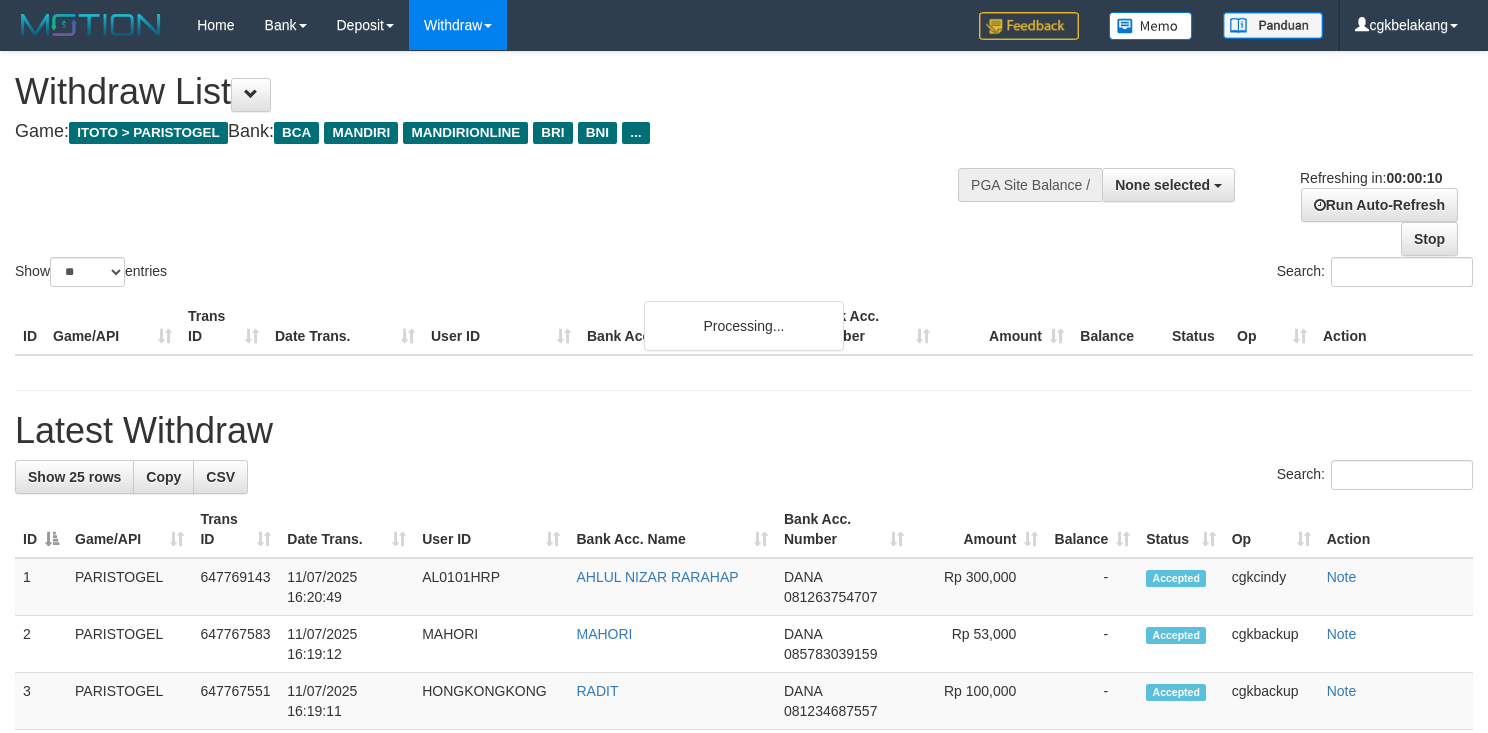 select 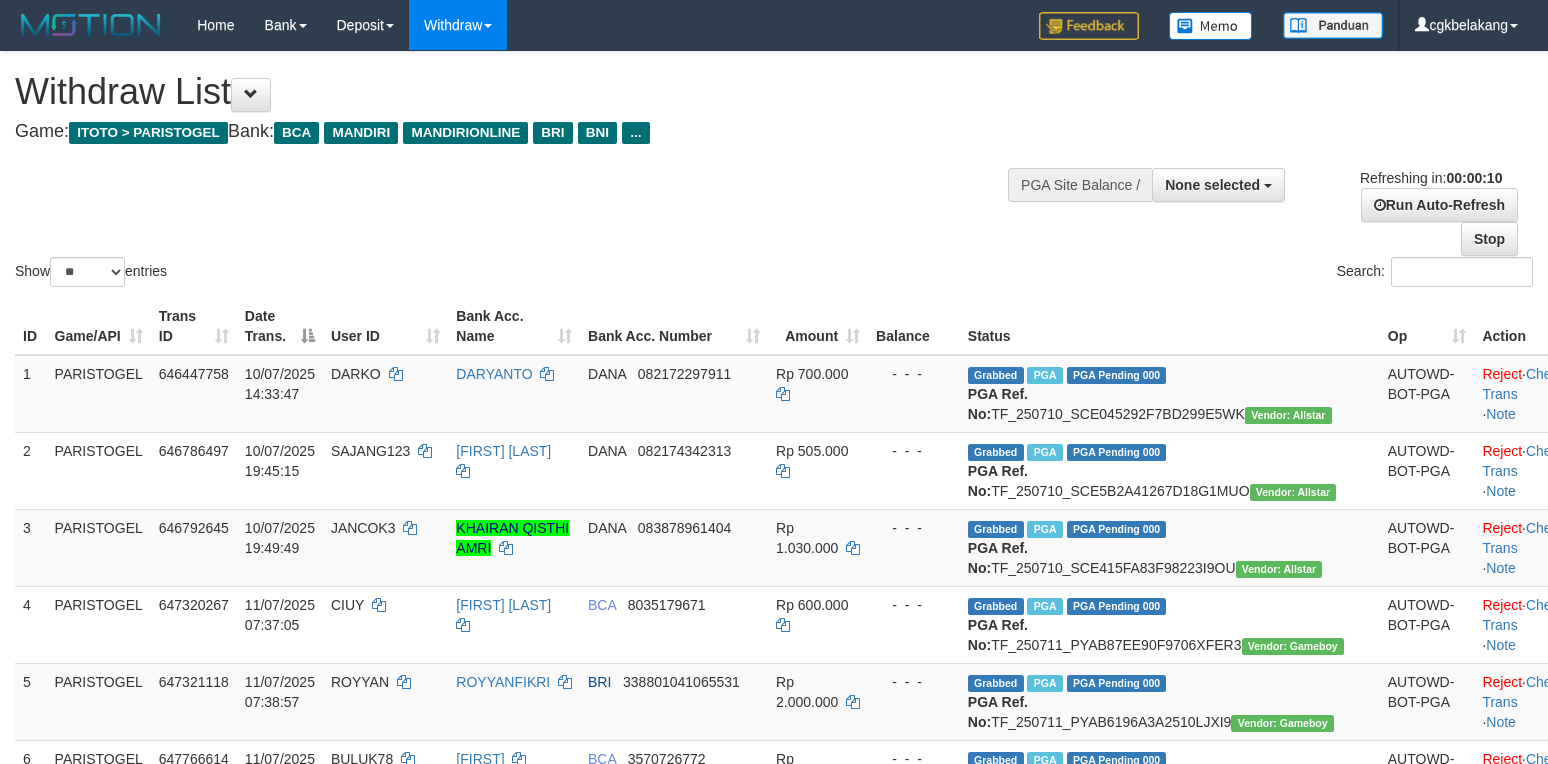 select 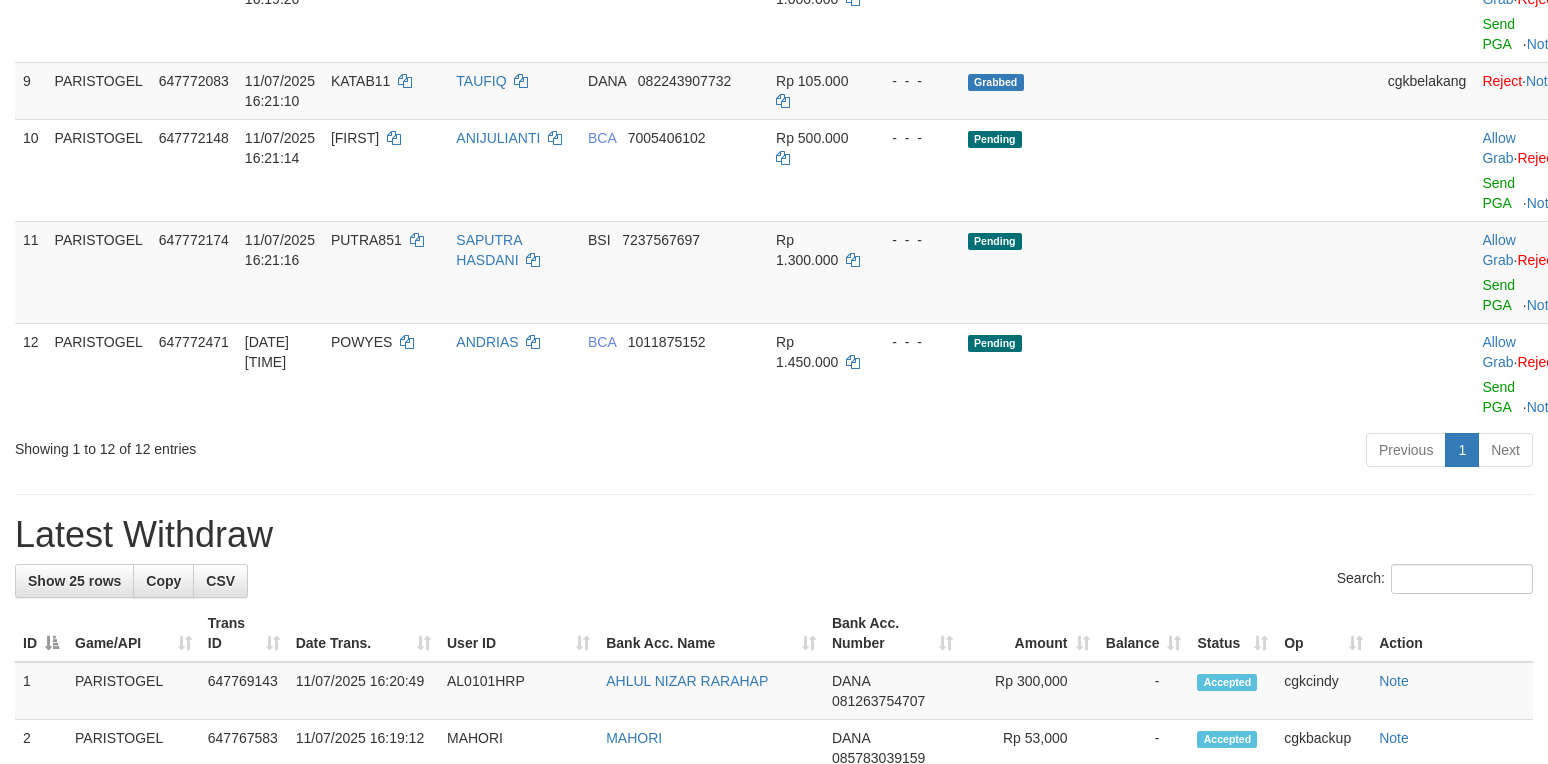 scroll, scrollTop: 858, scrollLeft: 0, axis: vertical 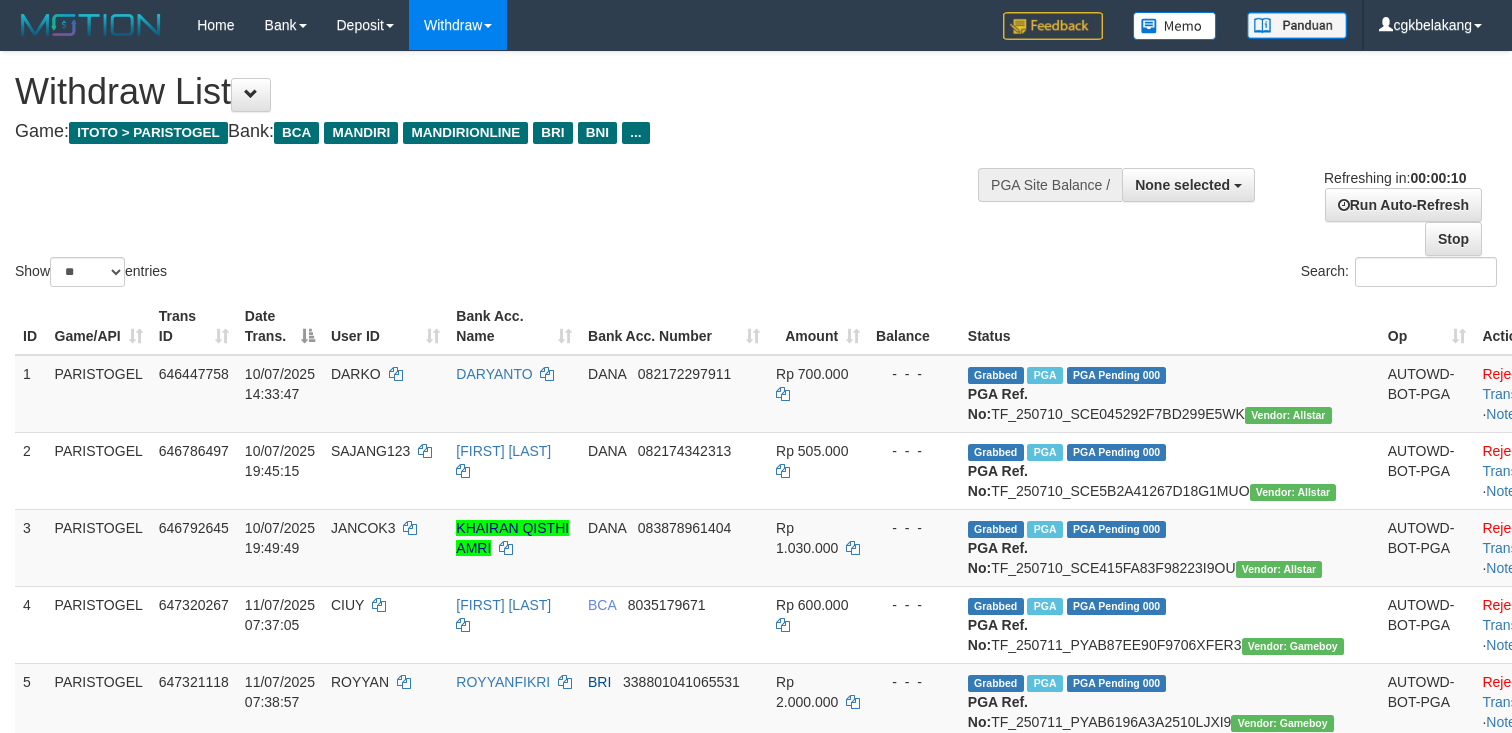 select 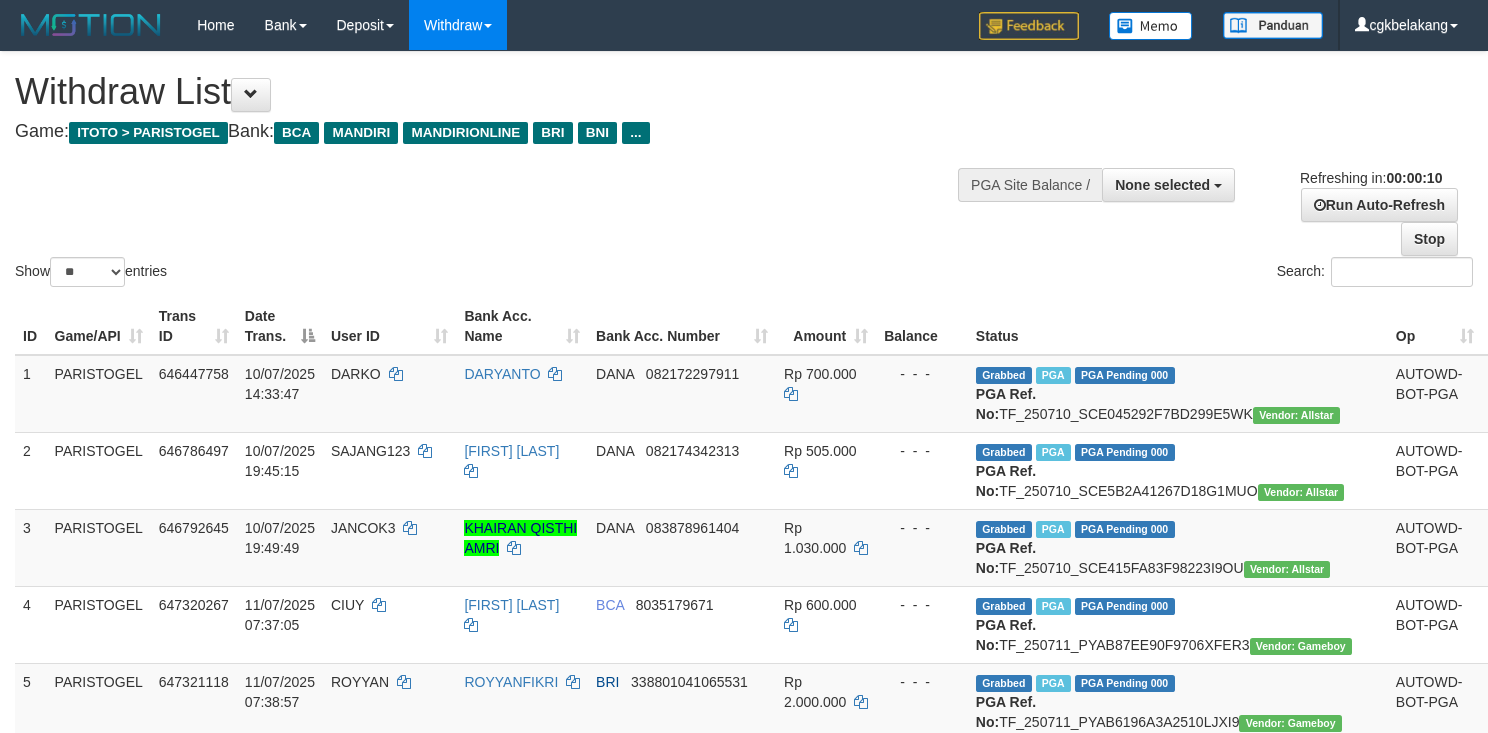 select 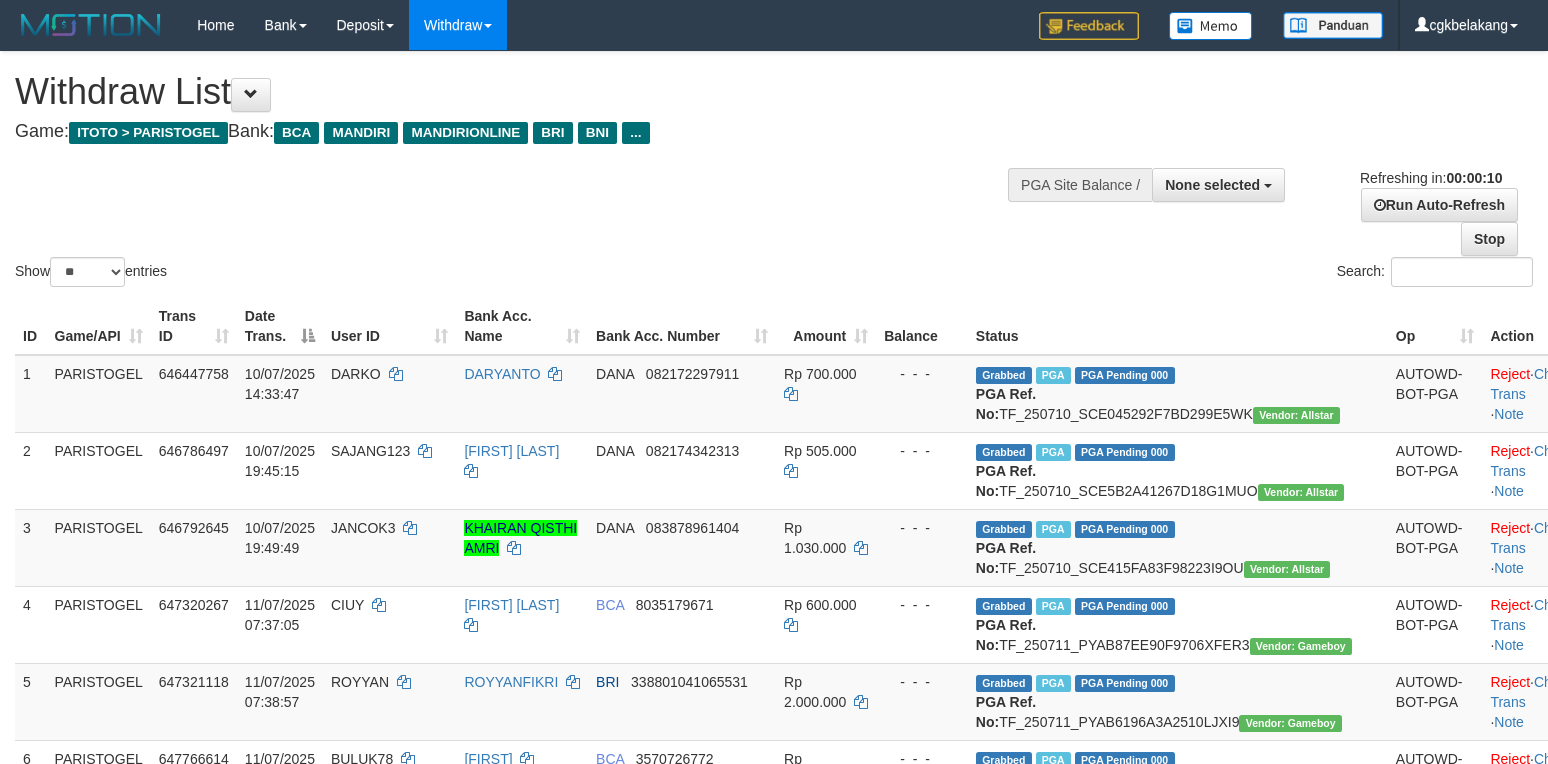 select 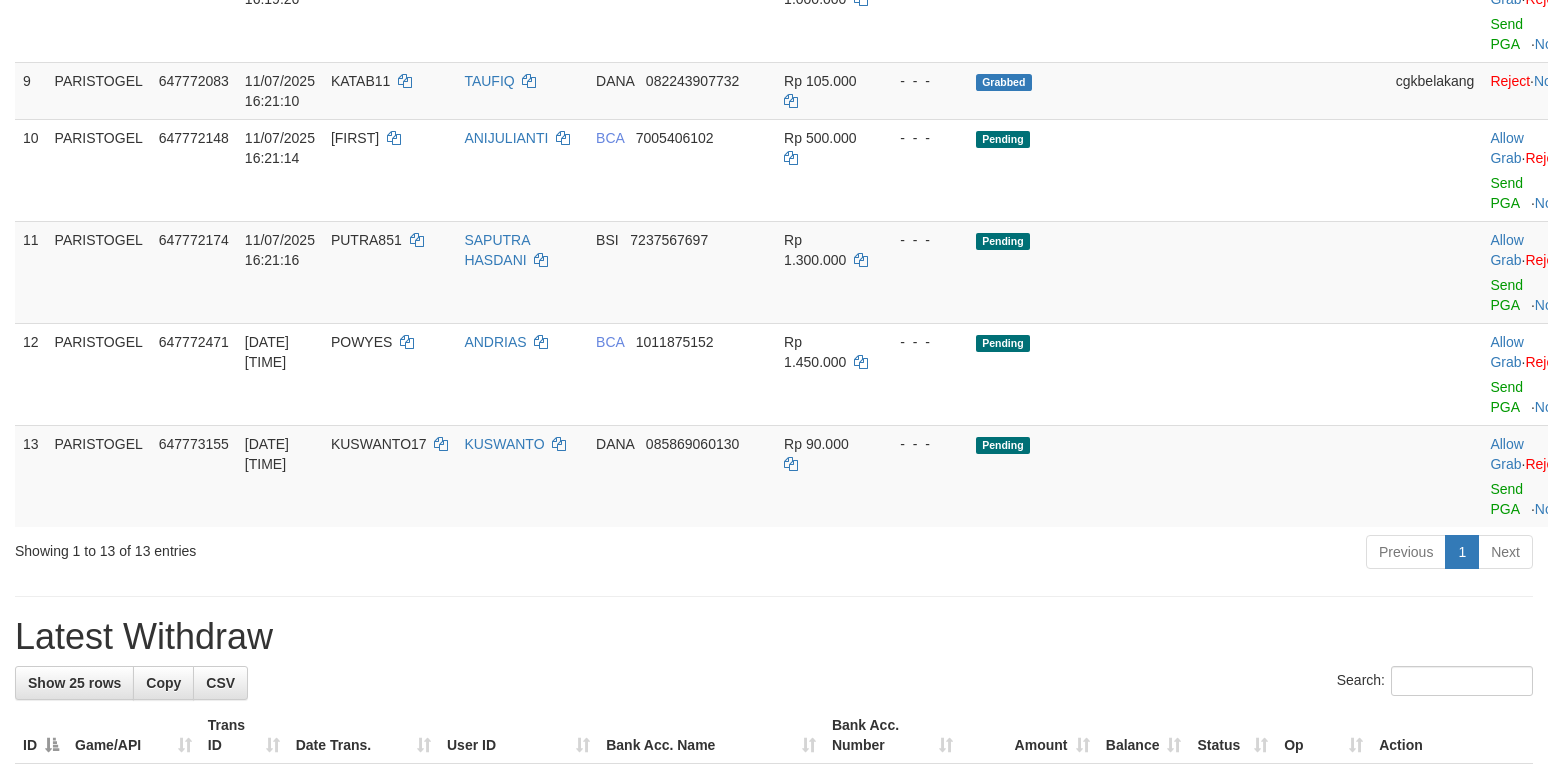 scroll, scrollTop: 858, scrollLeft: 0, axis: vertical 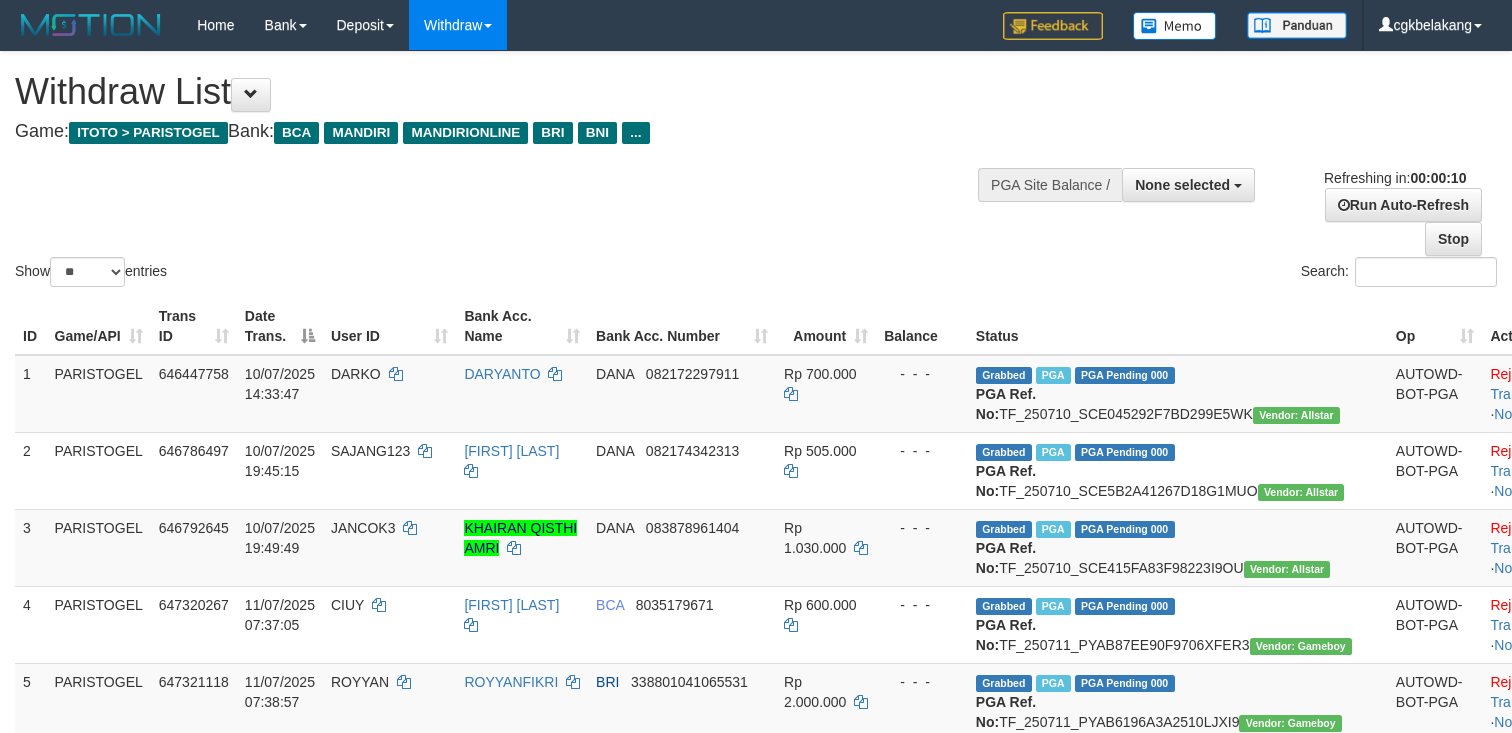select 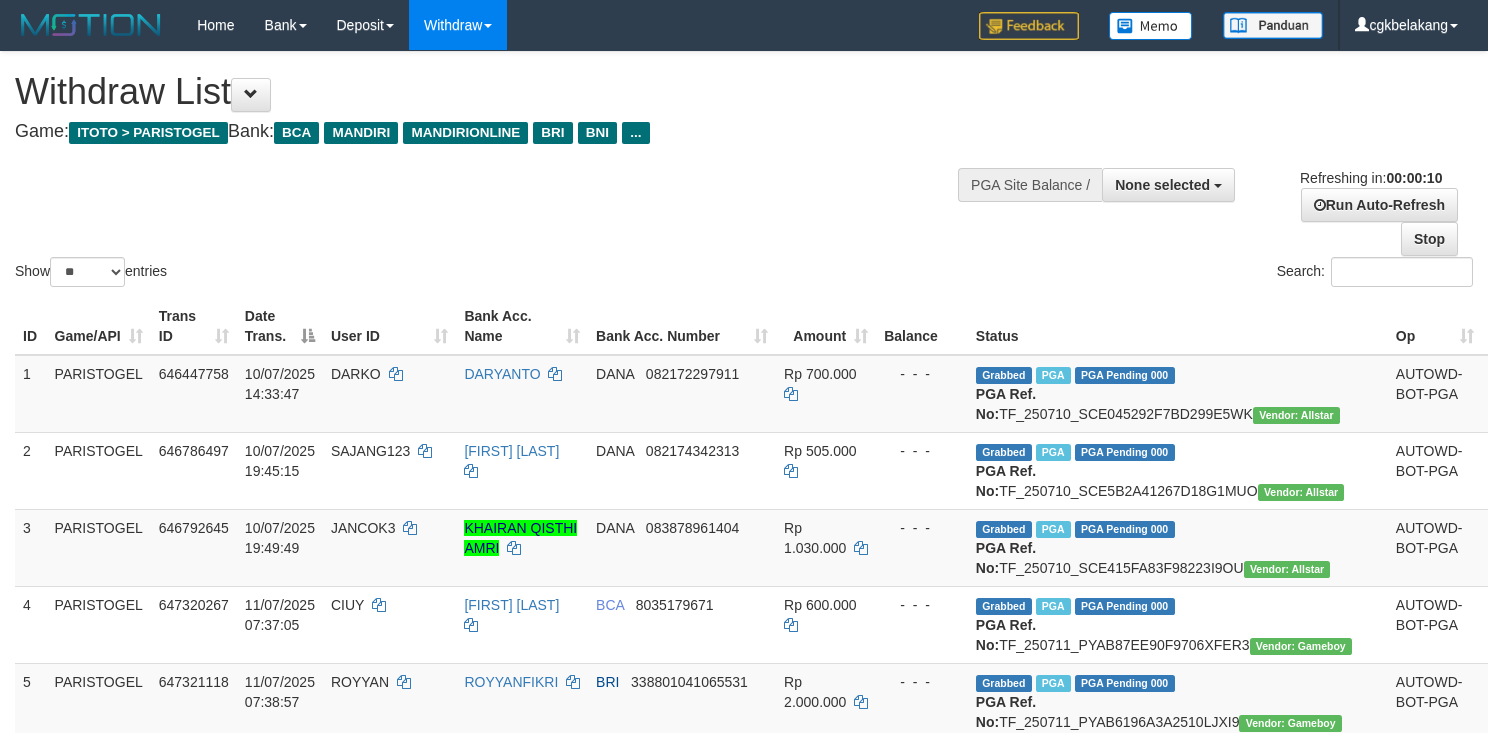 select 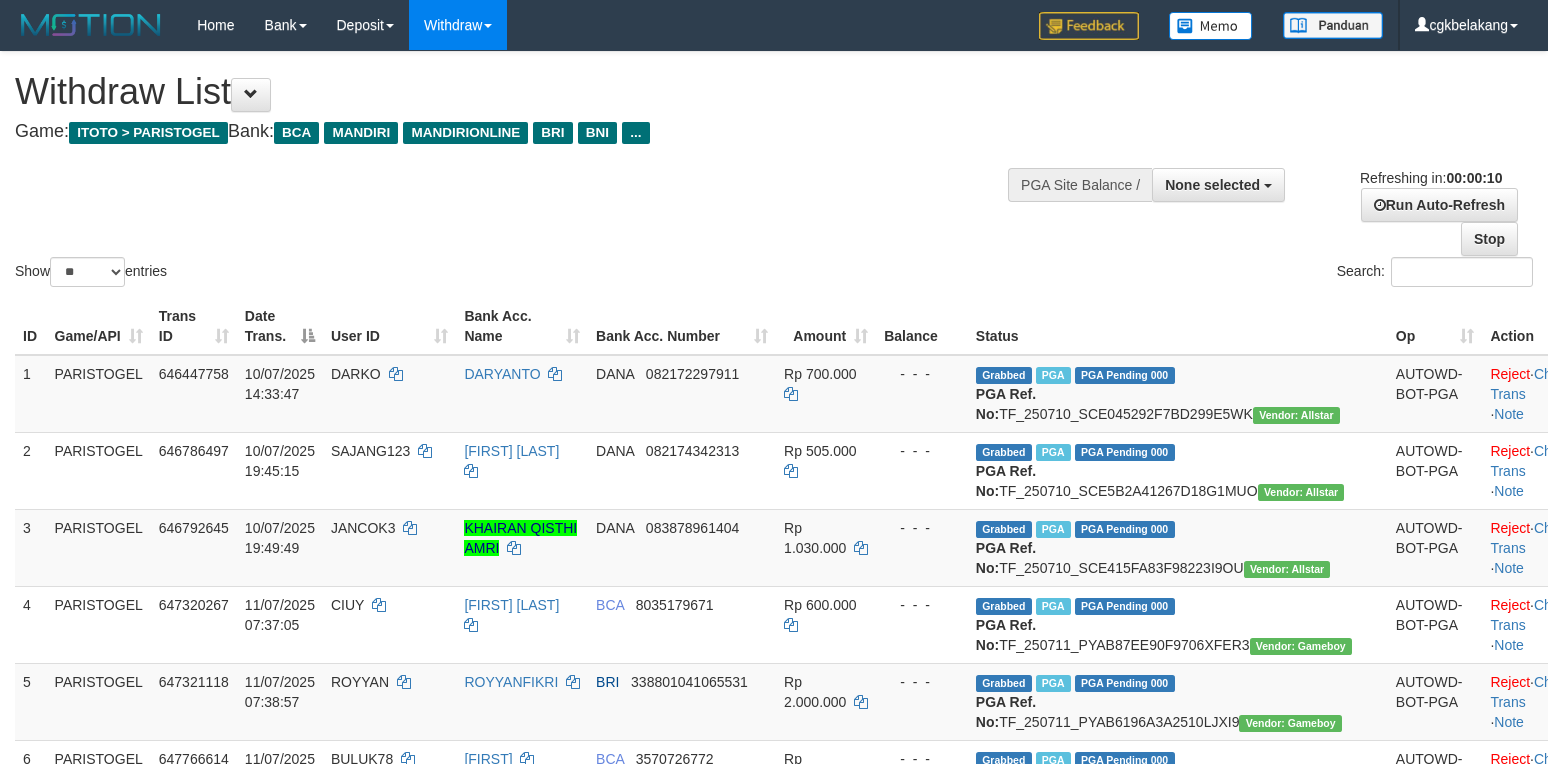 select 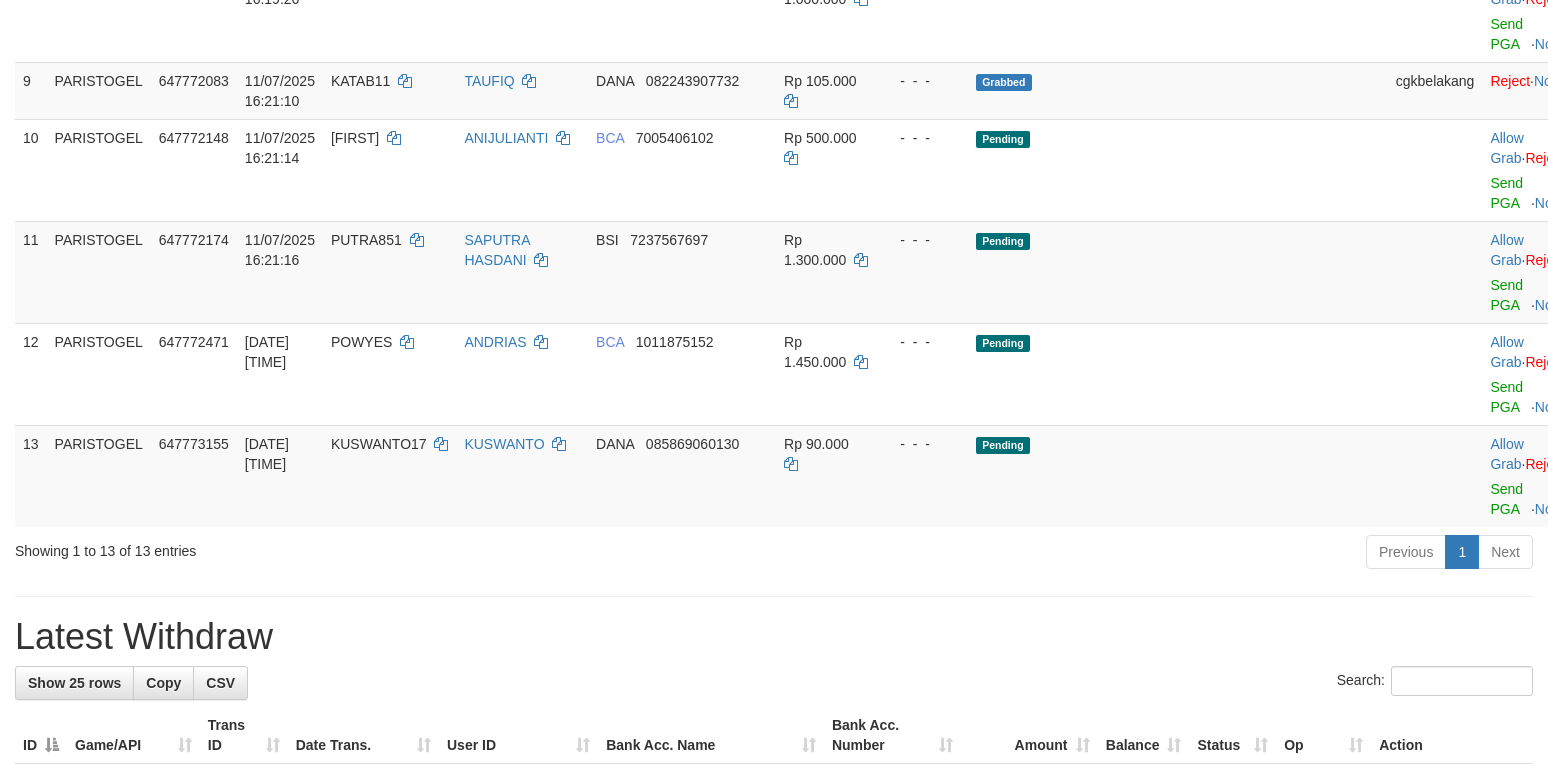 scroll, scrollTop: 858, scrollLeft: 0, axis: vertical 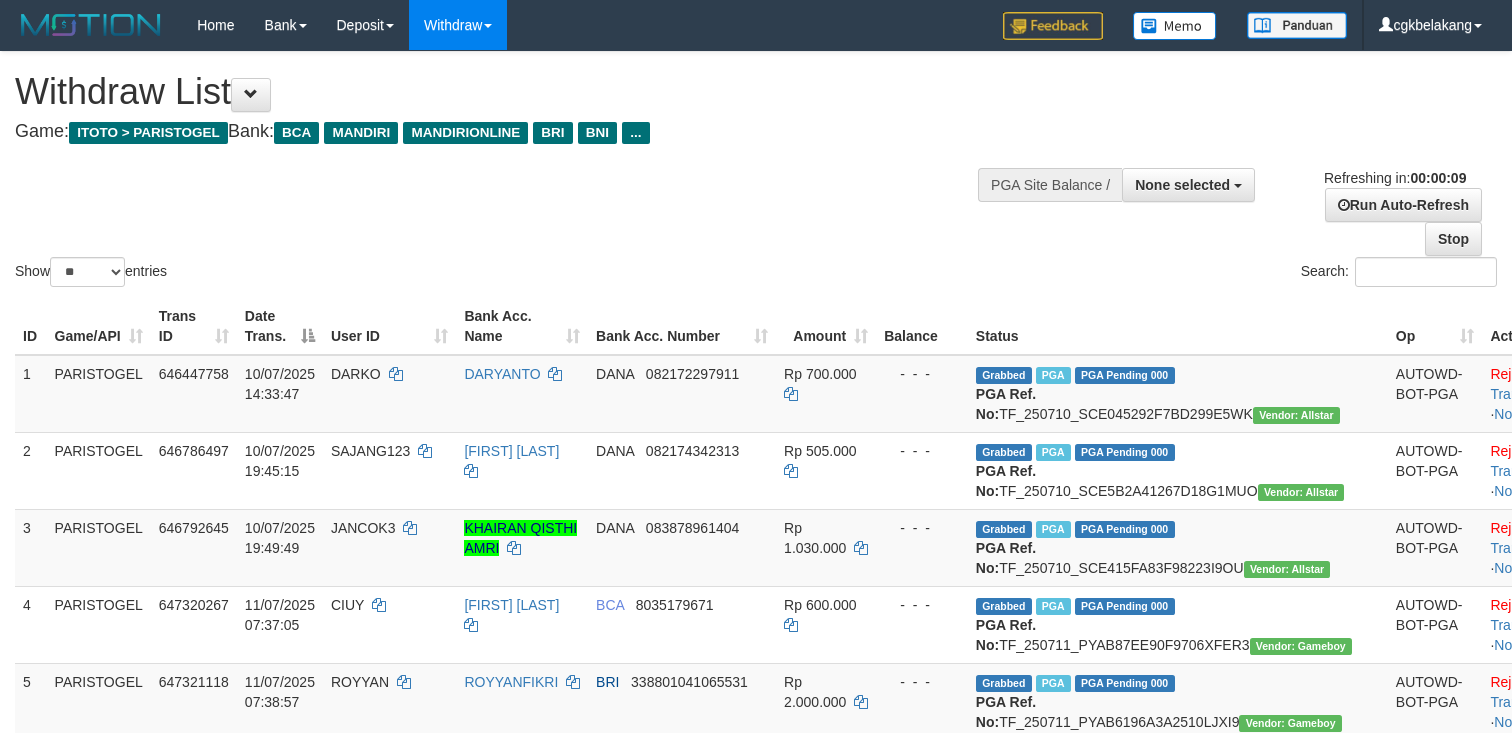select 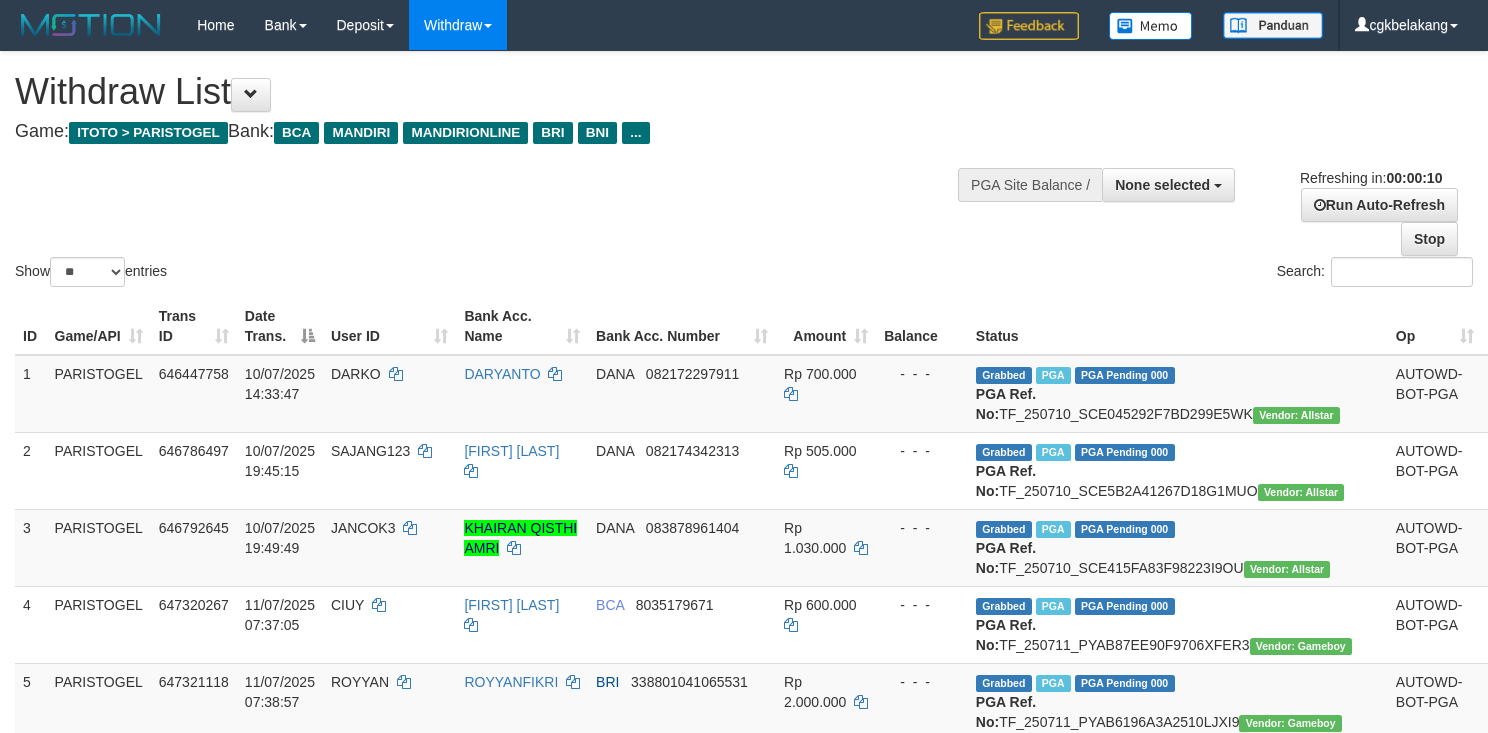 select 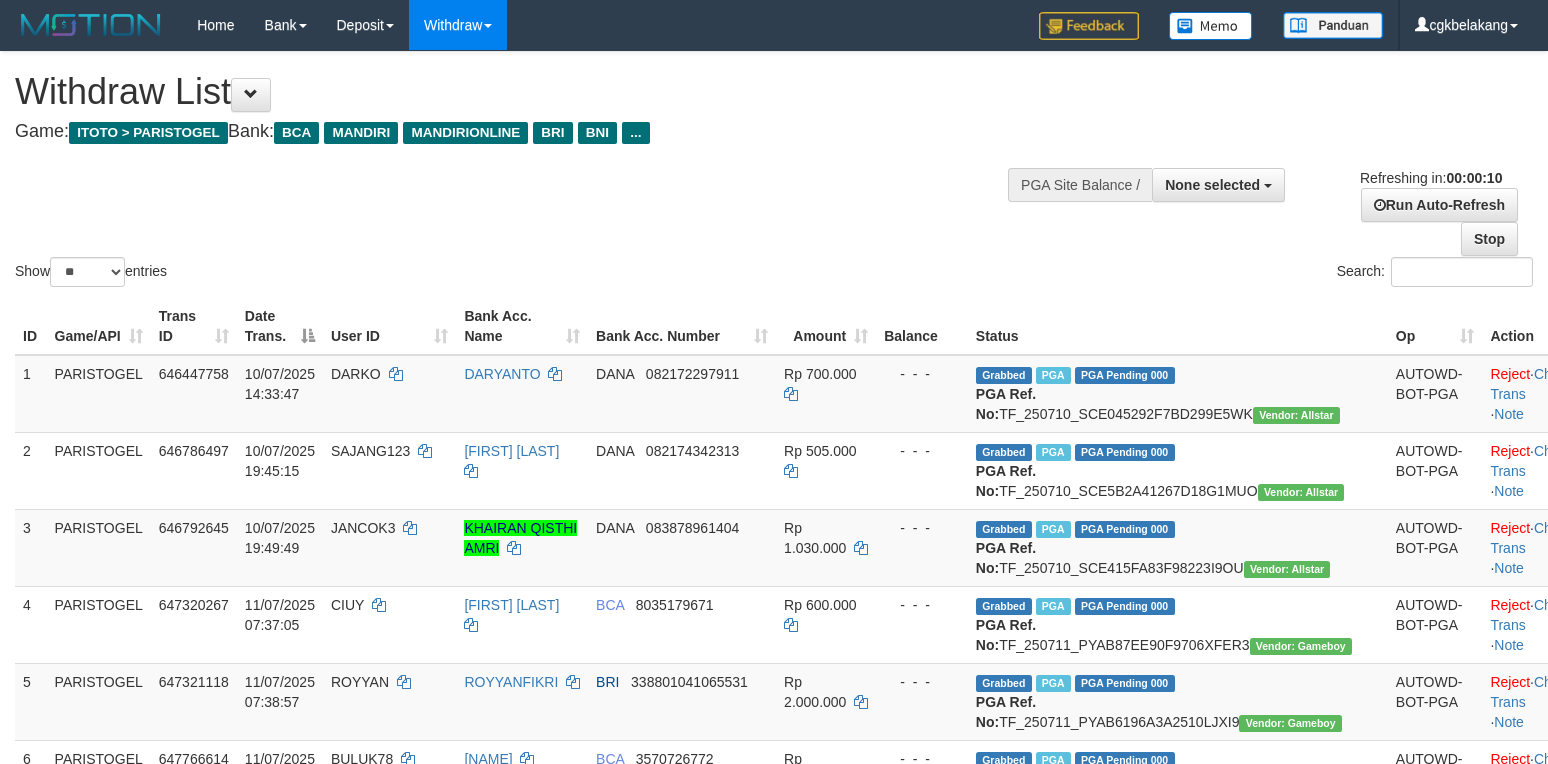 select 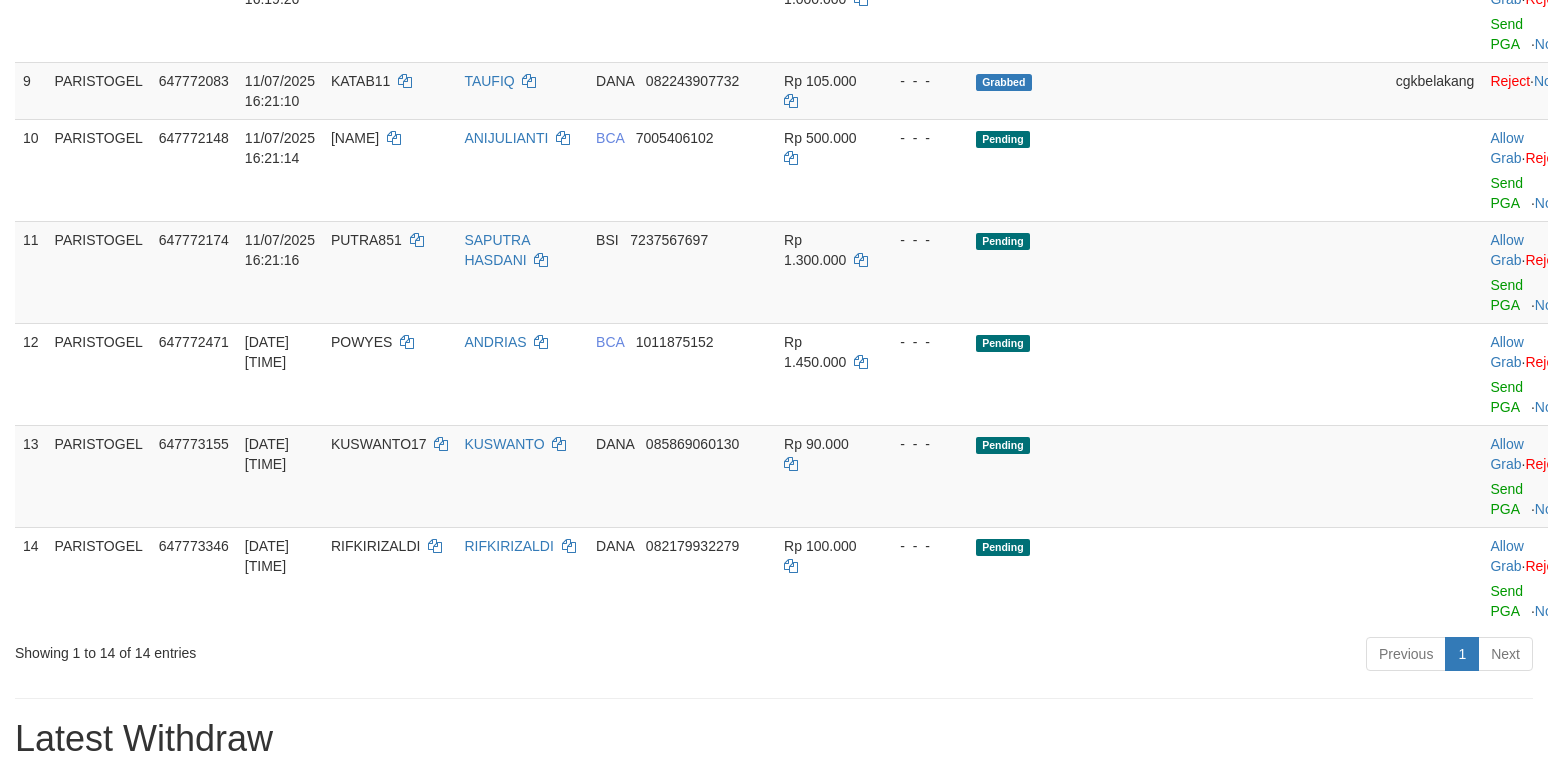 scroll, scrollTop: 858, scrollLeft: 0, axis: vertical 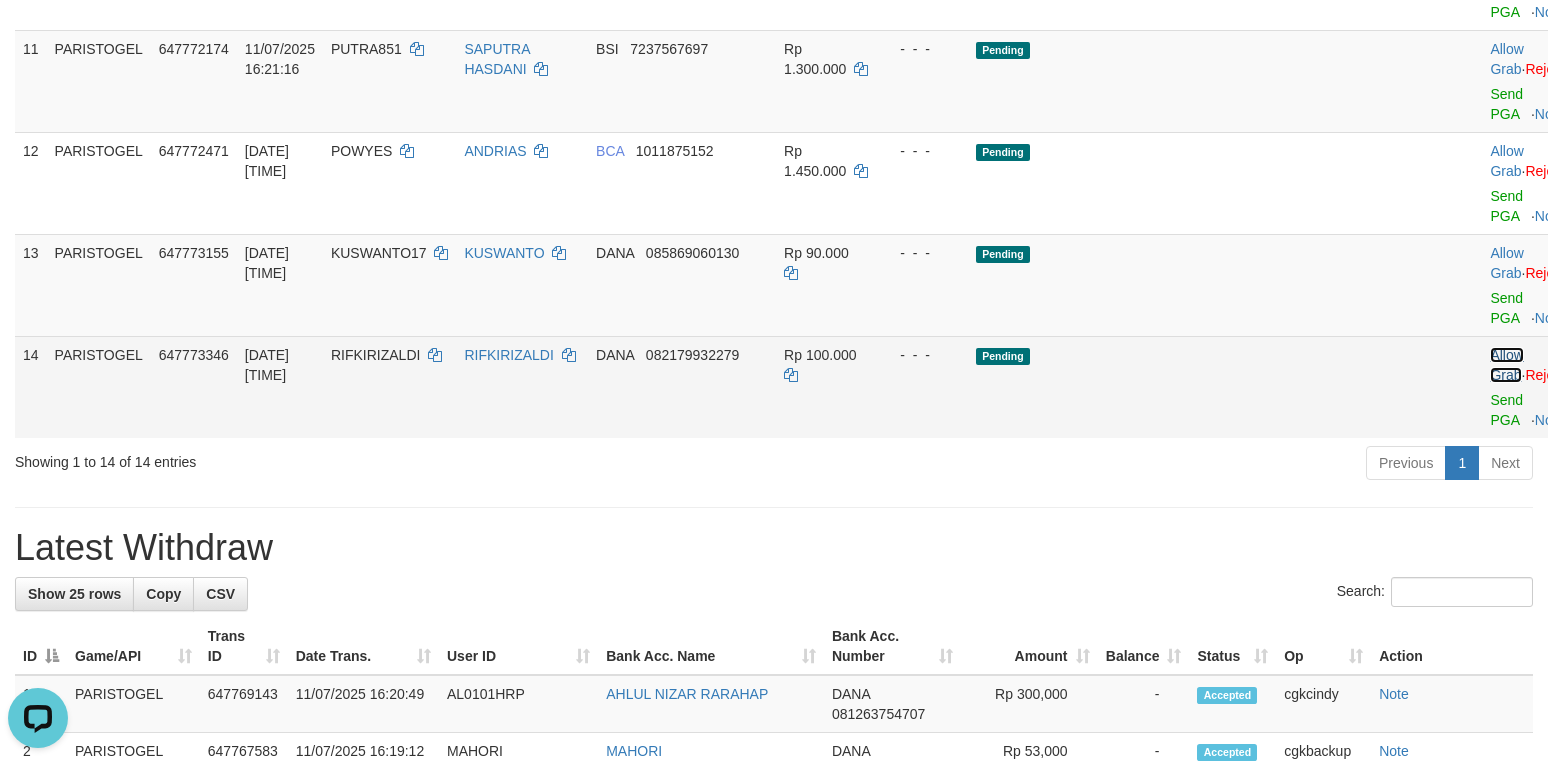 click on "Allow Grab" at bounding box center (1506, 365) 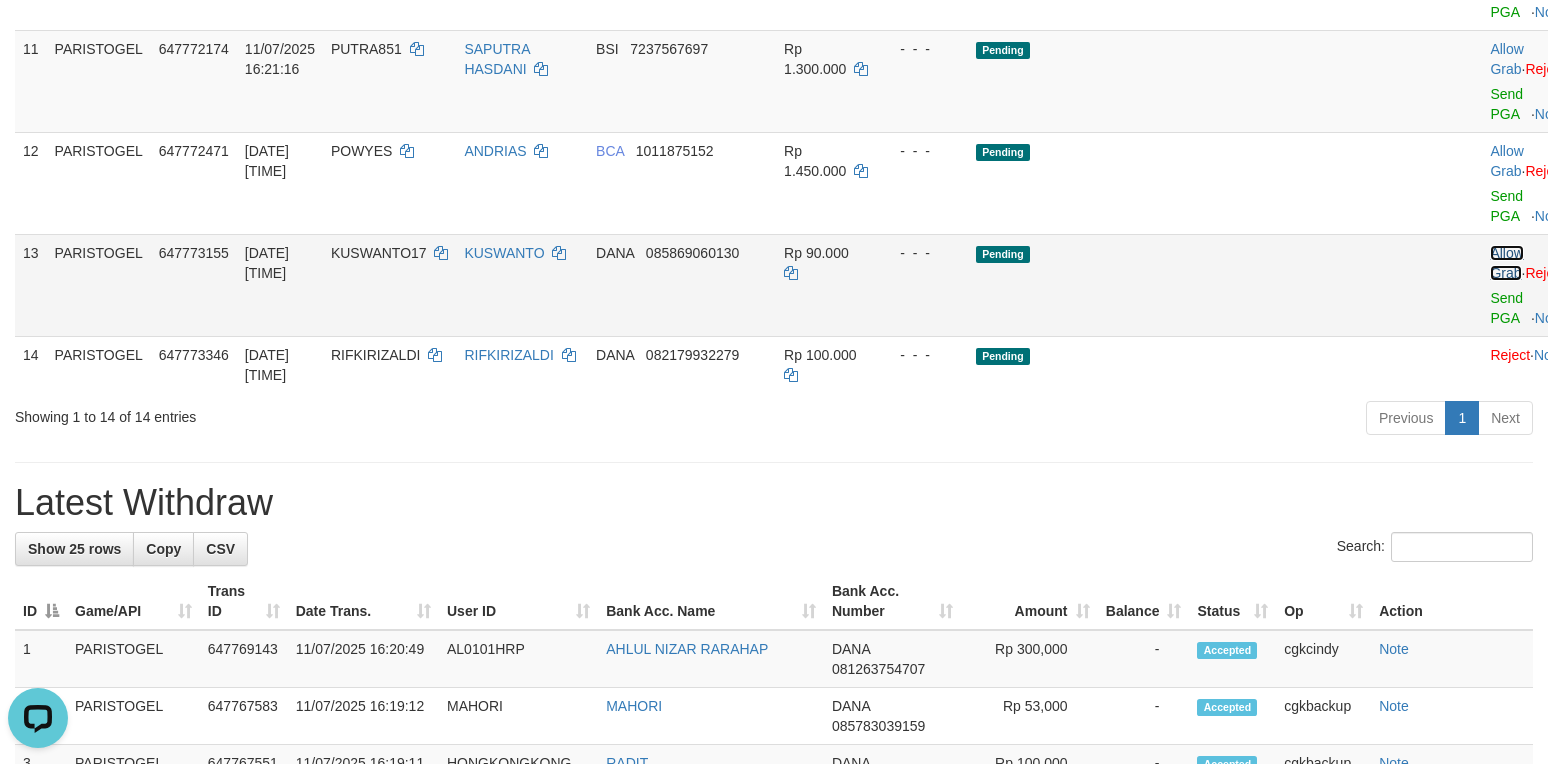 click on "Allow Grab" at bounding box center [1506, 263] 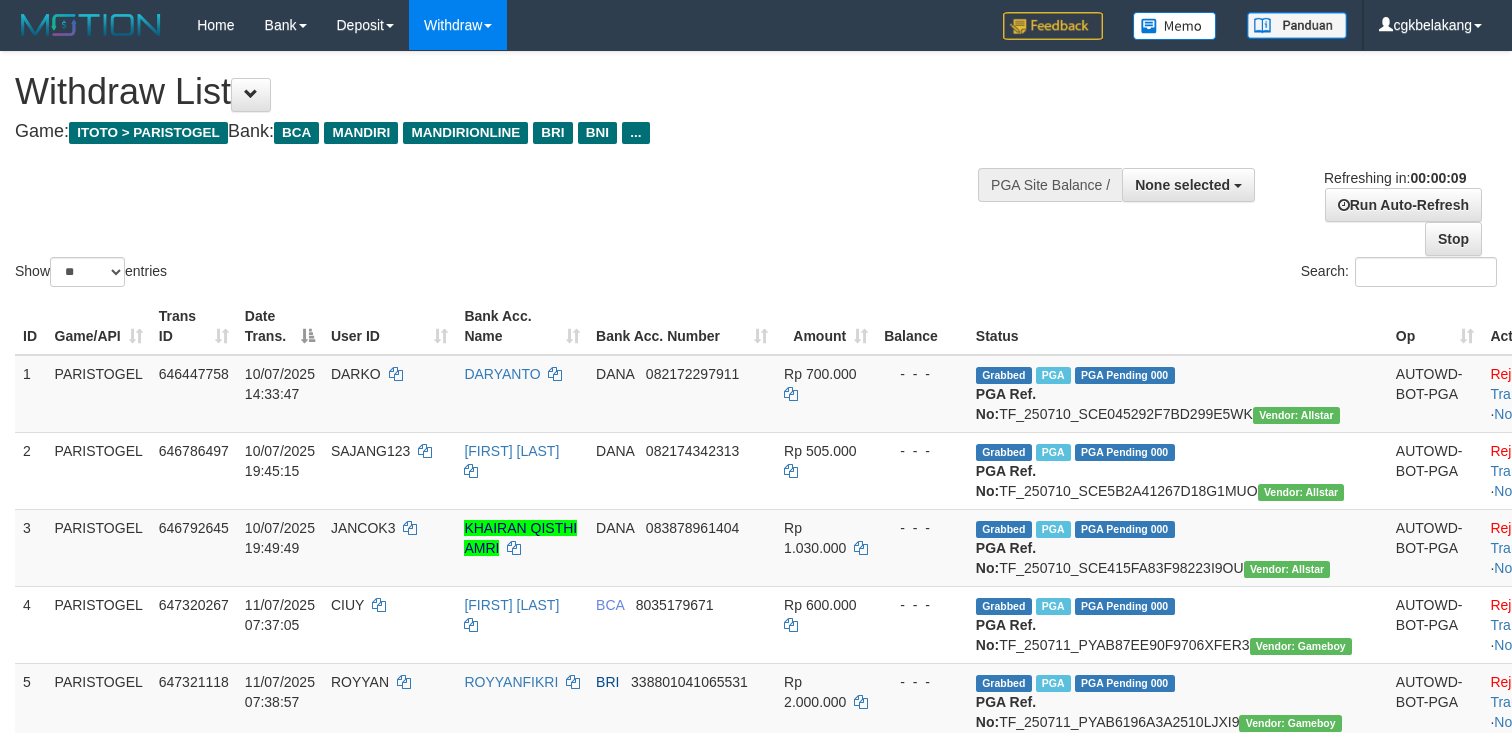 select 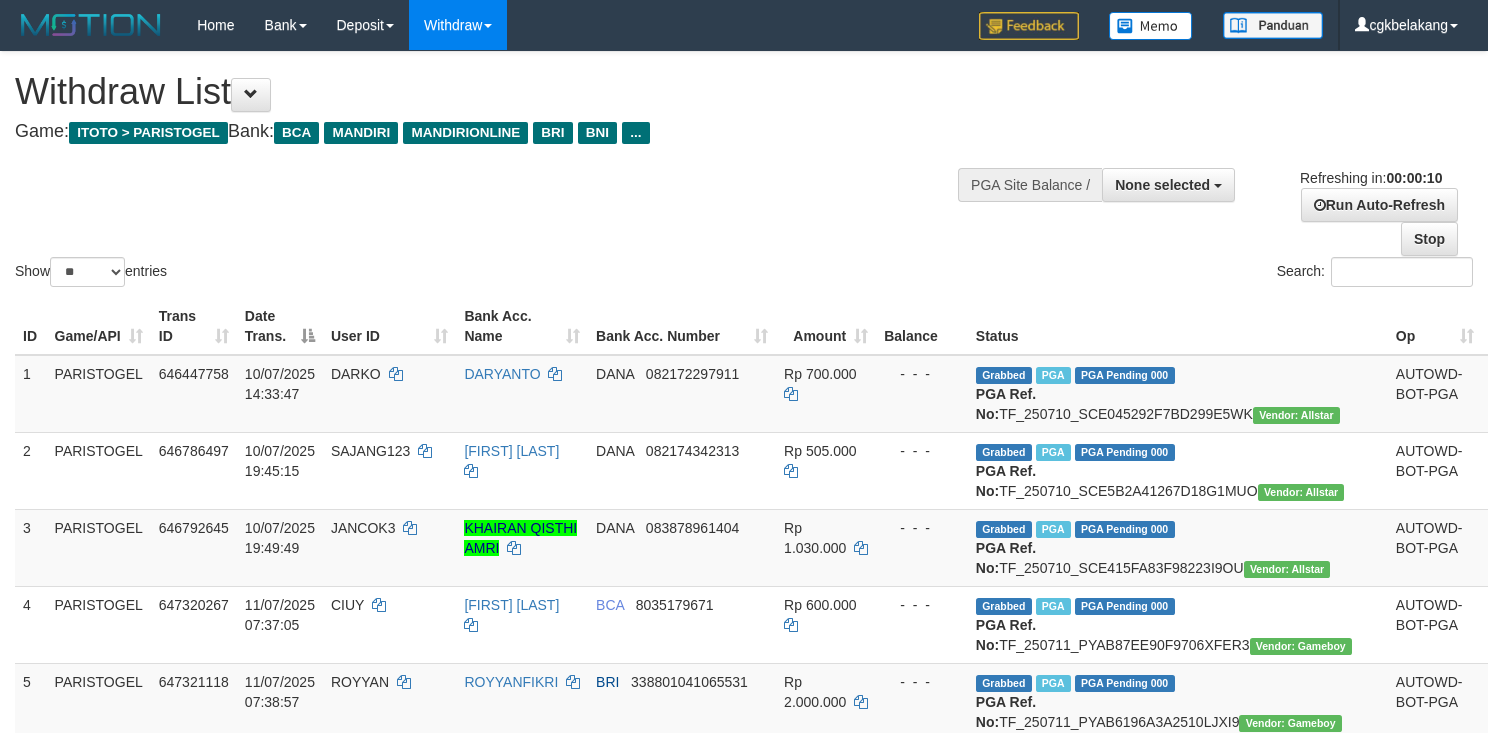select 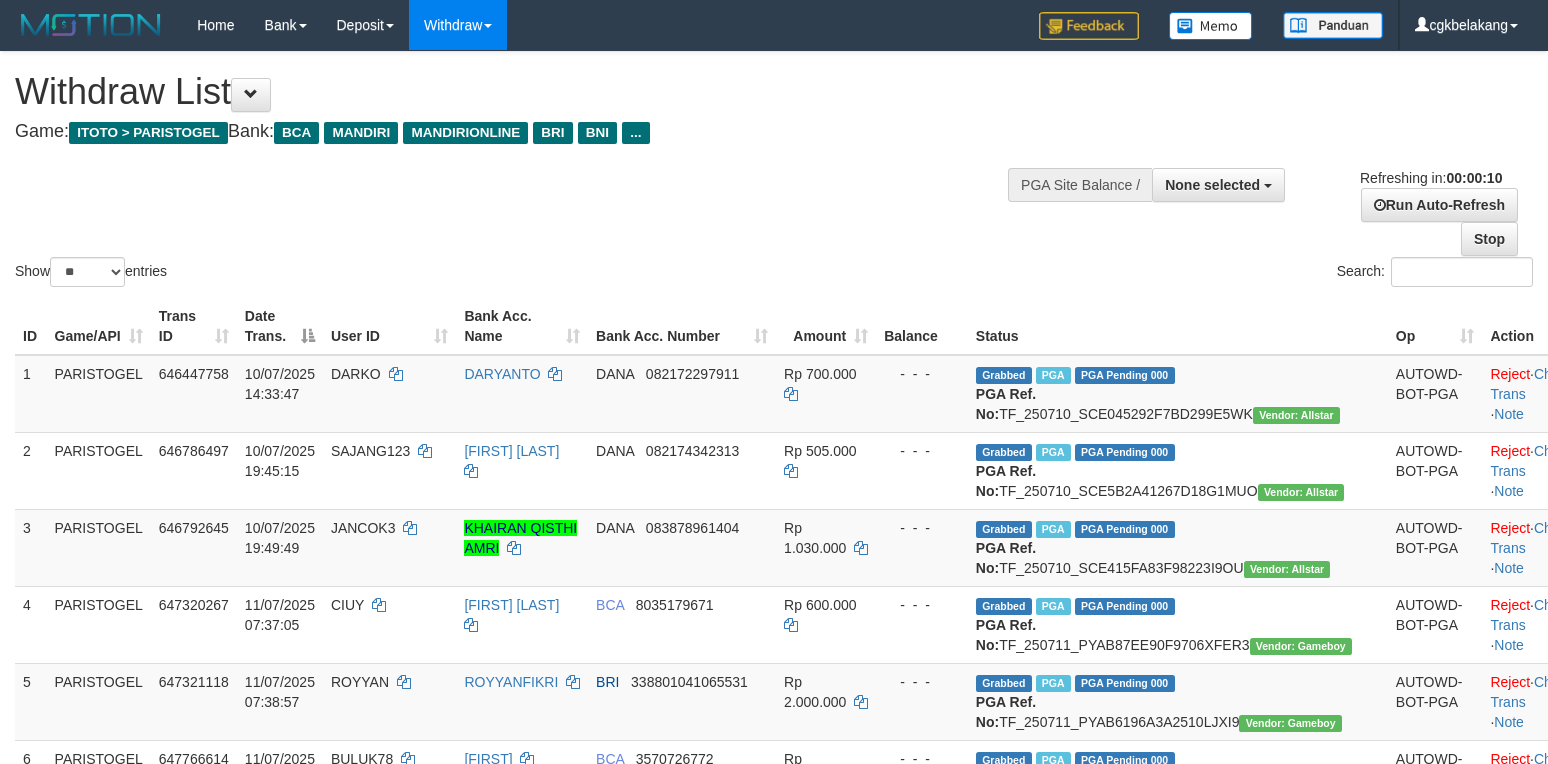select 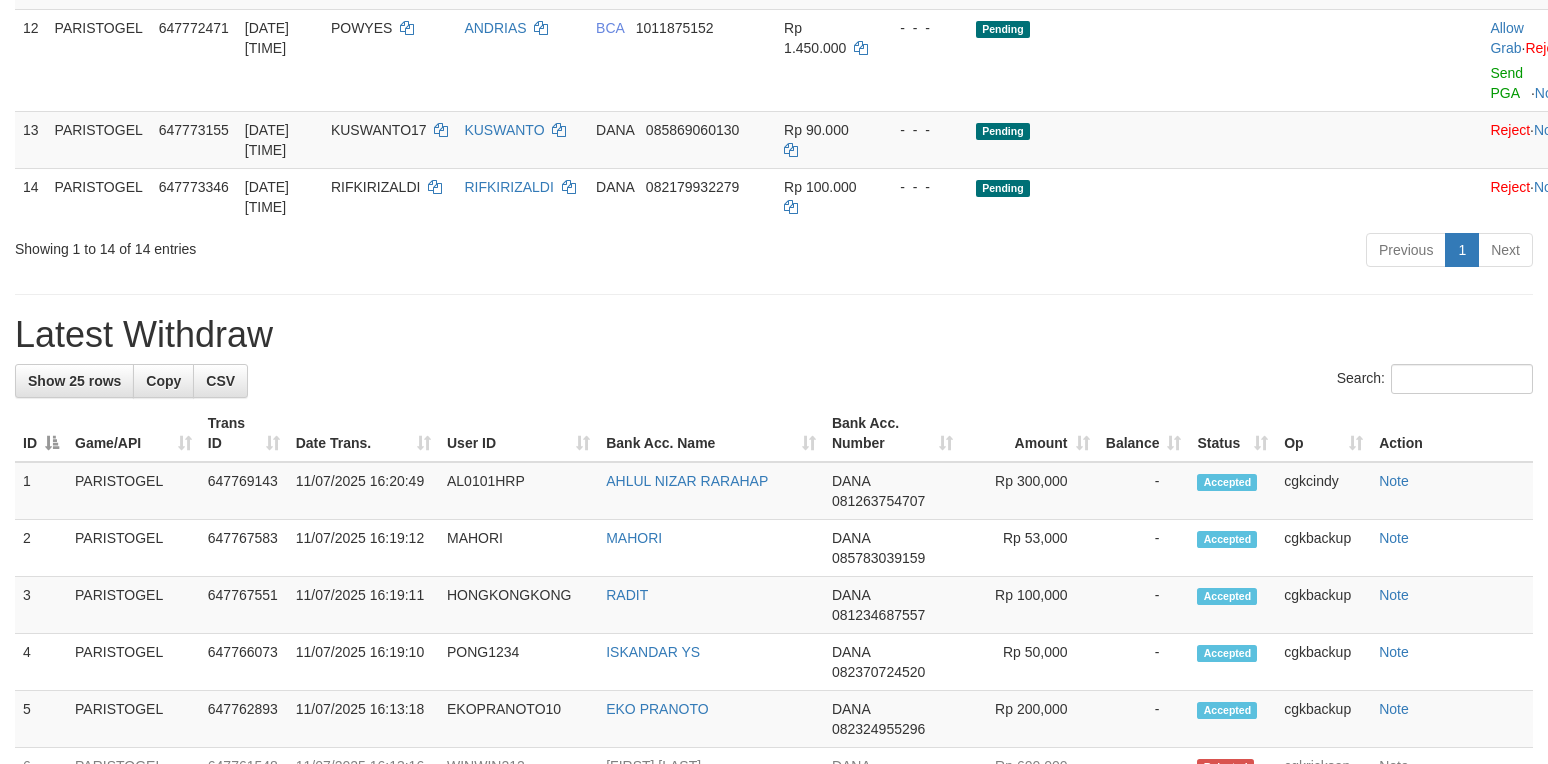 scroll, scrollTop: 1200, scrollLeft: 0, axis: vertical 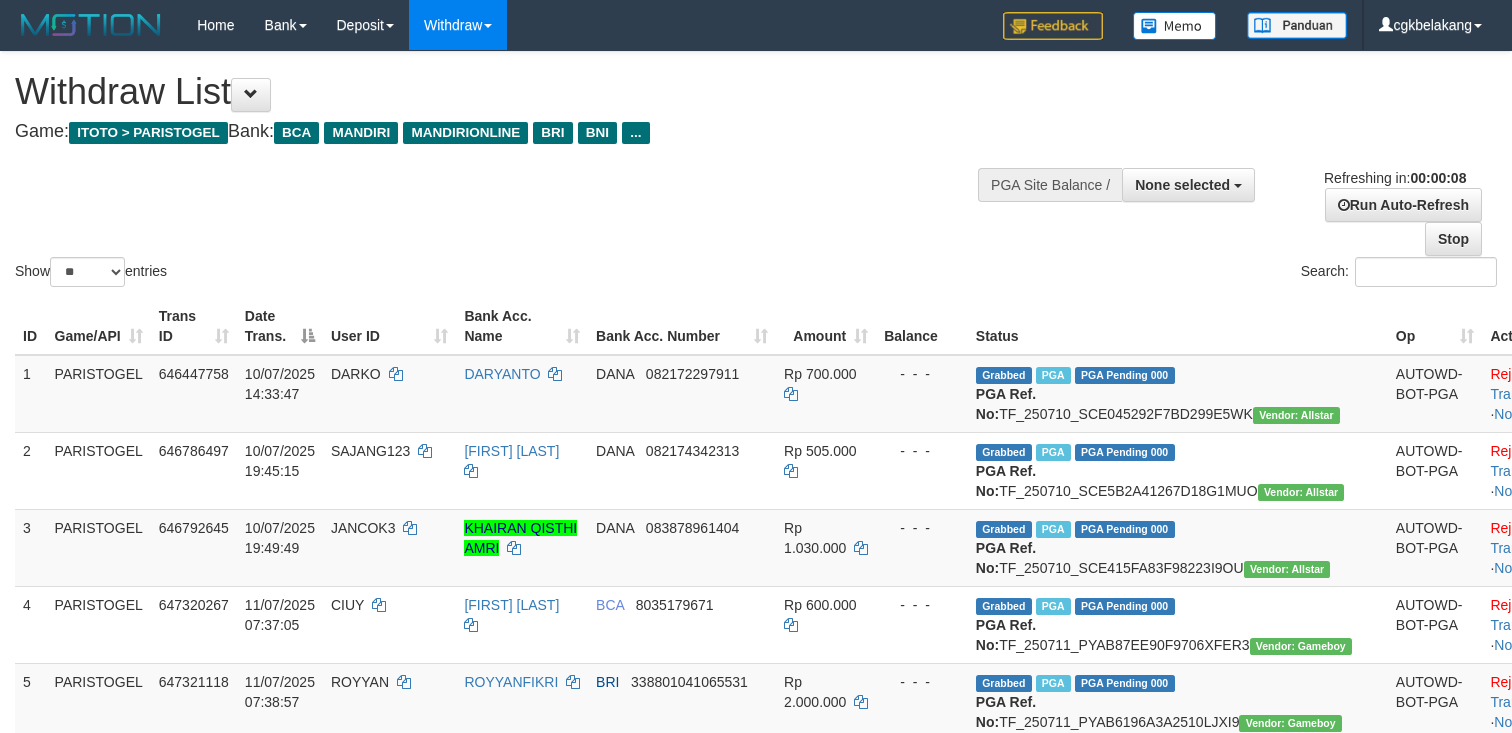 select 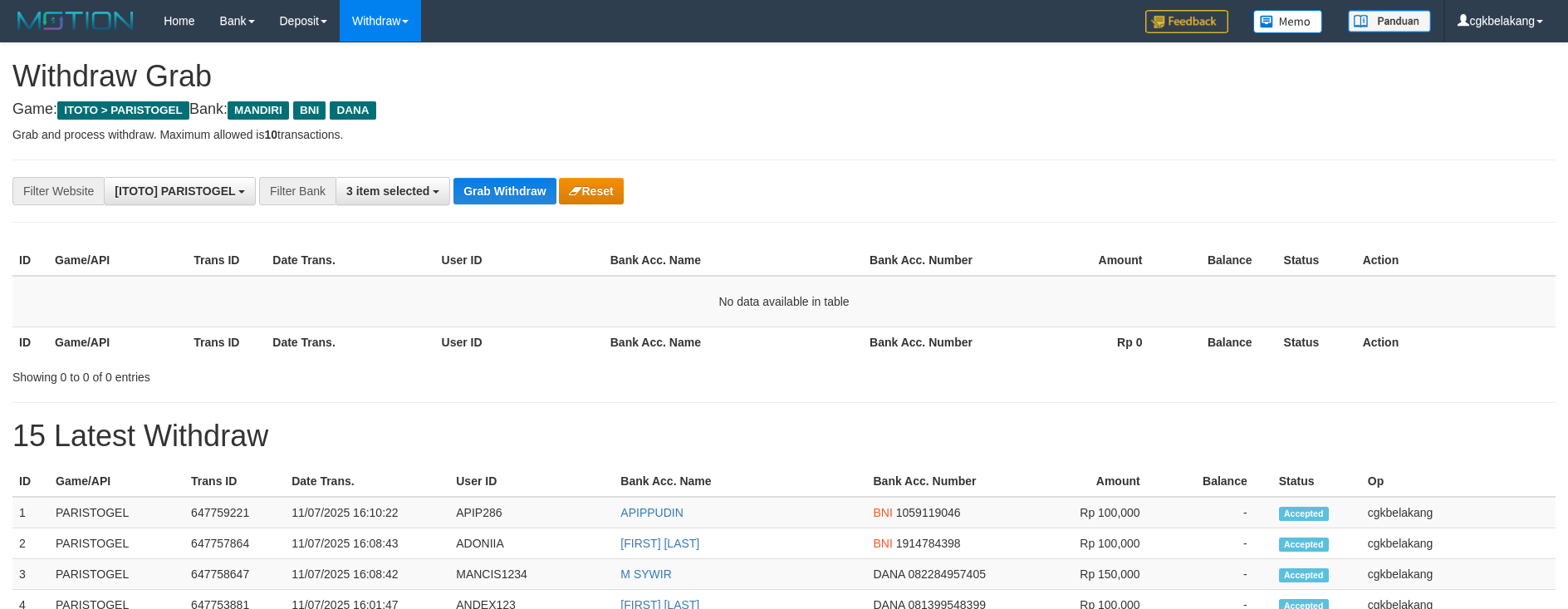 scroll, scrollTop: 0, scrollLeft: 0, axis: both 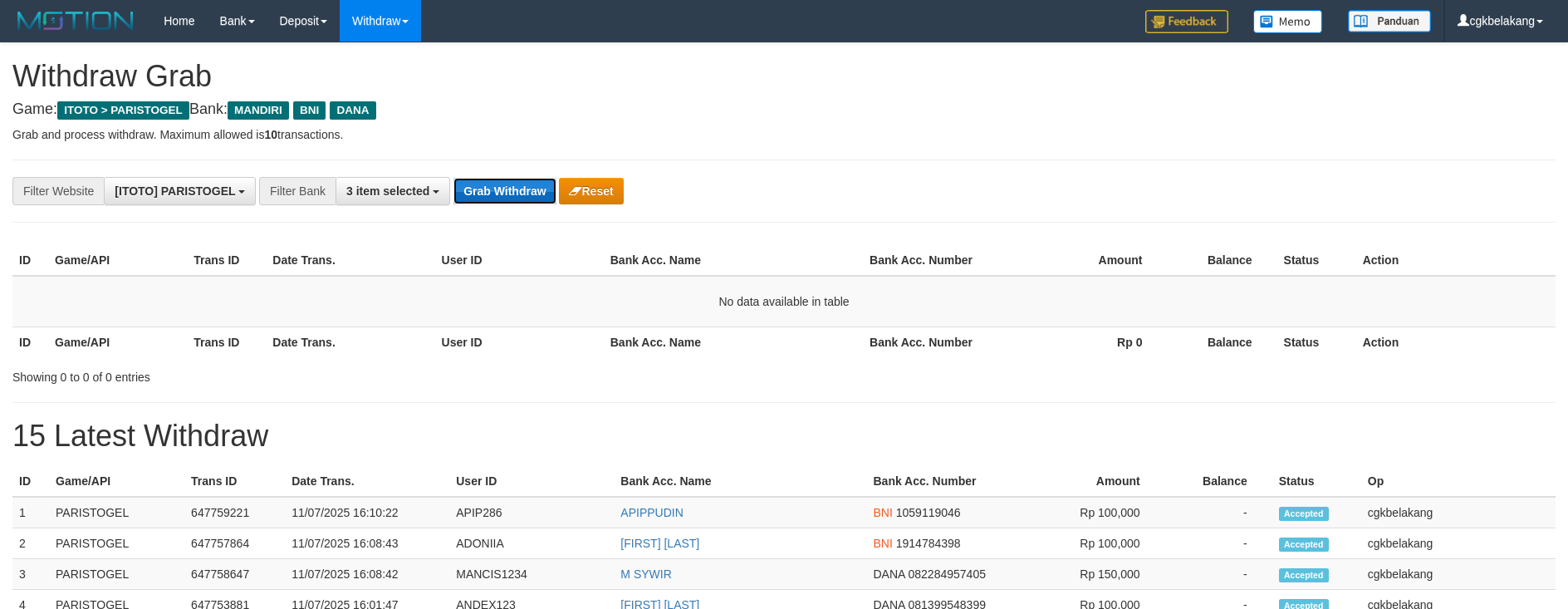 click on "Grab Withdraw" at bounding box center (504, 191) 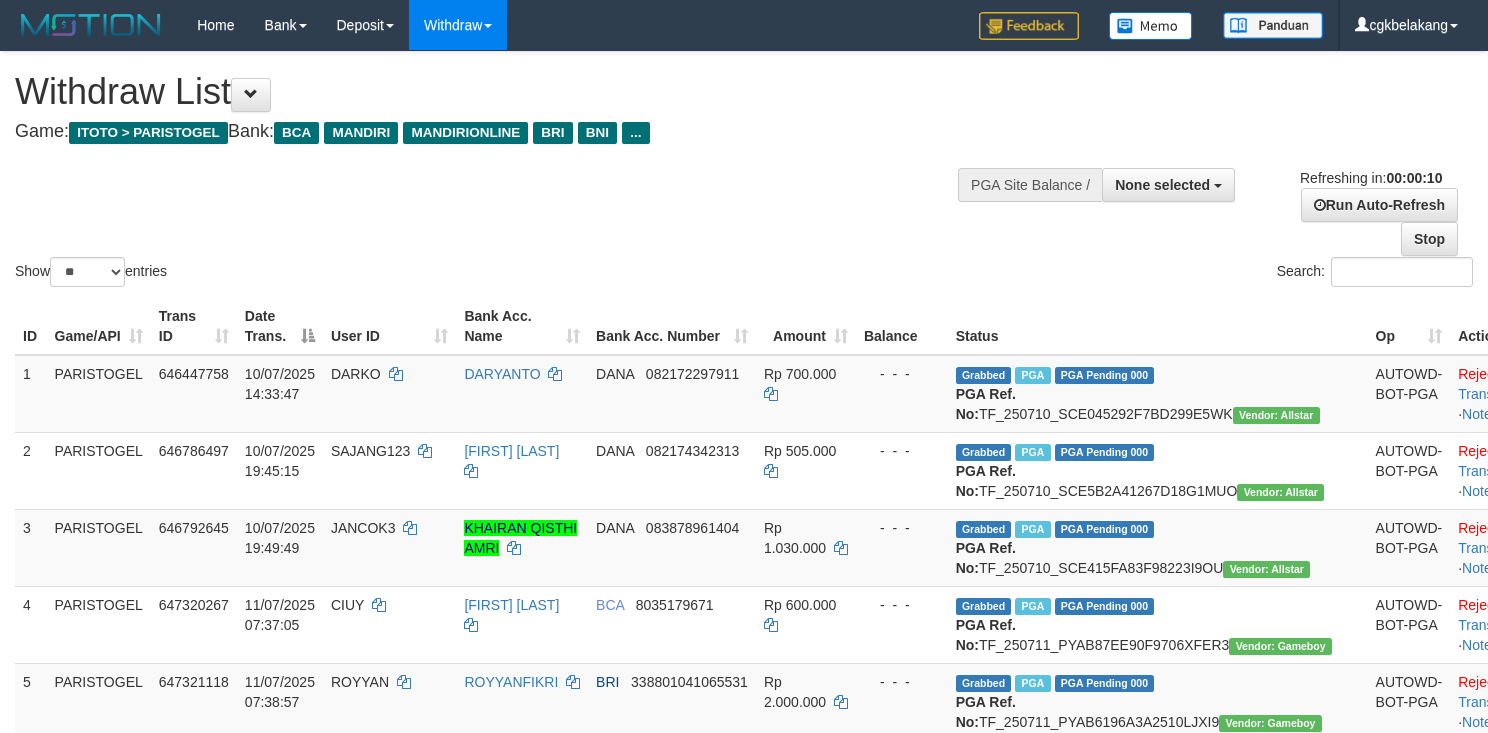 select 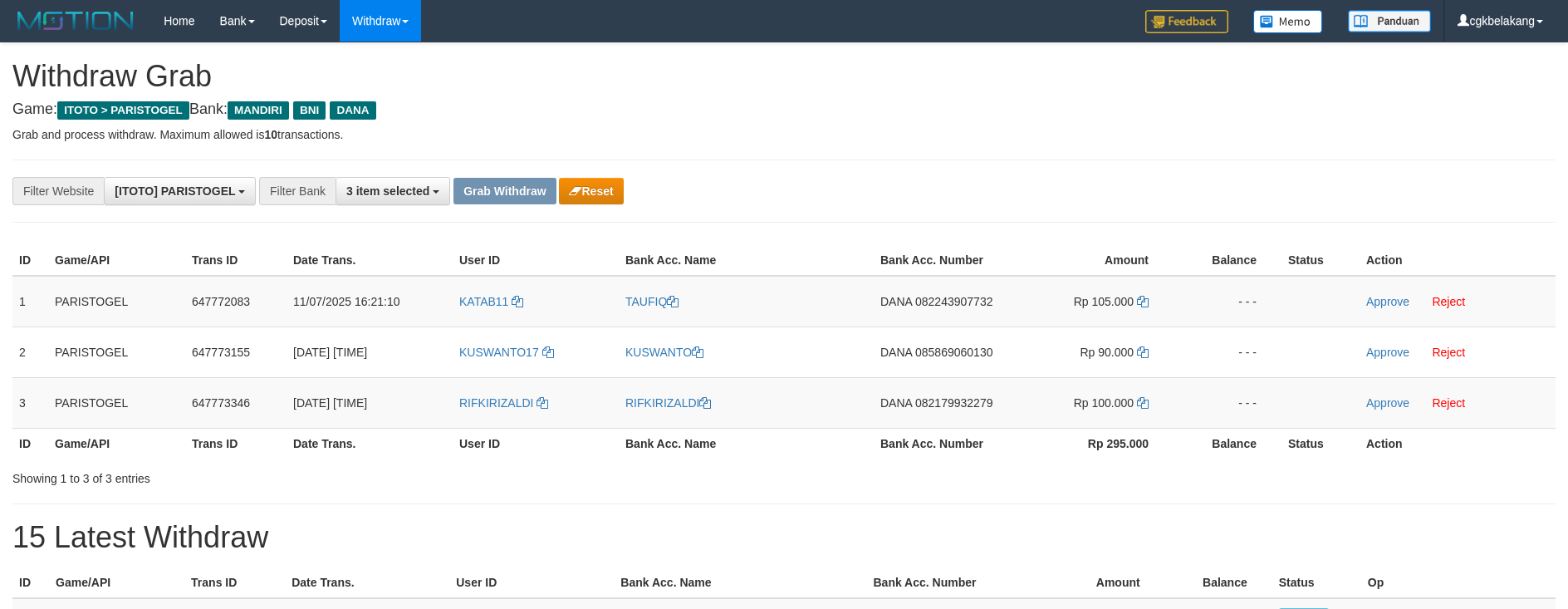 scroll, scrollTop: 0, scrollLeft: 0, axis: both 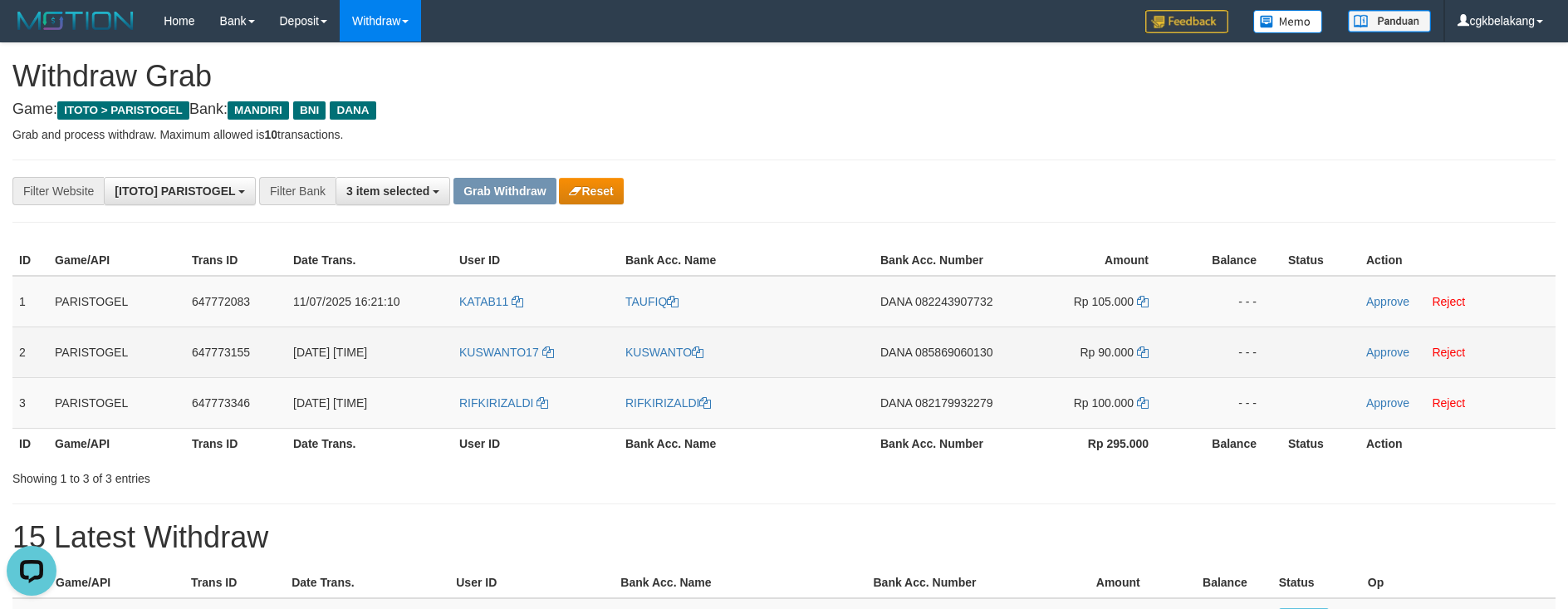 click on "KUSWANTO17" at bounding box center [536, 351] 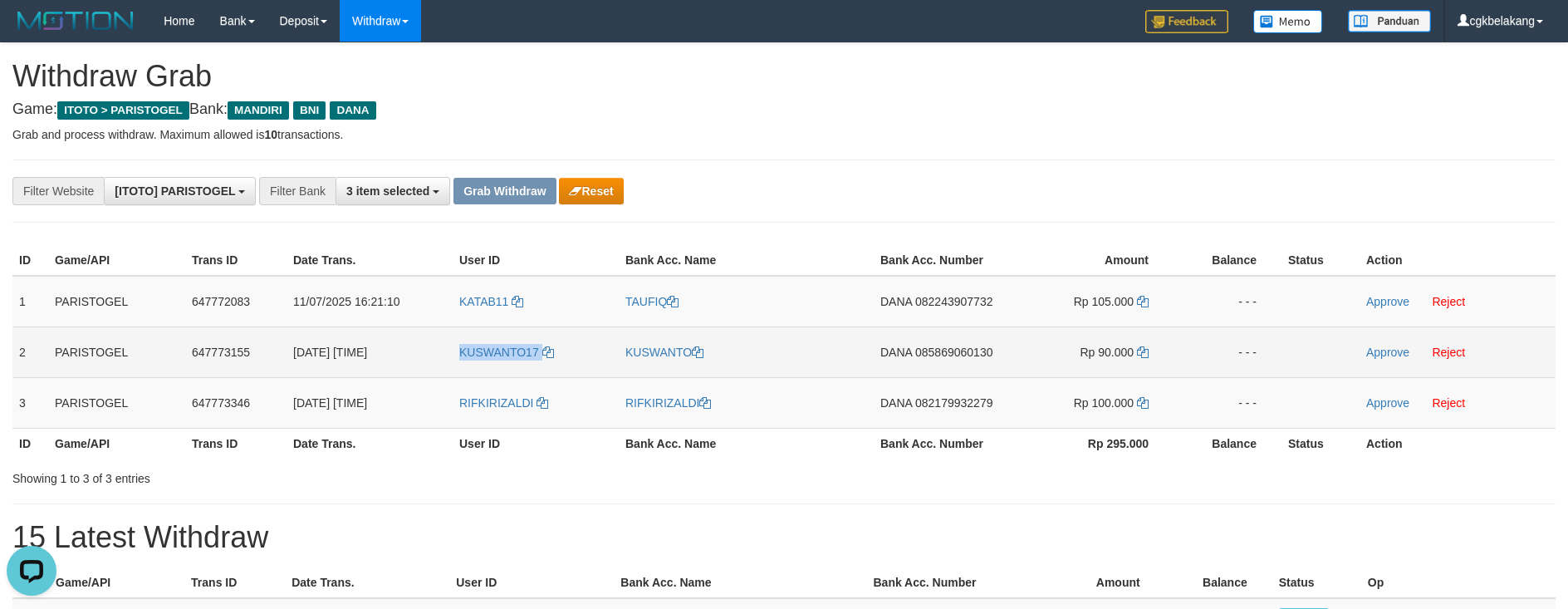 copy on "KUSWANTO17" 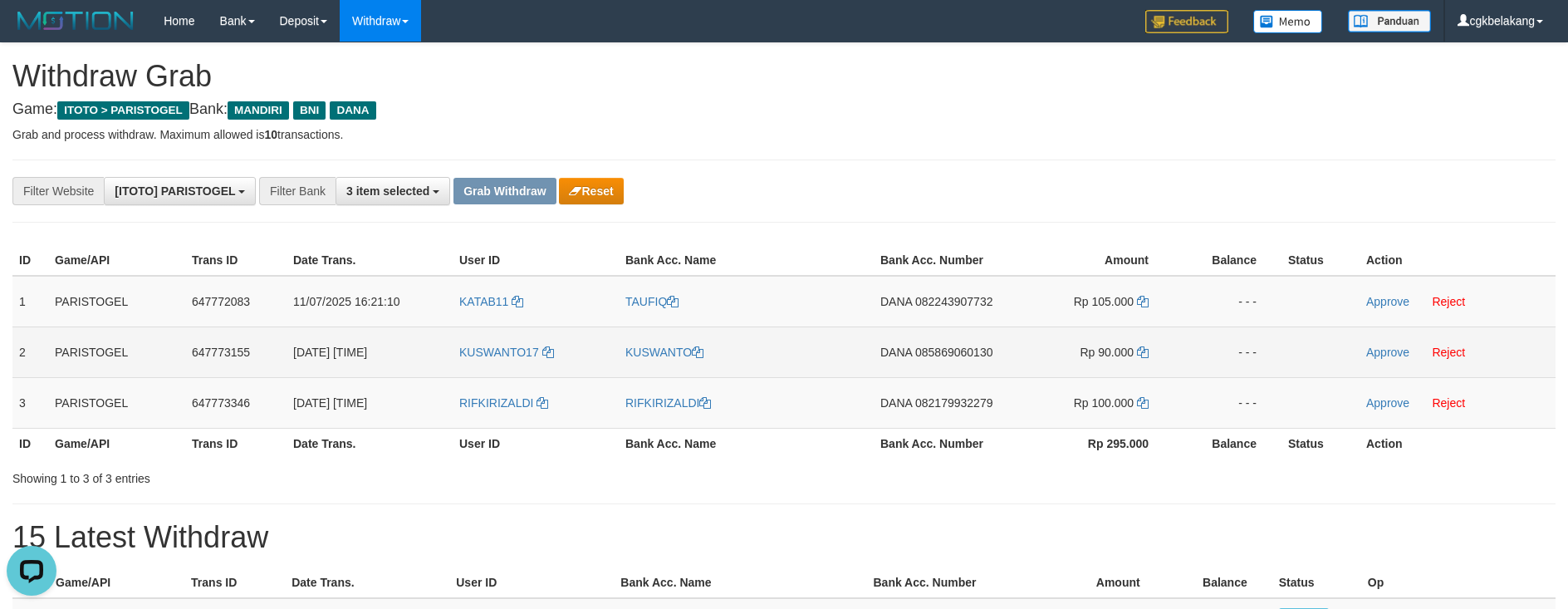 click on "KUSWANTO" at bounding box center [746, 351] 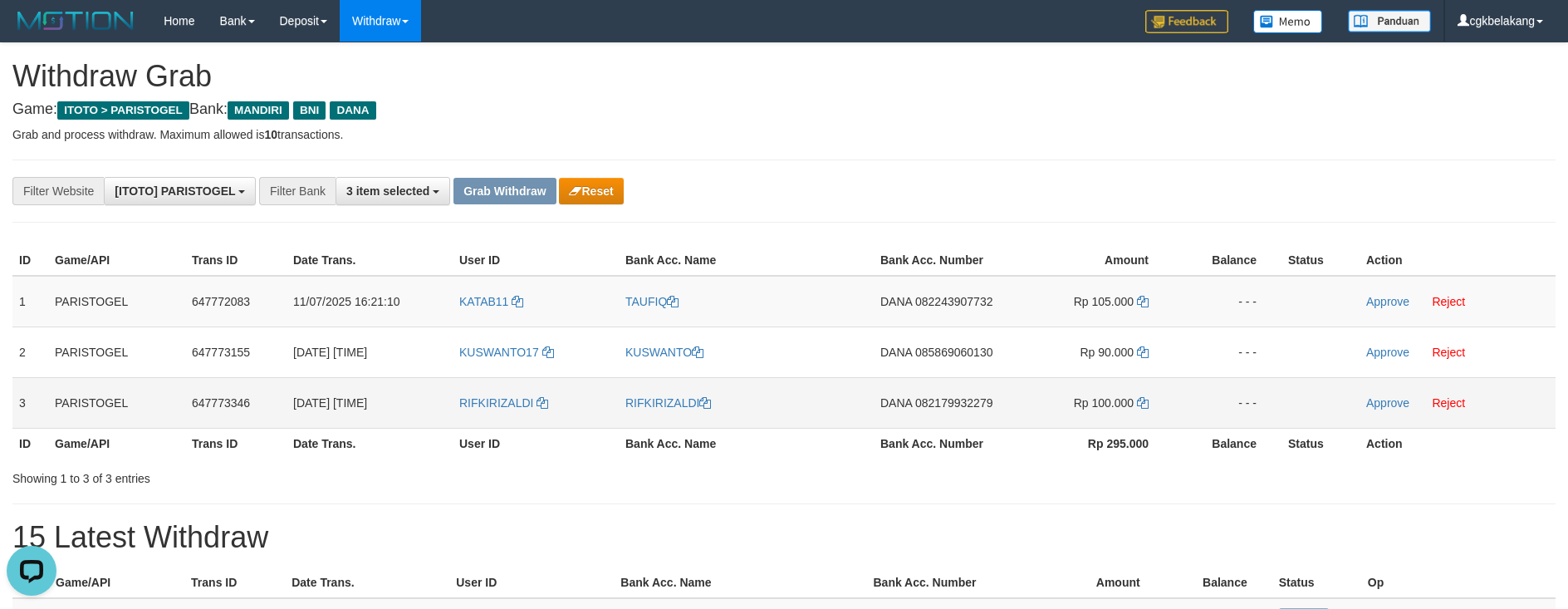 click on "RIFKIRIZALDI" at bounding box center (536, 402) 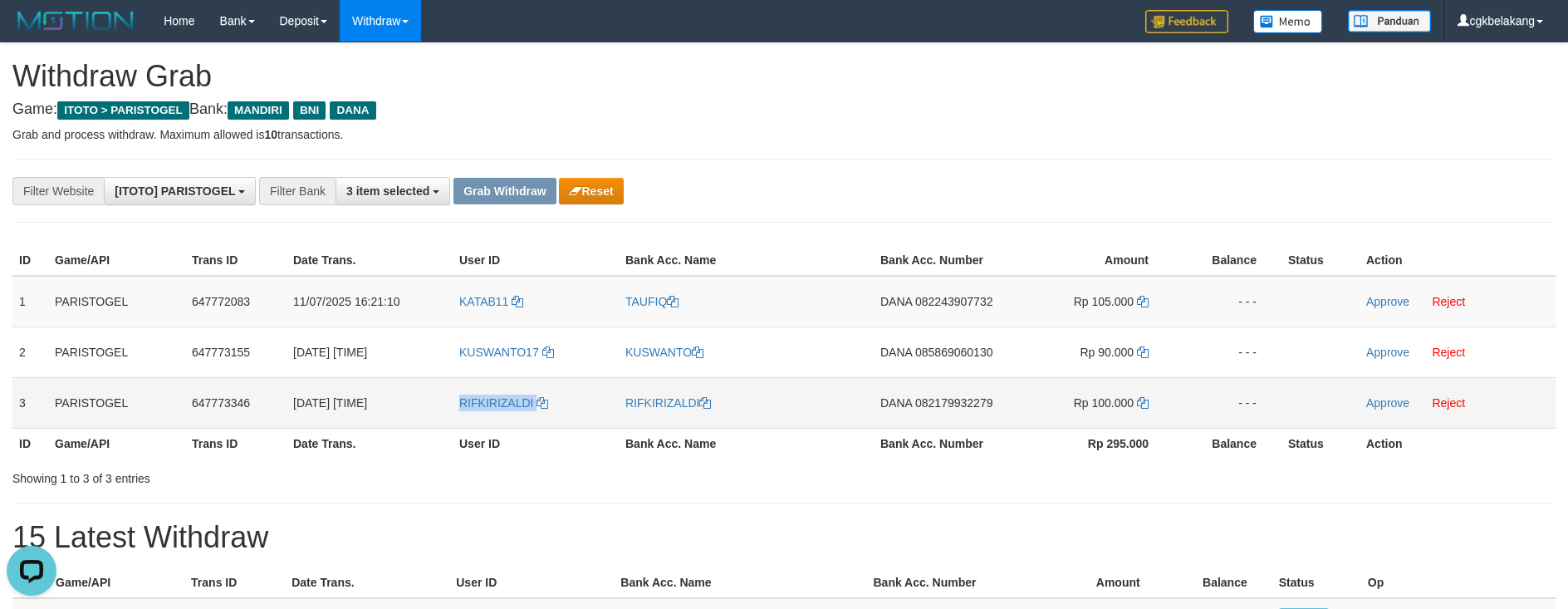 copy on "RIFKIRIZALDI" 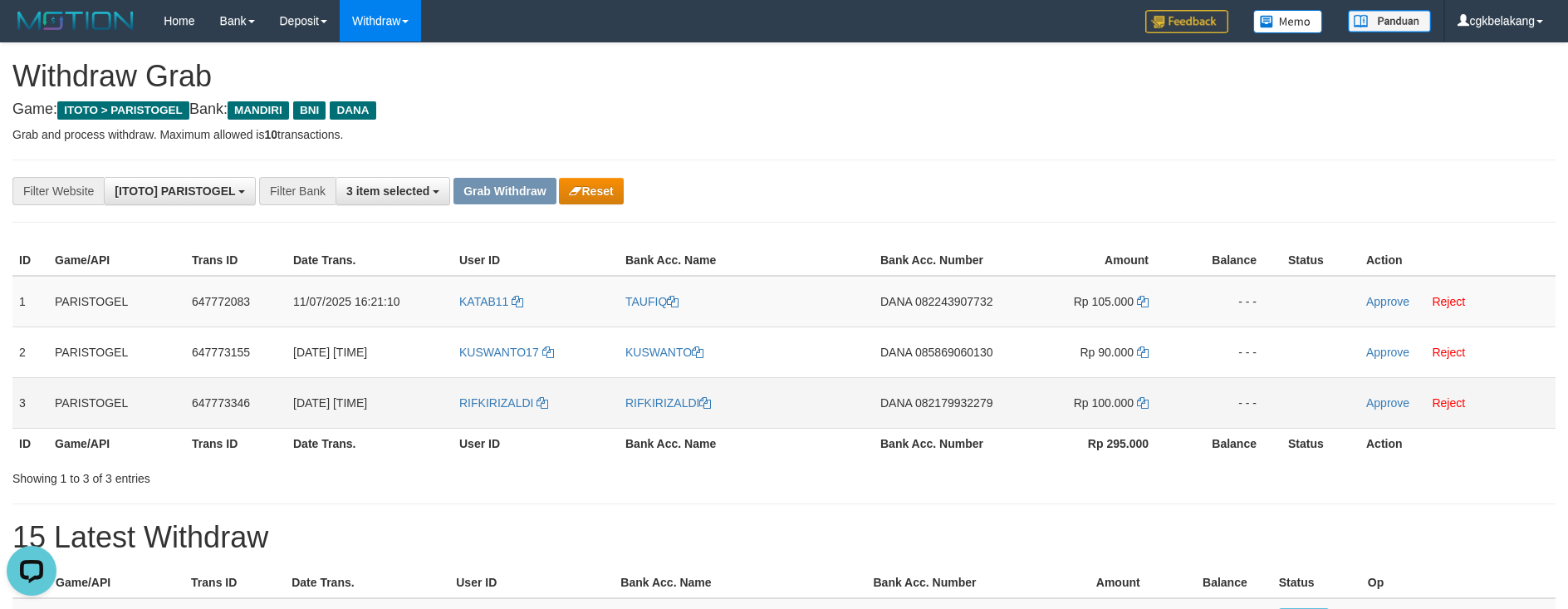 click on "RIFKIRIZALDI" at bounding box center [746, 402] 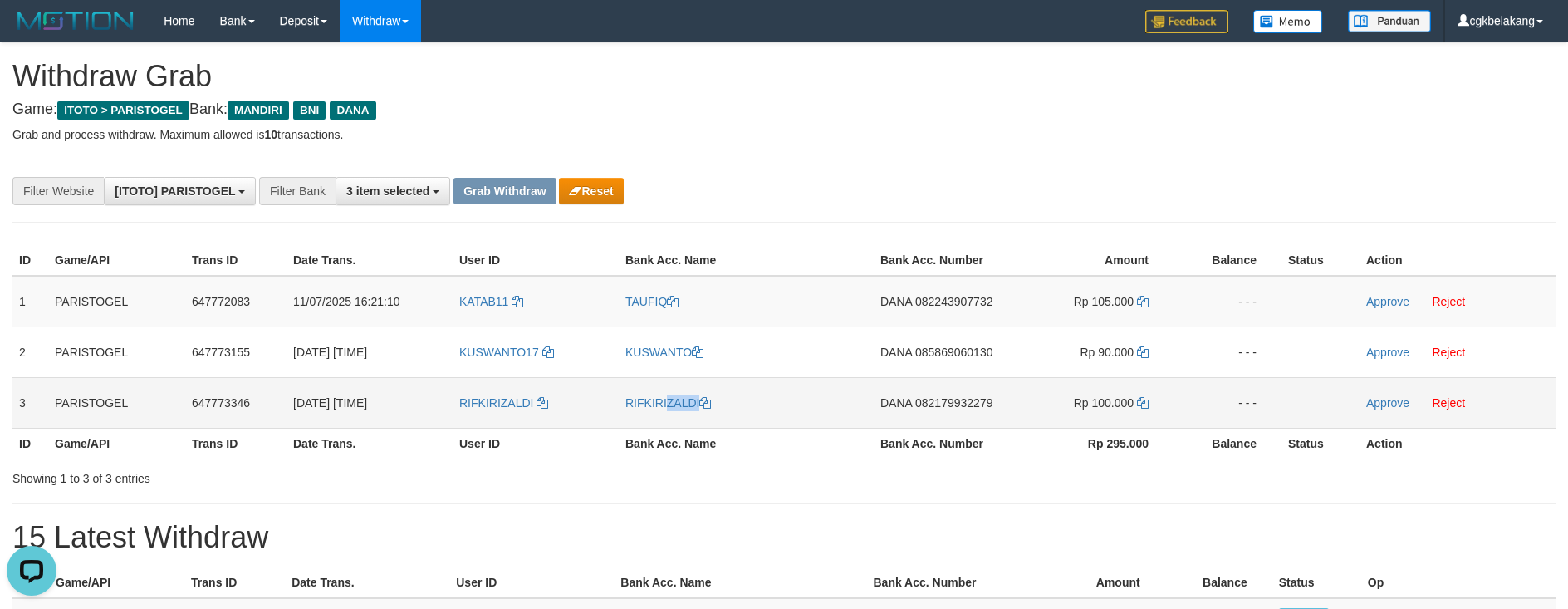 click on "RIFKIRIZALDI" at bounding box center (746, 402) 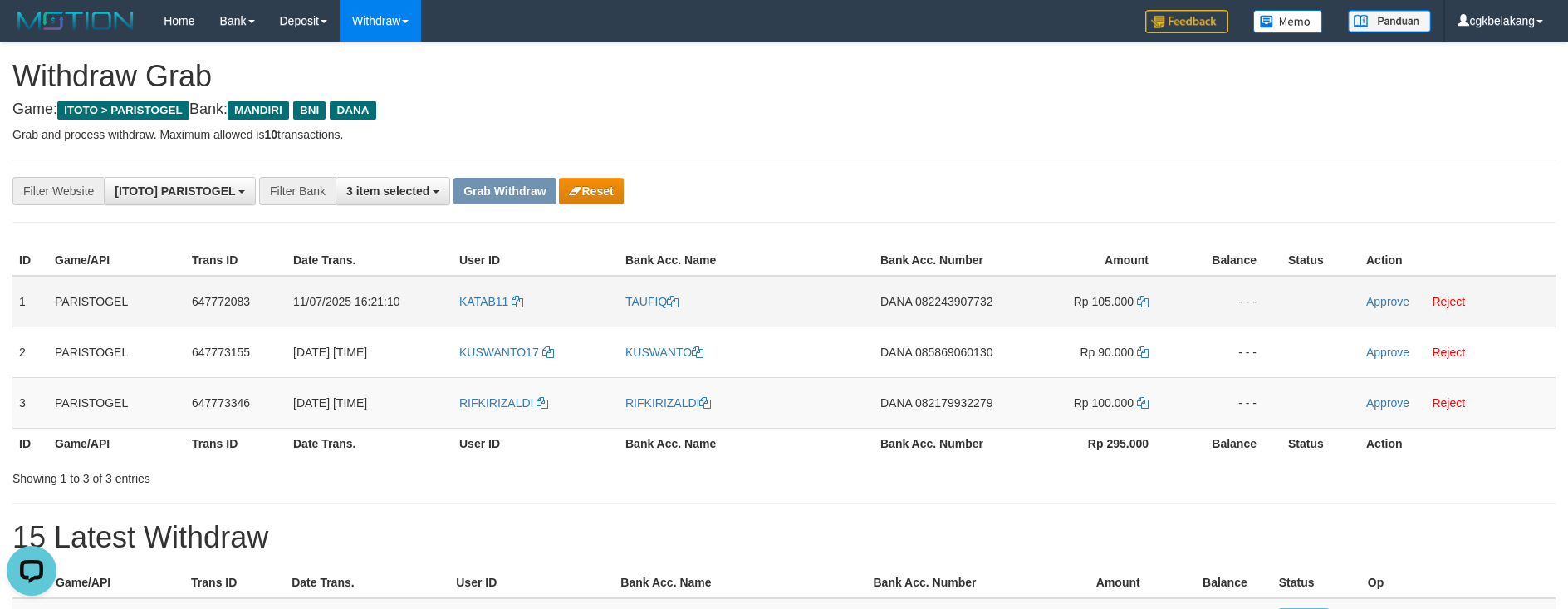 click on "DANA
082243907732" at bounding box center (942, 302) 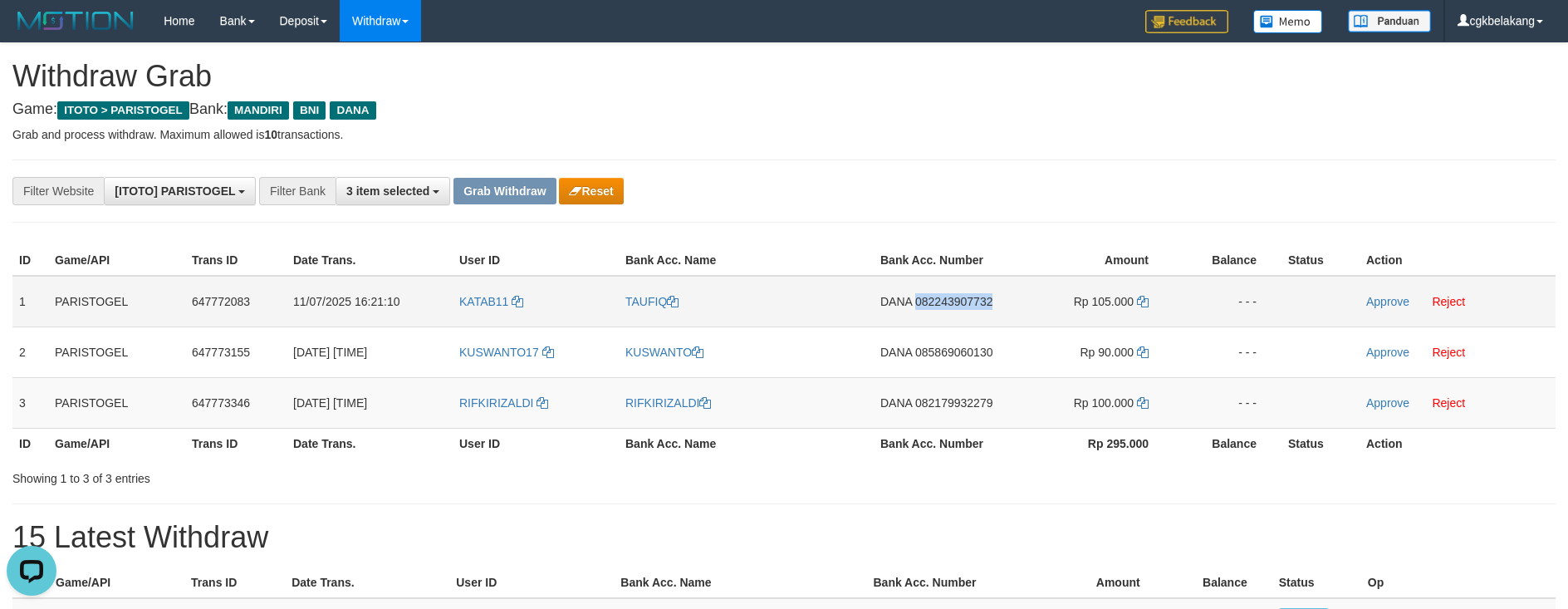 copy on "082243907732" 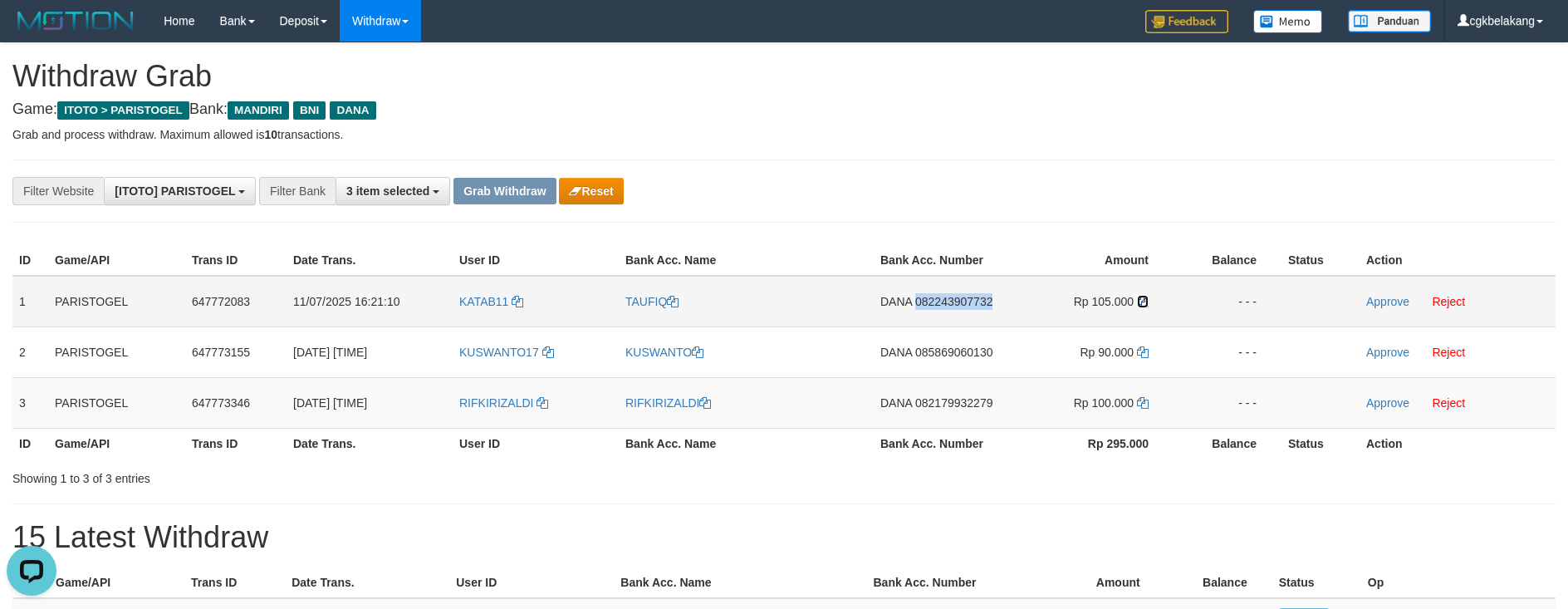 click at bounding box center [1143, 302] 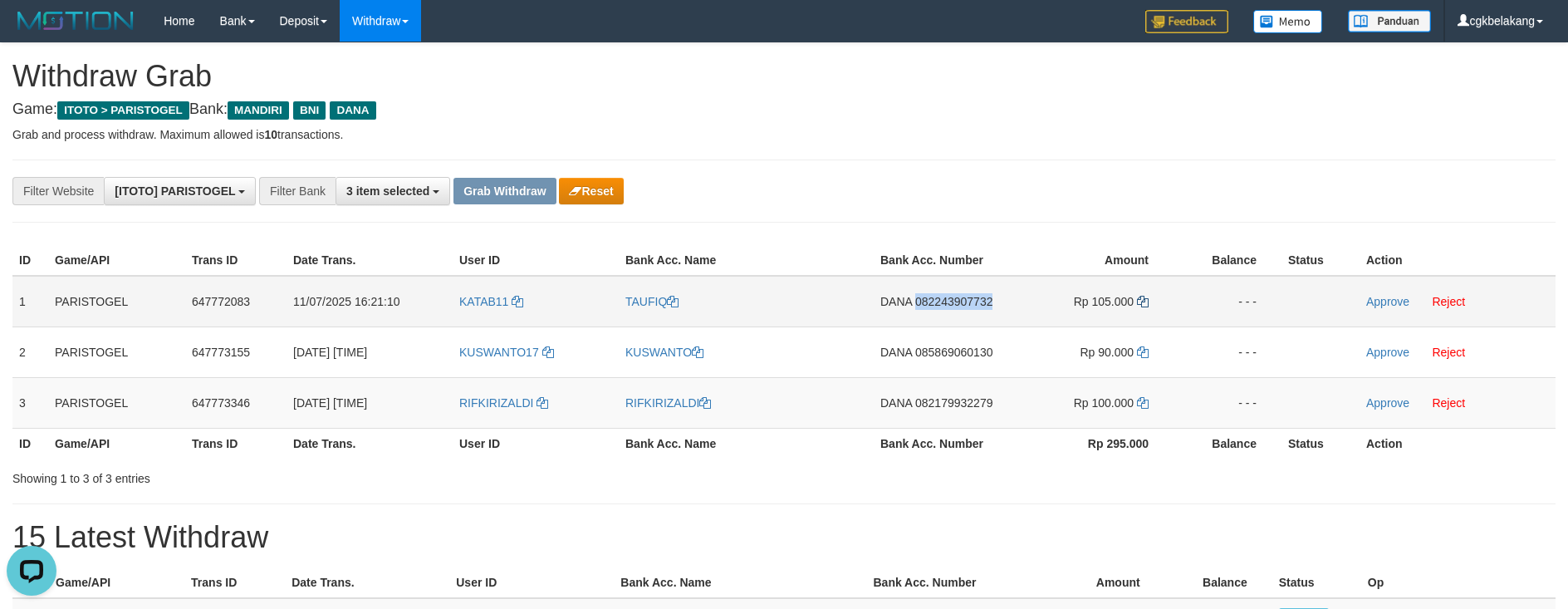 copy on "082243907732" 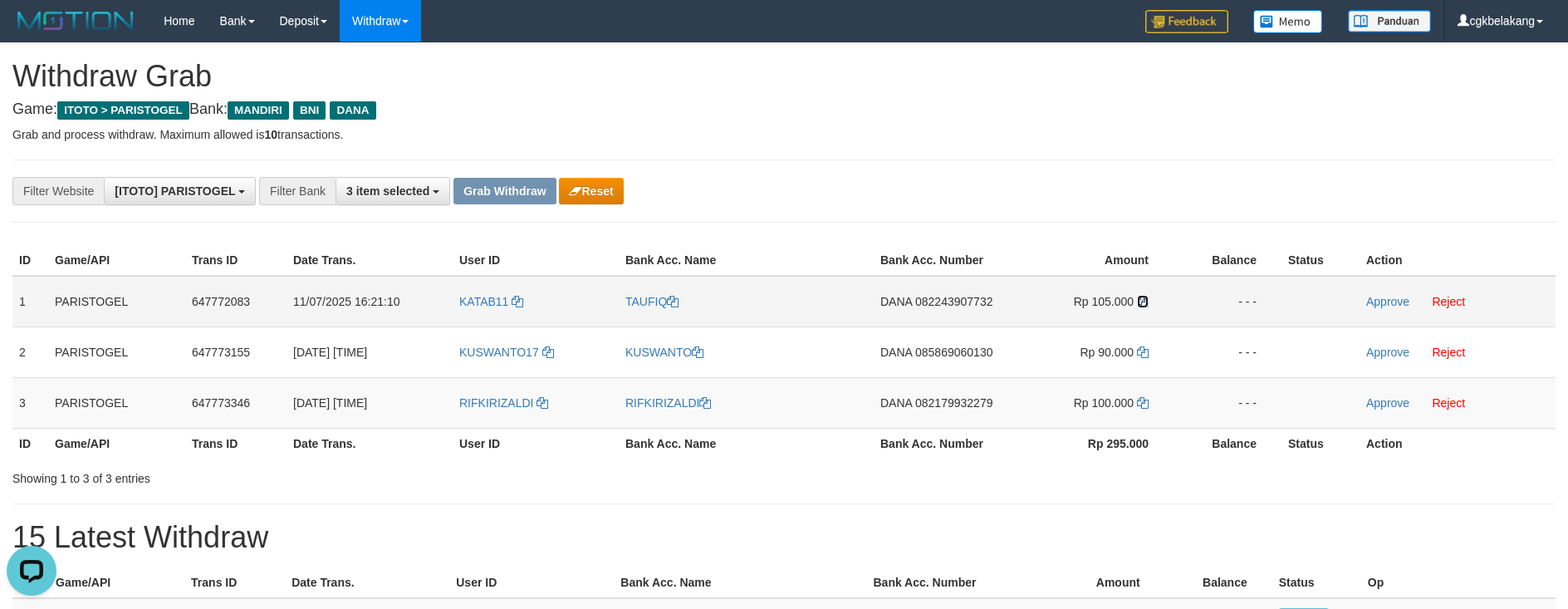 click at bounding box center [1143, 302] 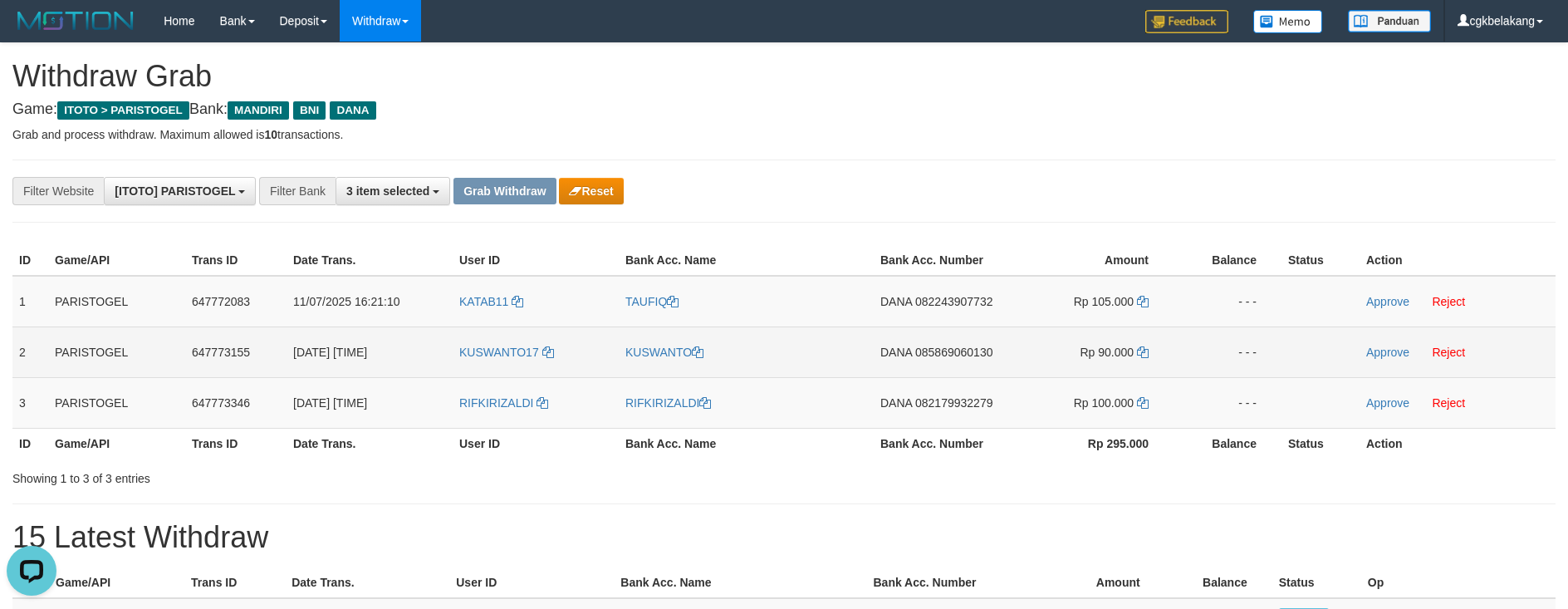 click on "DANA
085869060130" at bounding box center (942, 351) 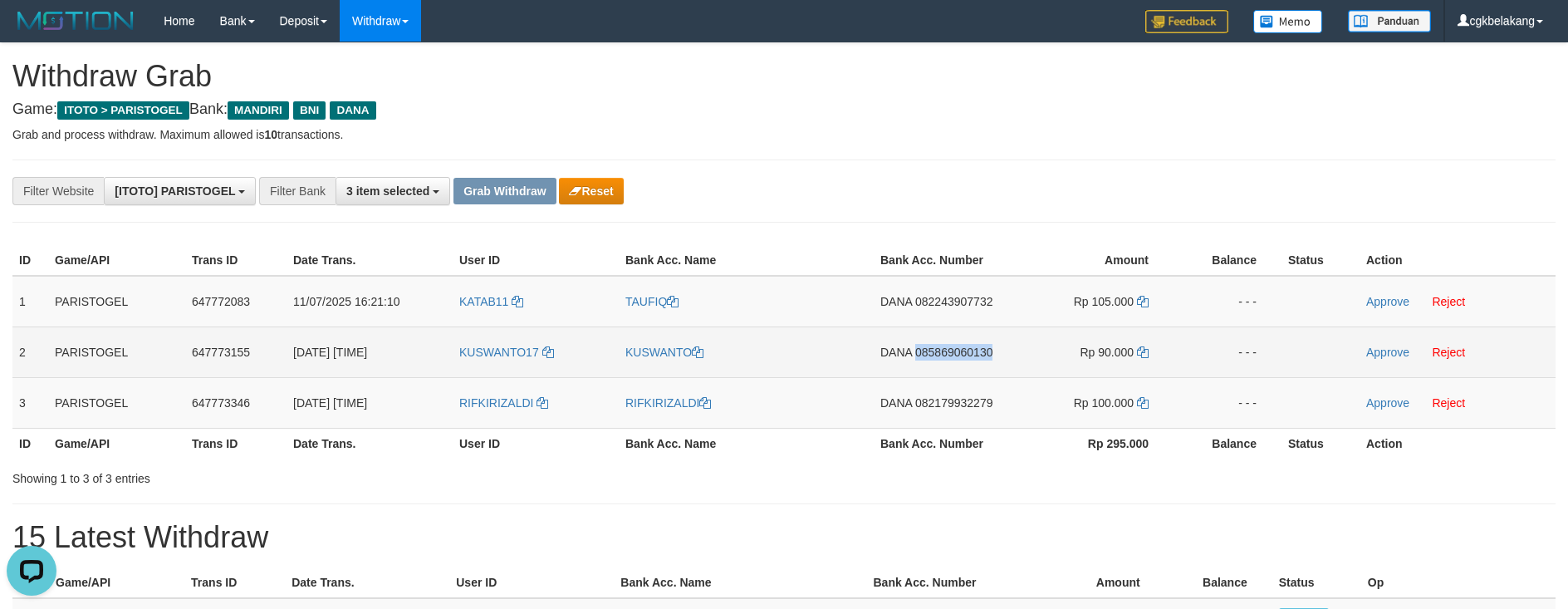 click on "DANA
085869060130" at bounding box center (942, 351) 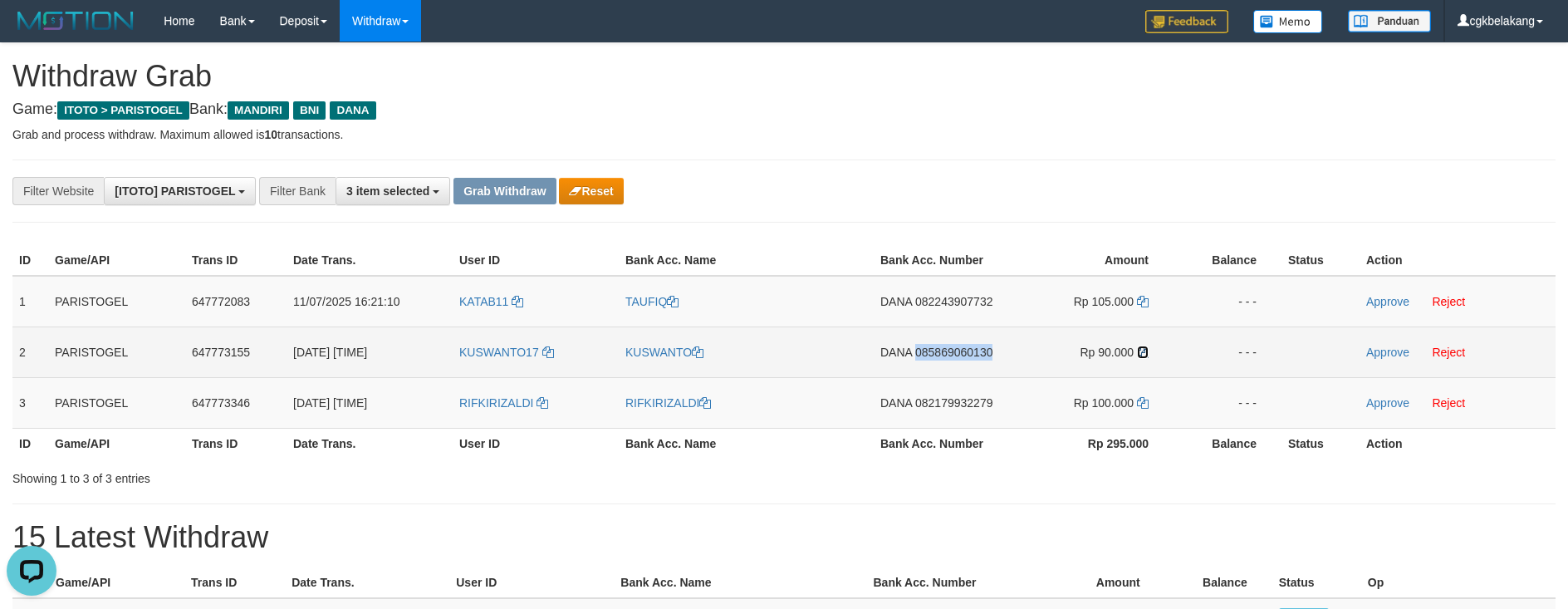 click at bounding box center (1143, 352) 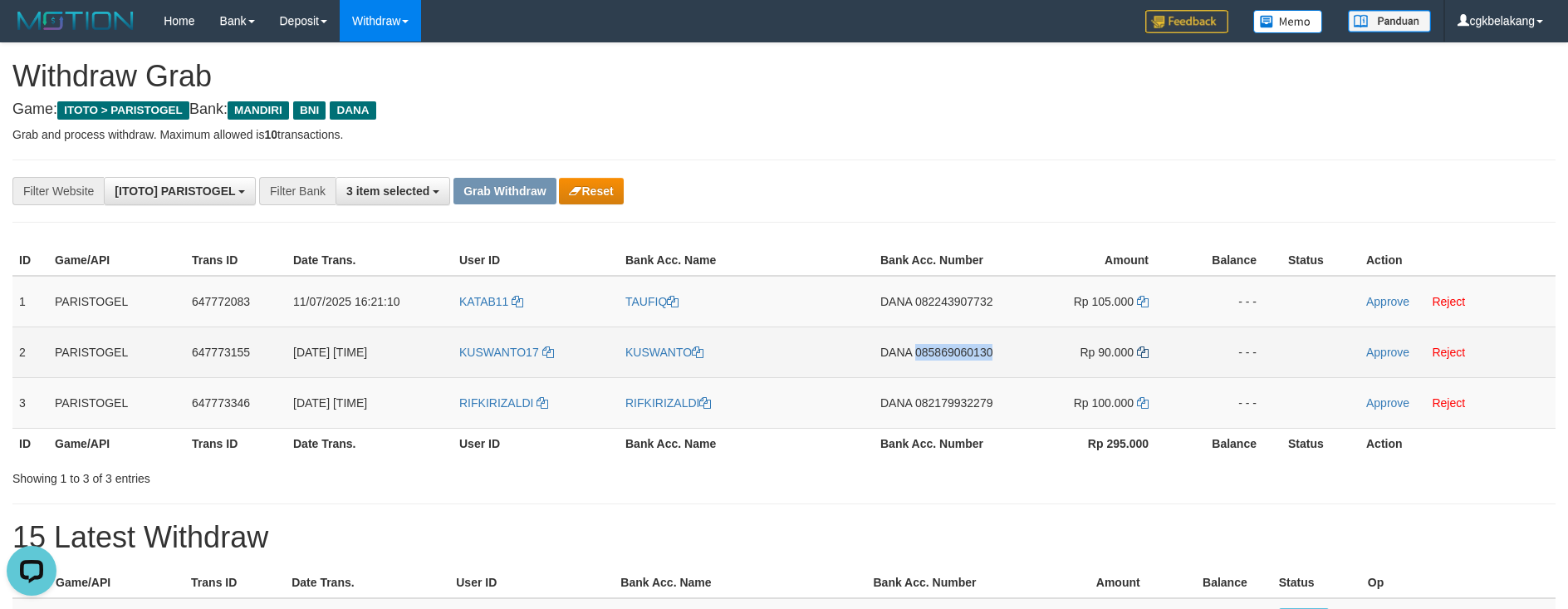 copy on "085869060130" 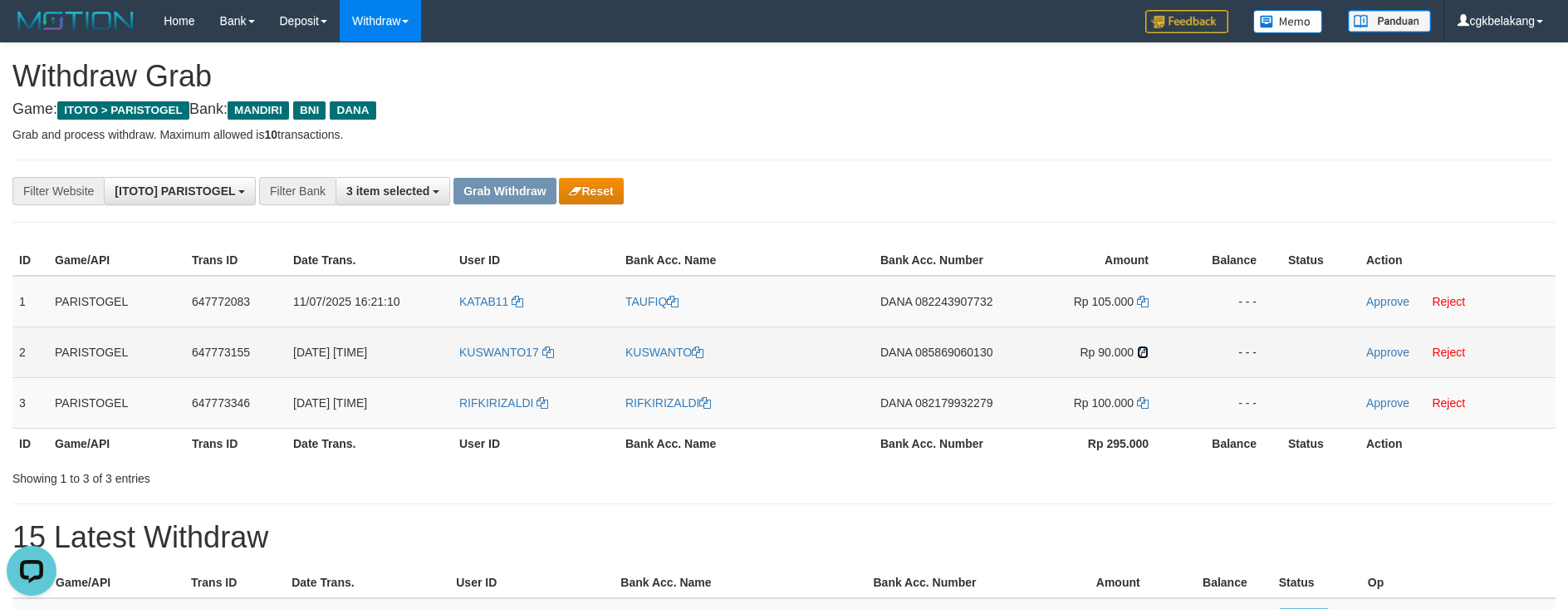 click at bounding box center (1143, 352) 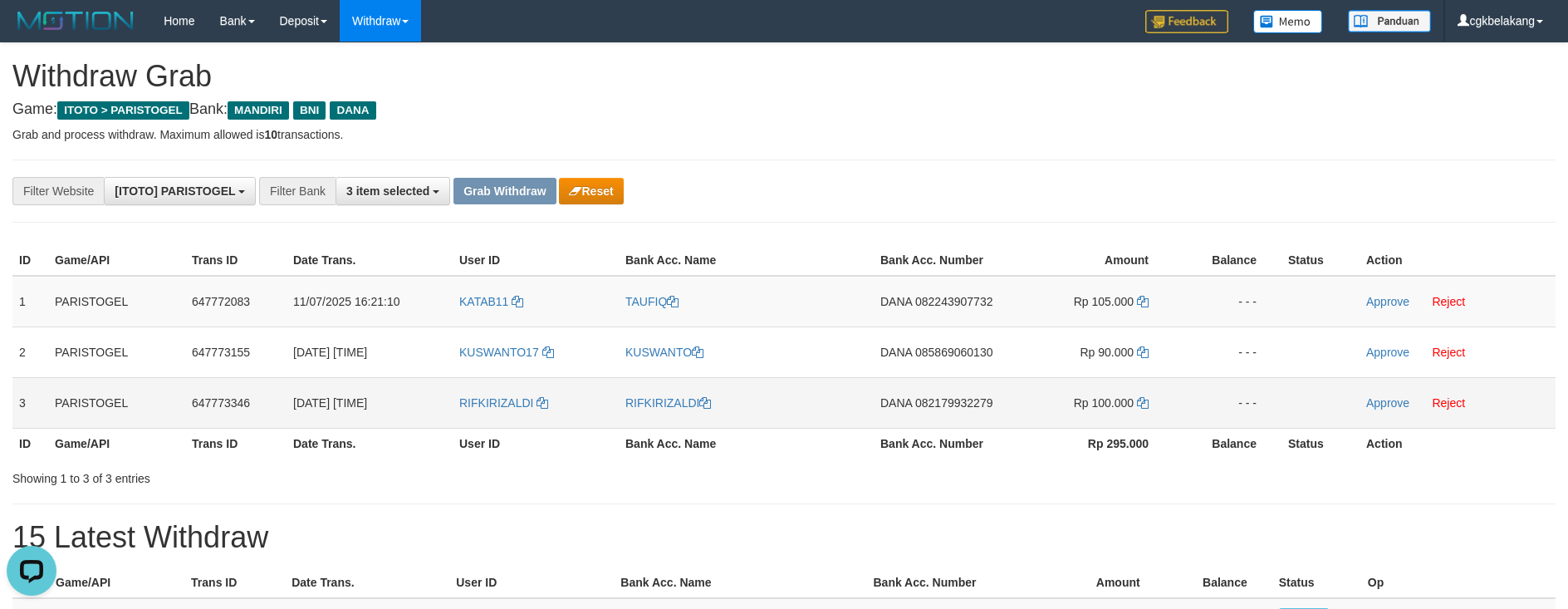 click on "DANA
082179932279" at bounding box center [942, 402] 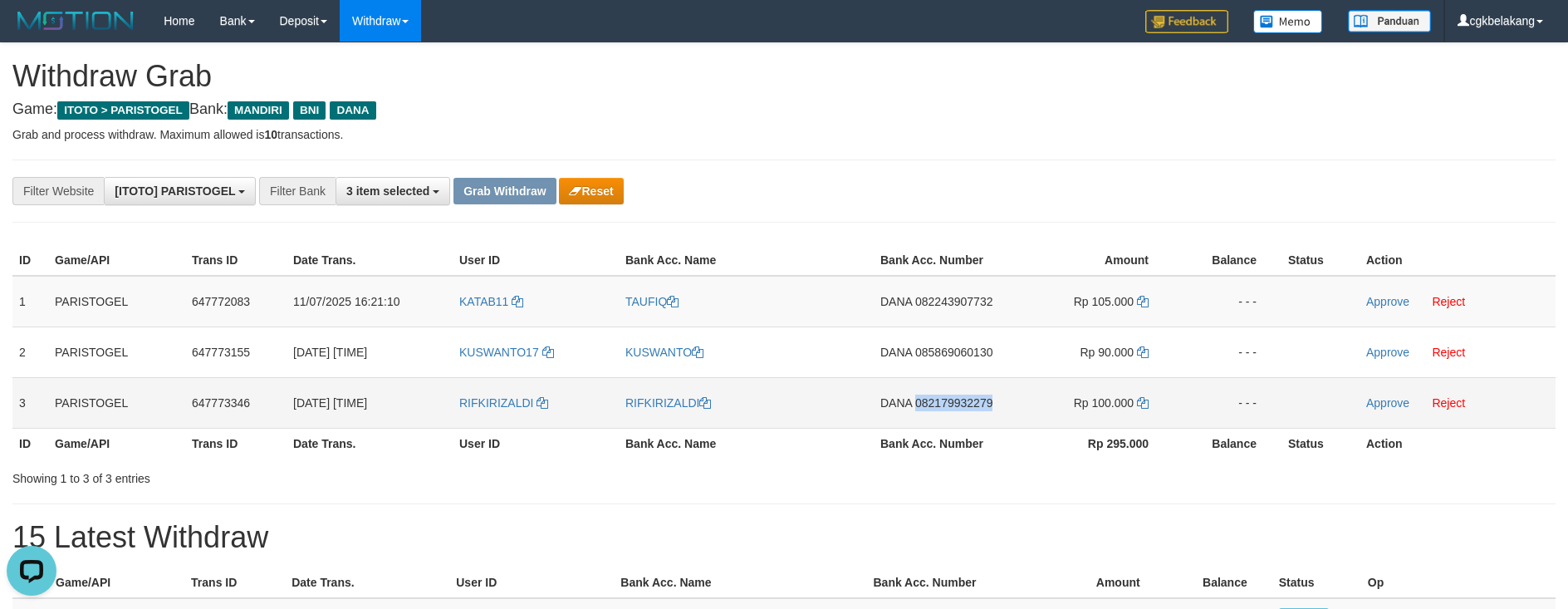 click on "DANA
082179932279" at bounding box center [942, 402] 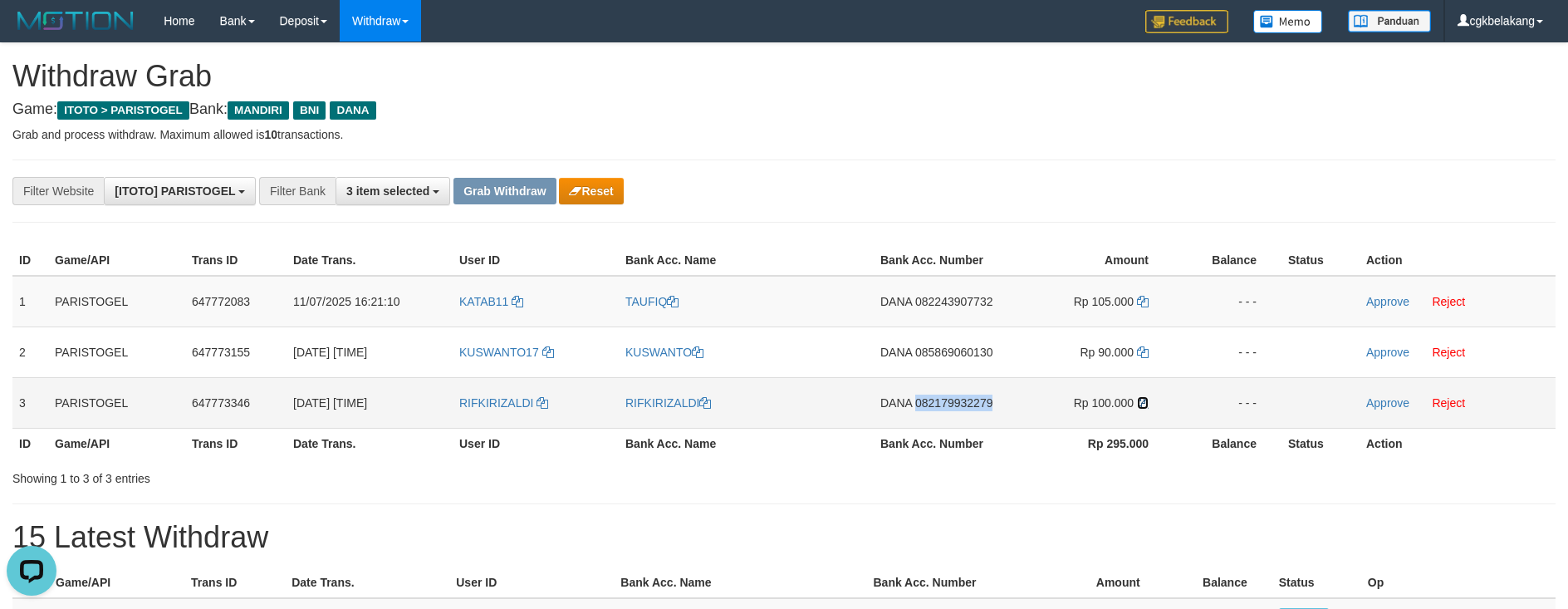 click at bounding box center (1143, 403) 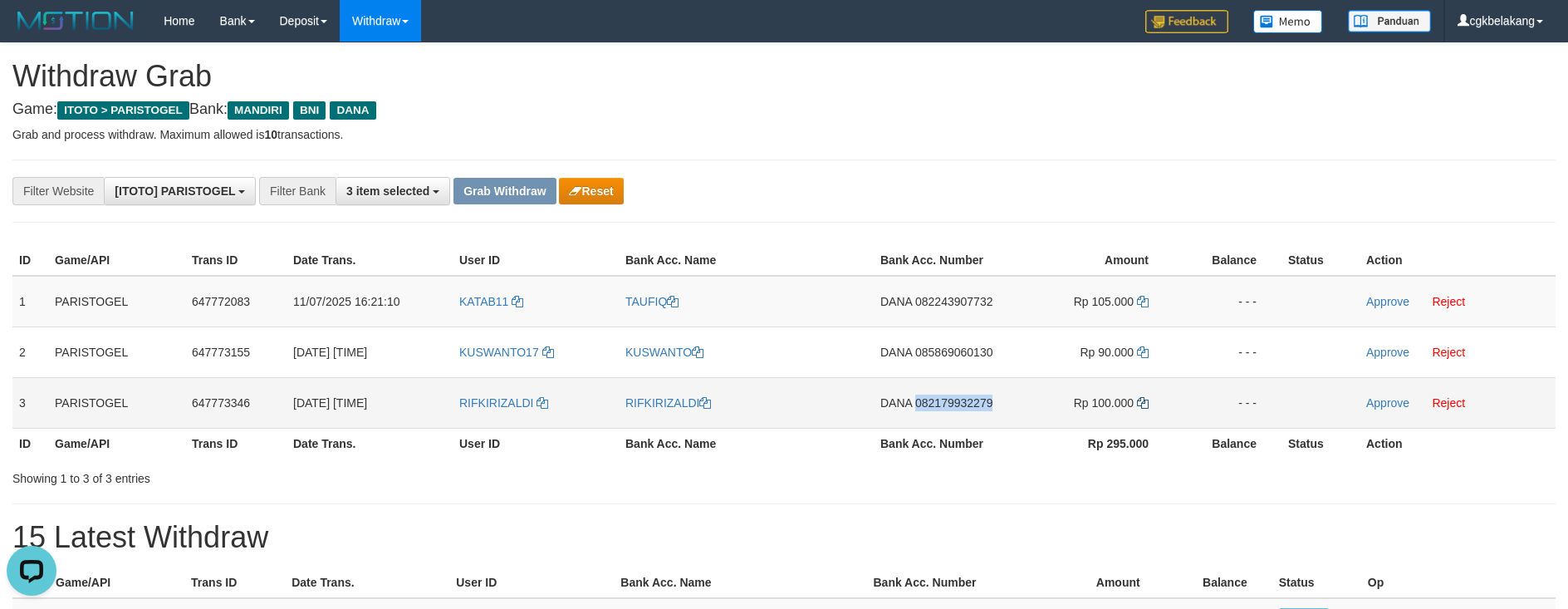 copy on "082179932279" 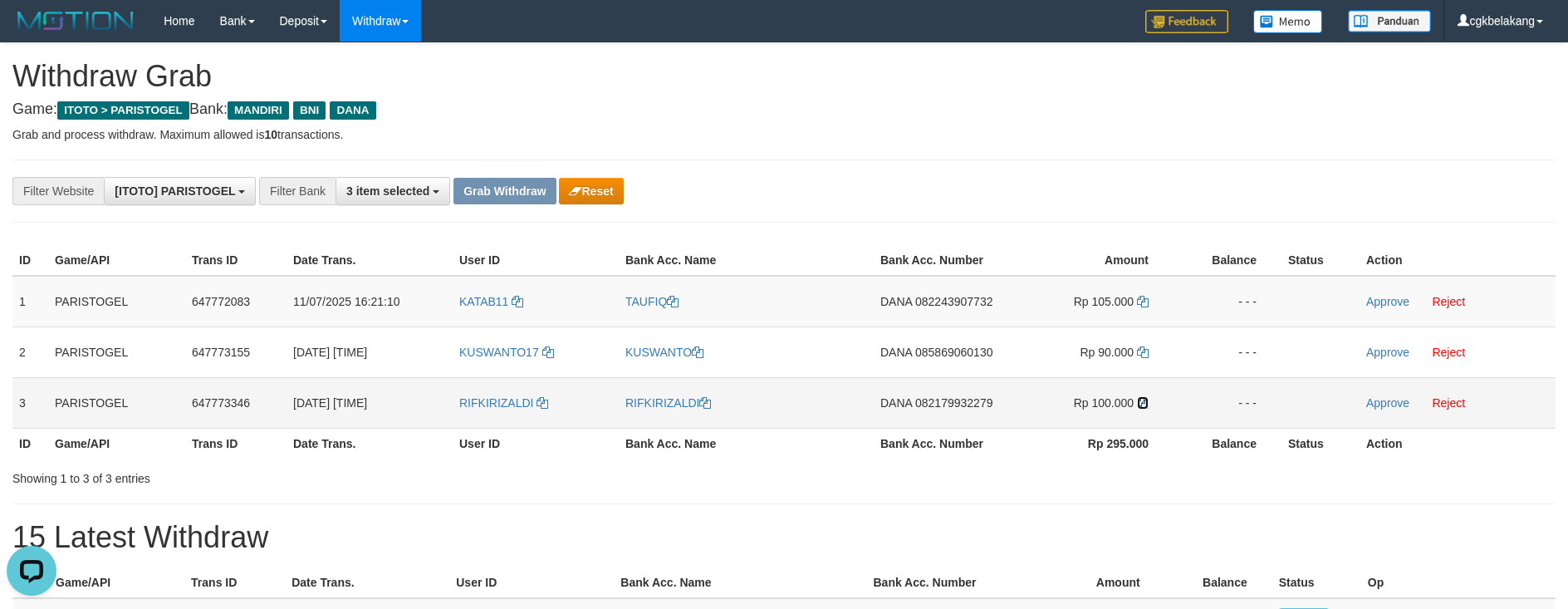 click at bounding box center [1143, 403] 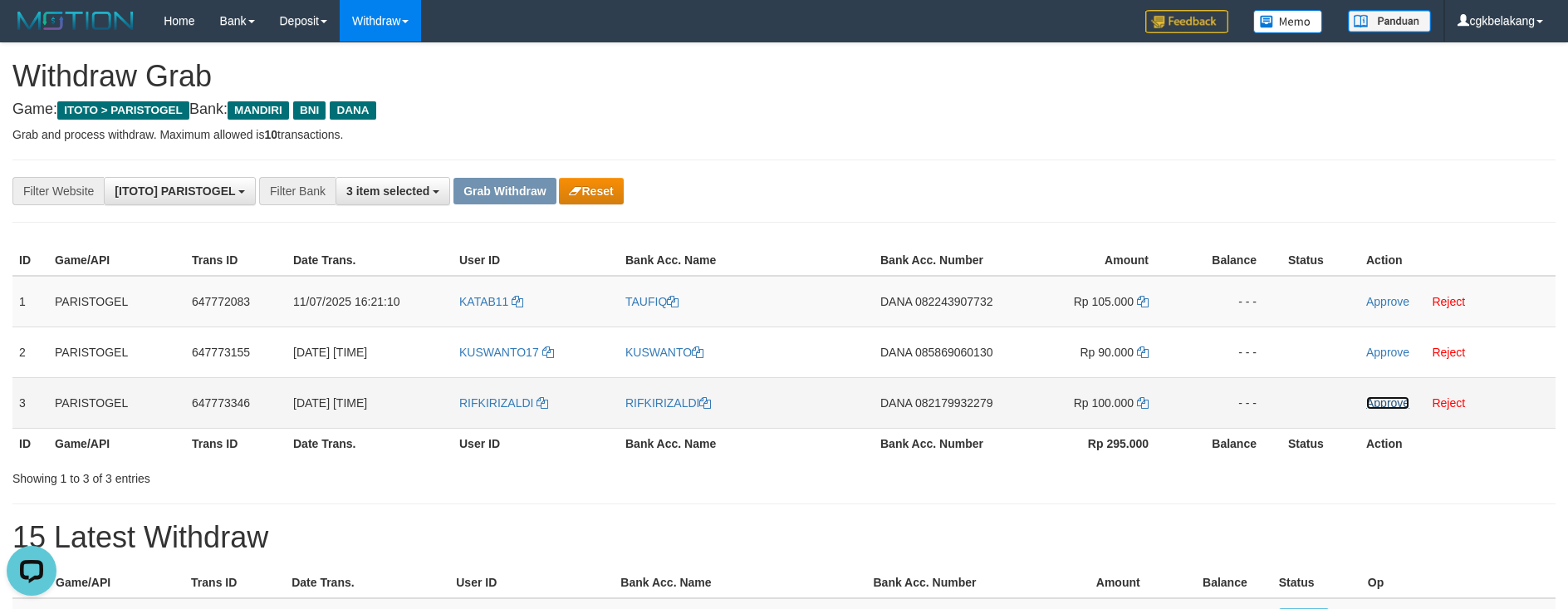click on "Approve" at bounding box center [1388, 403] 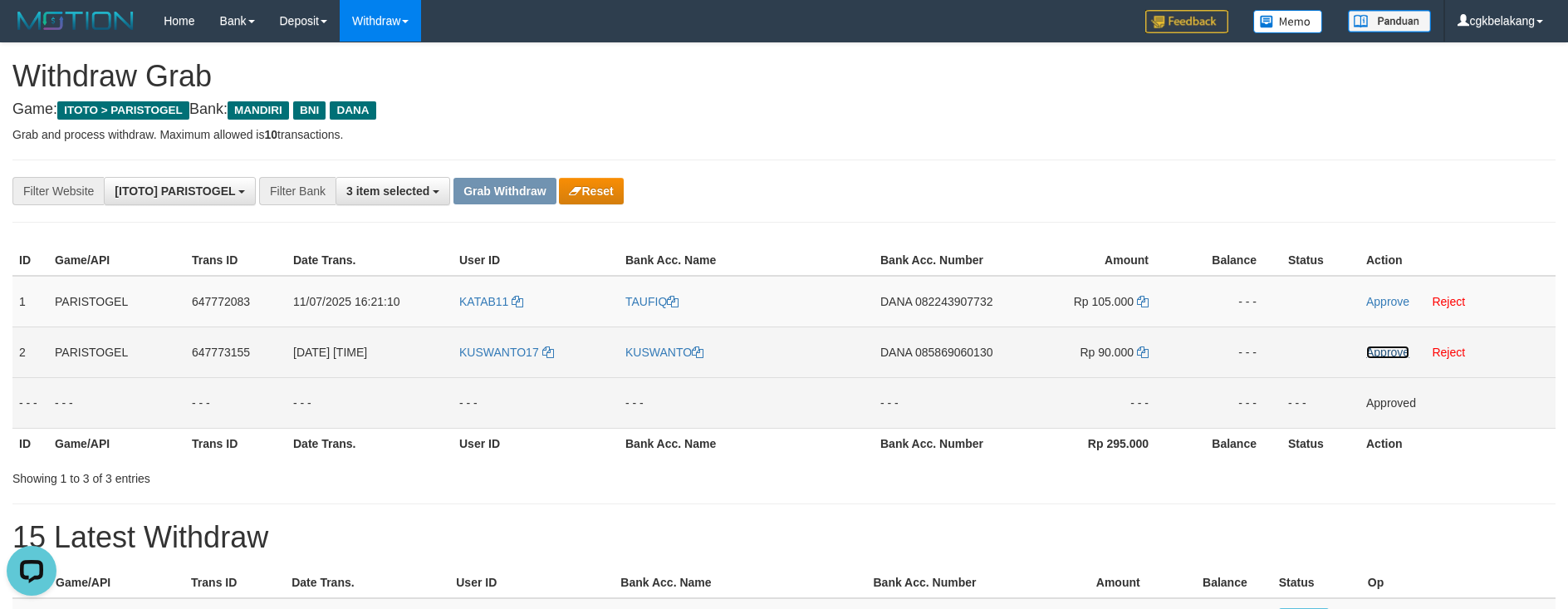 click on "Approve" at bounding box center (1388, 352) 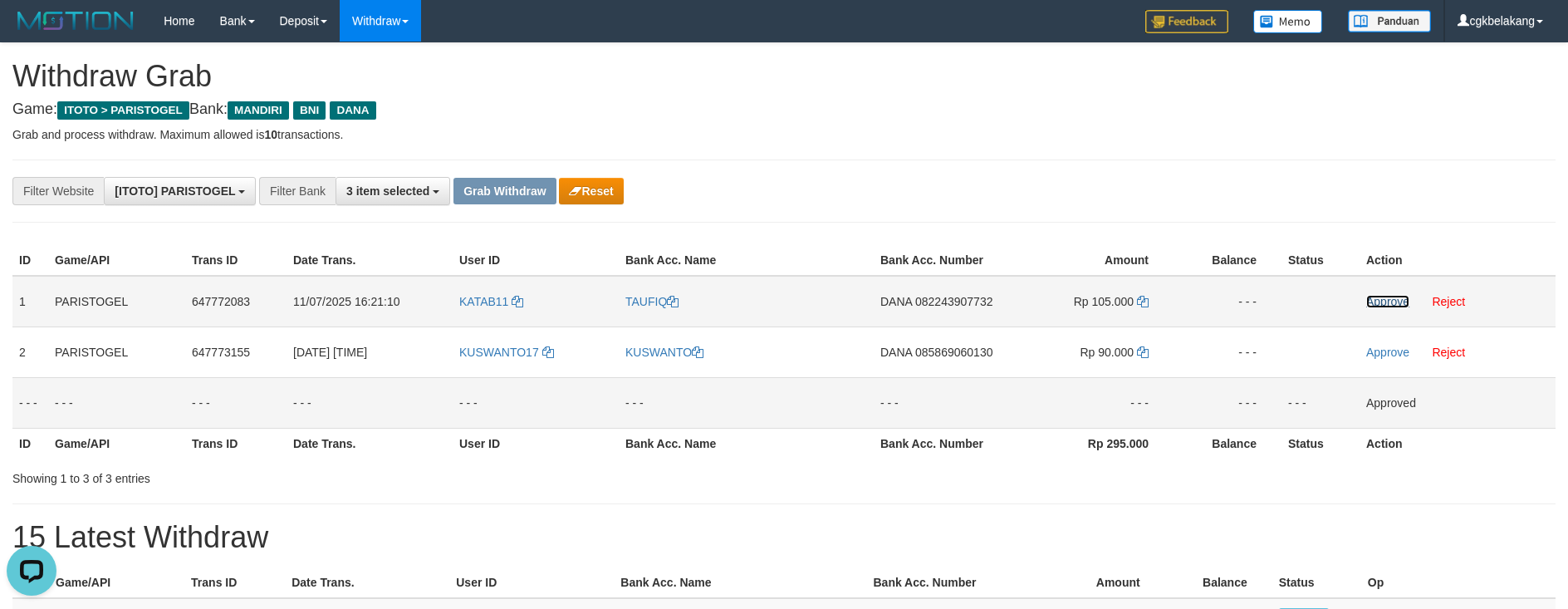 click on "Approve" at bounding box center [1388, 302] 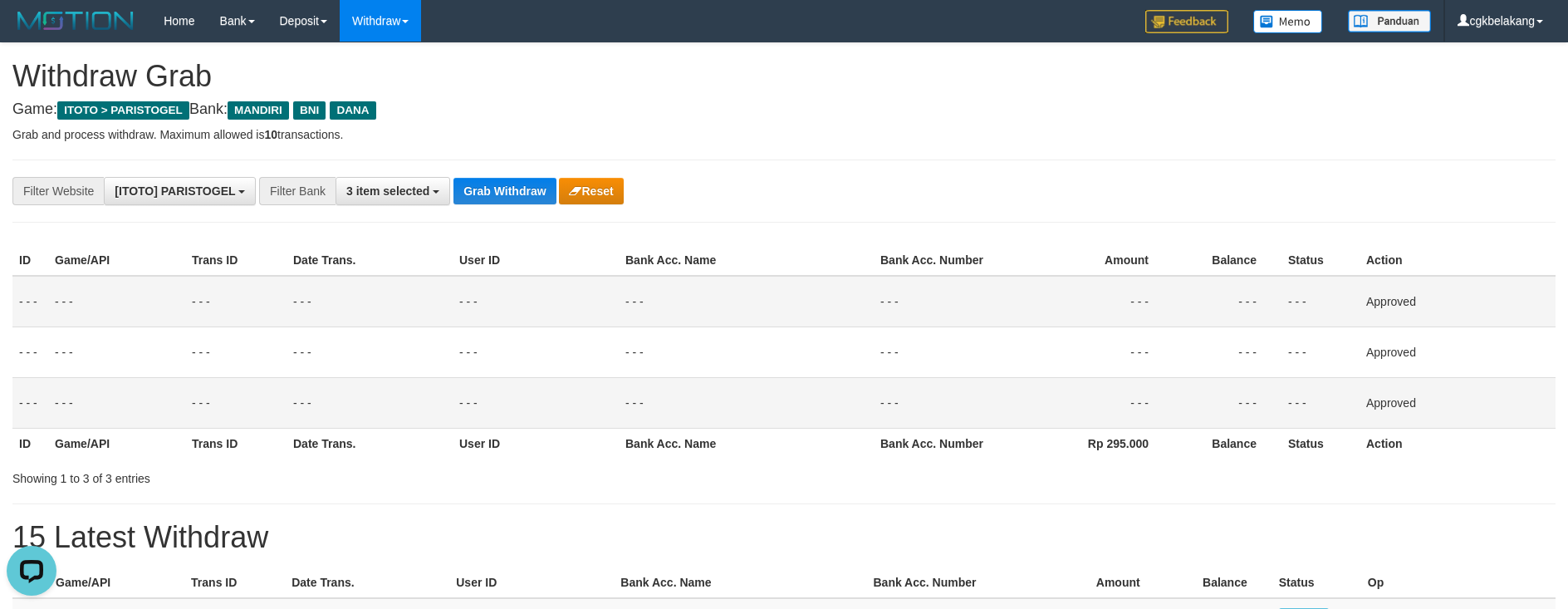 drag, startPoint x: 1392, startPoint y: 462, endPoint x: 1332, endPoint y: 420, distance: 73.239334 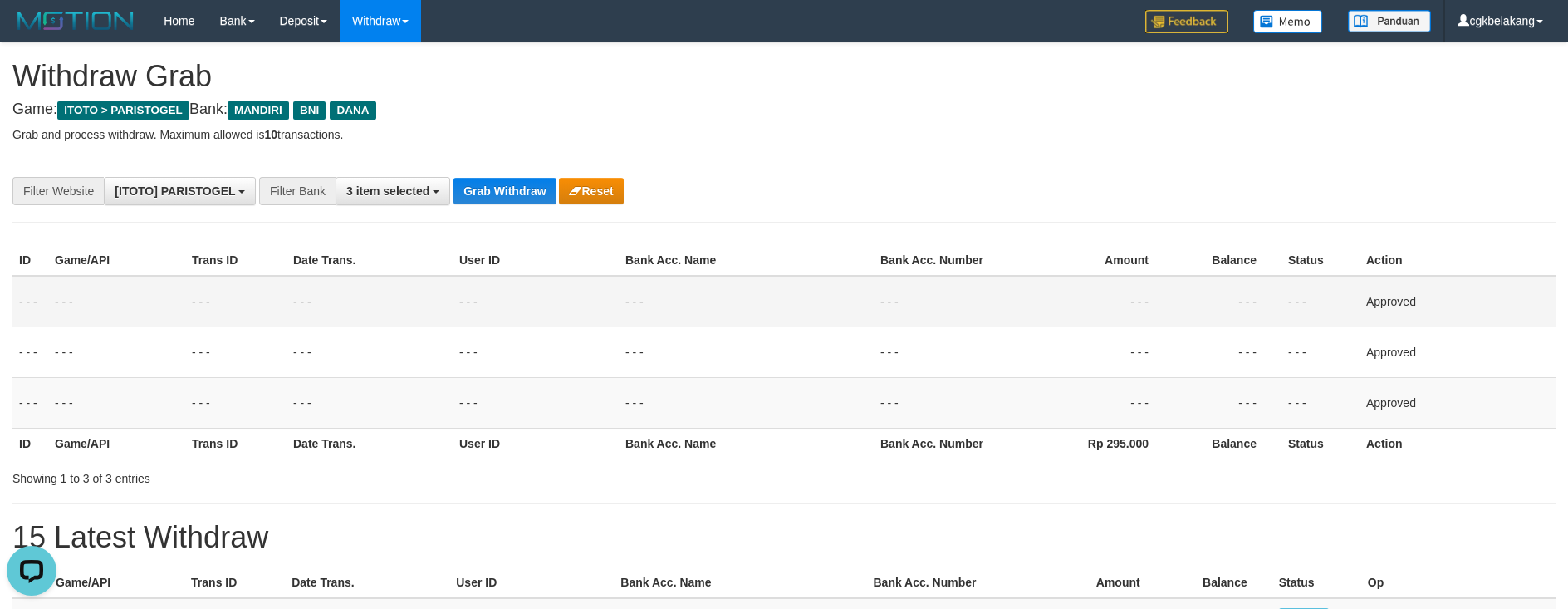 click on "**********" at bounding box center [784, 191] 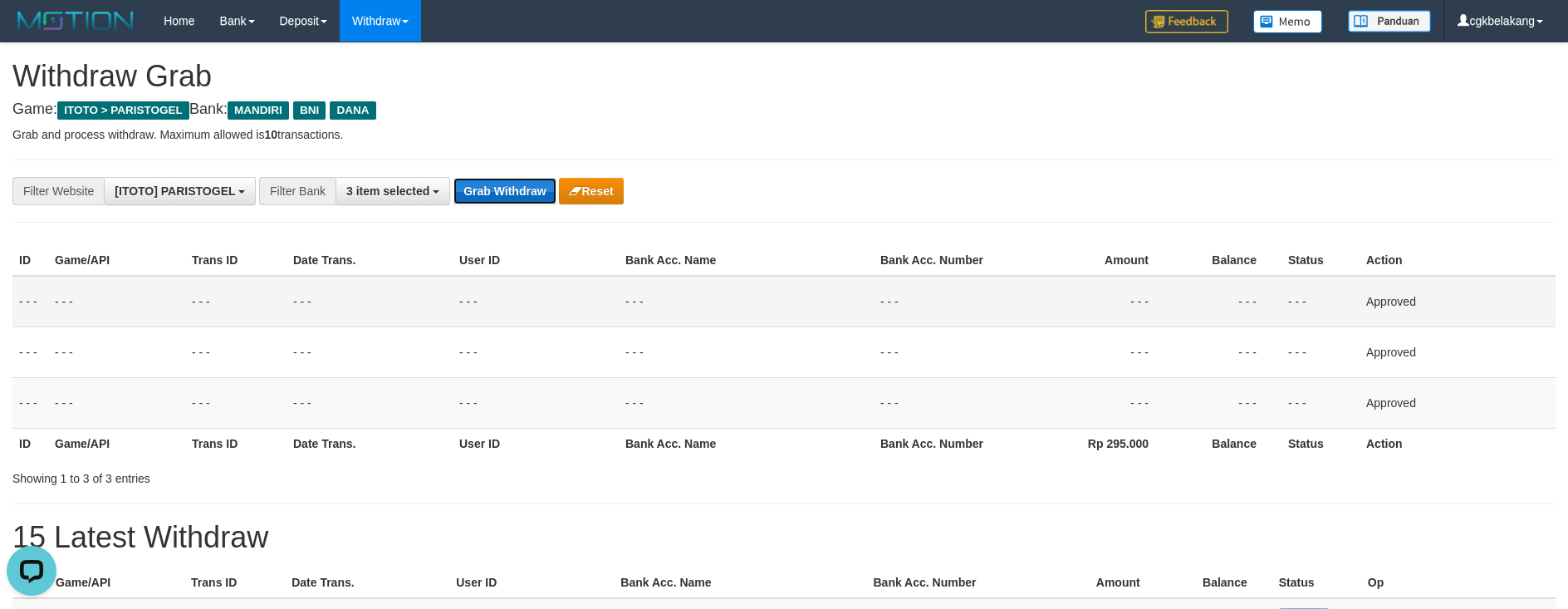click on "Grab Withdraw" at bounding box center (504, 191) 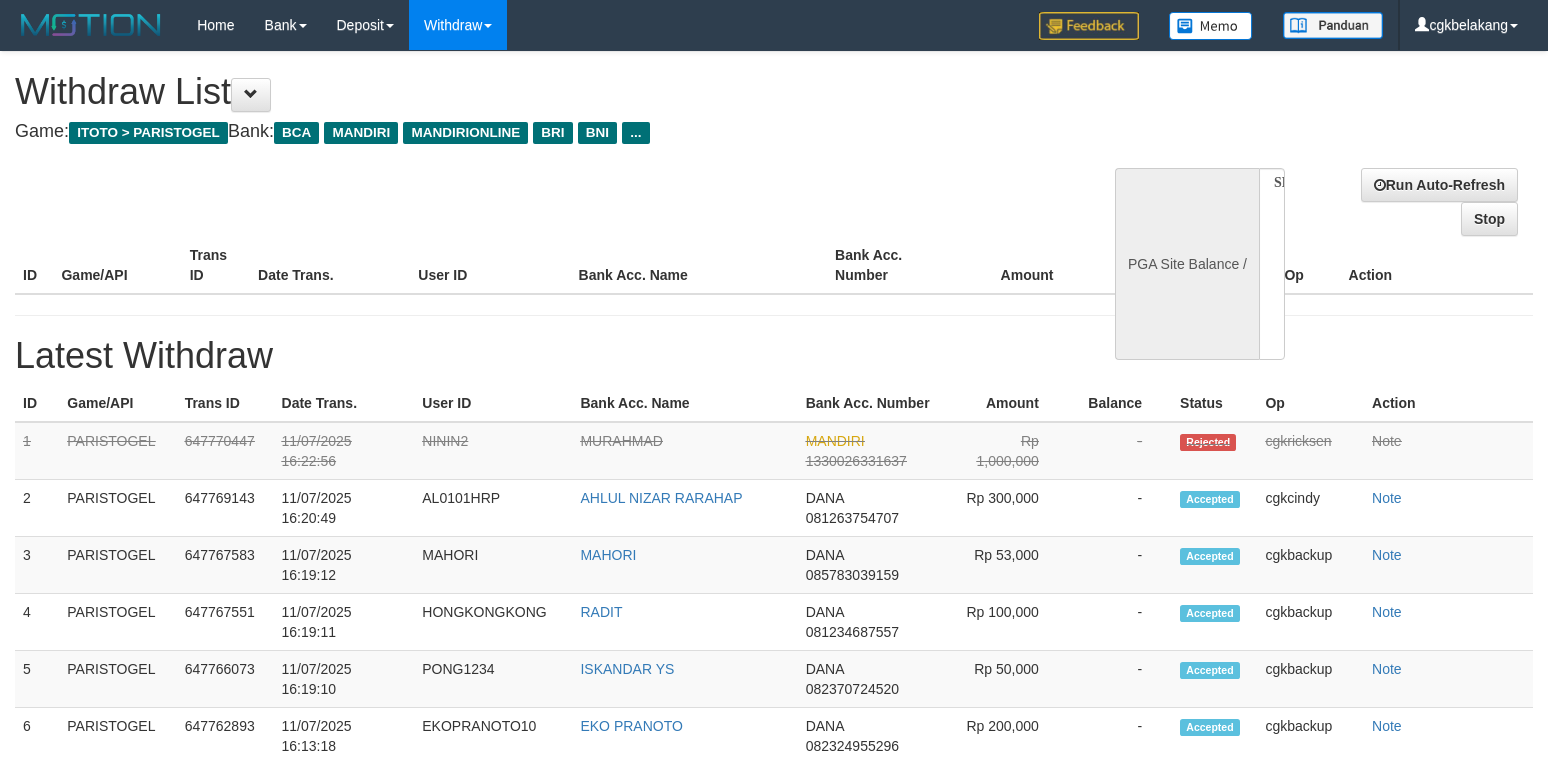 select 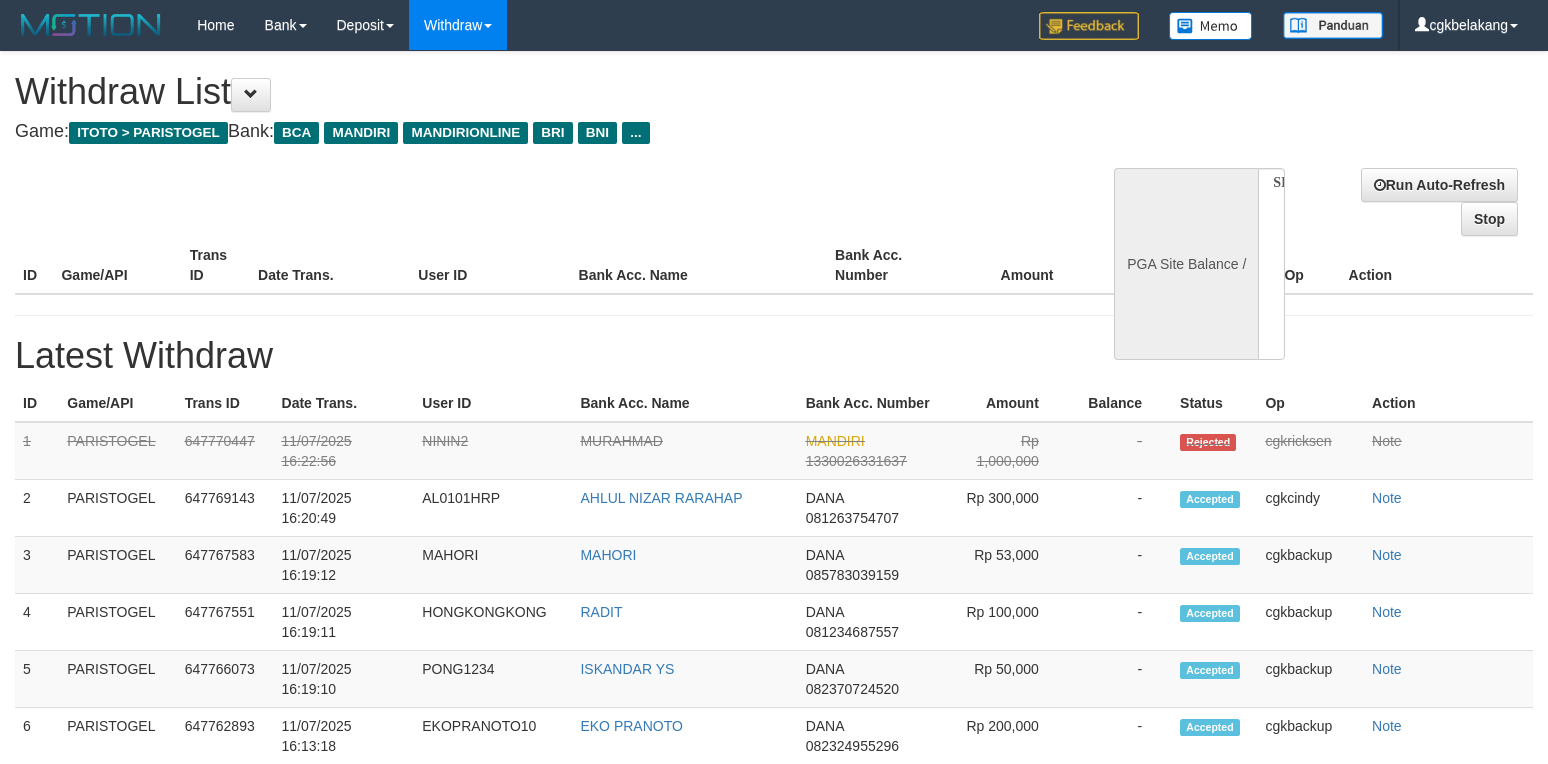 scroll, scrollTop: 1156, scrollLeft: 0, axis: vertical 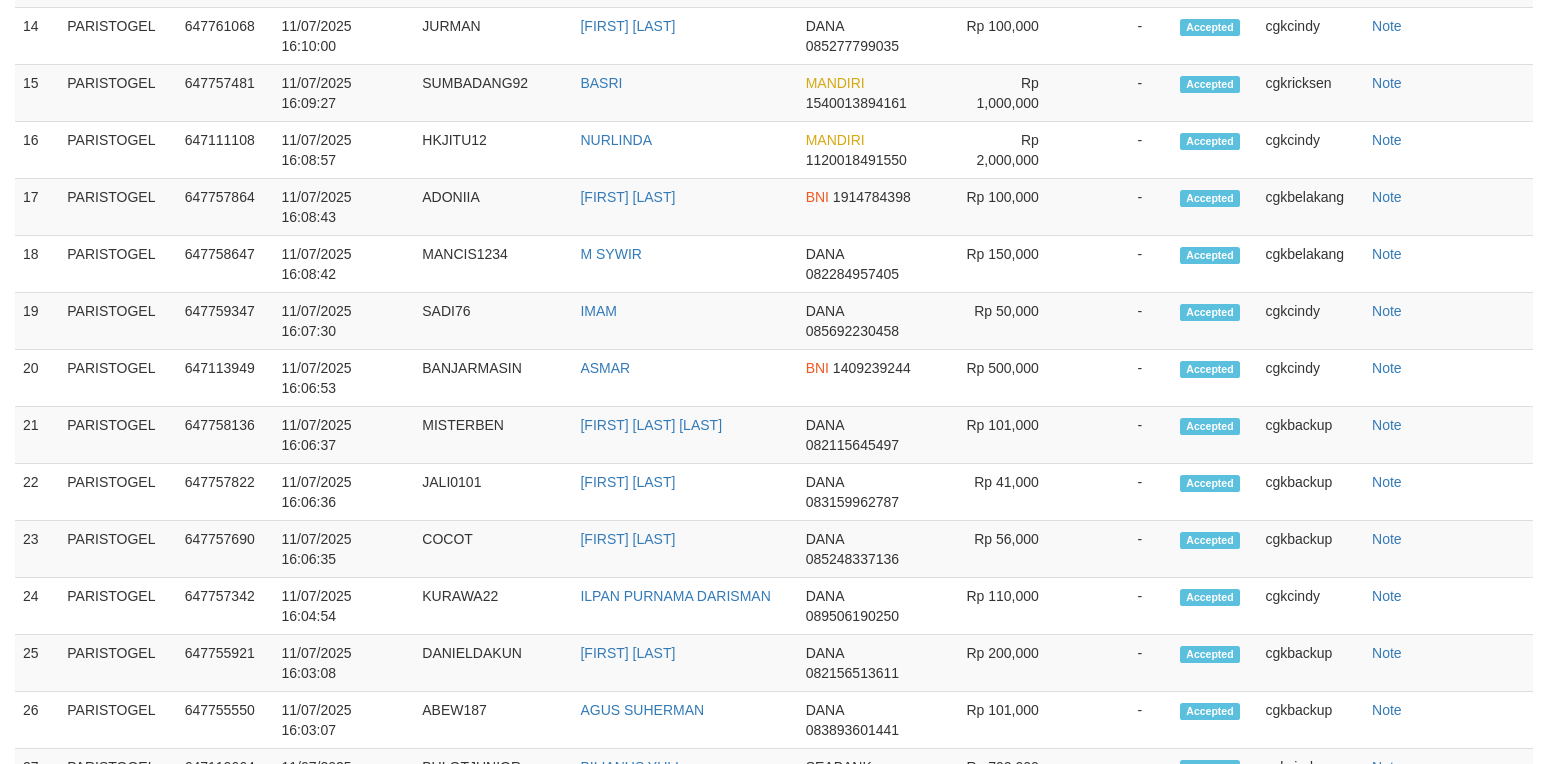 select on "**" 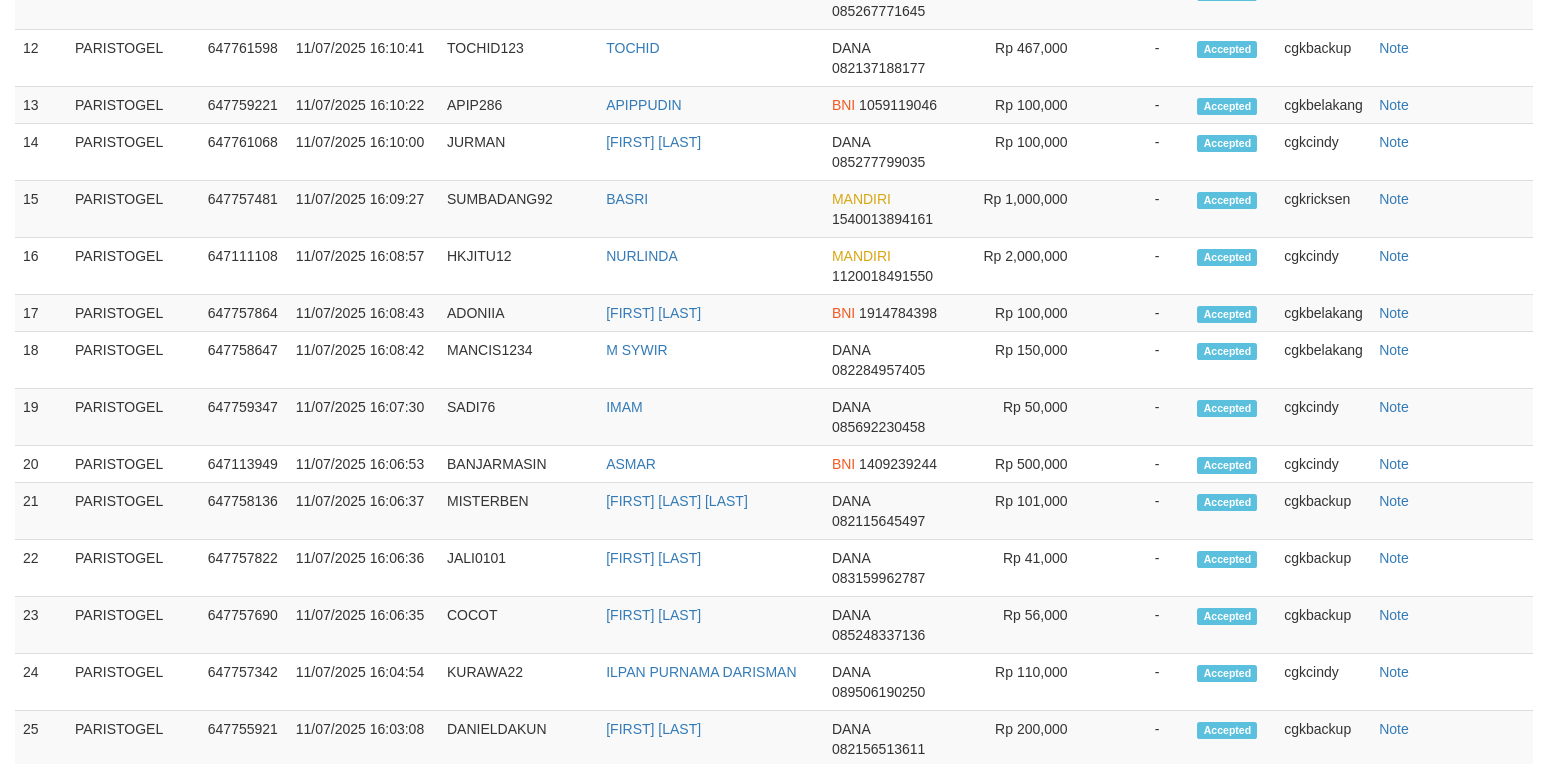 scroll, scrollTop: 2305, scrollLeft: 0, axis: vertical 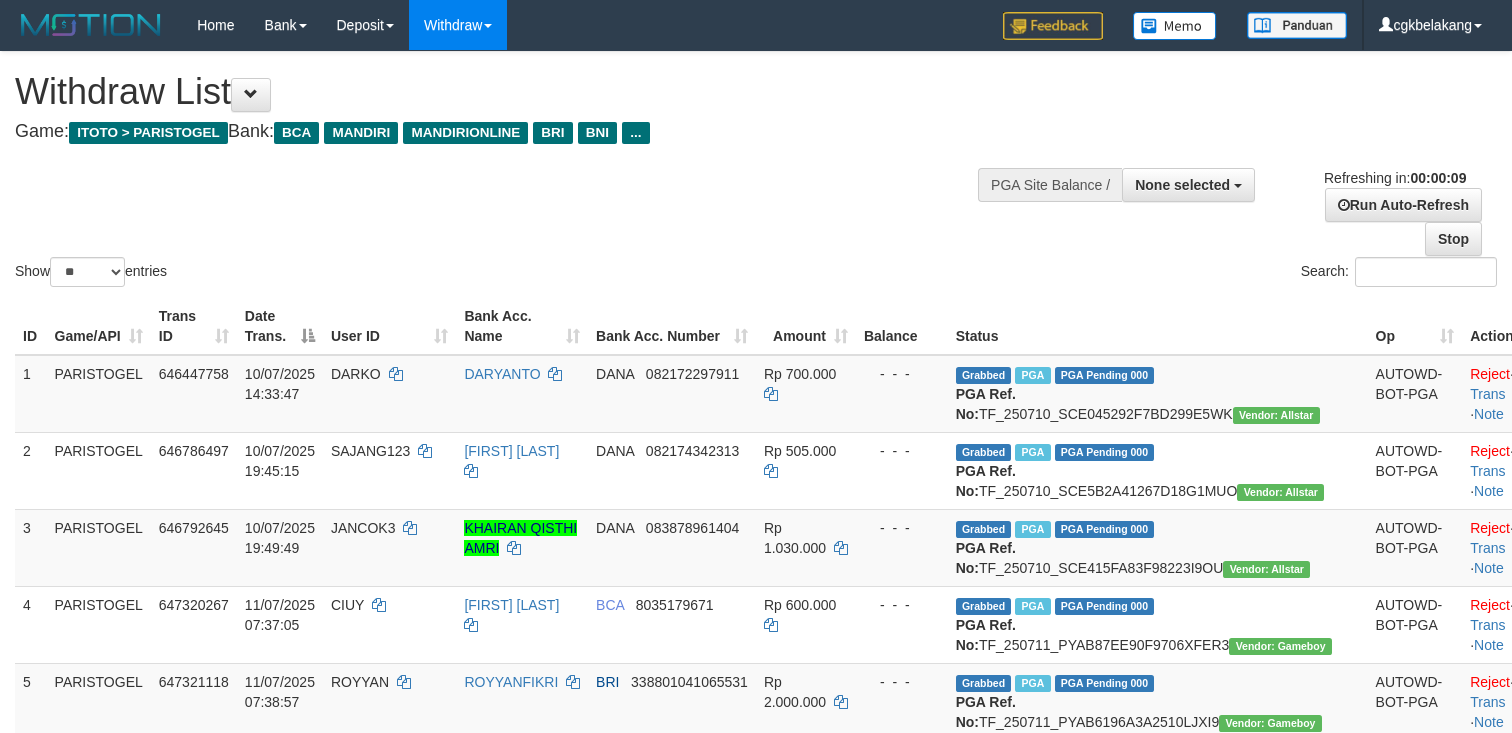 select 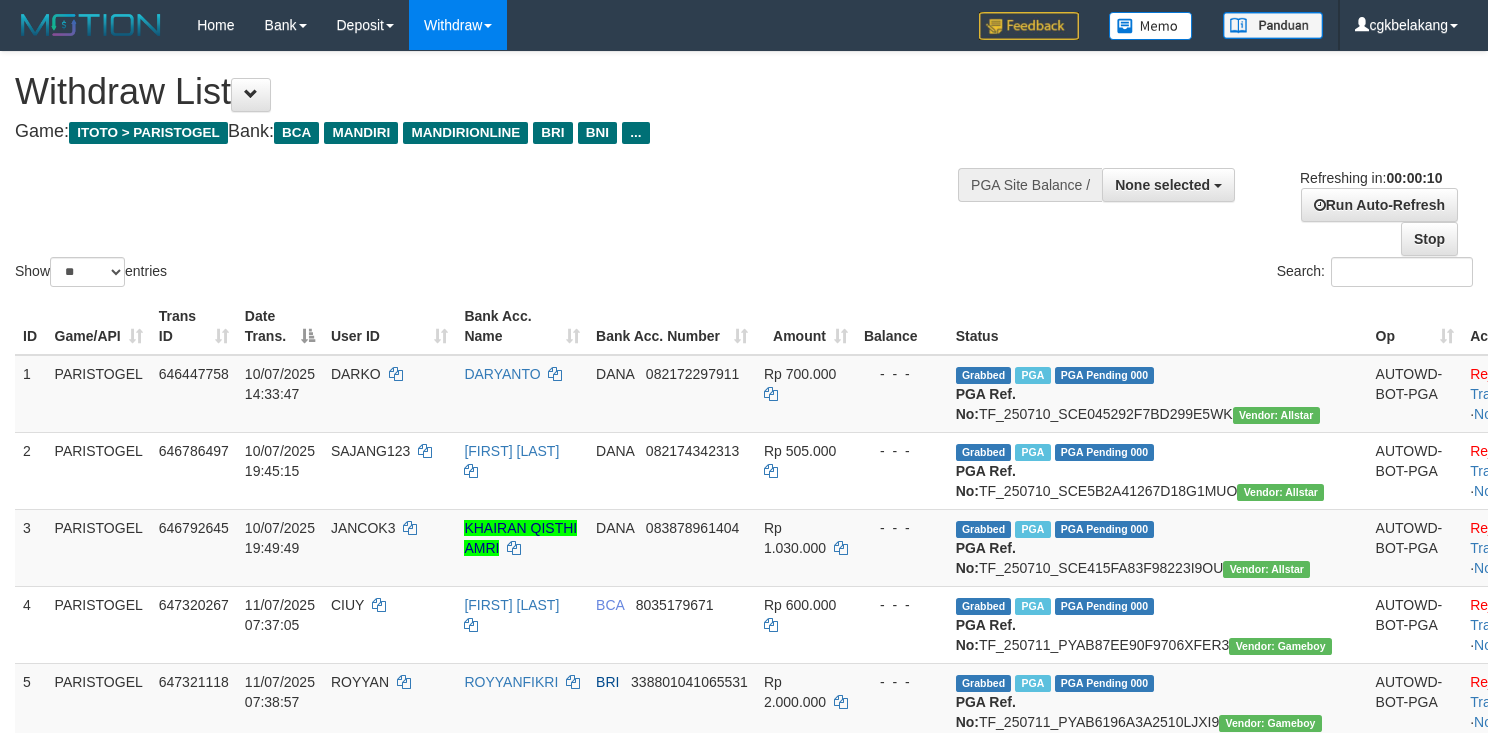 select 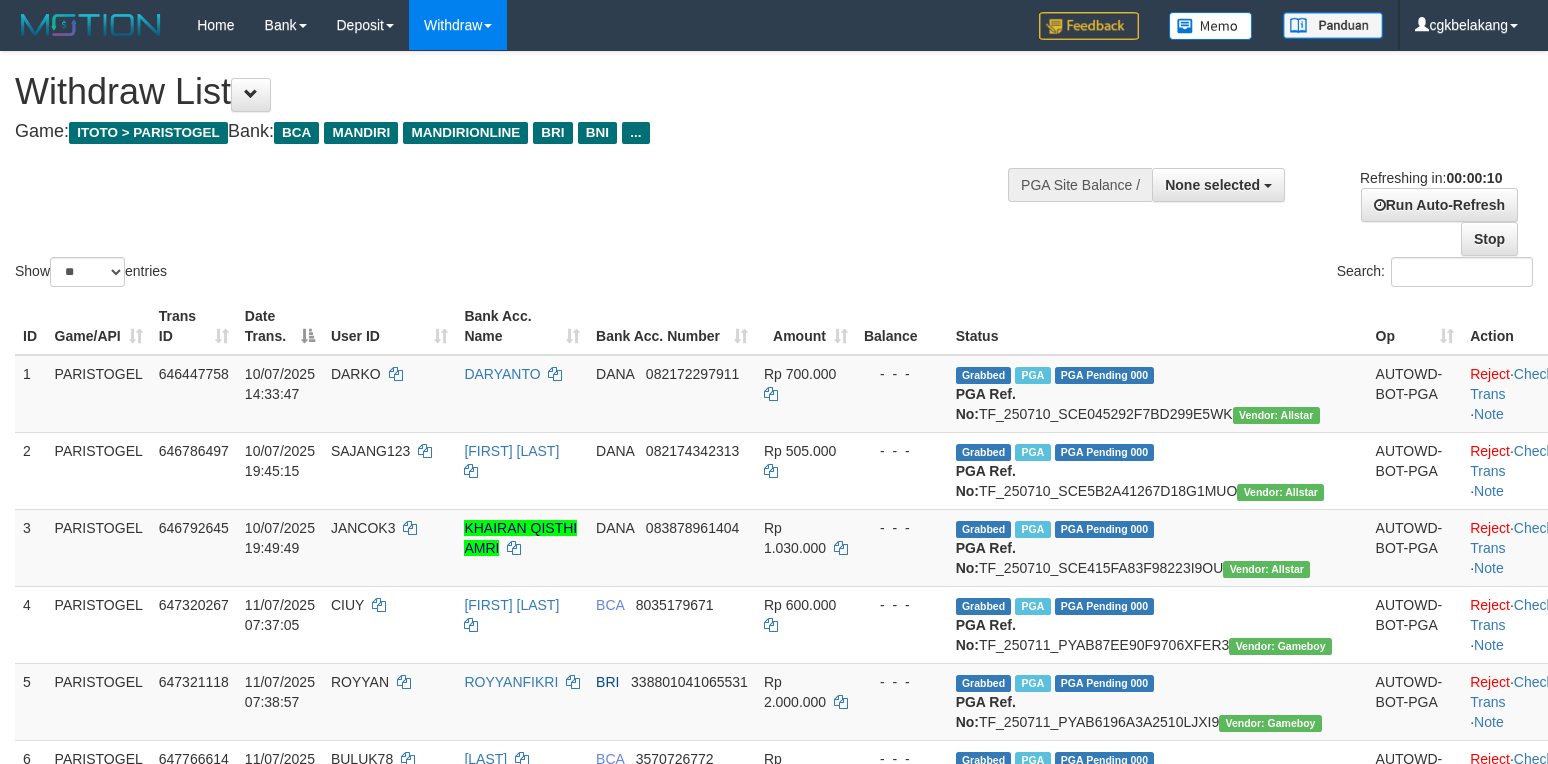 select 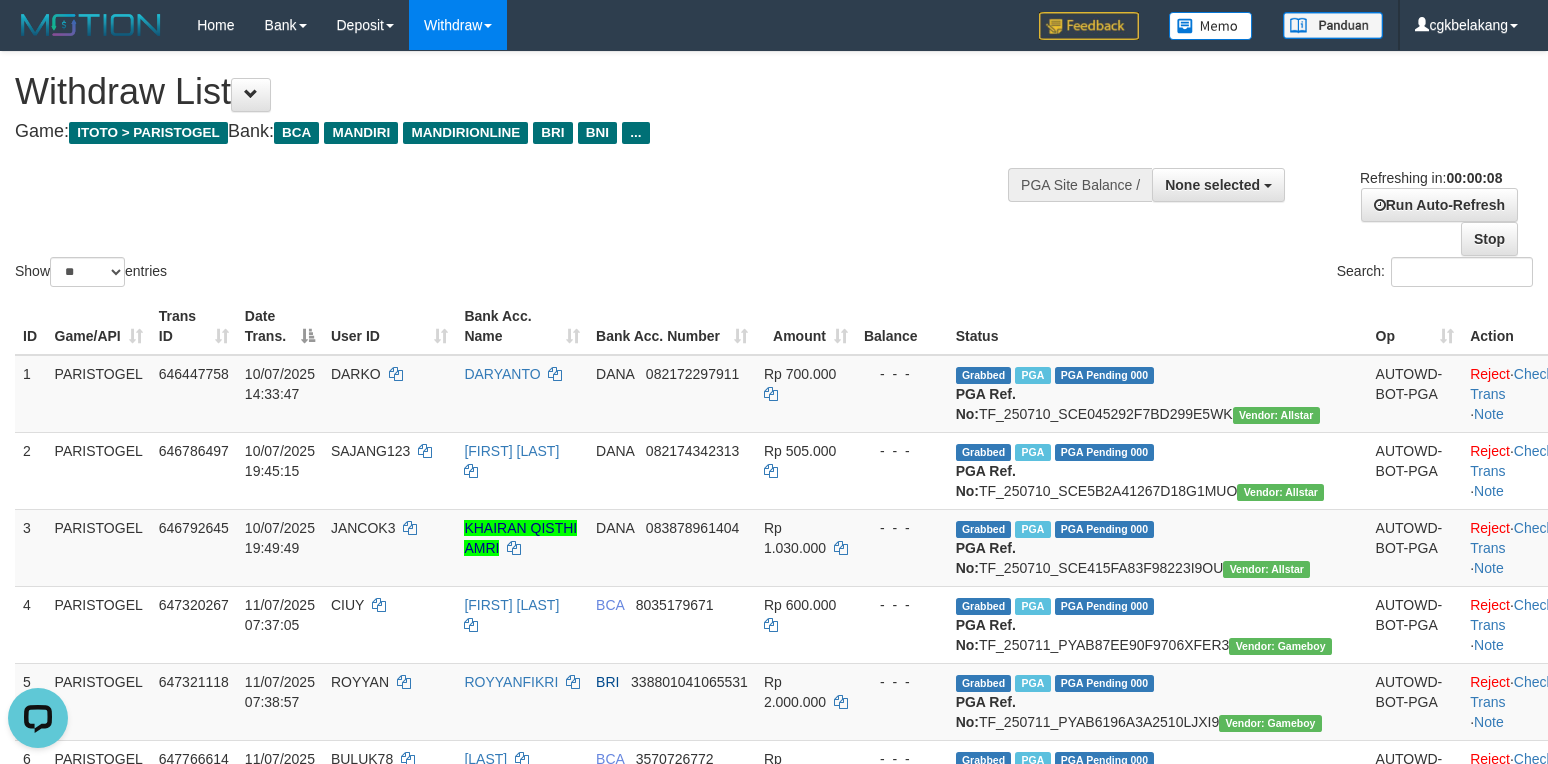 scroll, scrollTop: 0, scrollLeft: 0, axis: both 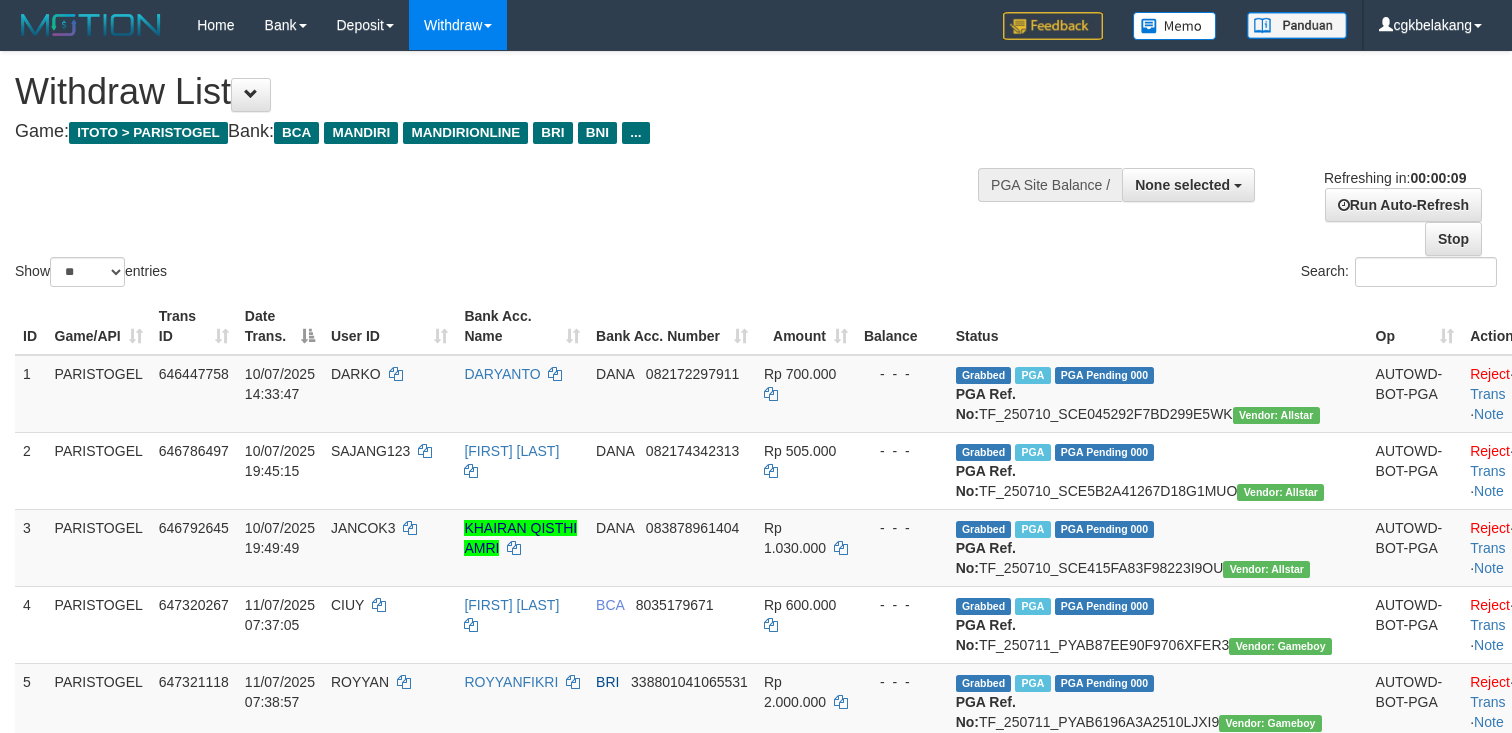 select 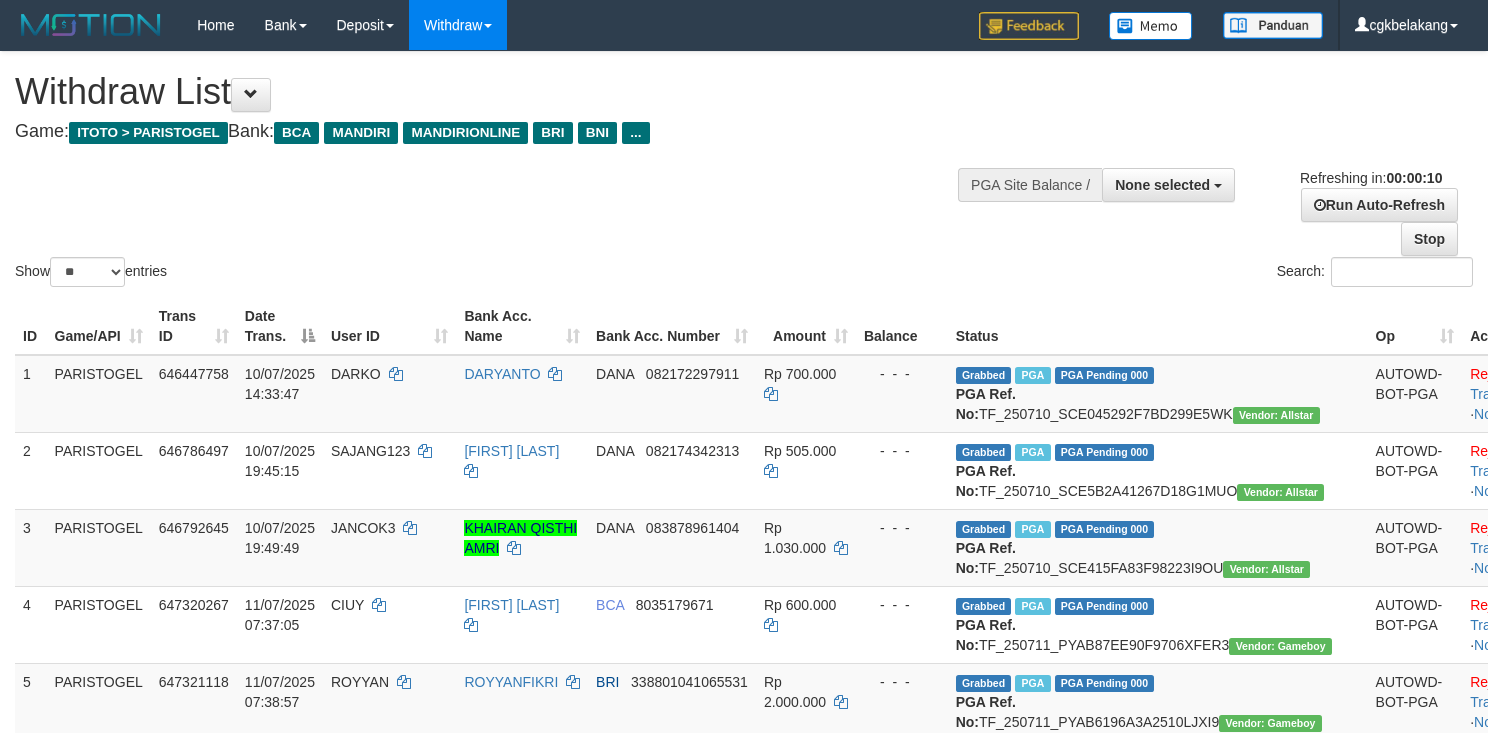 select 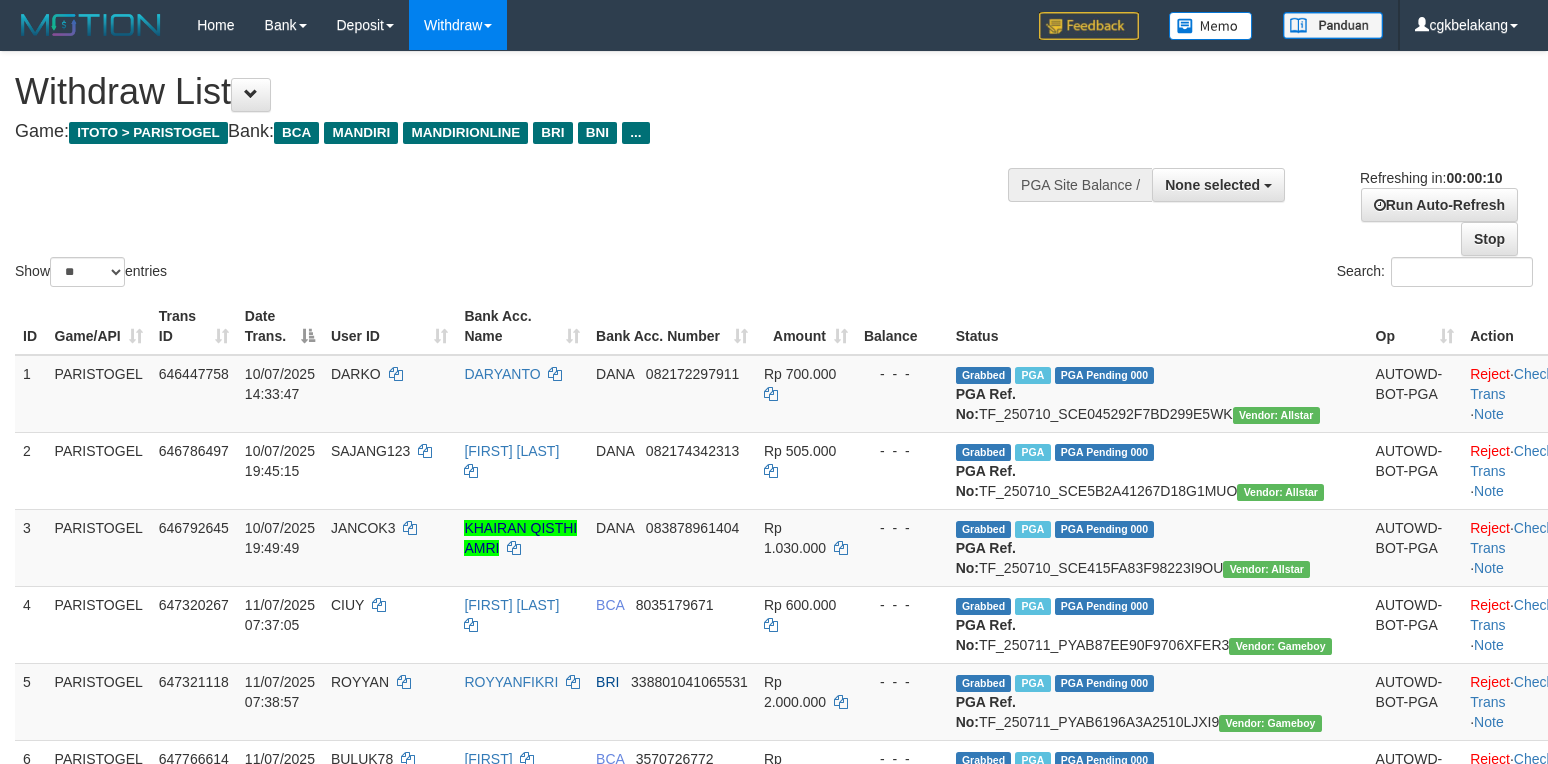 select 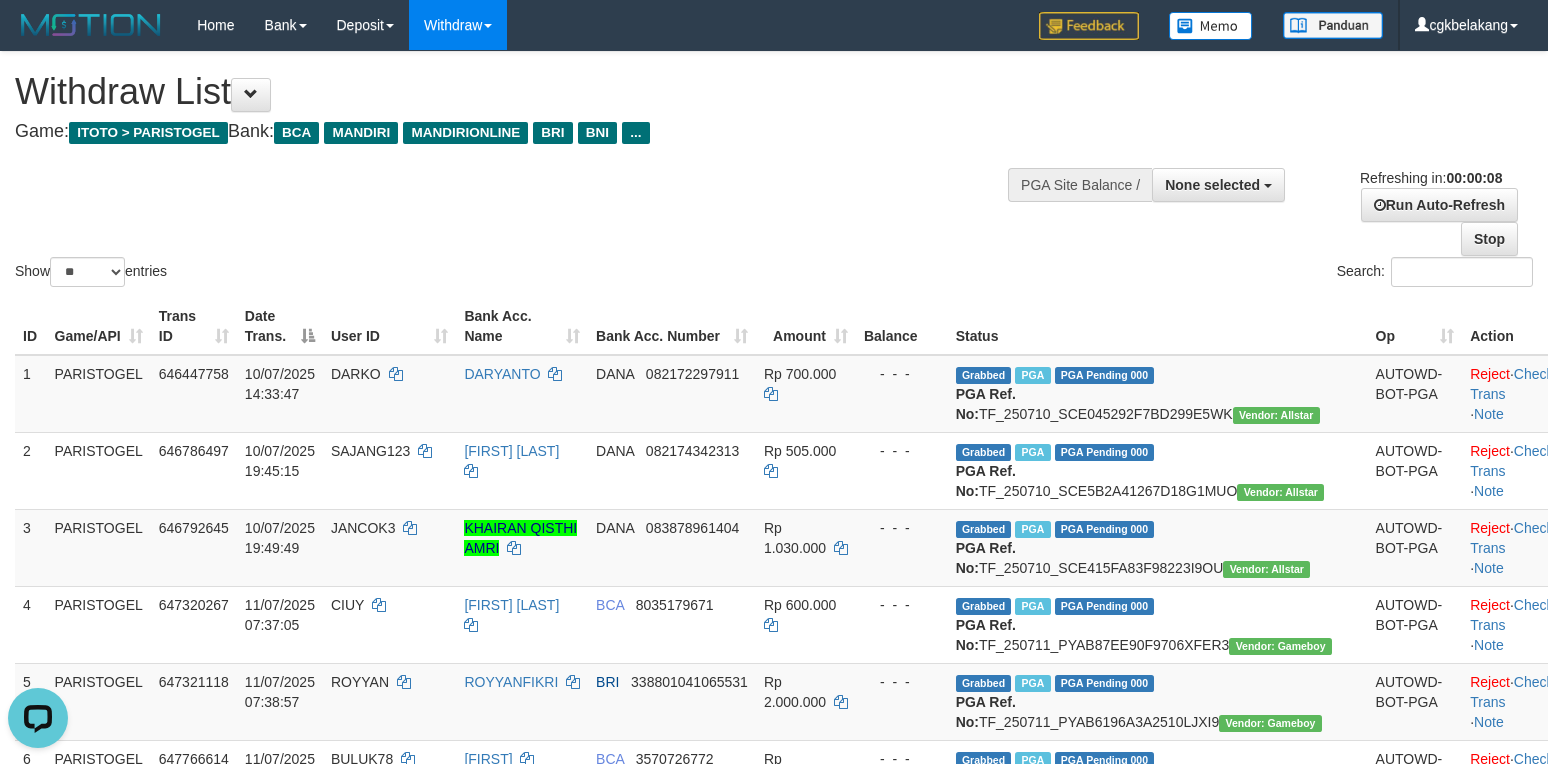 scroll, scrollTop: 0, scrollLeft: 0, axis: both 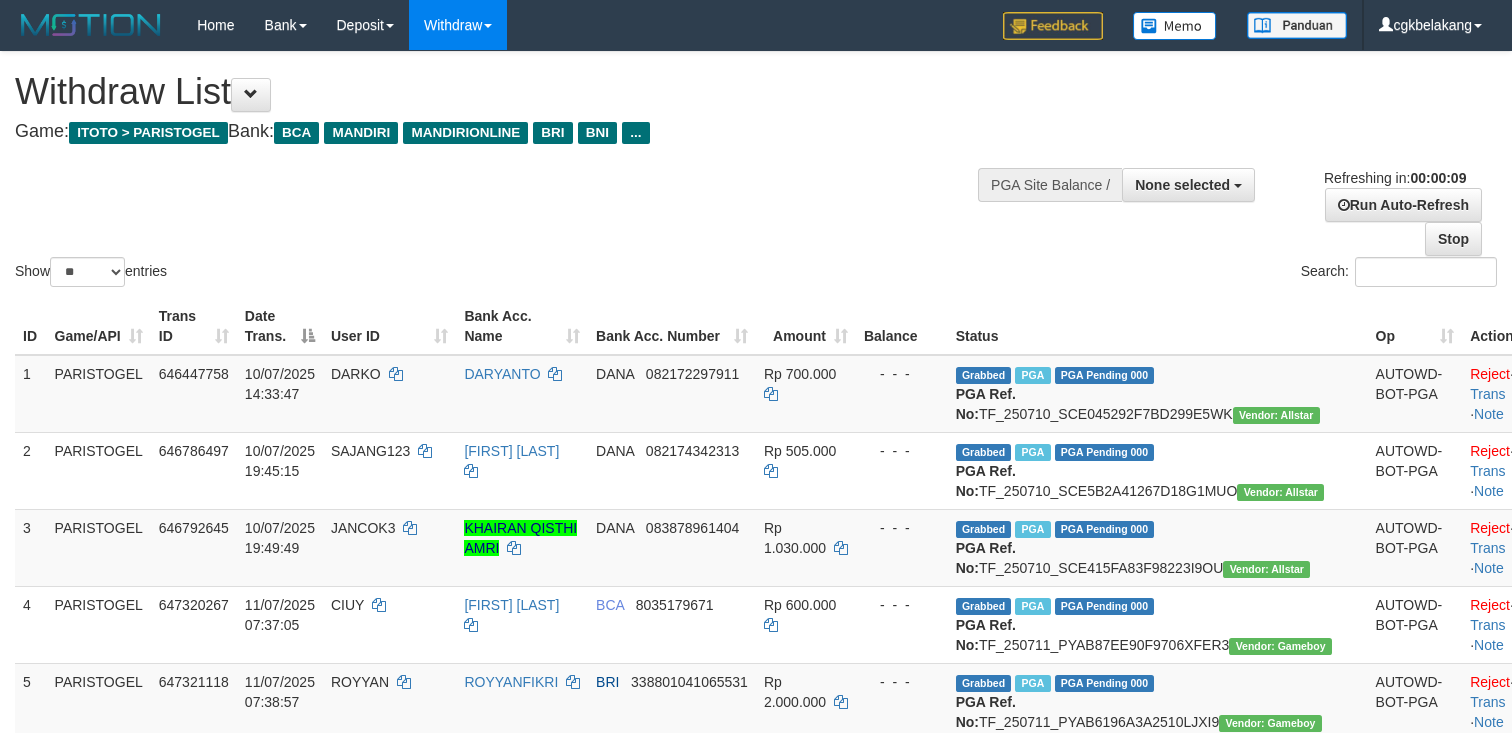 select 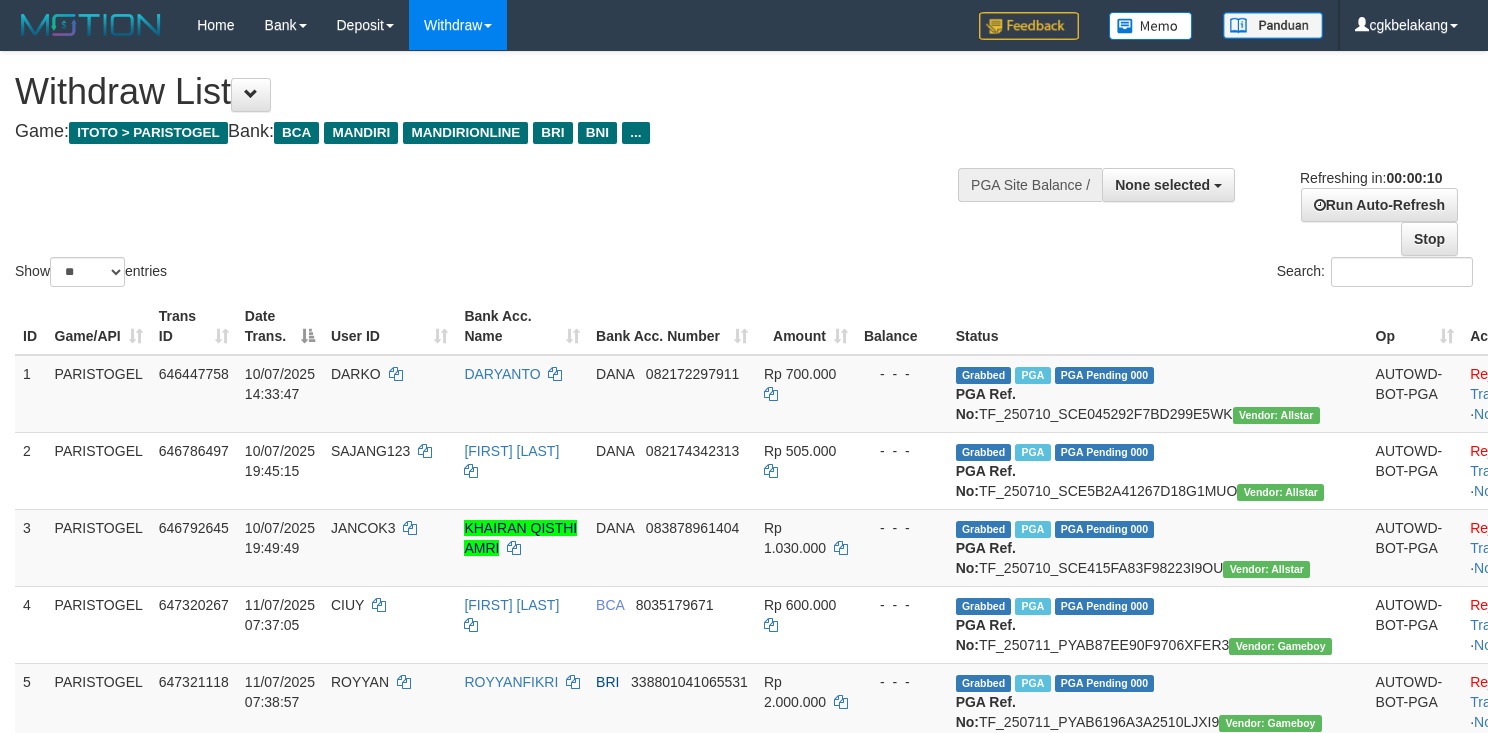 select 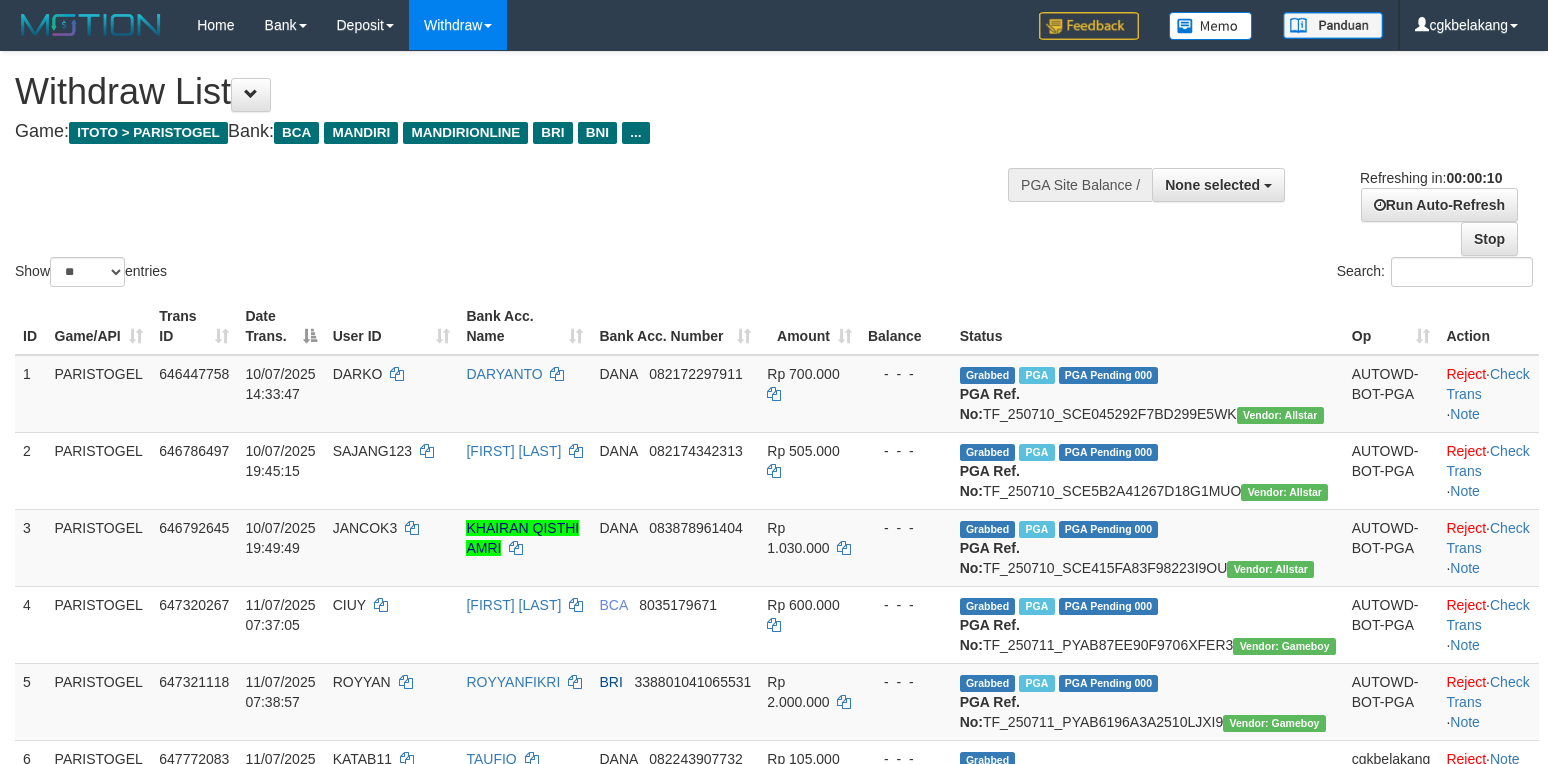 select 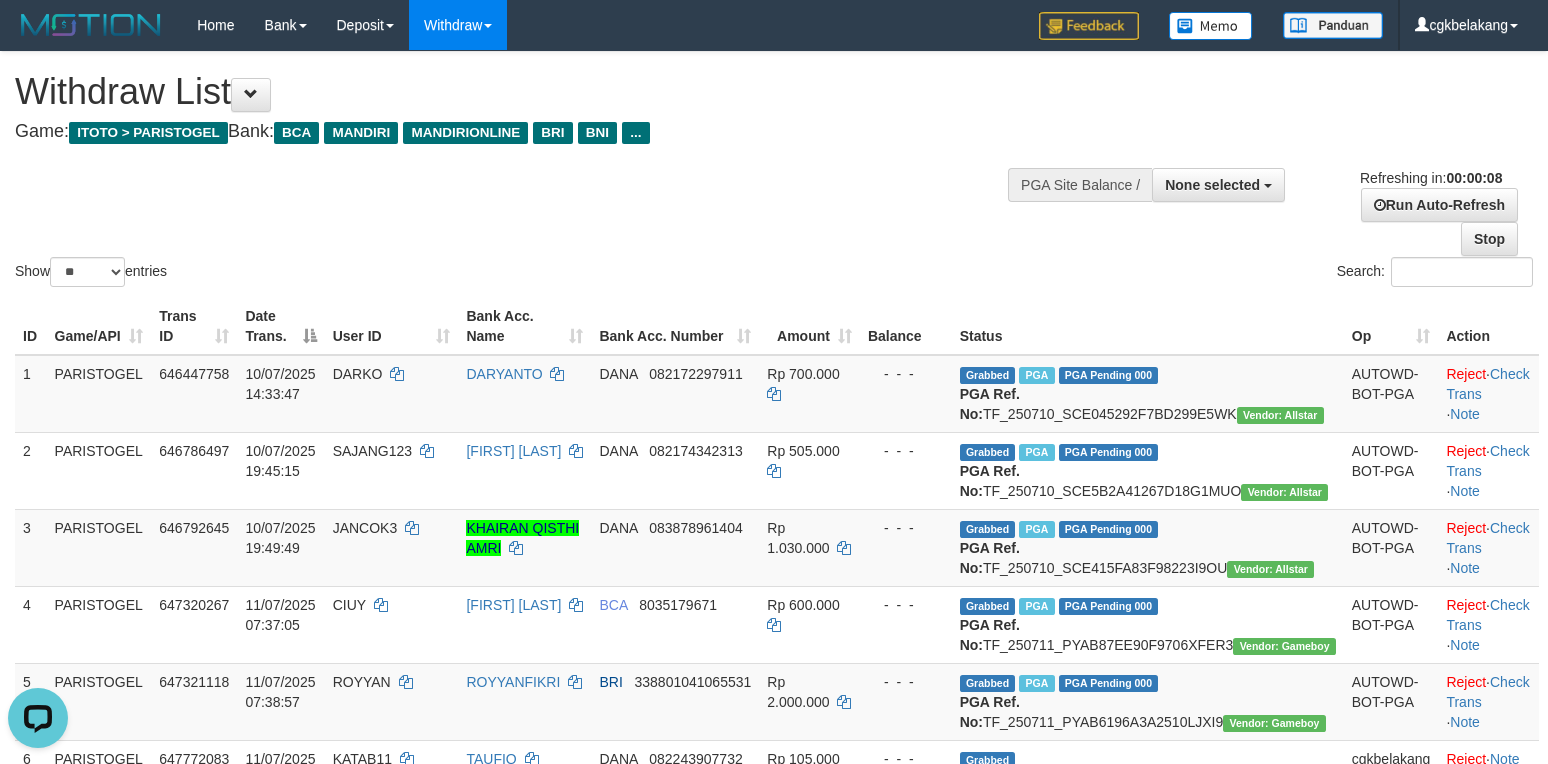 scroll, scrollTop: 0, scrollLeft: 0, axis: both 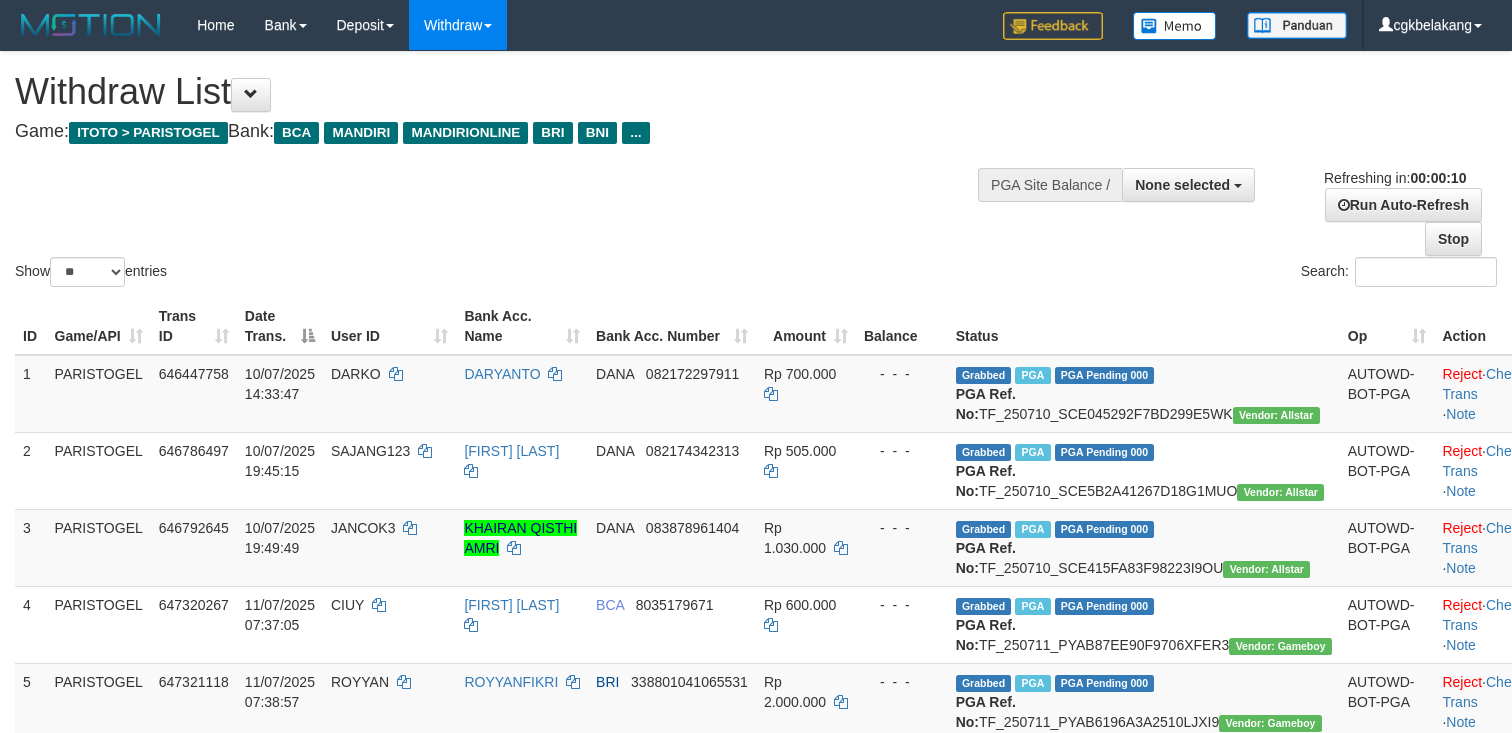 select 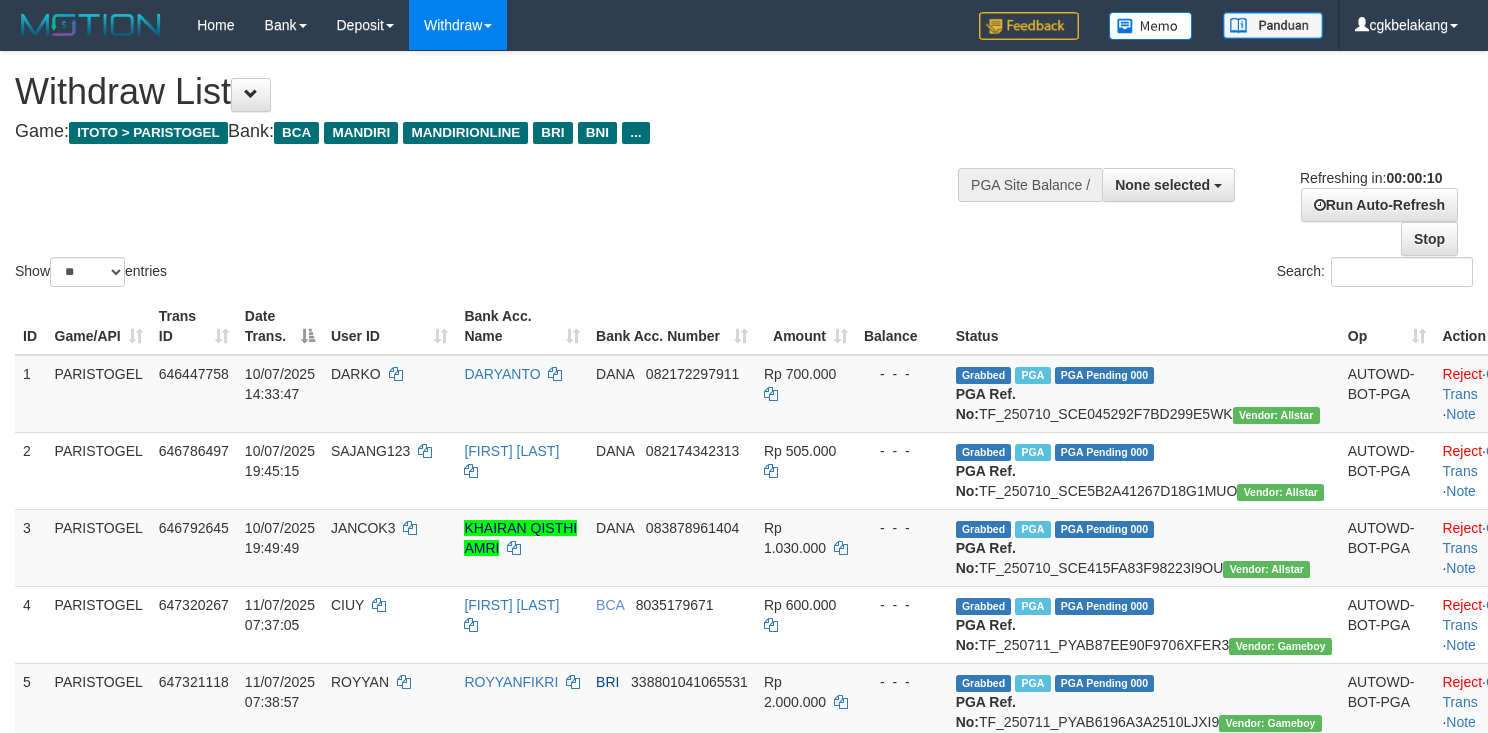 select 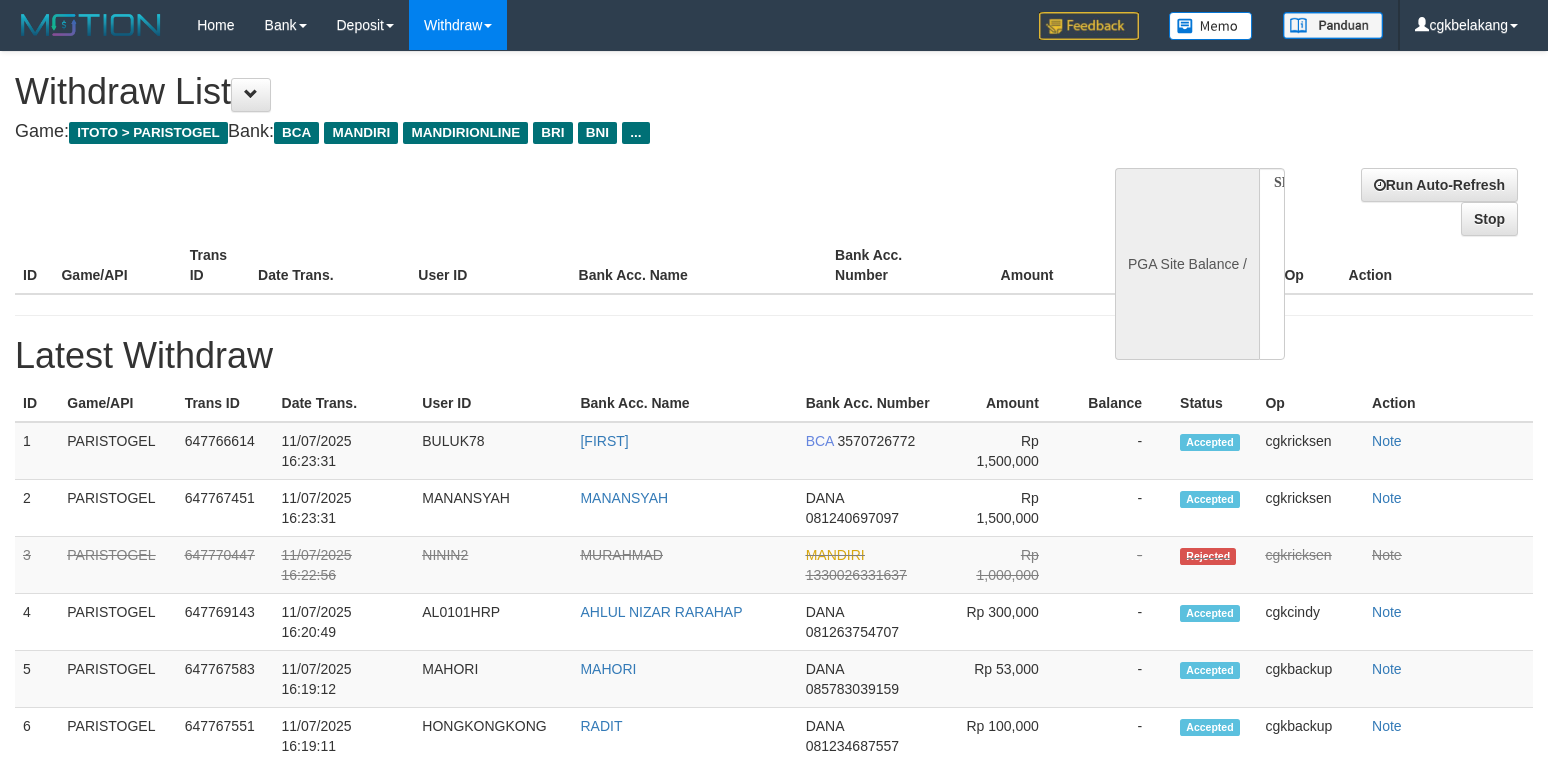 select 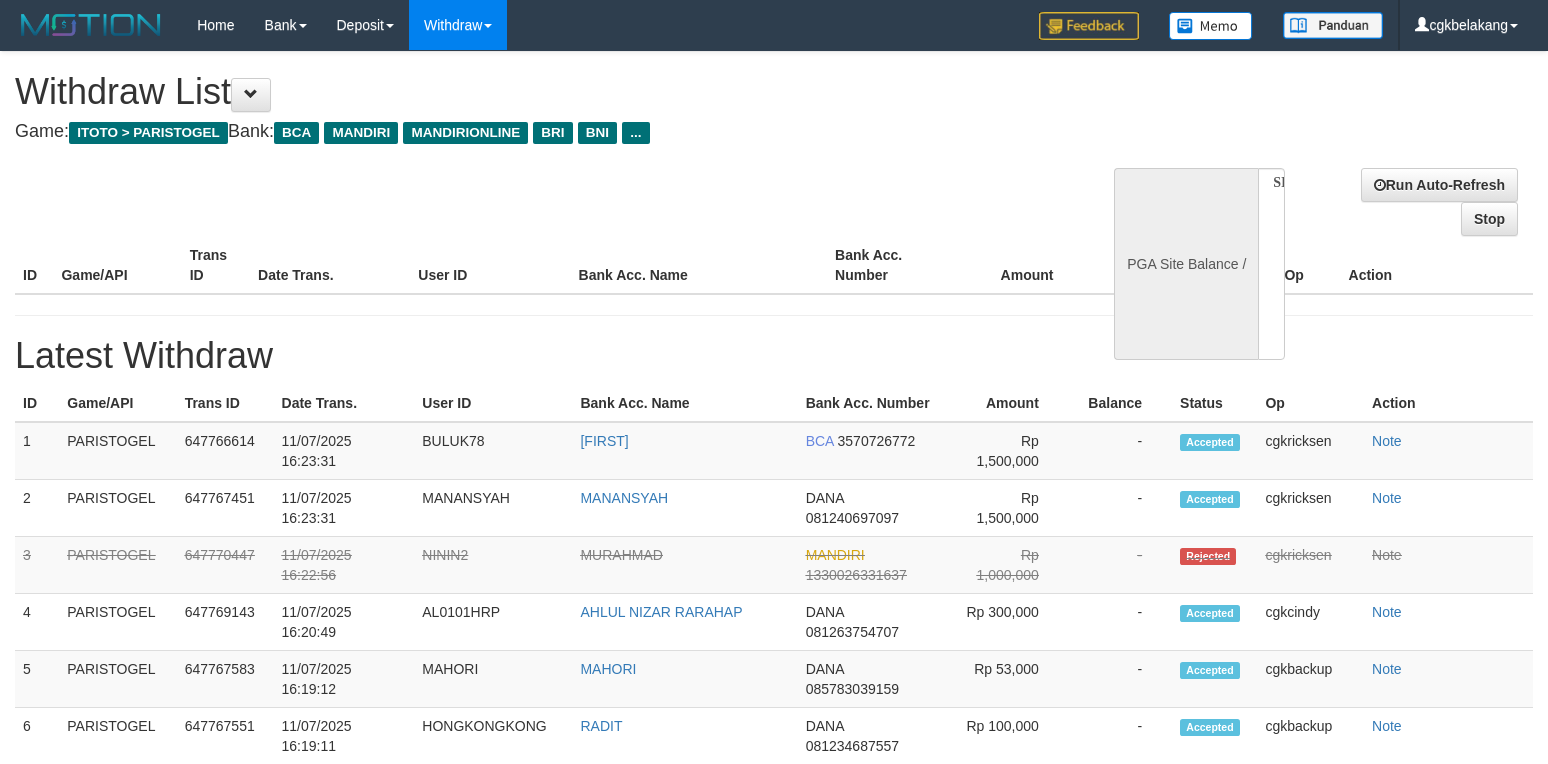 scroll, scrollTop: 0, scrollLeft: 0, axis: both 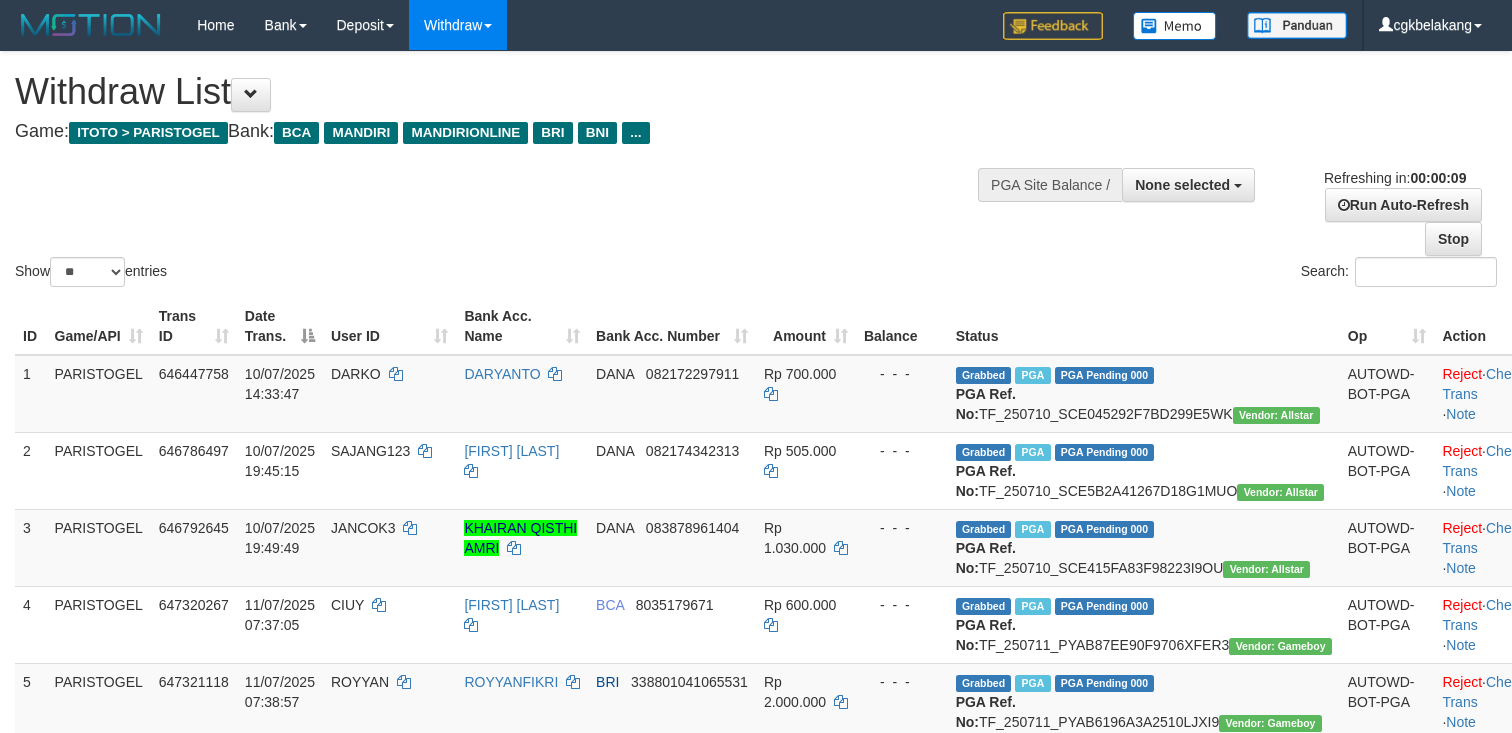 select 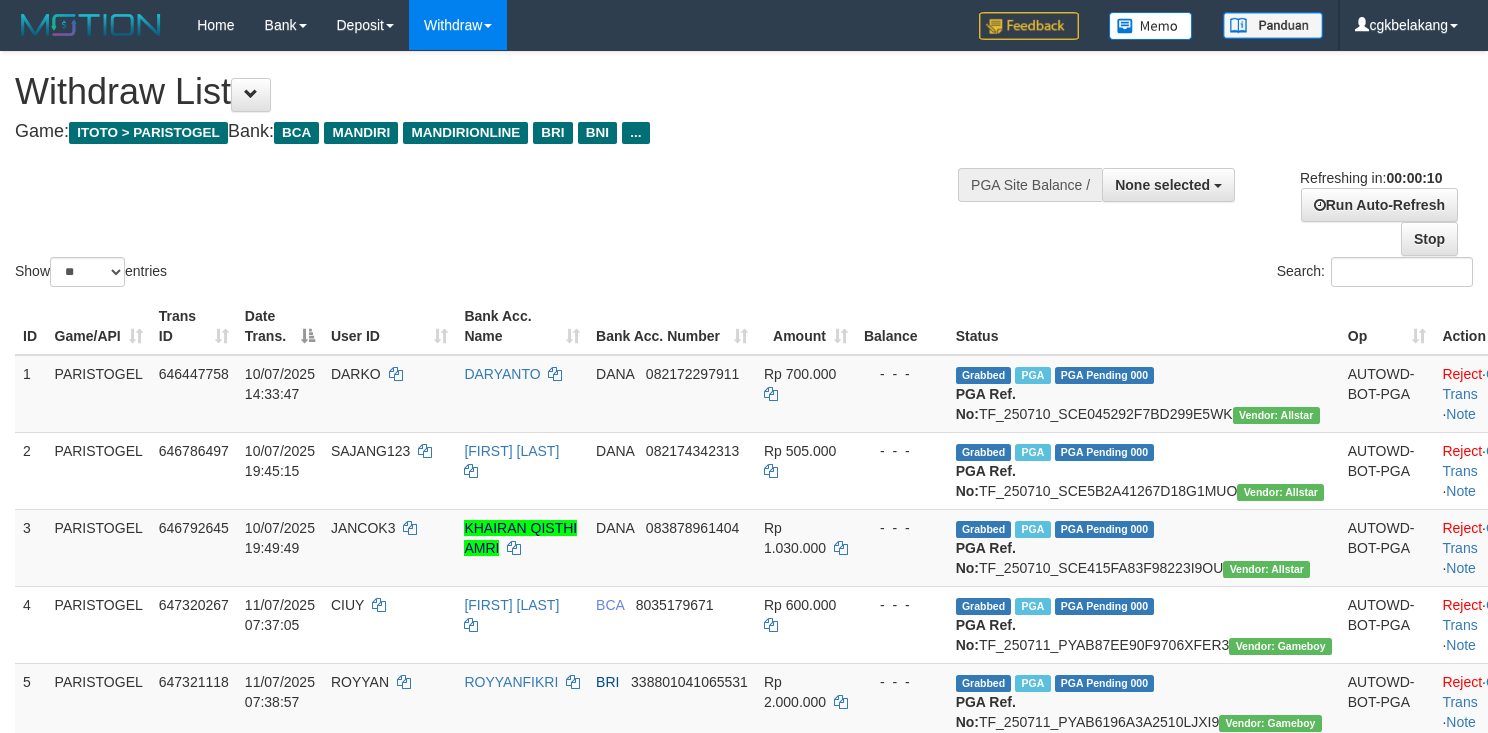 select 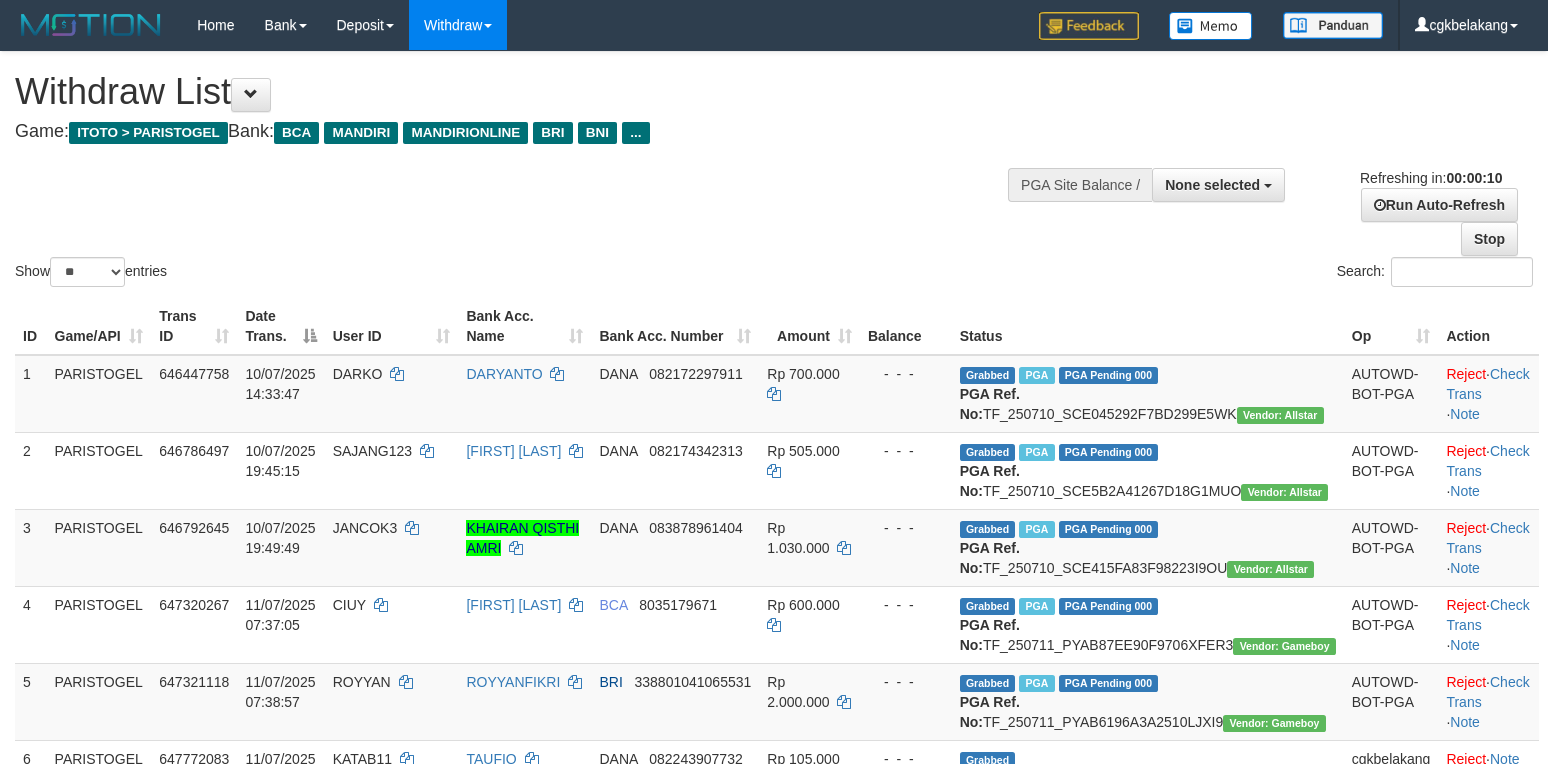 select 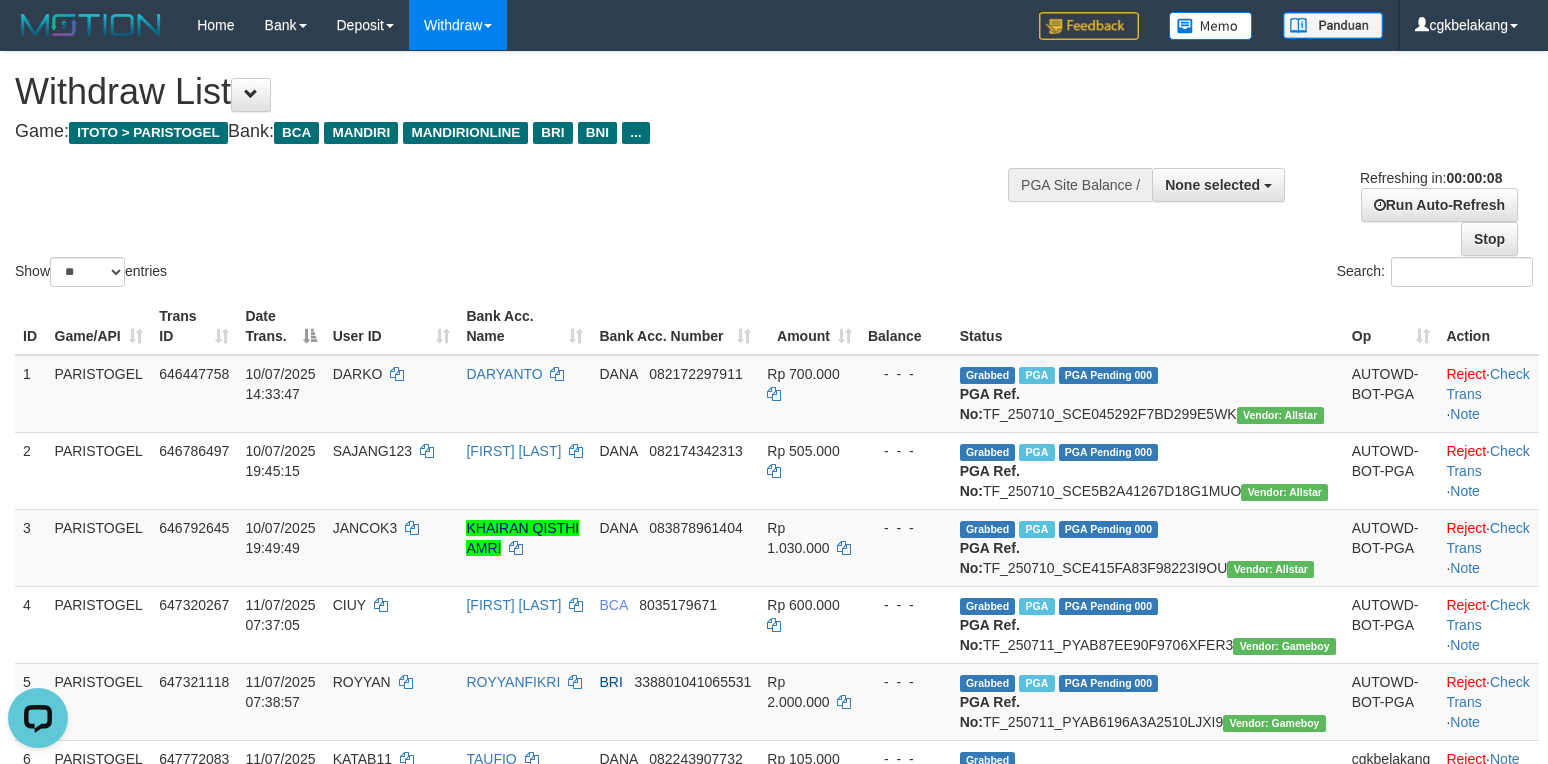 scroll, scrollTop: 0, scrollLeft: 0, axis: both 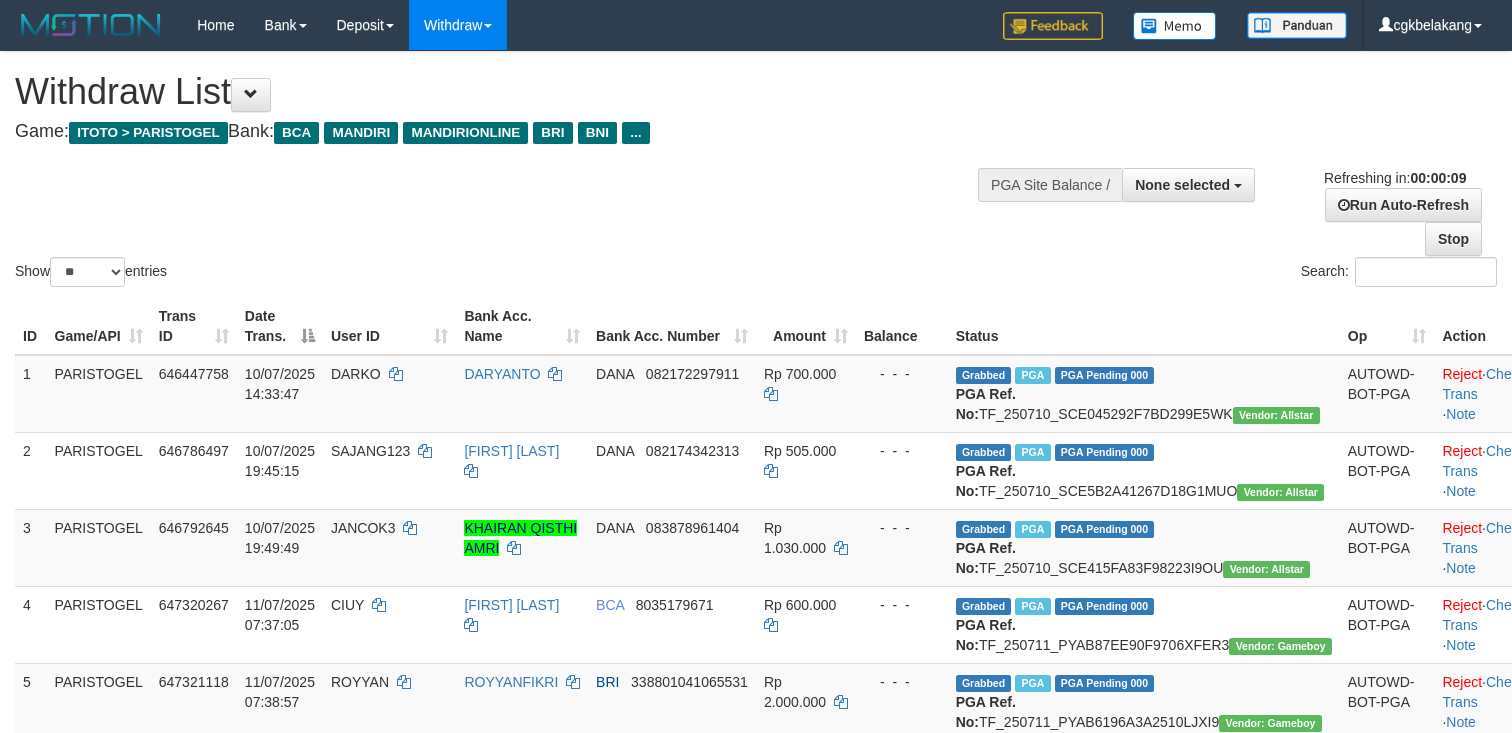 select 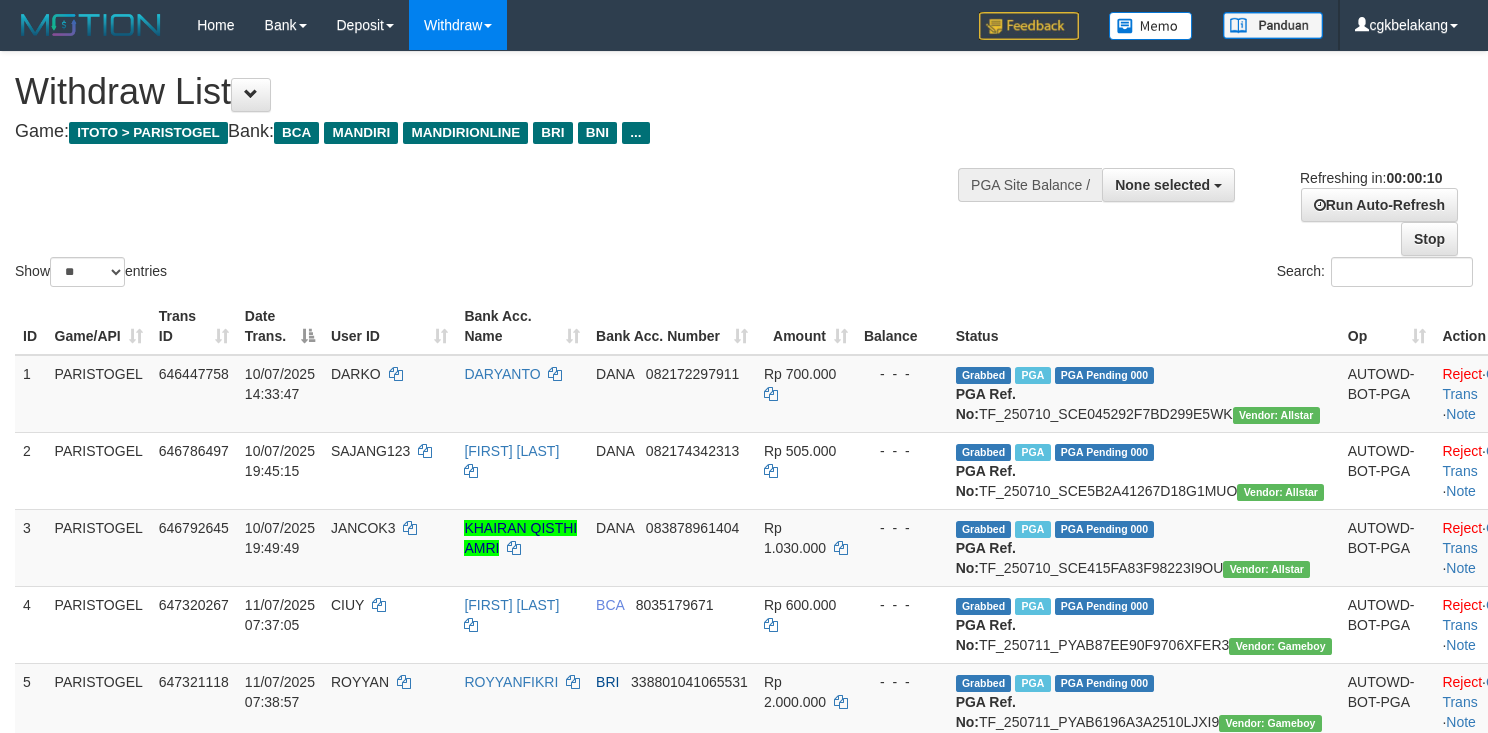 select 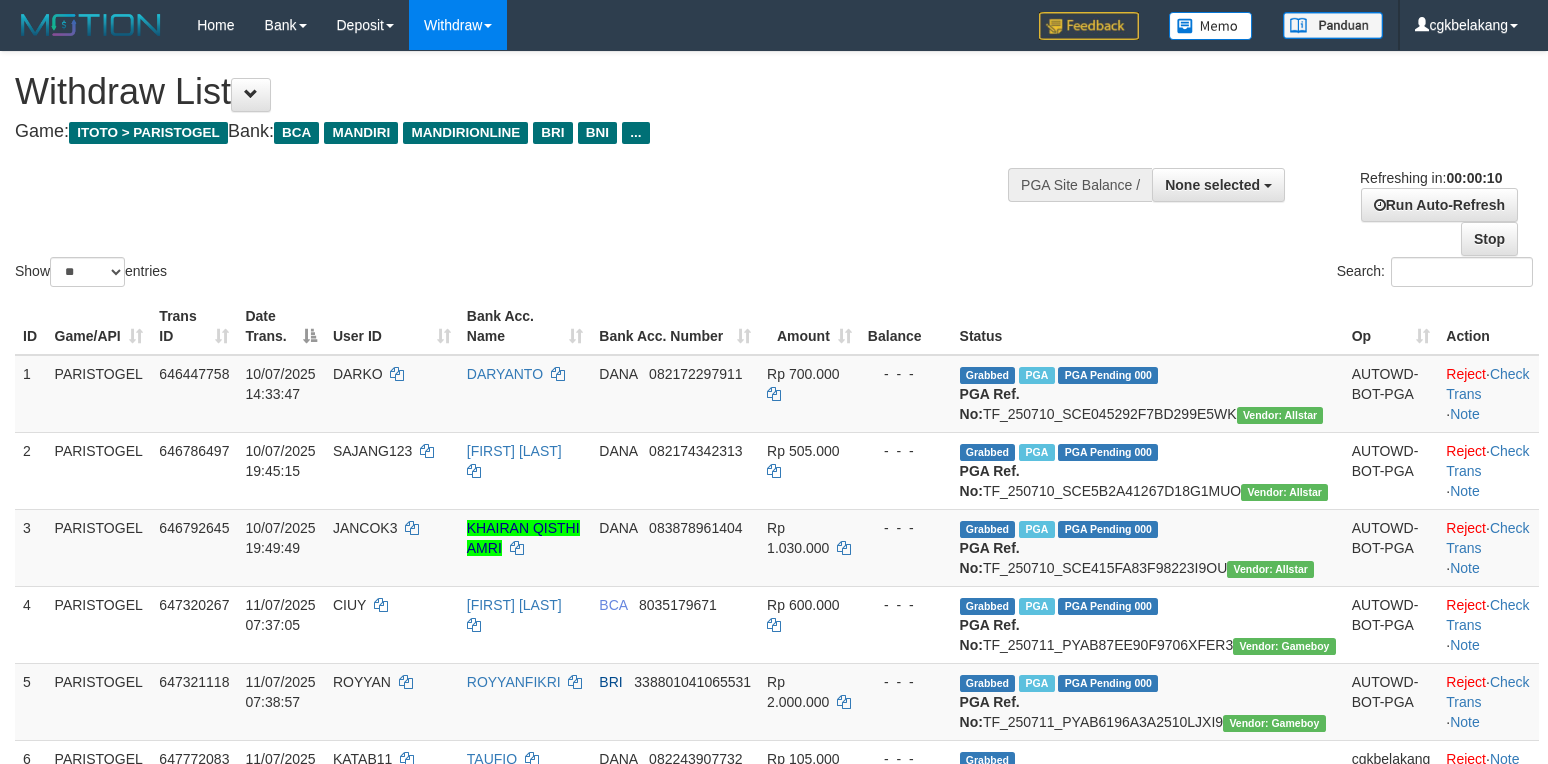 select 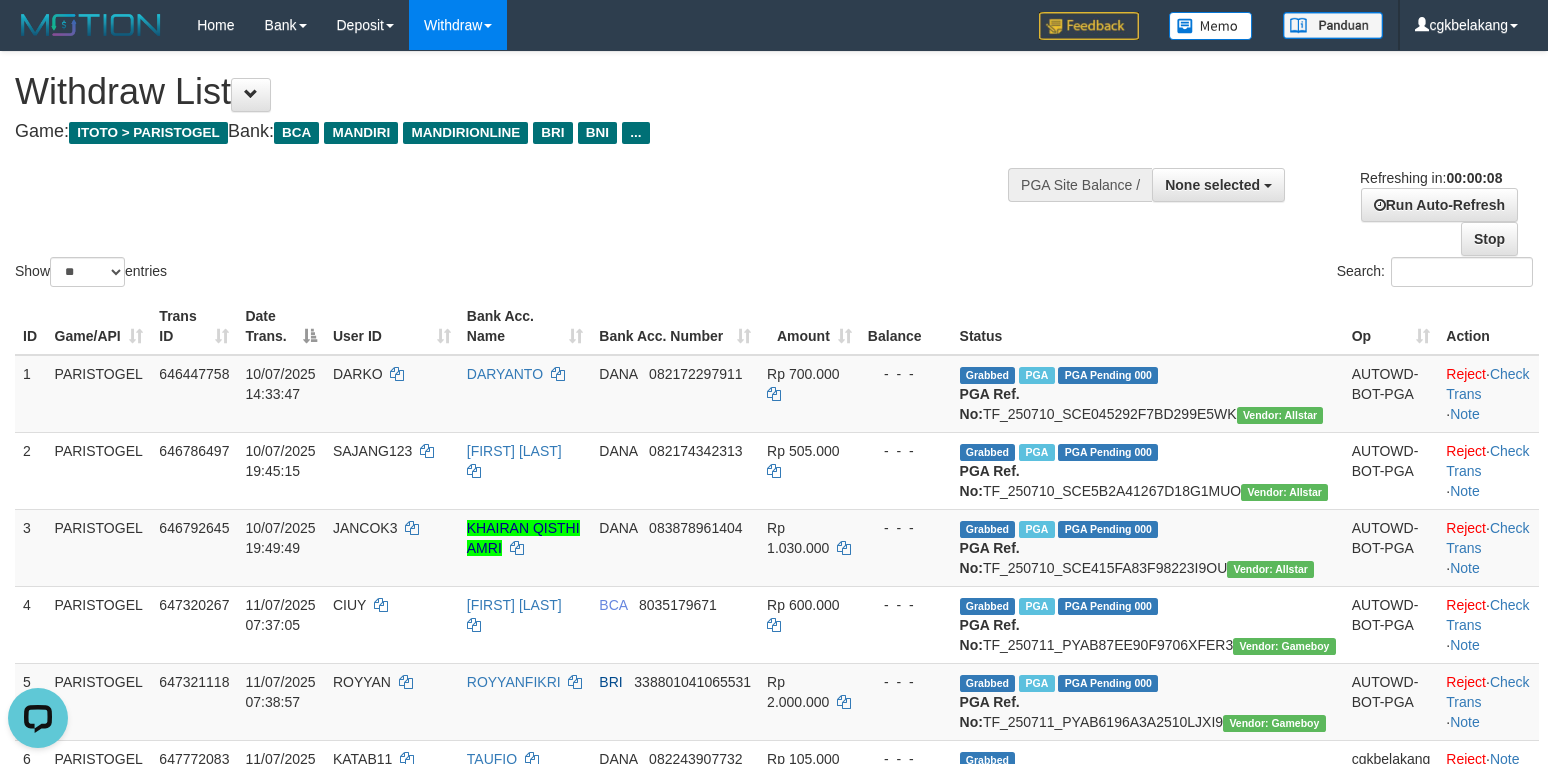 scroll, scrollTop: 0, scrollLeft: 0, axis: both 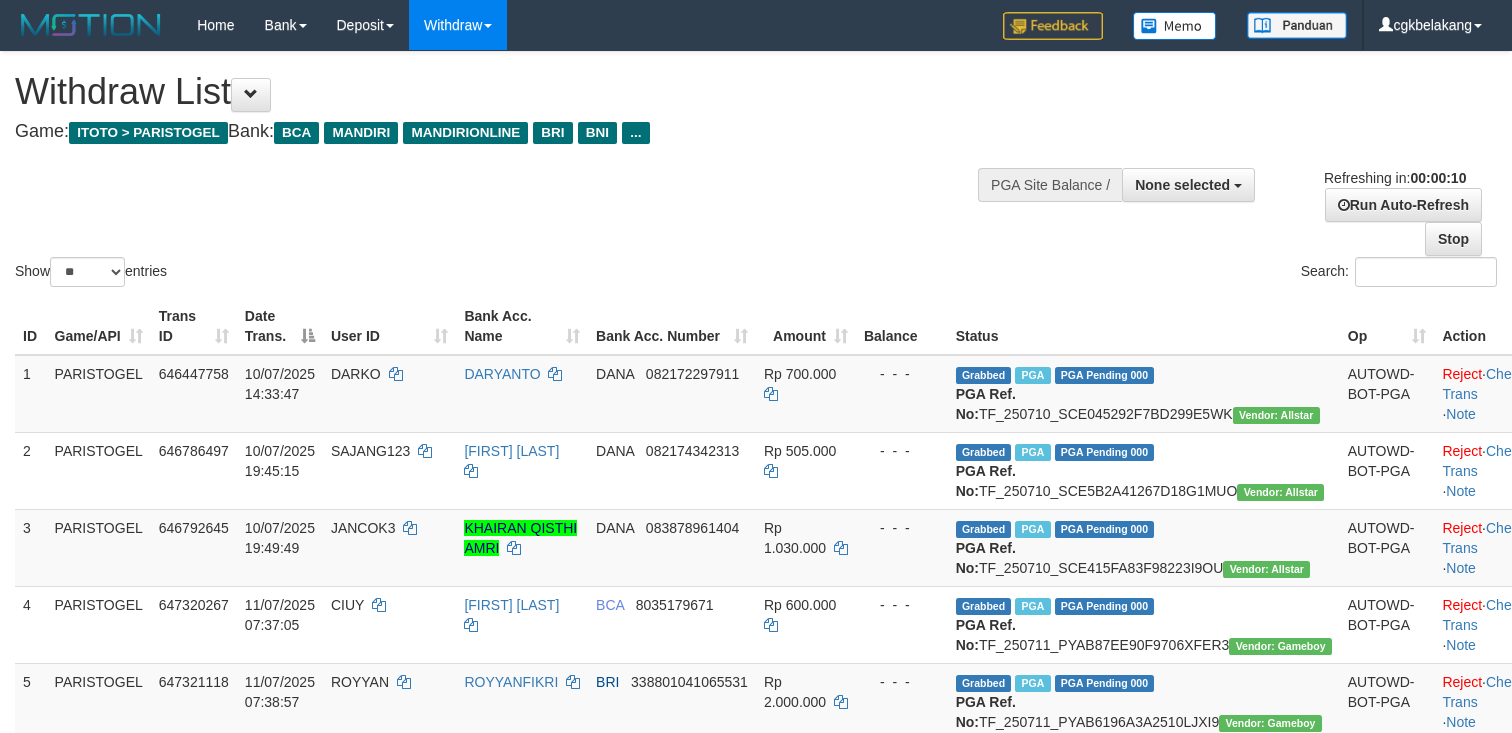select 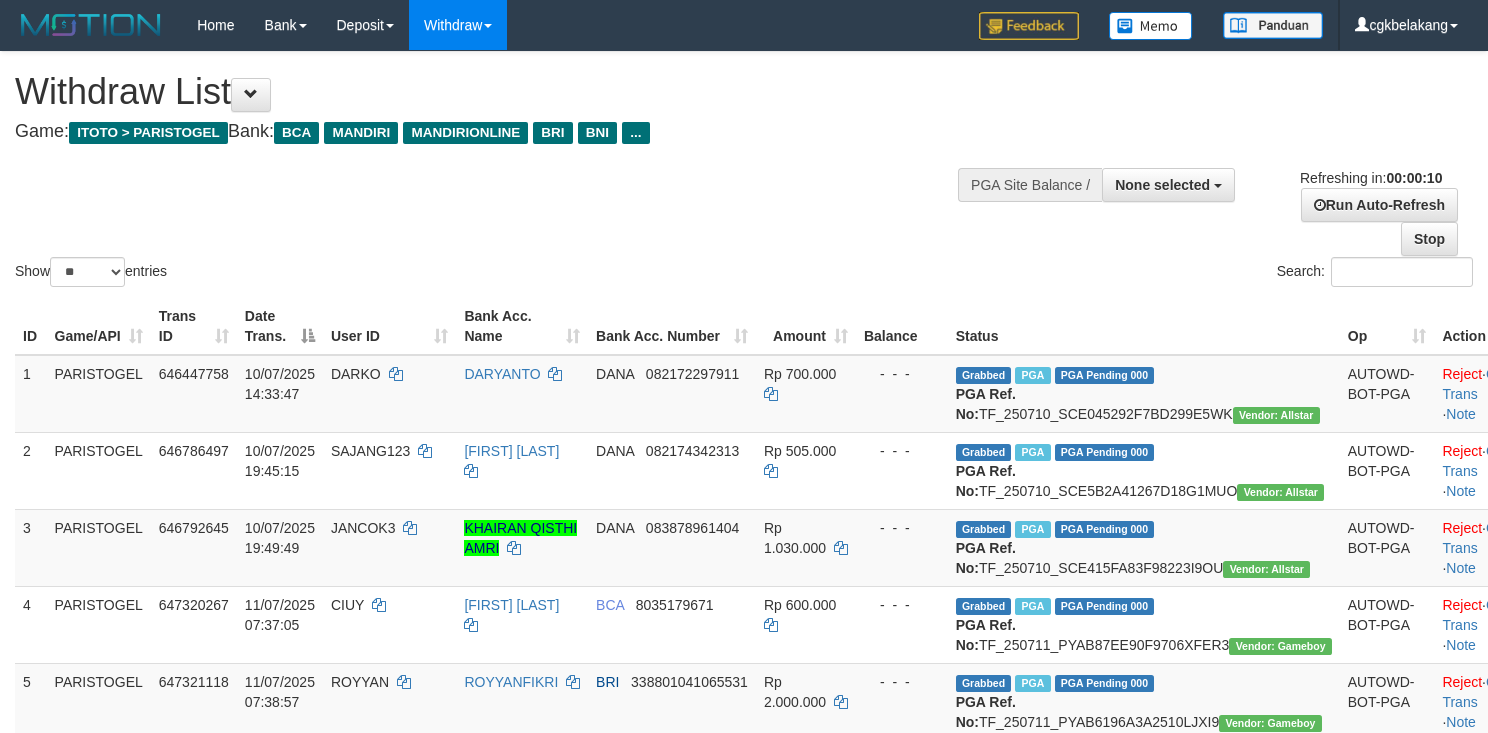select 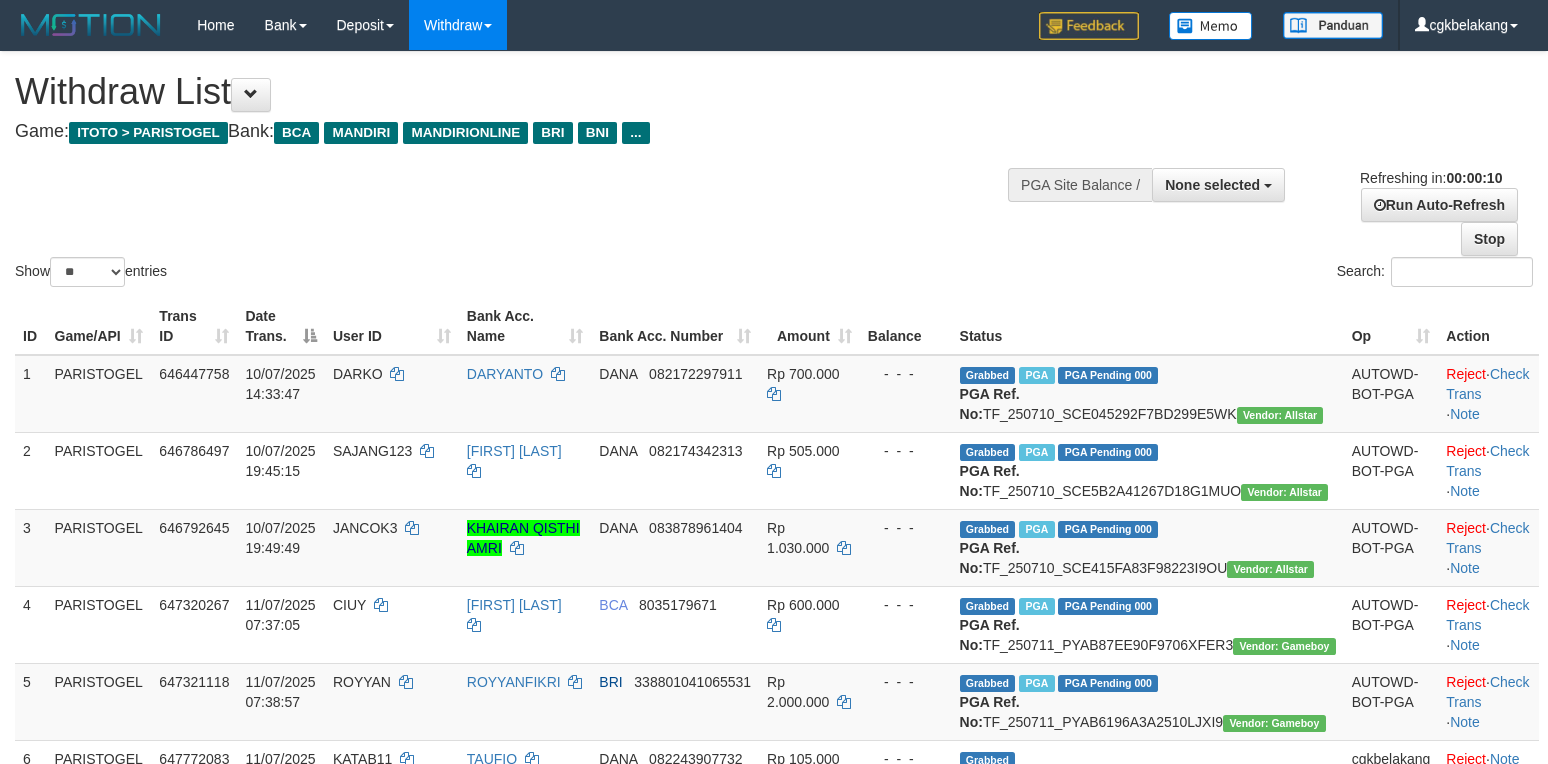 select 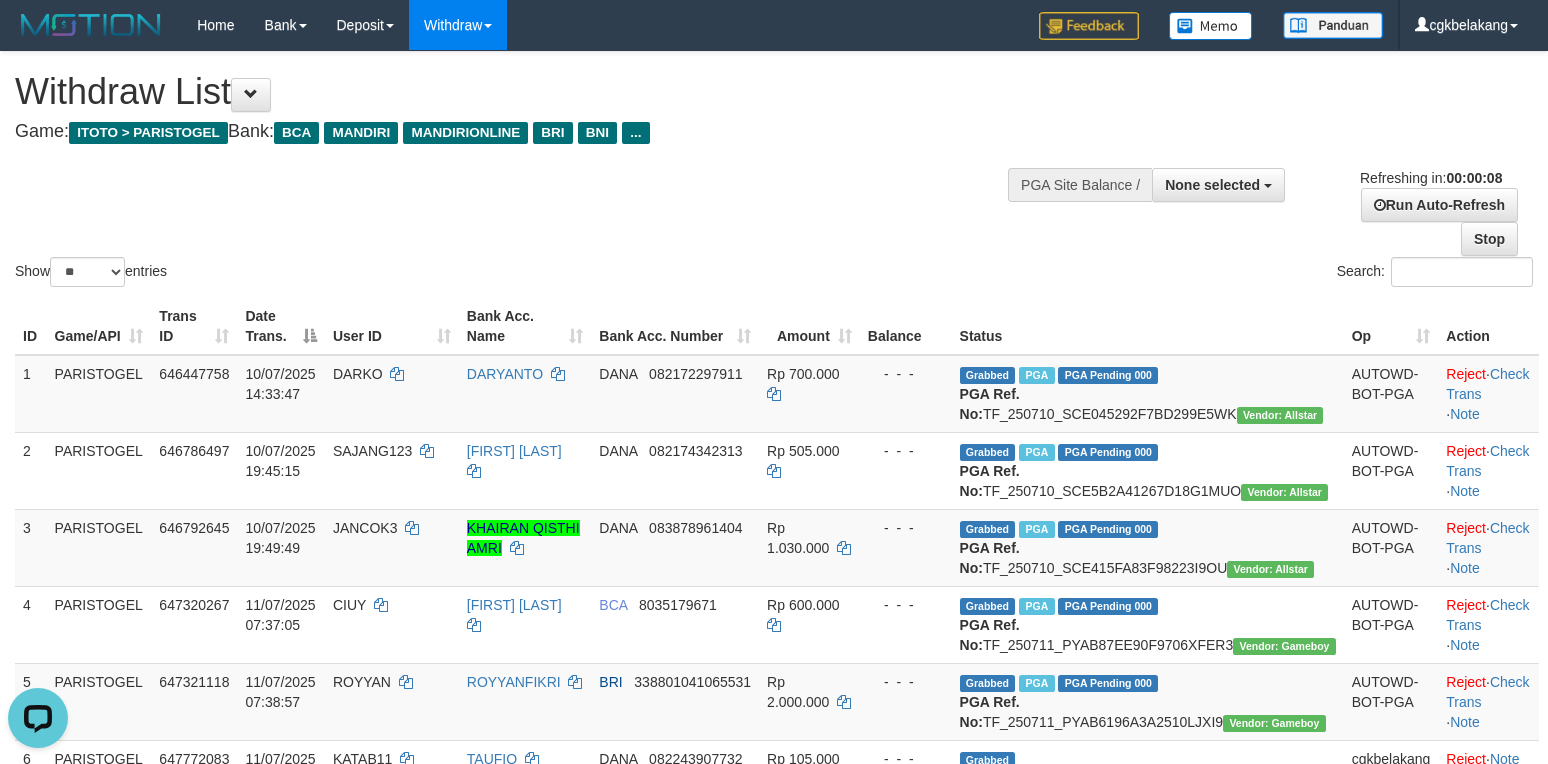 scroll, scrollTop: 0, scrollLeft: 0, axis: both 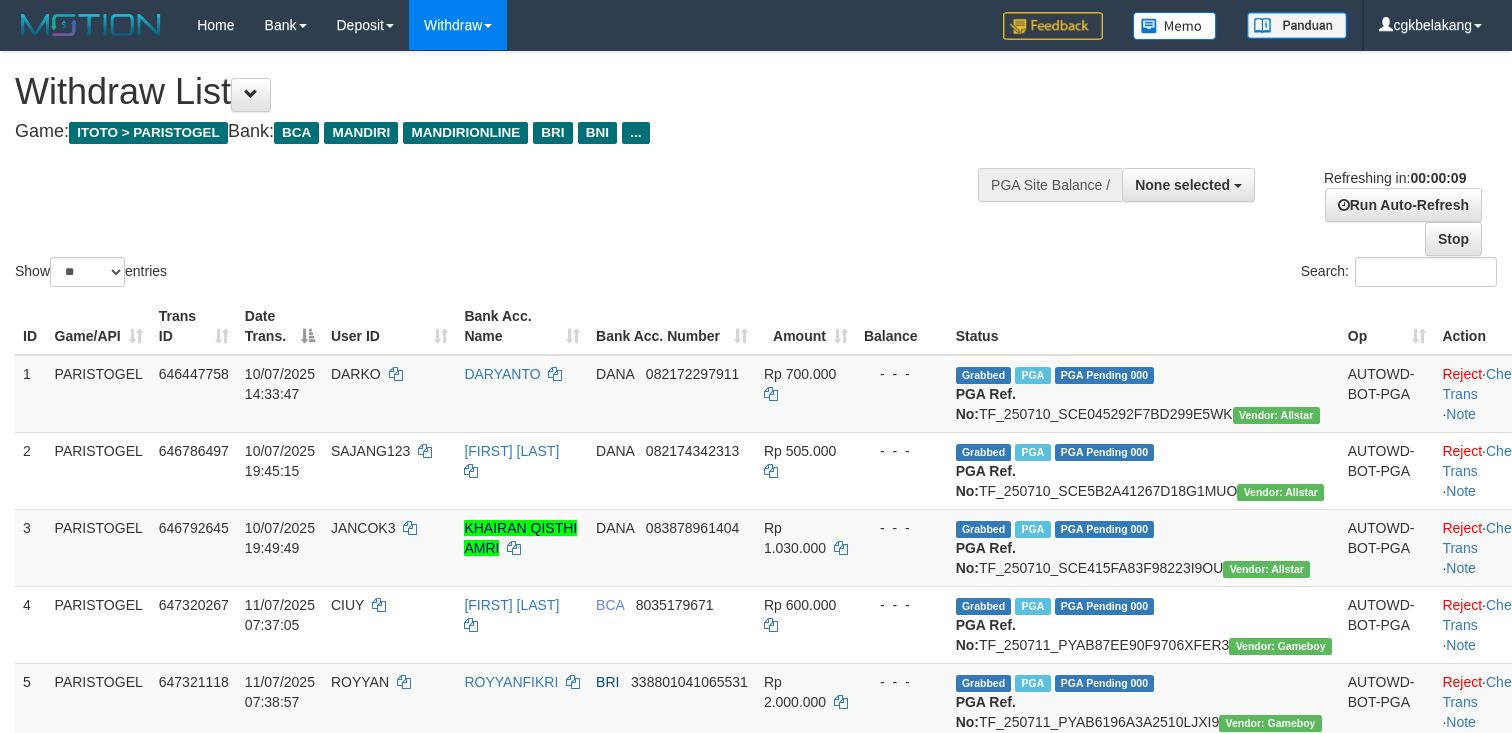 select 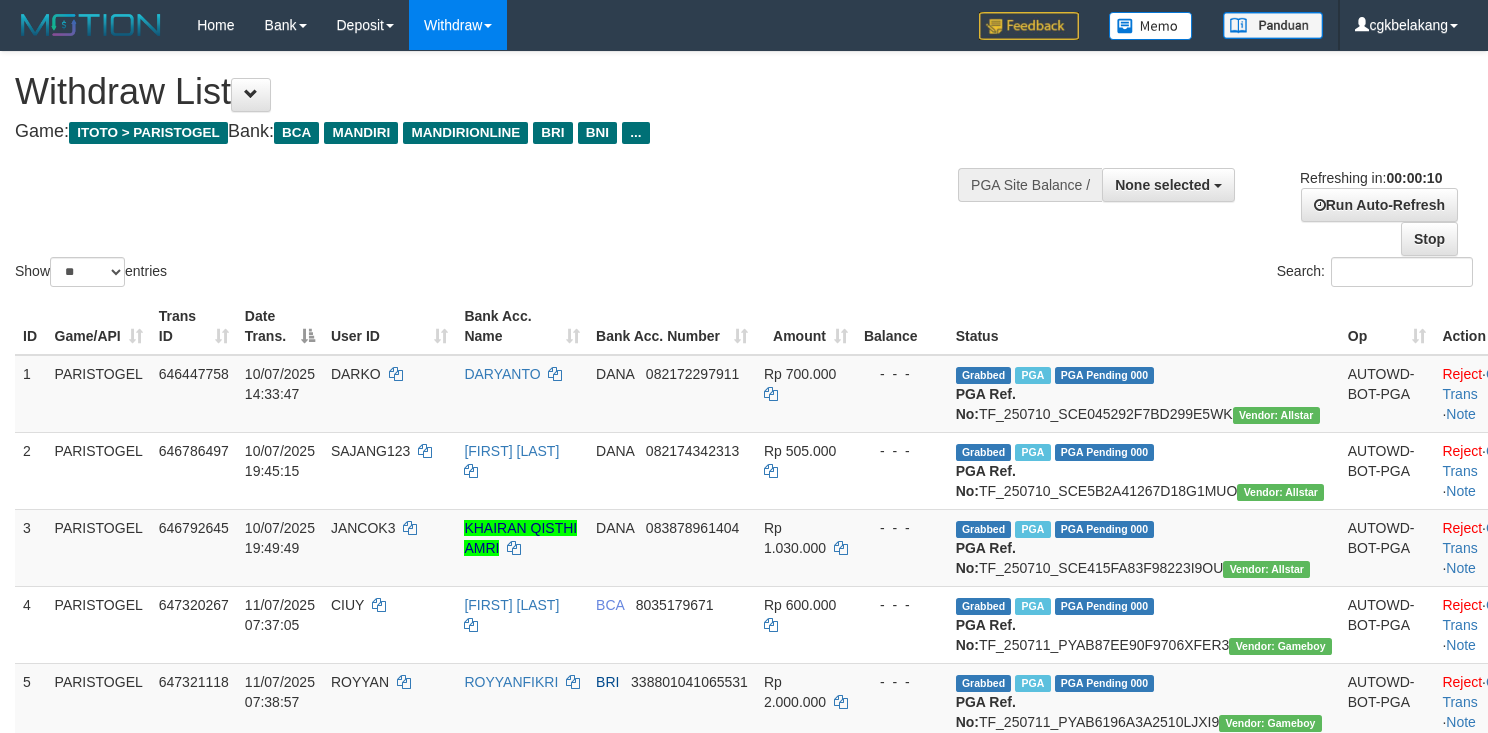 select 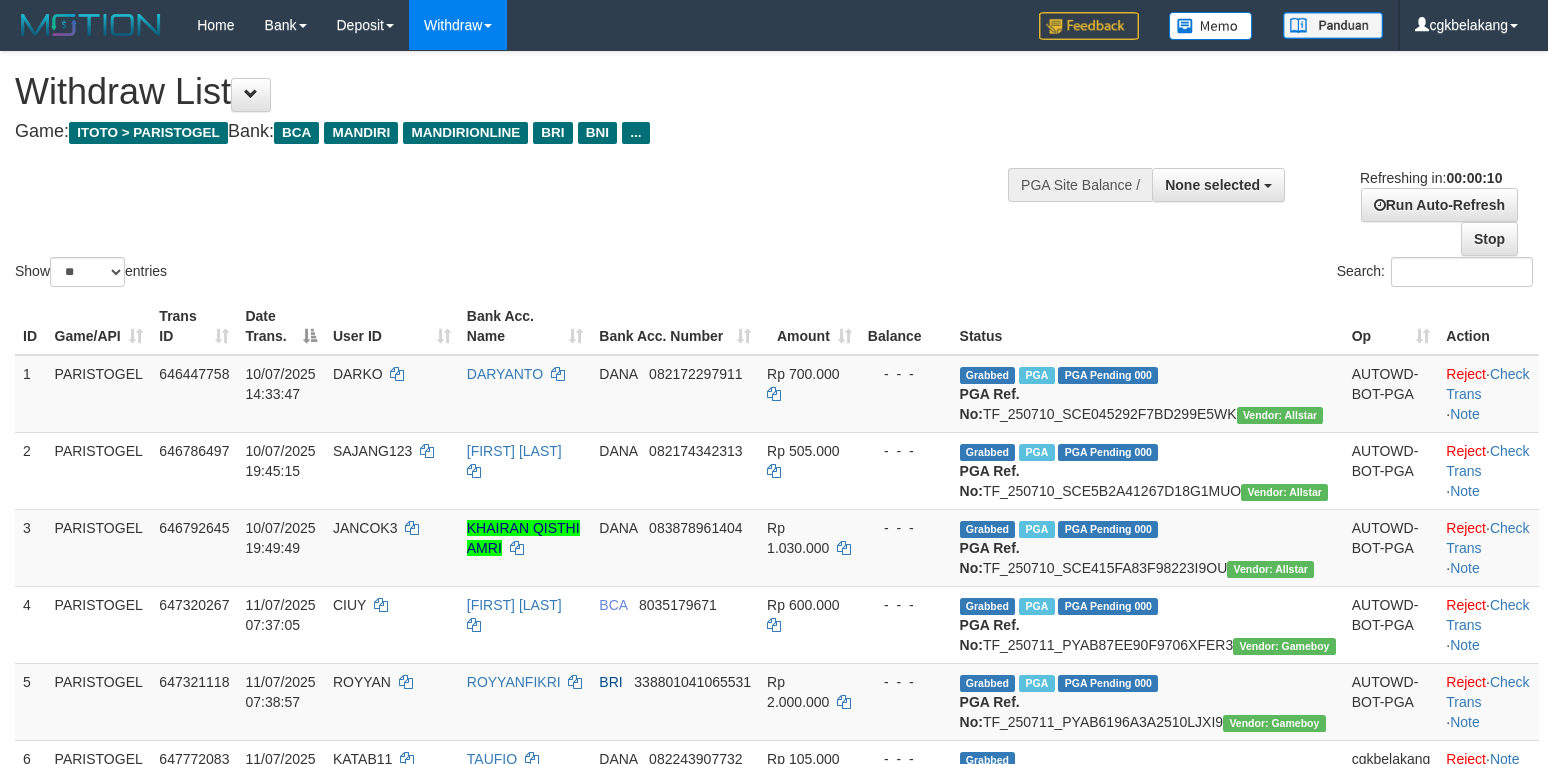 select 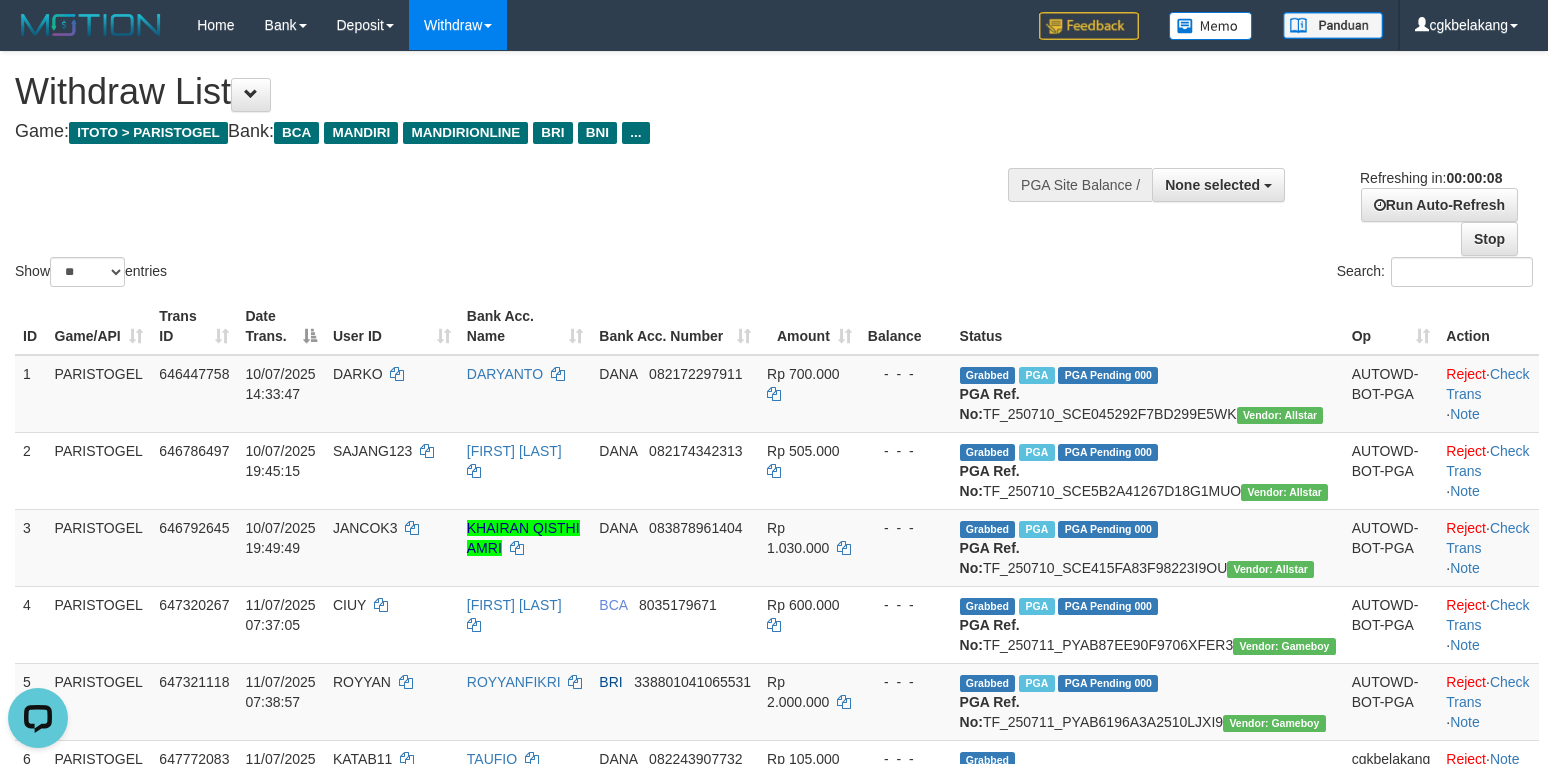 scroll, scrollTop: 0, scrollLeft: 0, axis: both 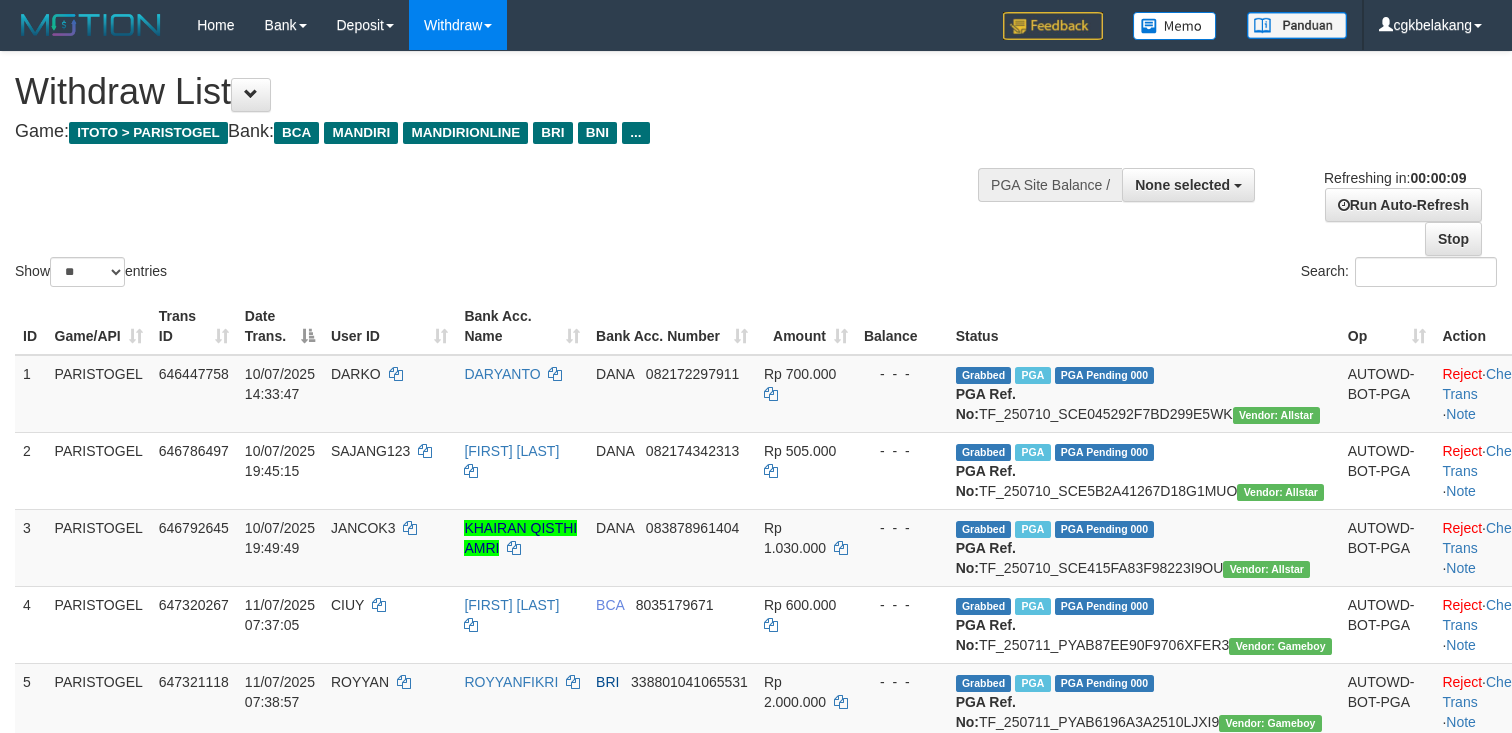 select 